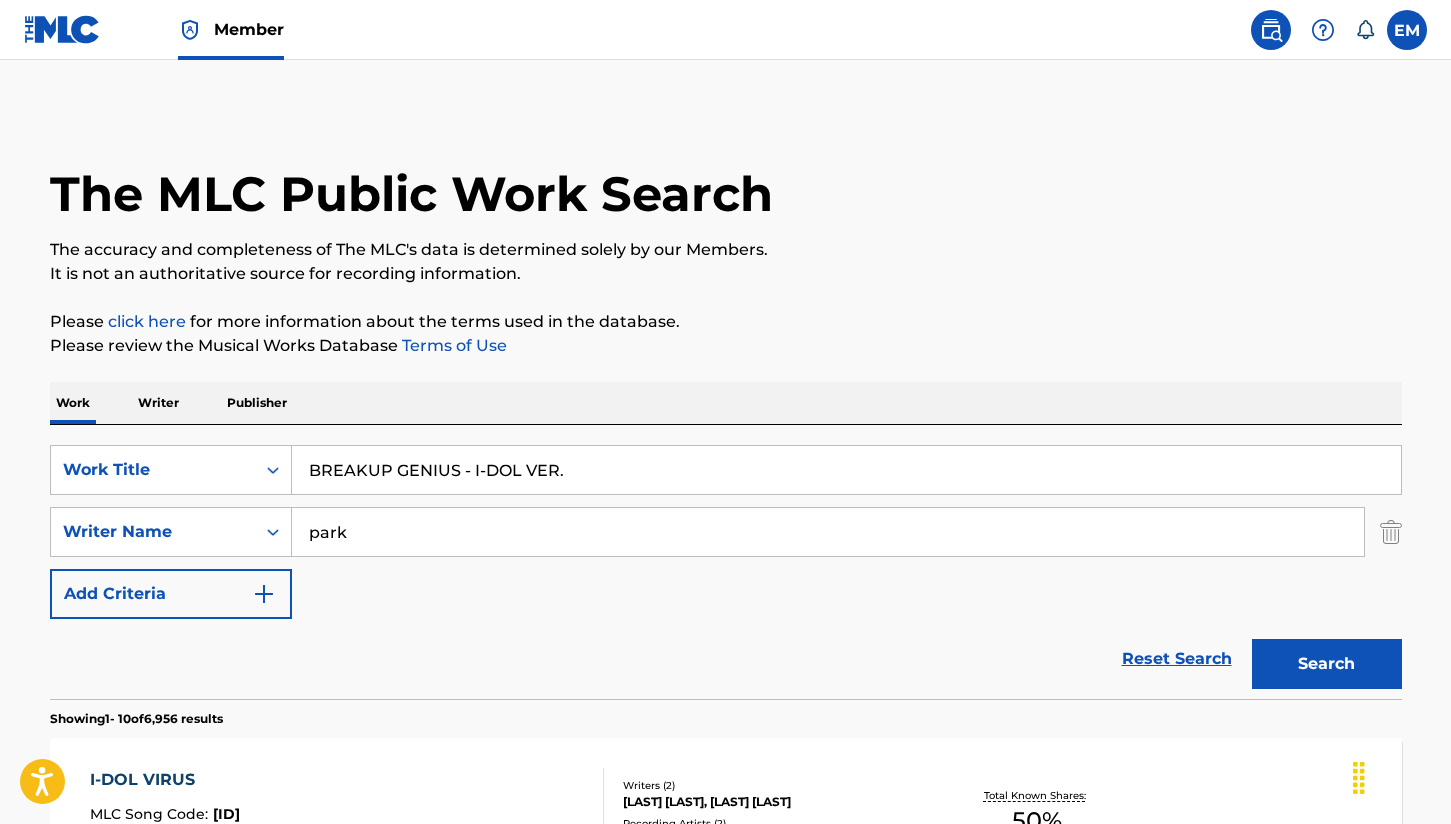 scroll, scrollTop: 200, scrollLeft: 0, axis: vertical 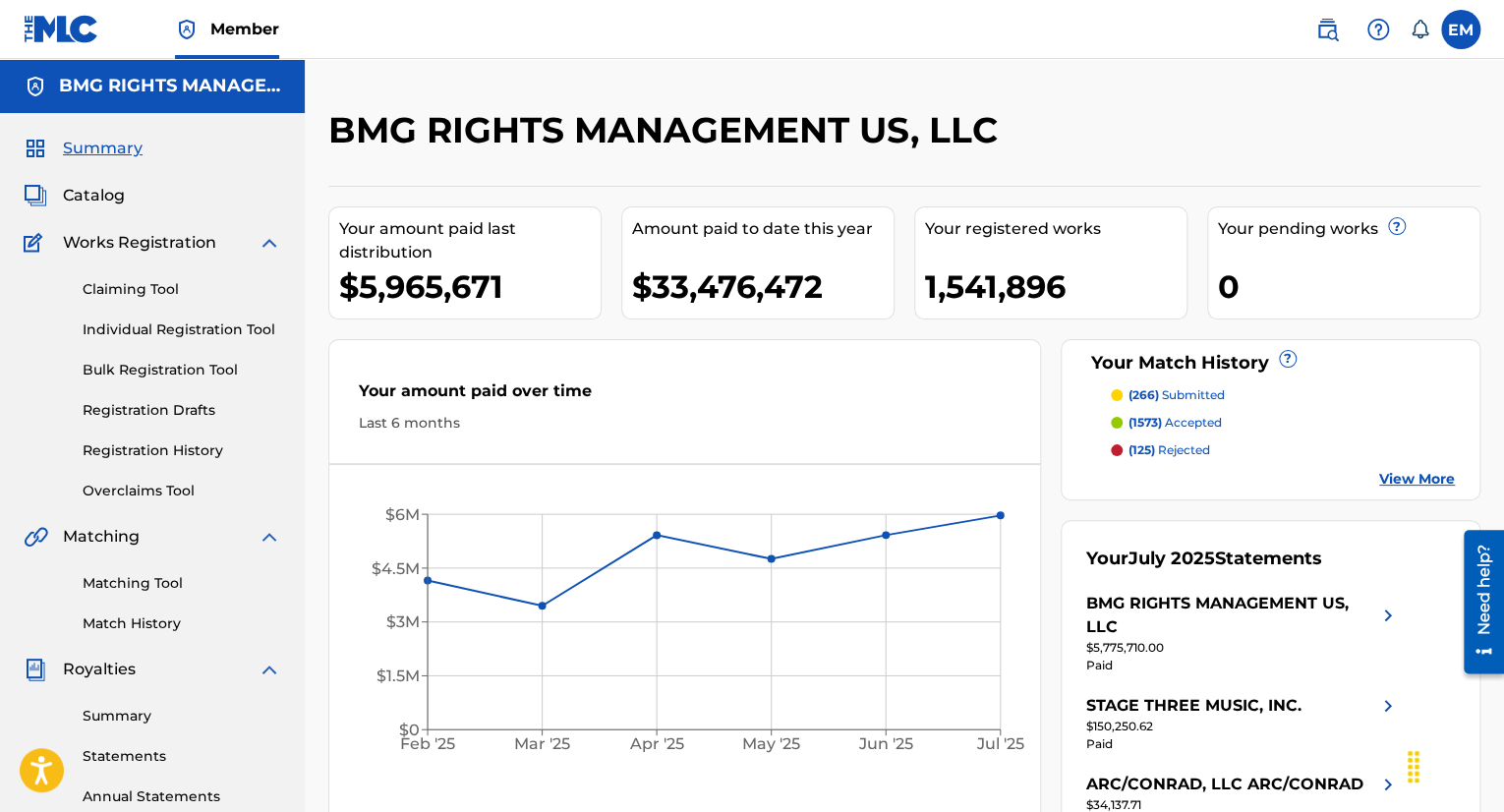 click at bounding box center [1327, 29] 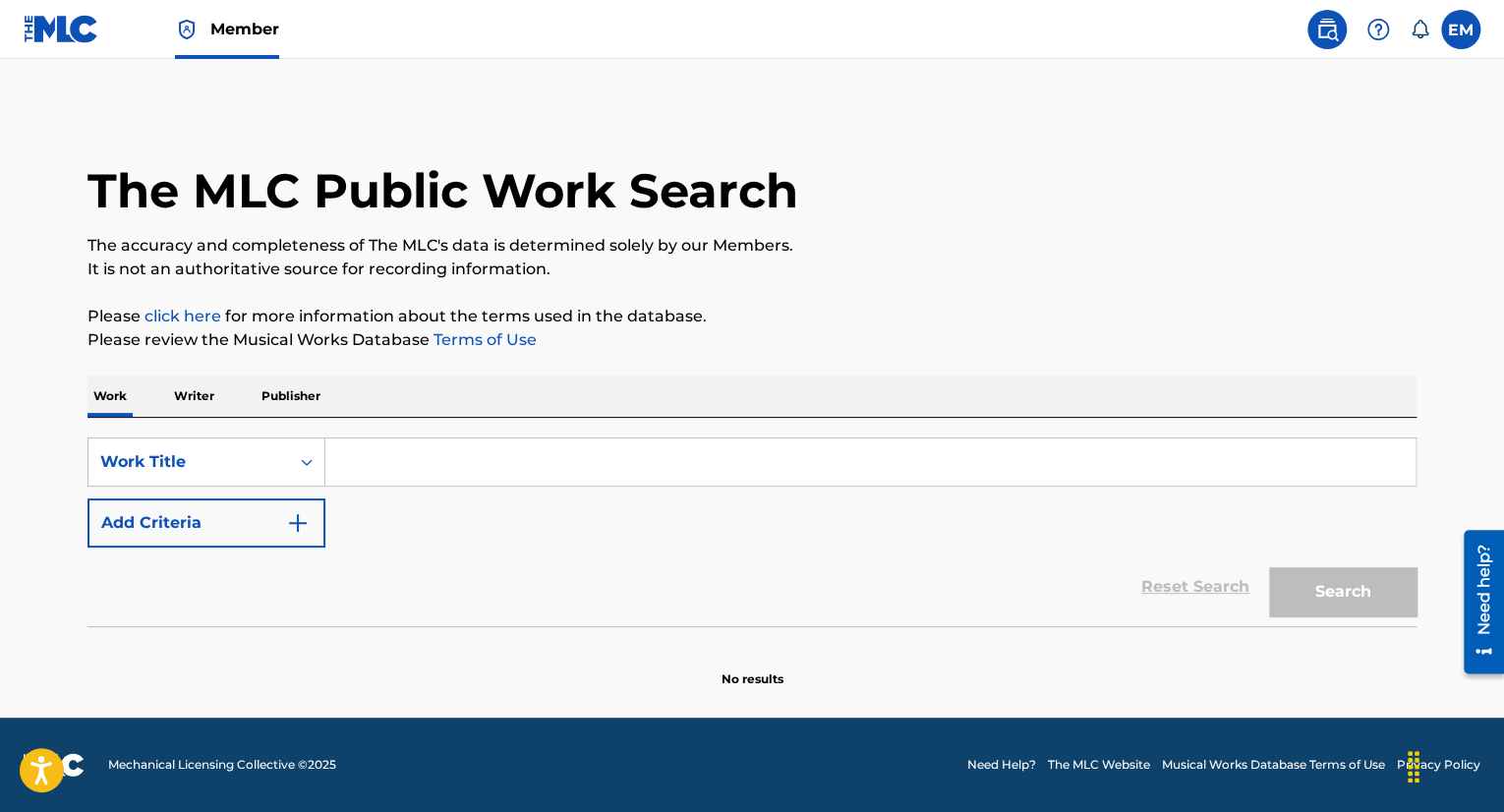 click at bounding box center (1327, 29) 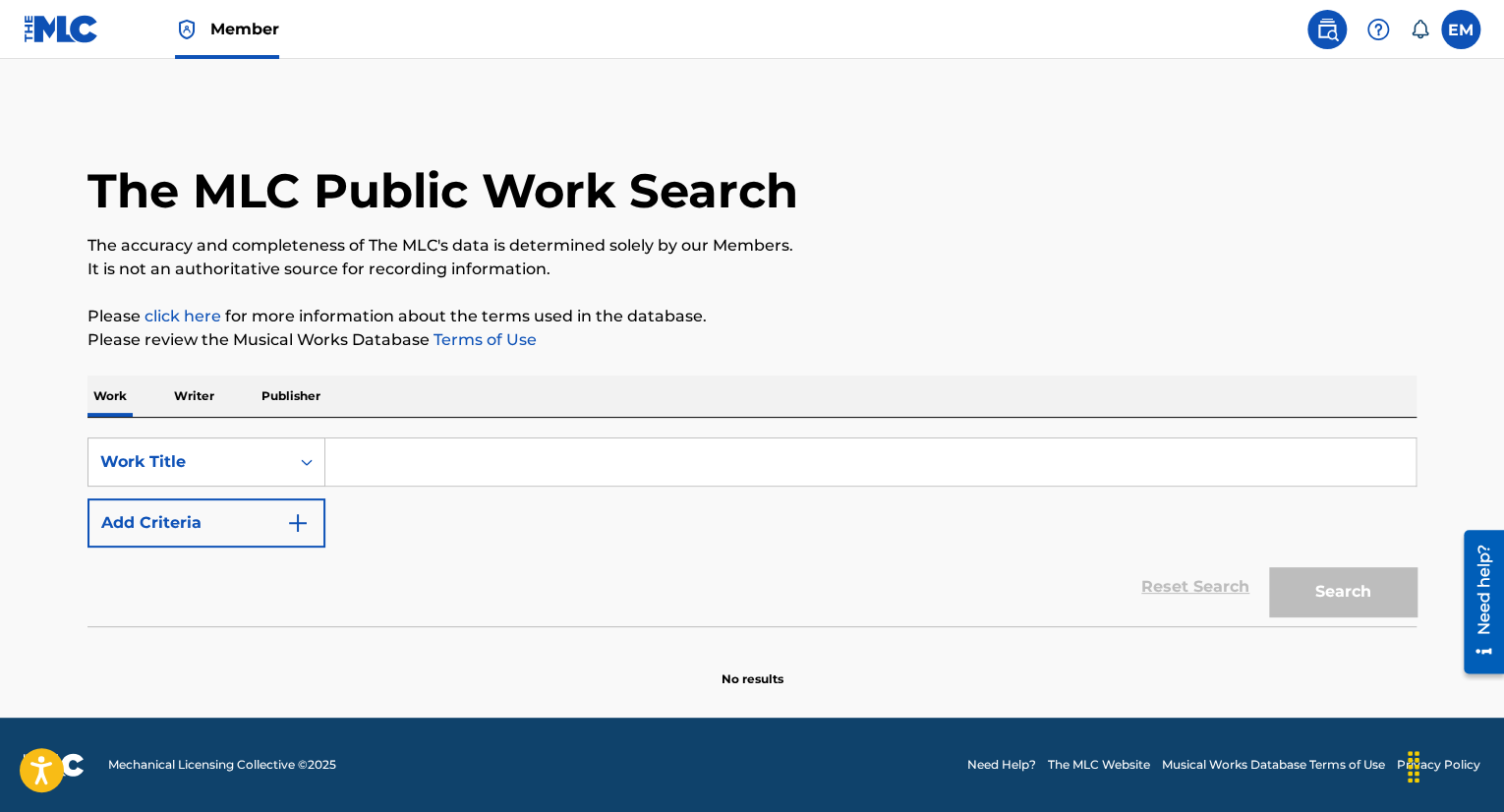 drag, startPoint x: 280, startPoint y: 532, endPoint x: 376, endPoint y: 490, distance: 104.7855 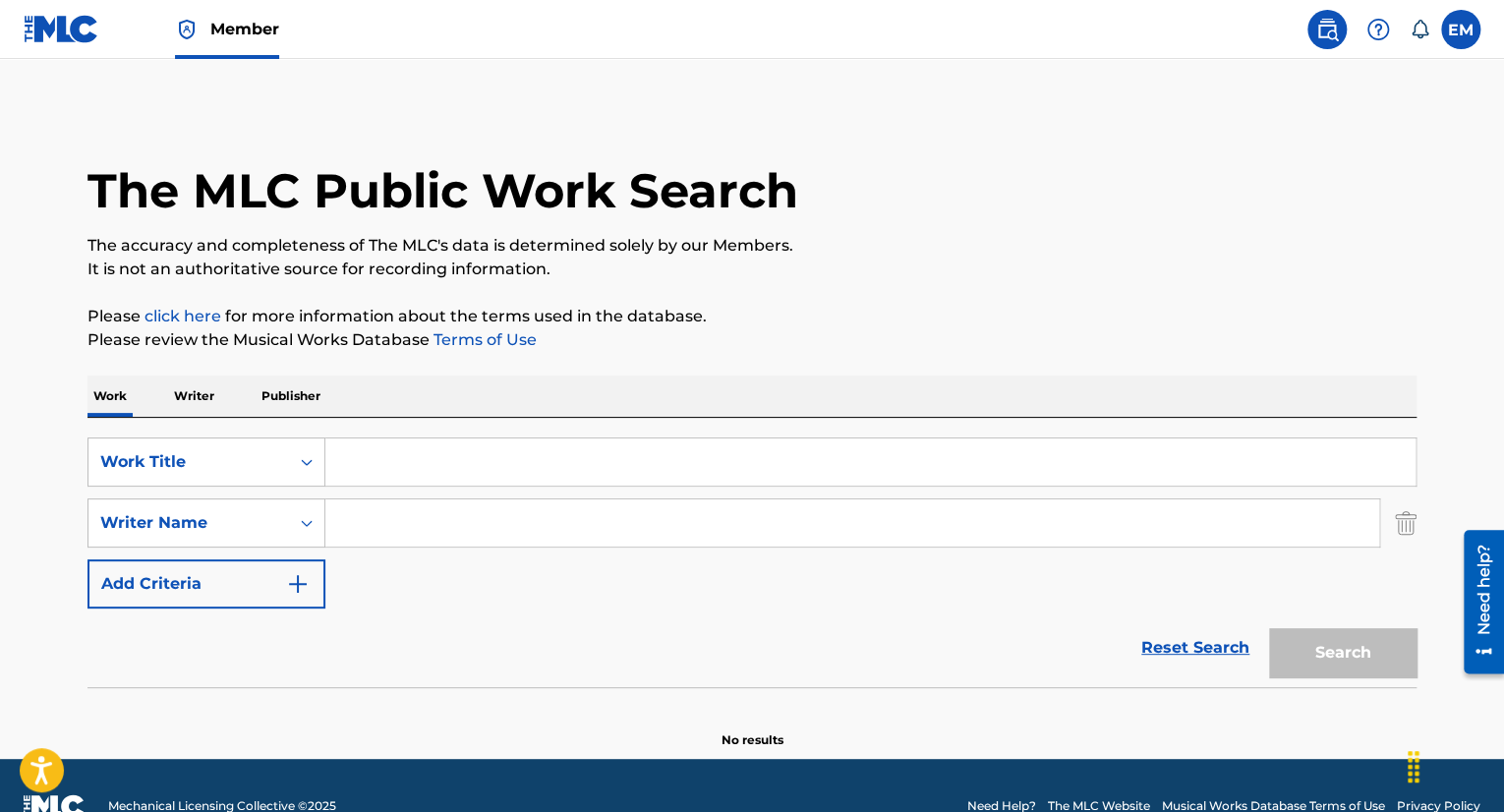 click at bounding box center [870, 462] 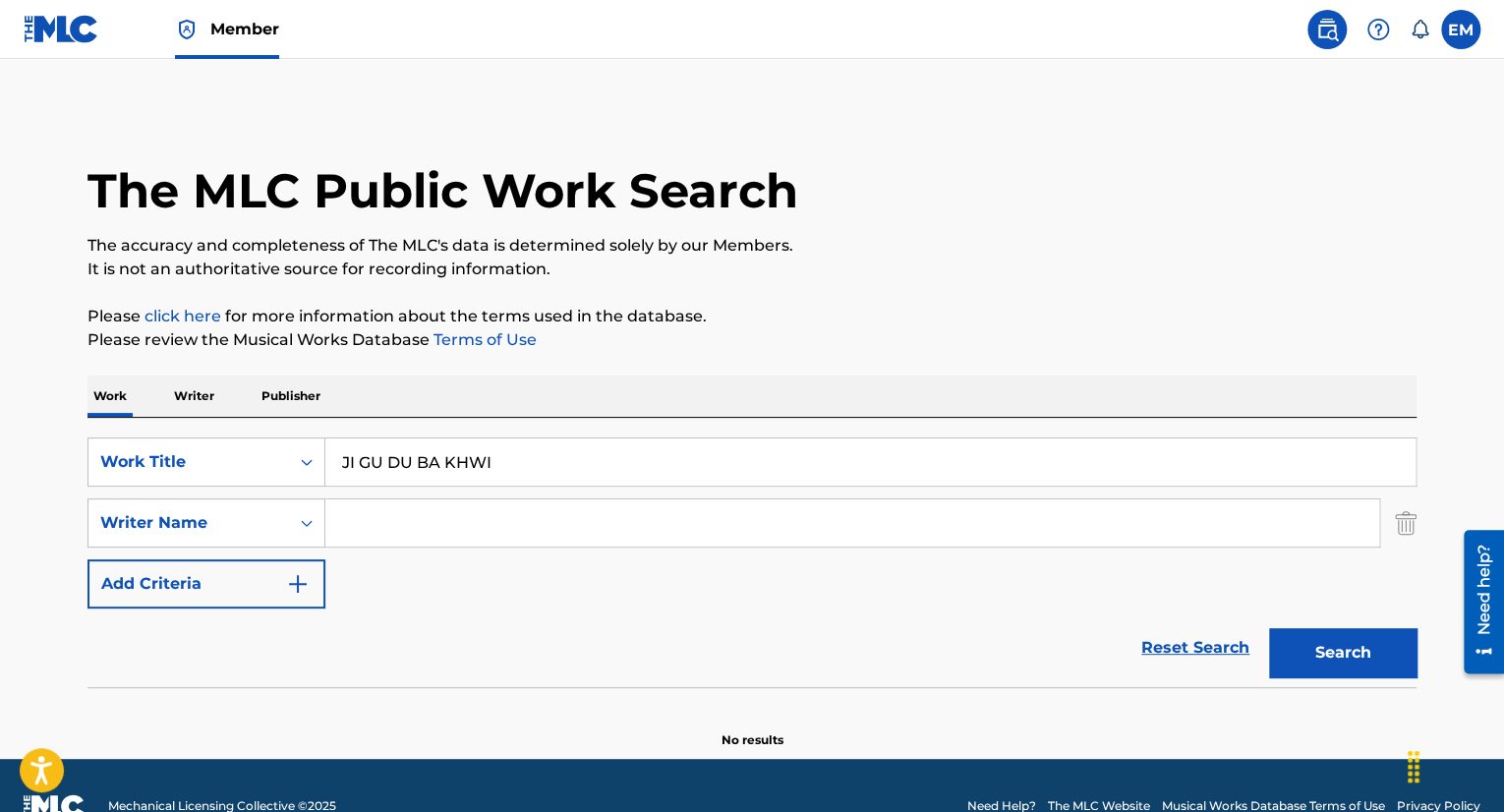 type on "JI GU DU BA KHWI" 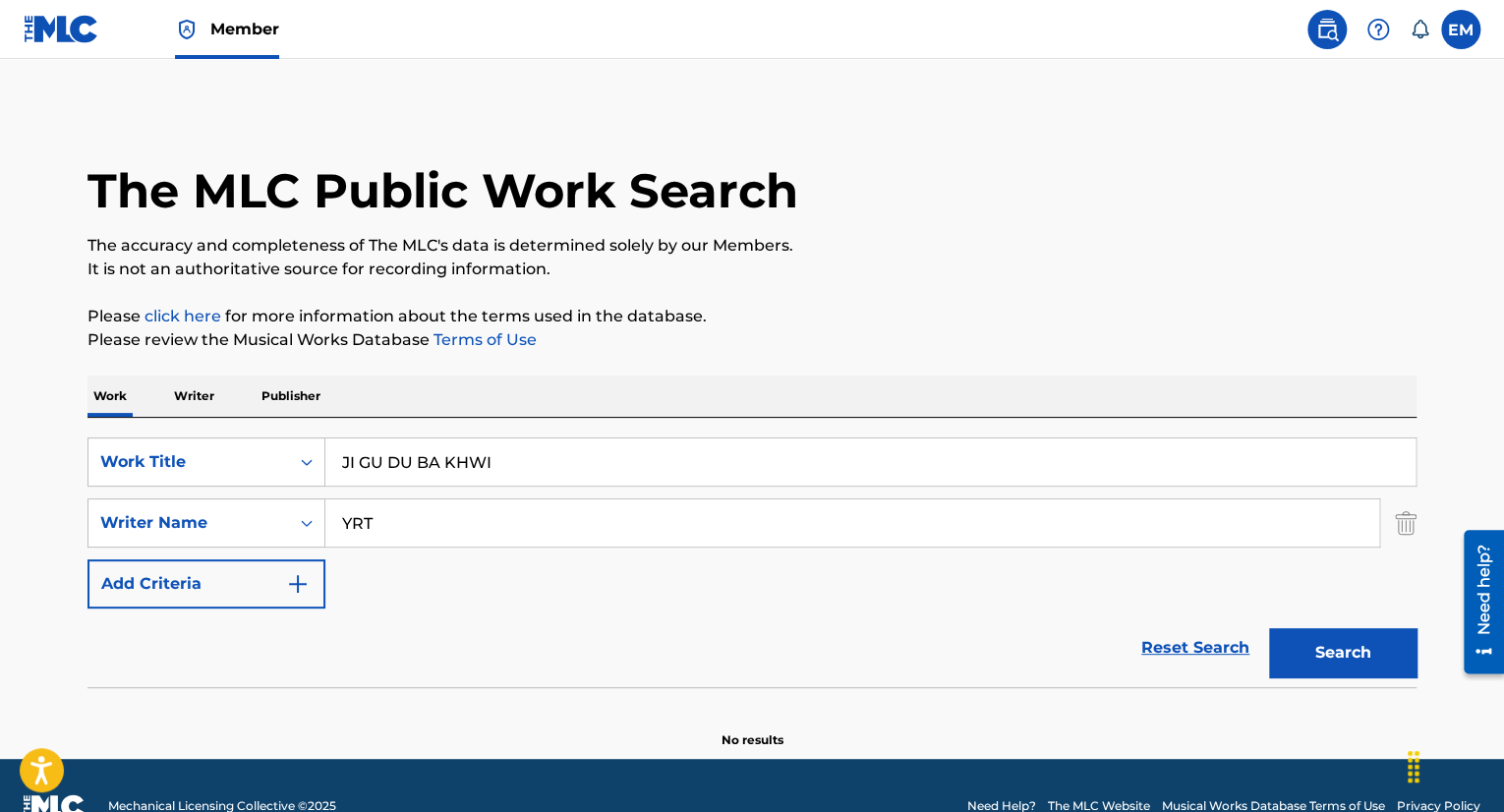 click on "Search" at bounding box center [1343, 653] 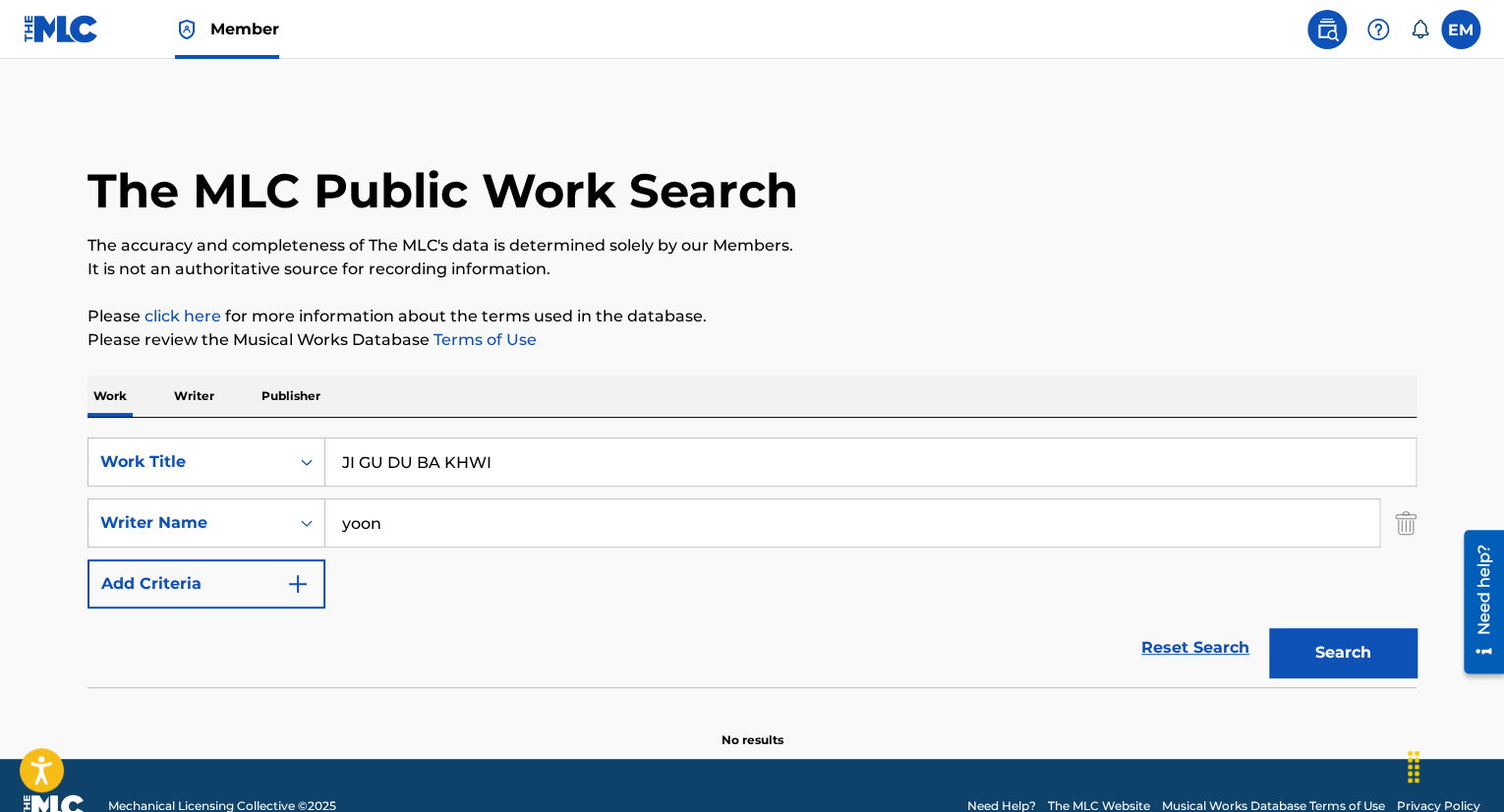type on "yoon" 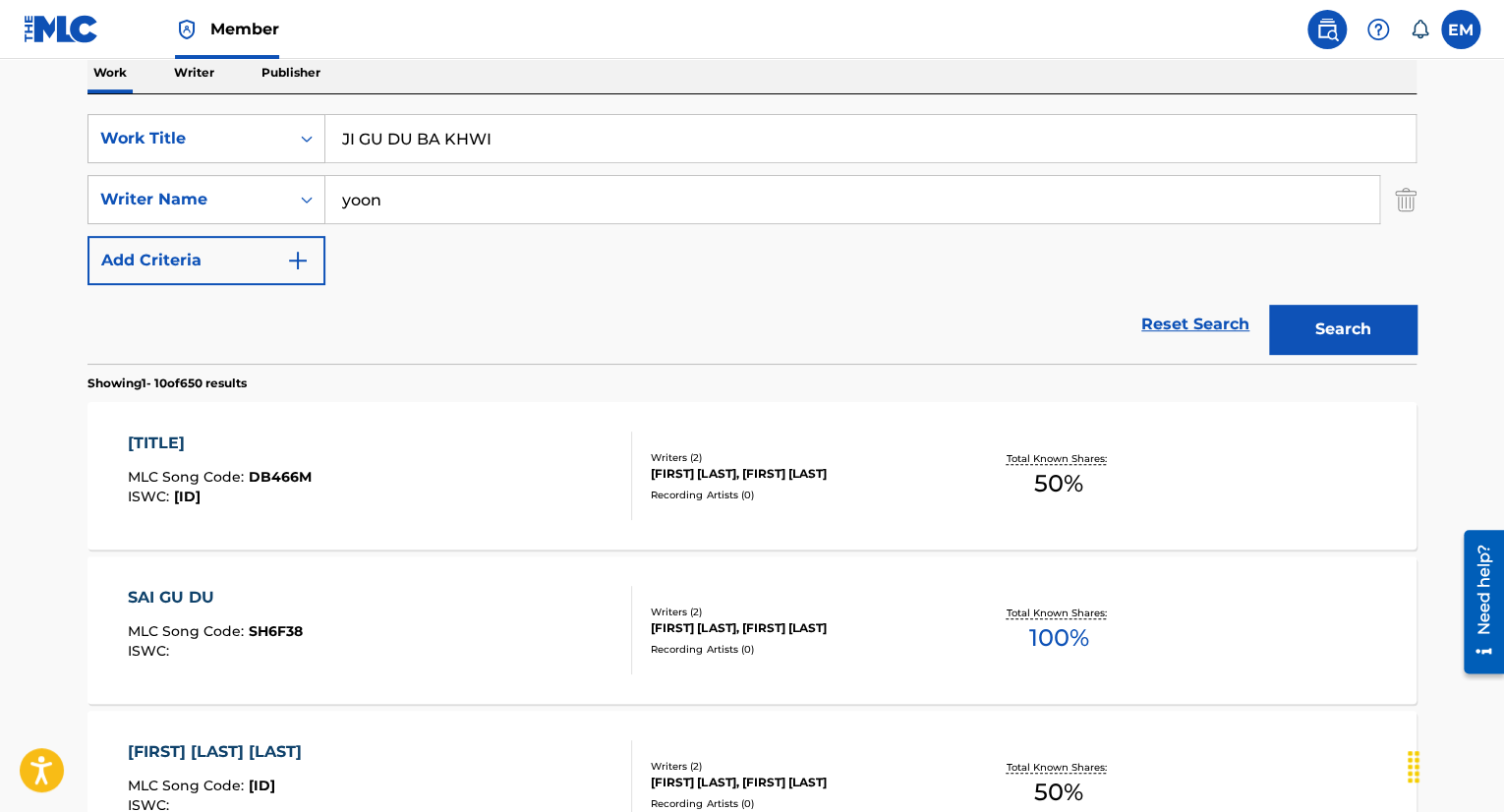 scroll, scrollTop: 393, scrollLeft: 0, axis: vertical 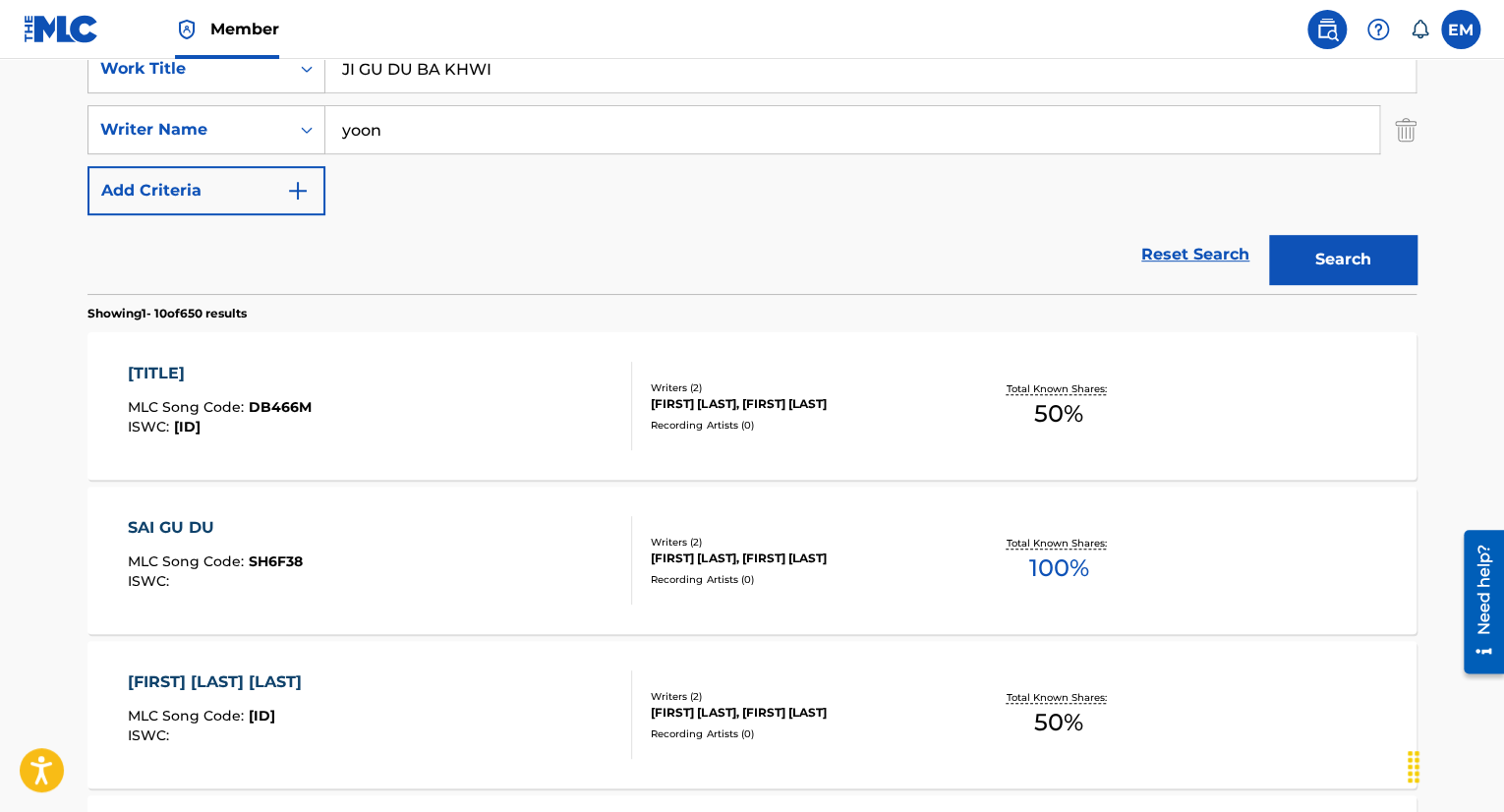 click on "JI GU DU BA KHWI" at bounding box center (870, 69) 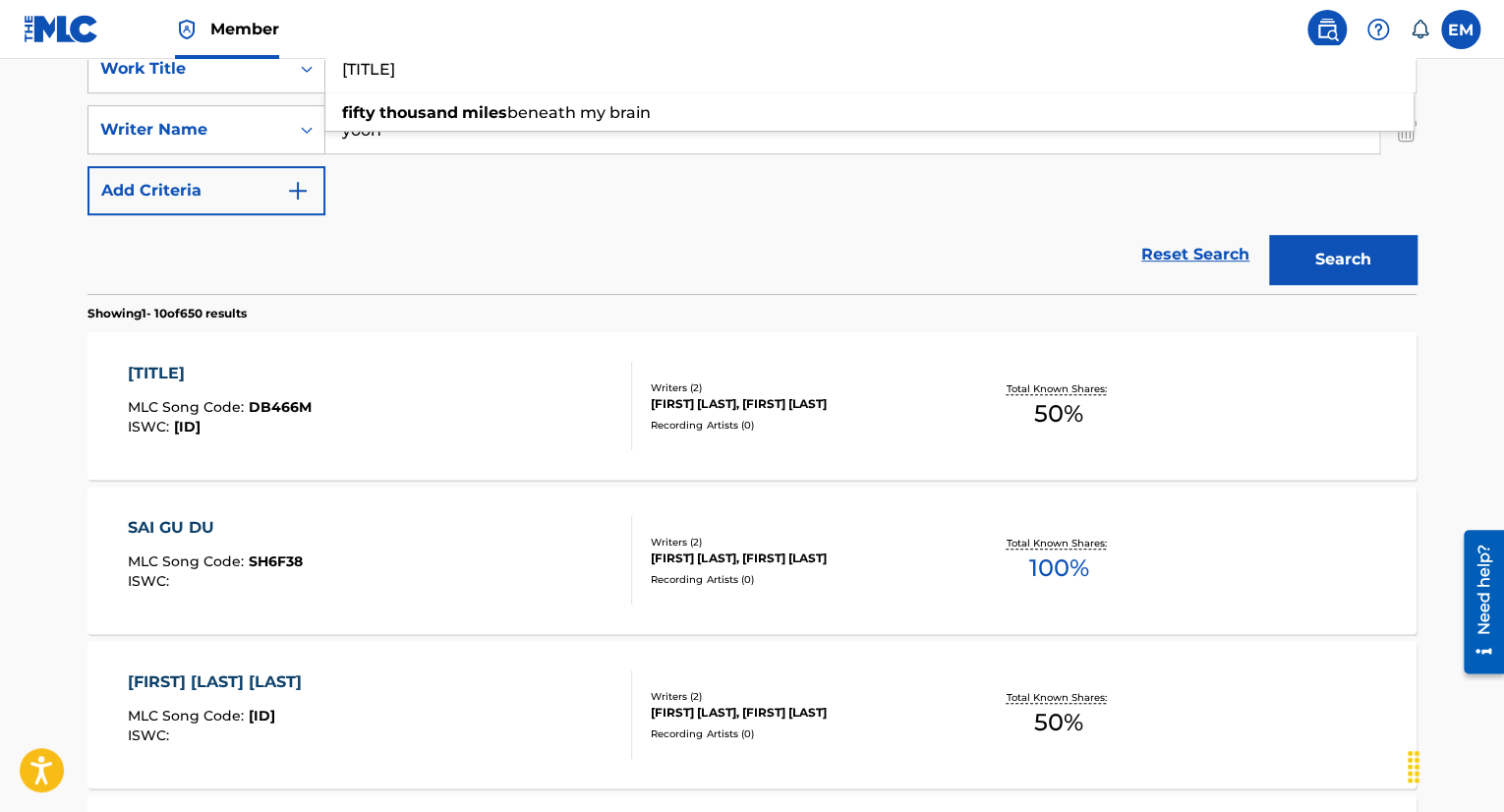 click on "Search" at bounding box center (1343, 260) 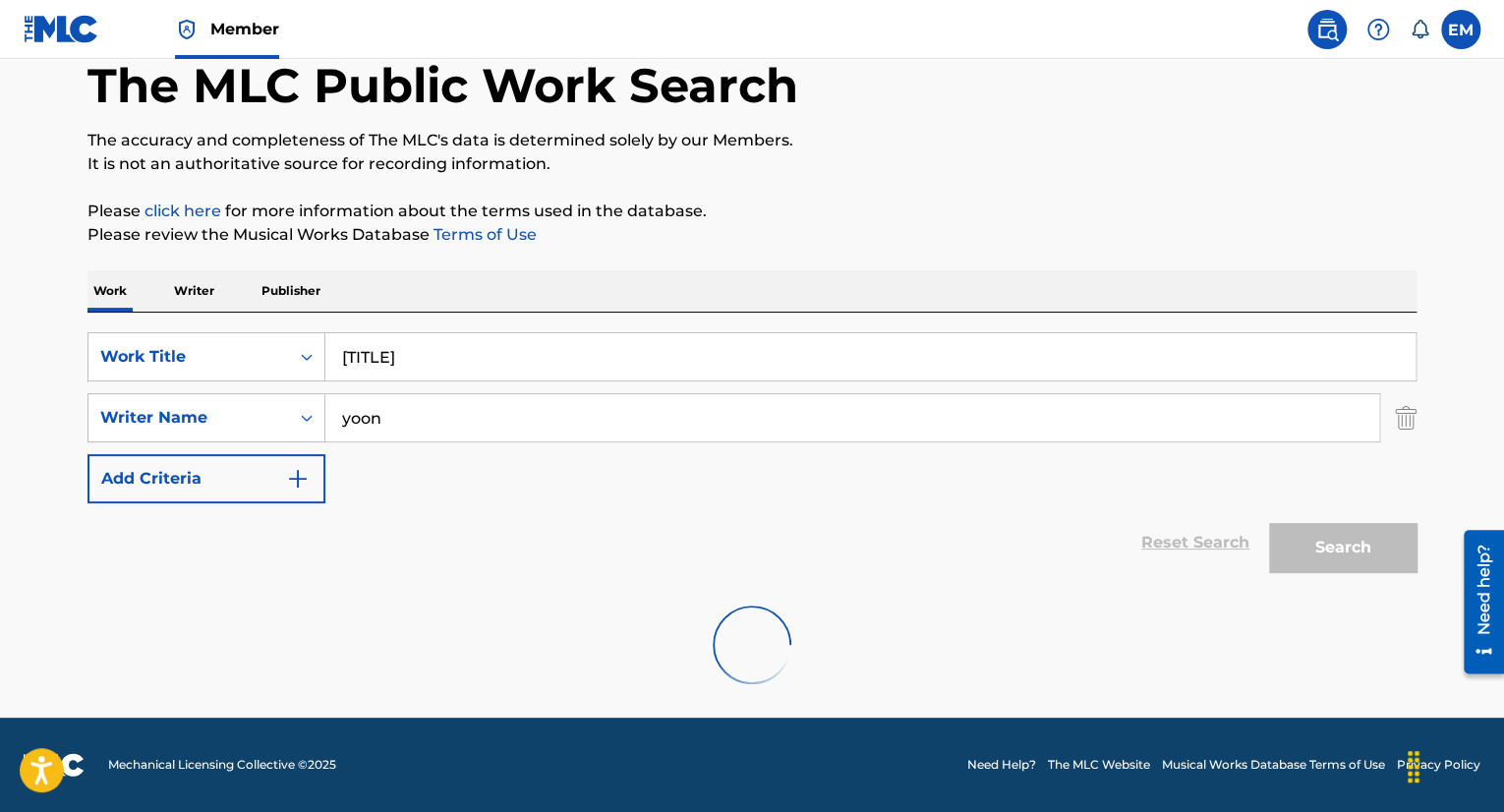 scroll, scrollTop: 393, scrollLeft: 0, axis: vertical 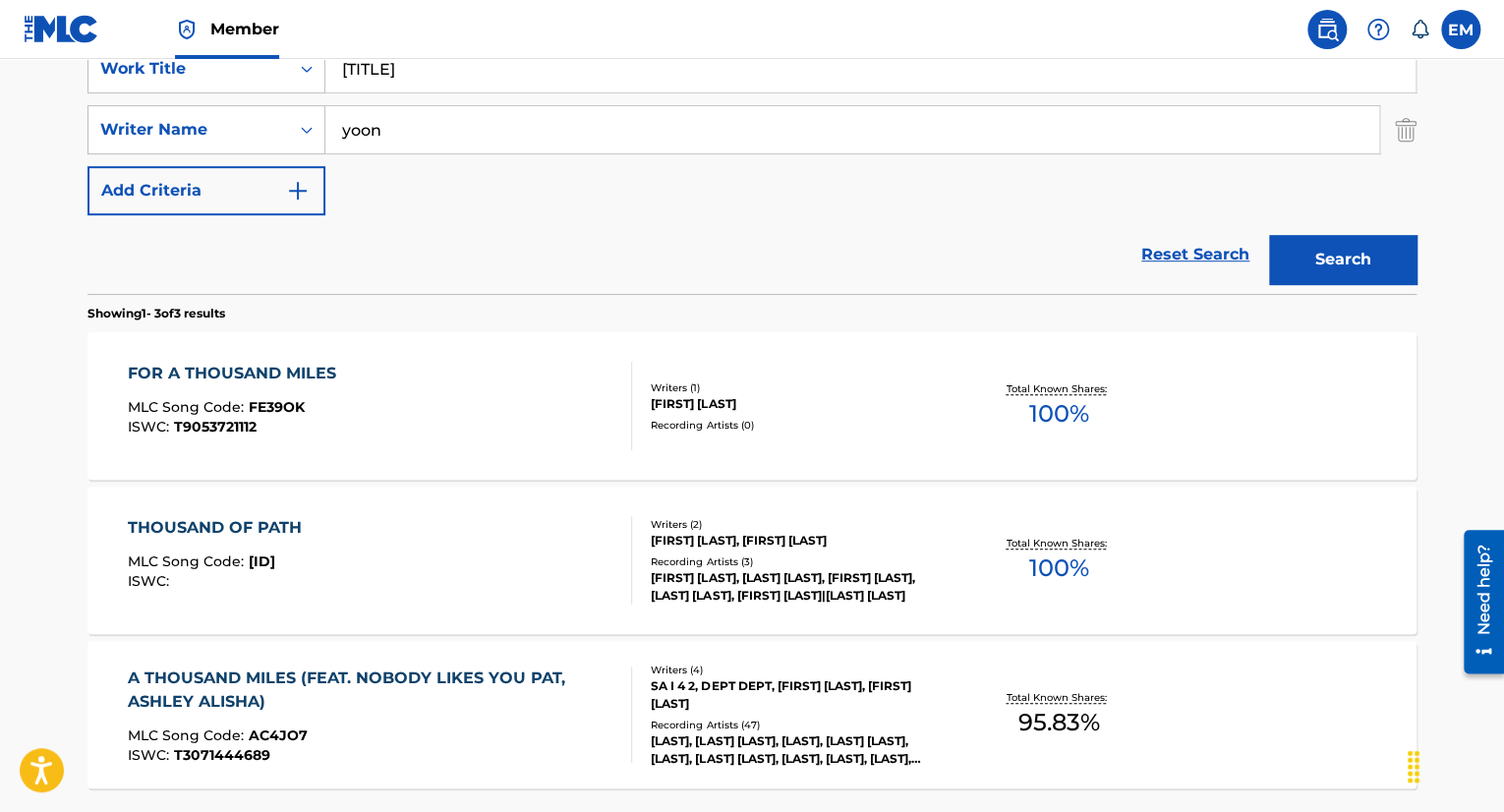 click on "[TITLE]" at bounding box center [870, 69] 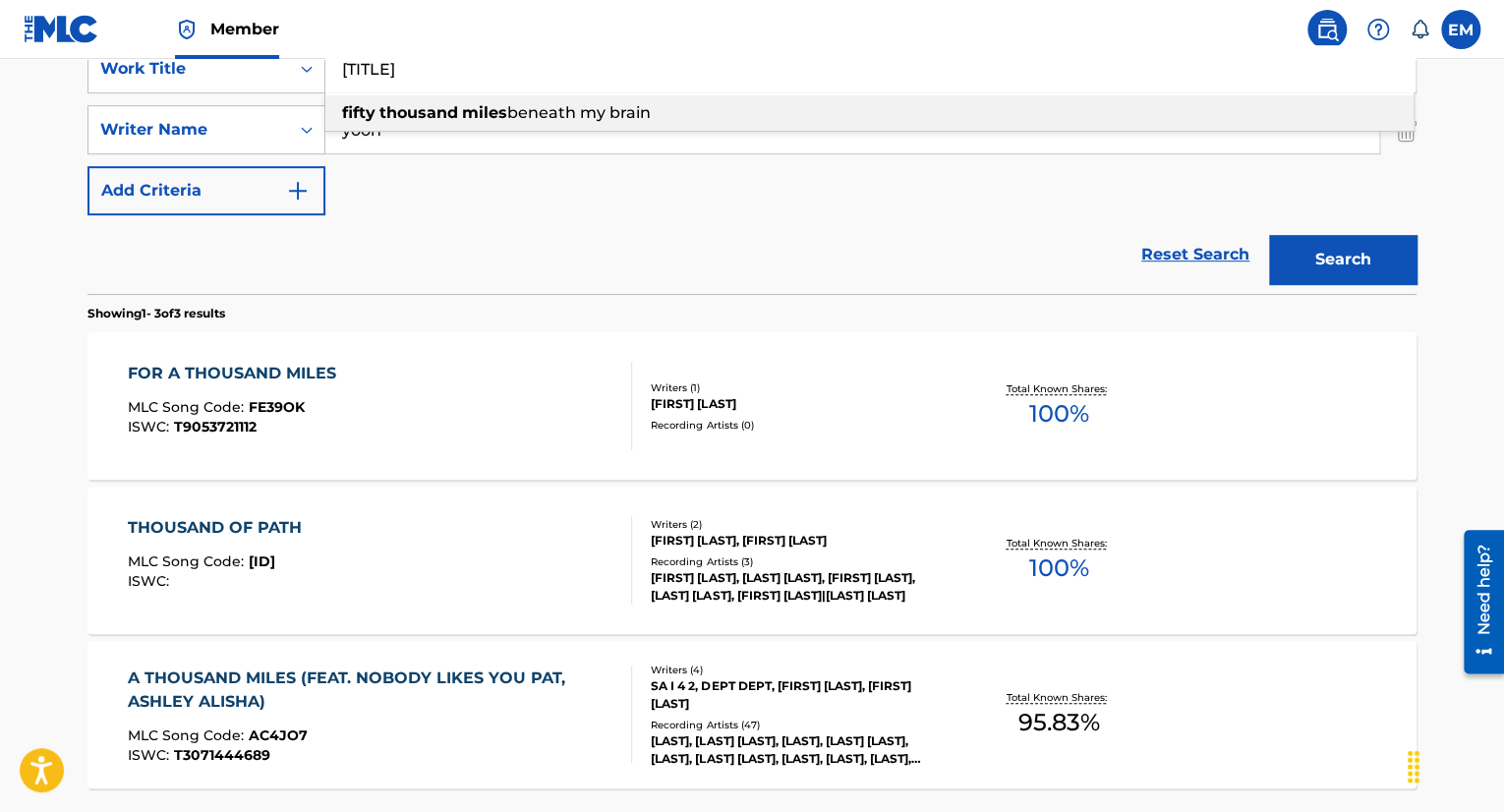 paste on "AMBROSIA" 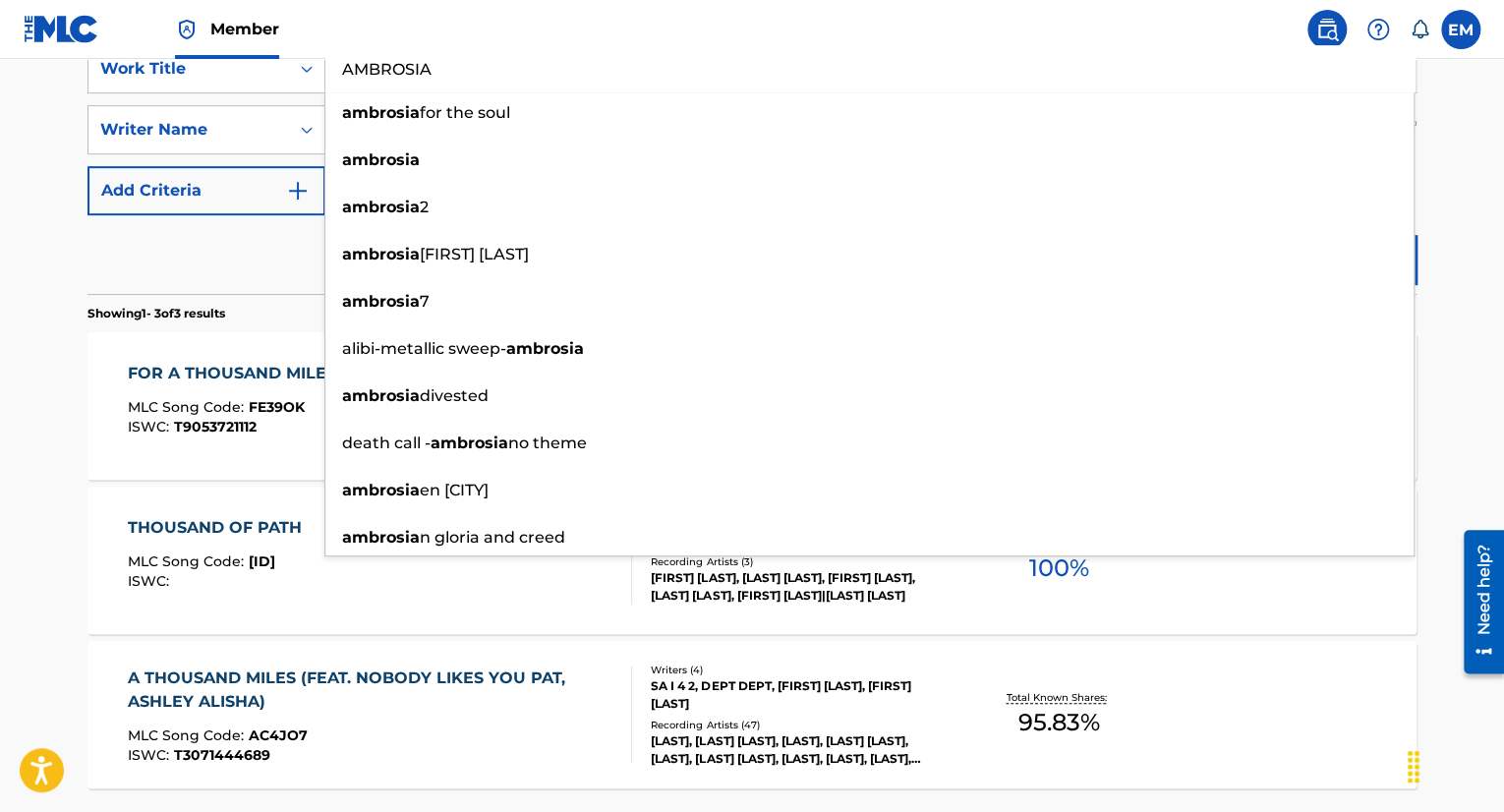 type on "AMBROSIA" 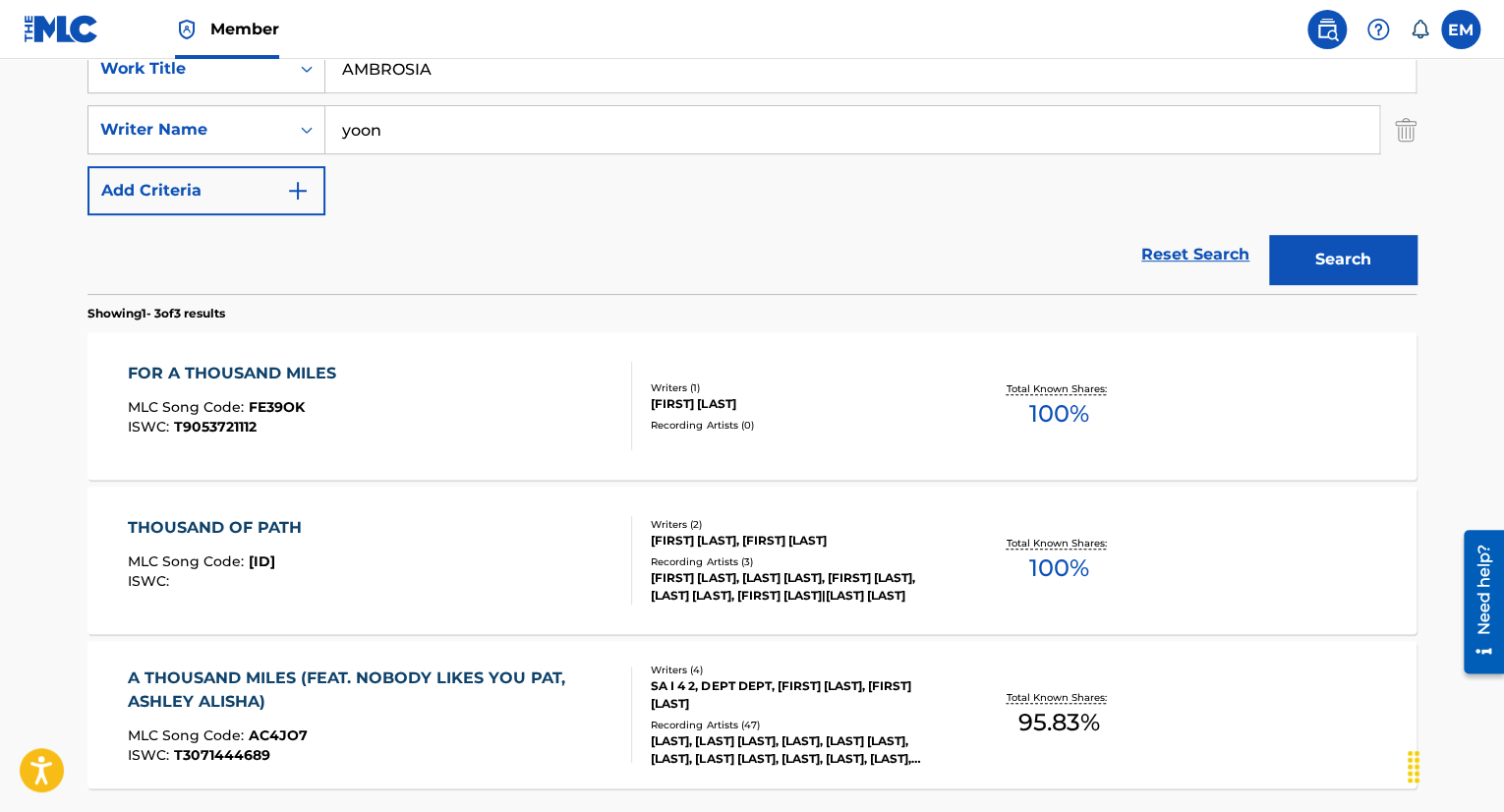 click on "yoon" at bounding box center [852, 130] 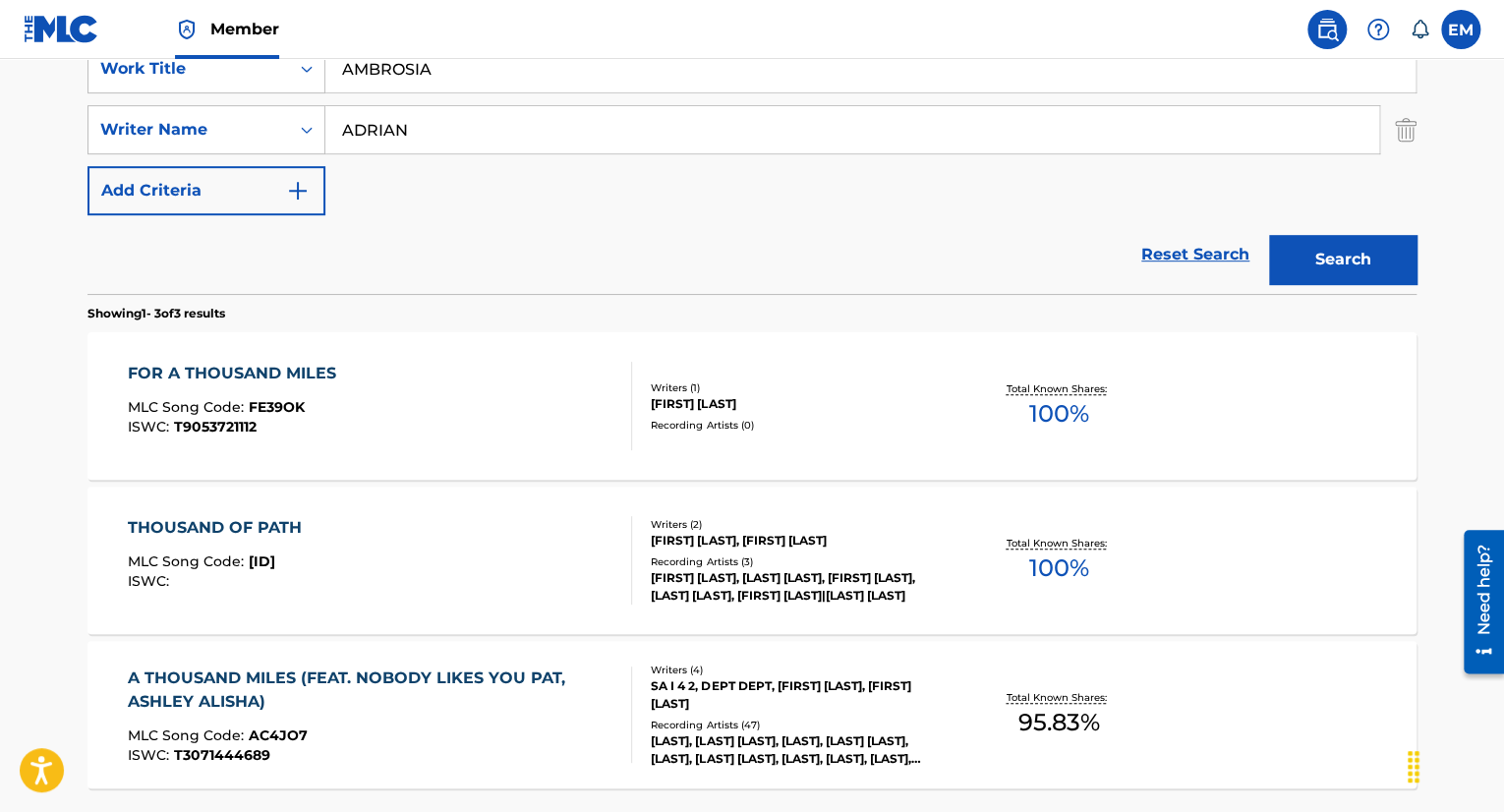 type on "ADRIAN" 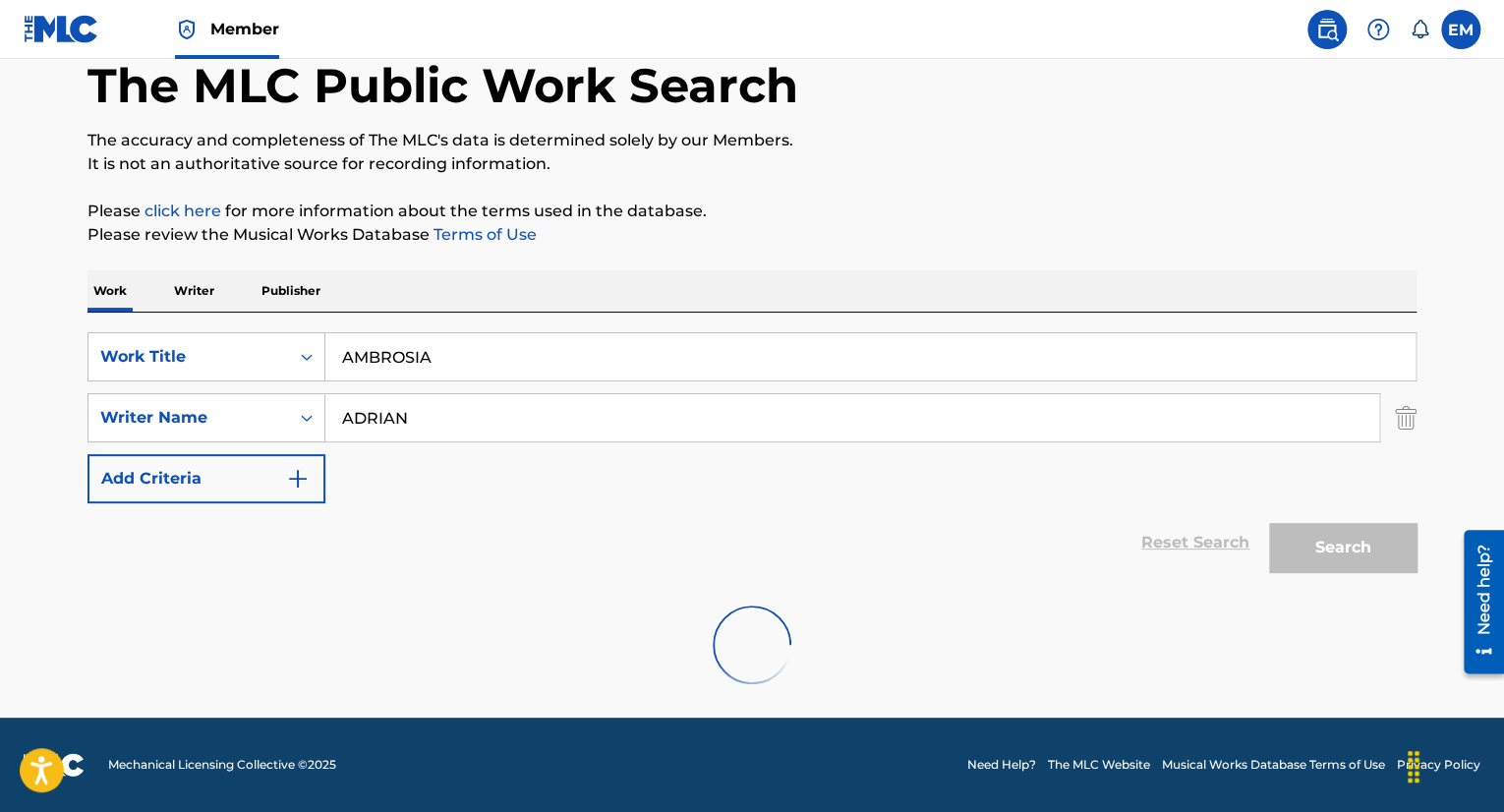 scroll, scrollTop: 258, scrollLeft: 0, axis: vertical 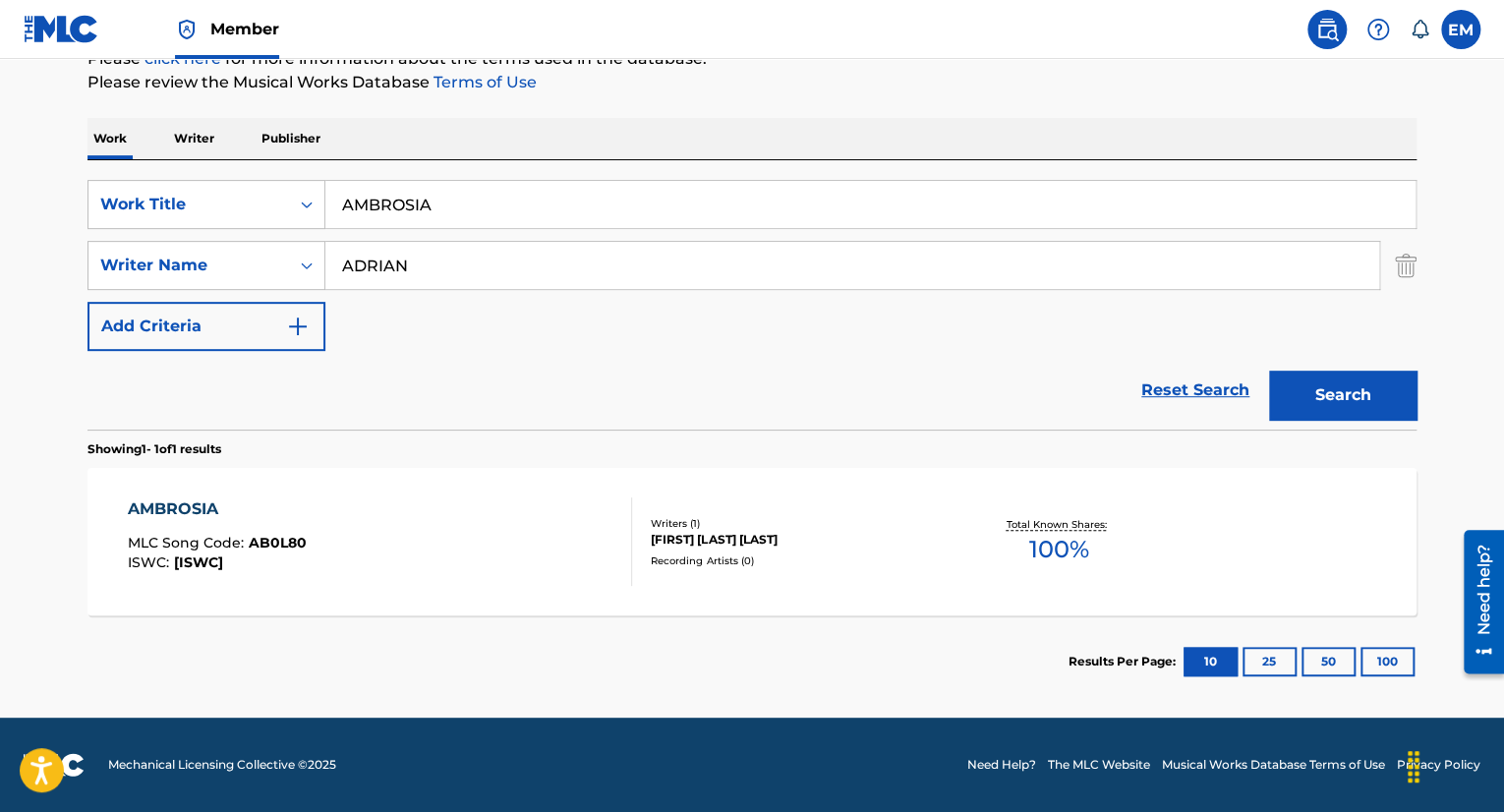 click on "AMBROSIA MLC Song Code : AB0L80 ISWC : [ISWC]" at bounding box center (380, 542) 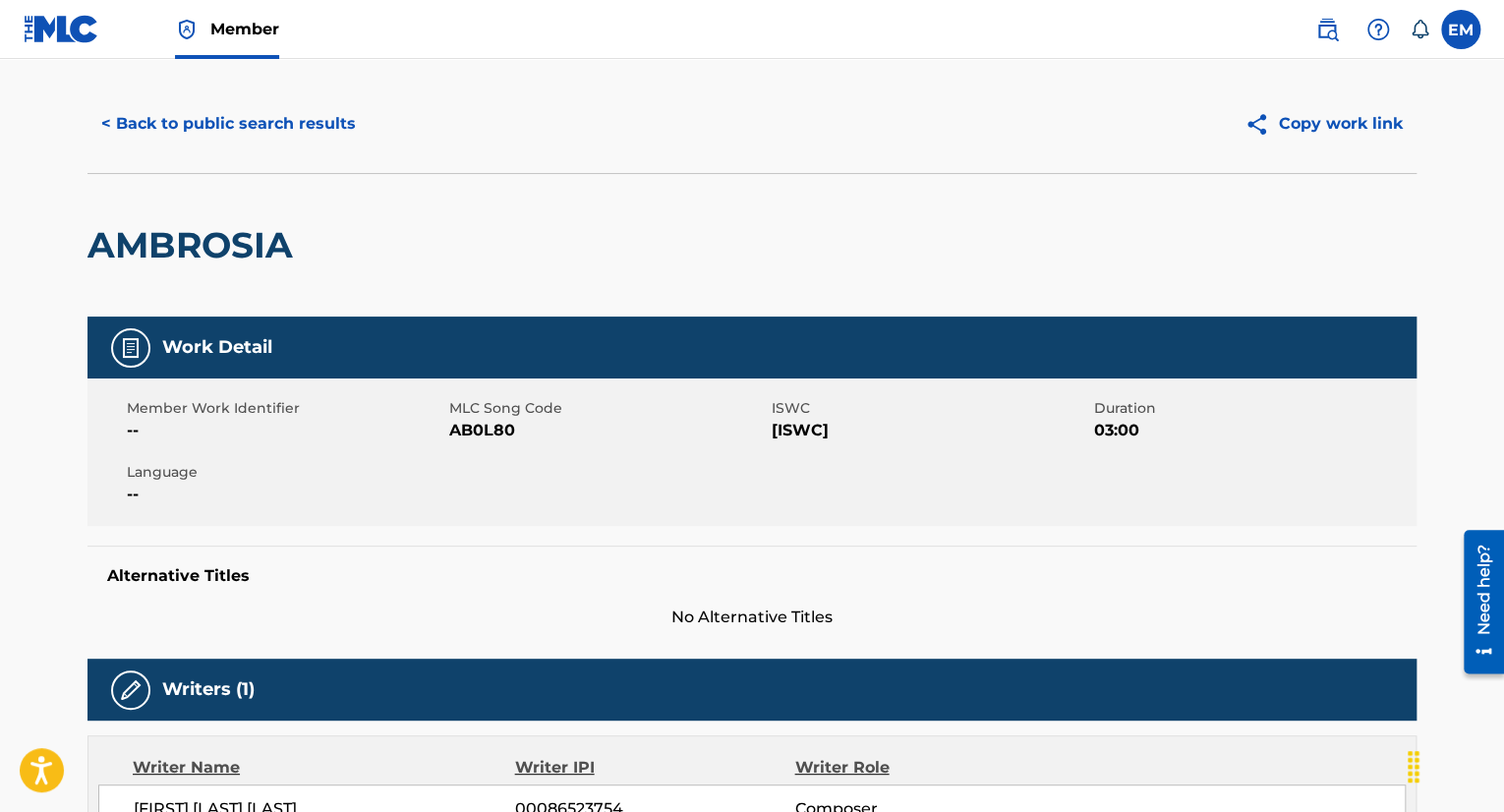 scroll, scrollTop: 0, scrollLeft: 0, axis: both 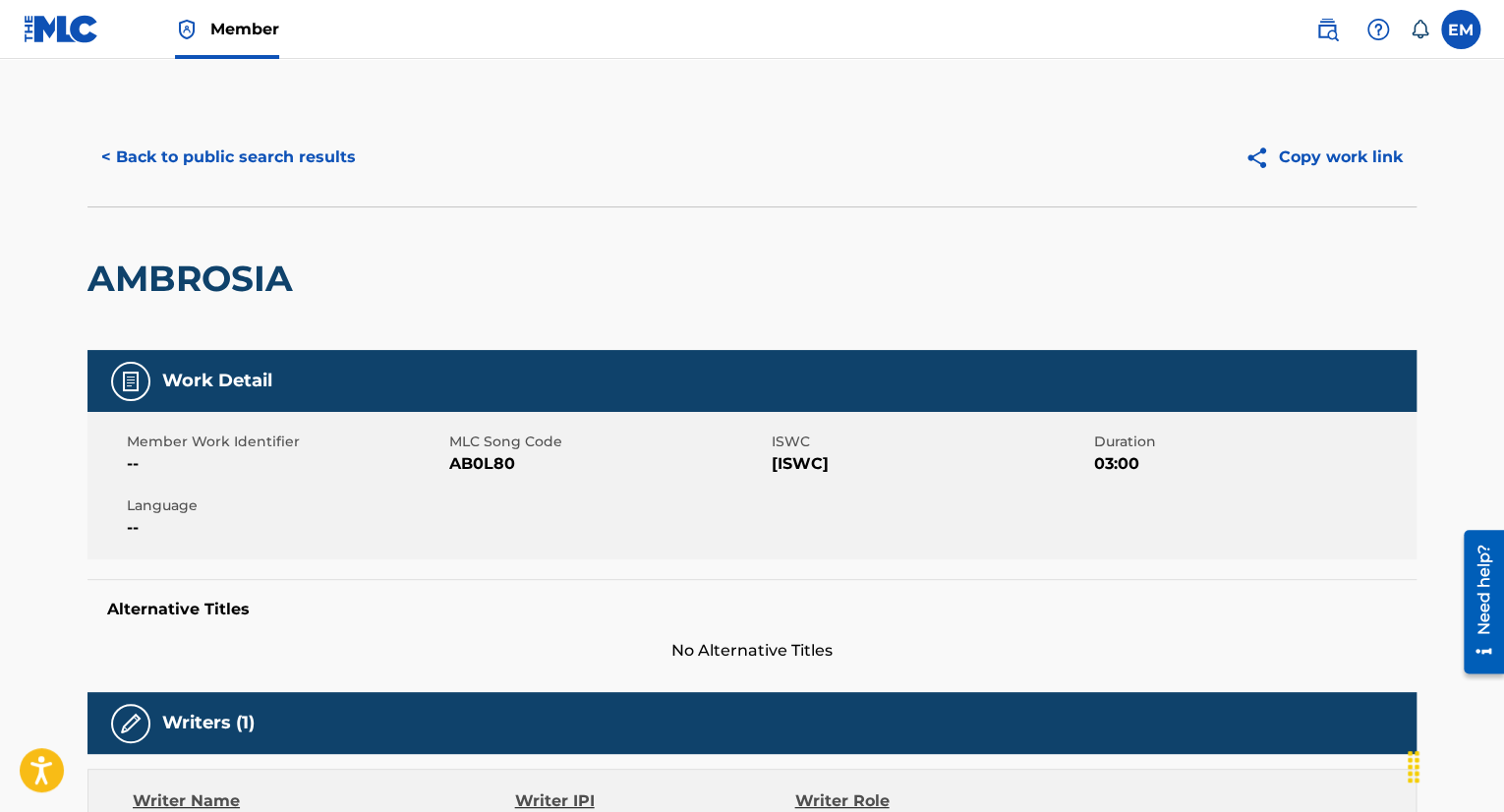 click on "< Back to public search results" at bounding box center (228, 157) 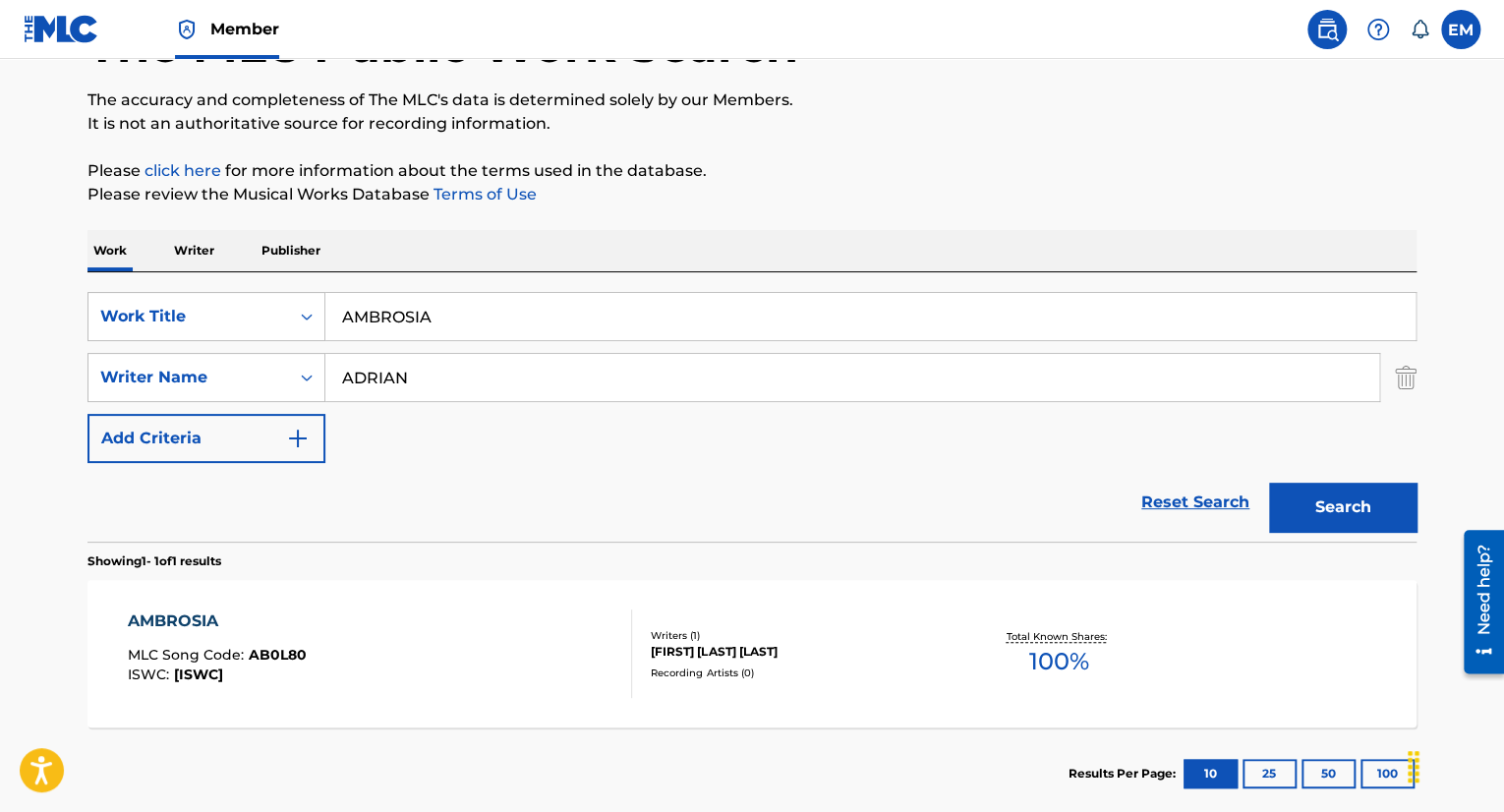 click on "ADRIAN" at bounding box center (852, 377) 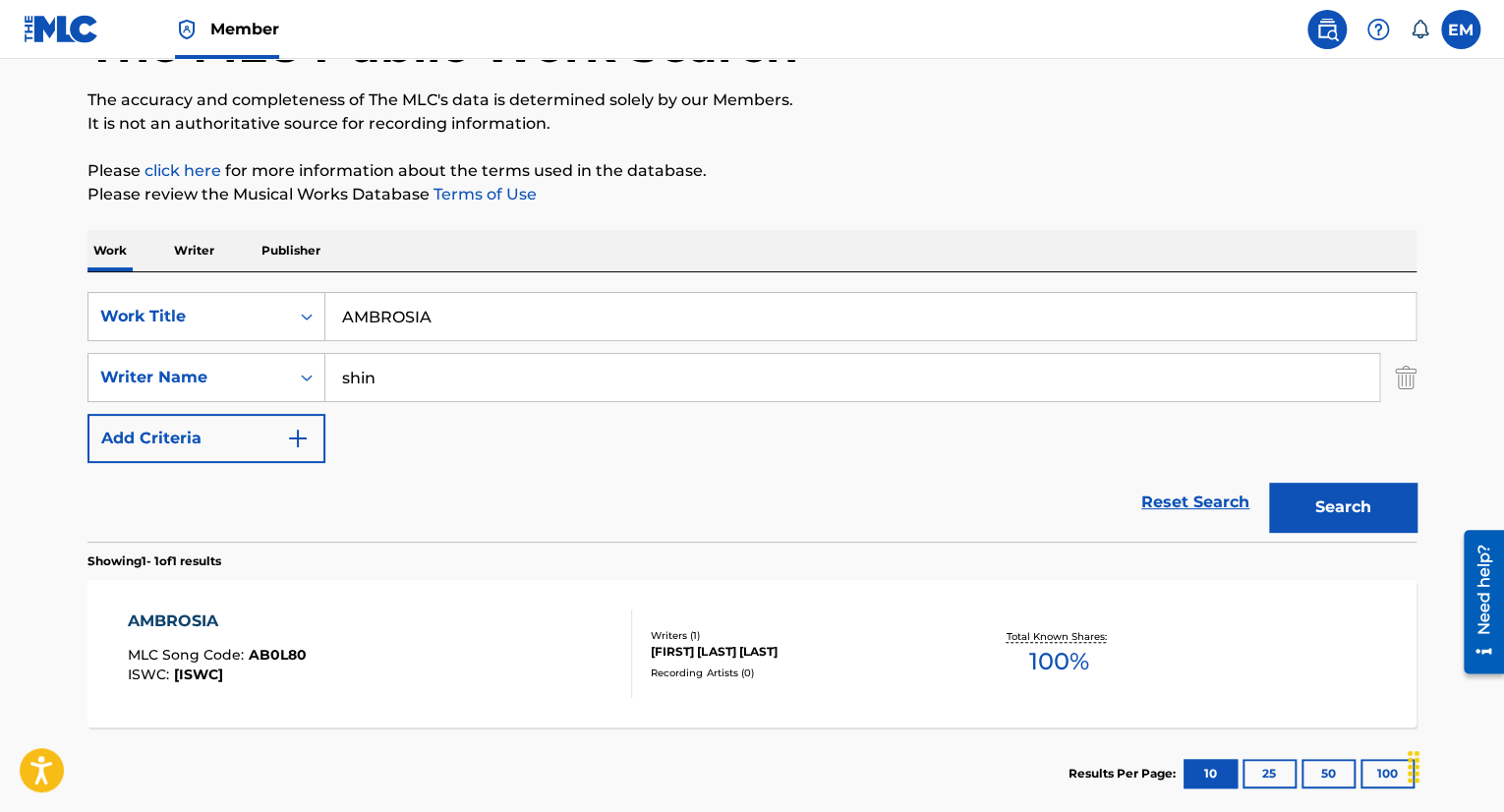 click on "Search" at bounding box center [1343, 507] 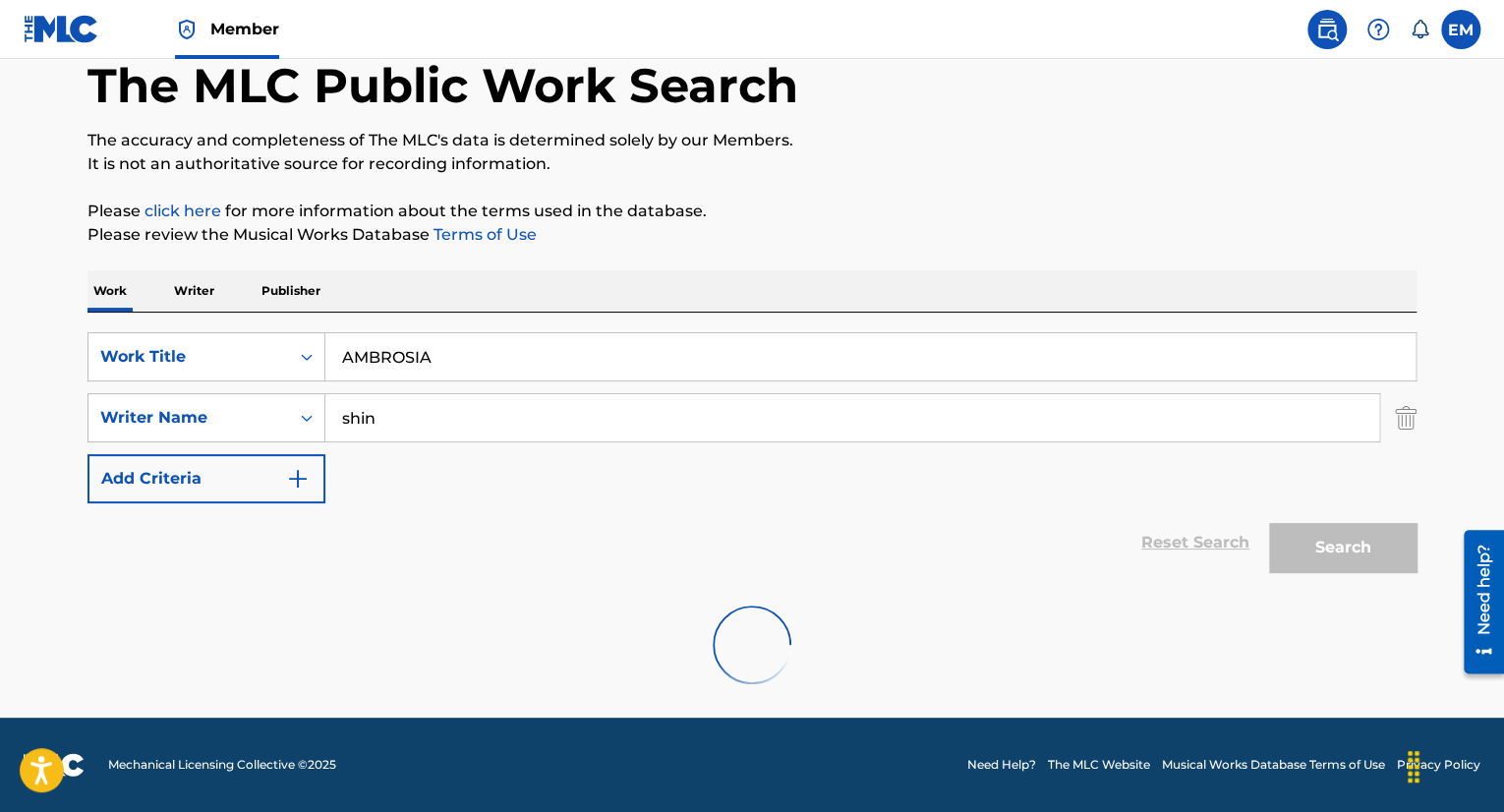 scroll, scrollTop: 41, scrollLeft: 0, axis: vertical 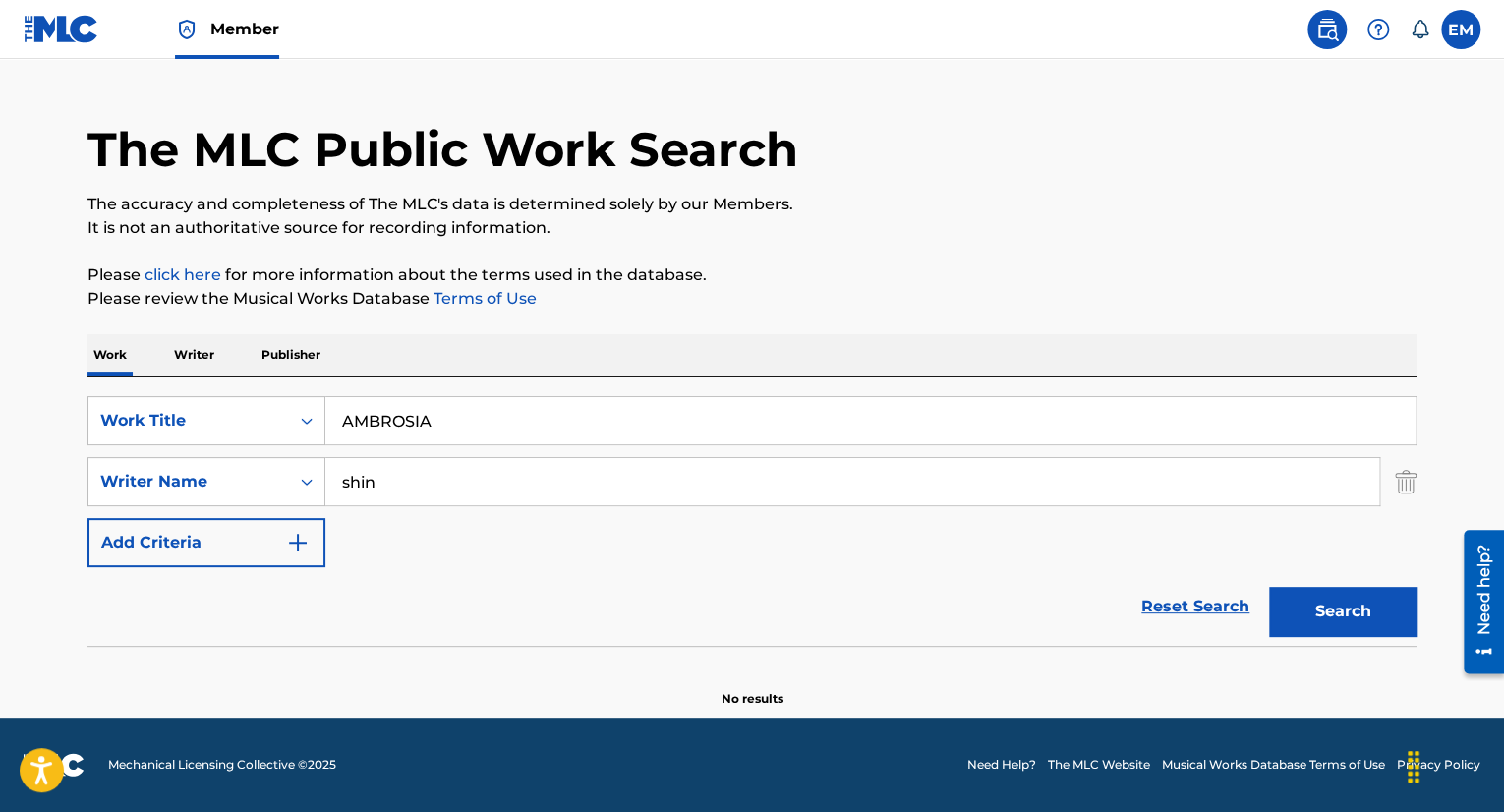 click on "shin" at bounding box center [852, 482] 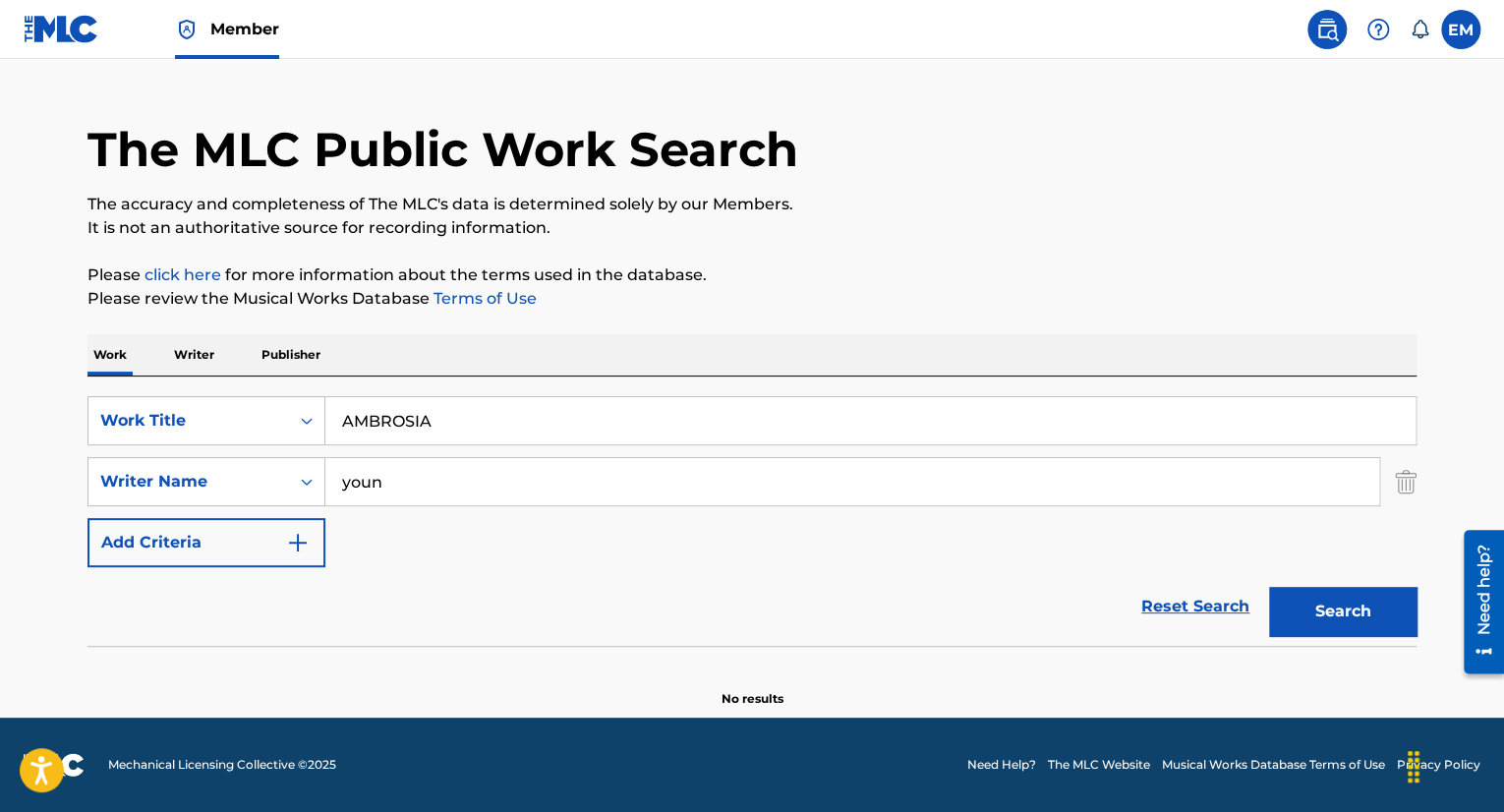 drag, startPoint x: 803, startPoint y: 596, endPoint x: 967, endPoint y: 590, distance: 164.10972 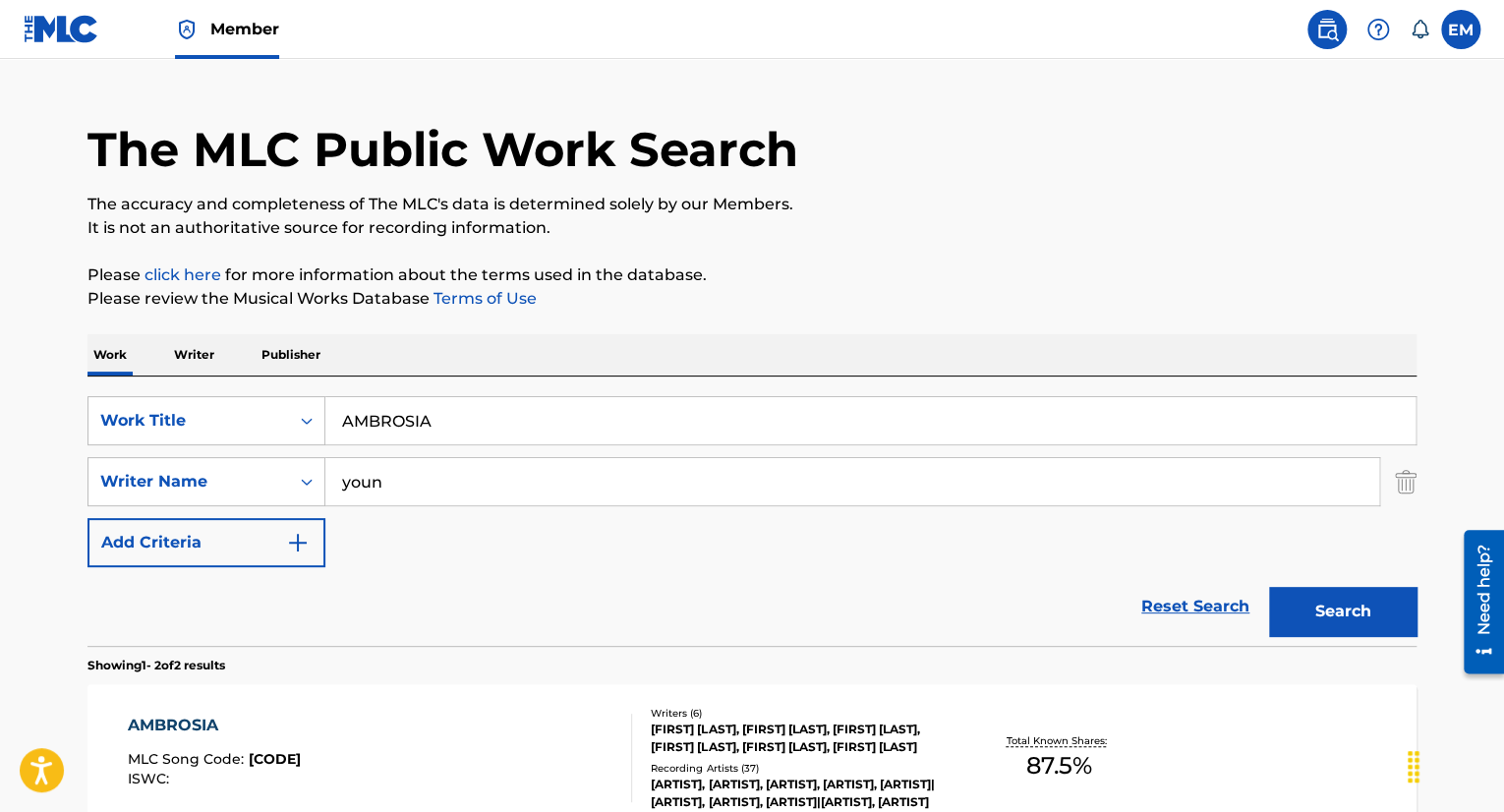 scroll, scrollTop: 412, scrollLeft: 0, axis: vertical 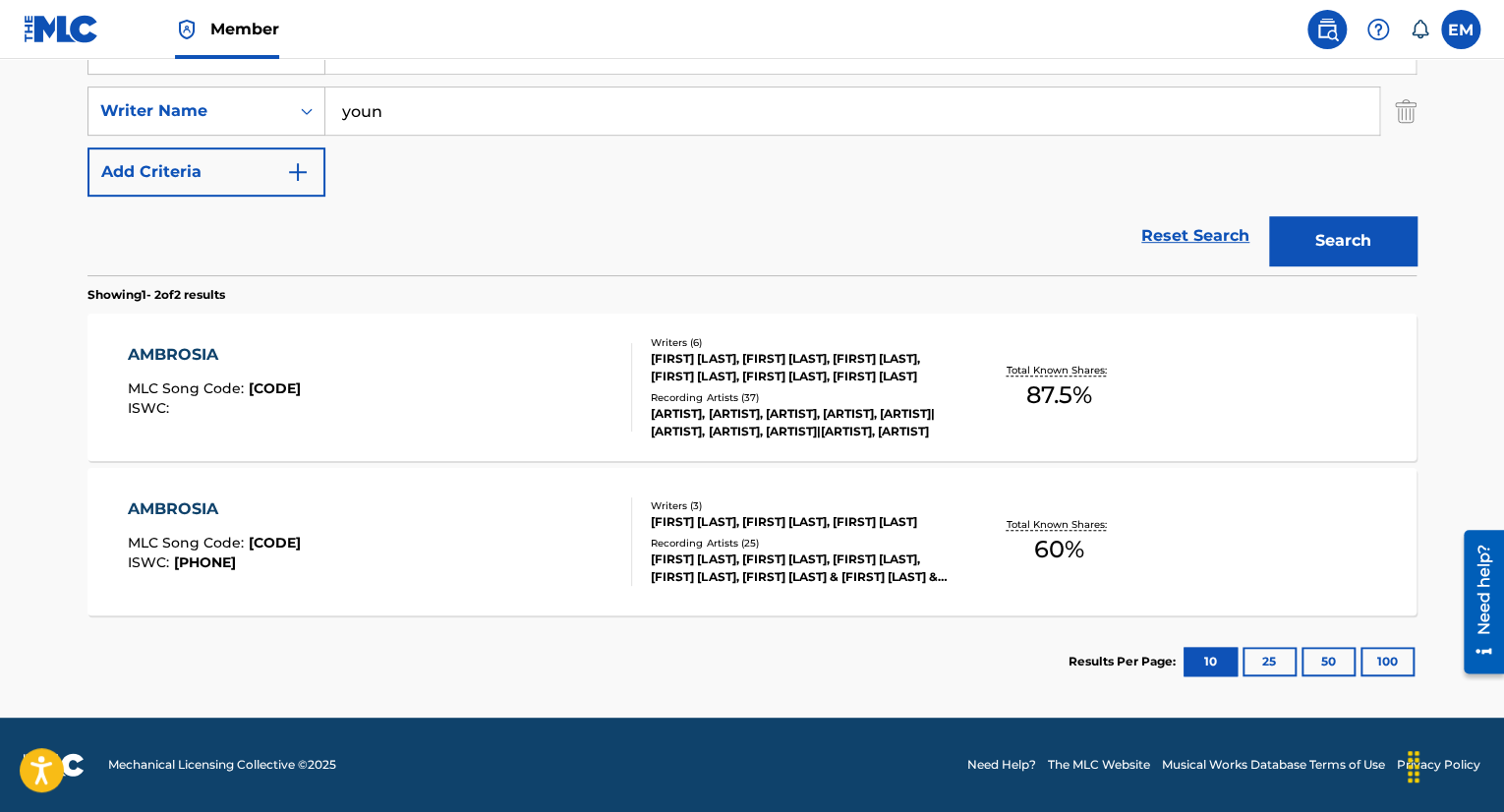 click on "youn" at bounding box center (852, 111) 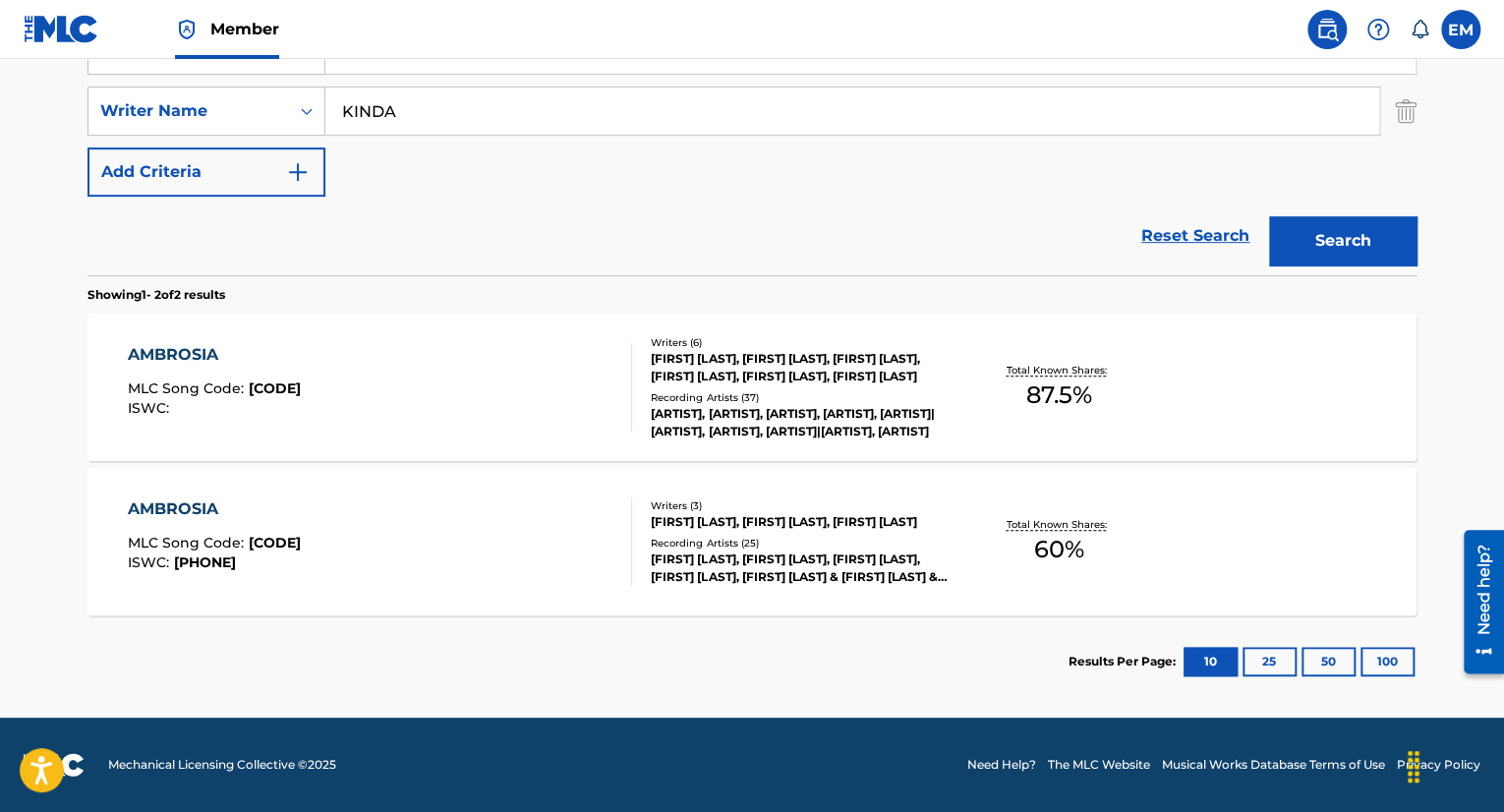 type on "KINDA" 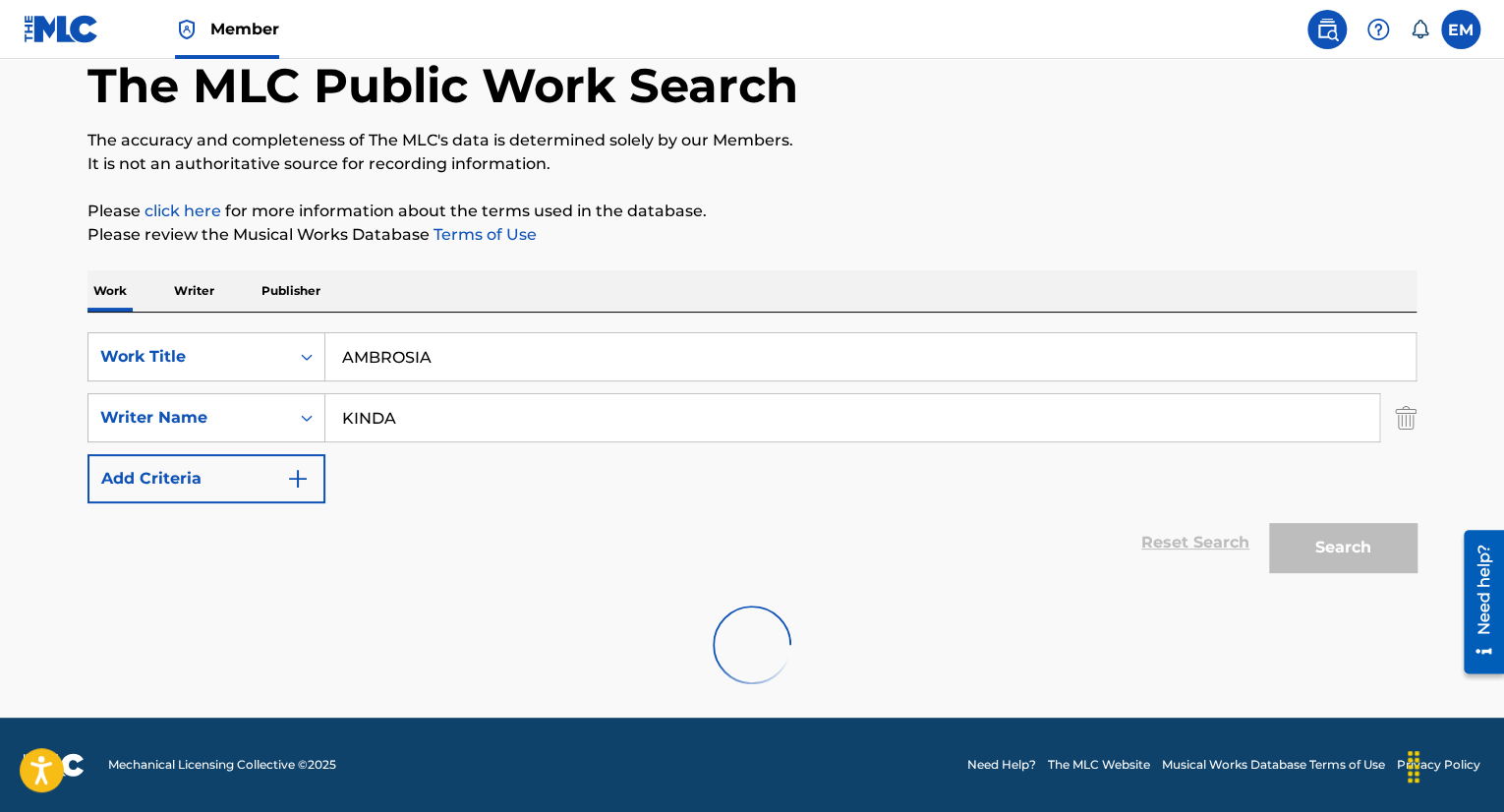 scroll, scrollTop: 41, scrollLeft: 0, axis: vertical 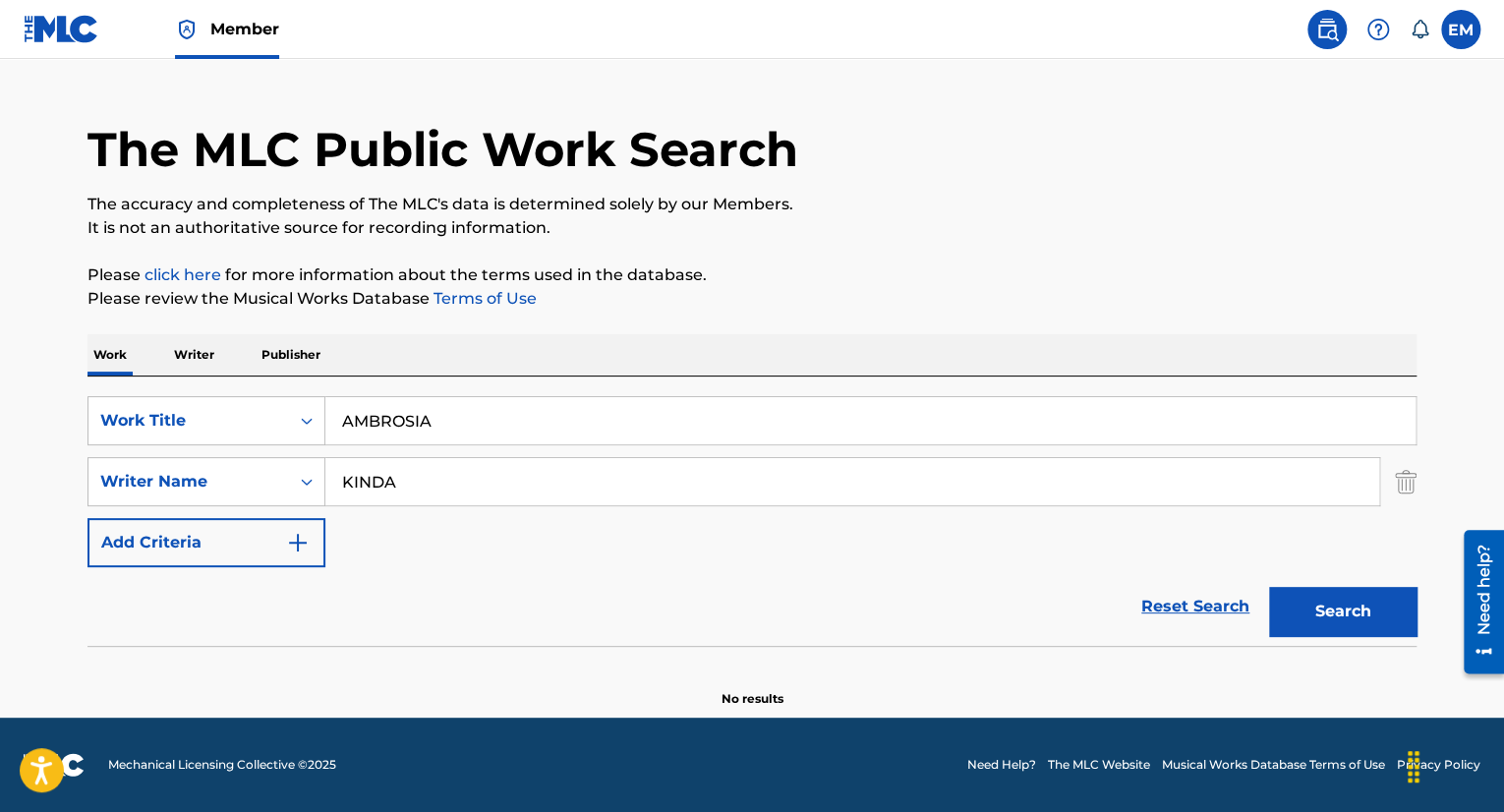 click on "AMBROSIA" at bounding box center (870, 421) 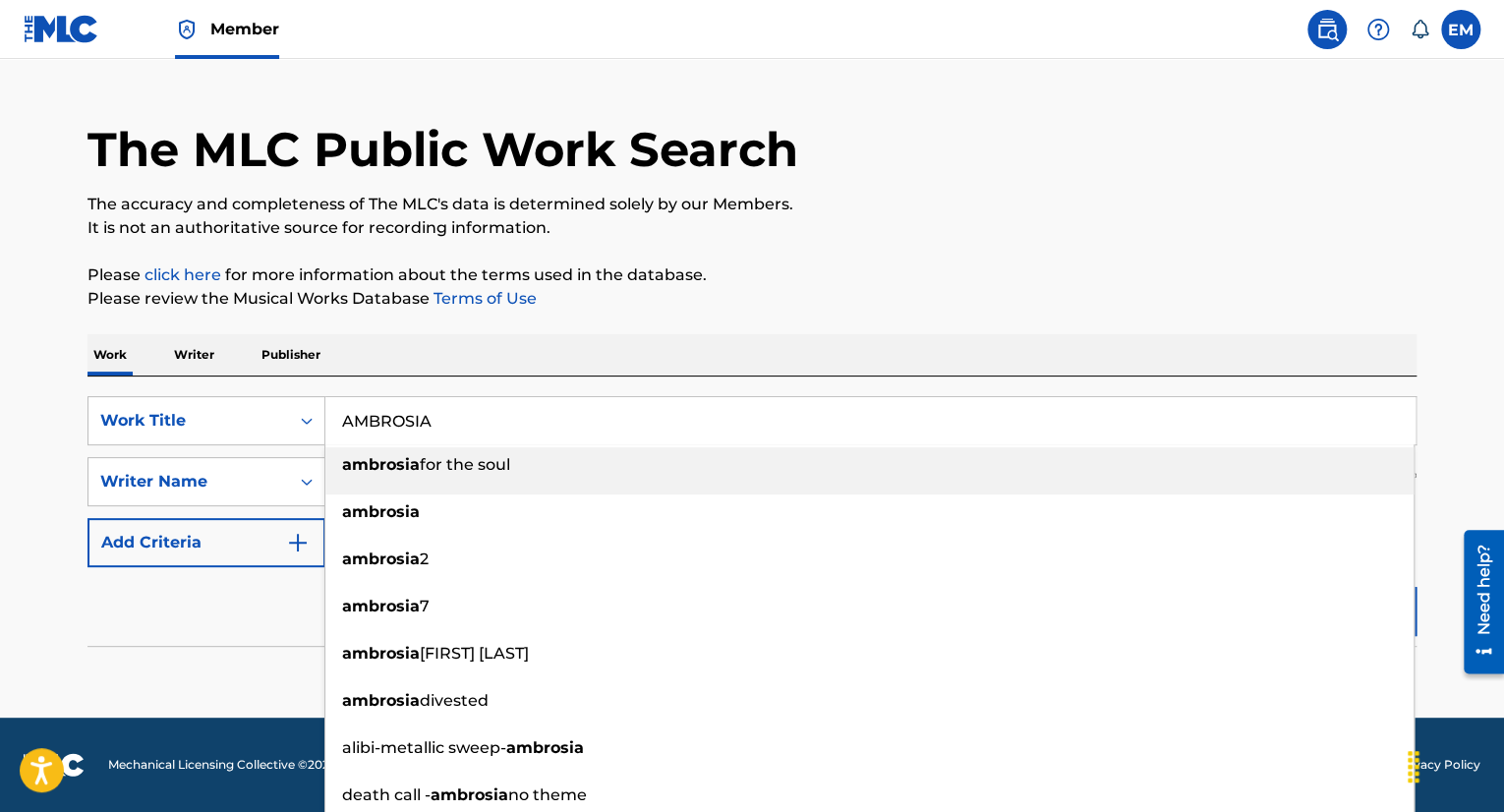 click on "AMBROSIA" at bounding box center [870, 421] 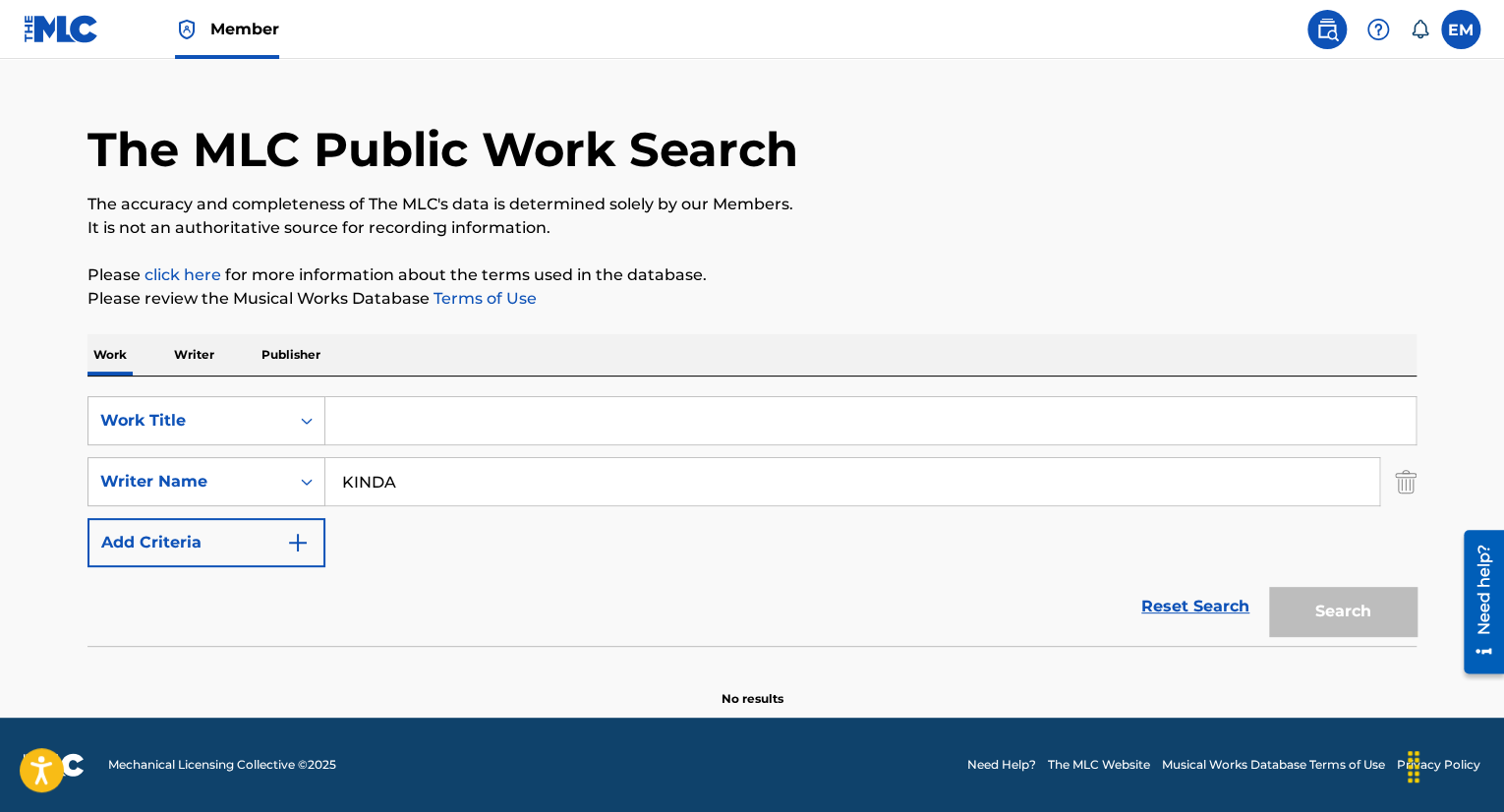 paste on "DOWN" 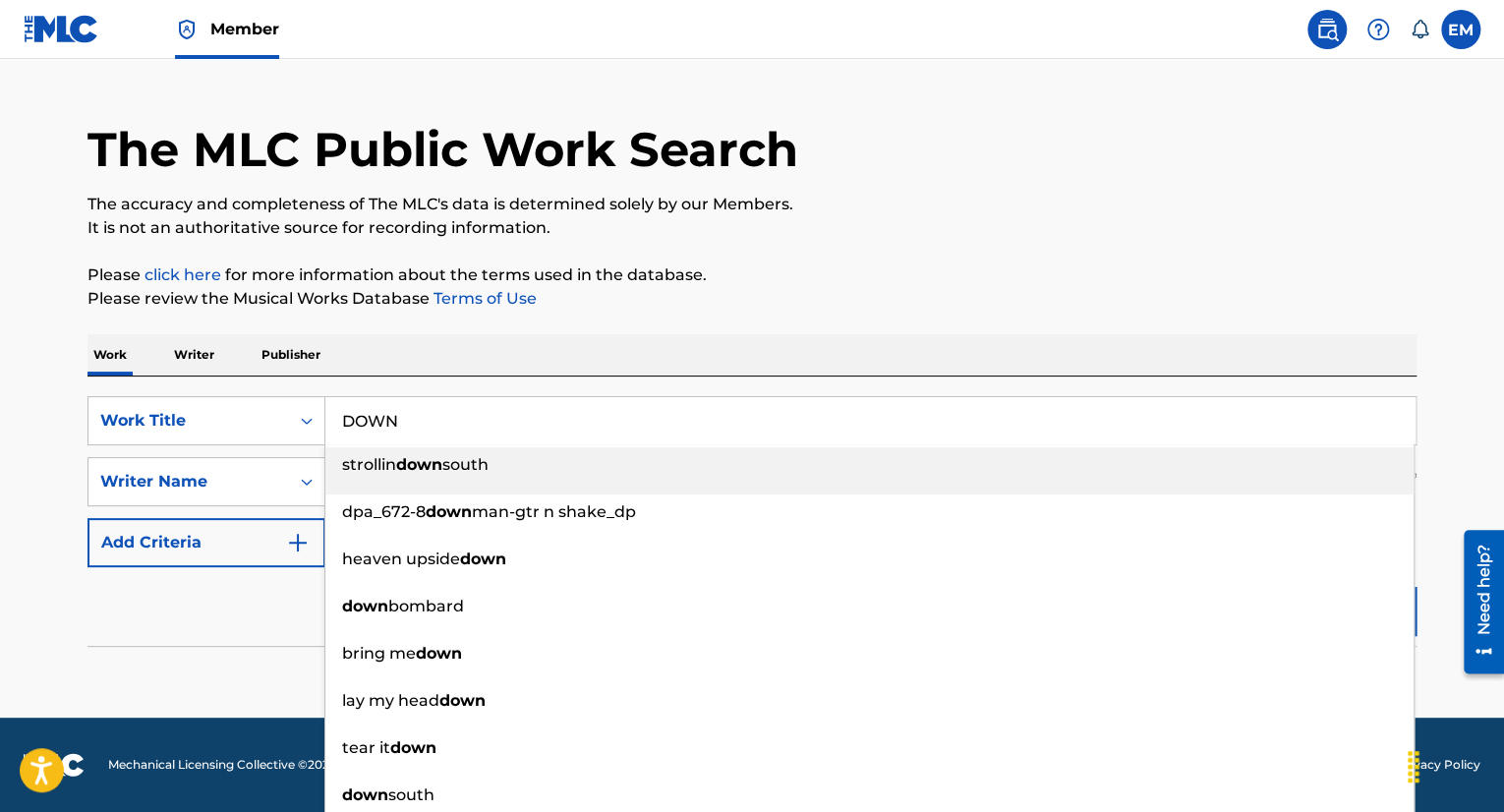 type on "DOWN" 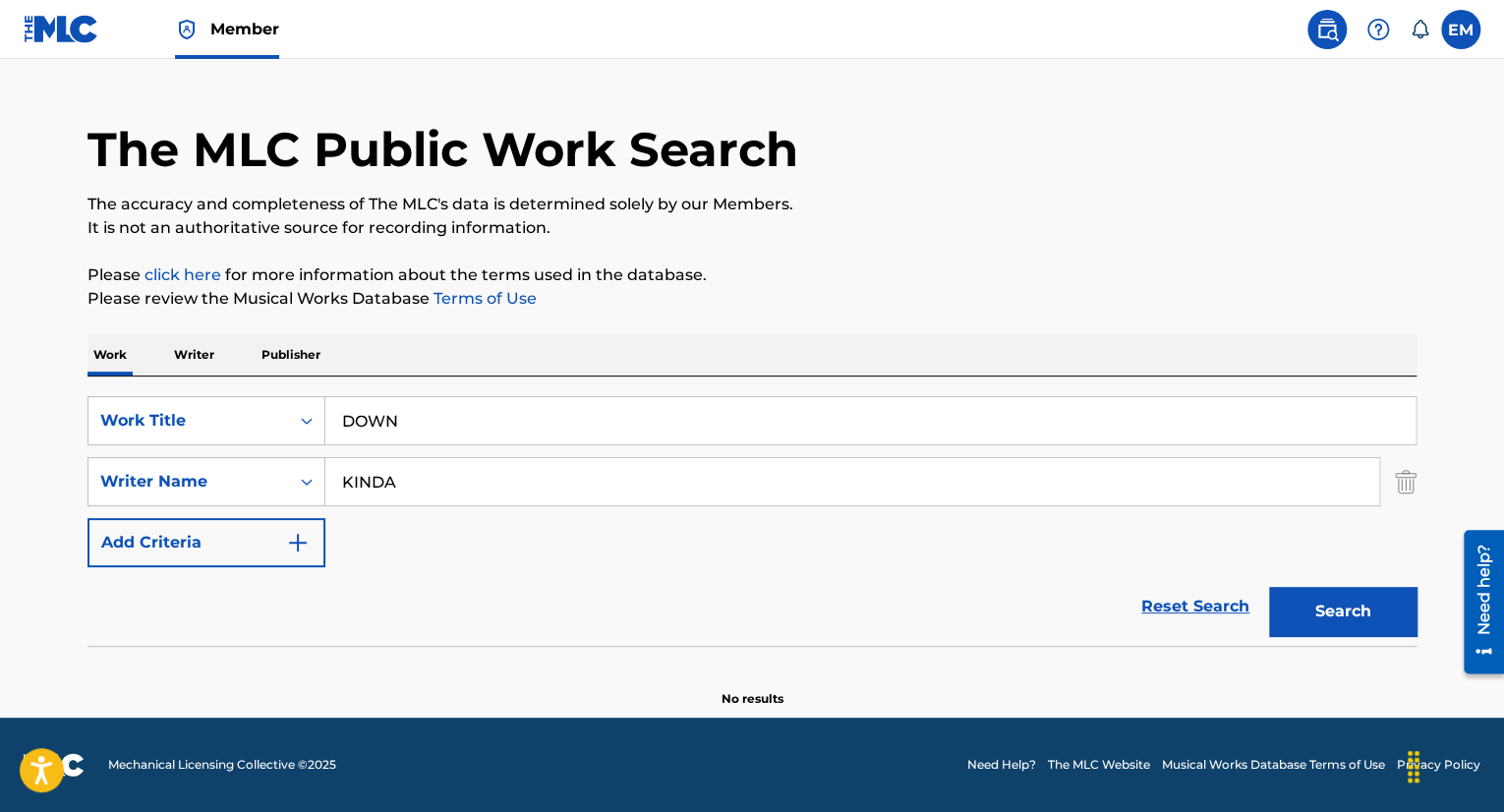 click on "Work Writer Publisher" at bounding box center (752, 355) 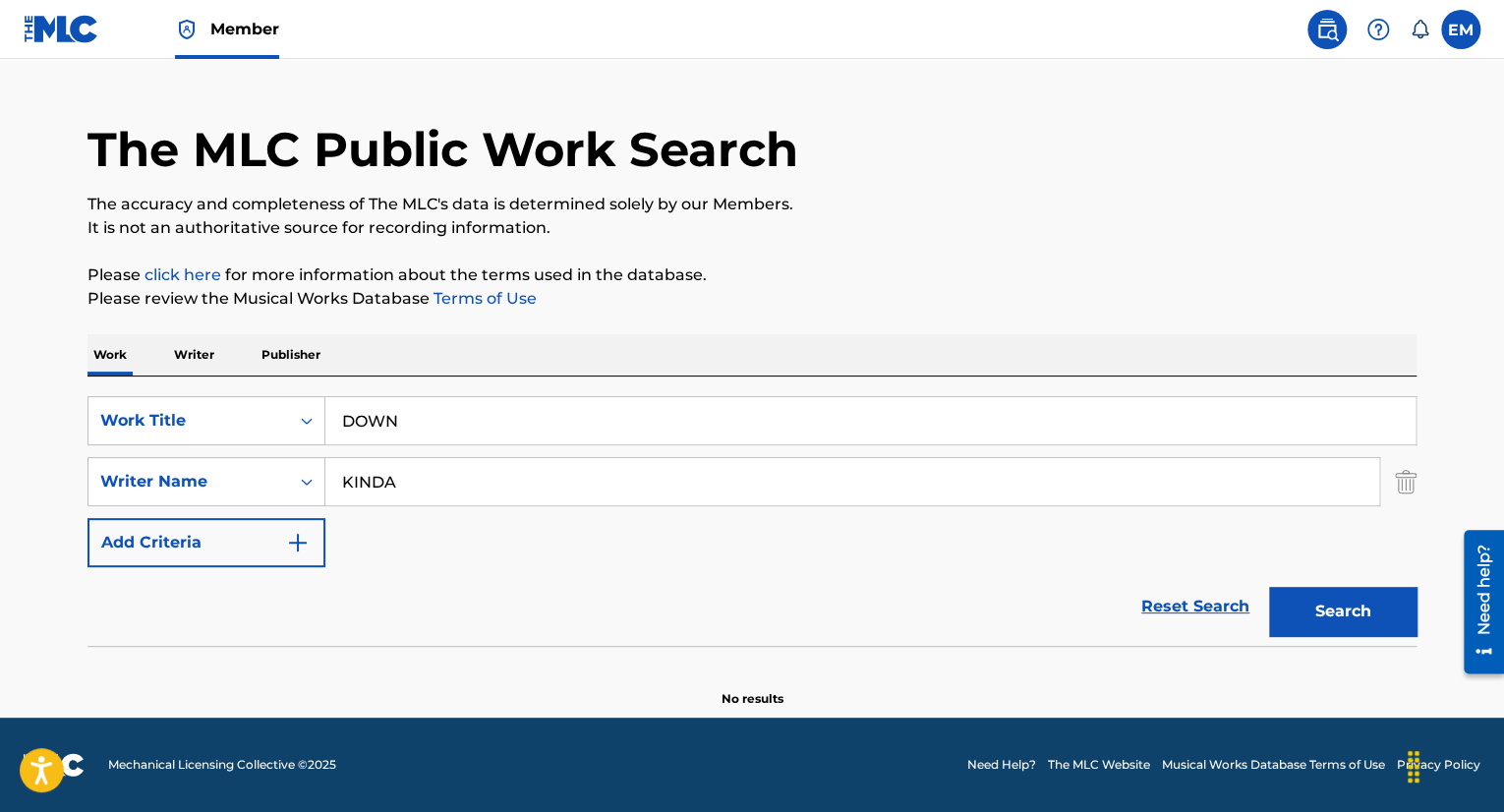 click on "Search" at bounding box center [1343, 611] 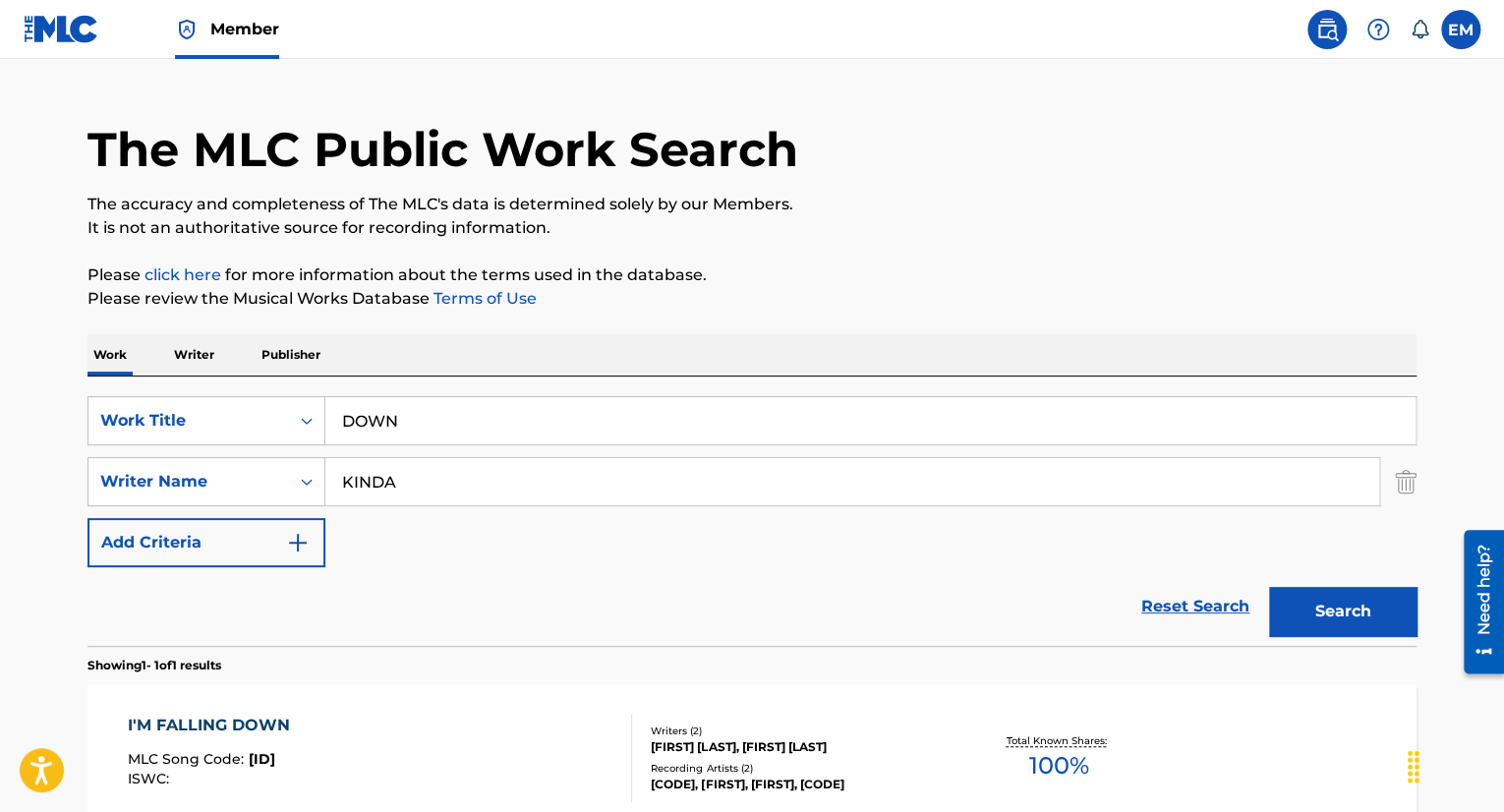 click on "KINDA" at bounding box center (852, 482) 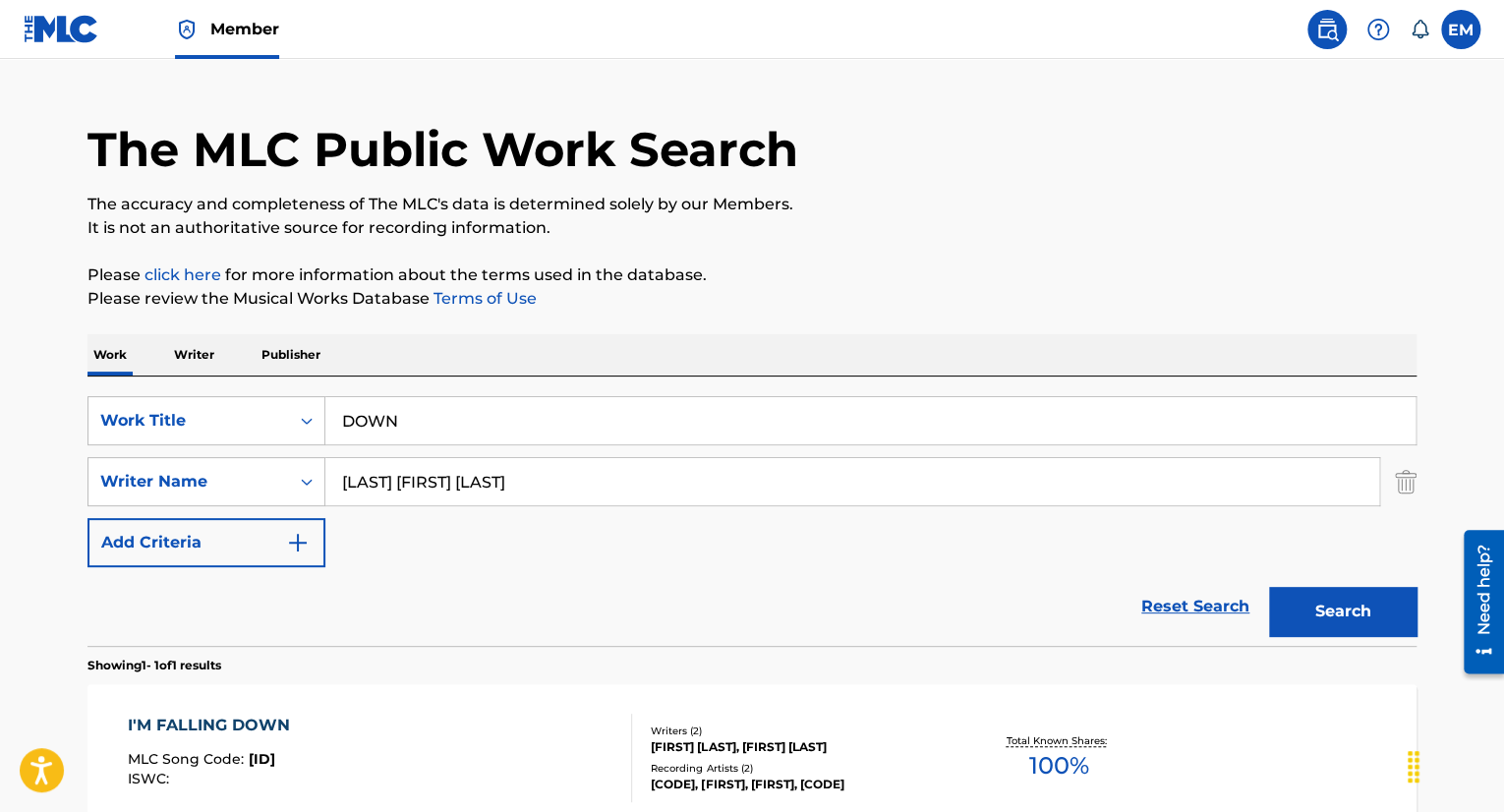 type on "[LAST] [FIRST] [LAST]" 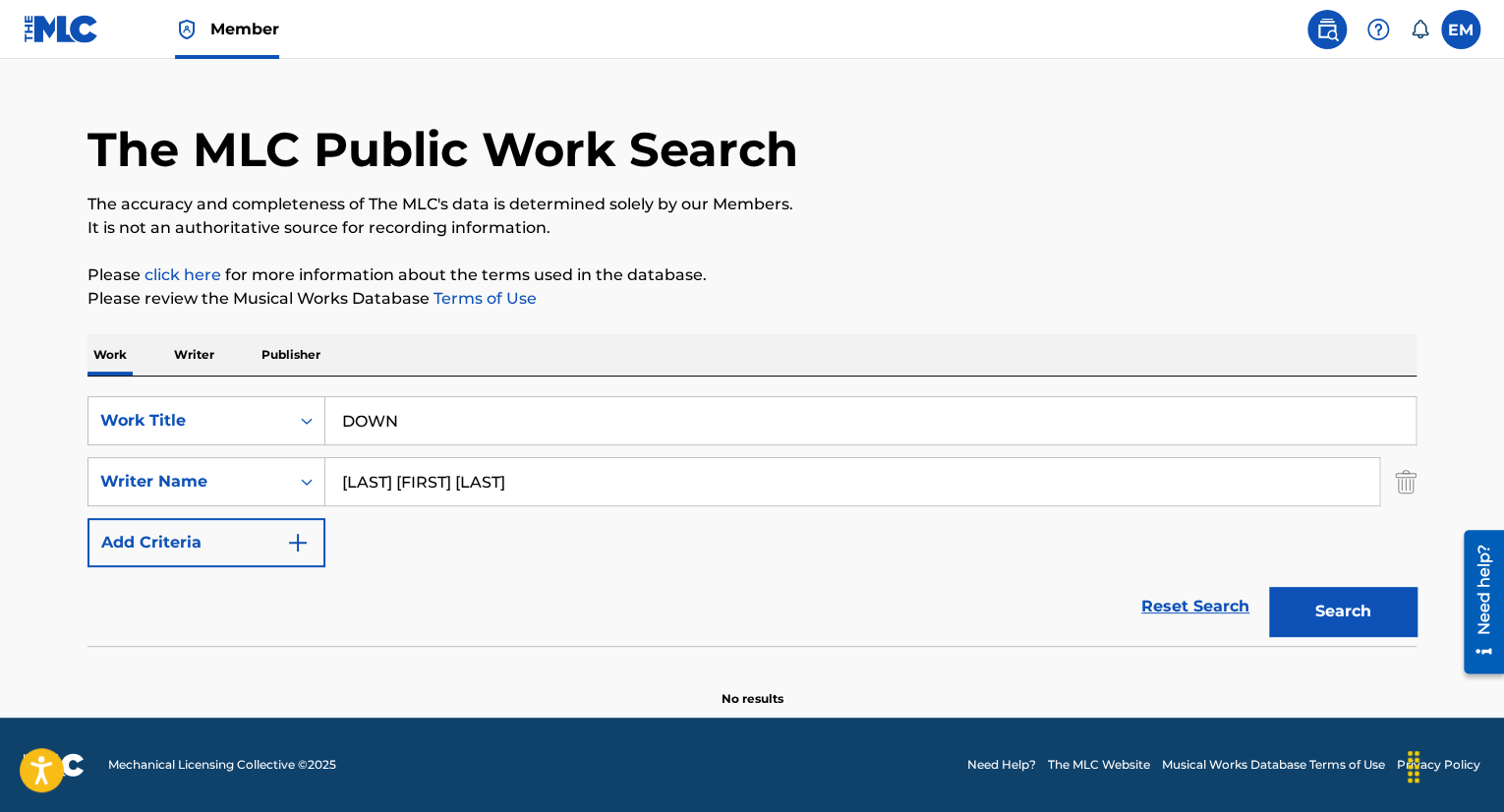 click on "Writer Name [FIRST] [LAST] Add Criteria" at bounding box center [752, 482] 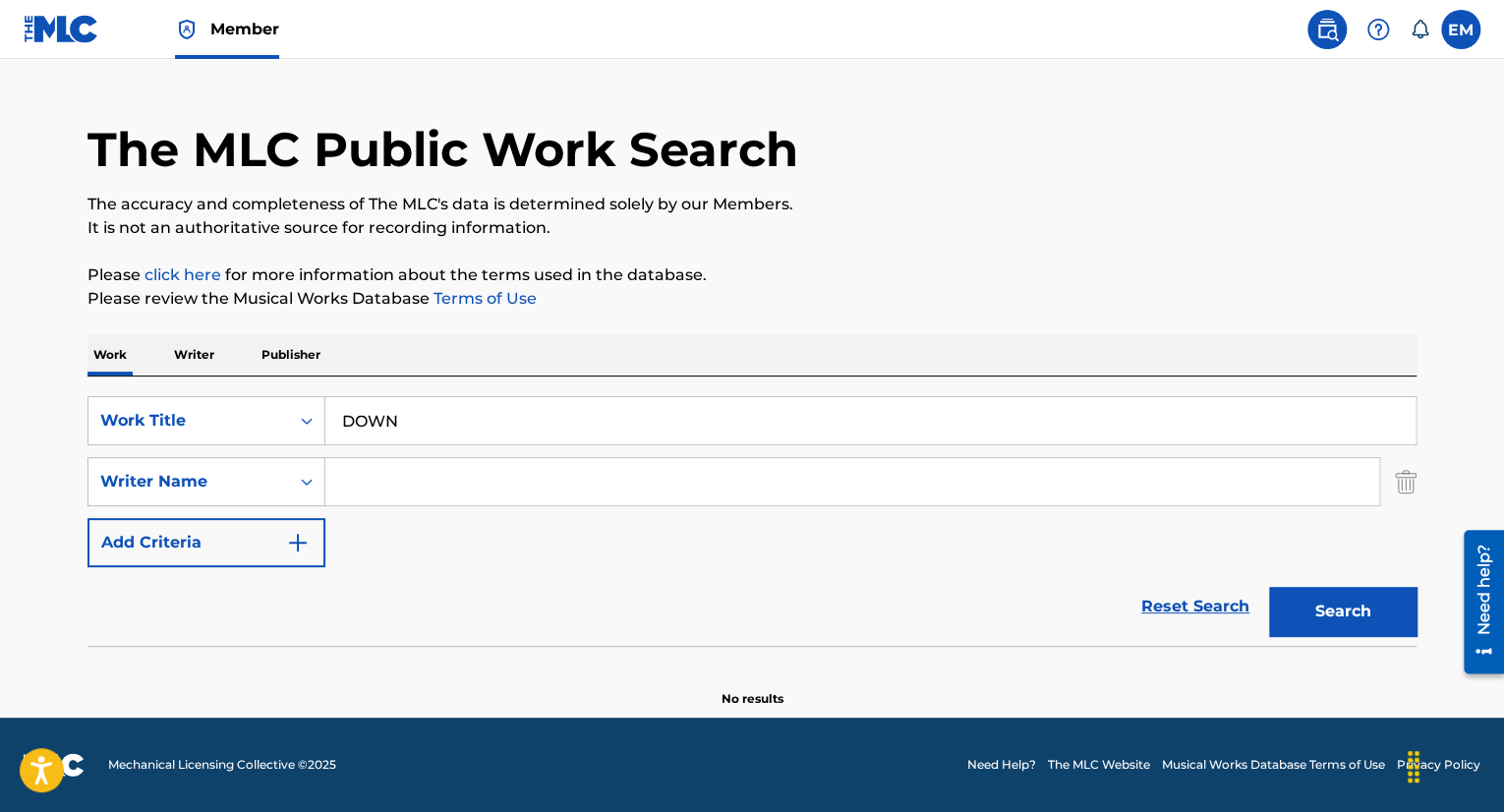 type 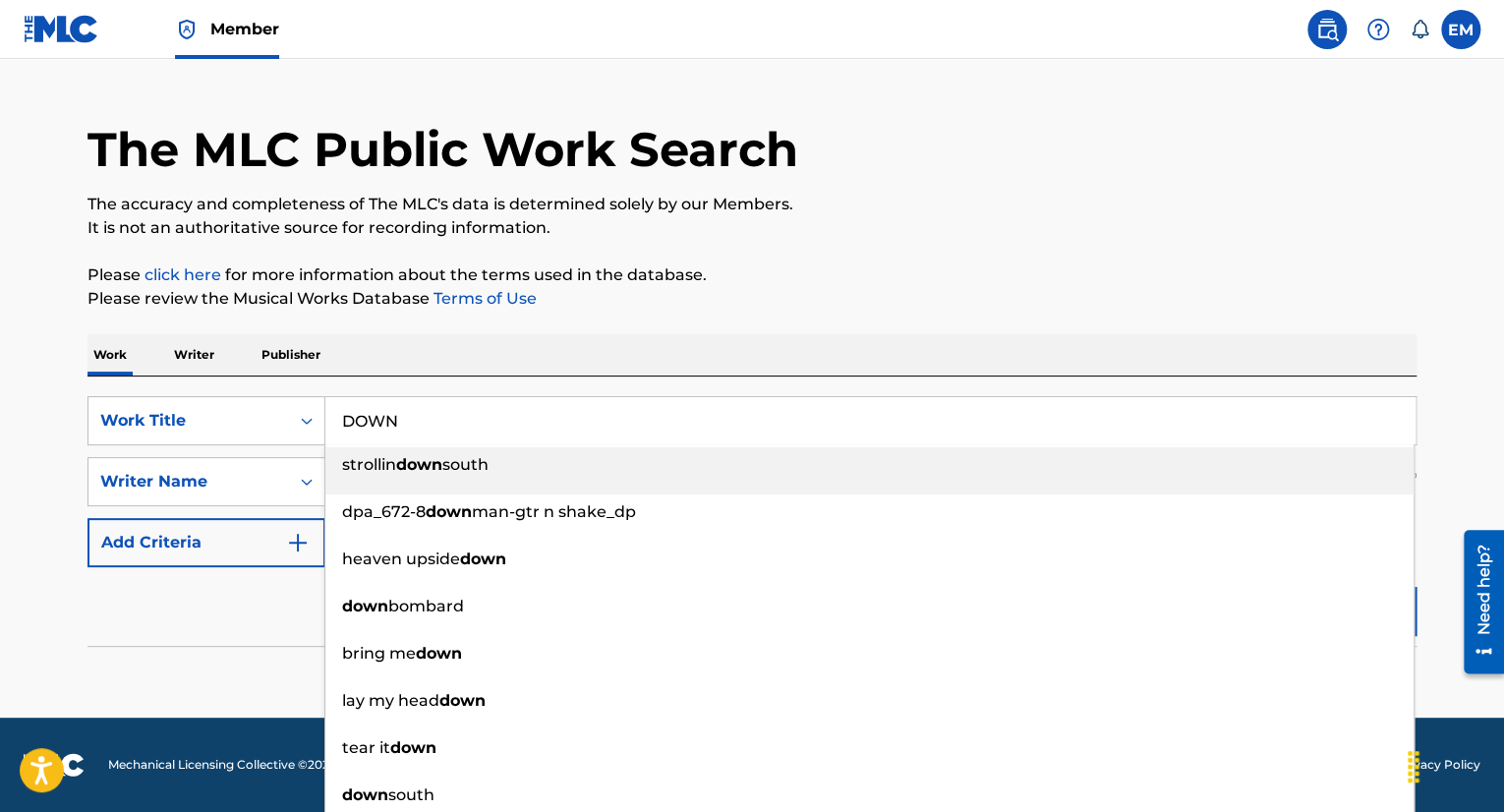 click on "DOWN" at bounding box center (870, 421) 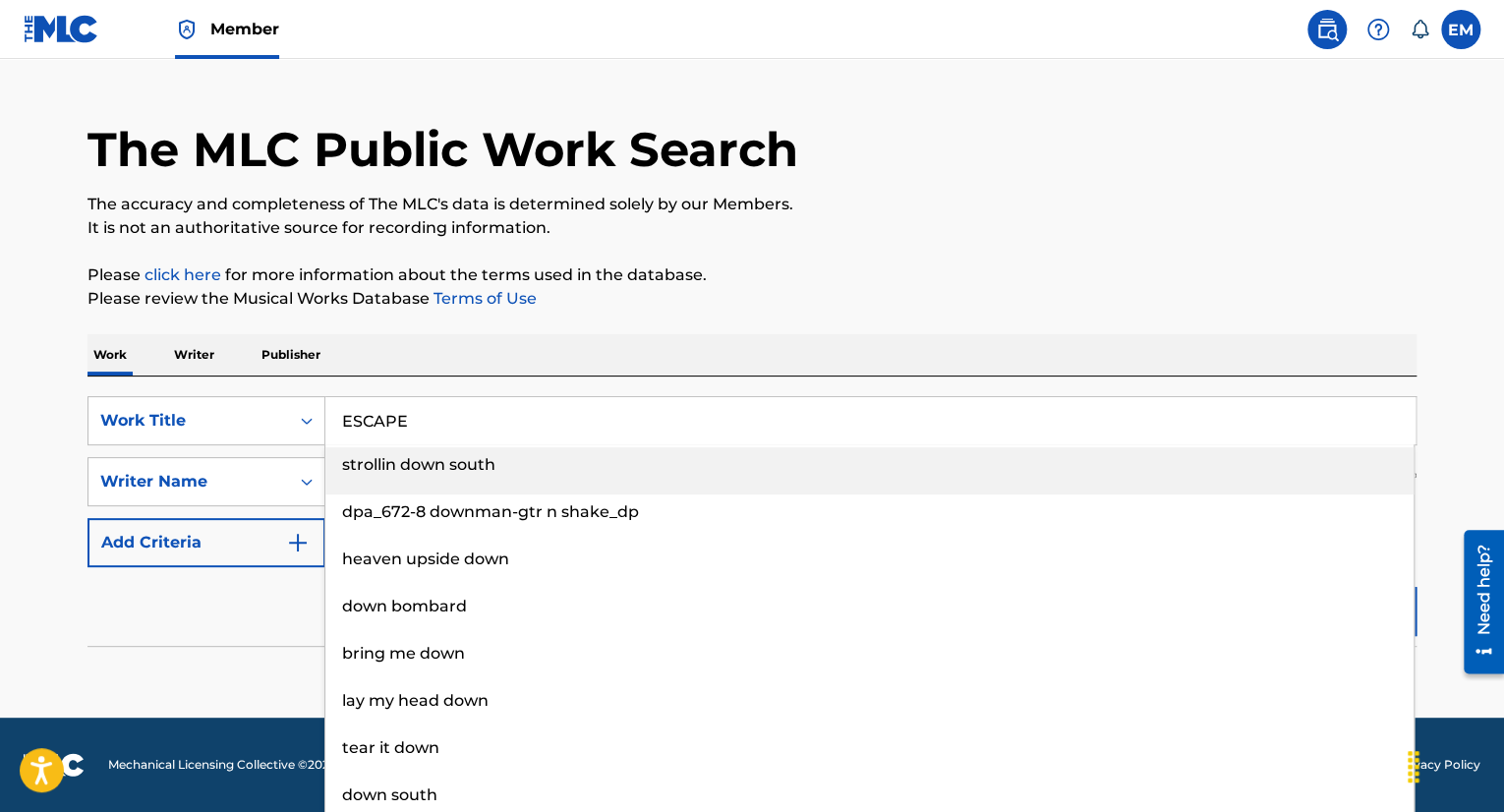 type on "ESCAPE" 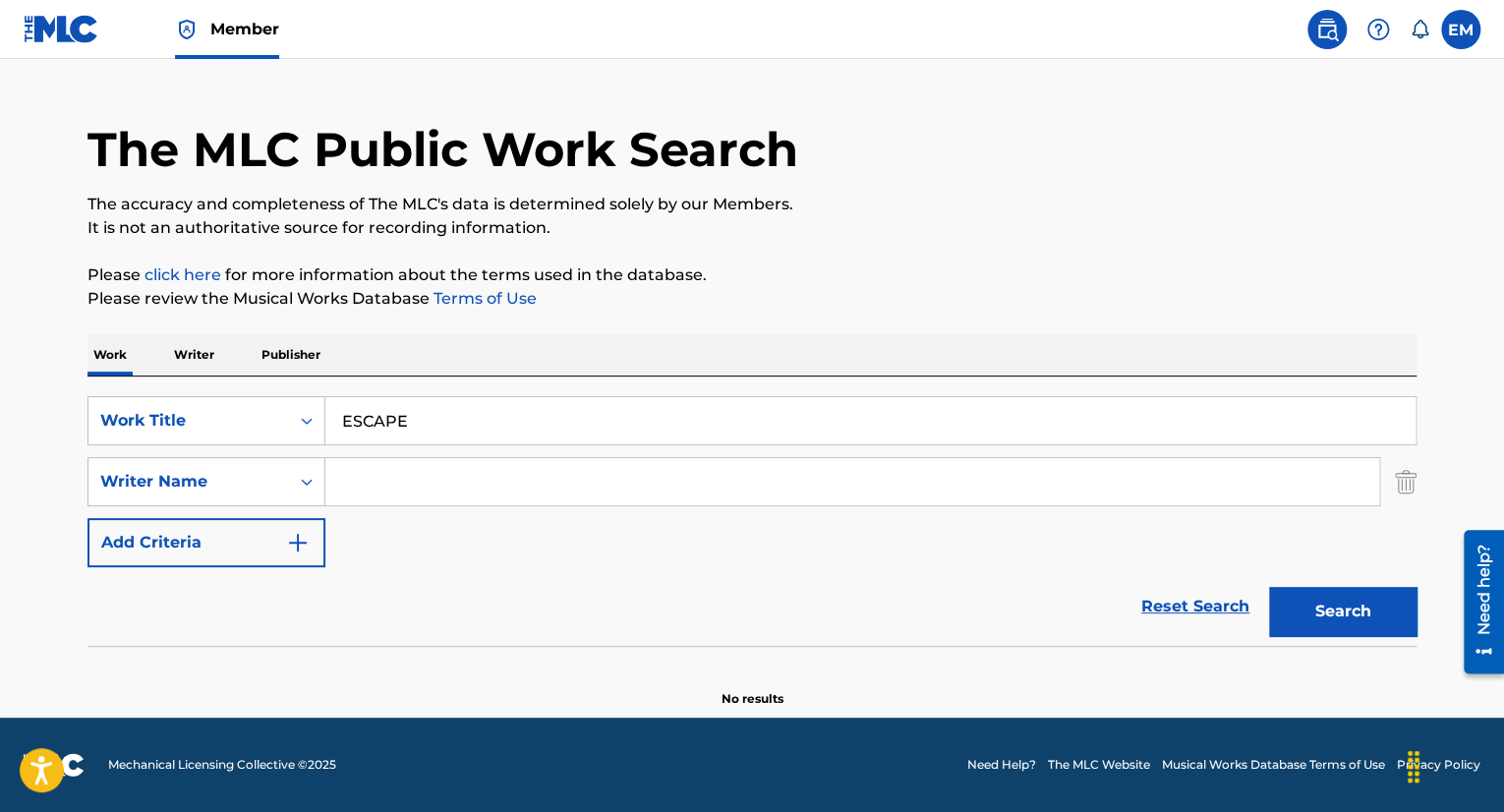 click on "Work Writer Publisher" at bounding box center [752, 355] 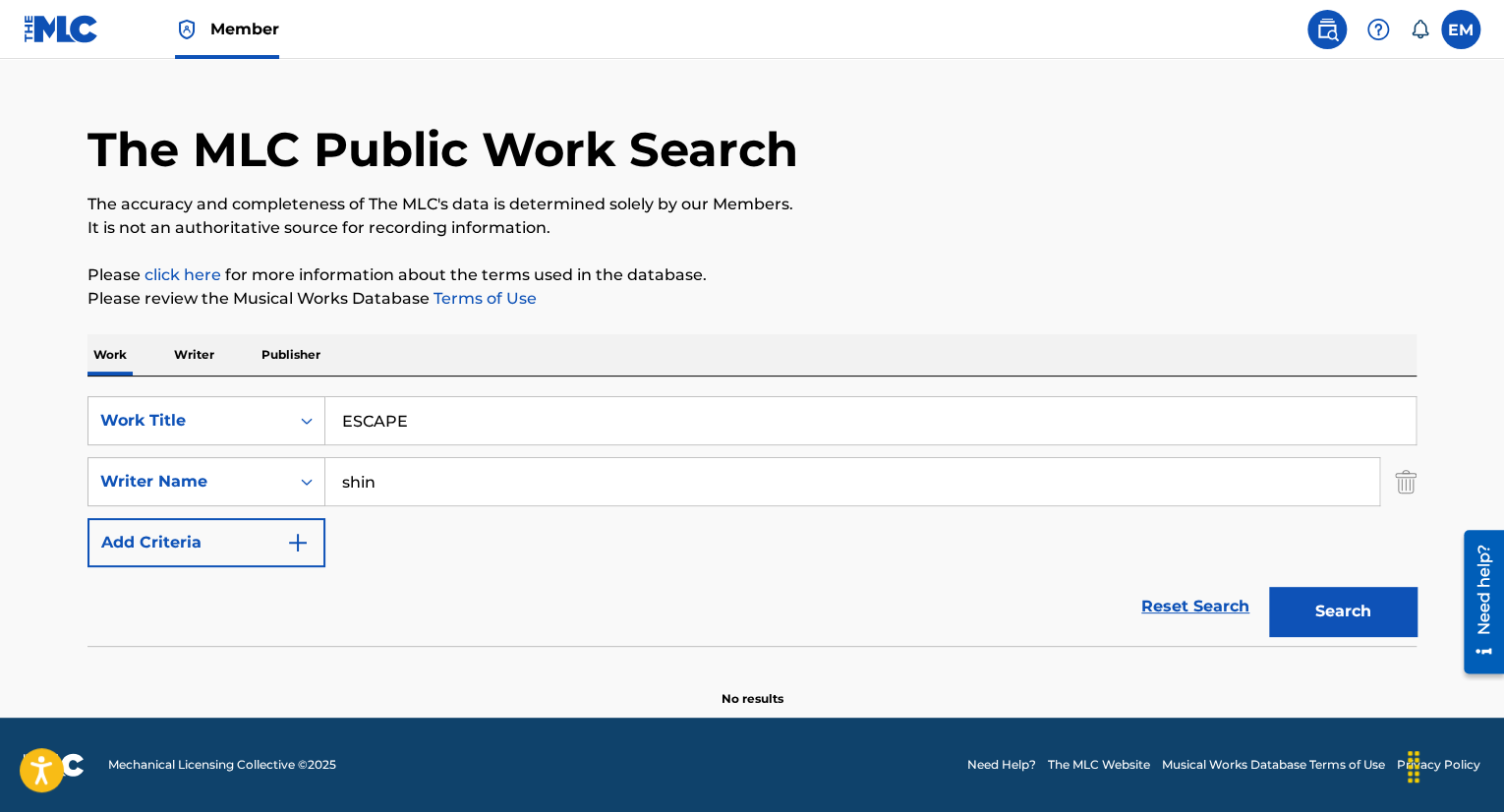 click on "Search" at bounding box center [1343, 611] 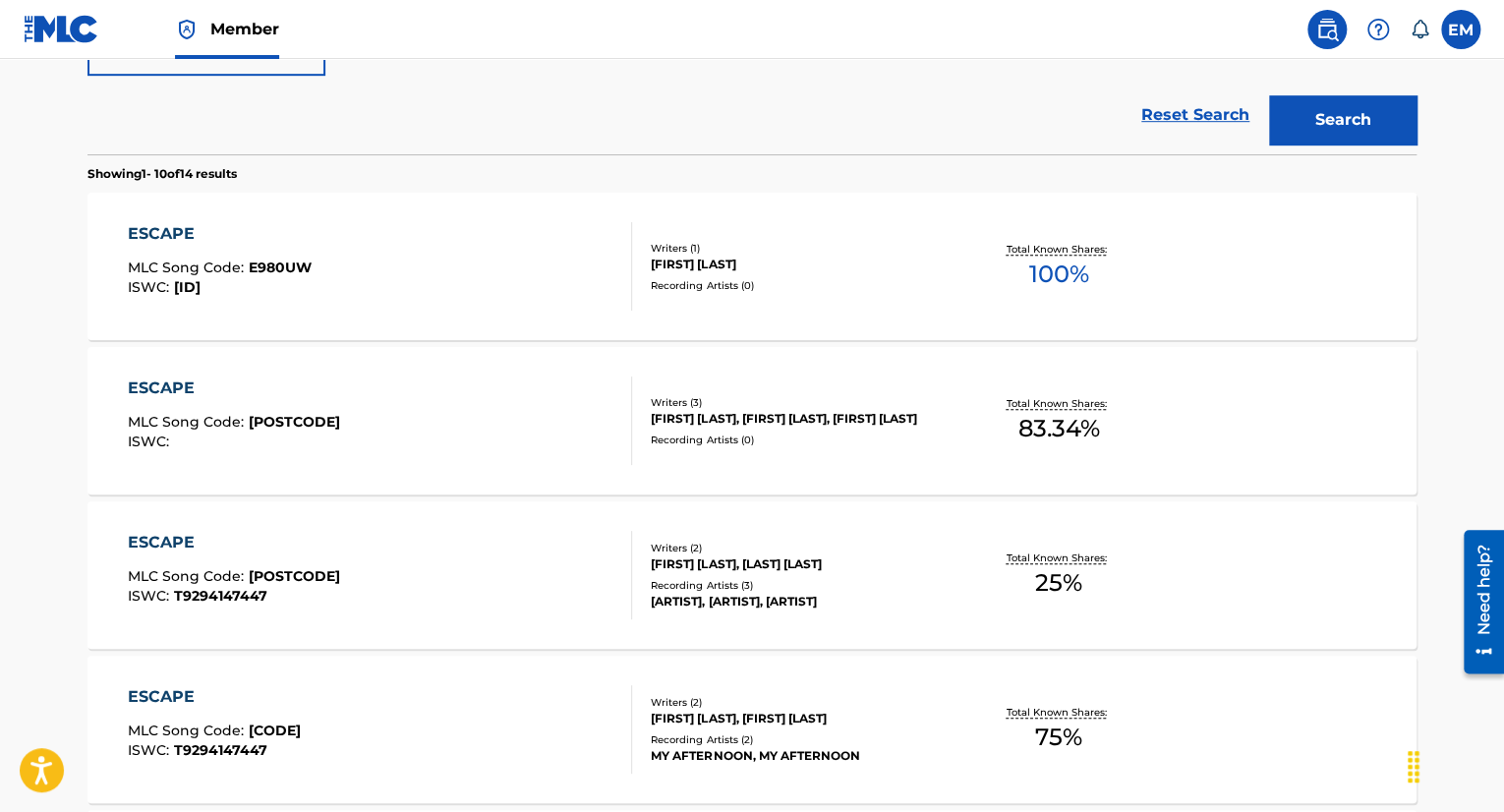 scroll, scrollTop: 41, scrollLeft: 0, axis: vertical 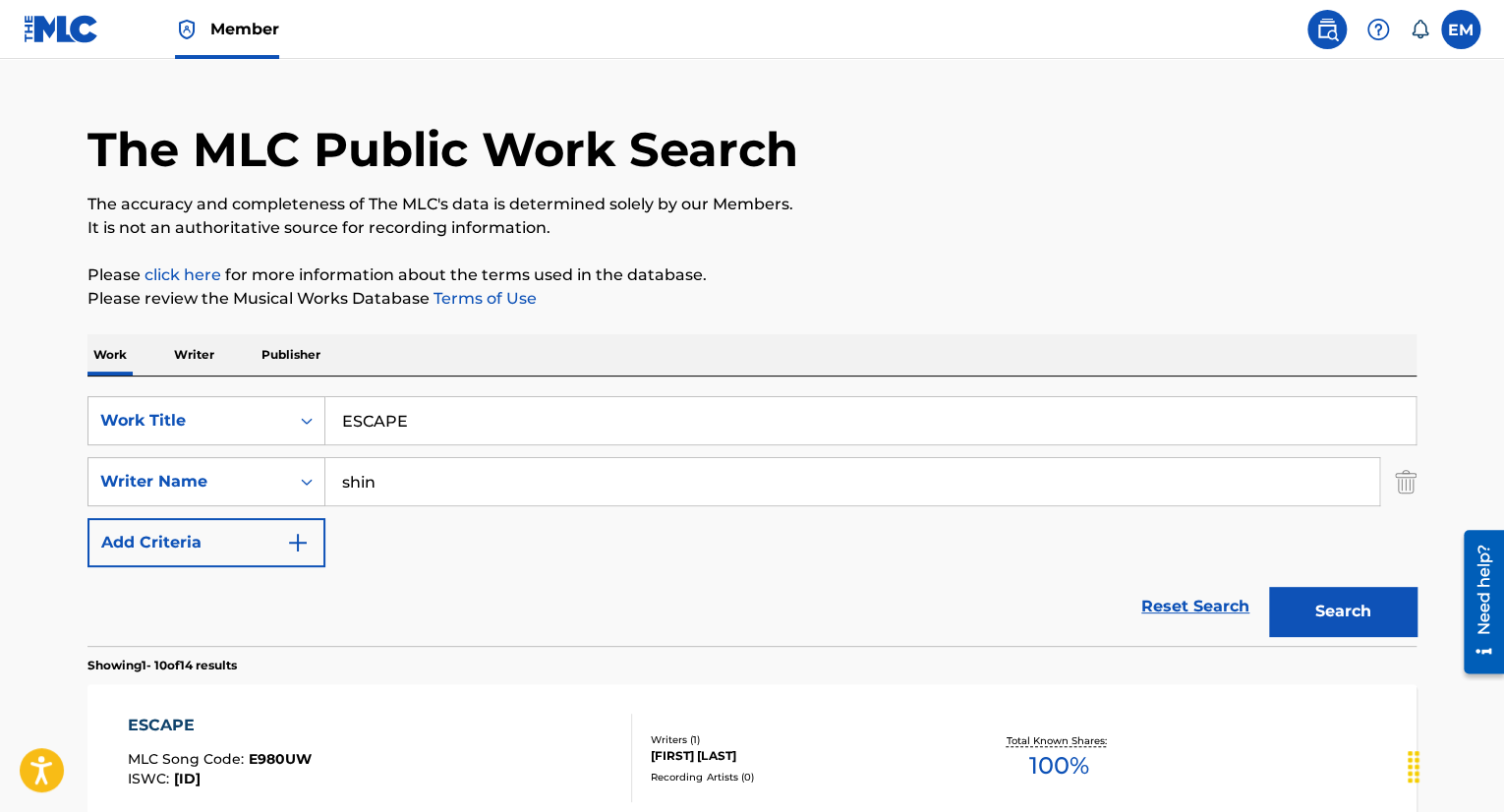 click on "shin" at bounding box center [852, 482] 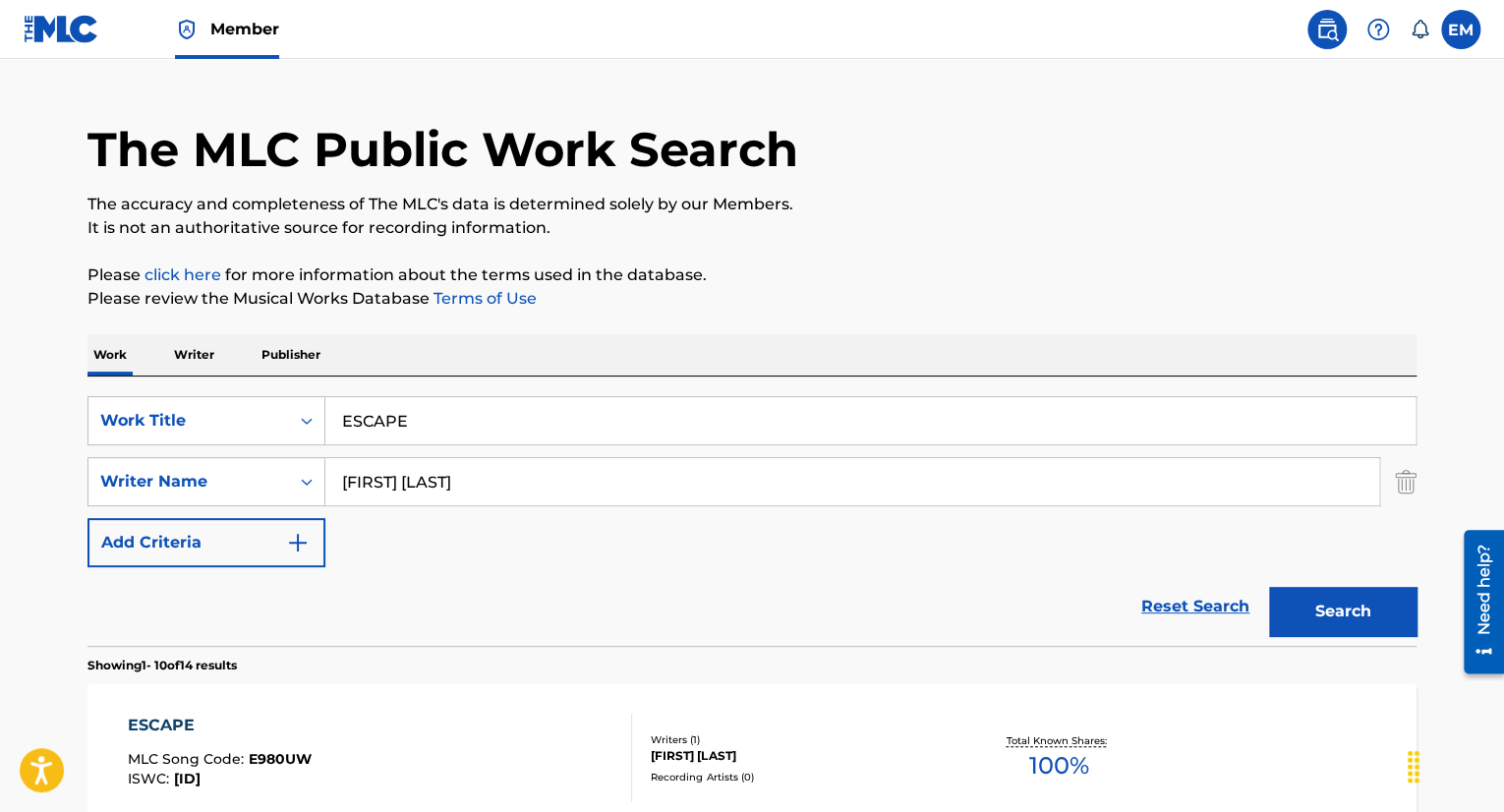 click on "Search" at bounding box center [1343, 611] 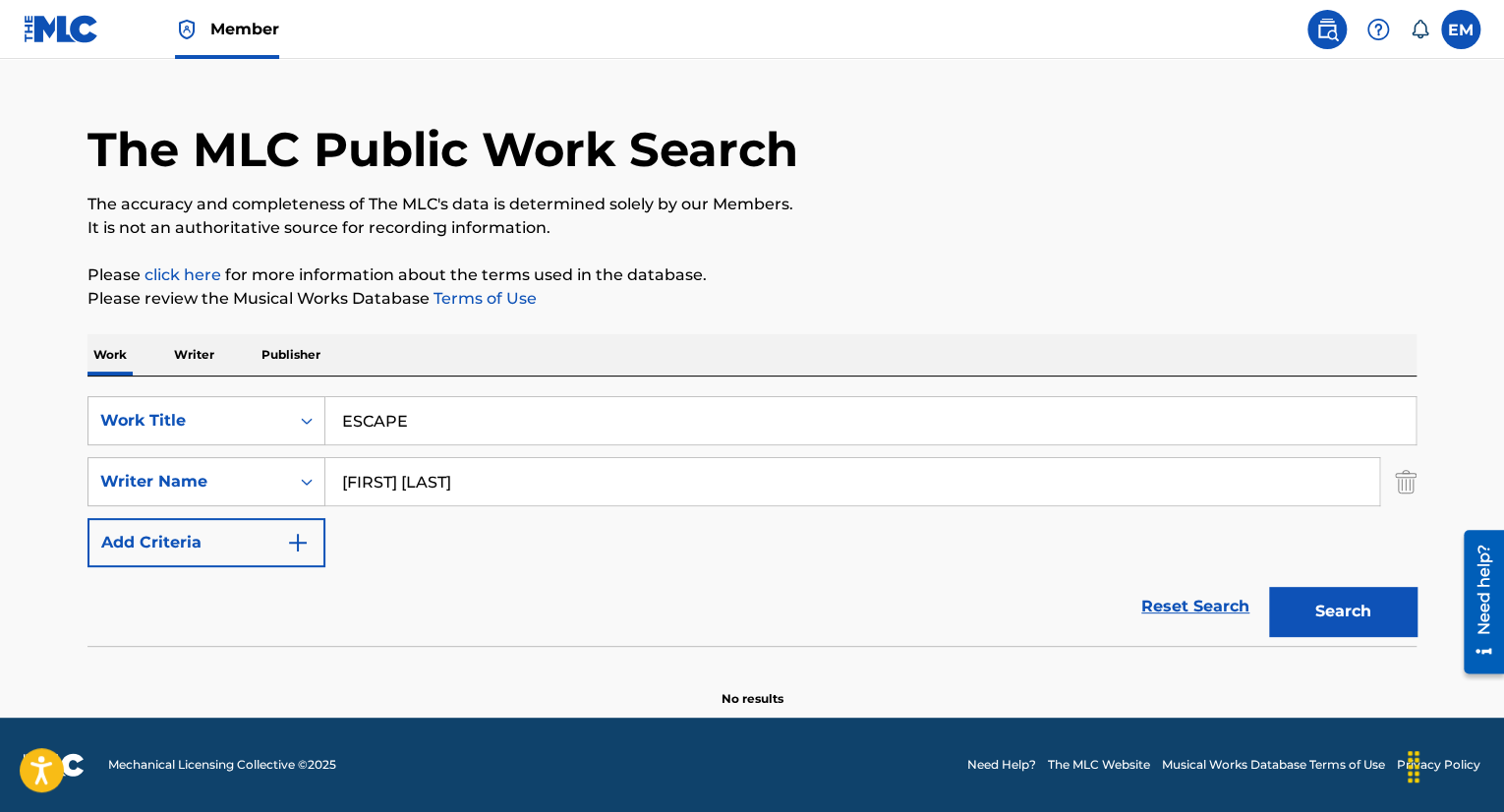 click on "[FIRST] [LAST]" at bounding box center (852, 482) 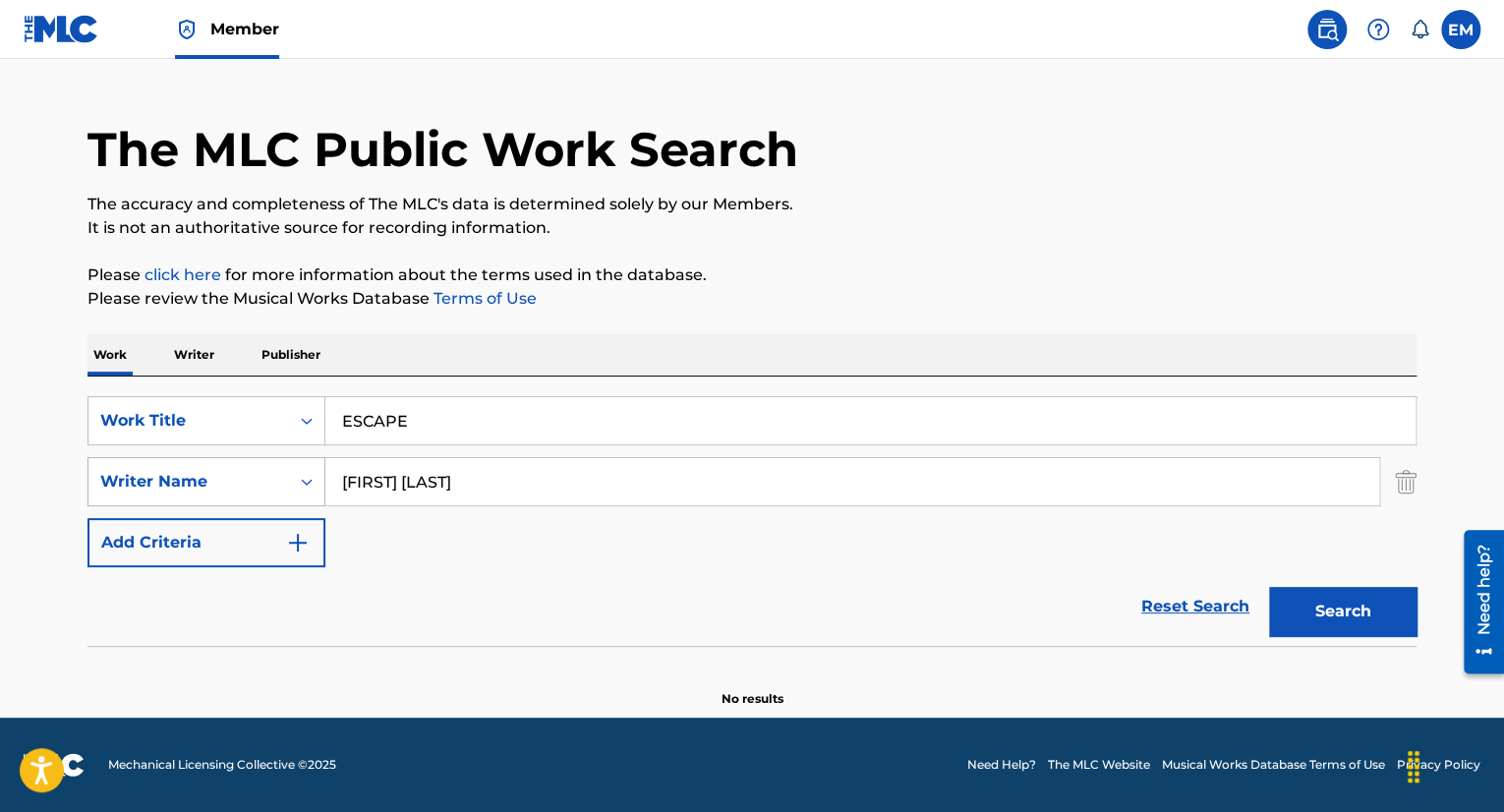 drag, startPoint x: 384, startPoint y: 477, endPoint x: 296, endPoint y: 473, distance: 88.090862 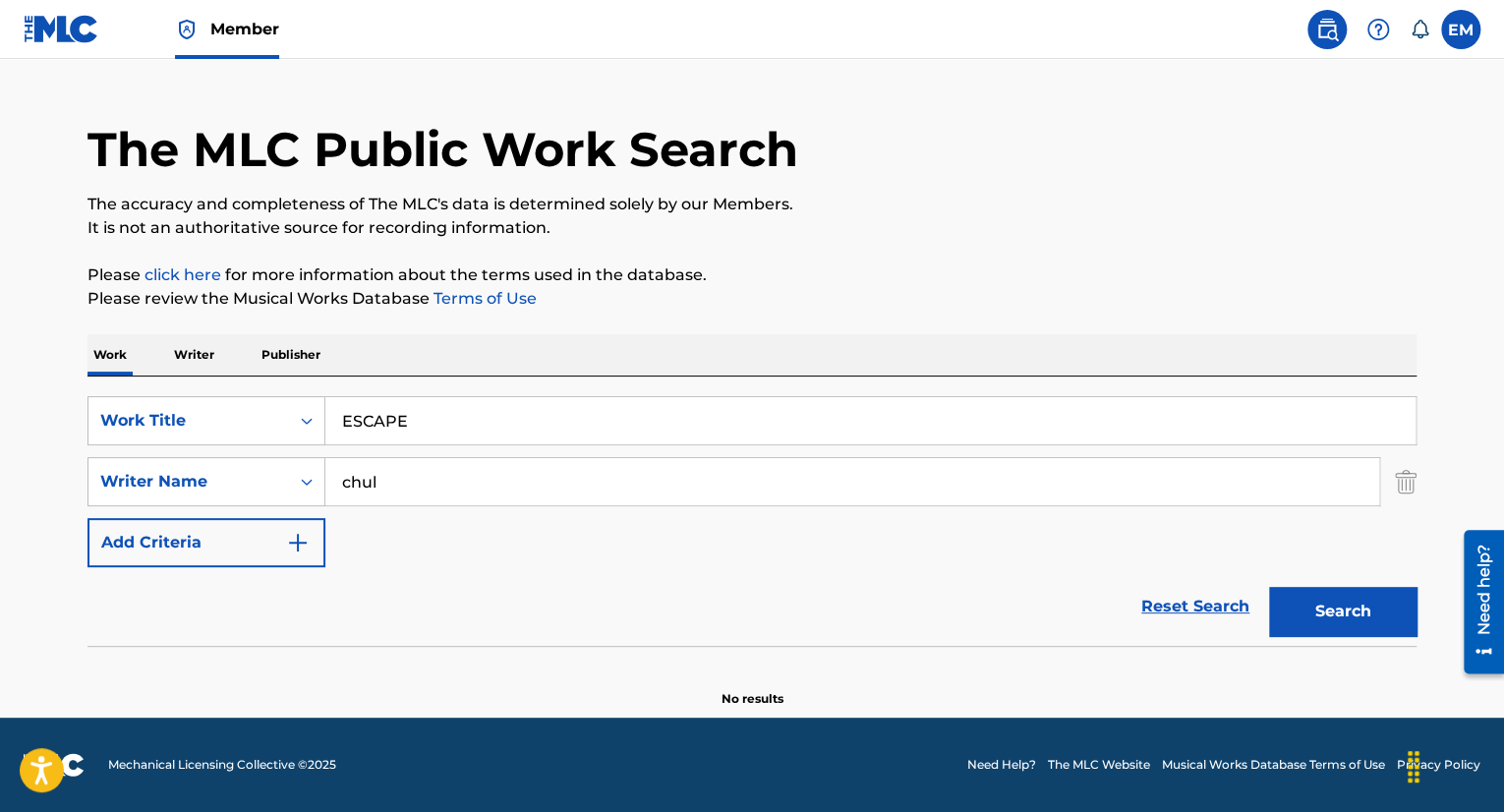type on "chul" 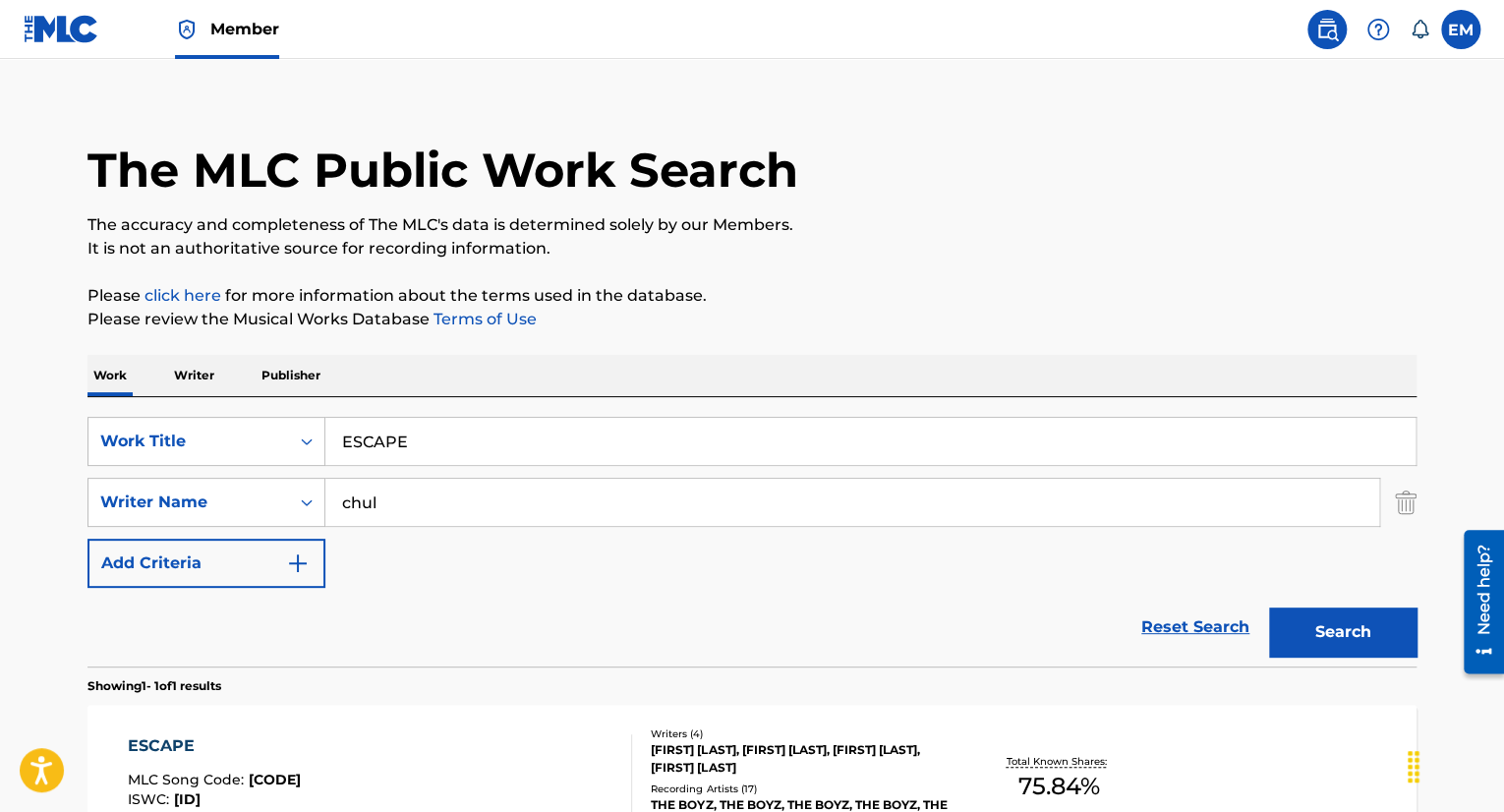 scroll, scrollTop: 15, scrollLeft: 0, axis: vertical 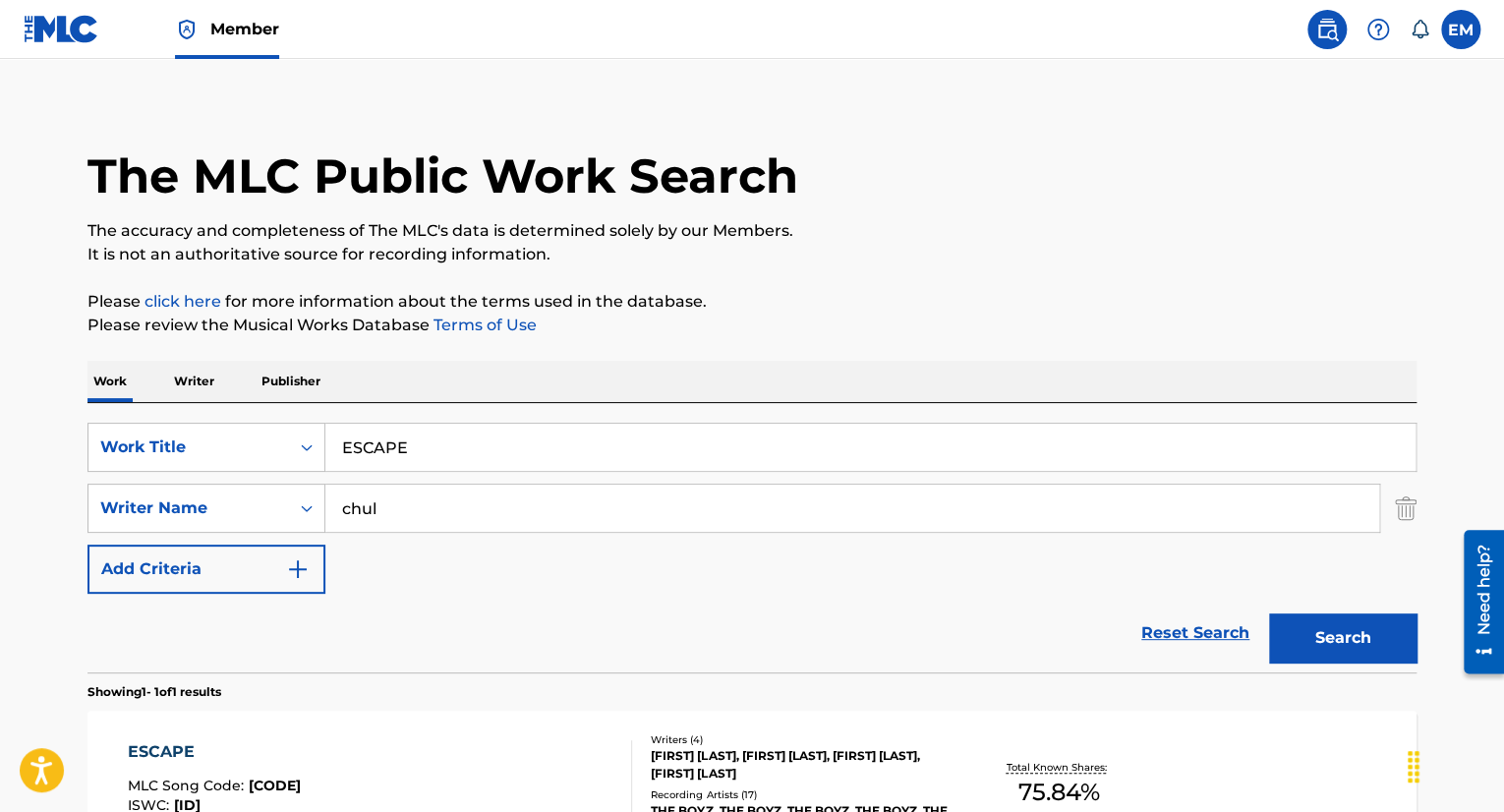 click on "chul" at bounding box center (852, 508) 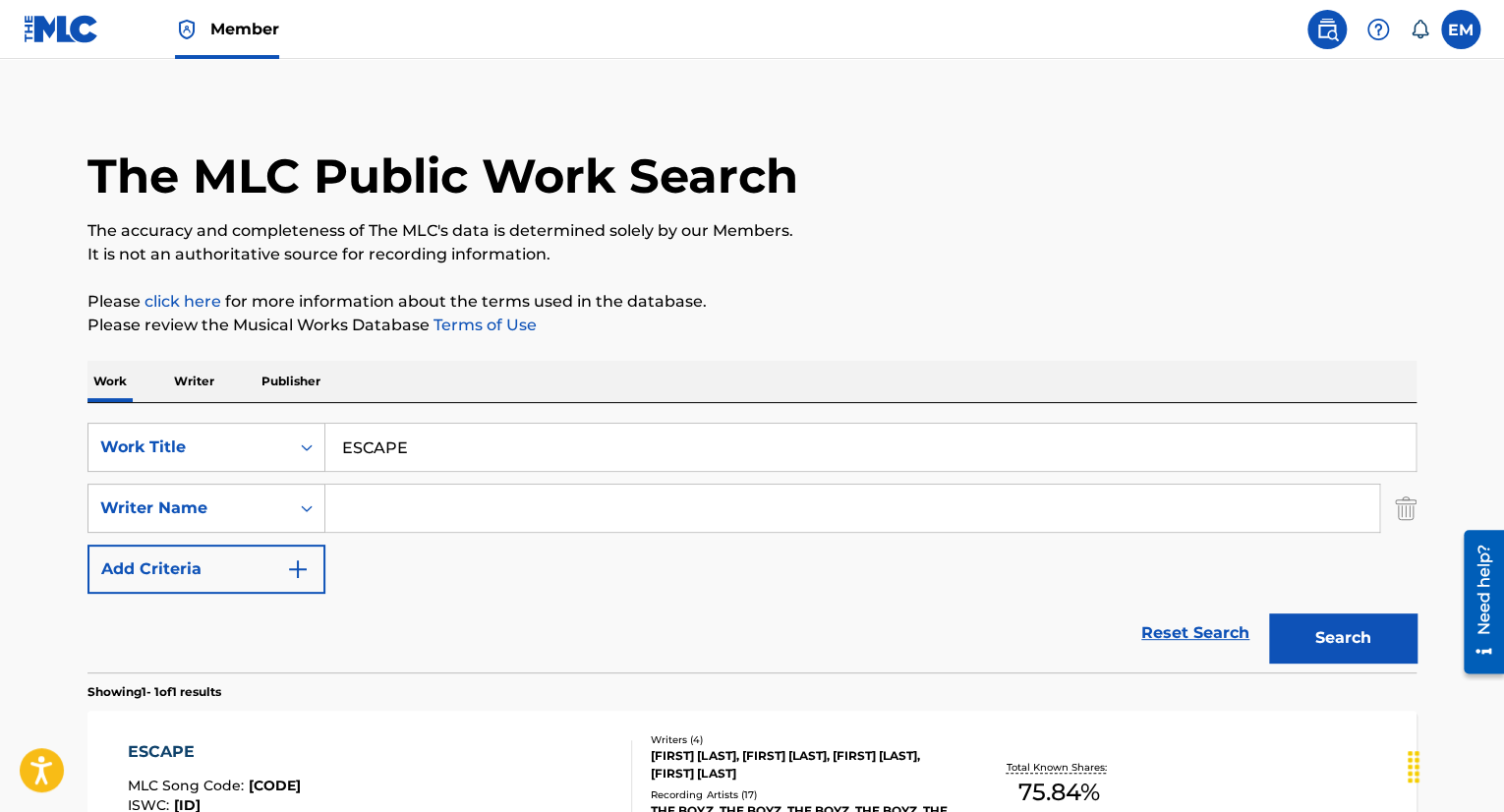 type 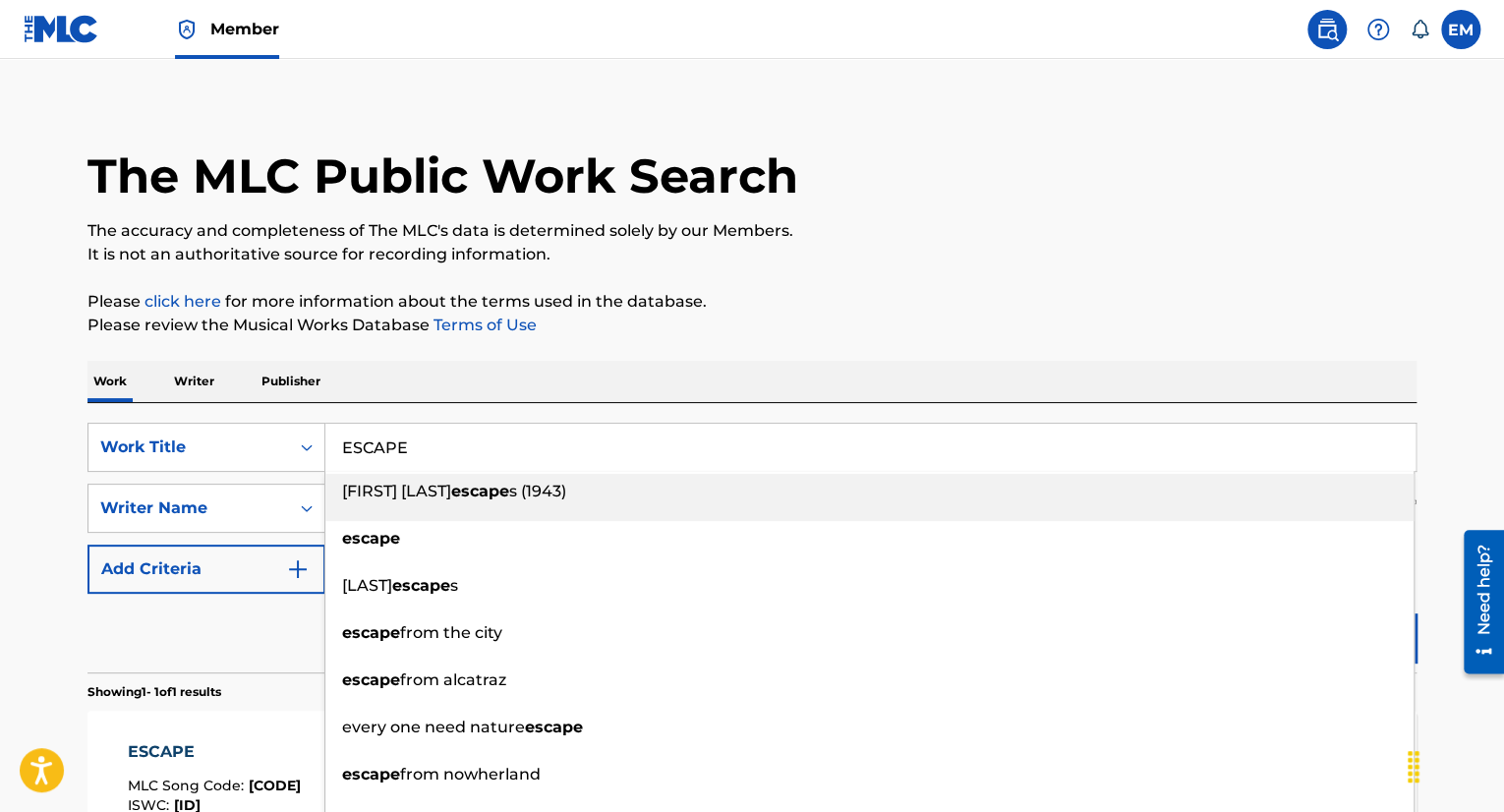 click on "ESCAPE" at bounding box center (870, 447) 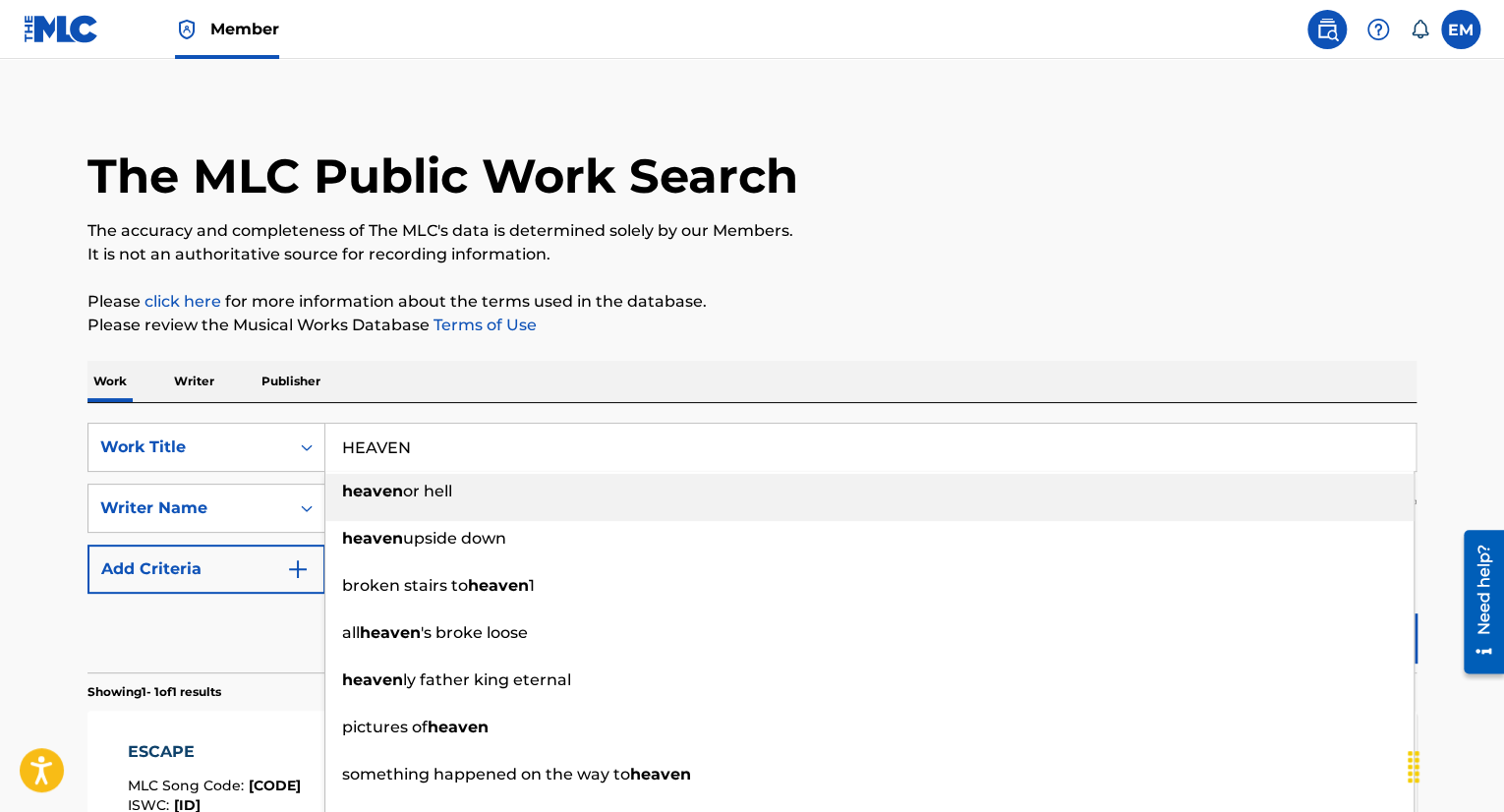 type on "HEAVEN" 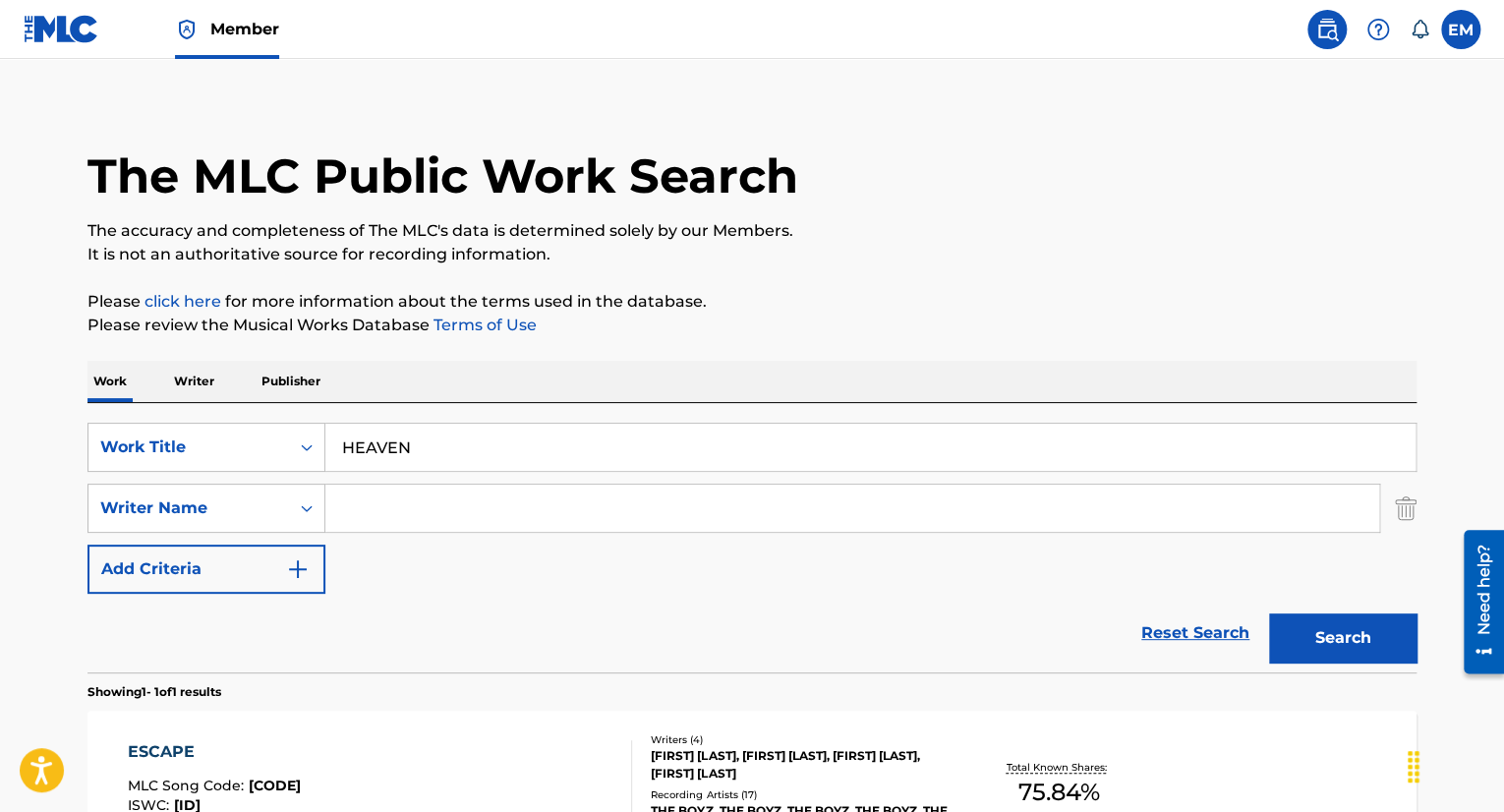 click at bounding box center [852, 508] 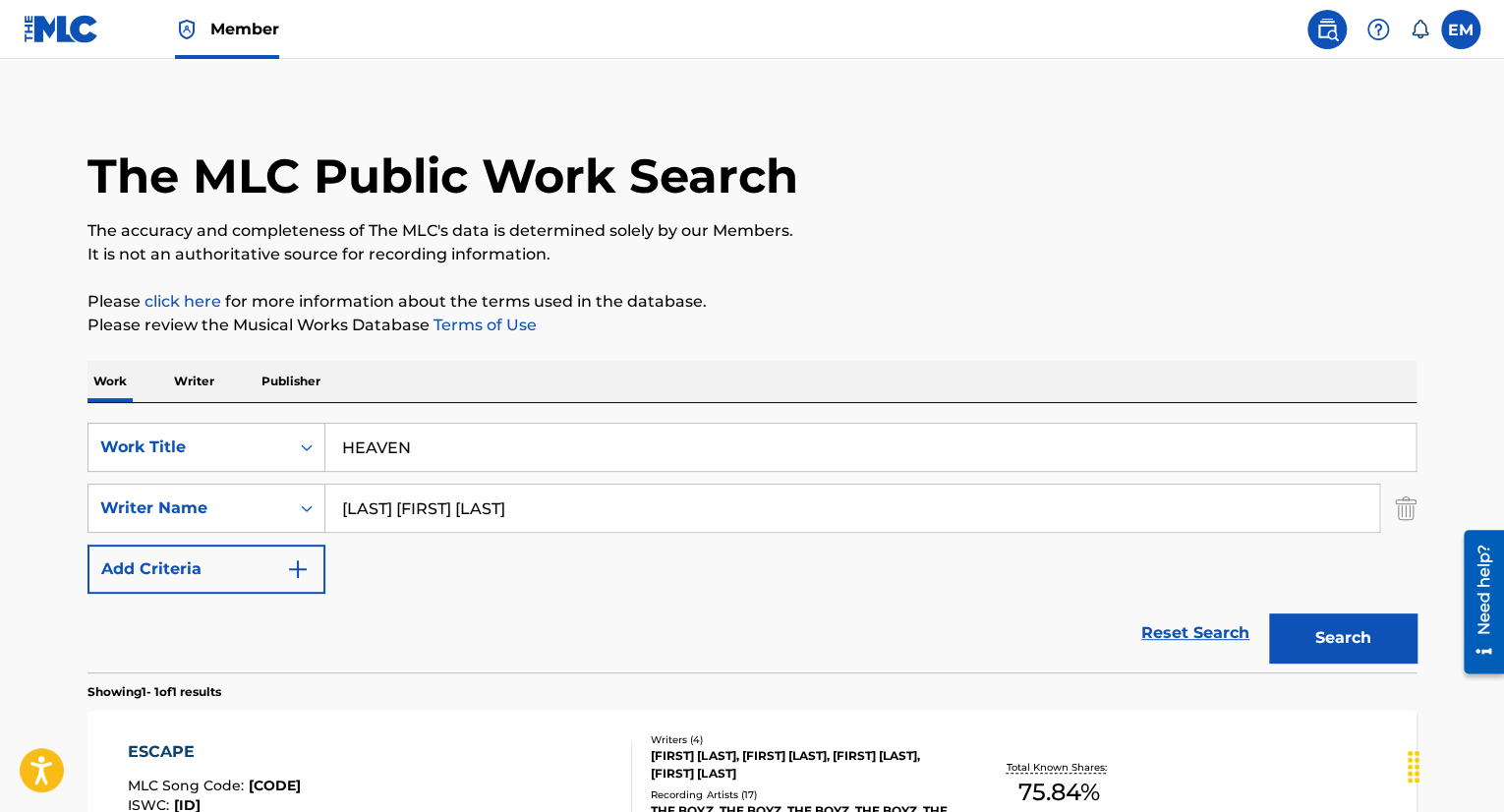 type on "[LAST] [FIRST] [LAST]" 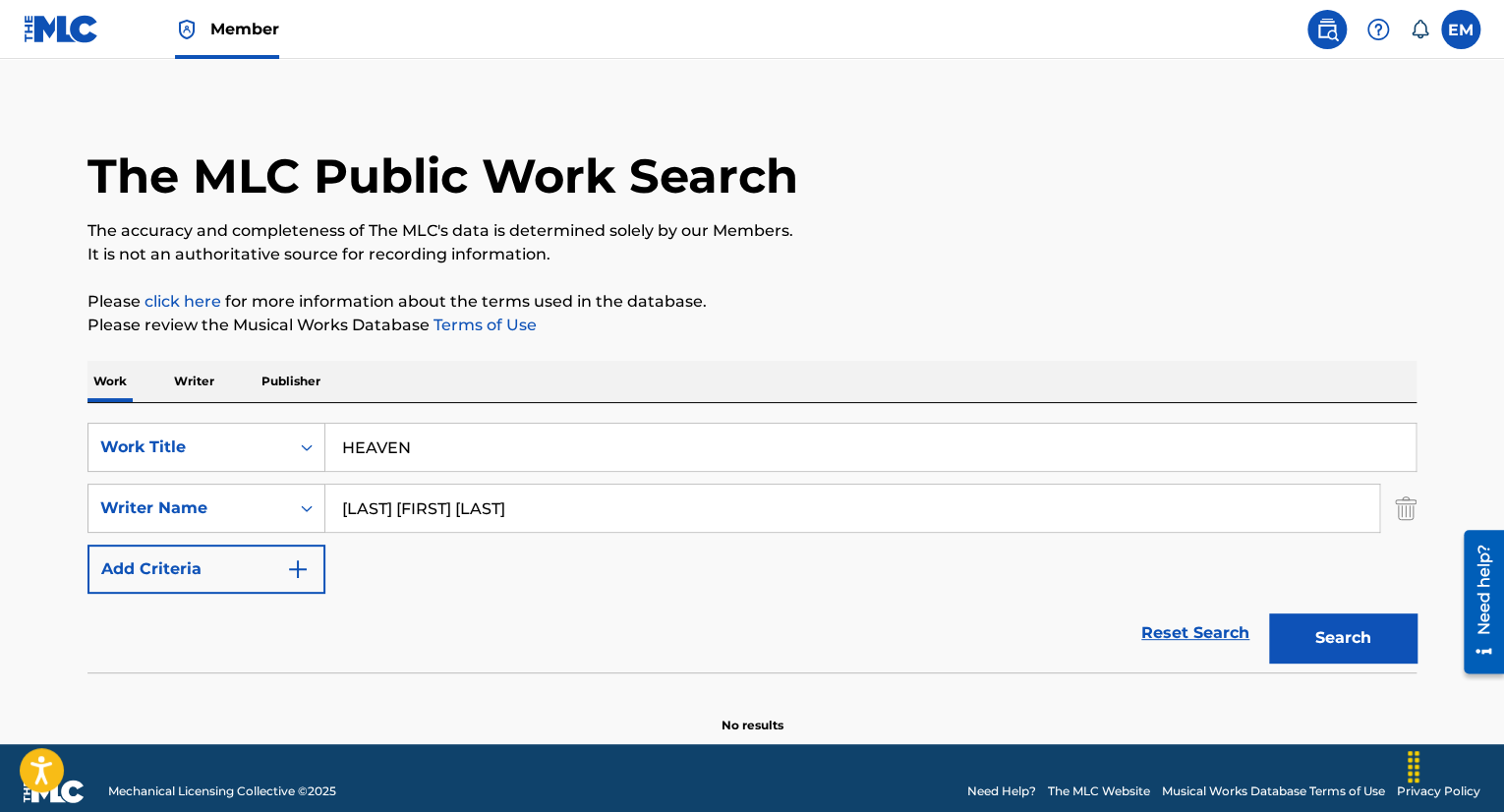 click on "[LAST] [FIRST] [LAST]" at bounding box center [852, 508] 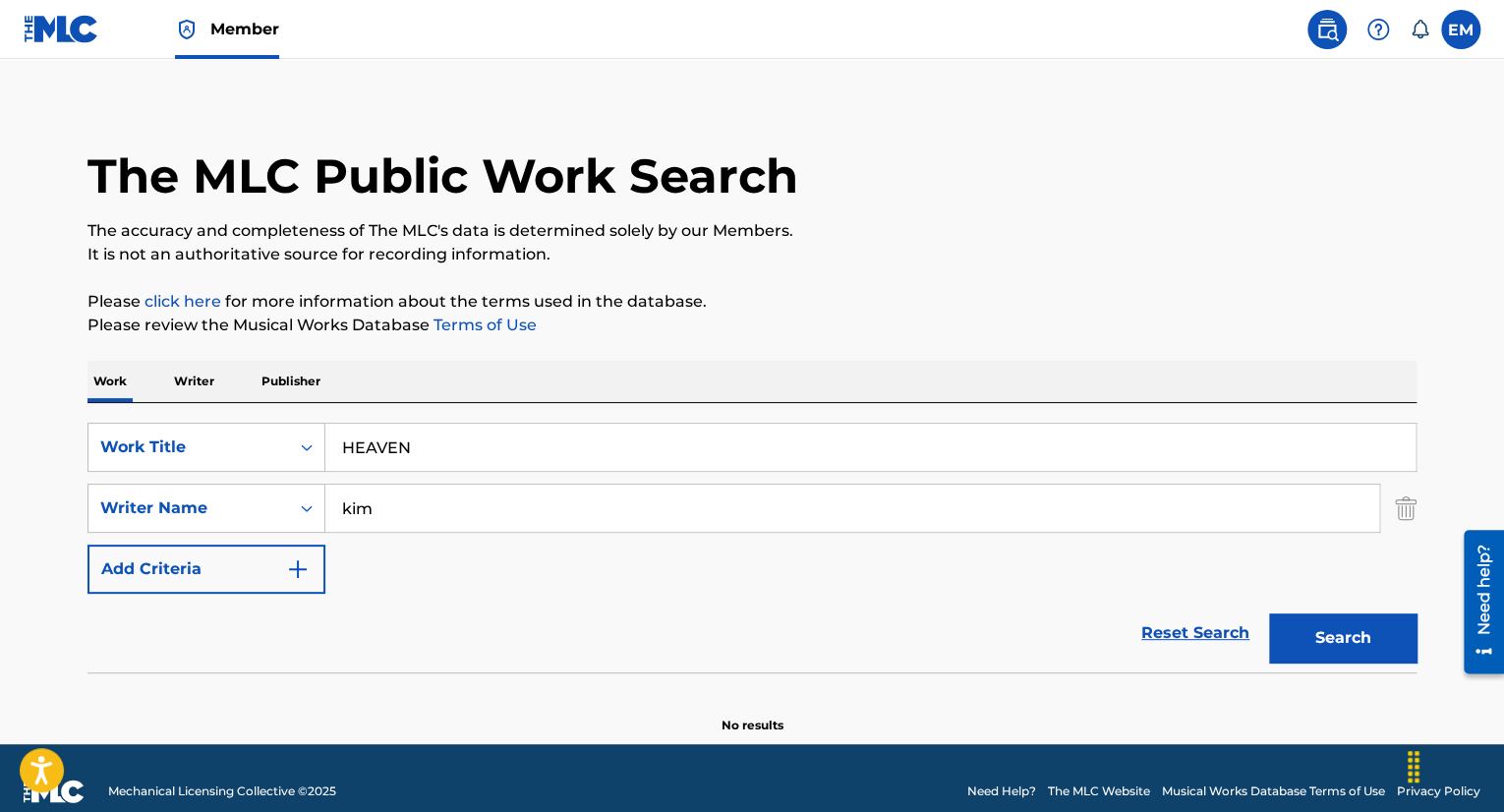 click on "Search" at bounding box center (1343, 638) 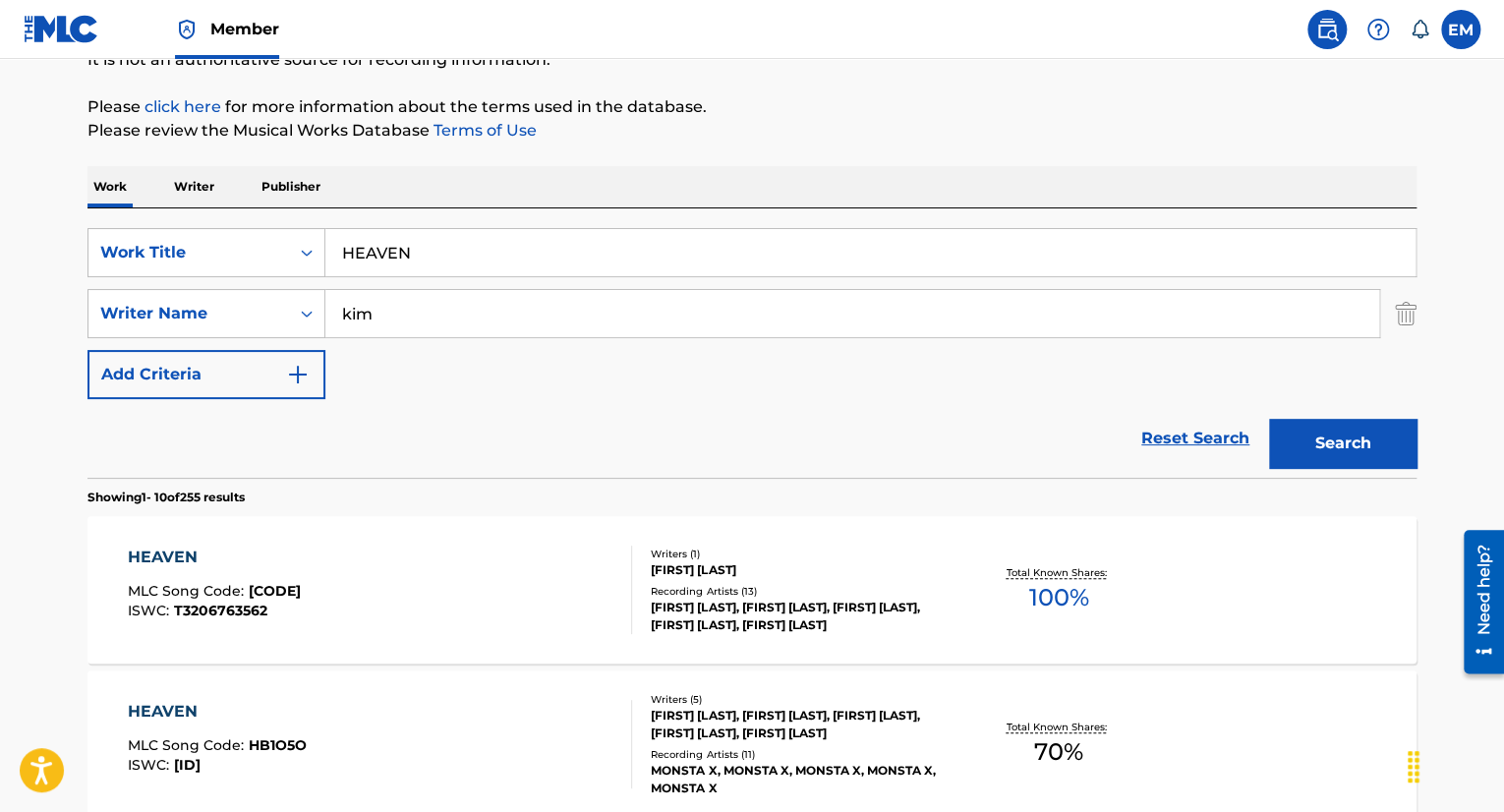 scroll, scrollTop: 128, scrollLeft: 0, axis: vertical 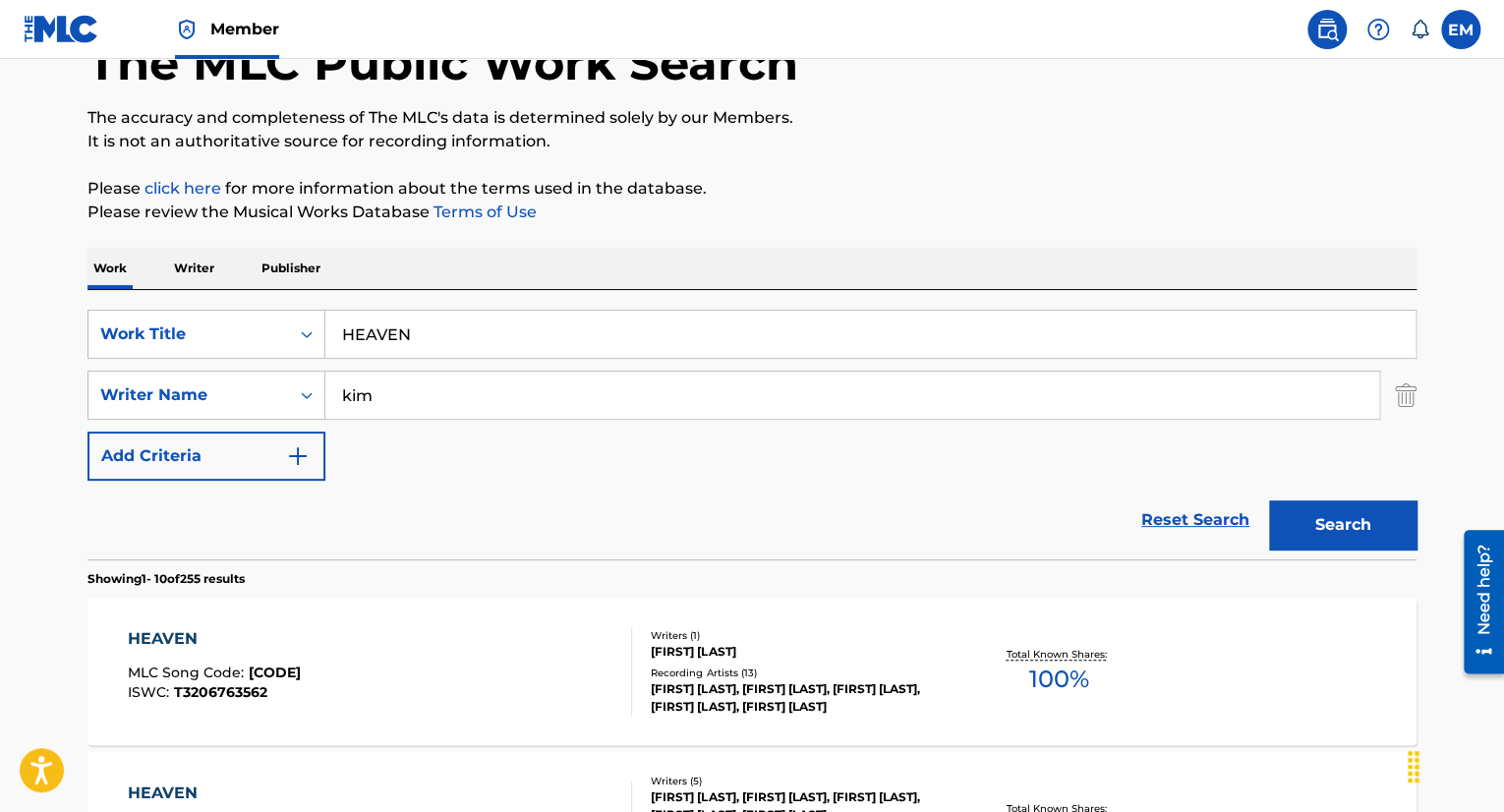 click on "kim" at bounding box center (852, 395) 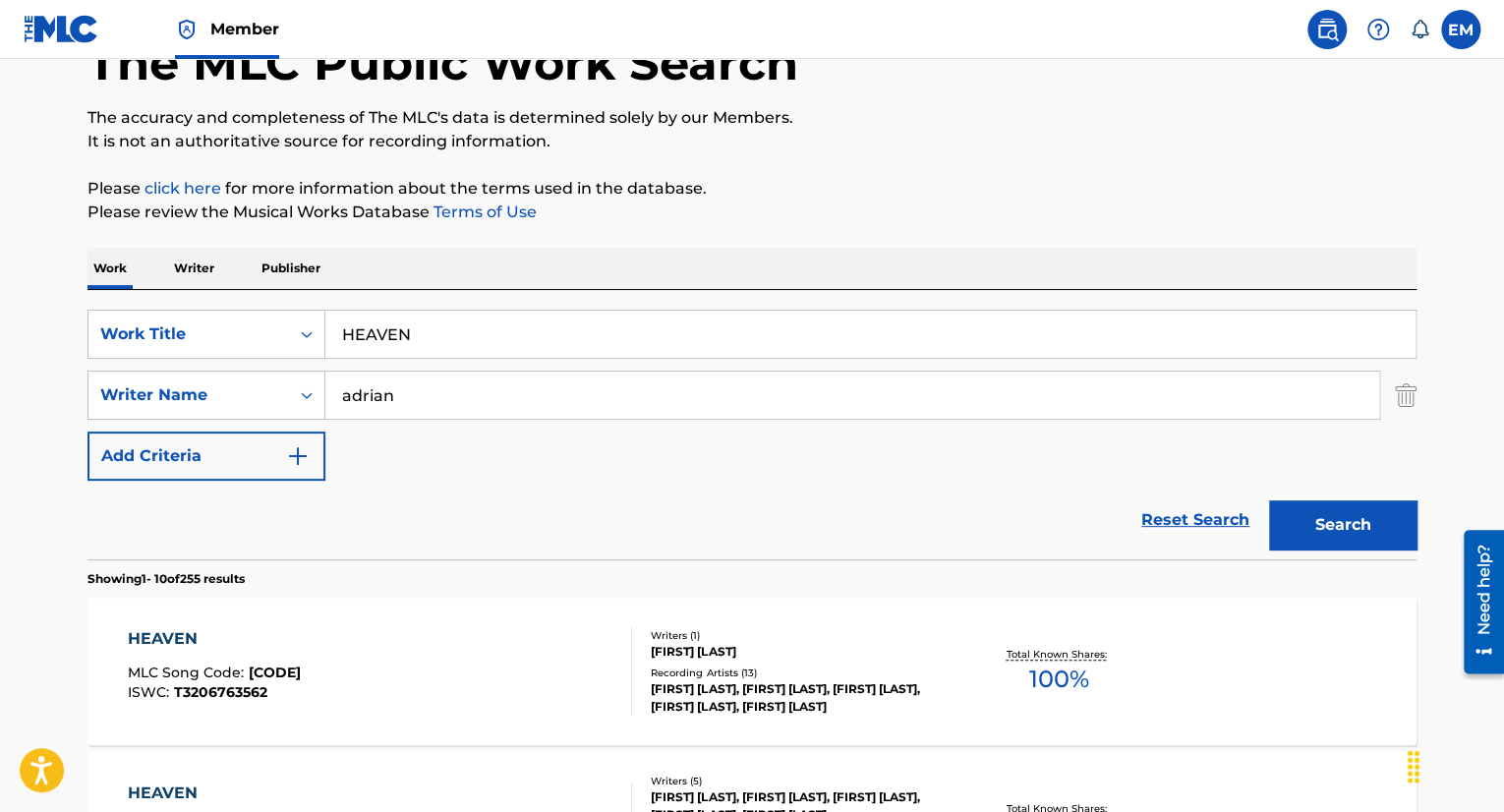 click on "Search" at bounding box center [1343, 525] 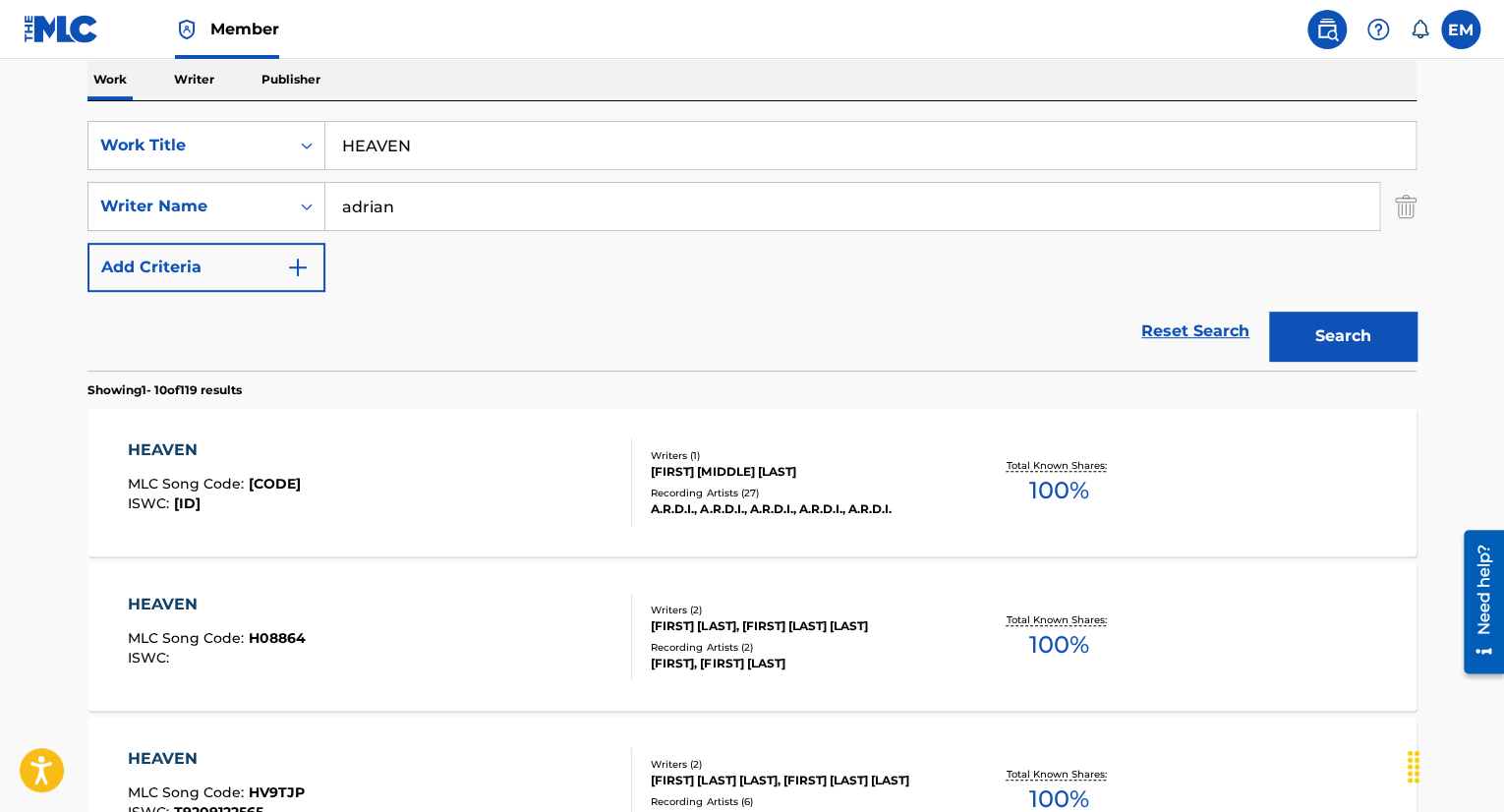 scroll, scrollTop: 128, scrollLeft: 0, axis: vertical 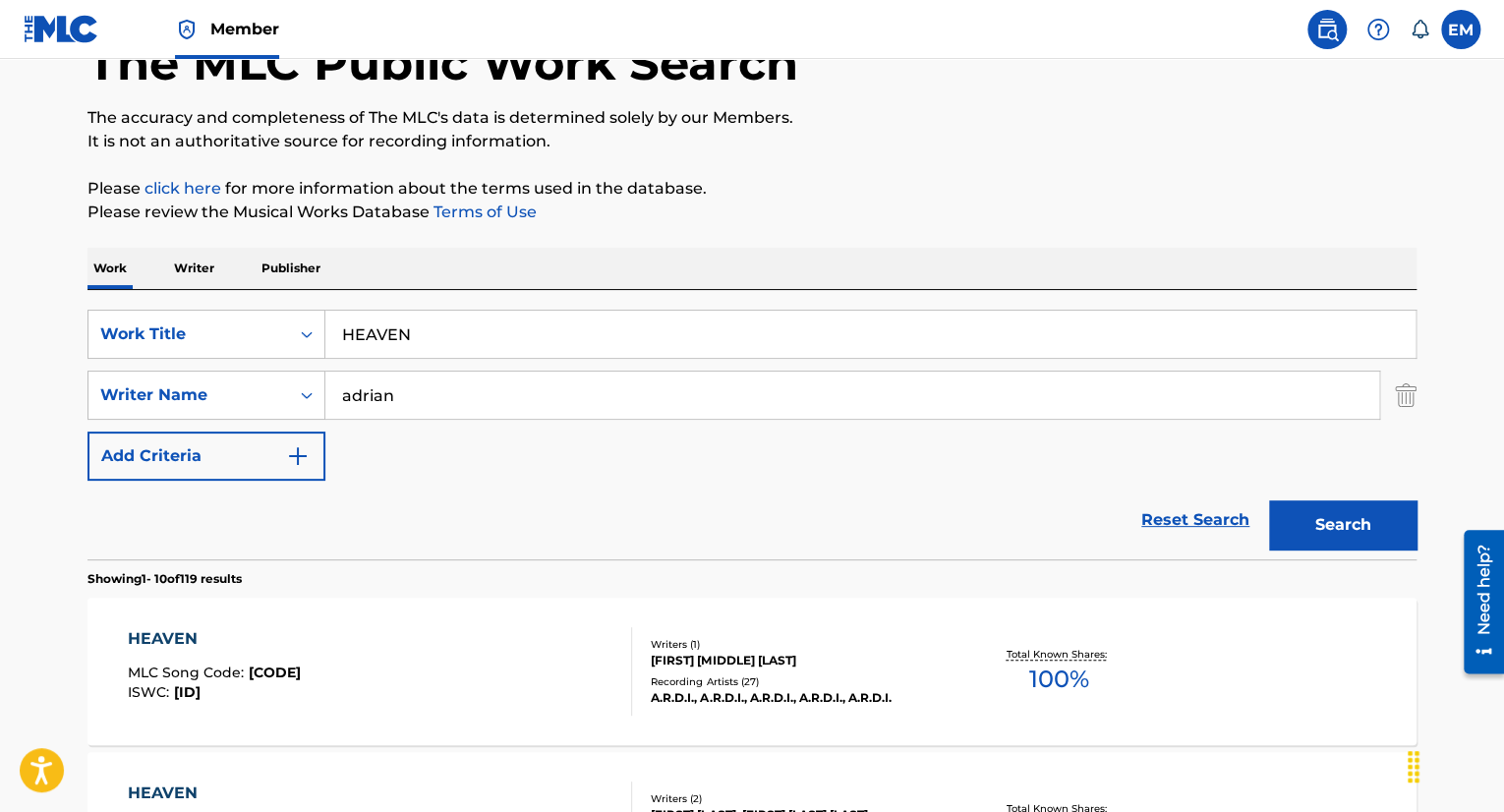 click on "adrian" at bounding box center (852, 395) 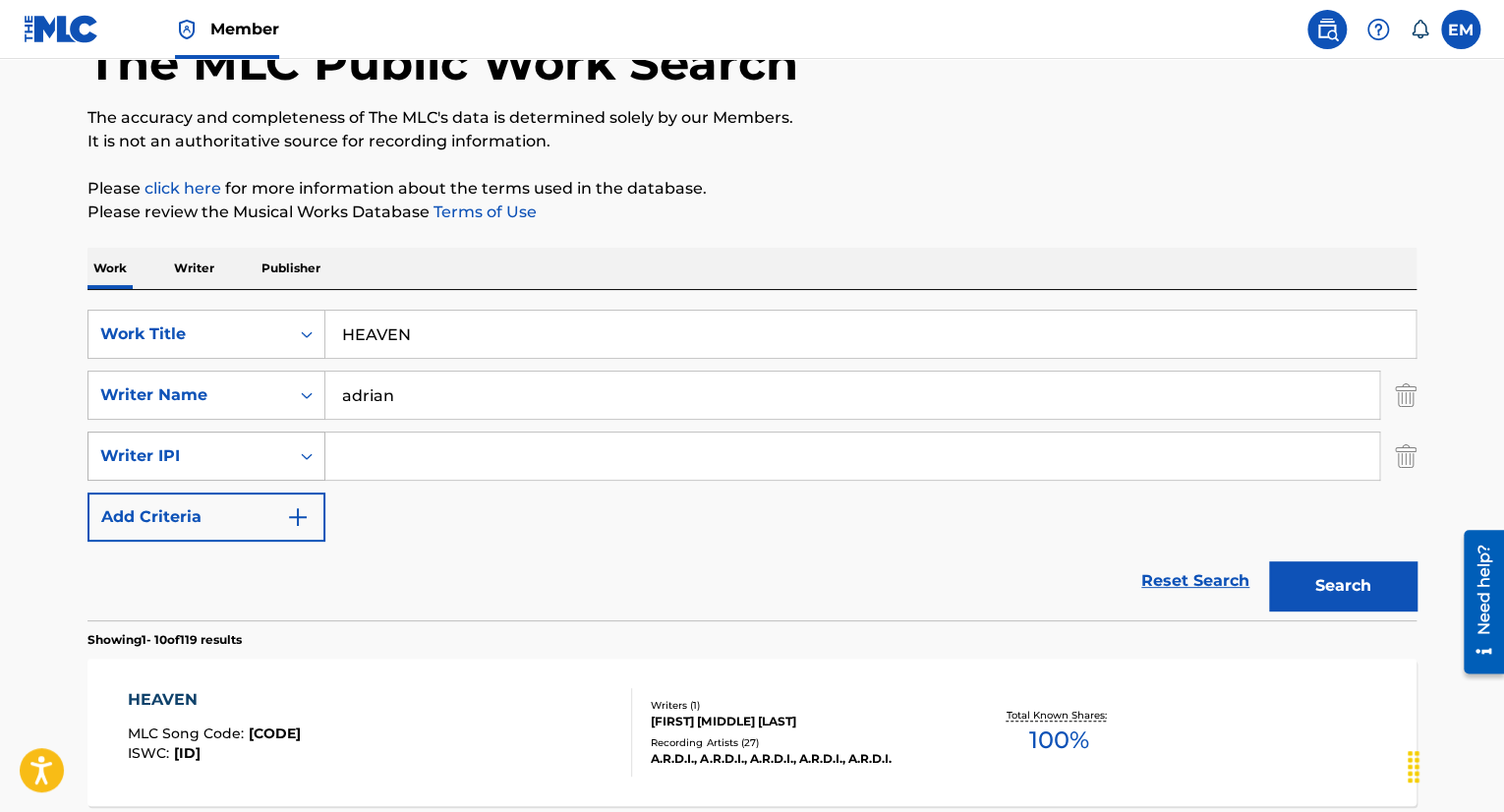 click on "Writer IPI" at bounding box center [189, 456] 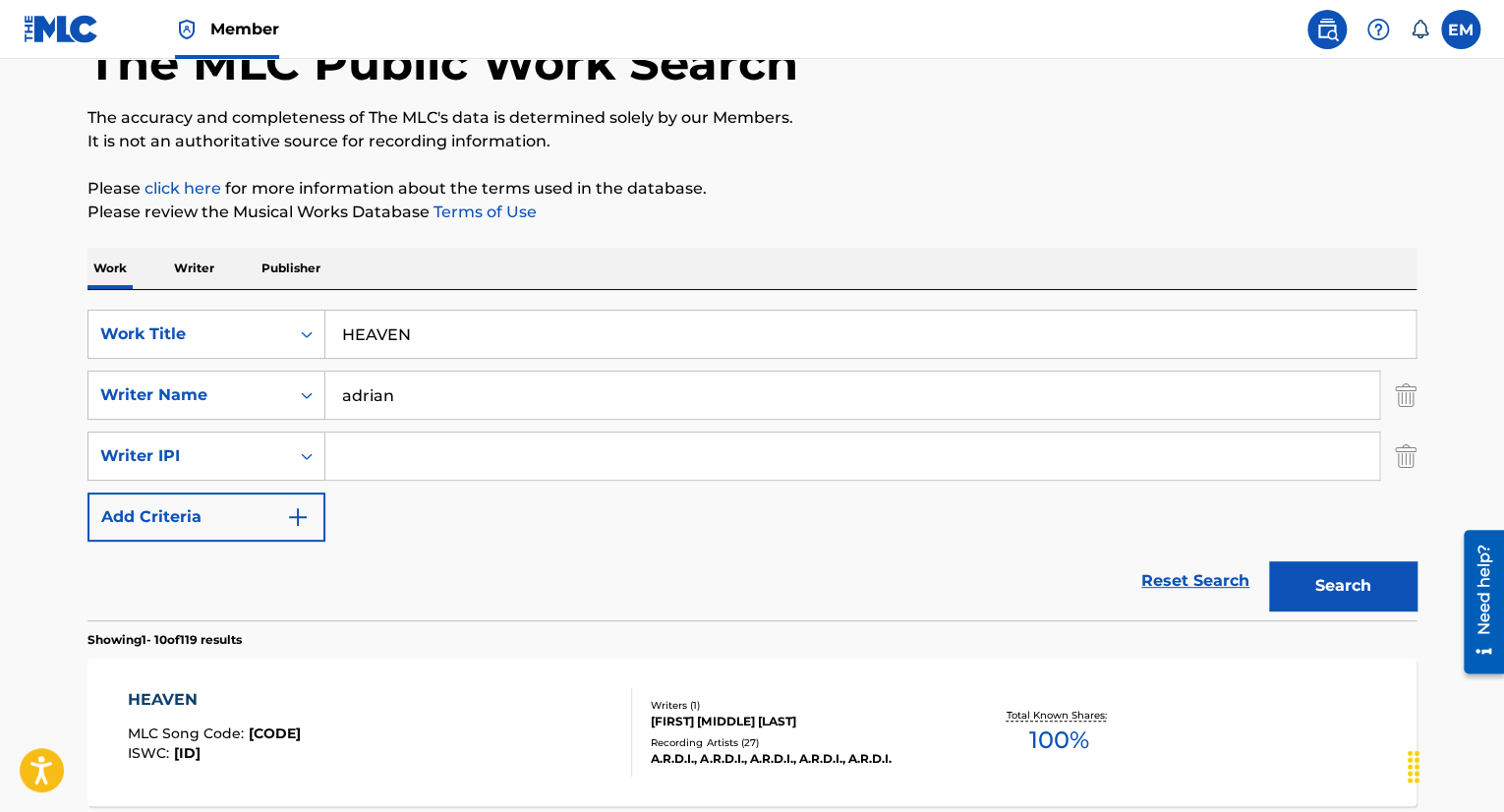 click on "Writer IPI" at bounding box center (189, 456) 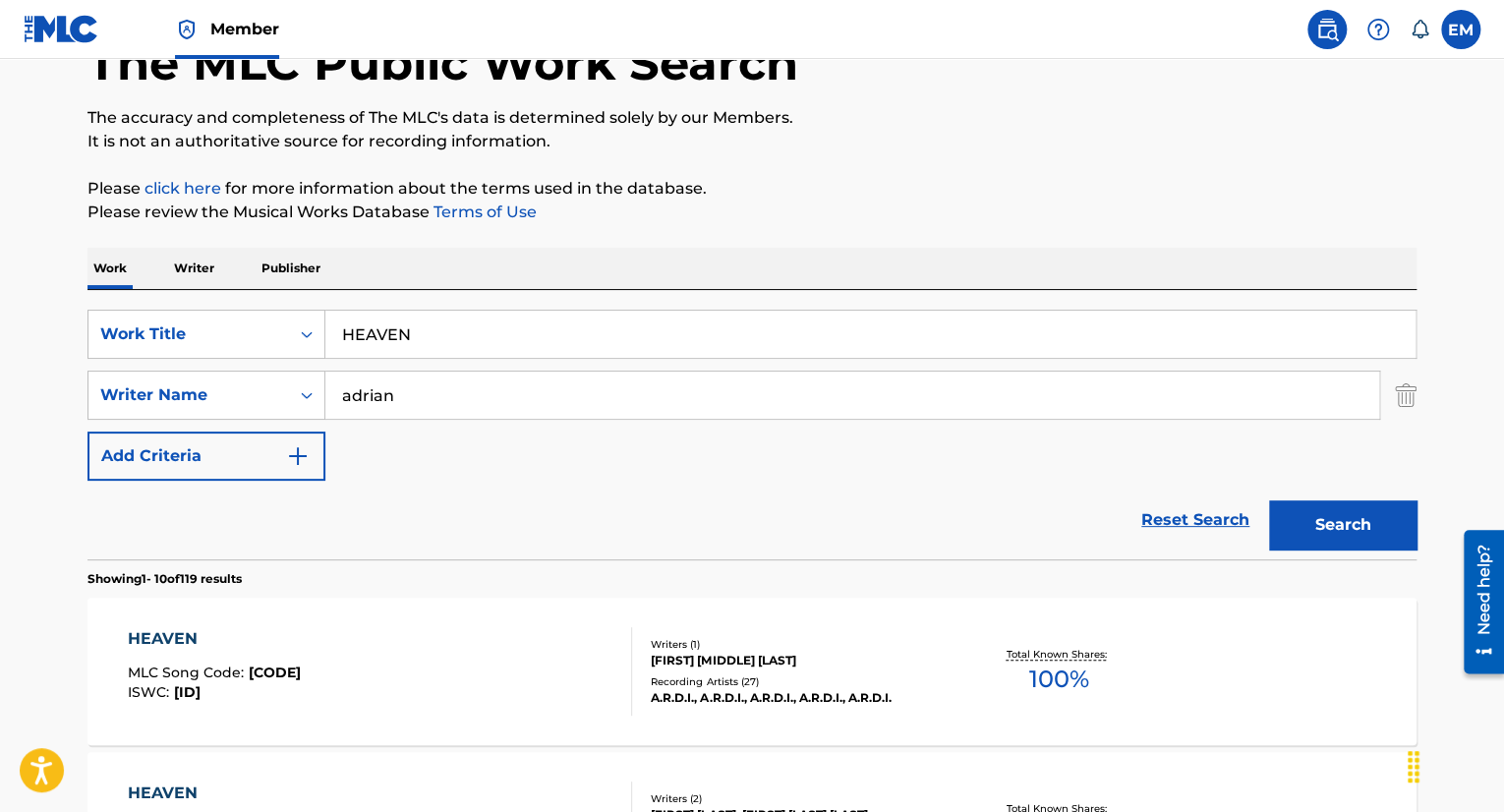 click on "adrian" at bounding box center (852, 395) 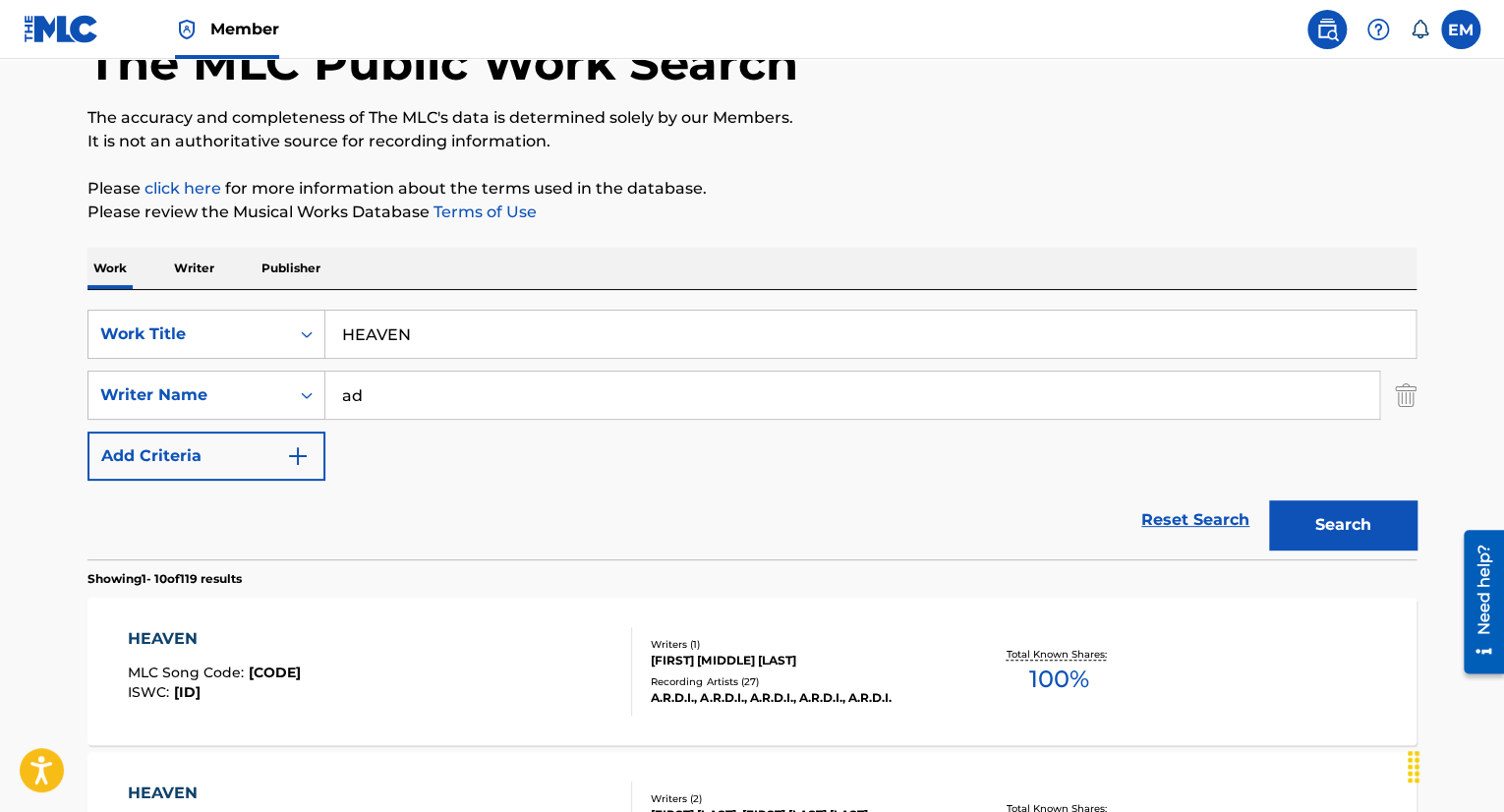 type on "a" 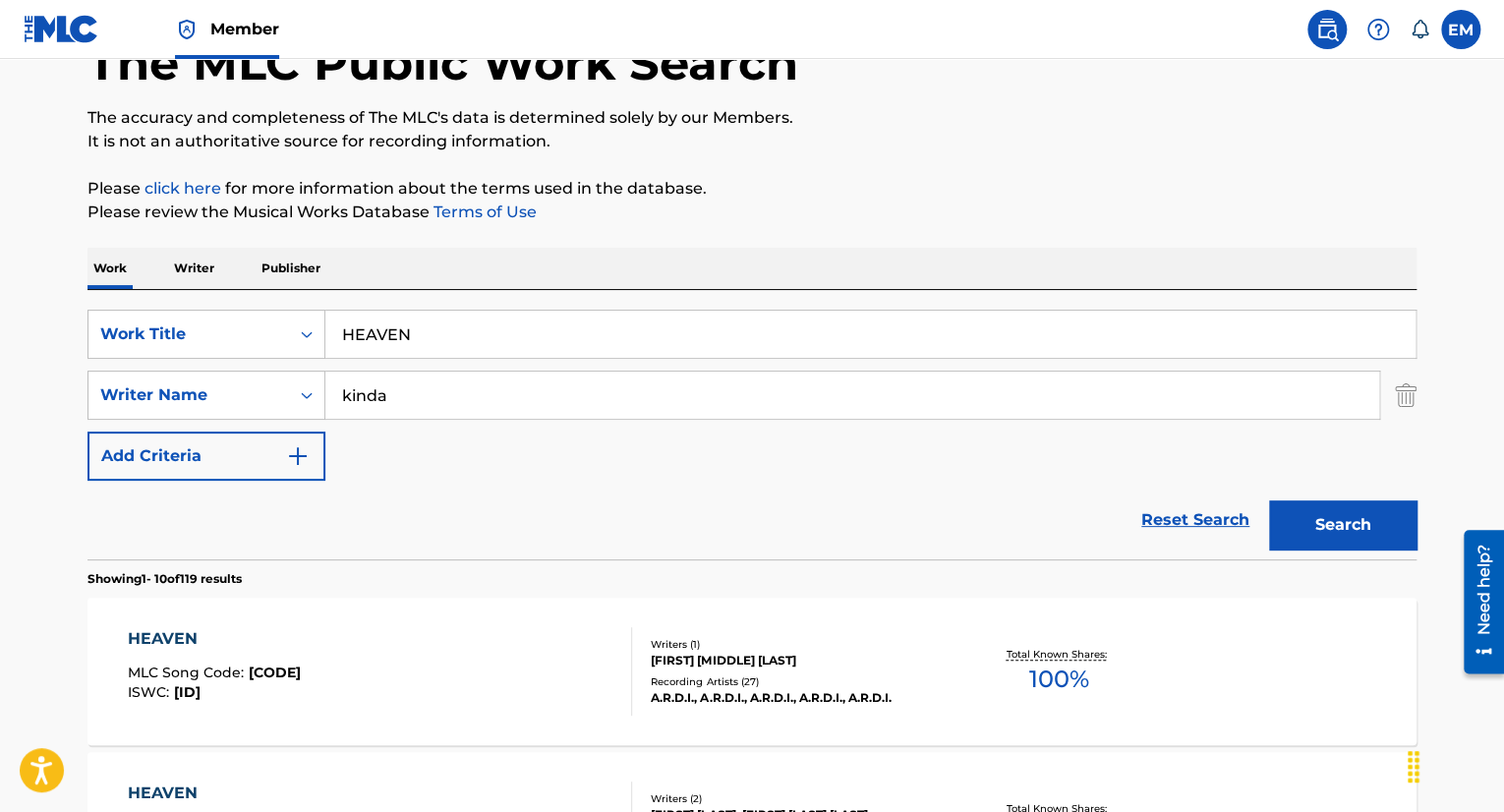type on "kinda" 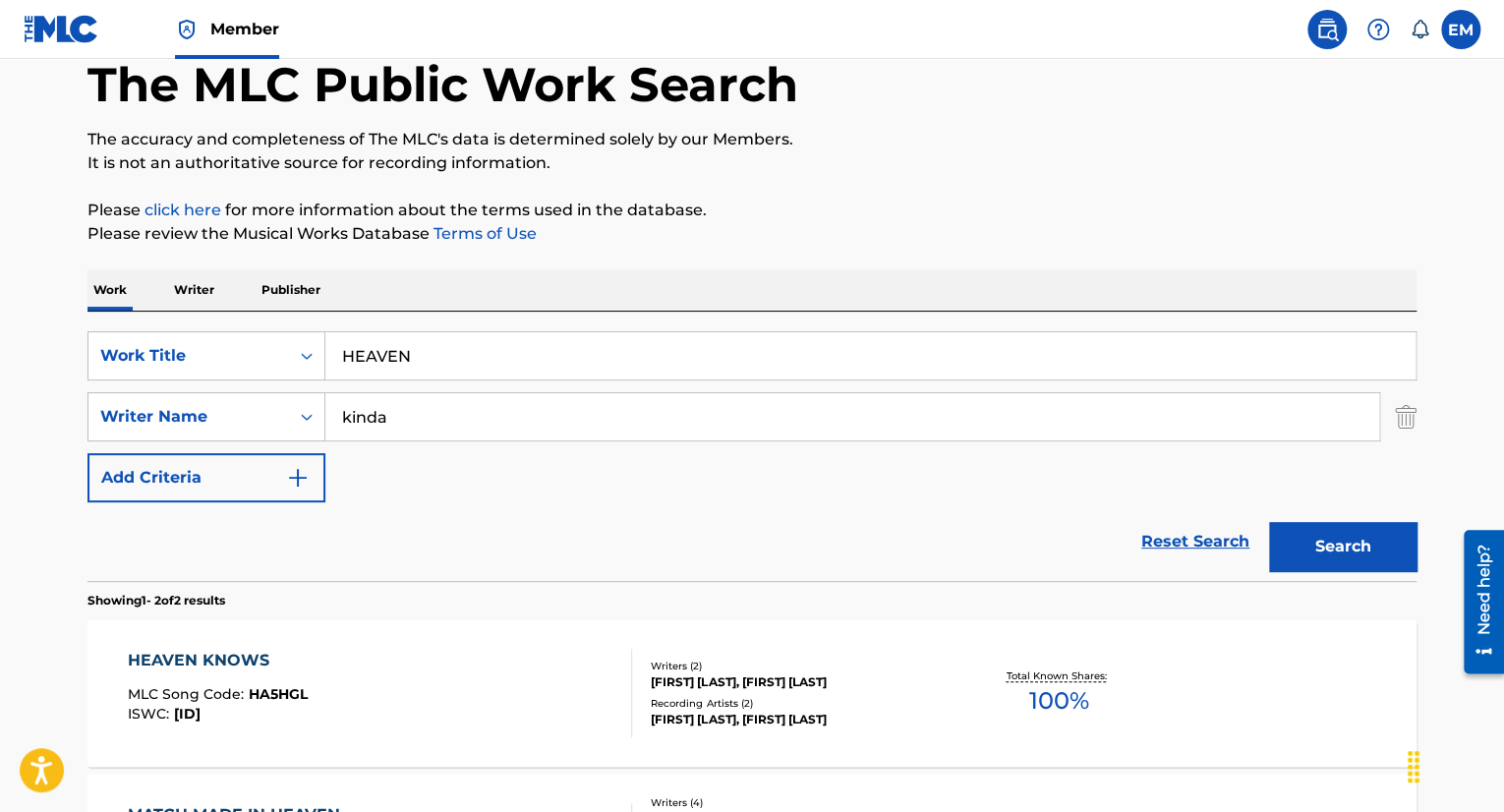 scroll, scrollTop: 0, scrollLeft: 0, axis: both 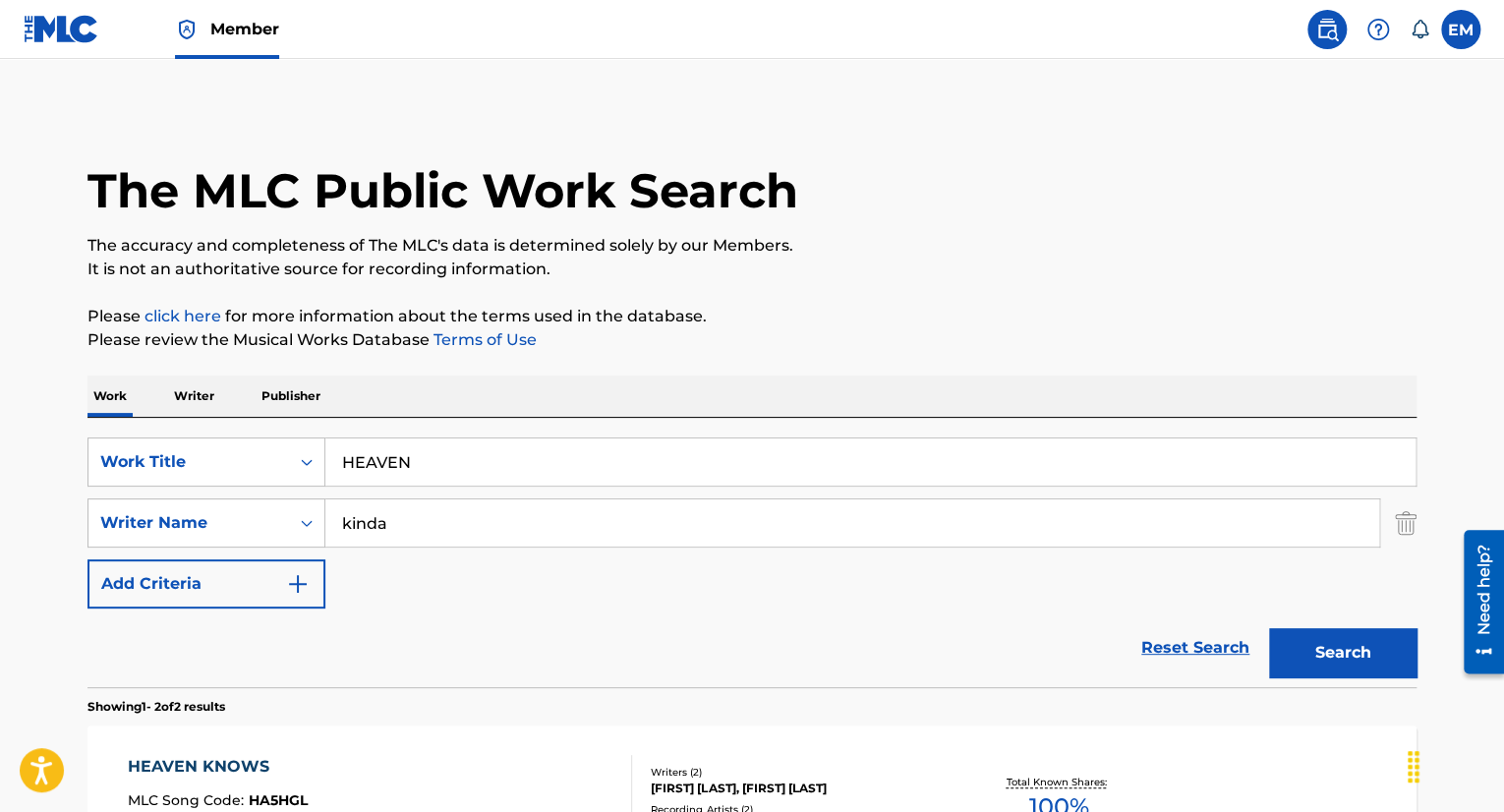 click on "HEAVEN" at bounding box center (870, 462) 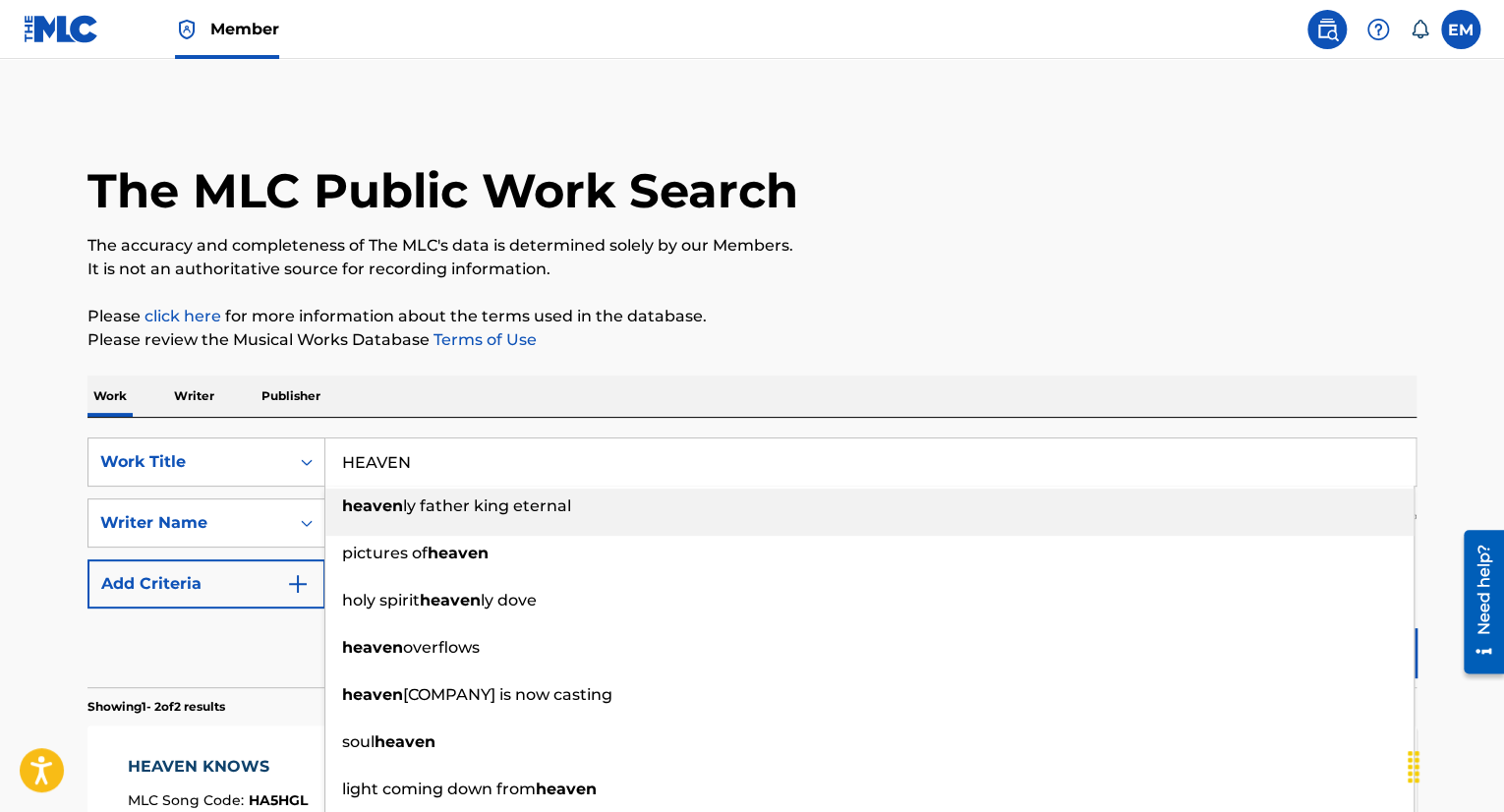 click on "HEAVEN" at bounding box center (870, 462) 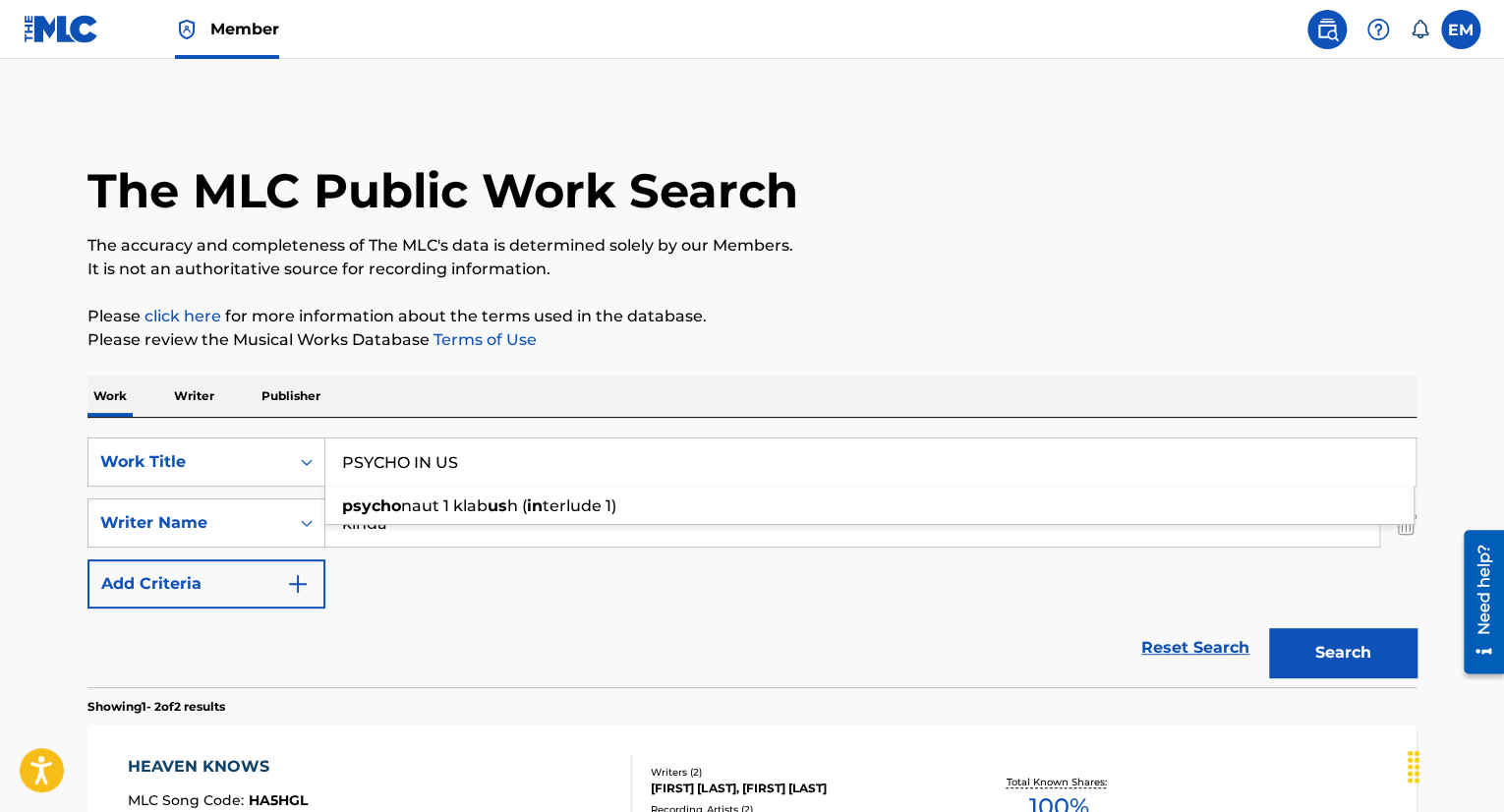 type on "PSYCHO IN US" 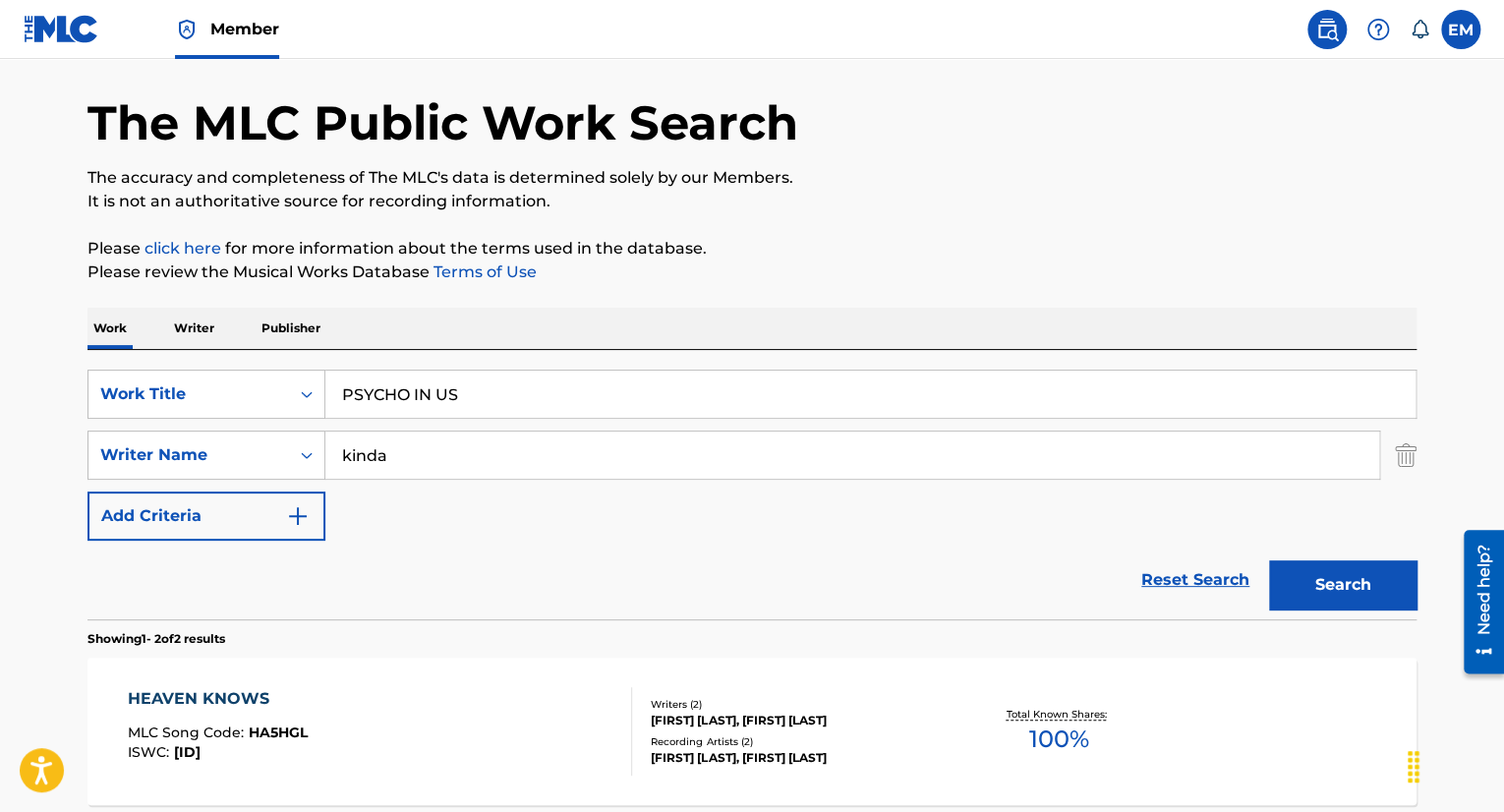 scroll, scrollTop: 98, scrollLeft: 0, axis: vertical 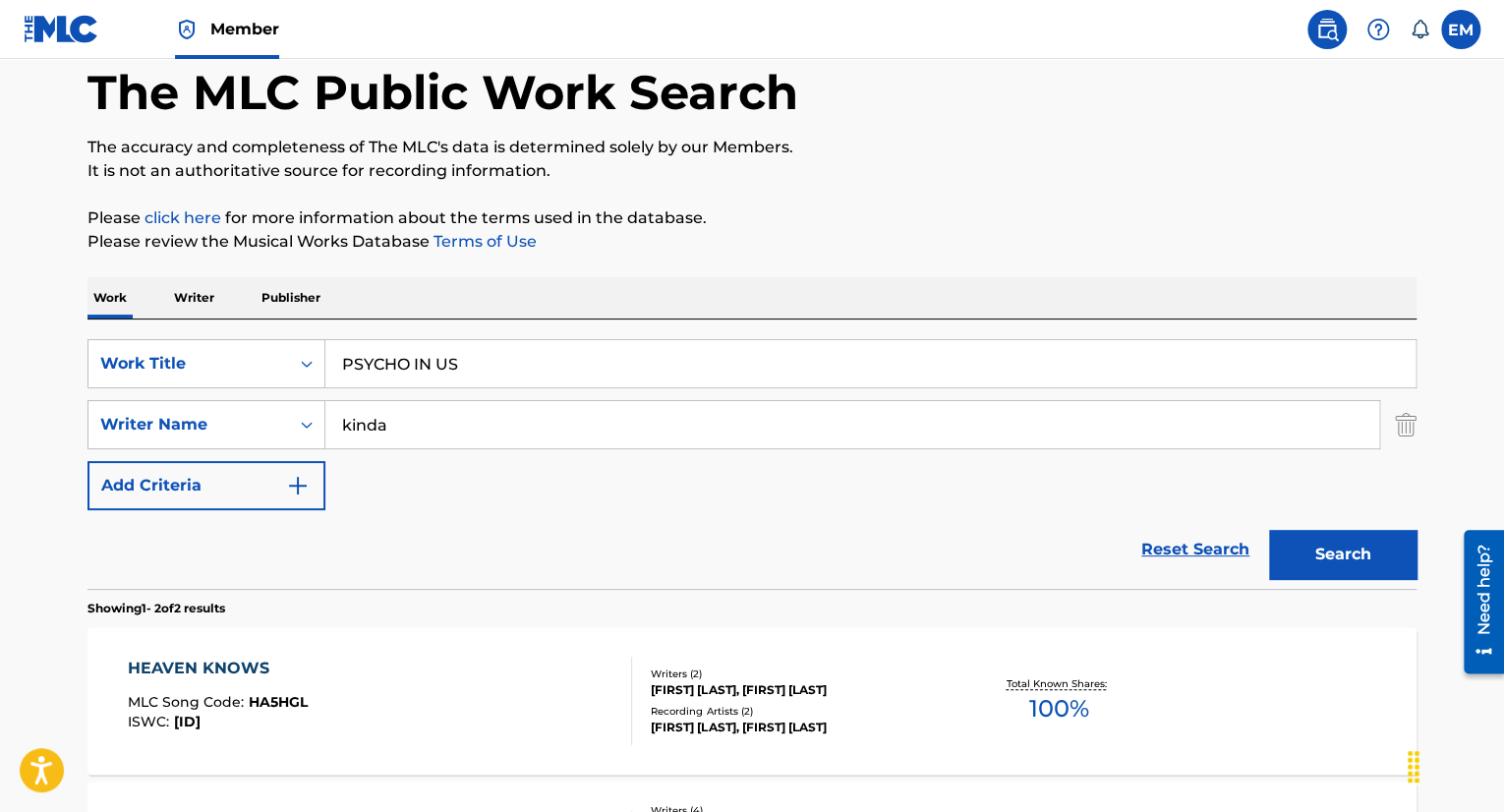 click on "kinda" at bounding box center (852, 425) 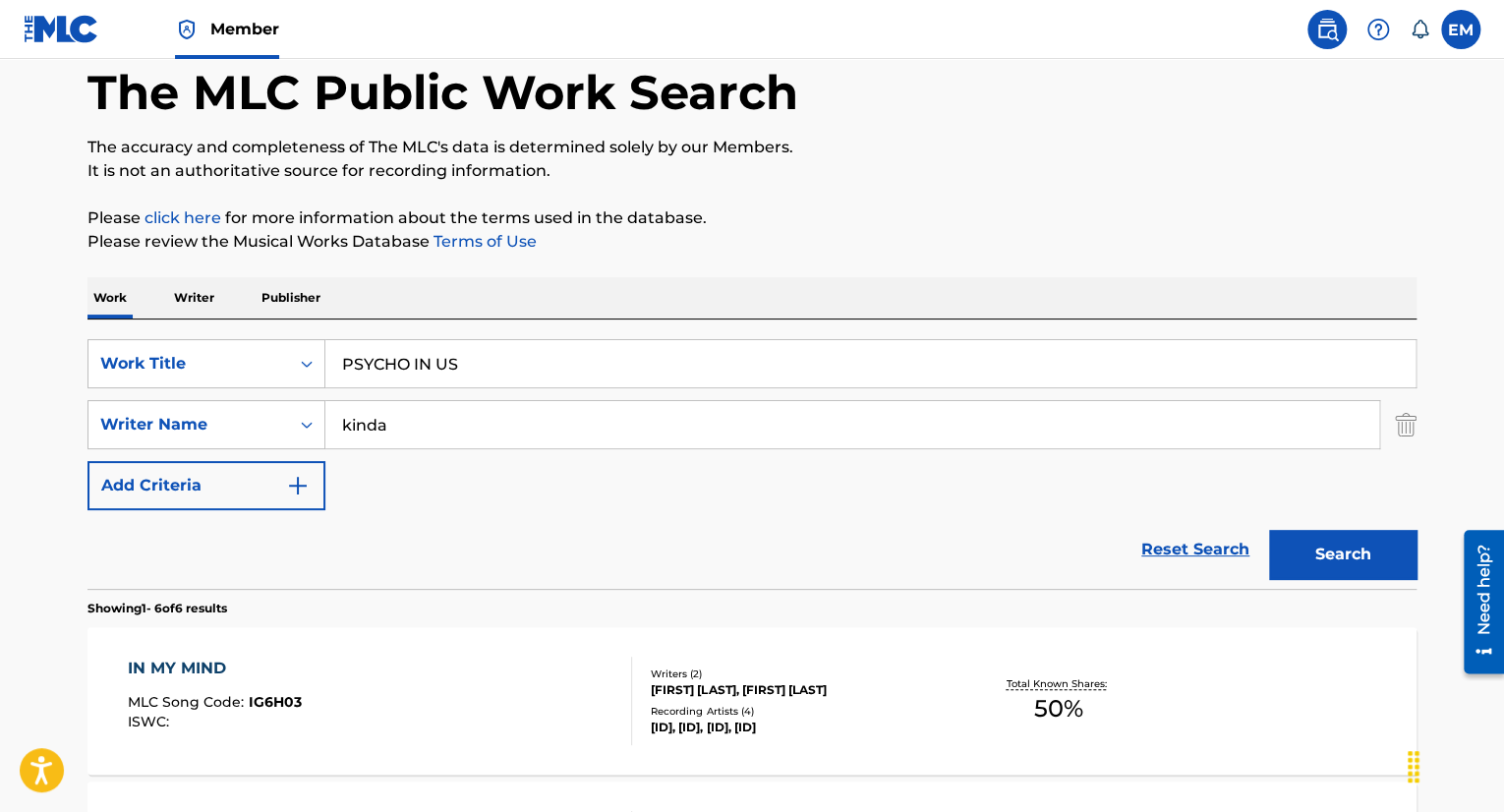 click on "kinda" at bounding box center [852, 425] 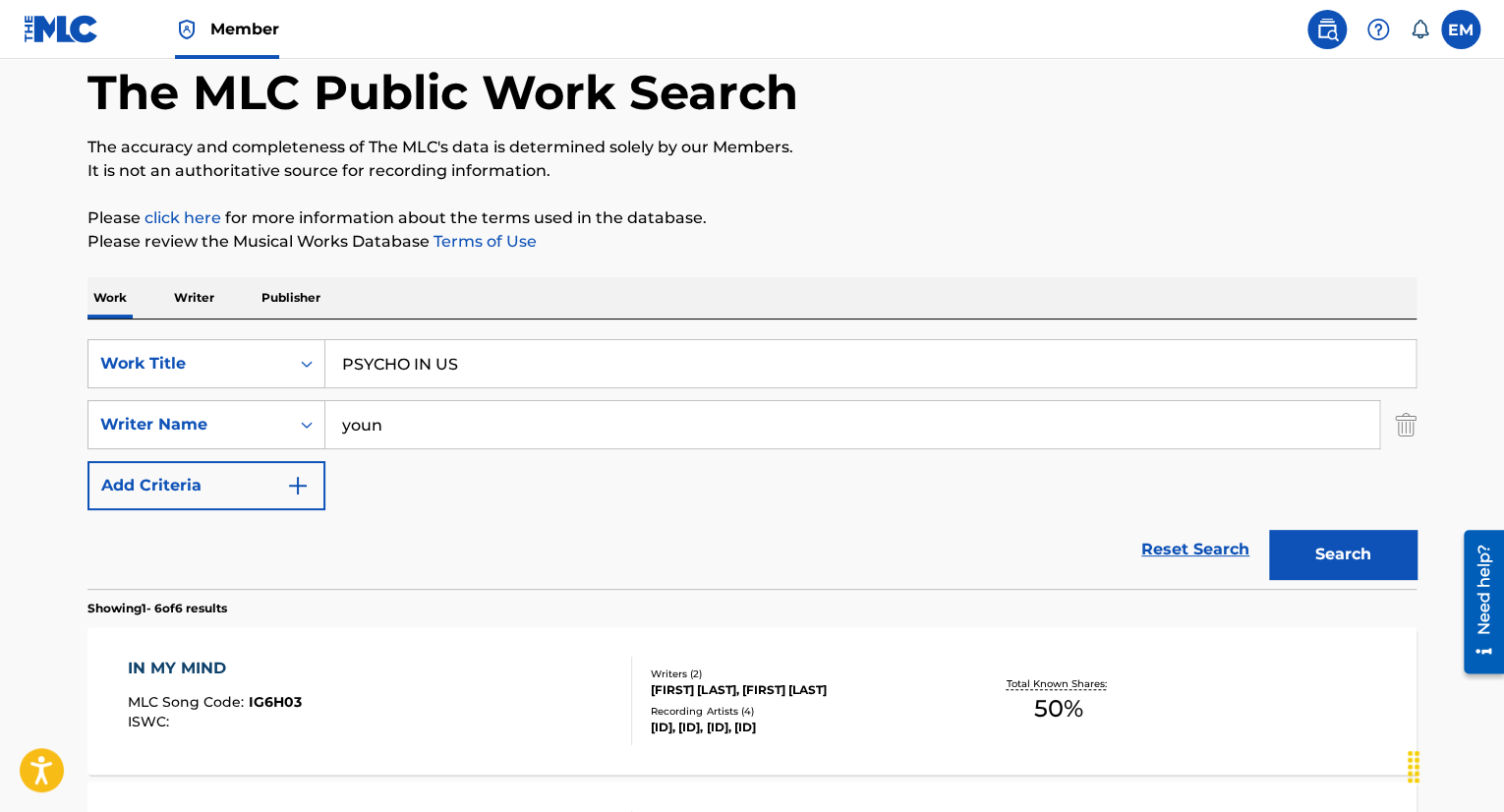 type on "youn" 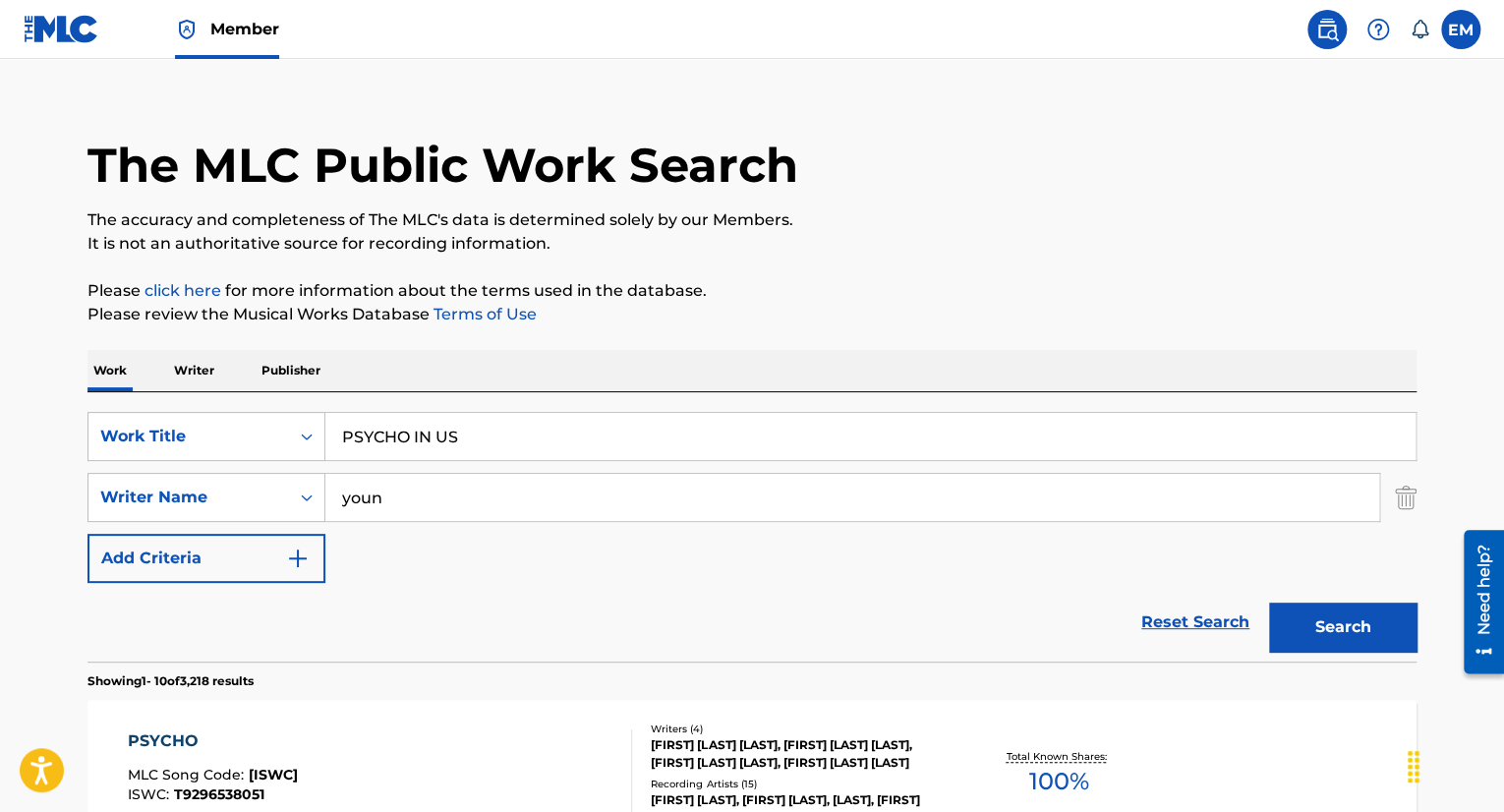 scroll, scrollTop: 0, scrollLeft: 0, axis: both 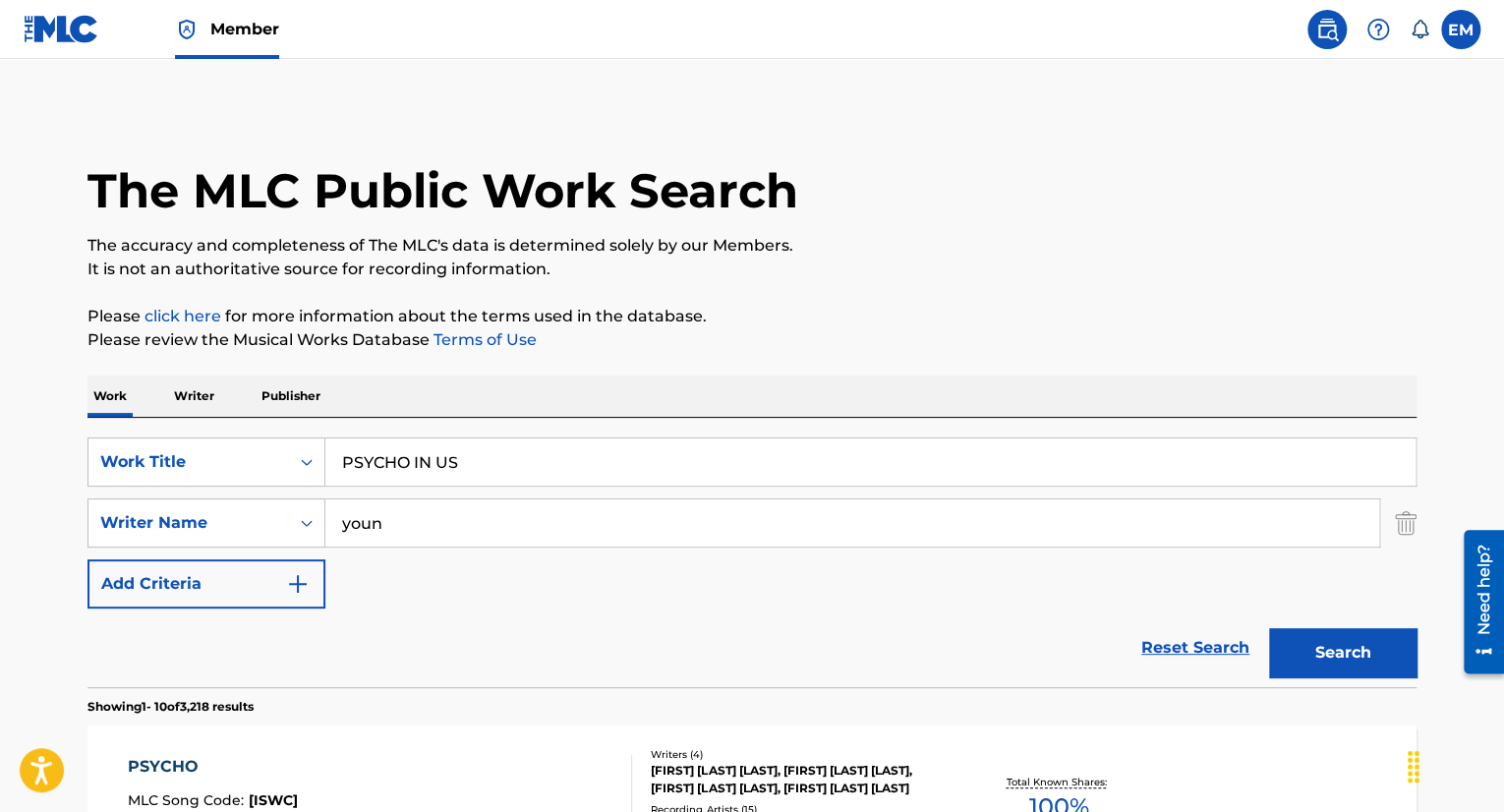 click on "SearchWithCriteria[CODE] Work Title PSYCHO IN US SearchWithCriteri[CODE] Writer Name [FIRST] Add Criteria Reset Search Search" at bounding box center (752, 552) 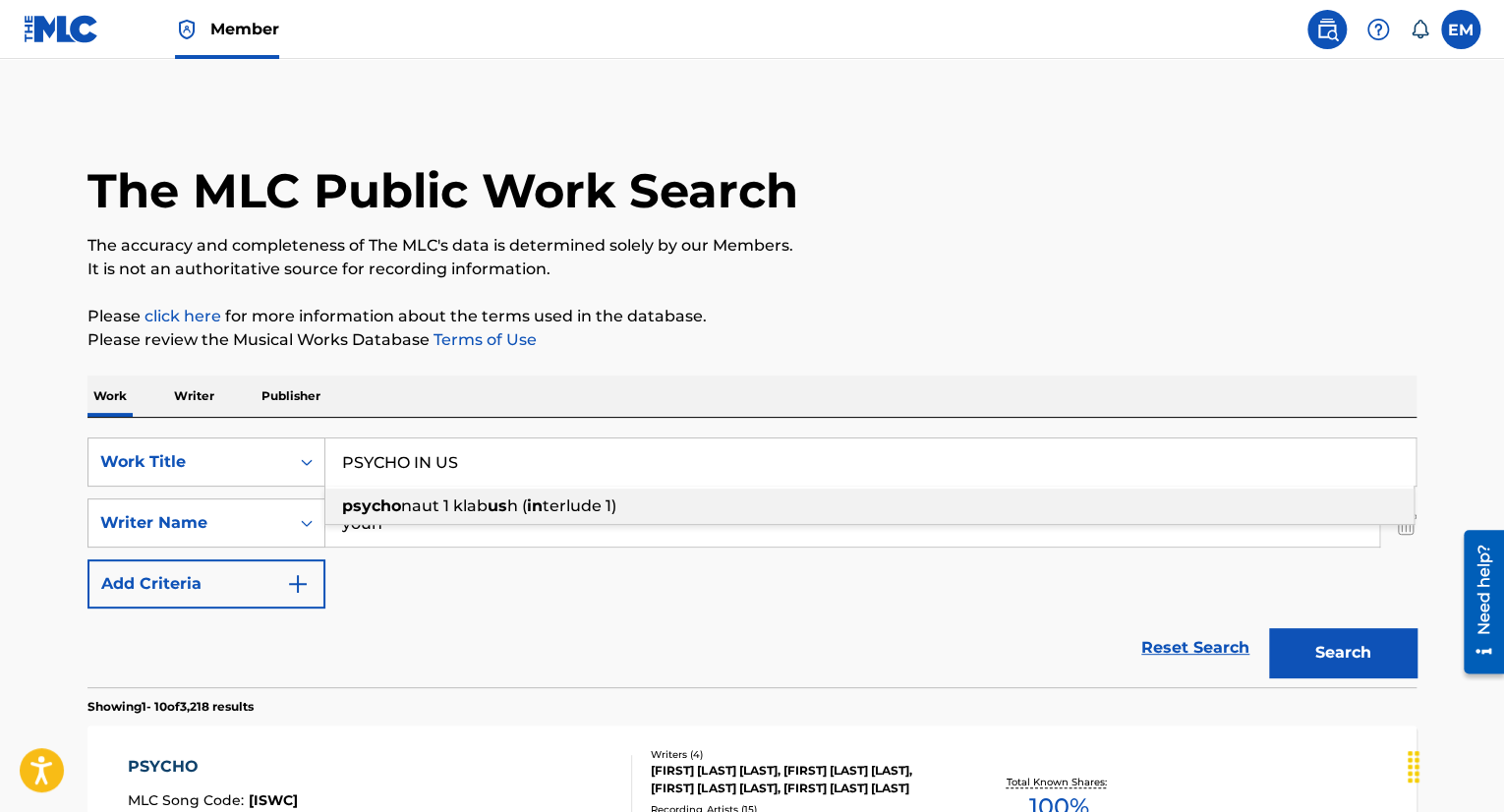 click on "PSYCHO IN US" at bounding box center [870, 462] 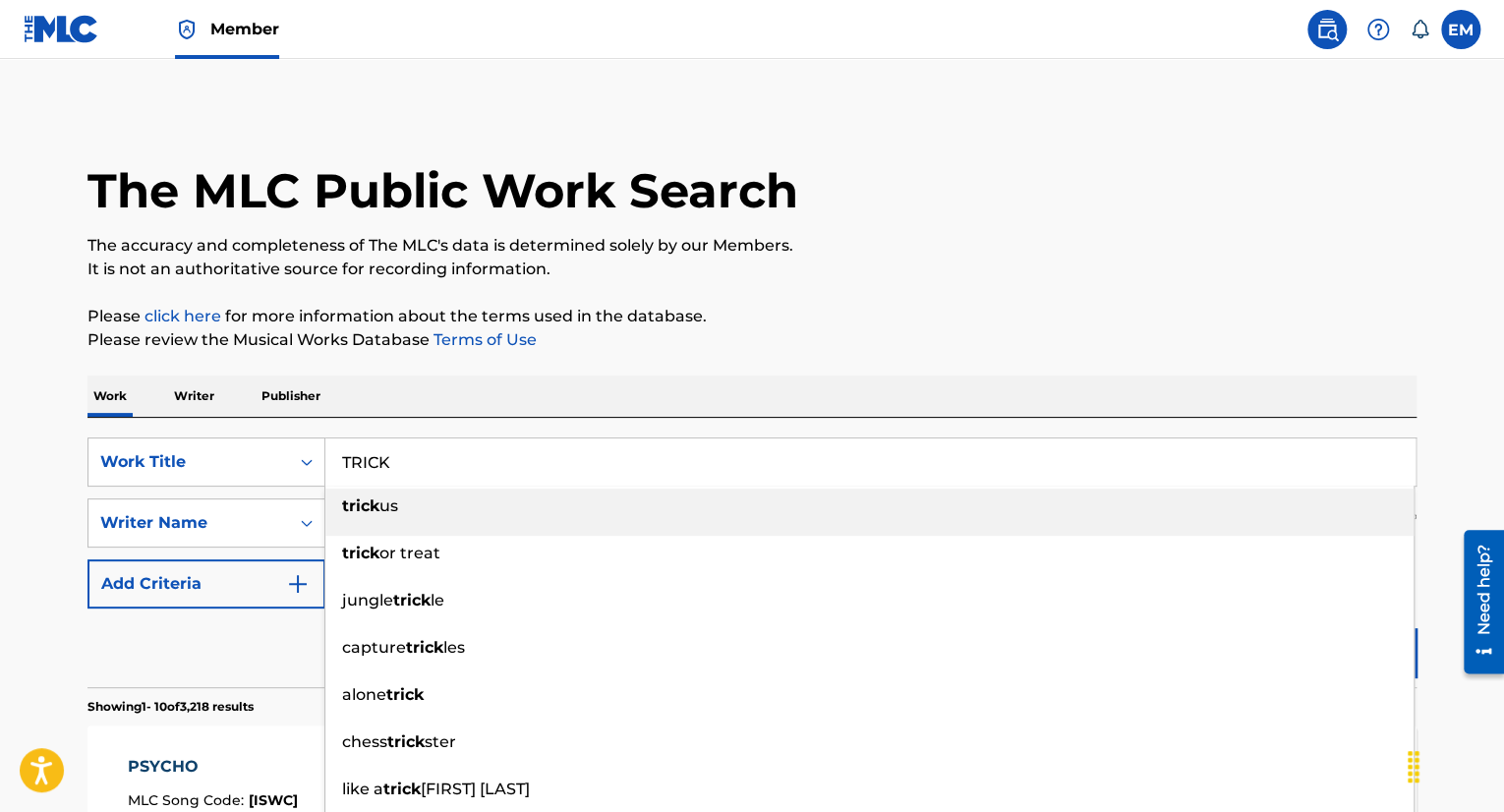 click on "Work Writer Publisher" at bounding box center (752, 396) 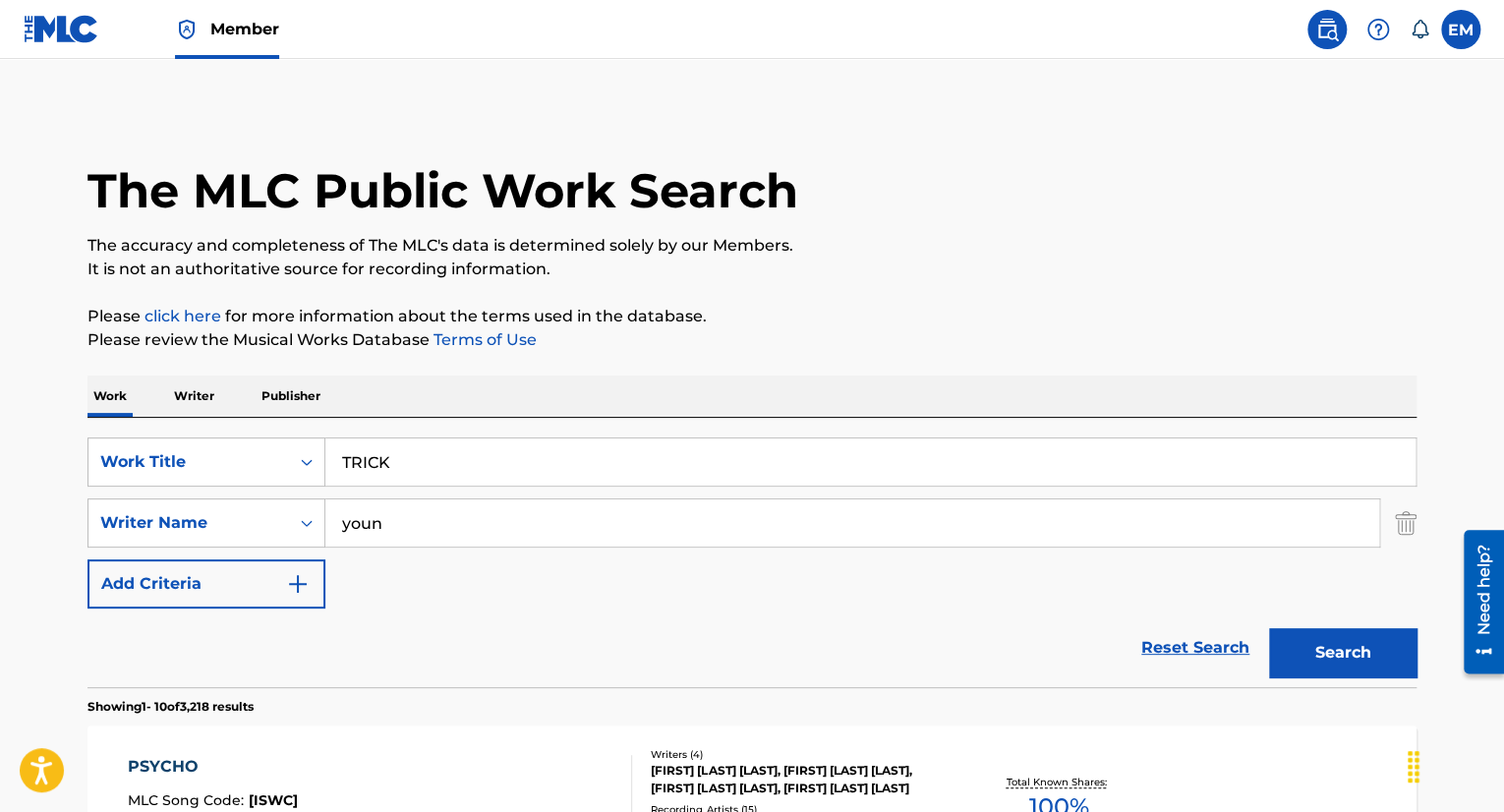 drag, startPoint x: 562, startPoint y: 482, endPoint x: 533, endPoint y: 514, distance: 43.185646 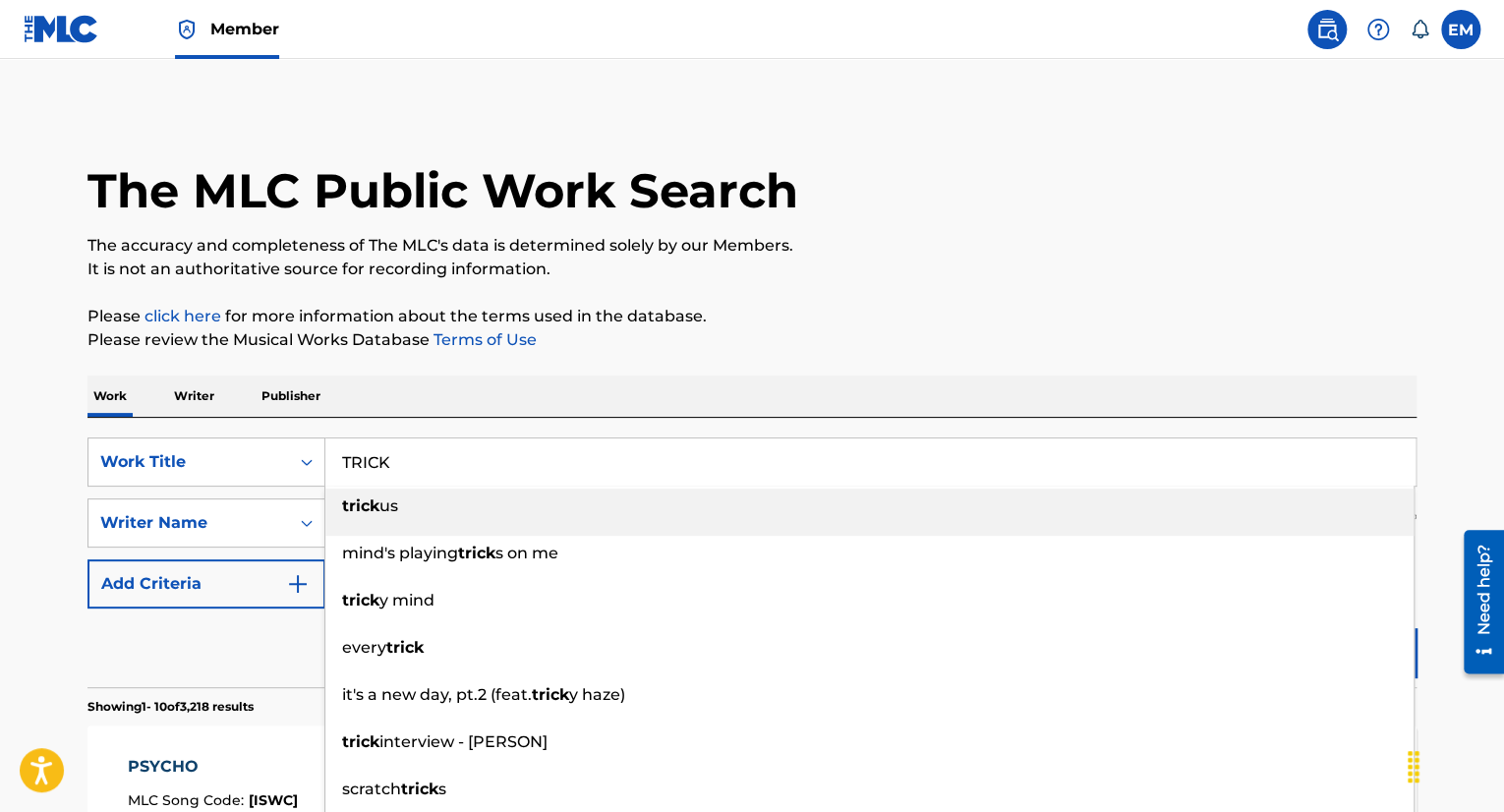 click on "[FIRST] [LAST]" at bounding box center [869, 506] 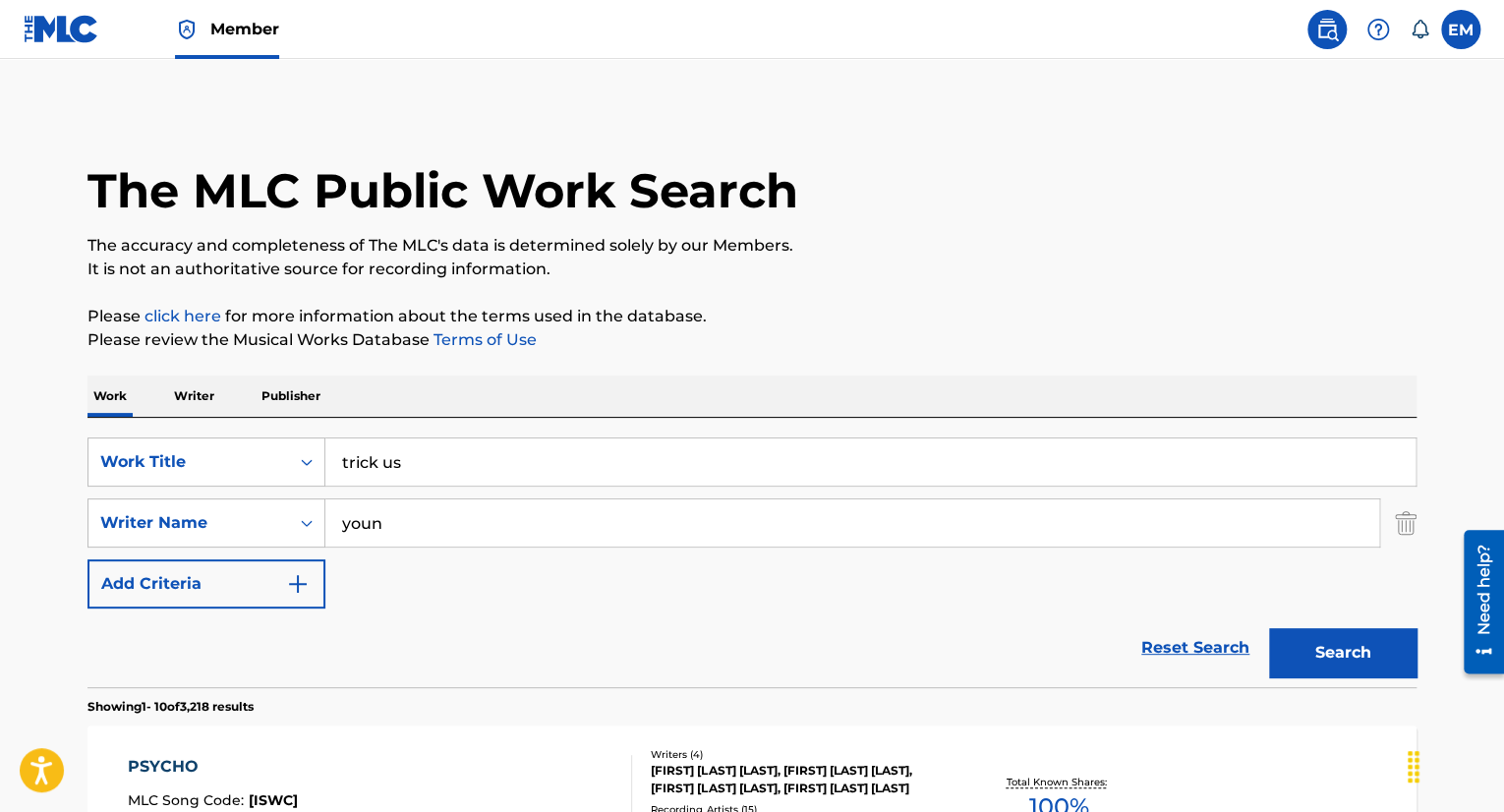 click on "youn" at bounding box center [852, 523] 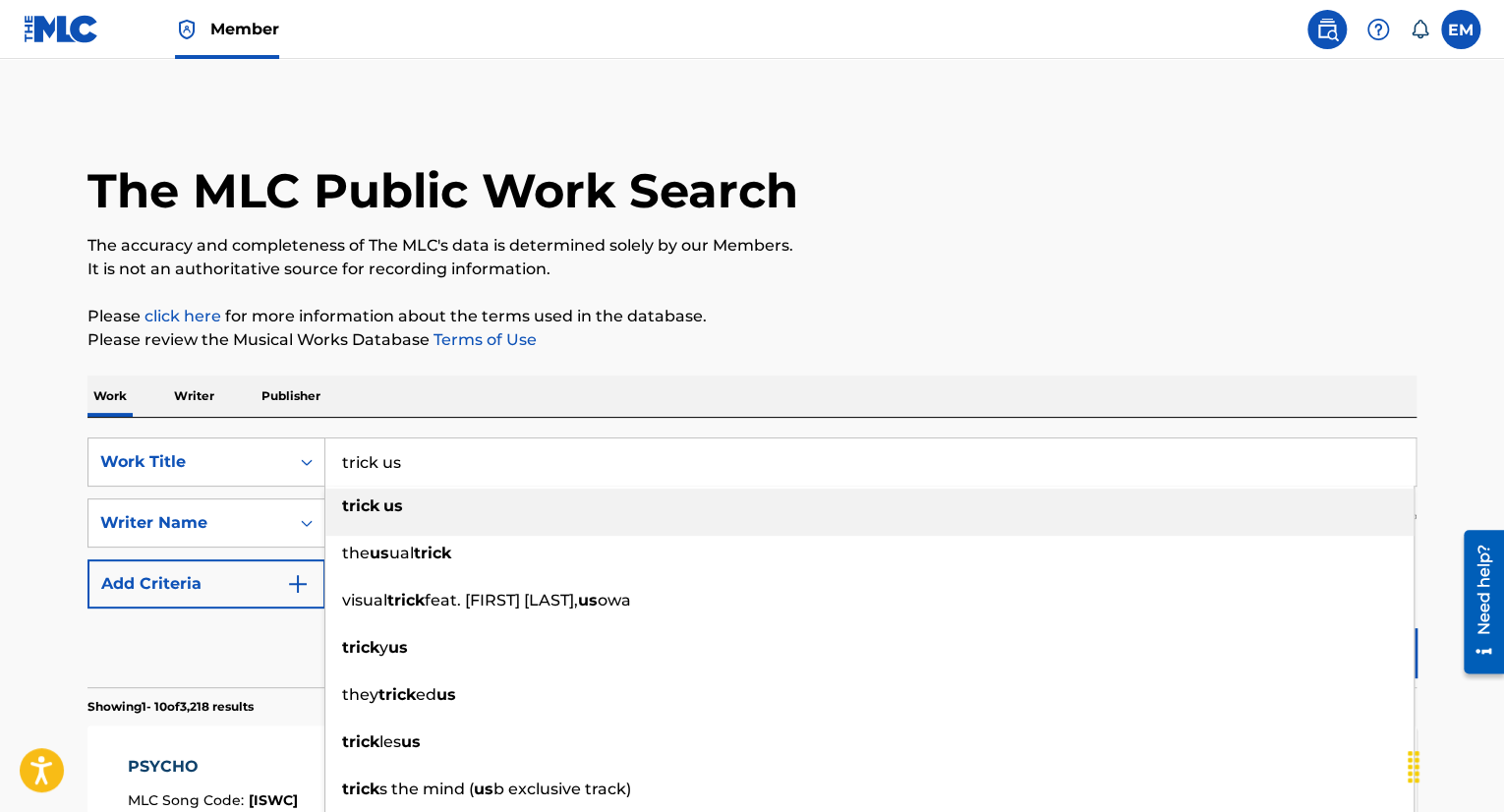 click on "trick us" at bounding box center [870, 462] 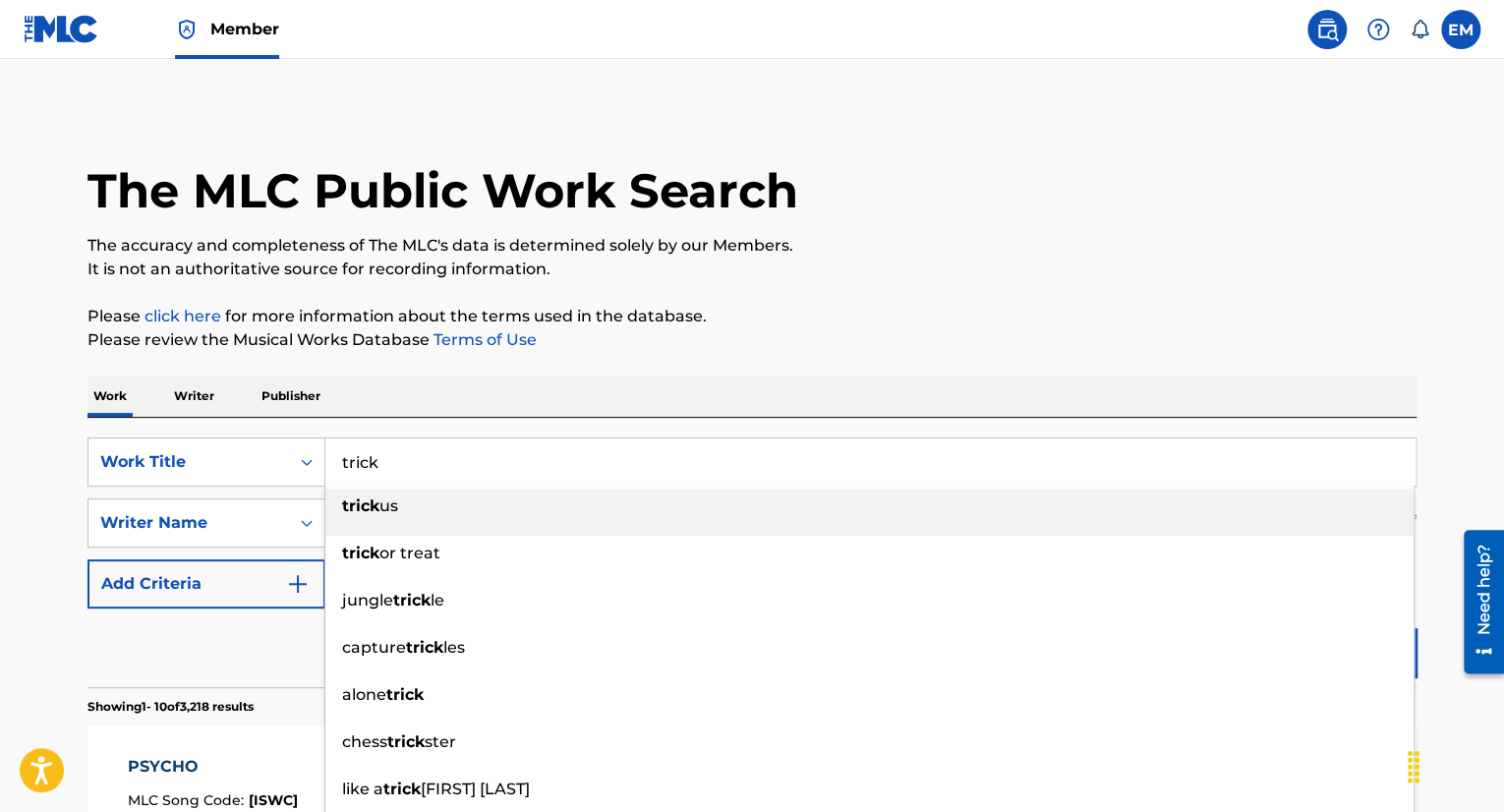 type on "trick" 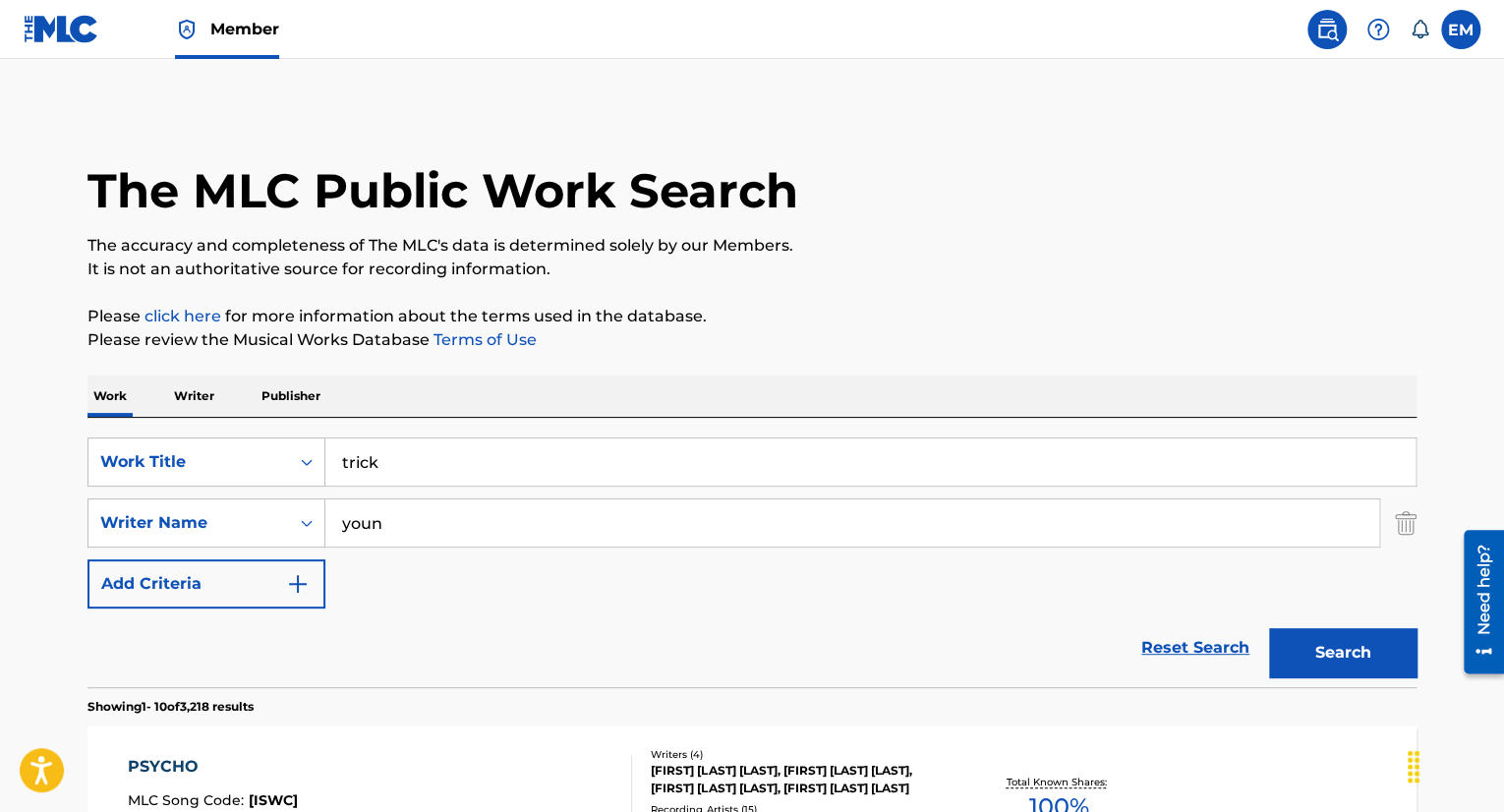 click on "youn" at bounding box center [852, 523] 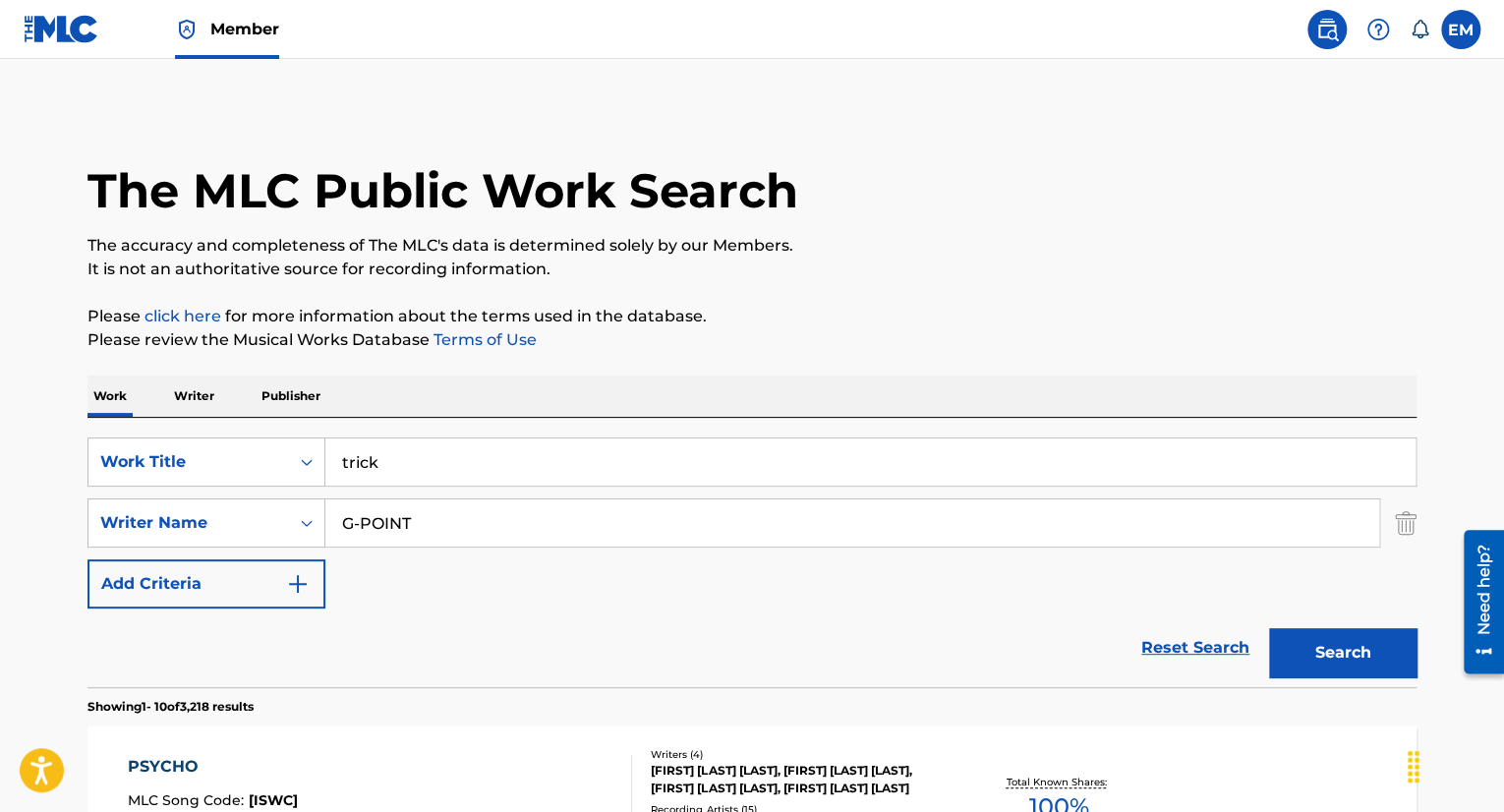click on "Search" at bounding box center [1343, 653] 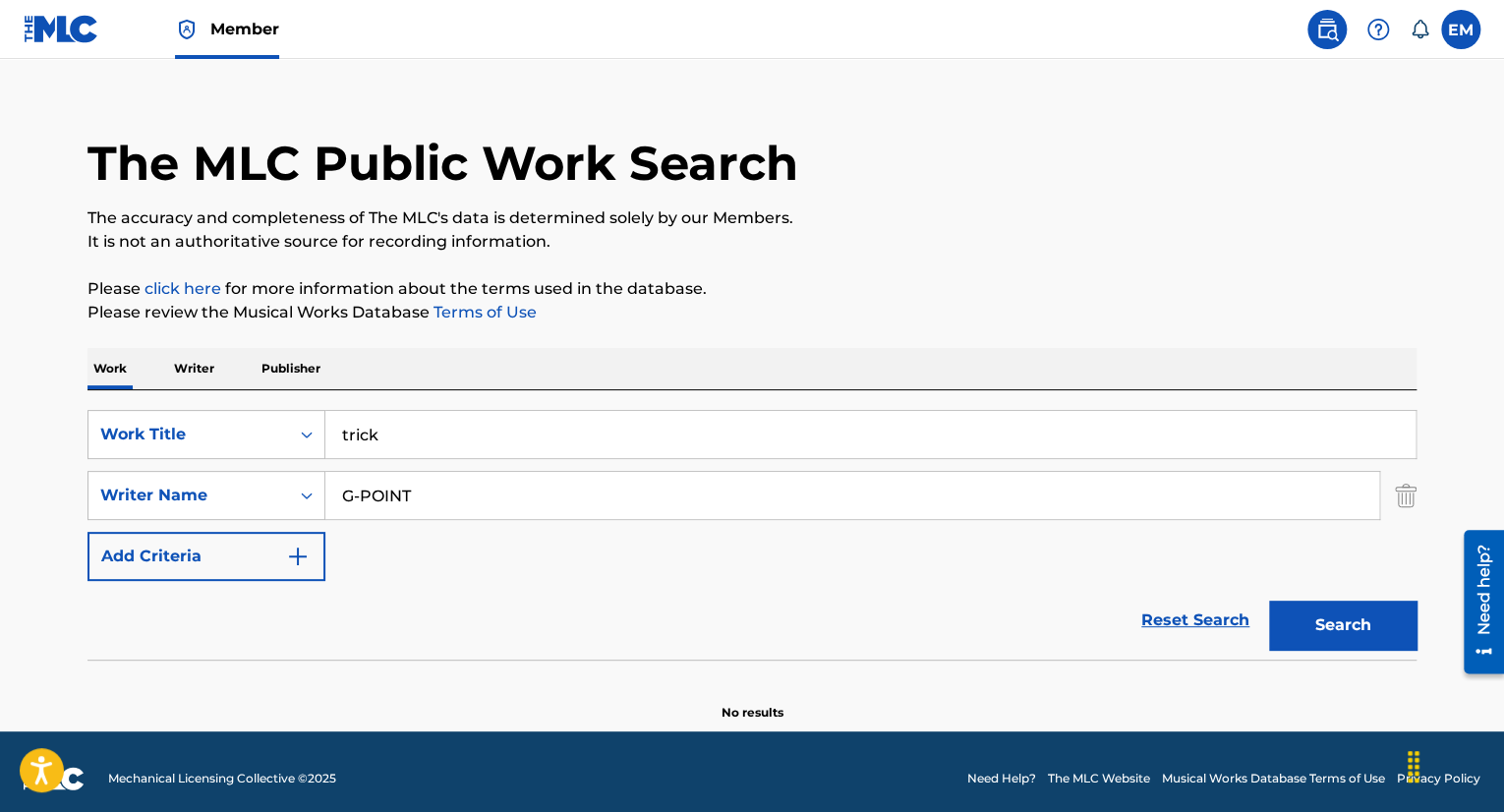scroll, scrollTop: 41, scrollLeft: 0, axis: vertical 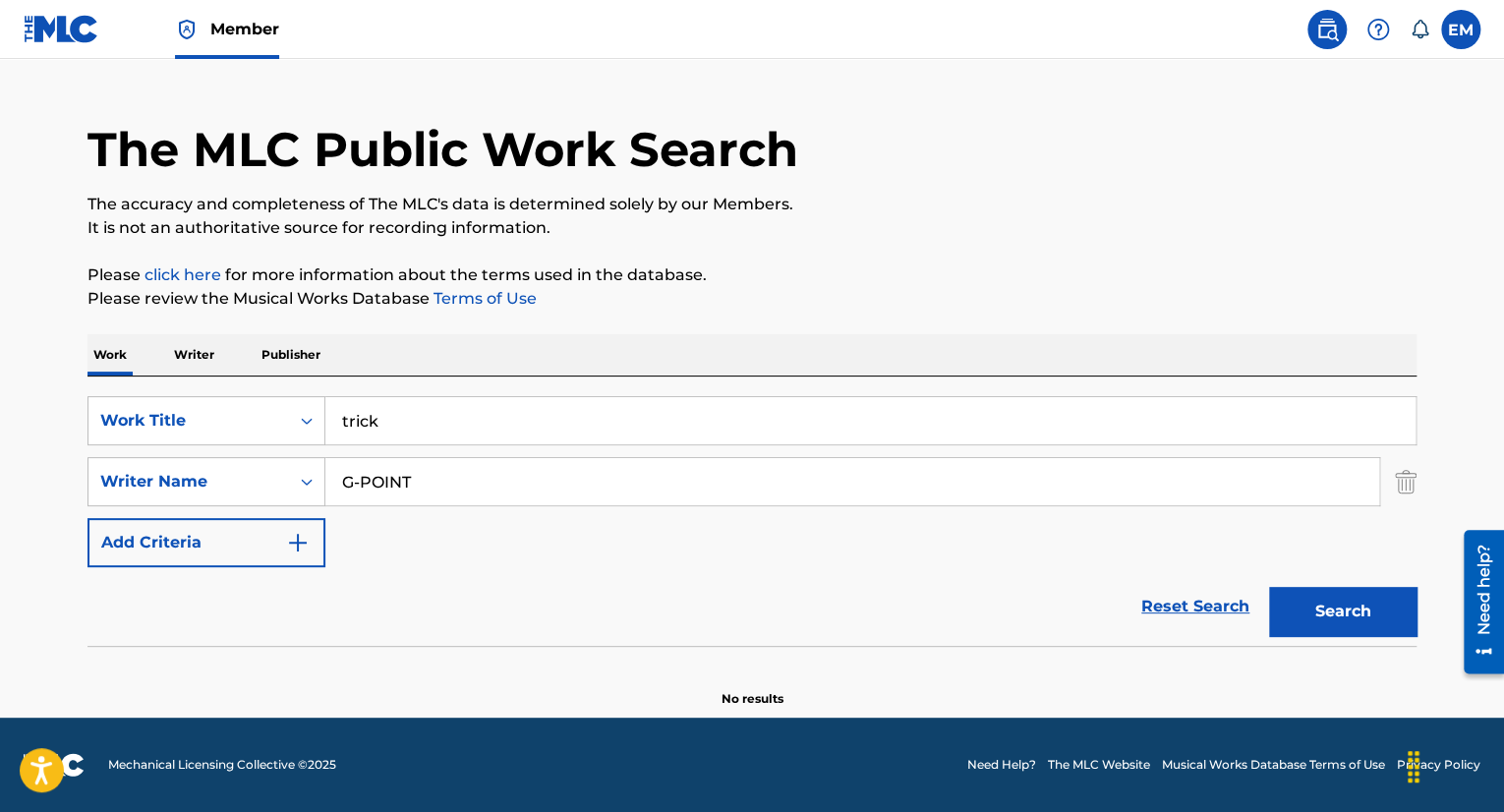 click on "G-POINT" at bounding box center (852, 482) 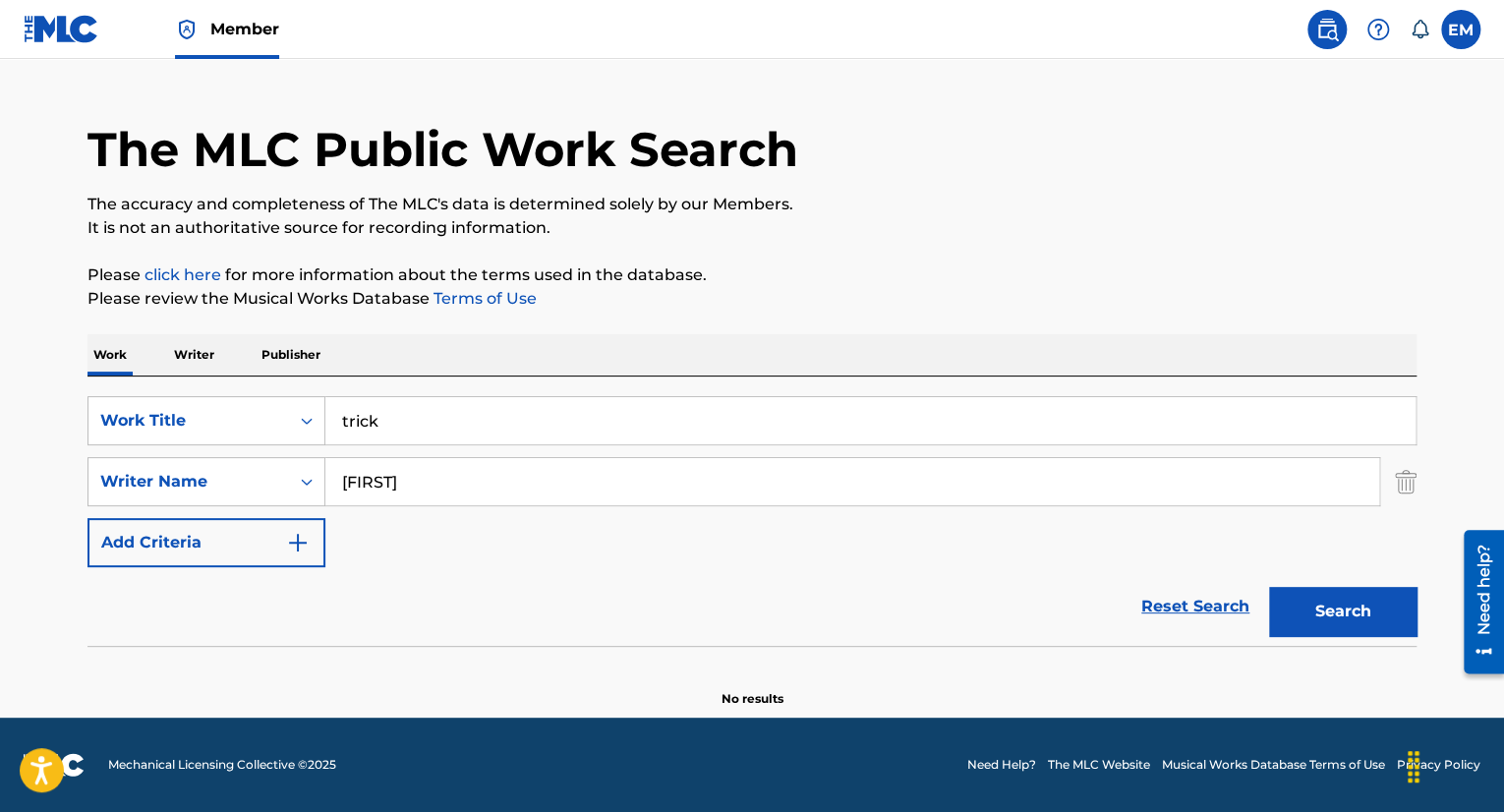 click on "Search" at bounding box center [1343, 611] 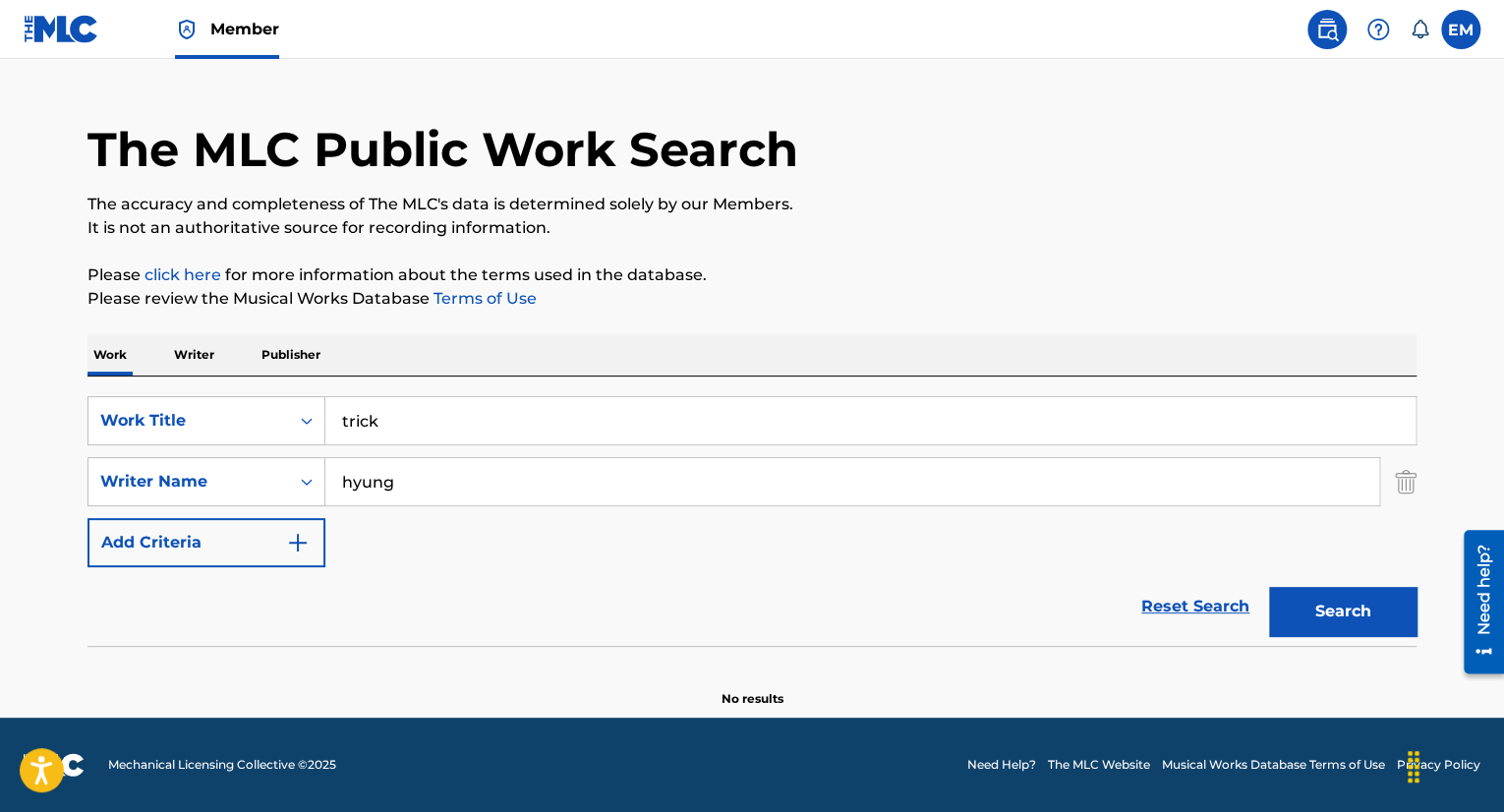 click on "Search" at bounding box center (1343, 611) 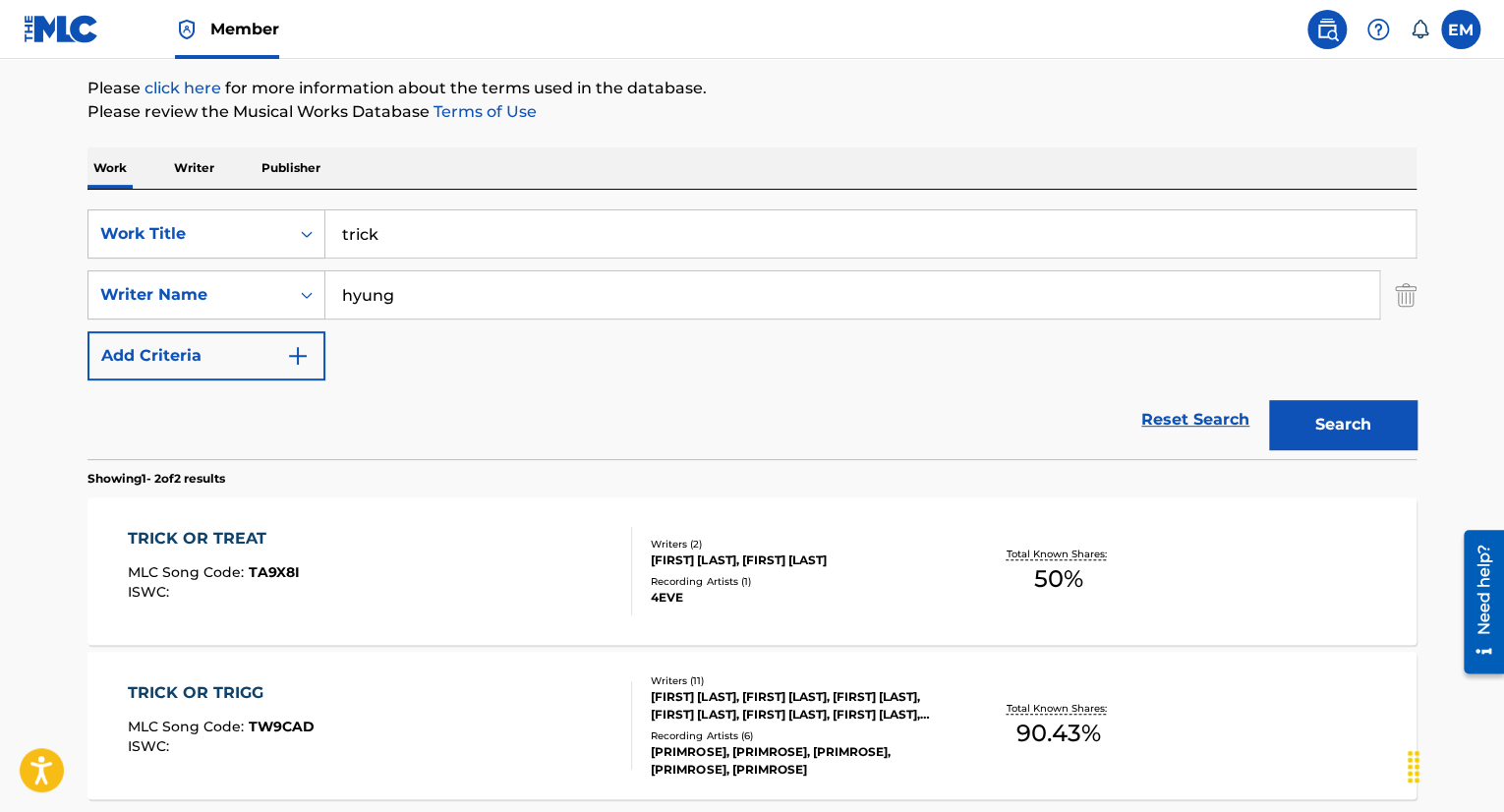 scroll, scrollTop: 0, scrollLeft: 0, axis: both 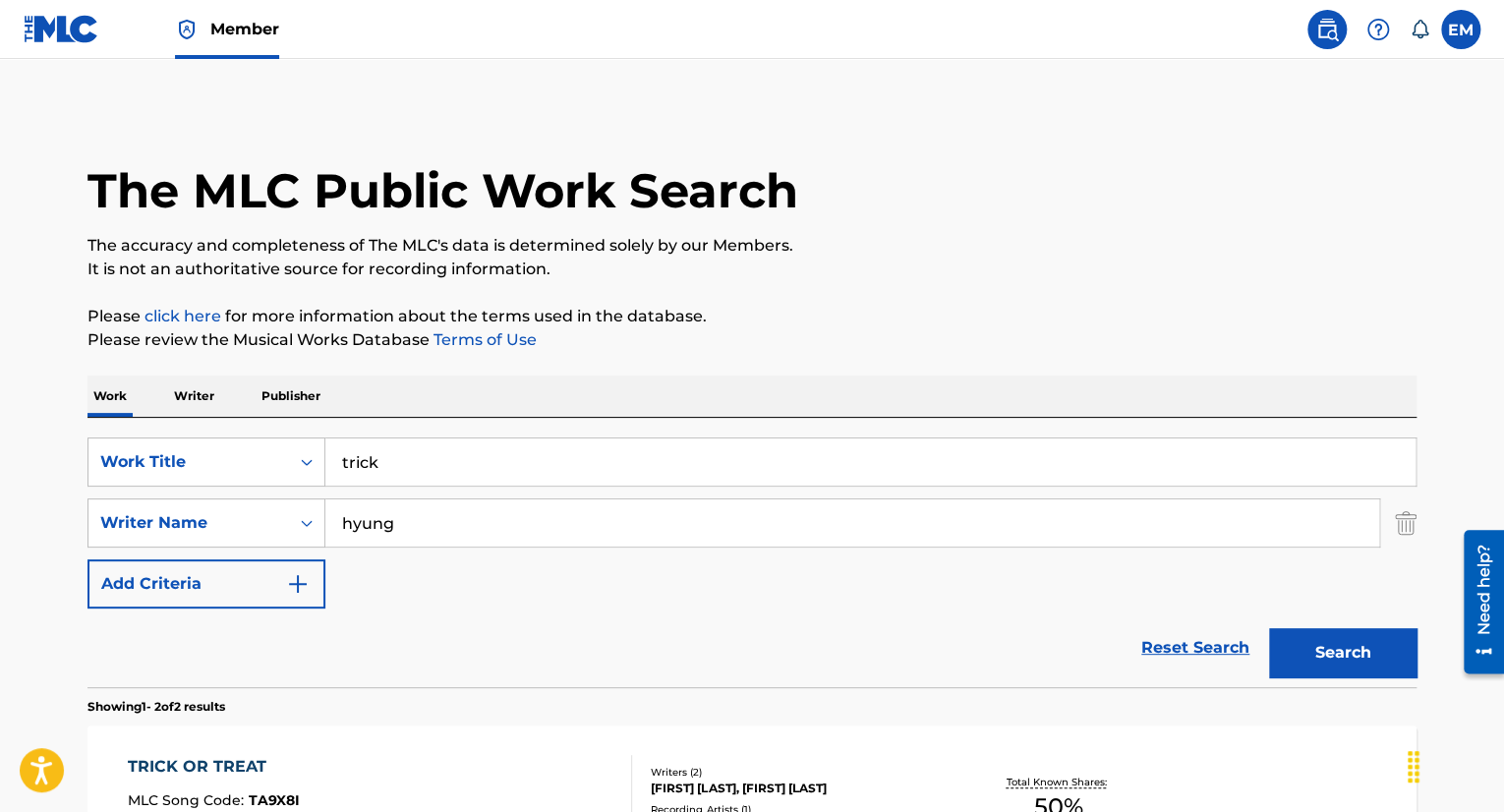 click on "hyung" at bounding box center (852, 523) 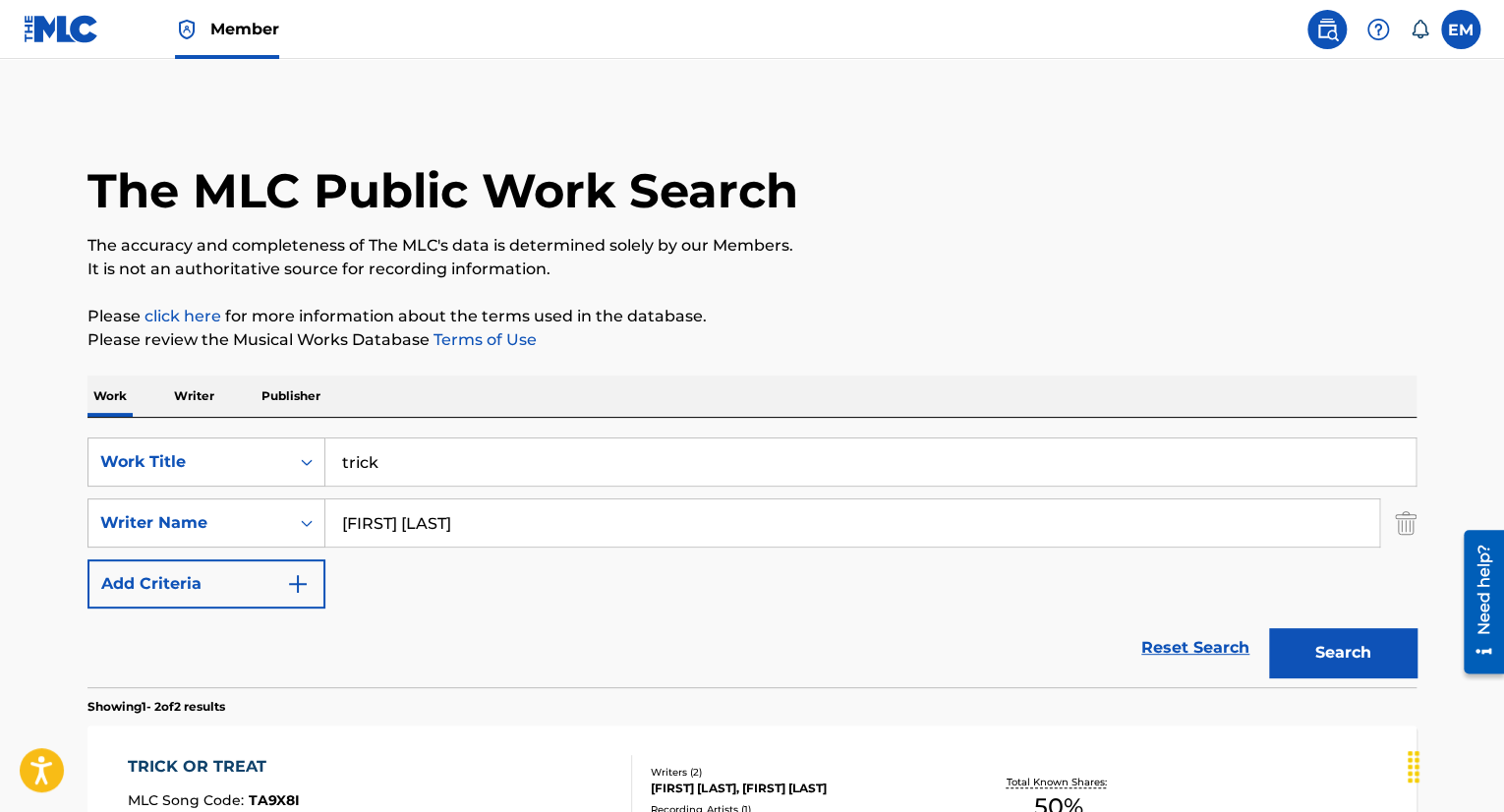 type on "[FIRST] [LAST]" 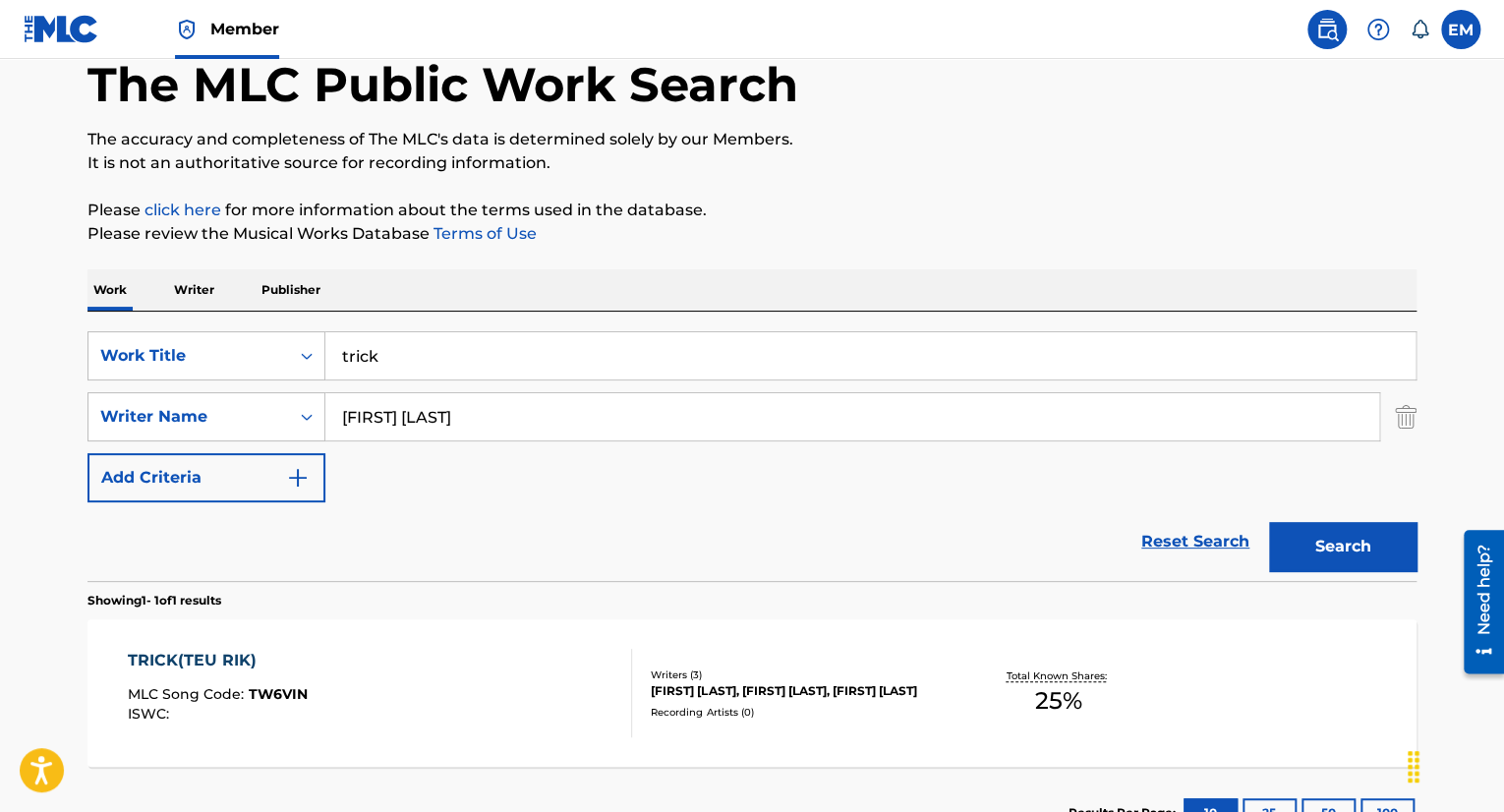 scroll, scrollTop: 106, scrollLeft: 0, axis: vertical 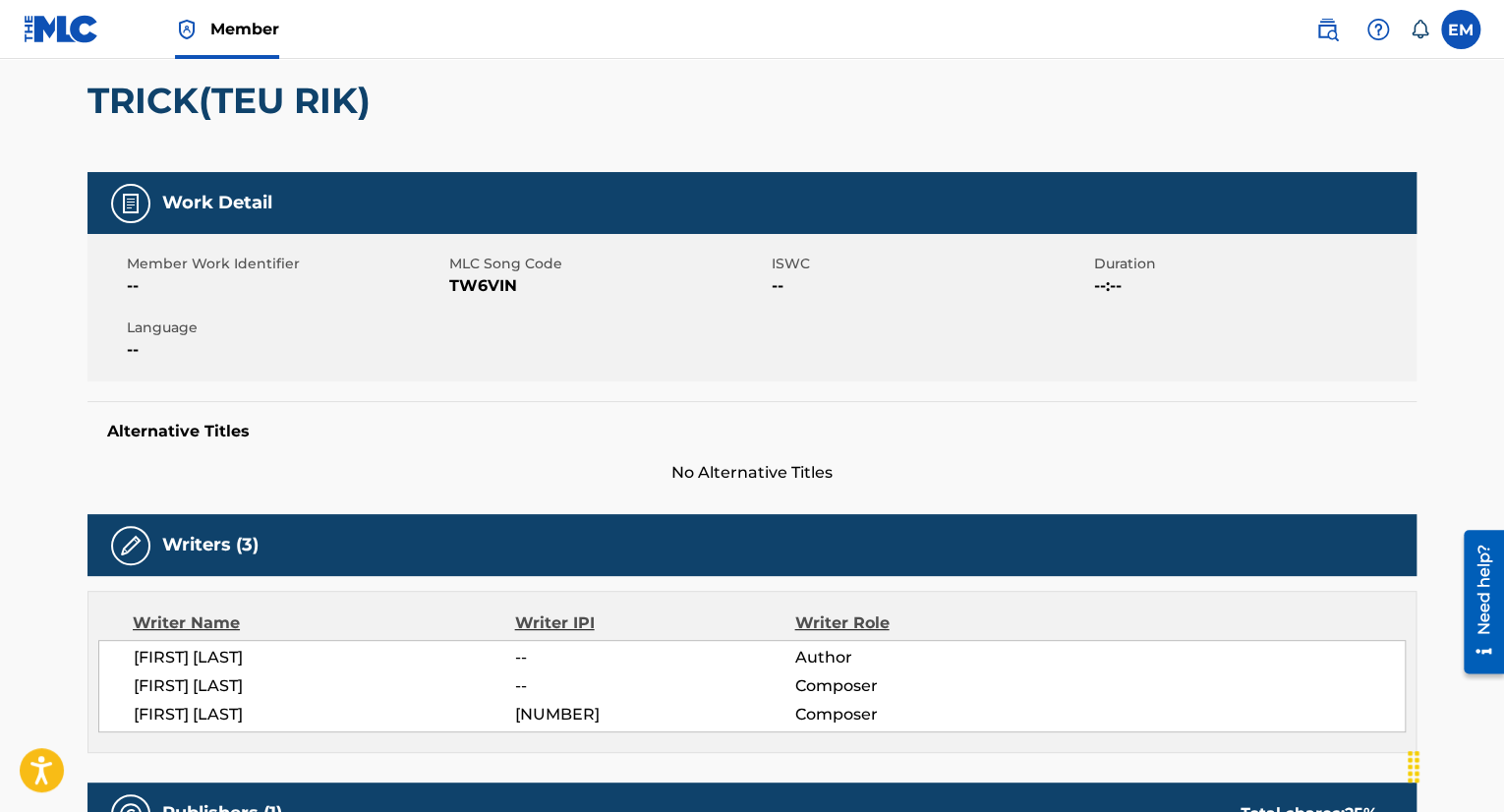 click on "TW6VIN" at bounding box center (607, 286) 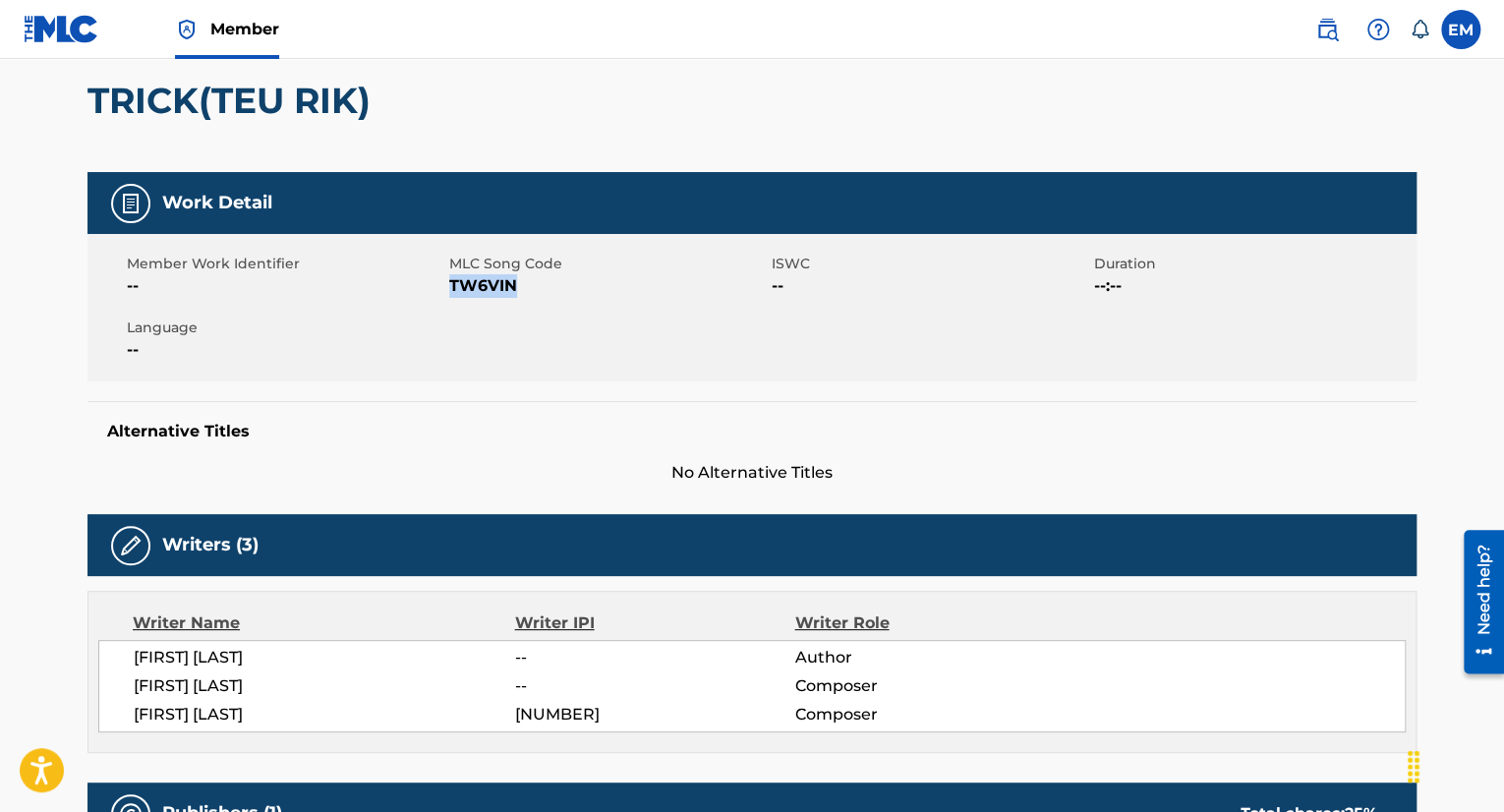 click on "TW6VIN" at bounding box center (607, 286) 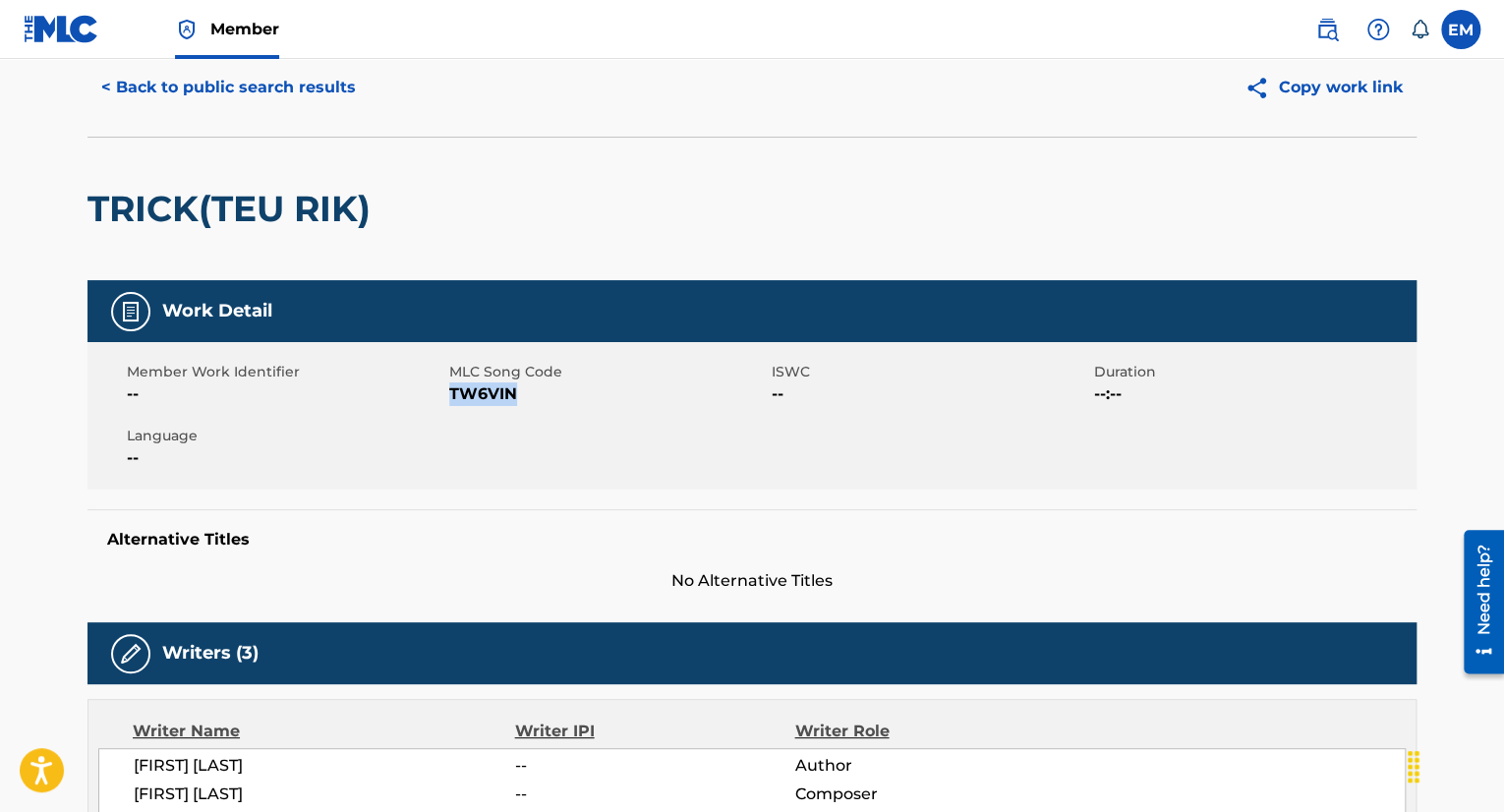 scroll, scrollTop: 0, scrollLeft: 0, axis: both 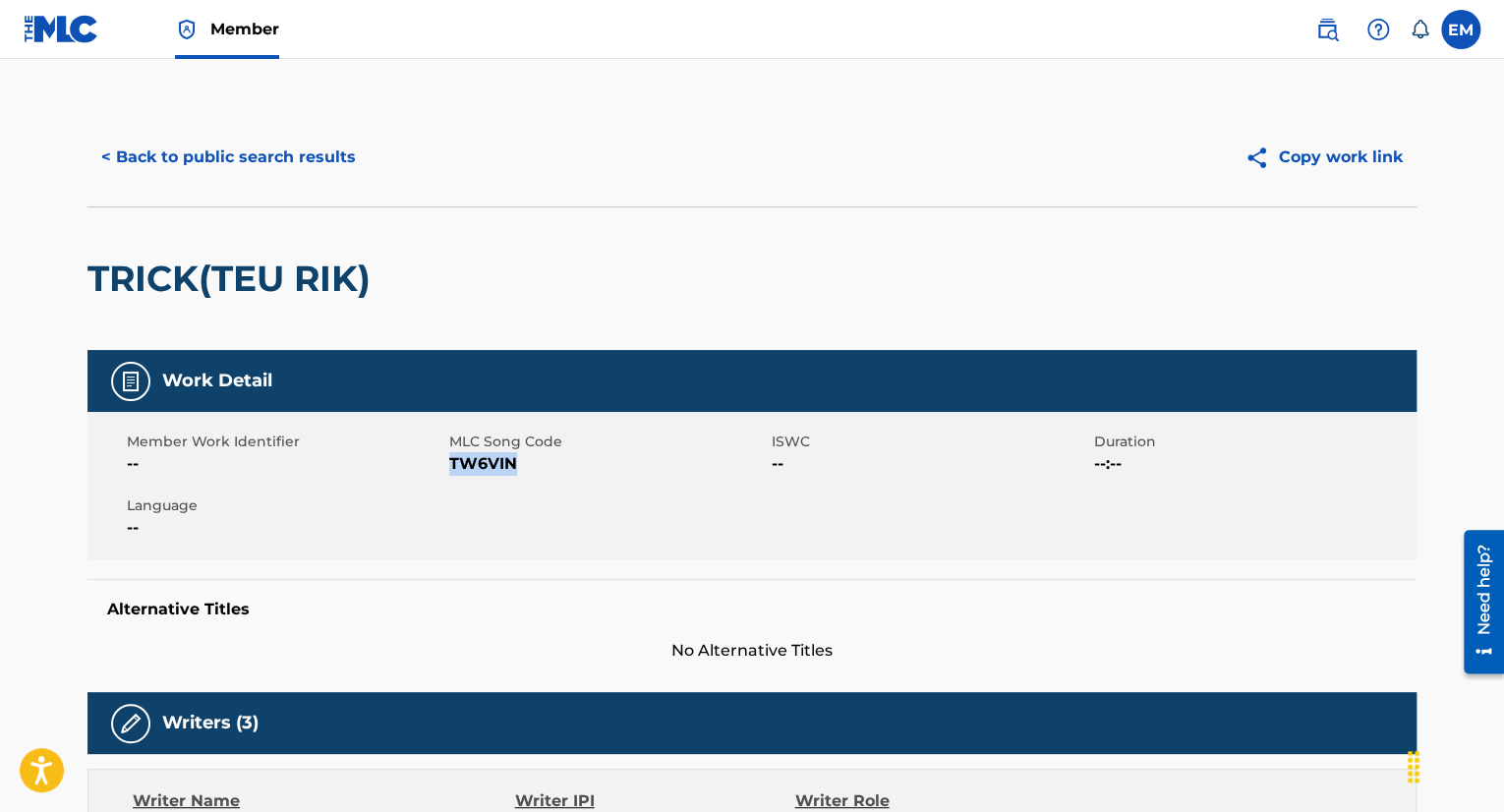 click on "< Back to public search results" at bounding box center [228, 157] 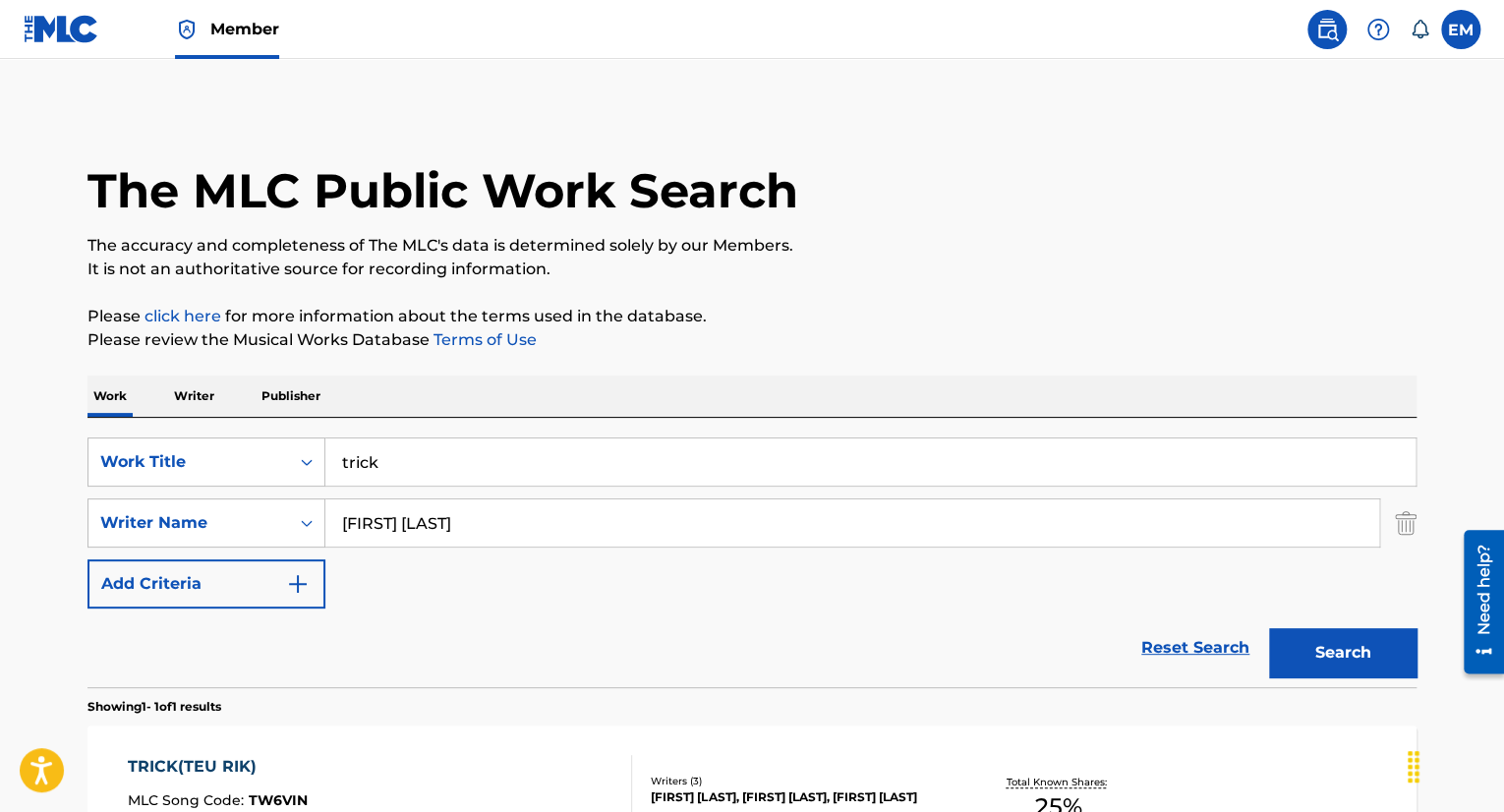 scroll, scrollTop: 106, scrollLeft: 0, axis: vertical 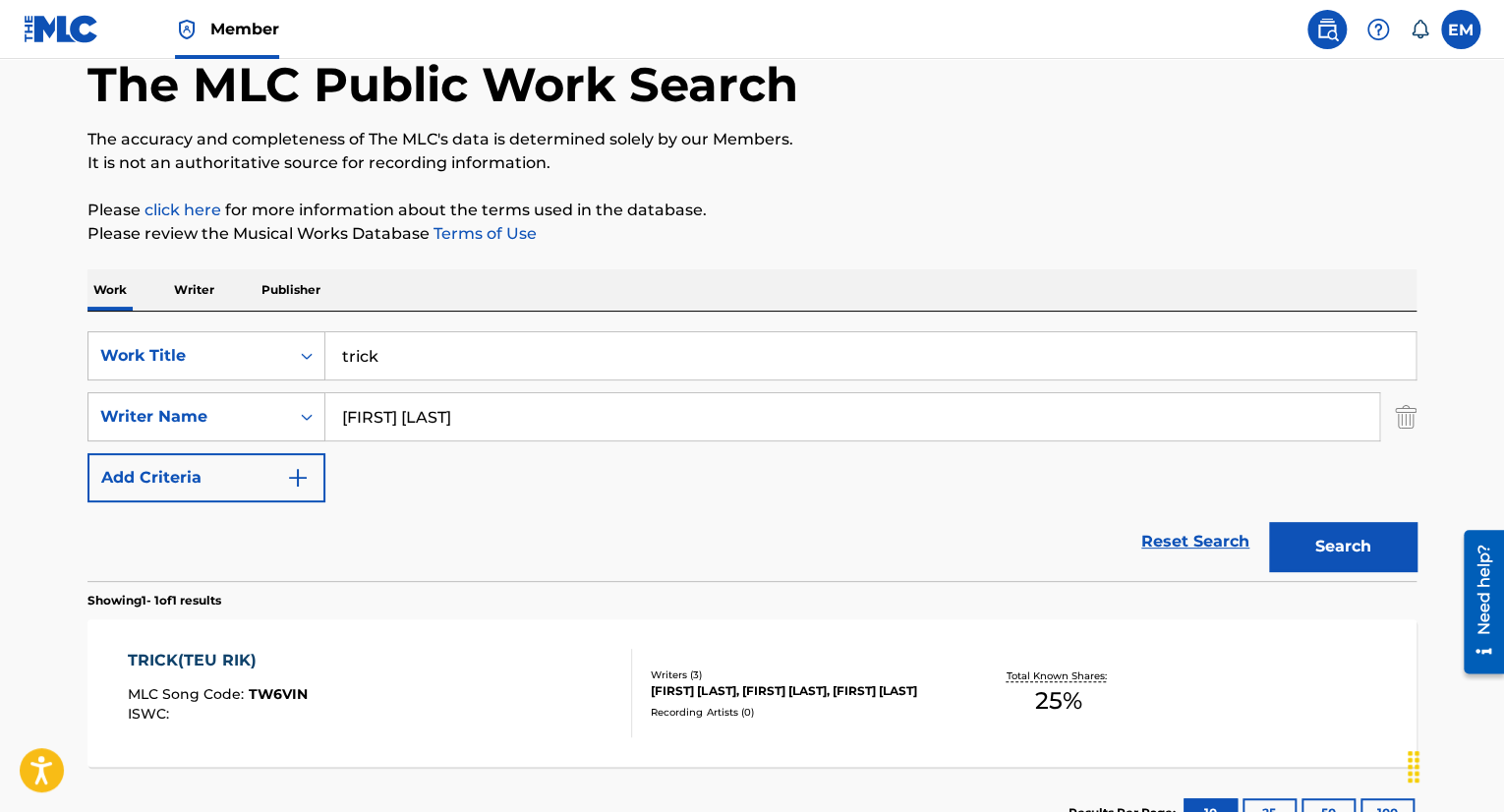 click on "trick" at bounding box center (870, 356) 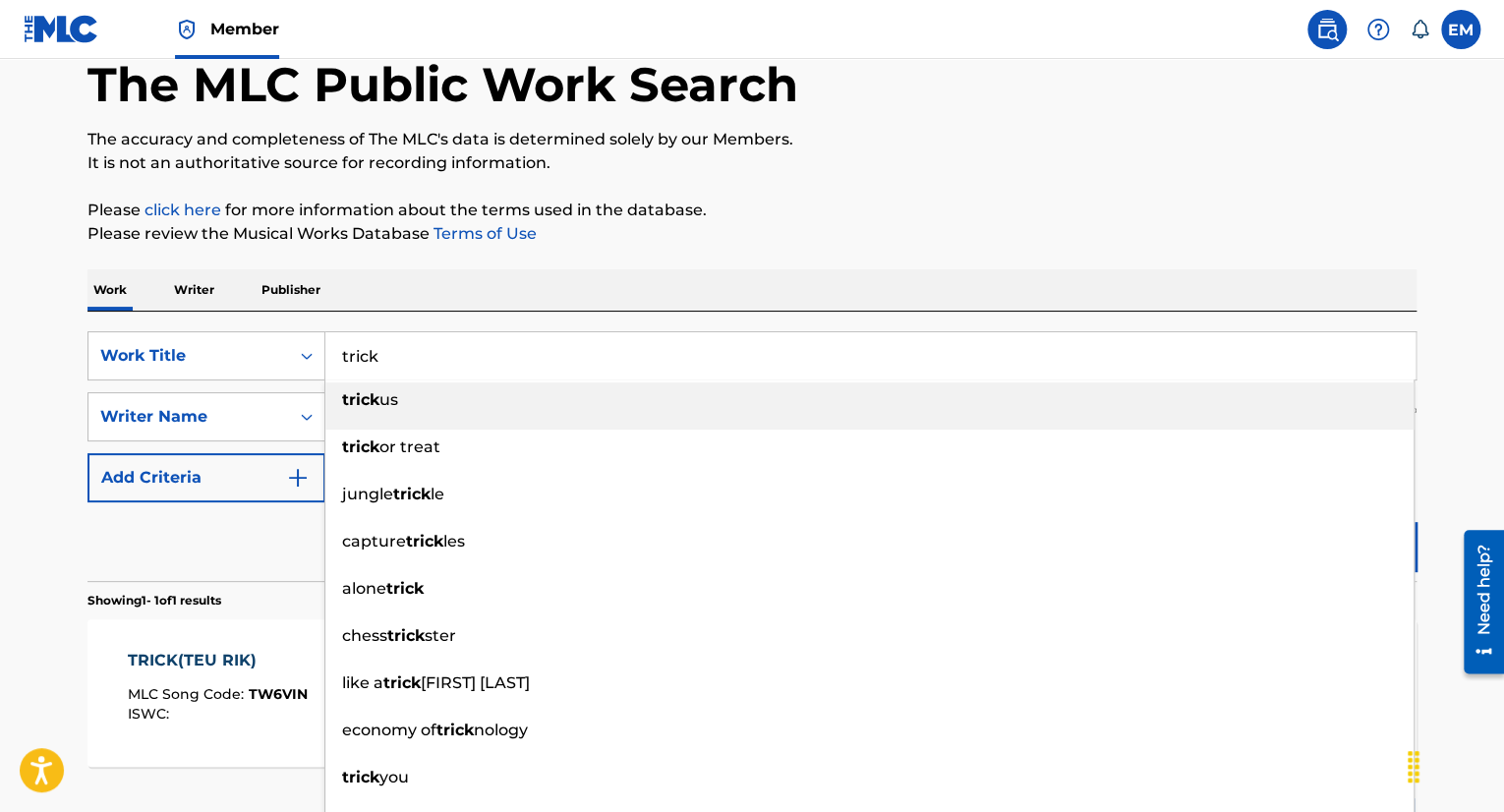 paste on "[NUMBER]-[NUMBER]" 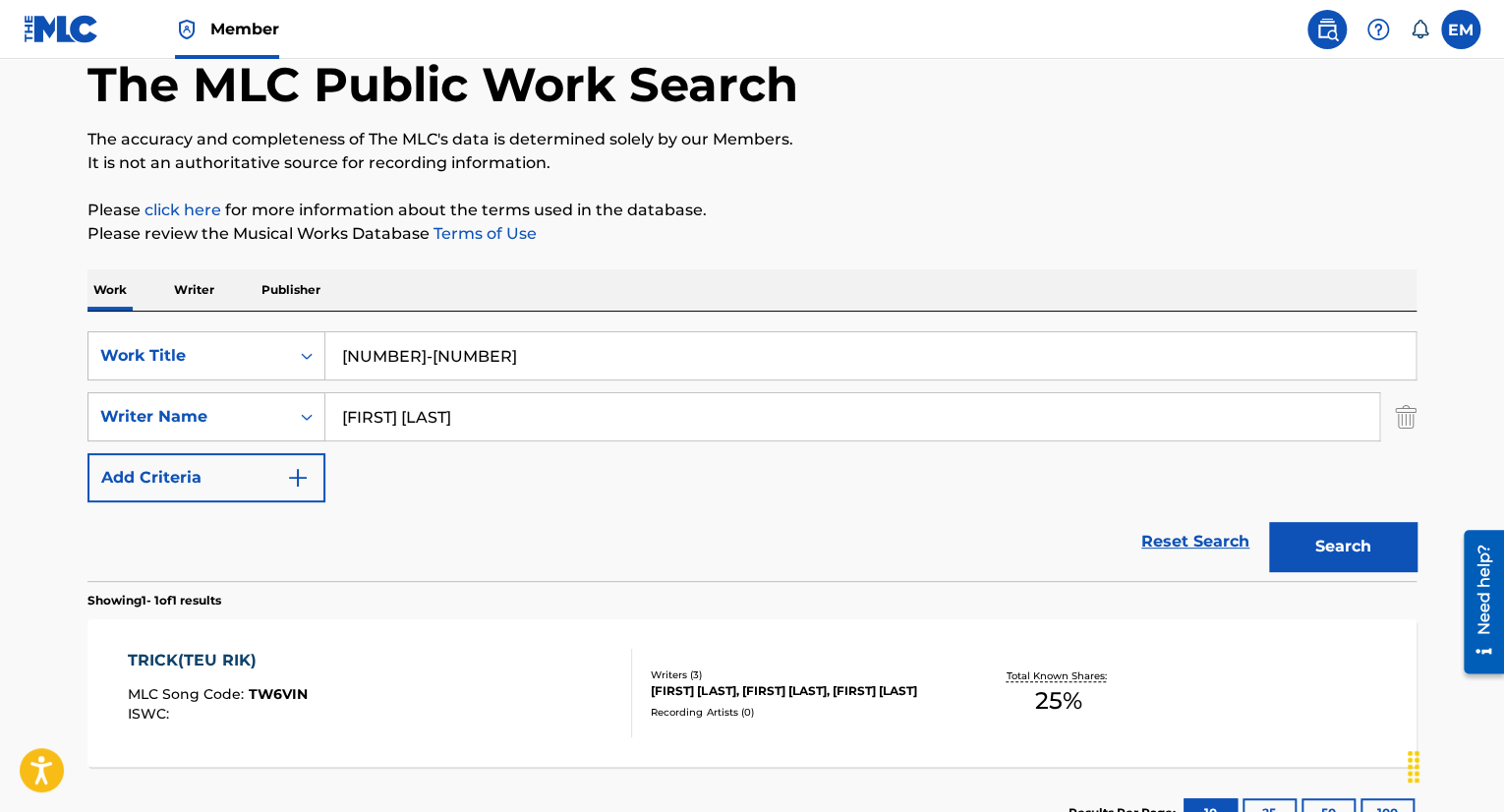 type on "[NUMBER]-[NUMBER]" 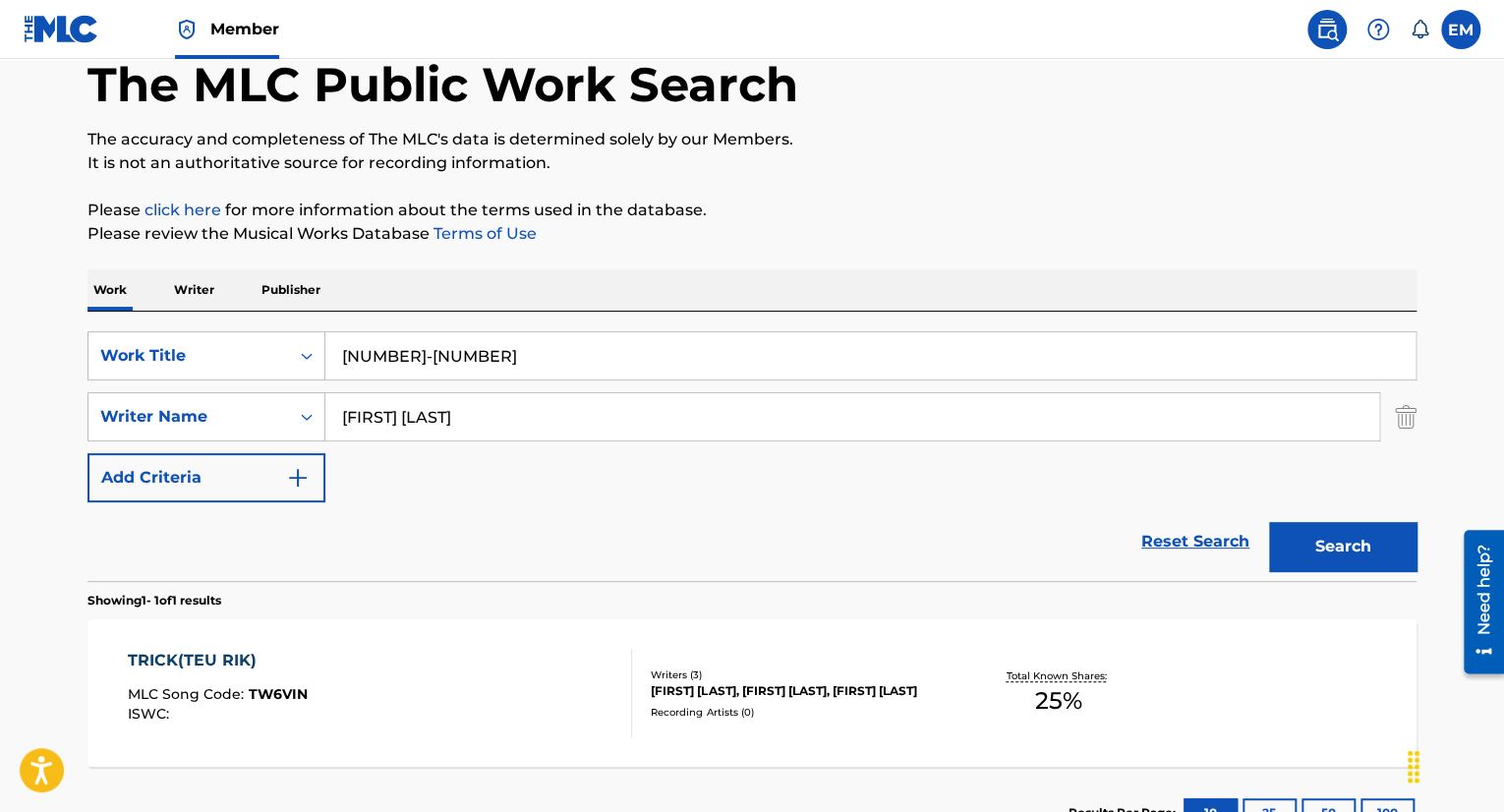 click on "SearchWithCriteria[ID] Work Title [NUMBER]-[NUMBER] SearchWithCriteriacd8c9b23-895c-401e-b101-75c4bef51caf Writer Name [FIRST] [LAST] Add Criteria" at bounding box center [752, 417] 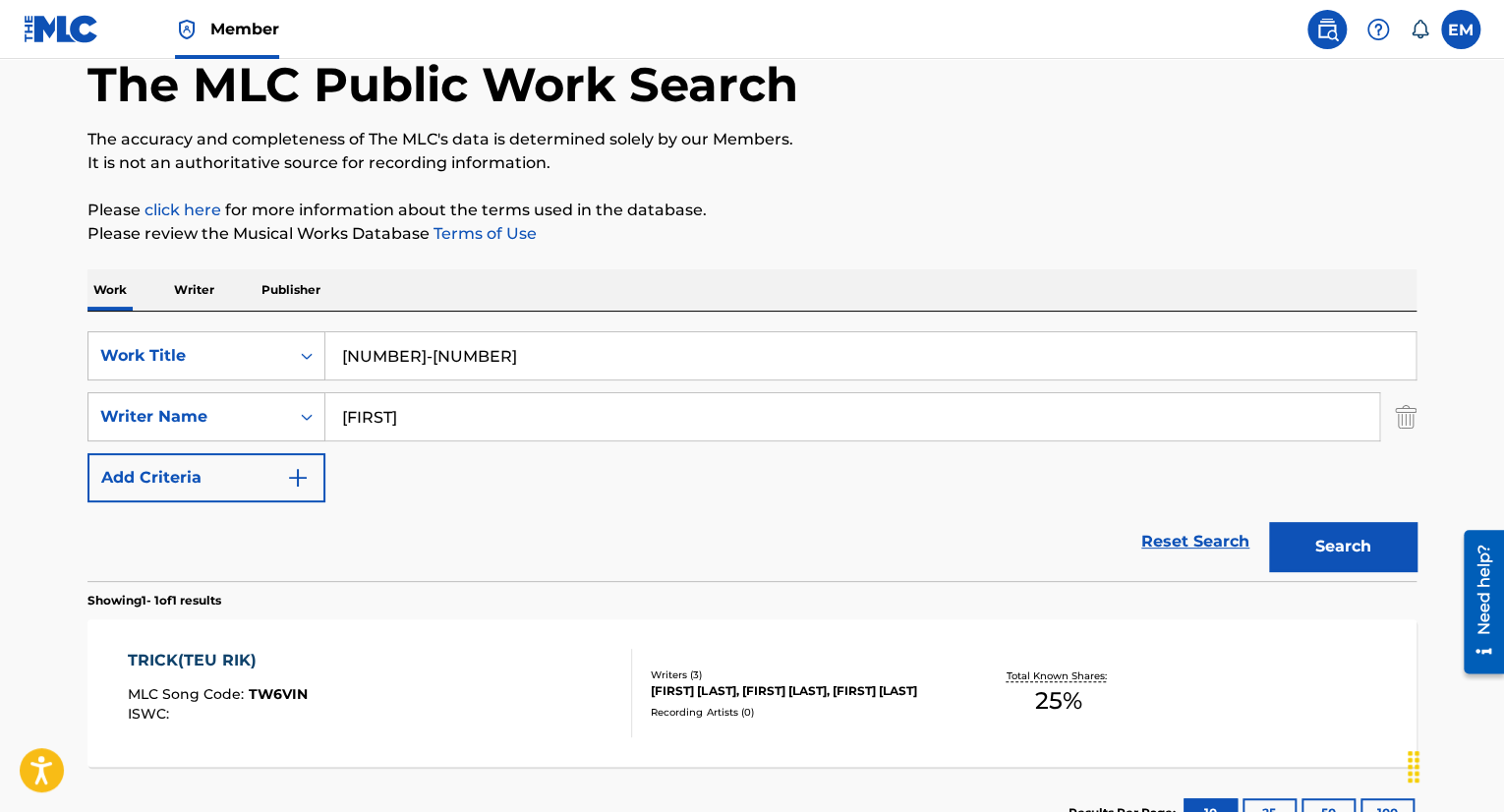 type on "[FIRST]" 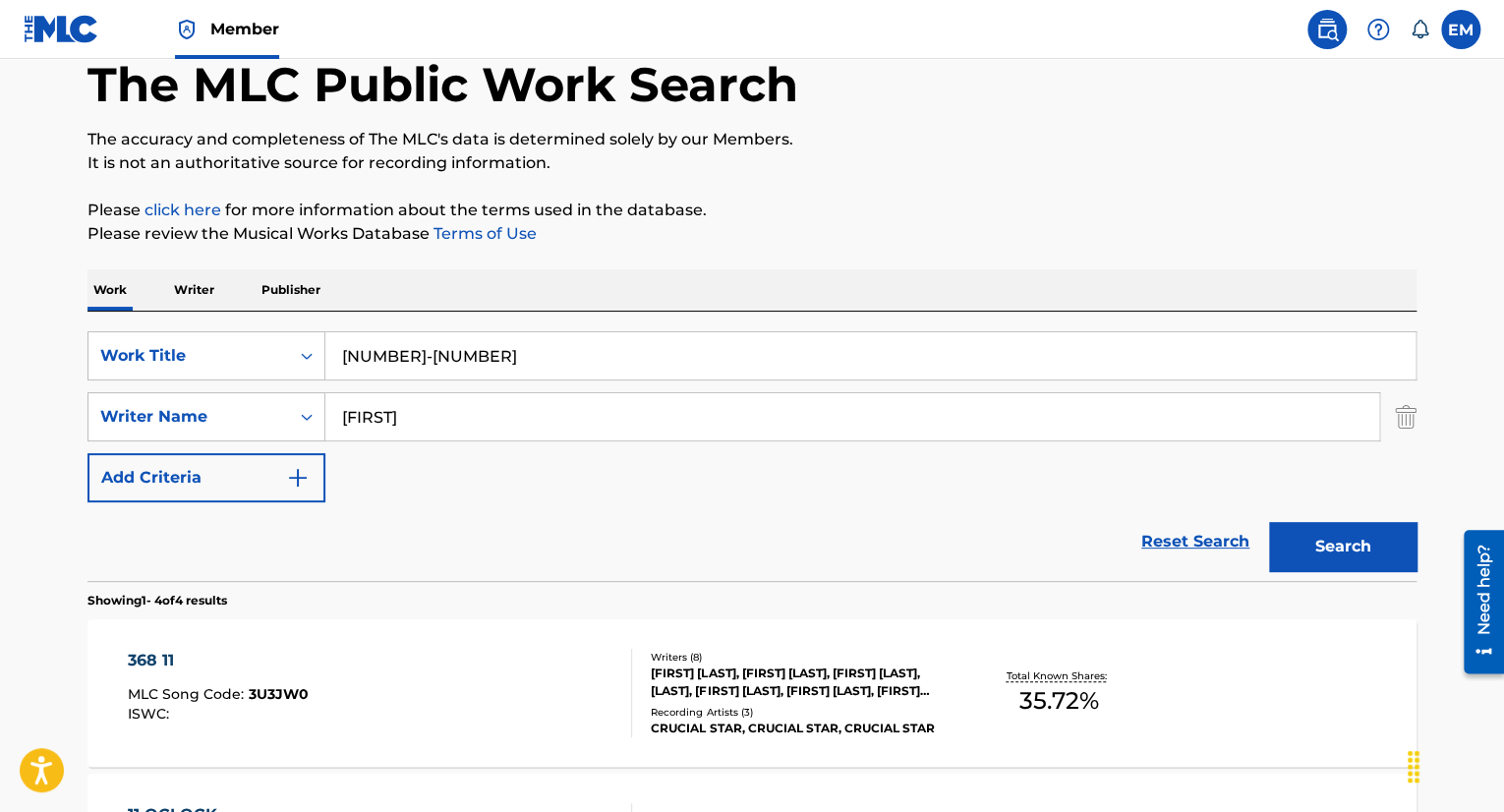 scroll, scrollTop: 204, scrollLeft: 0, axis: vertical 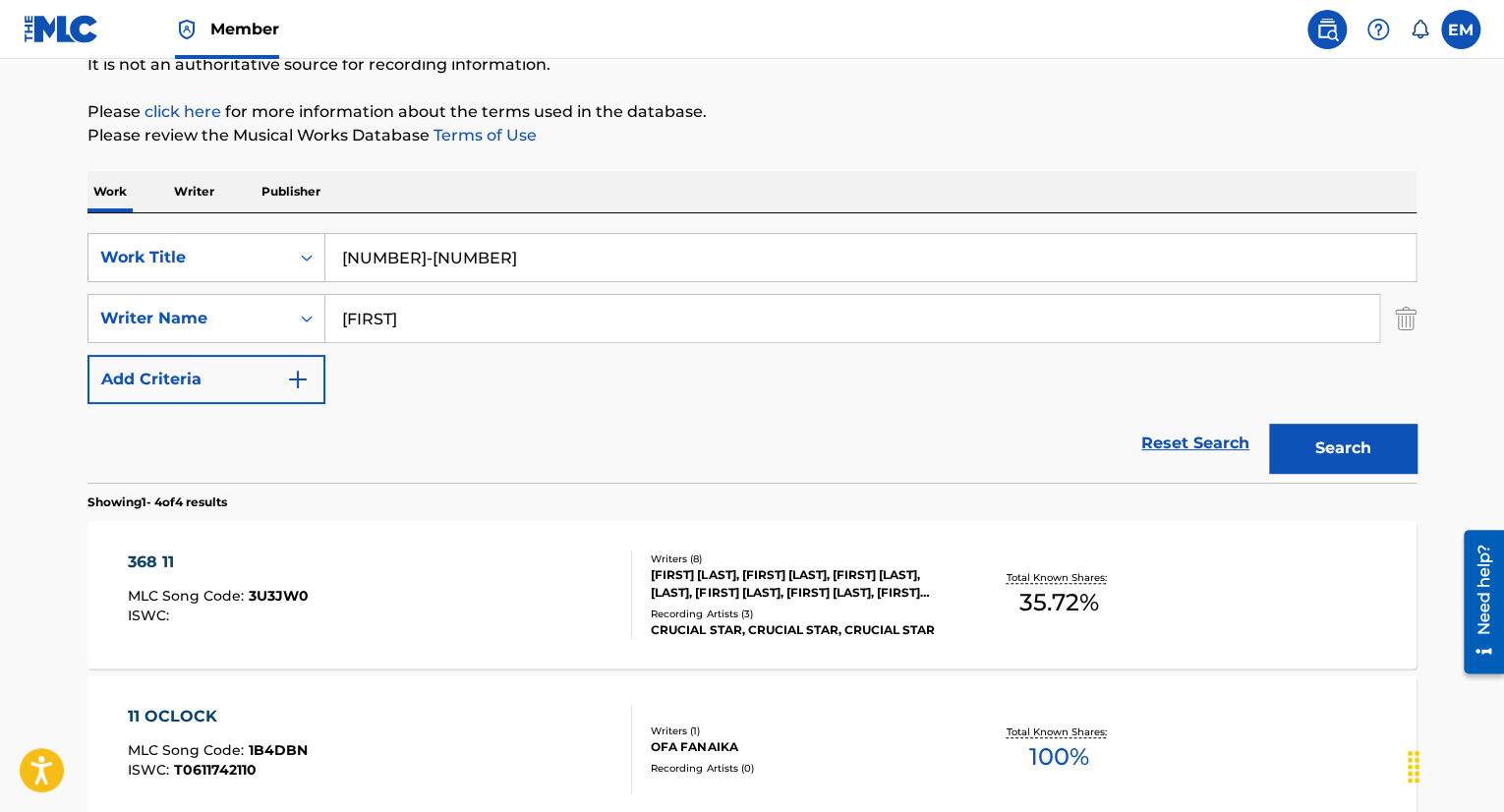 click on "368 11 MLC Song Code : 3U3JW0 ISWC :" at bounding box center [380, 595] 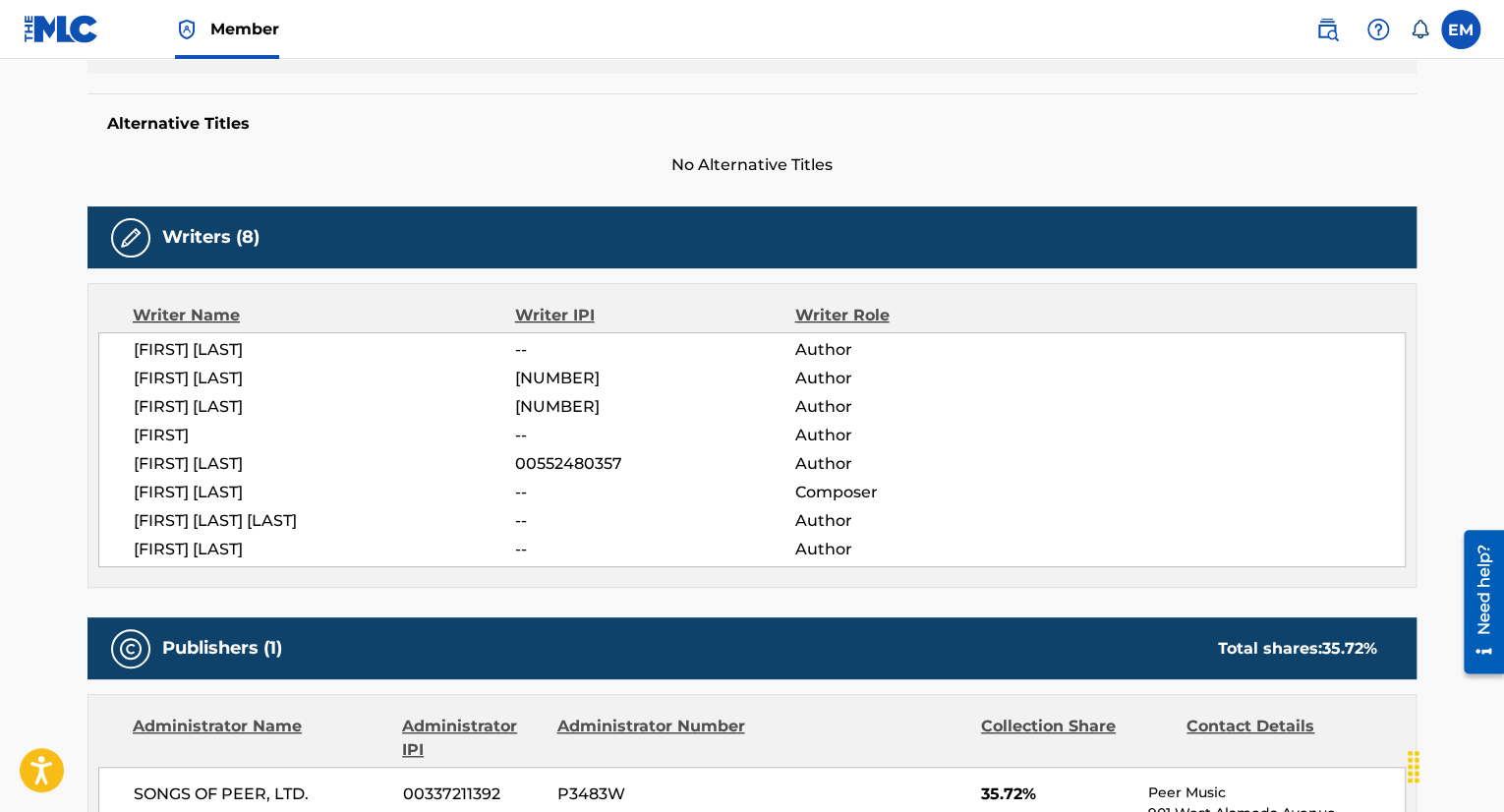 scroll, scrollTop: 197, scrollLeft: 0, axis: vertical 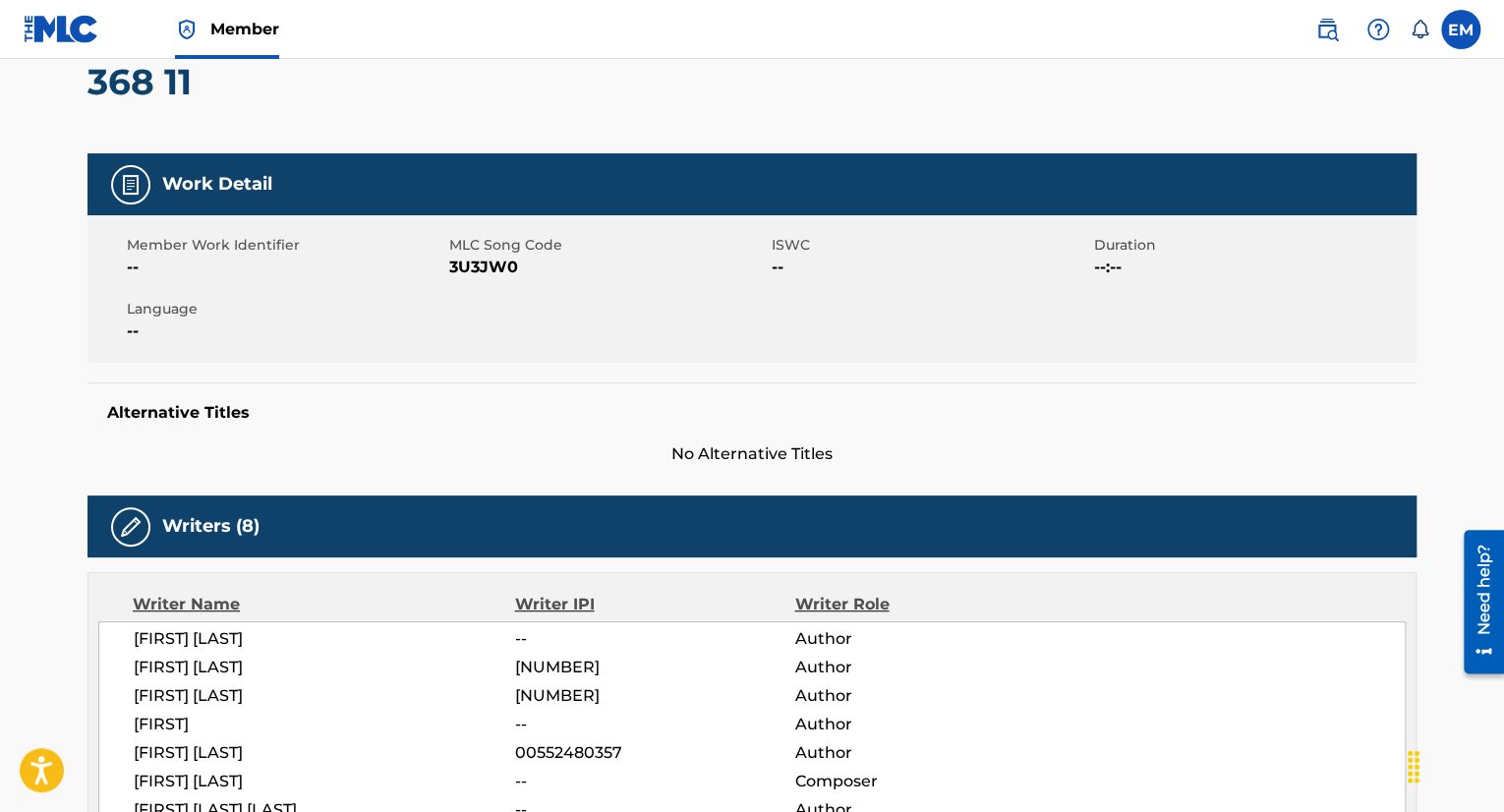 click on "3U3JW0" at bounding box center [607, 267] 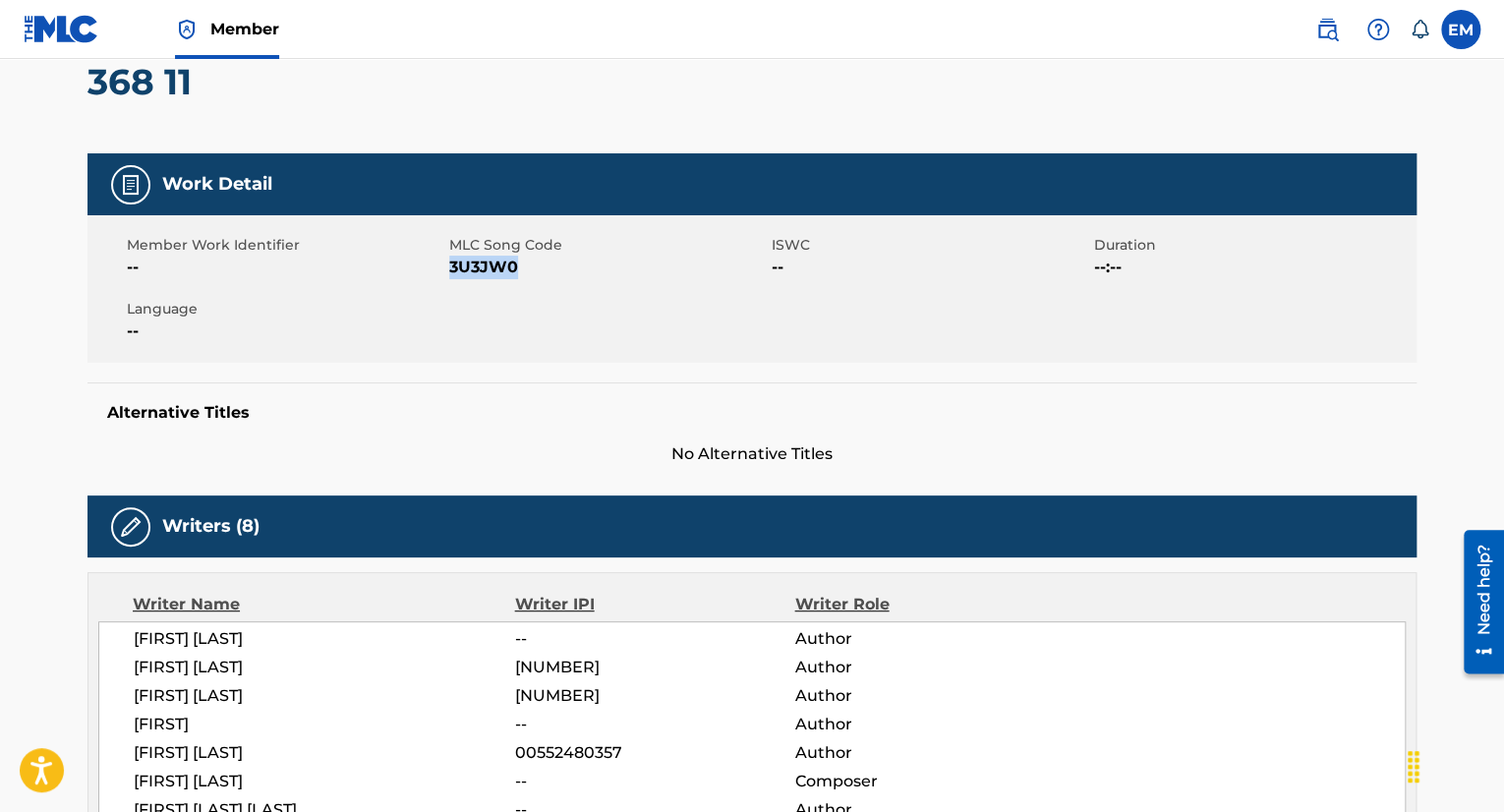 click on "3U3JW0" at bounding box center (607, 267) 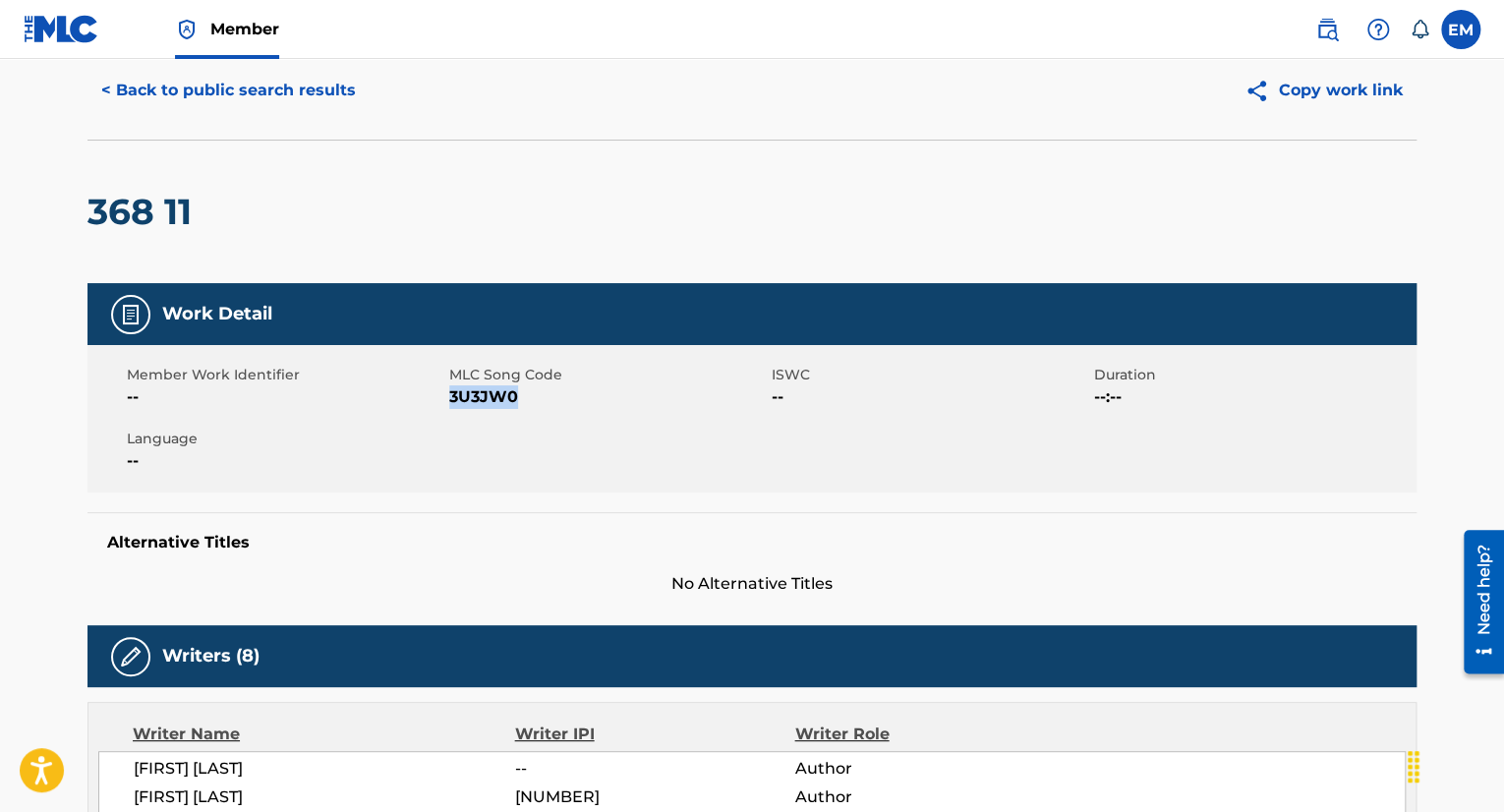 scroll, scrollTop: 0, scrollLeft: 0, axis: both 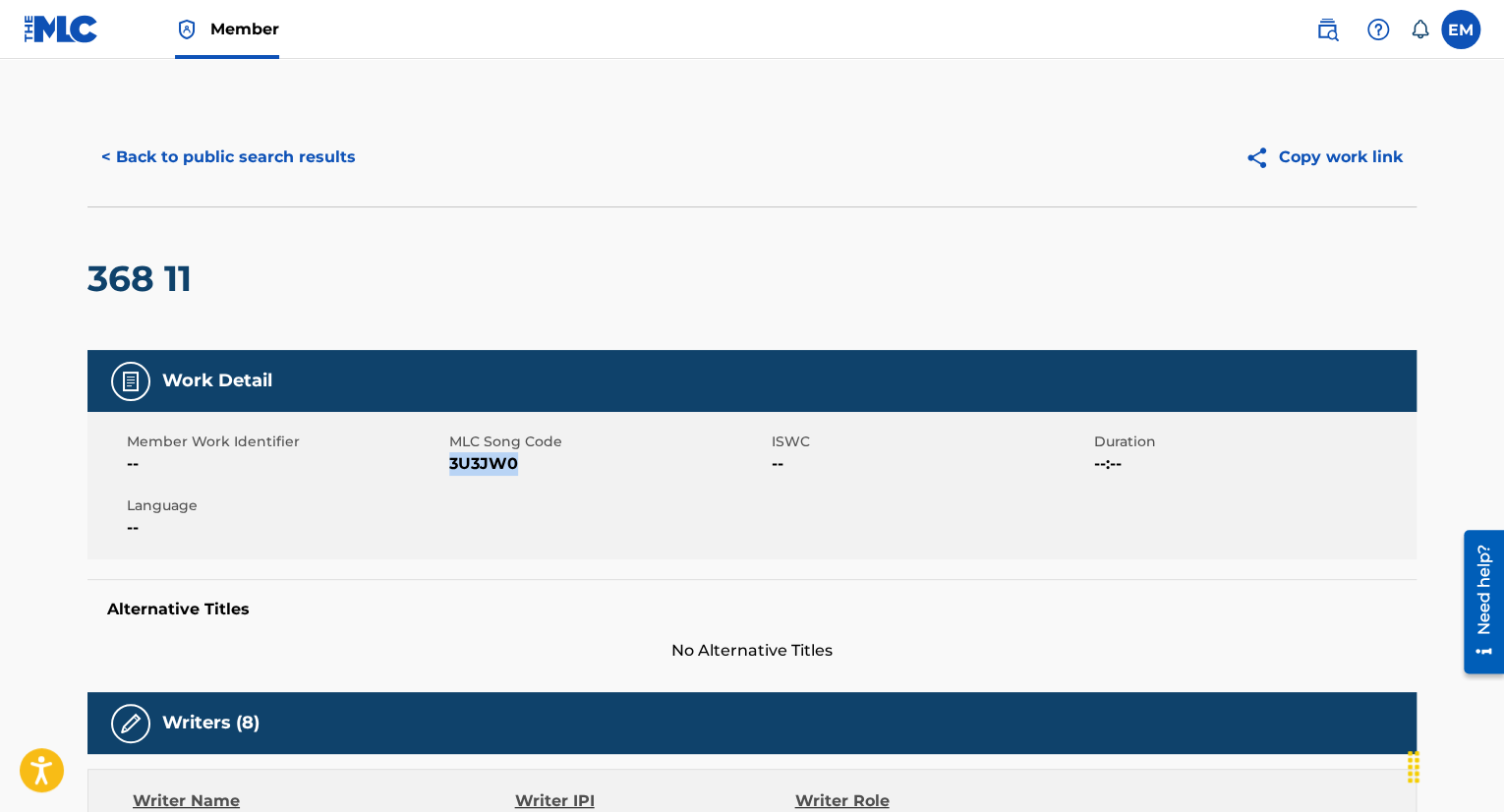 click on "< Back to public search results" at bounding box center (228, 157) 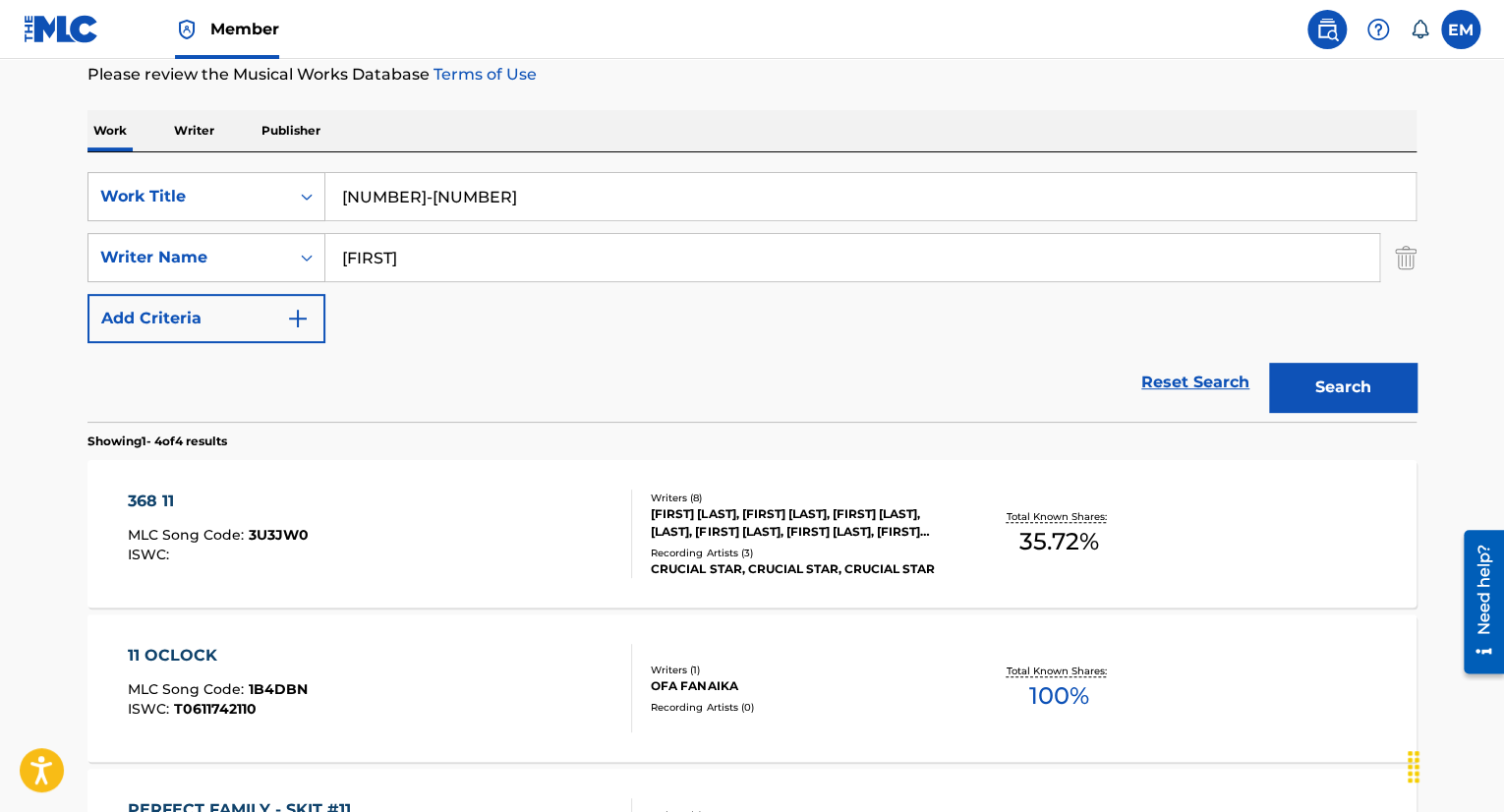 scroll, scrollTop: 295, scrollLeft: 0, axis: vertical 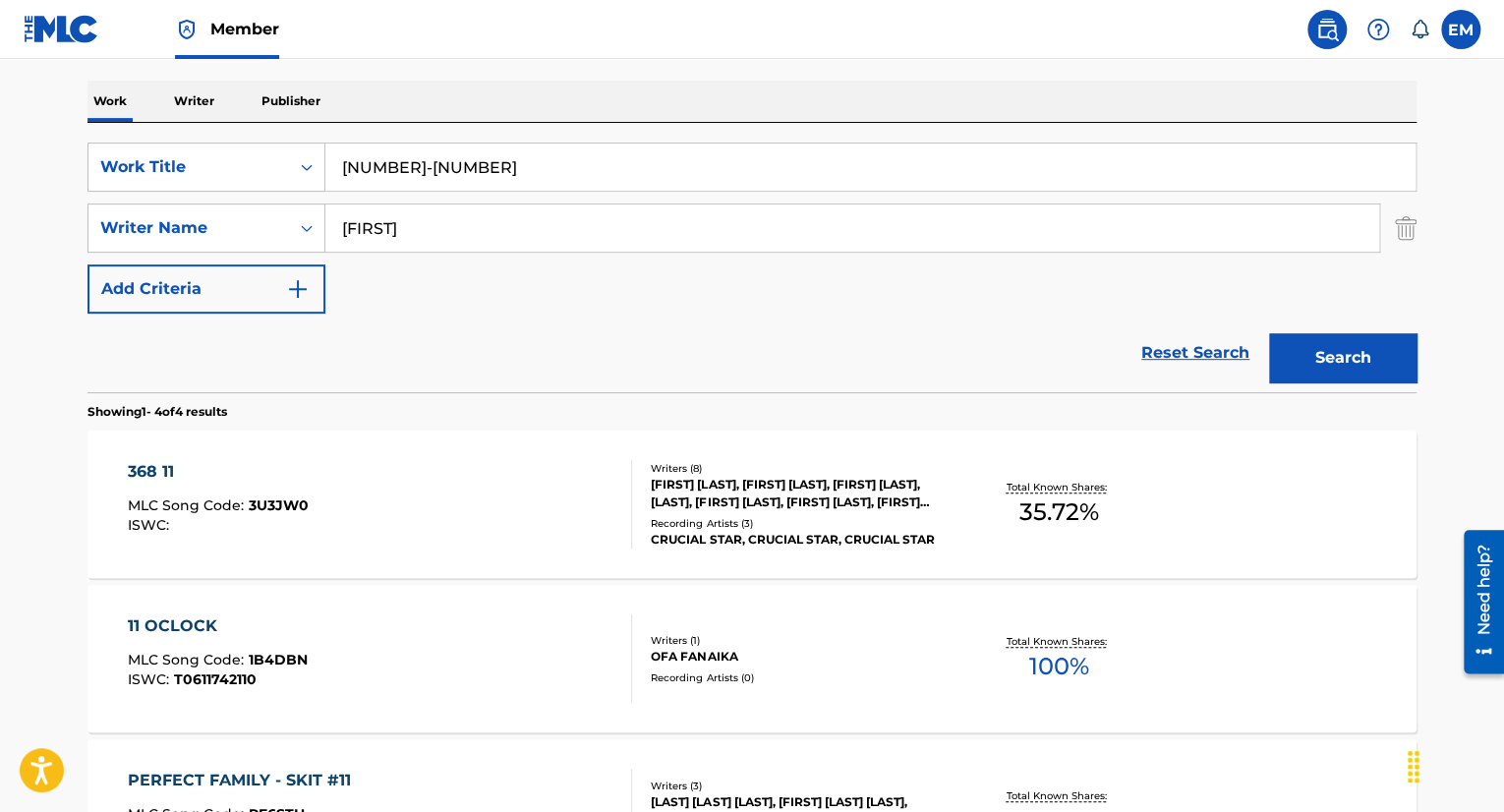 click on "368 11 MLC Song Code : 3U3JW0 ISWC :" at bounding box center (380, 504) 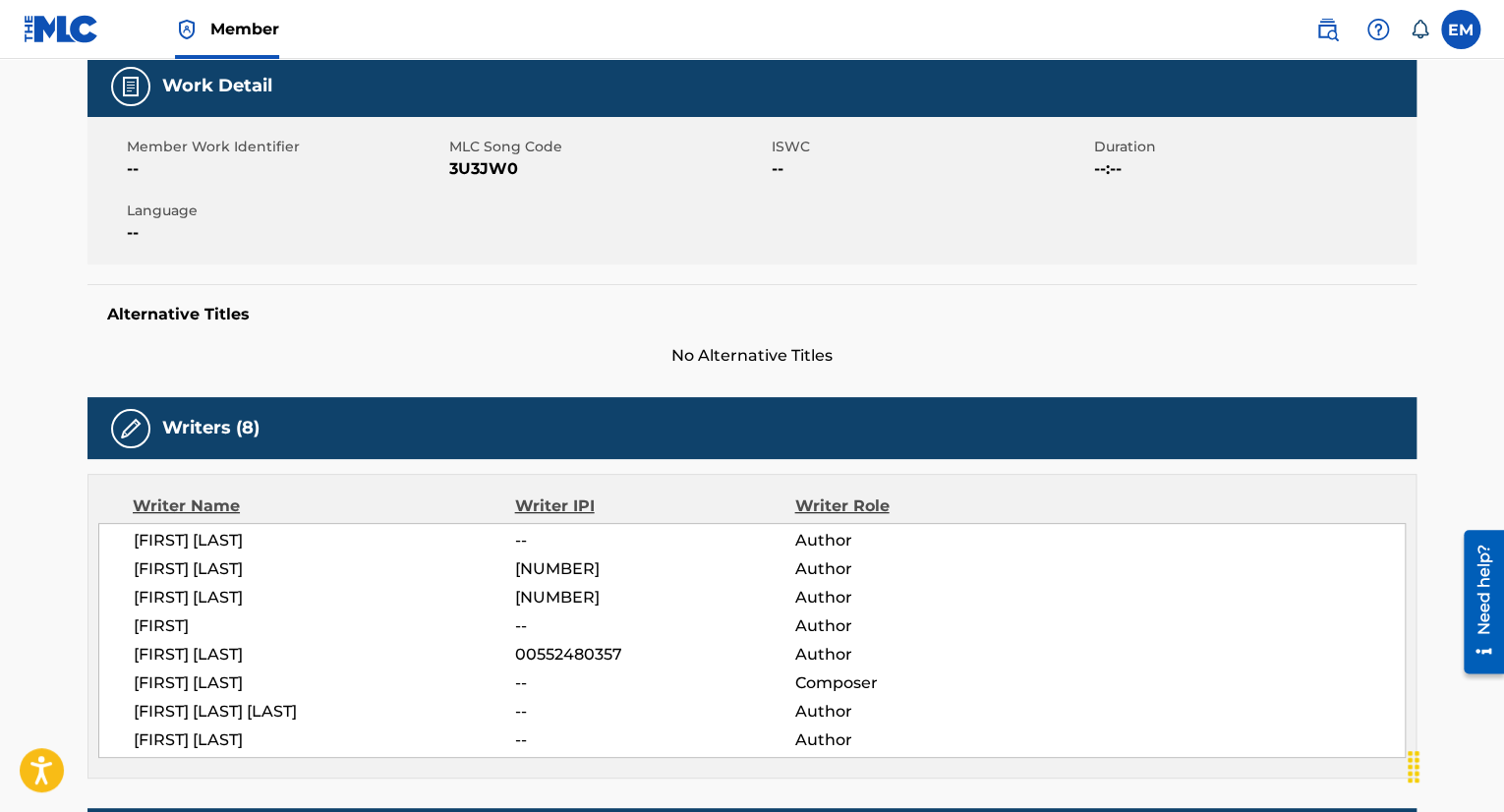 scroll, scrollTop: 0, scrollLeft: 0, axis: both 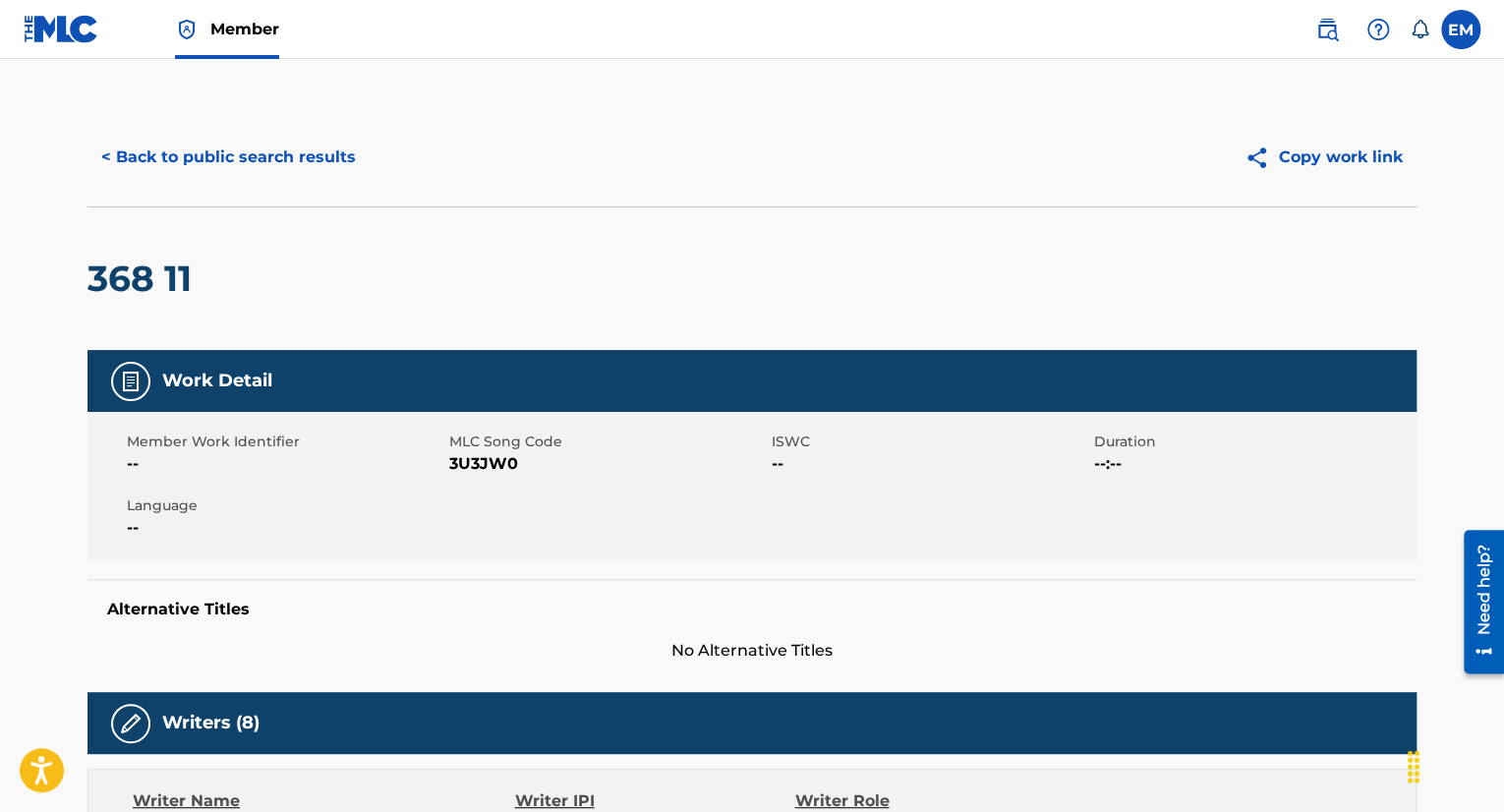click on "3U3JW0" at bounding box center (607, 464) 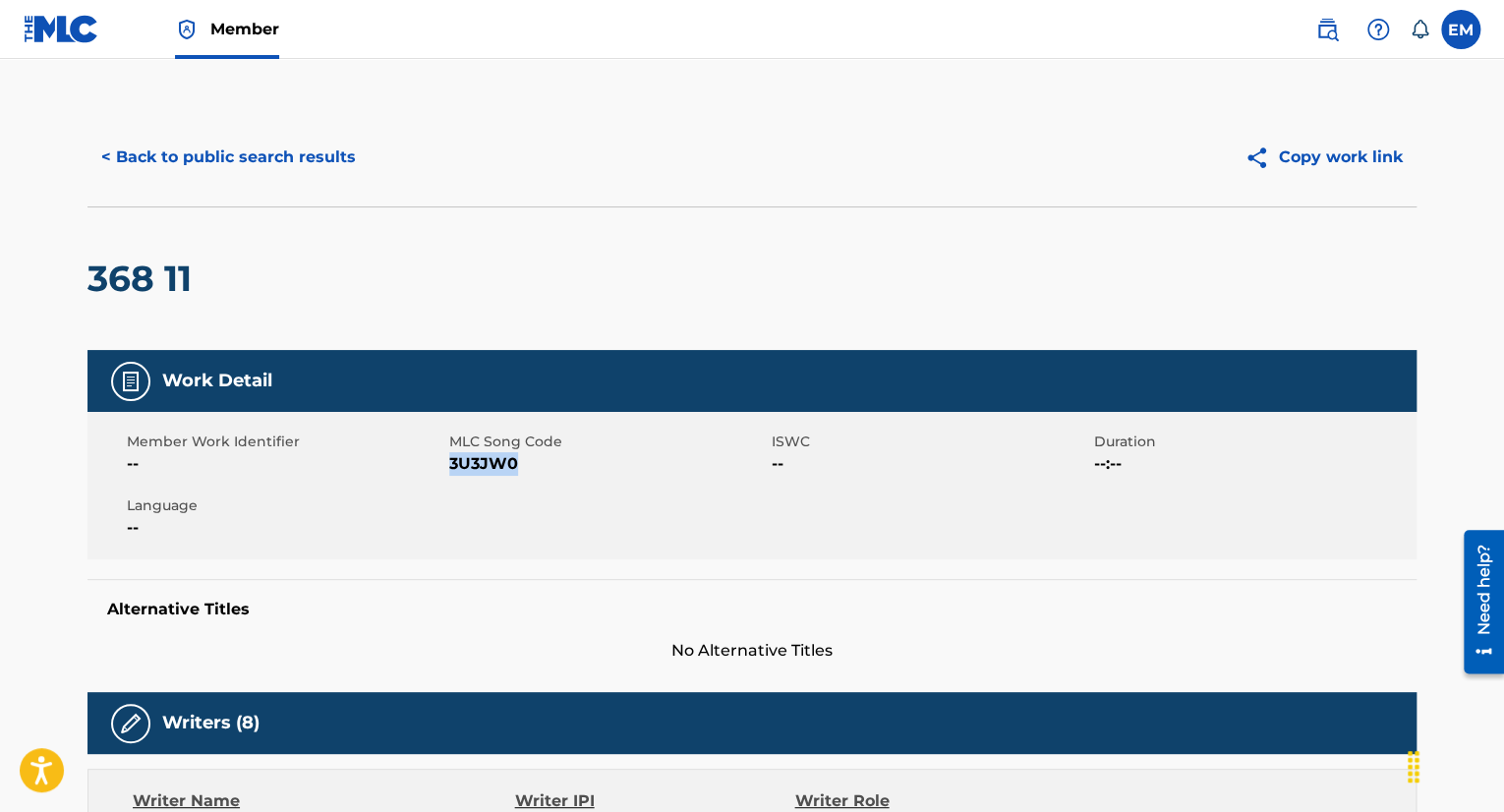 click on "3U3JW0" at bounding box center (607, 464) 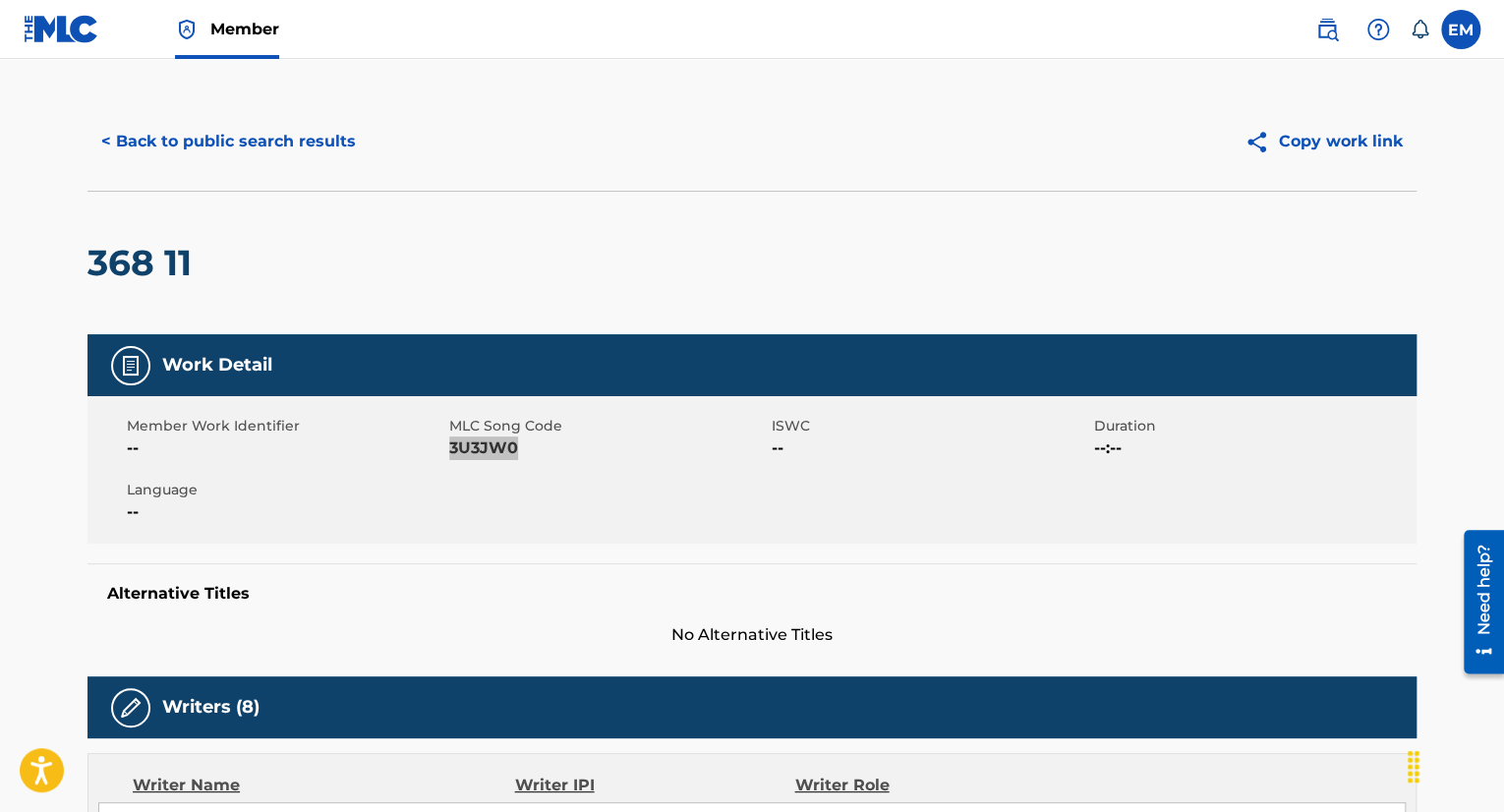 scroll, scrollTop: 197, scrollLeft: 0, axis: vertical 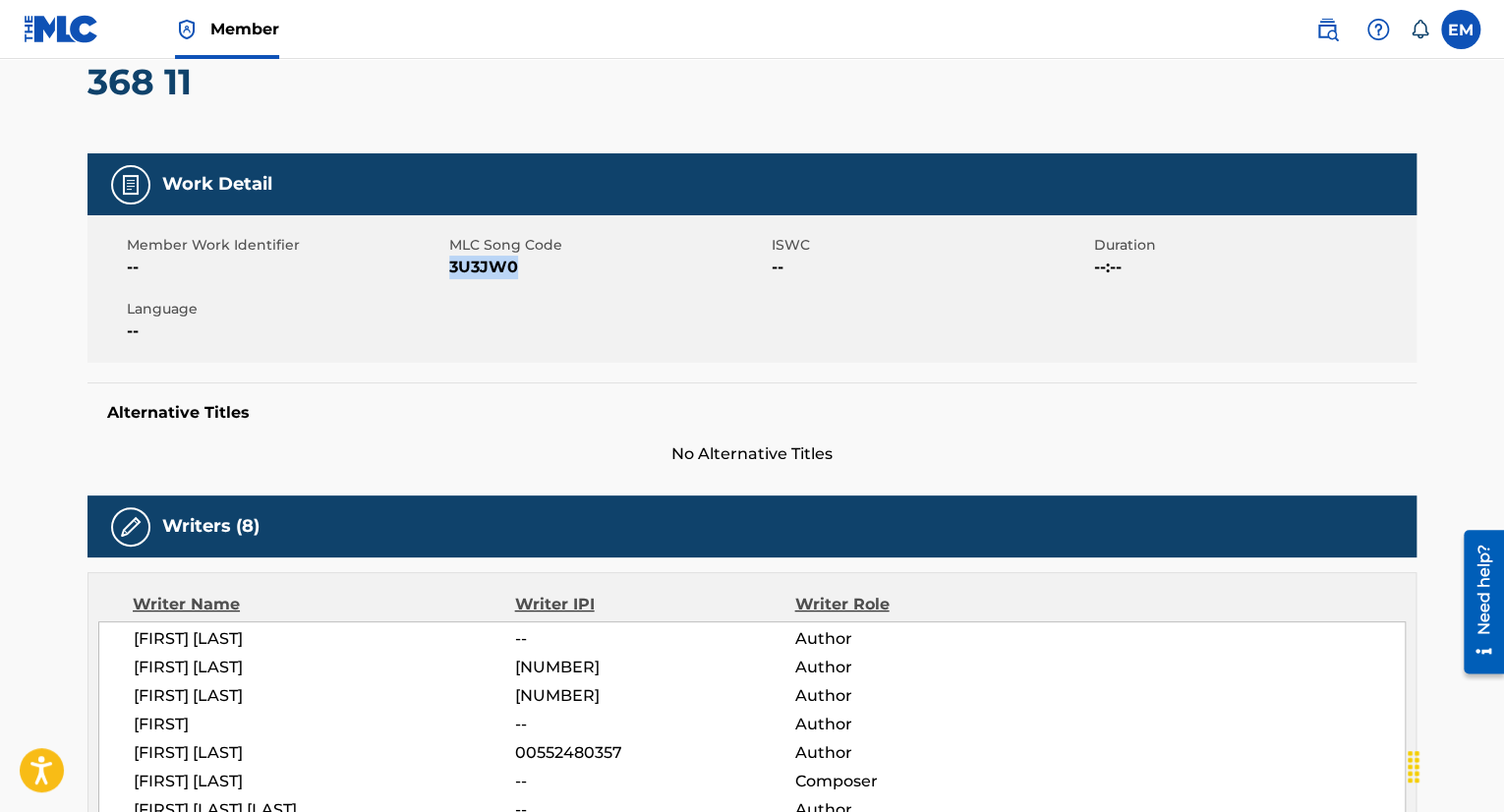 click on "[FIRST] [LAST]" at bounding box center [324, 639] 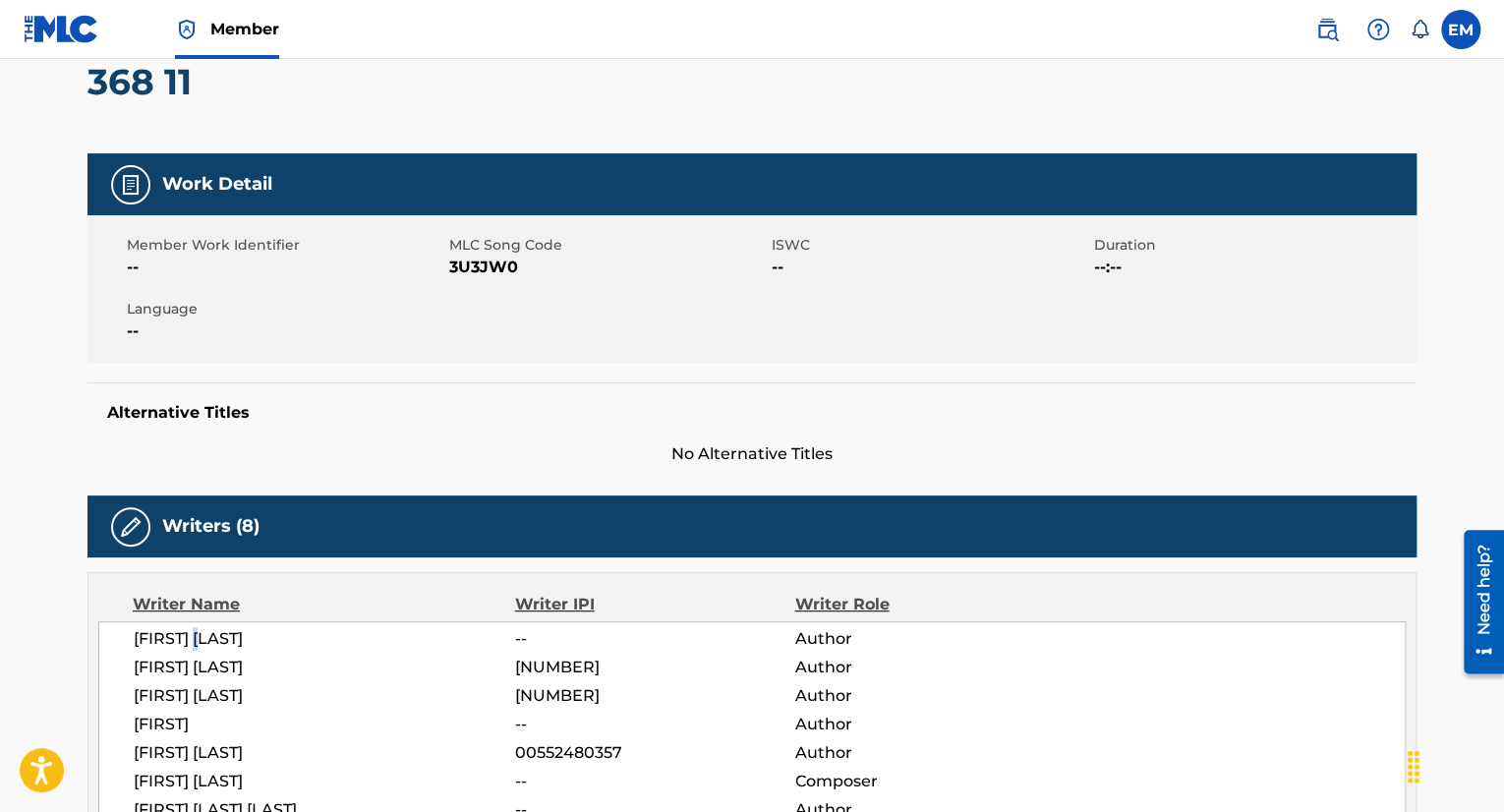 click on "[FIRST] [LAST]" at bounding box center (324, 639) 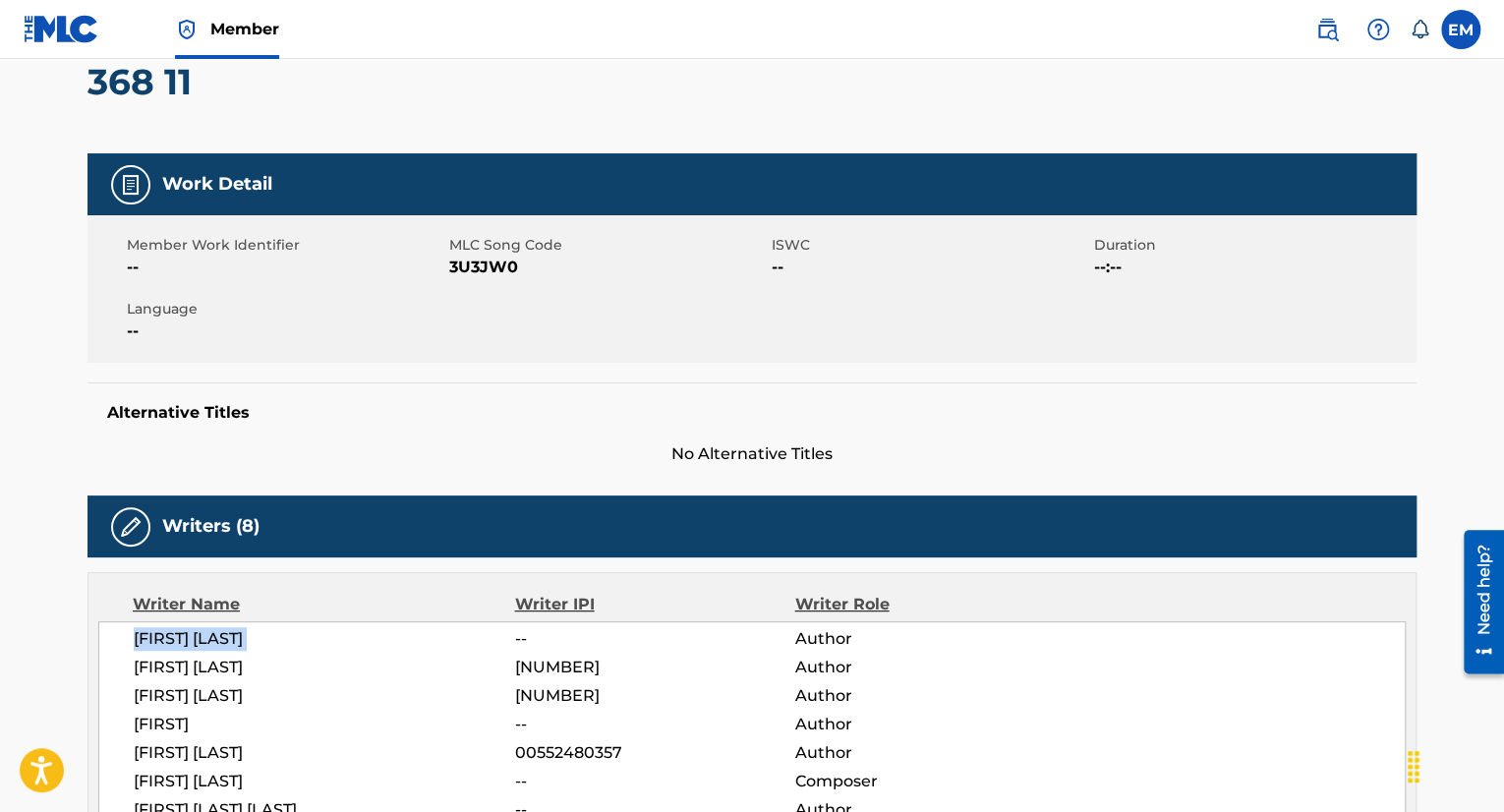 click on "[FIRST] [LAST]" at bounding box center [324, 639] 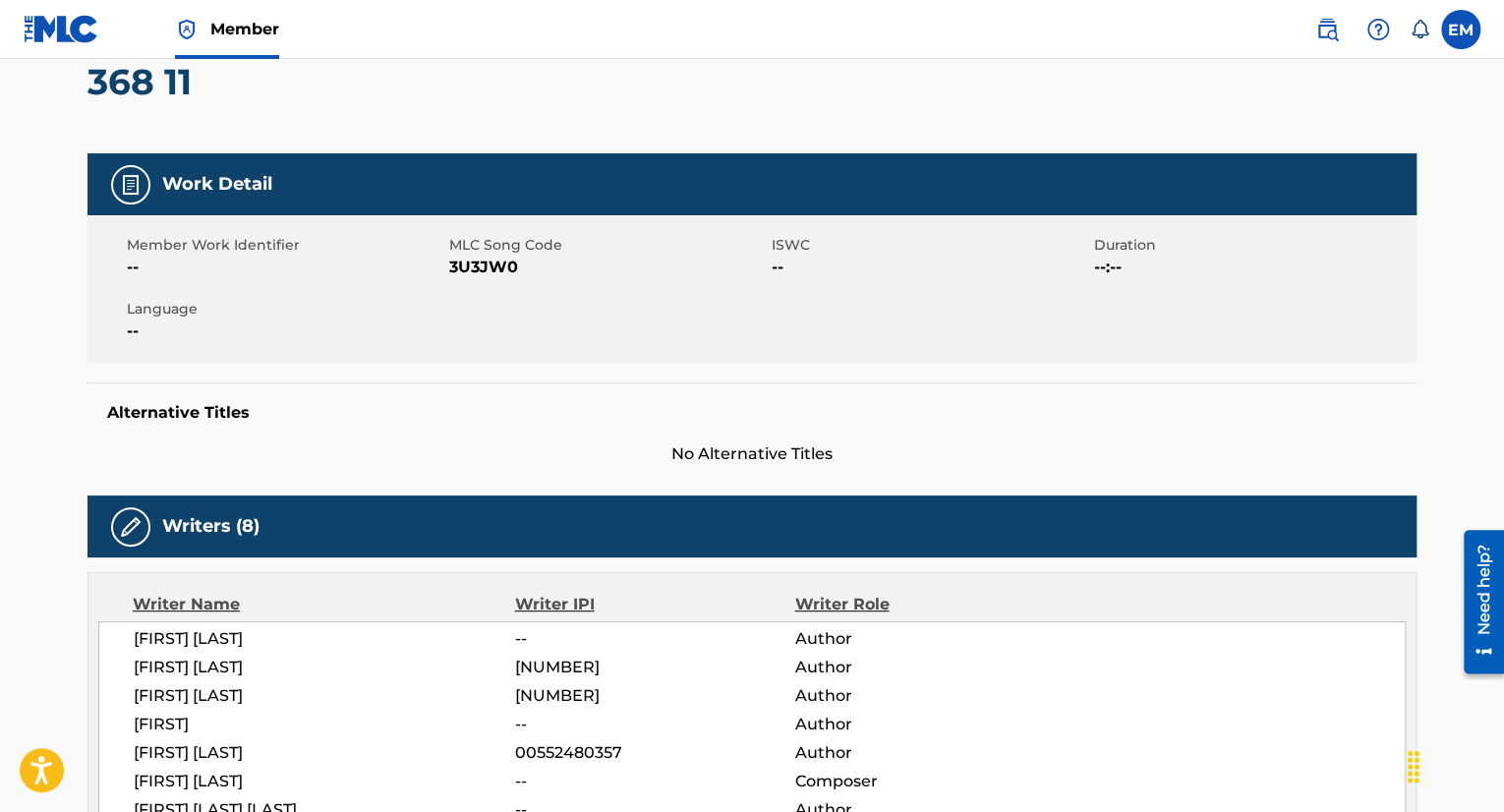 click on "Writer Name" at bounding box center (323, 605) 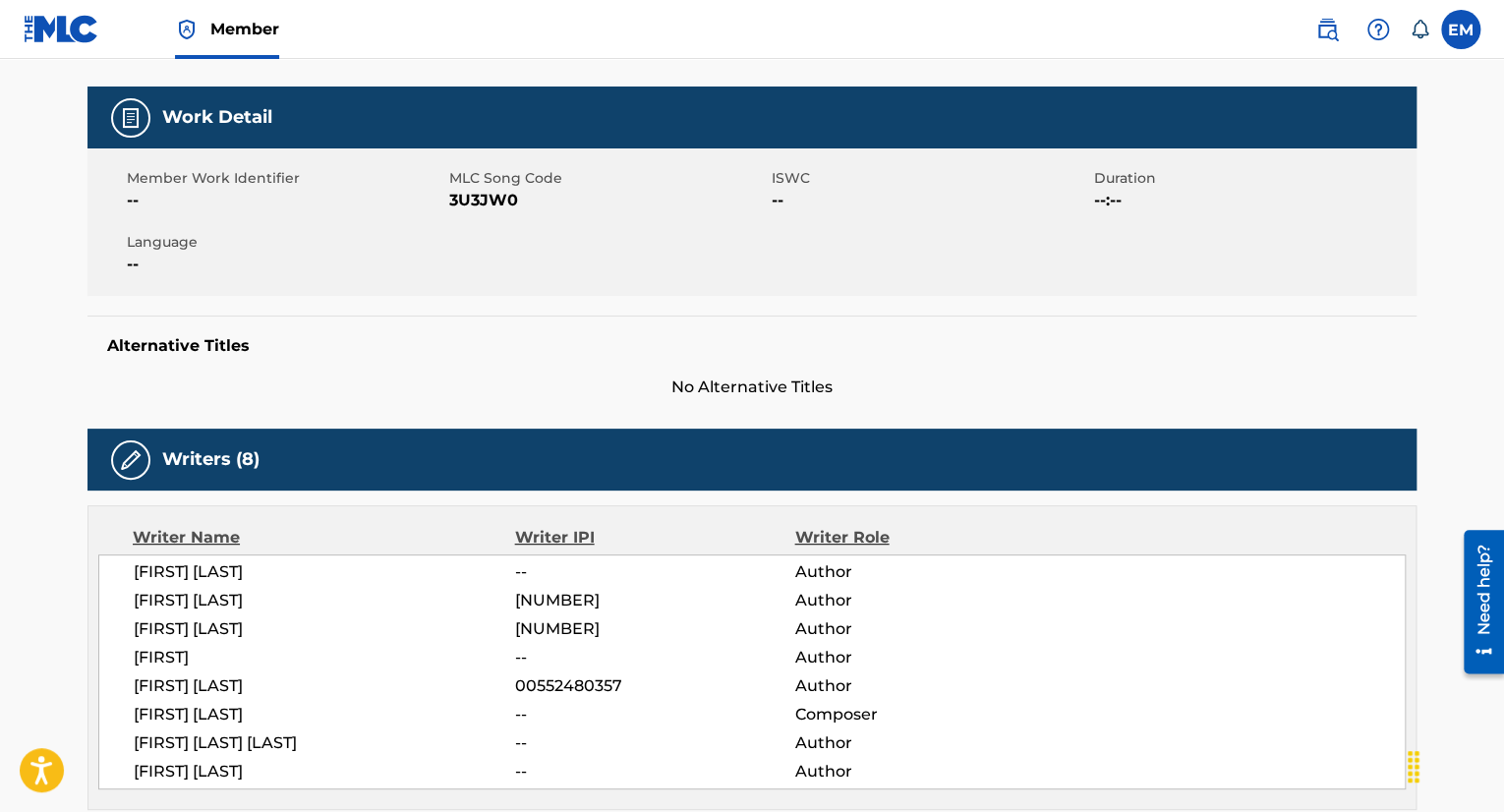 scroll, scrollTop: 0, scrollLeft: 0, axis: both 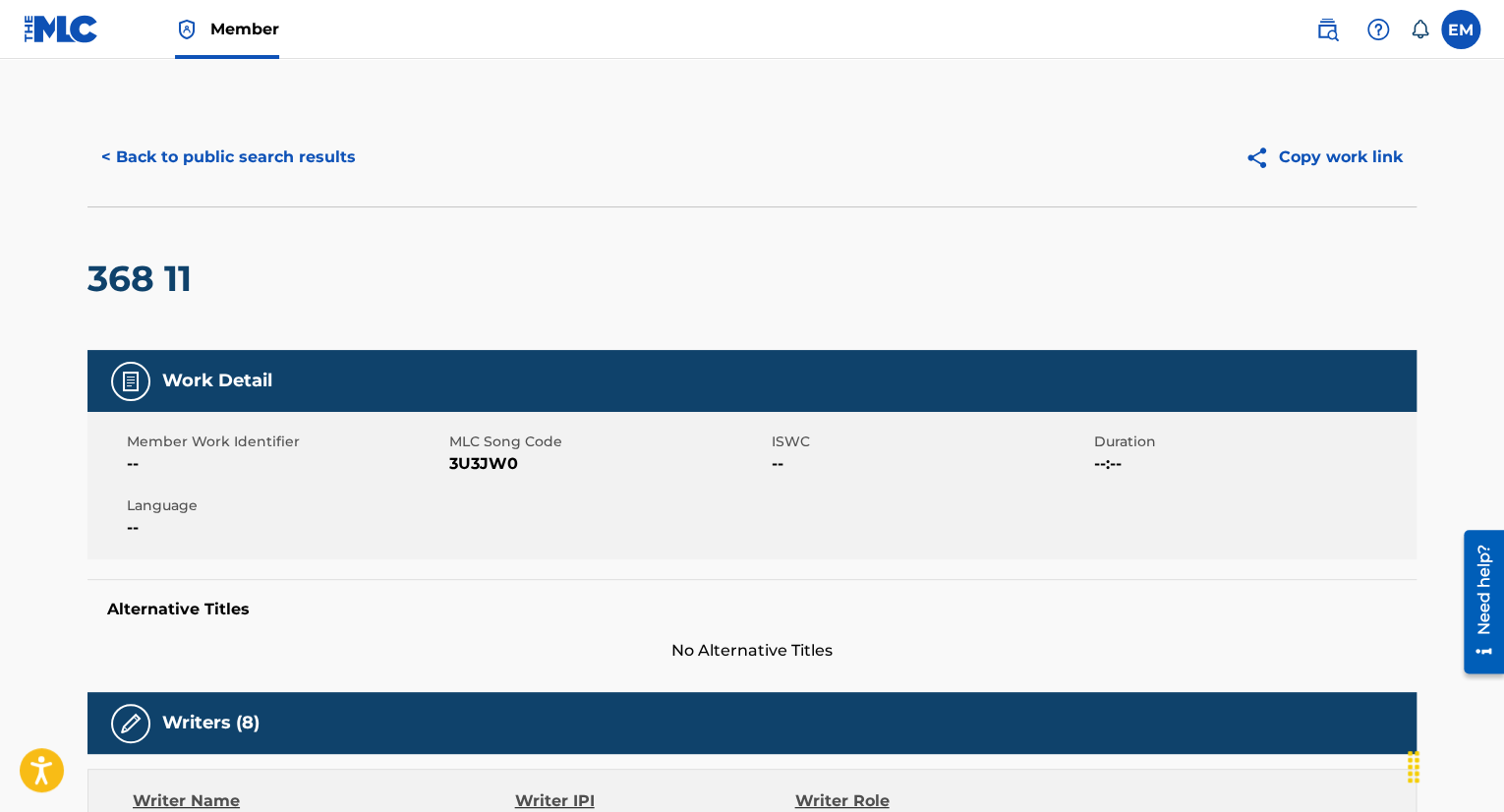 click on "< Back to public search results" at bounding box center (228, 157) 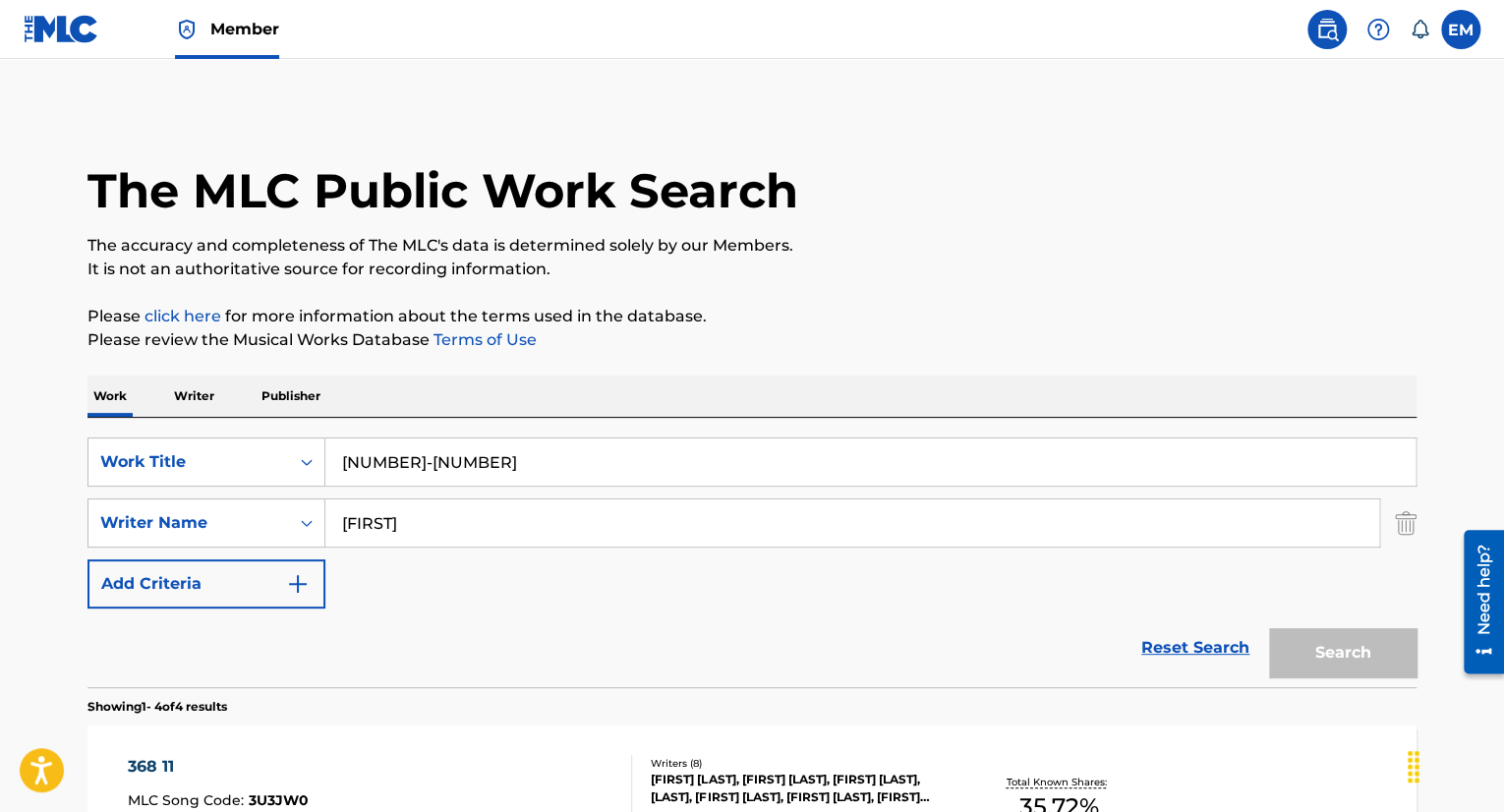 scroll, scrollTop: 295, scrollLeft: 0, axis: vertical 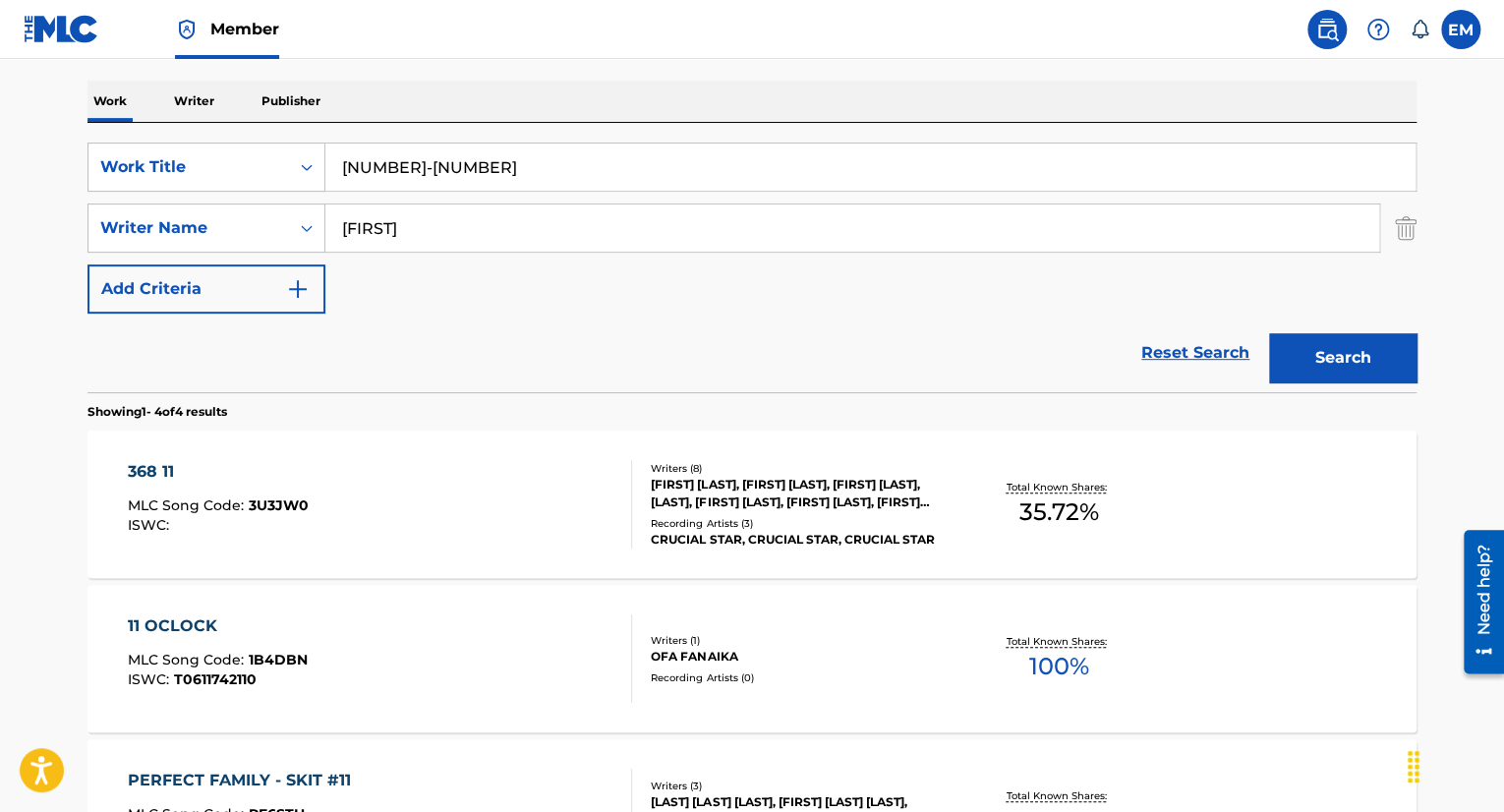click on "[NUMBER]-[NUMBER]" at bounding box center [870, 167] 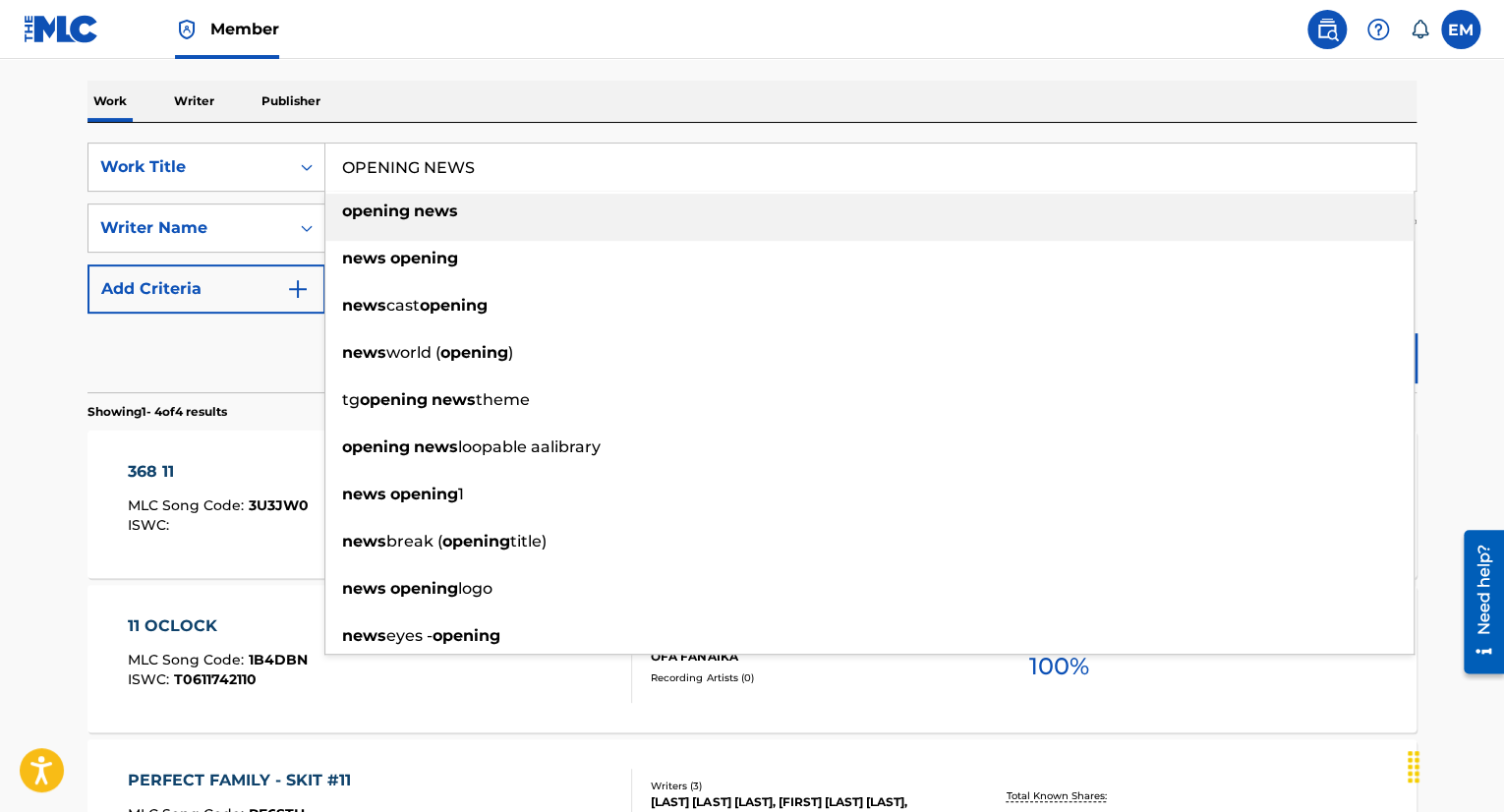type on "OPENING NEWS" 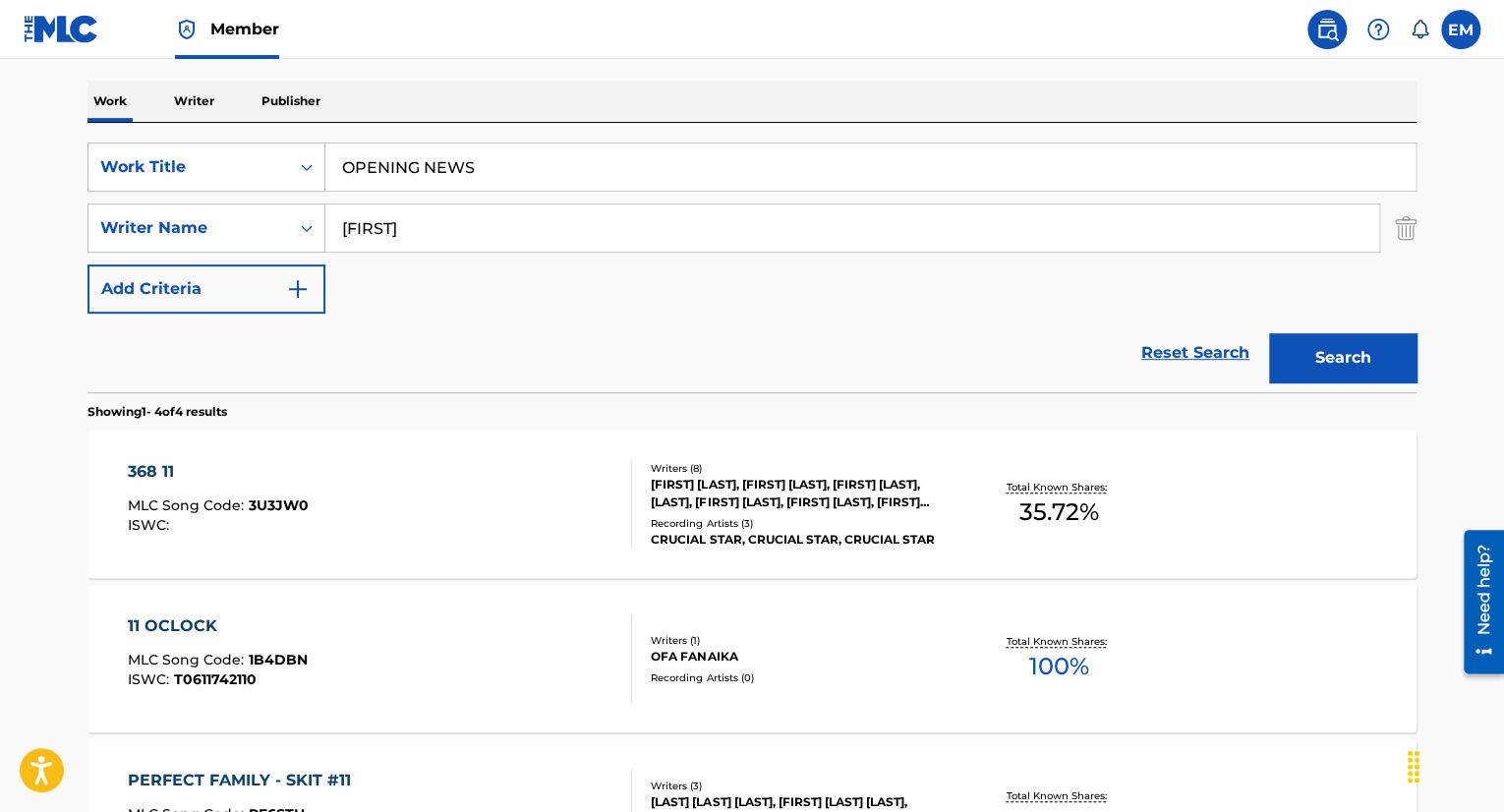 click on "[FIRST]" at bounding box center (852, 228) 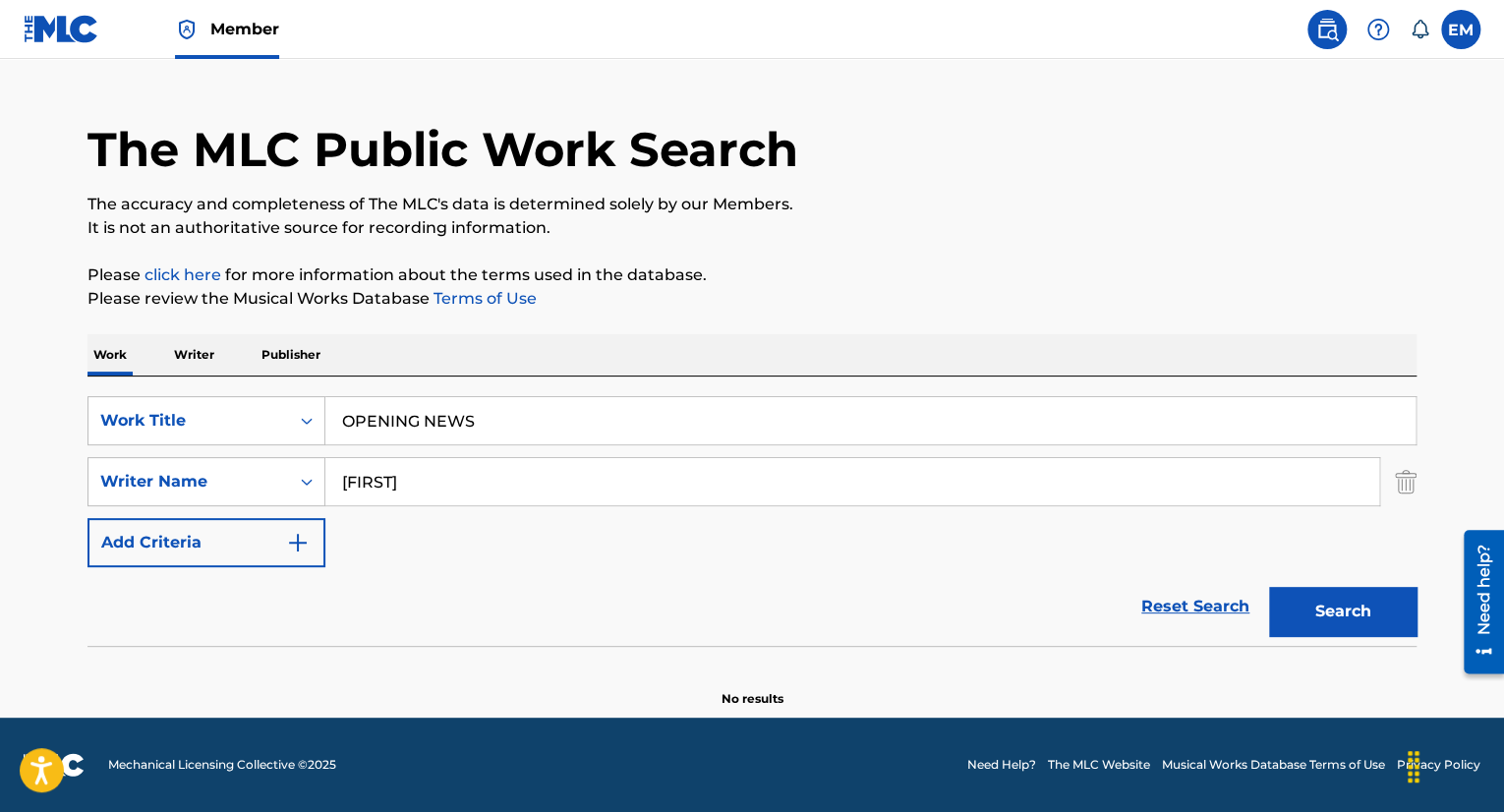 scroll, scrollTop: 41, scrollLeft: 0, axis: vertical 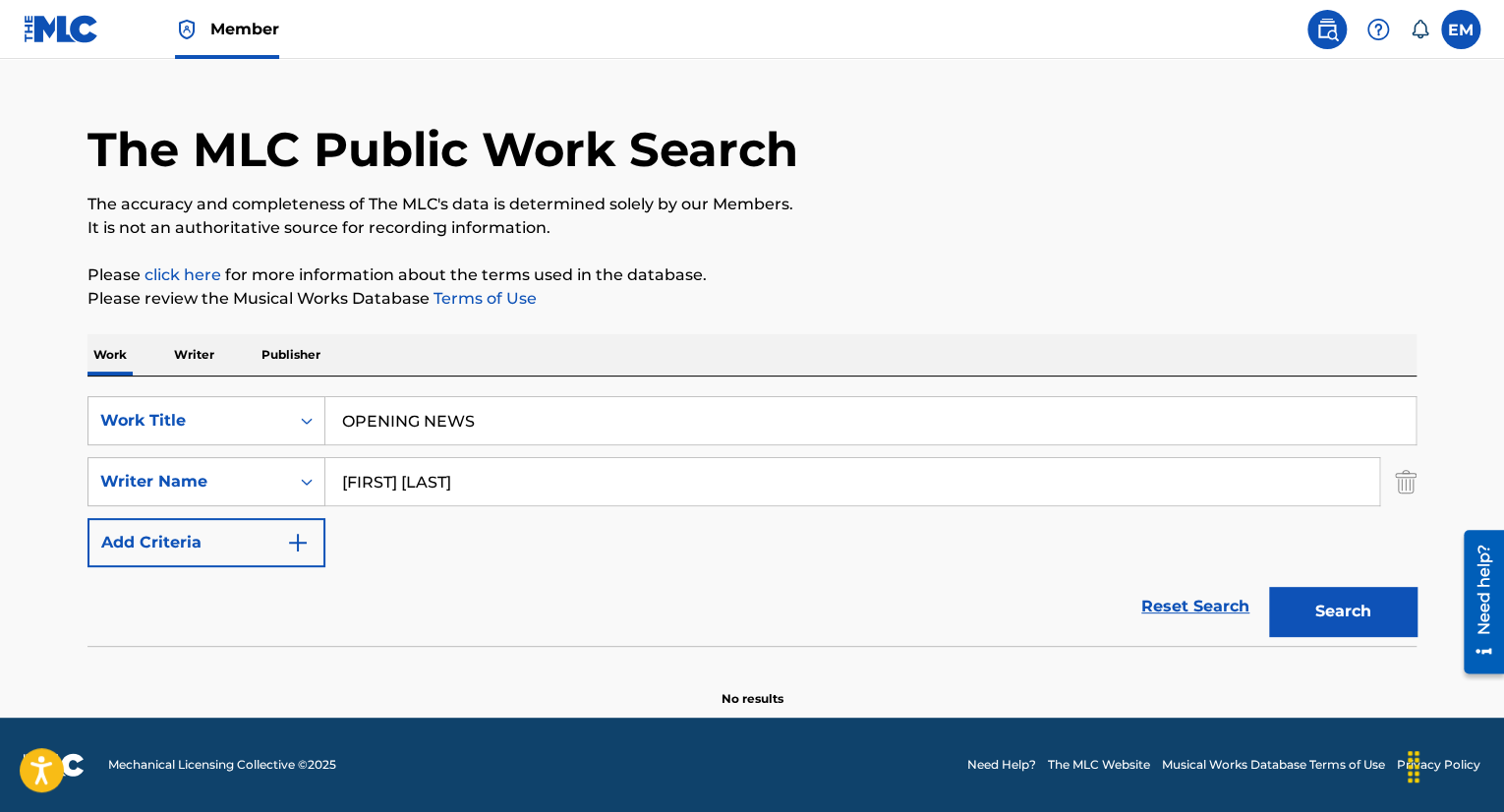 type on "[FIRST] [LAST]" 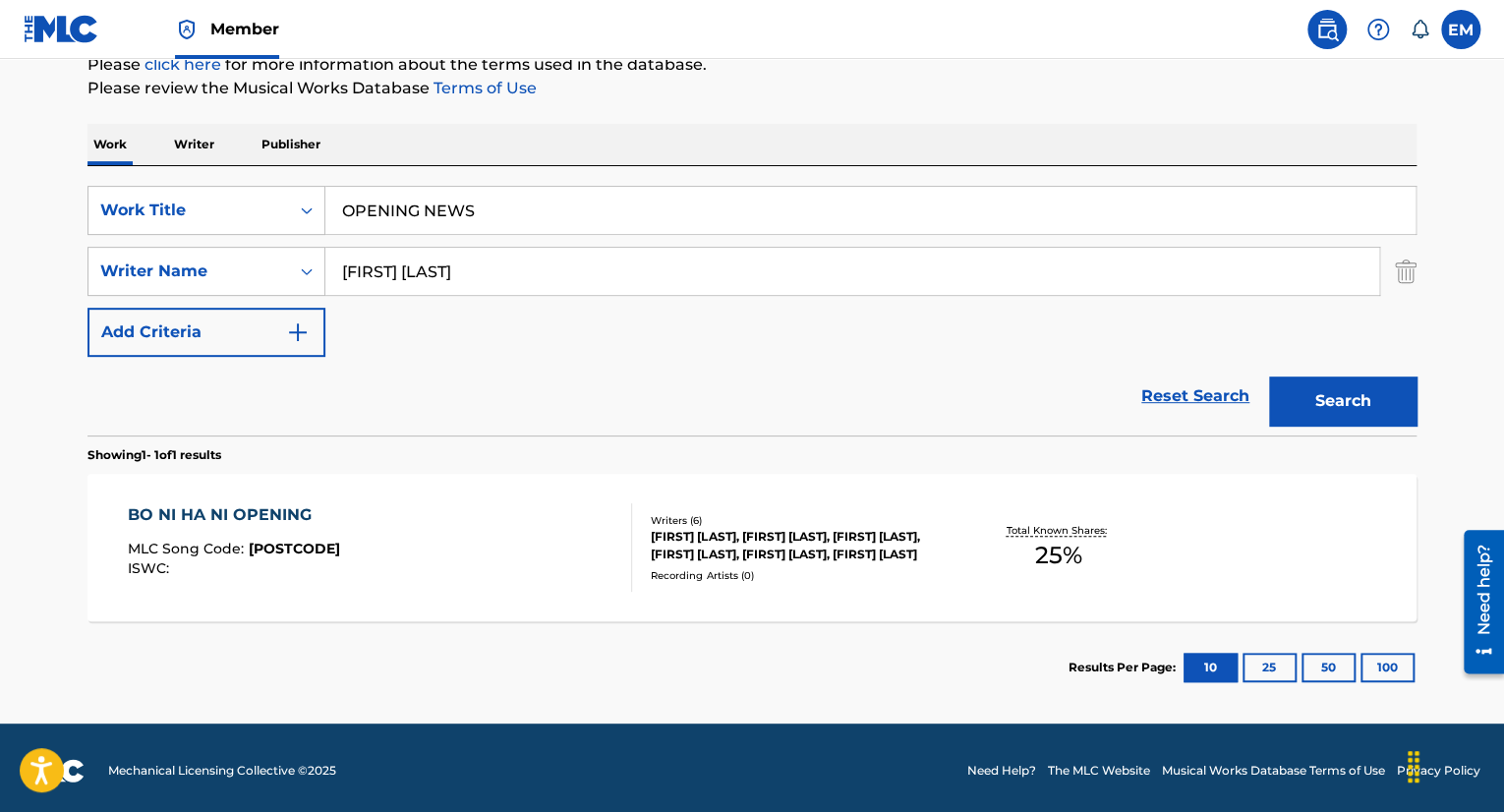 scroll, scrollTop: 258, scrollLeft: 0, axis: vertical 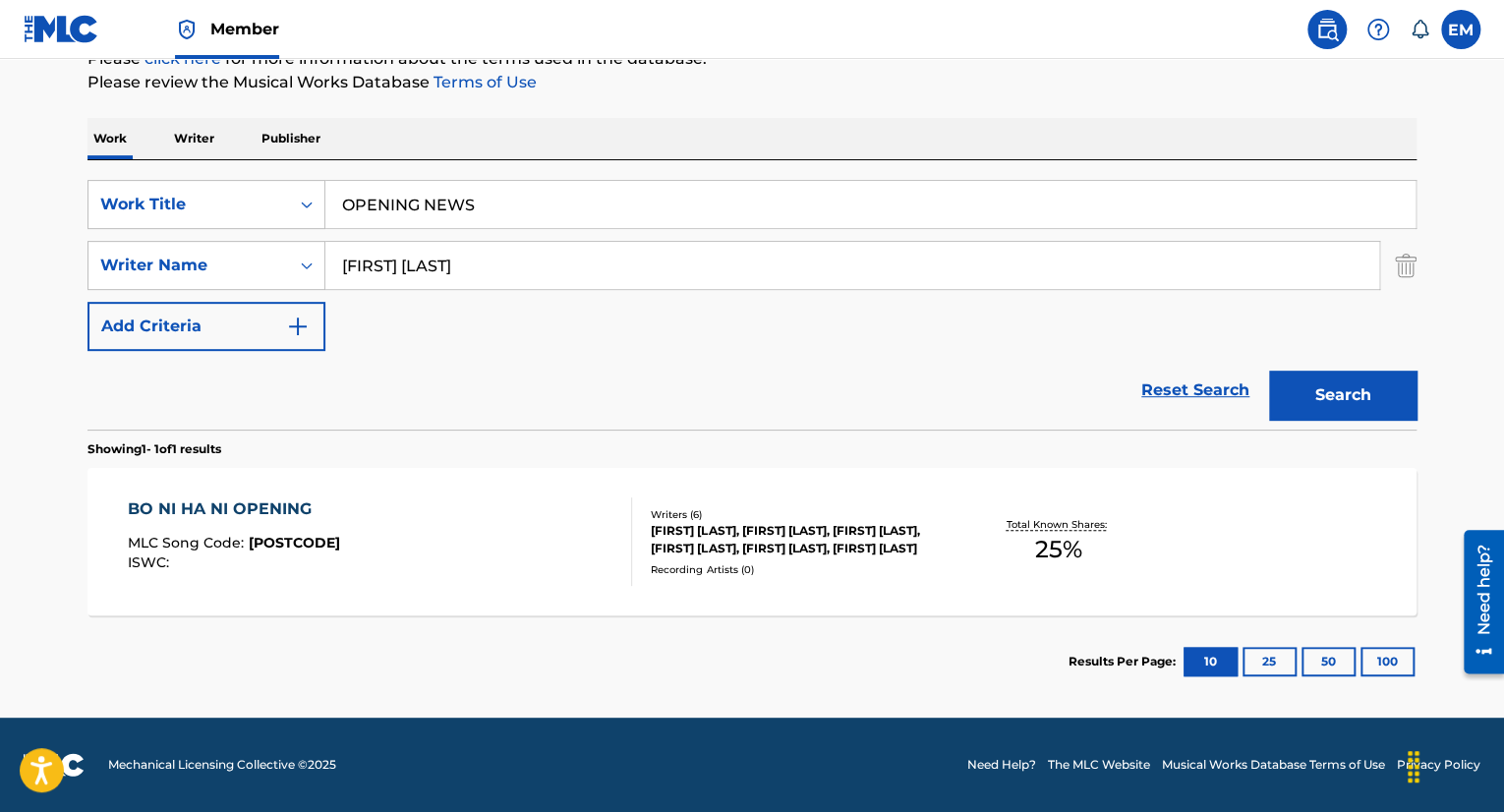 click on "[FIRST] [LAST] [LAST] [LAST] : [CODE] [CODE] :" at bounding box center (380, 542) 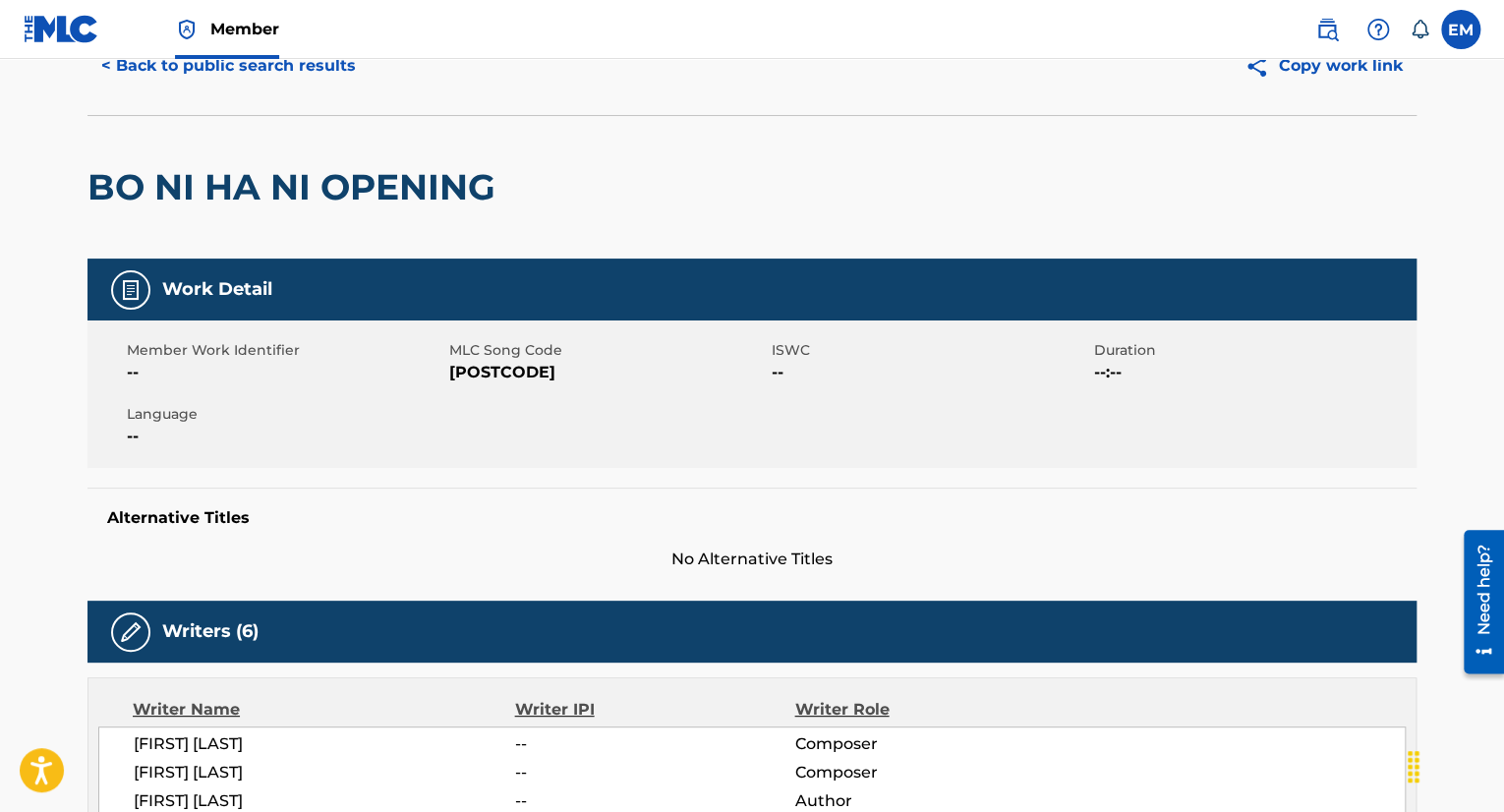 scroll, scrollTop: 0, scrollLeft: 0, axis: both 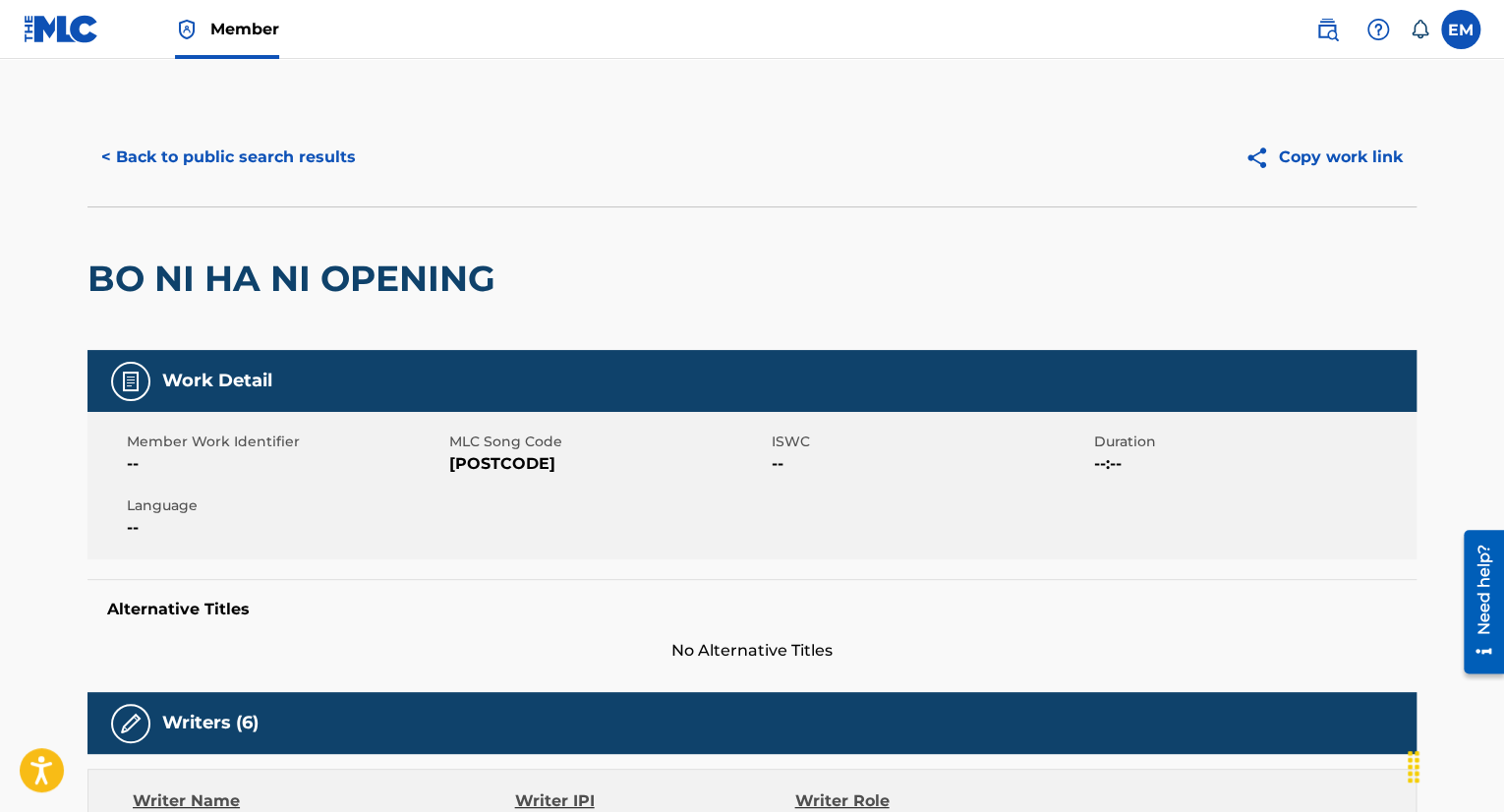click on "< Back to public search results" at bounding box center [228, 157] 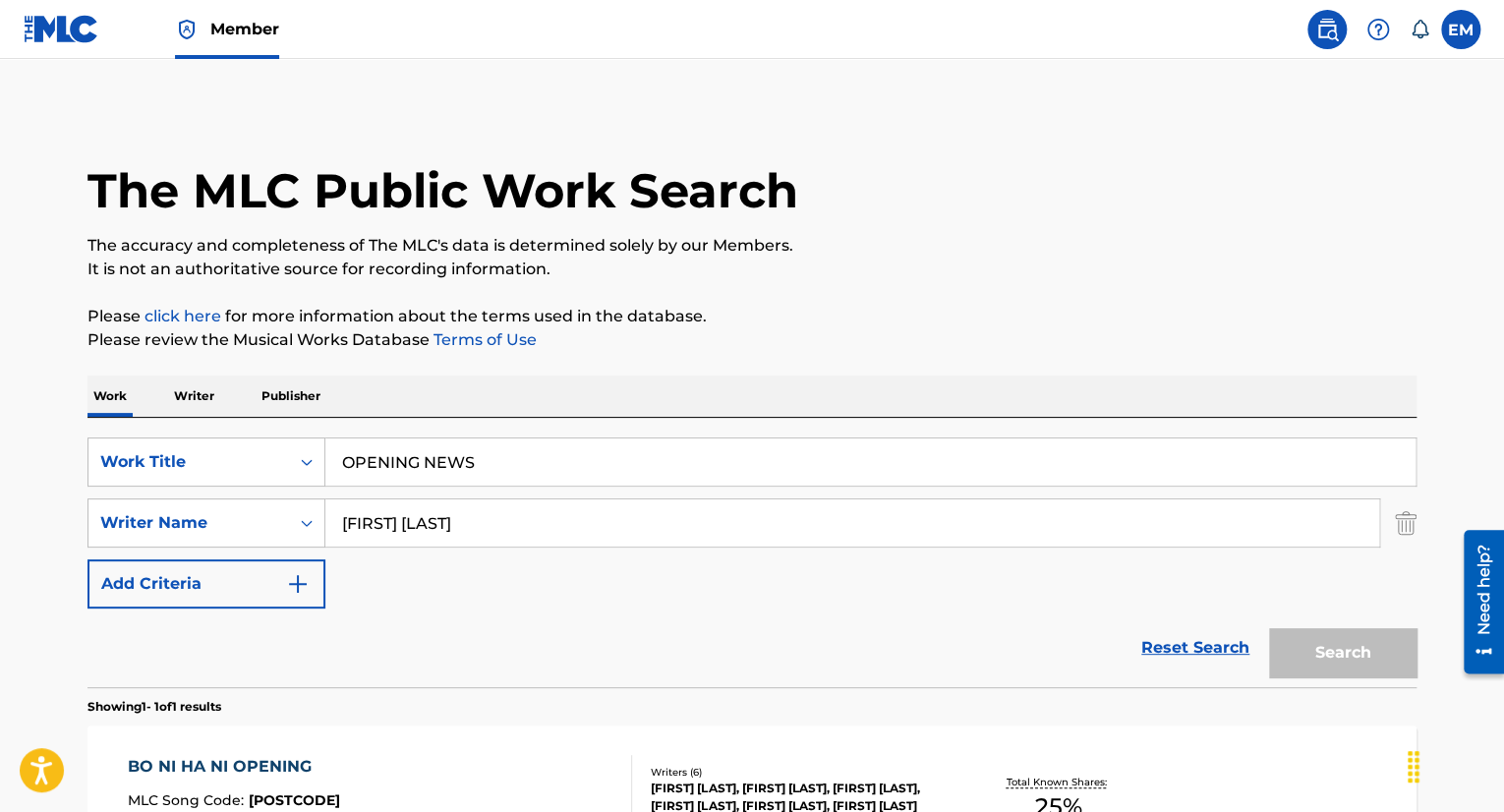 scroll, scrollTop: 145, scrollLeft: 0, axis: vertical 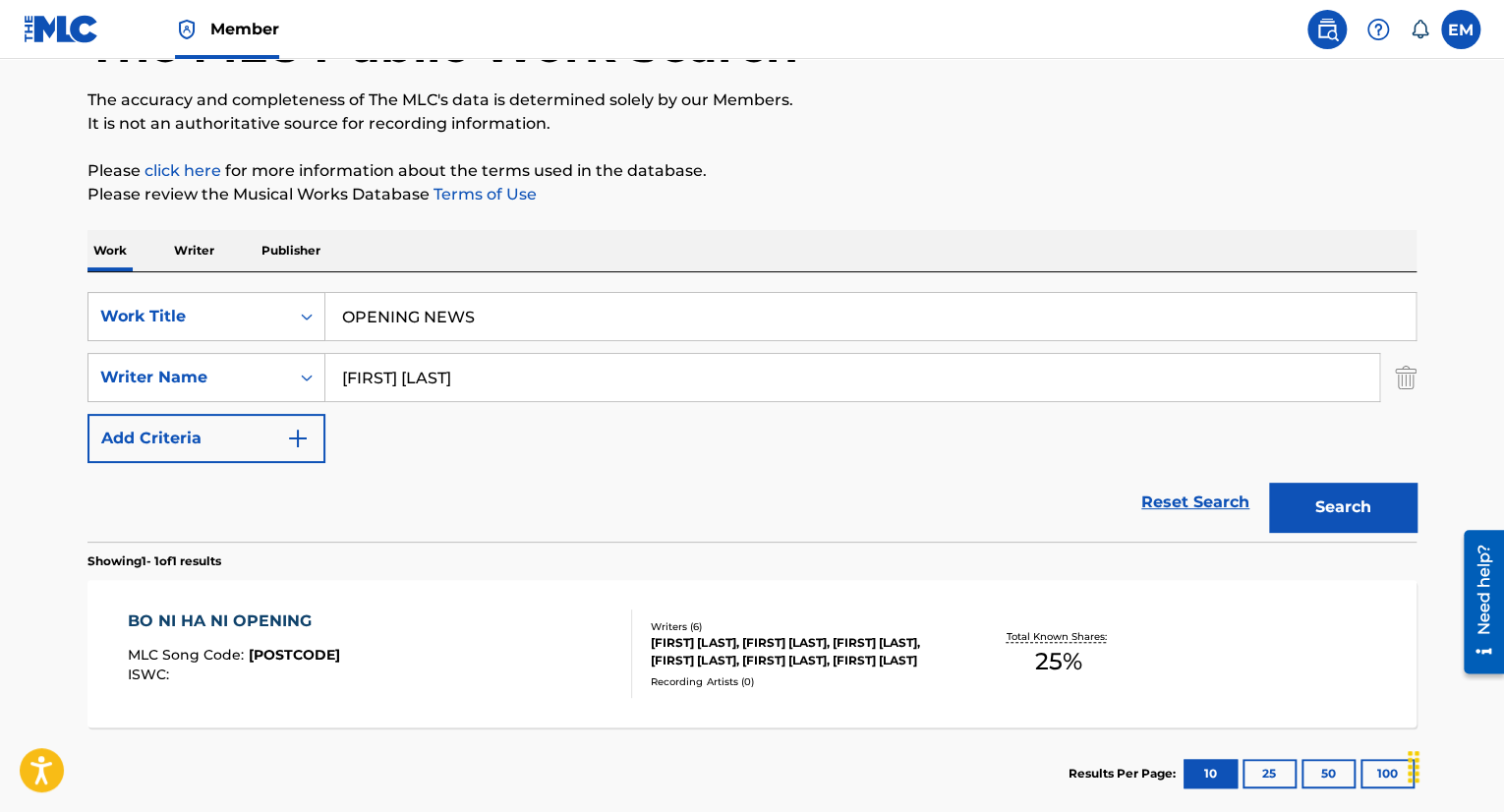 click on "OPENING NEWS" at bounding box center (870, 317) 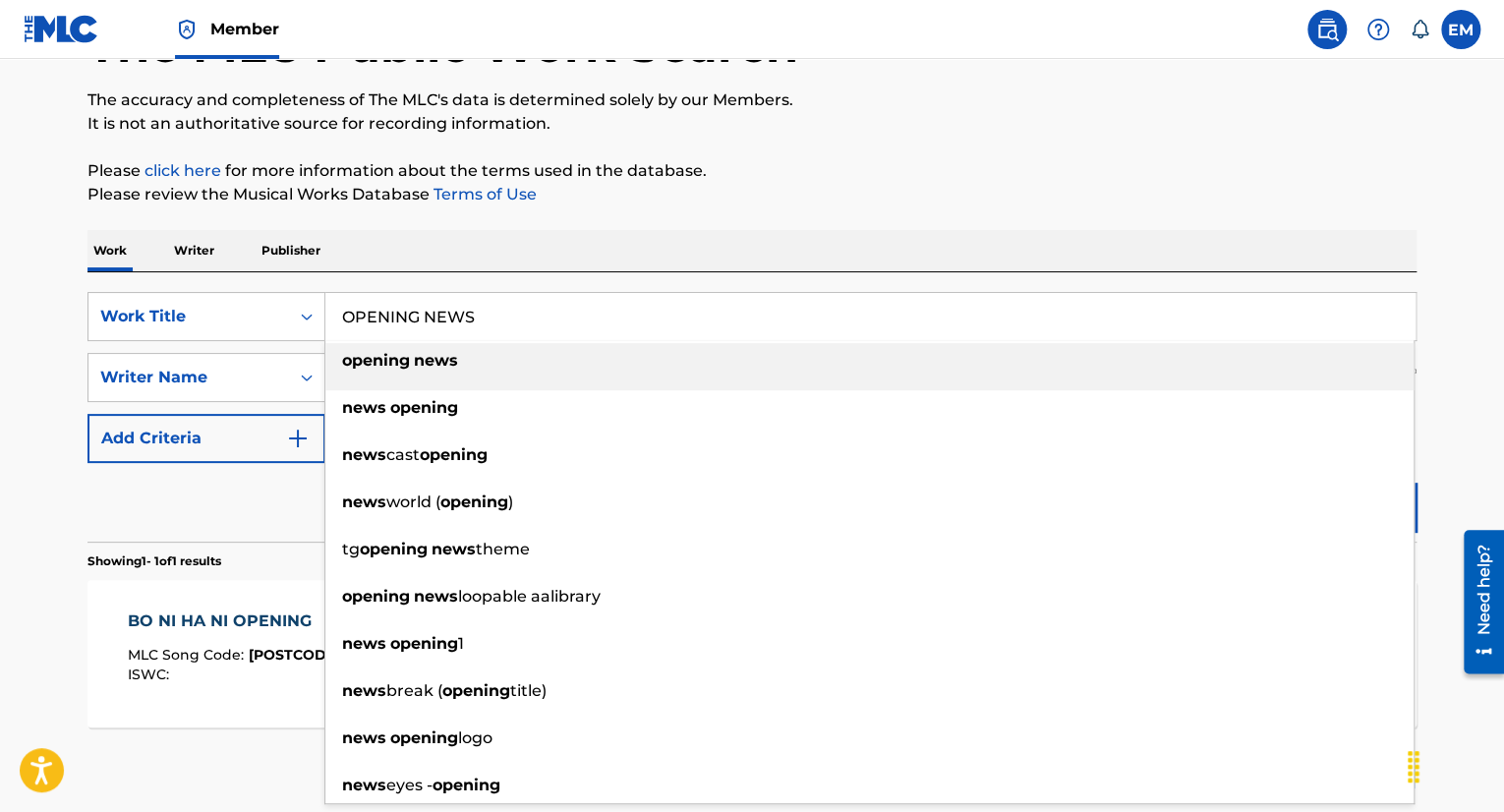 click on "OPENING NEWS" at bounding box center [870, 317] 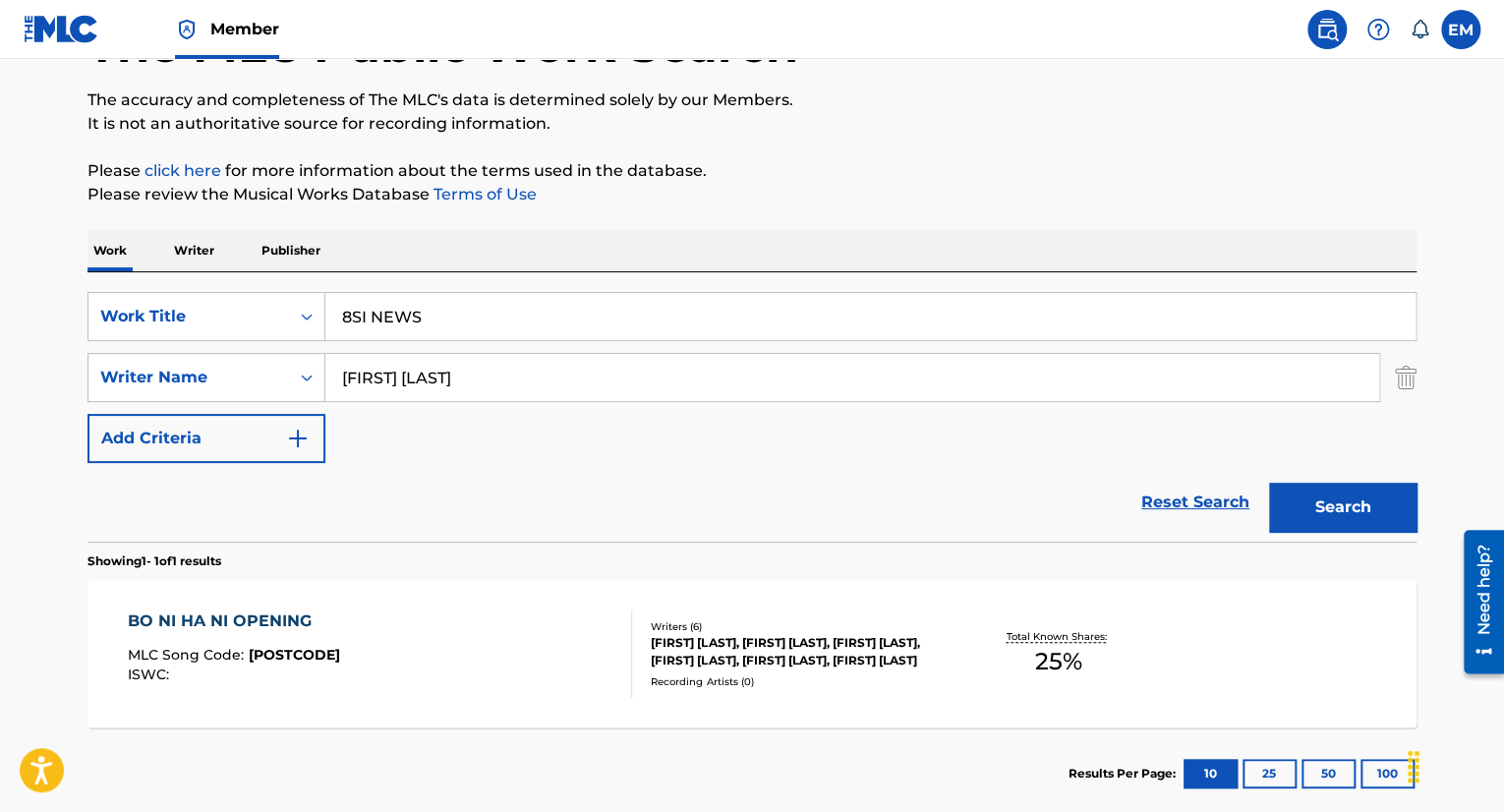 type on "8SI NEWS" 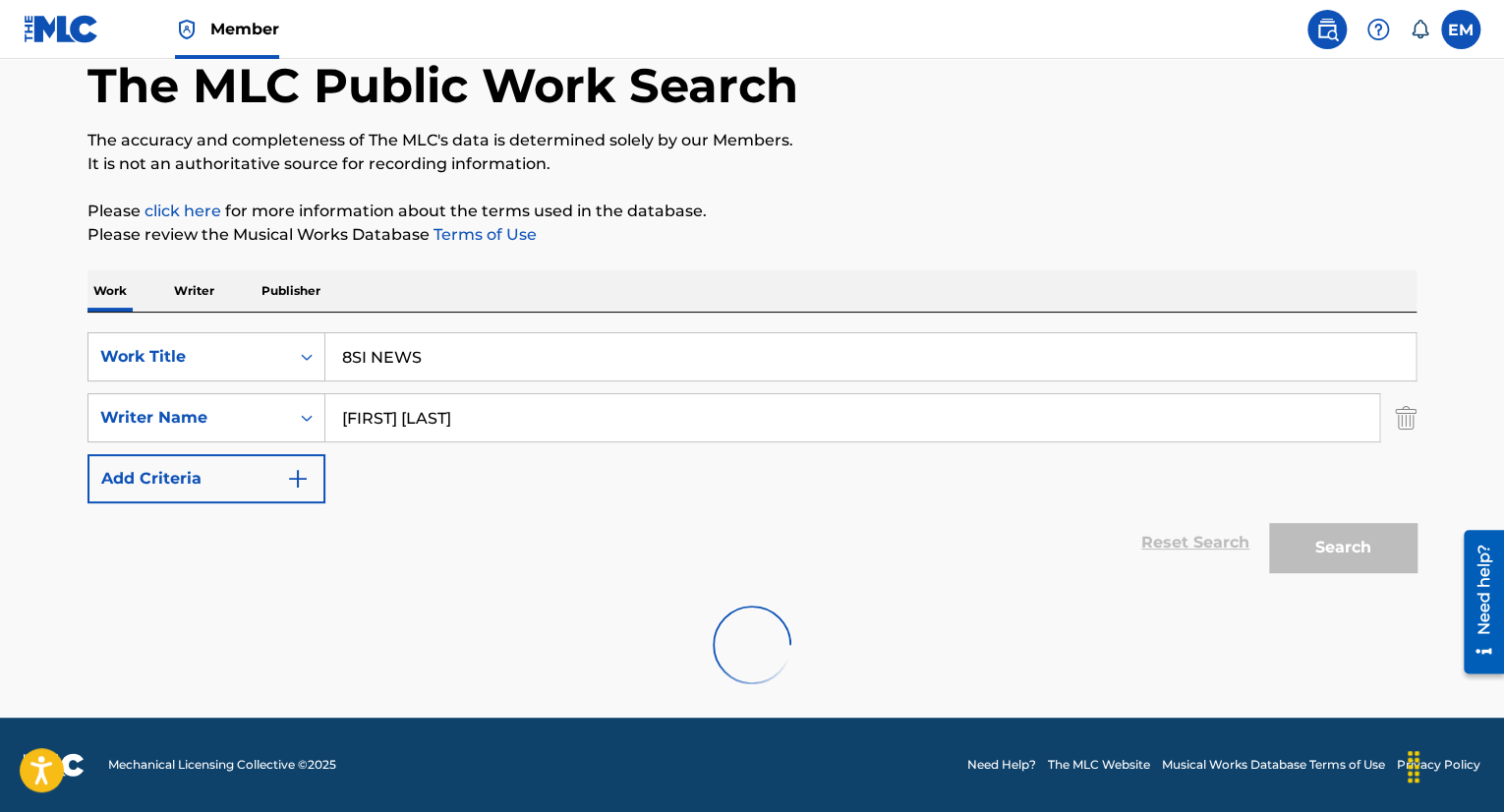 scroll, scrollTop: 41, scrollLeft: 0, axis: vertical 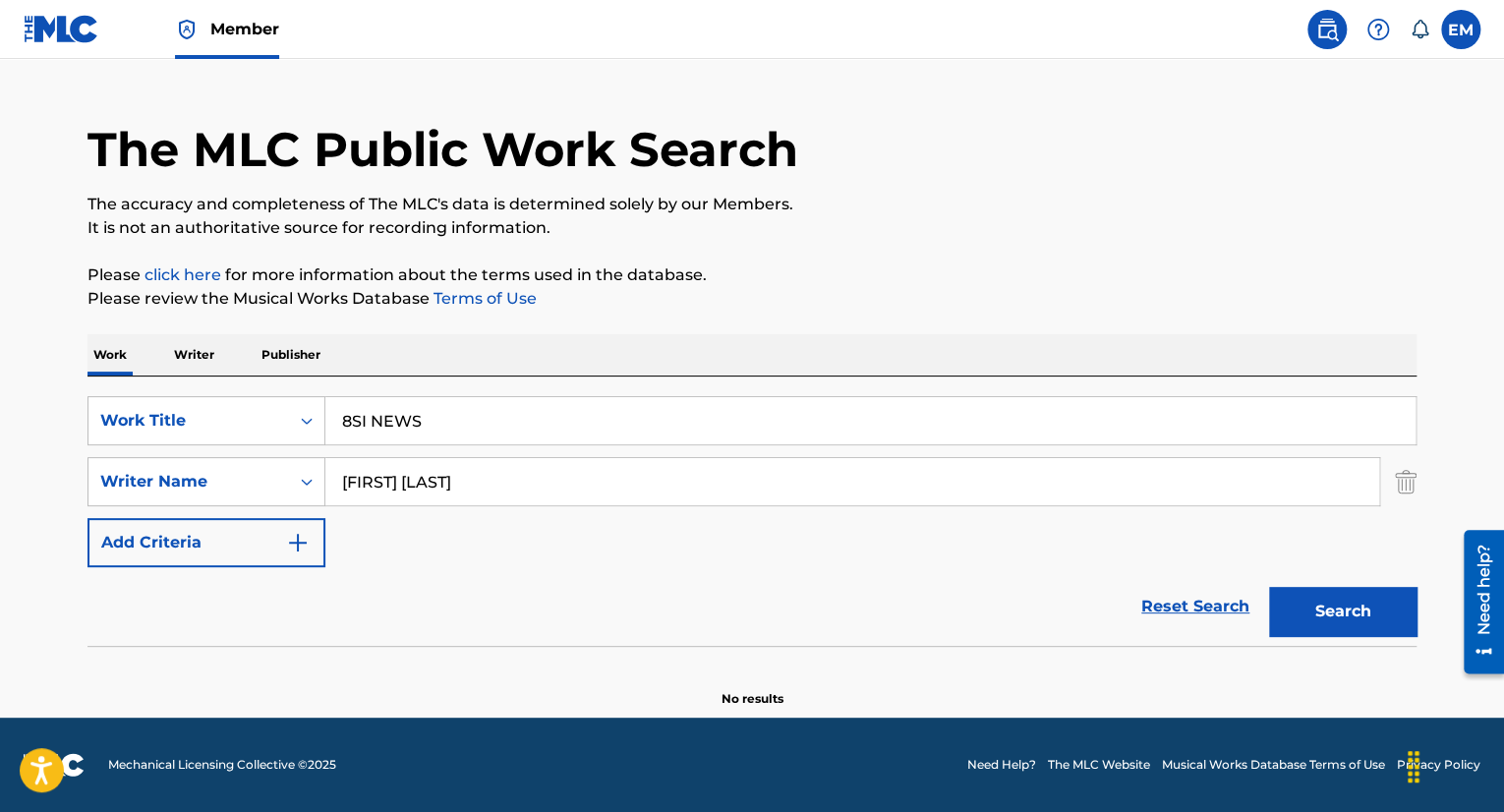 click on "[FIRST] [LAST]" at bounding box center (852, 482) 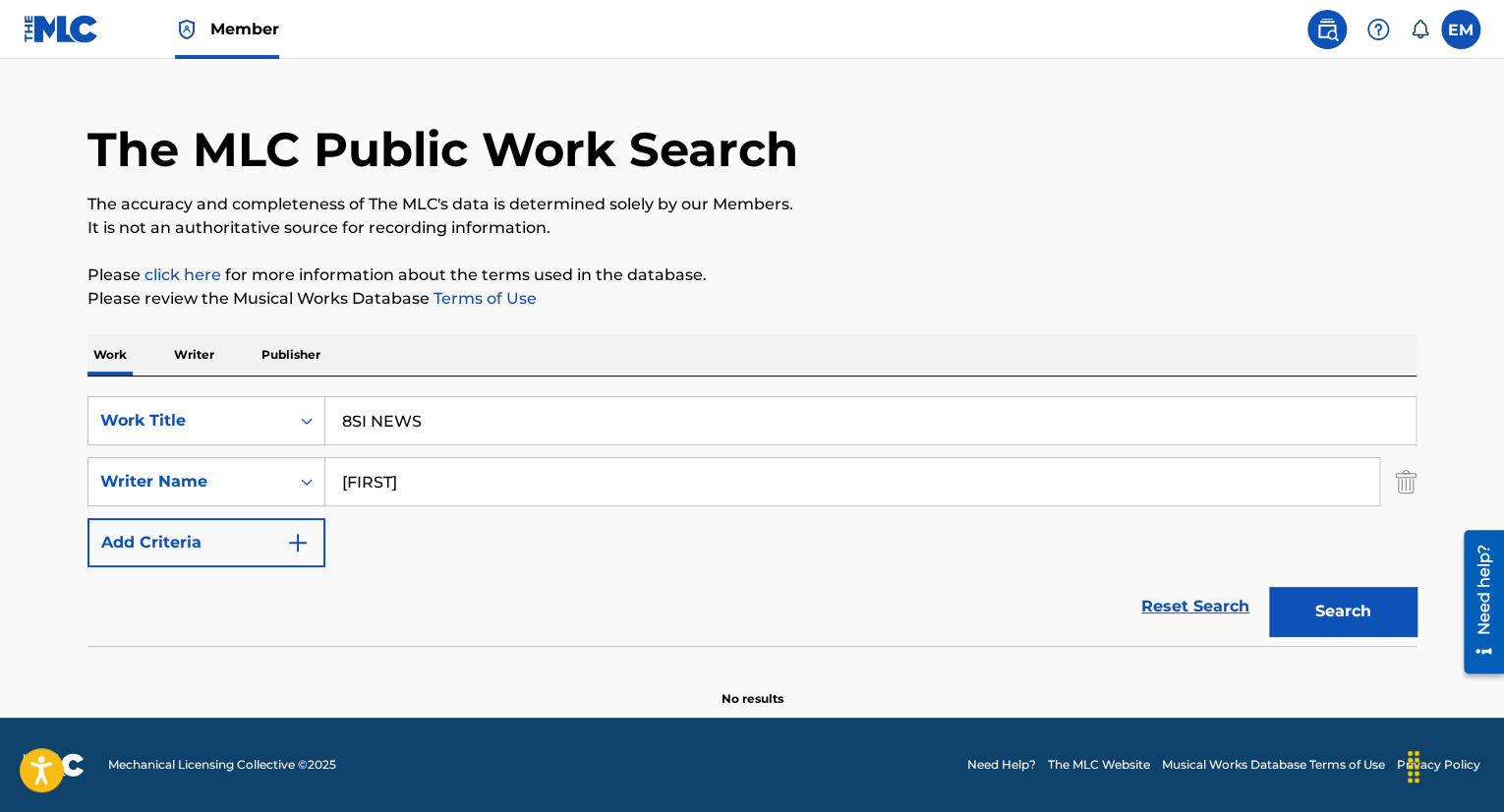 type on "[FIRST]" 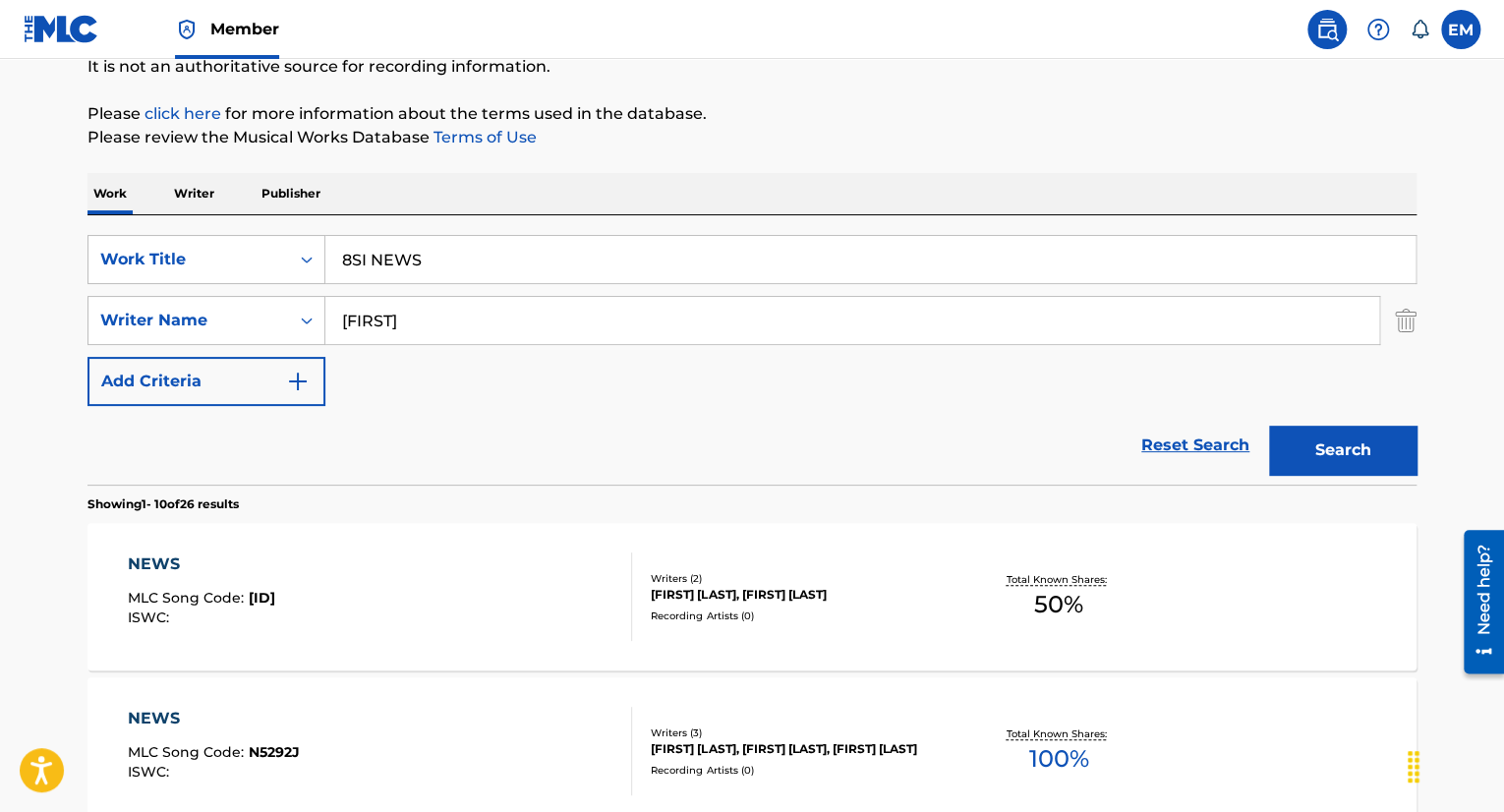 scroll, scrollTop: 41, scrollLeft: 0, axis: vertical 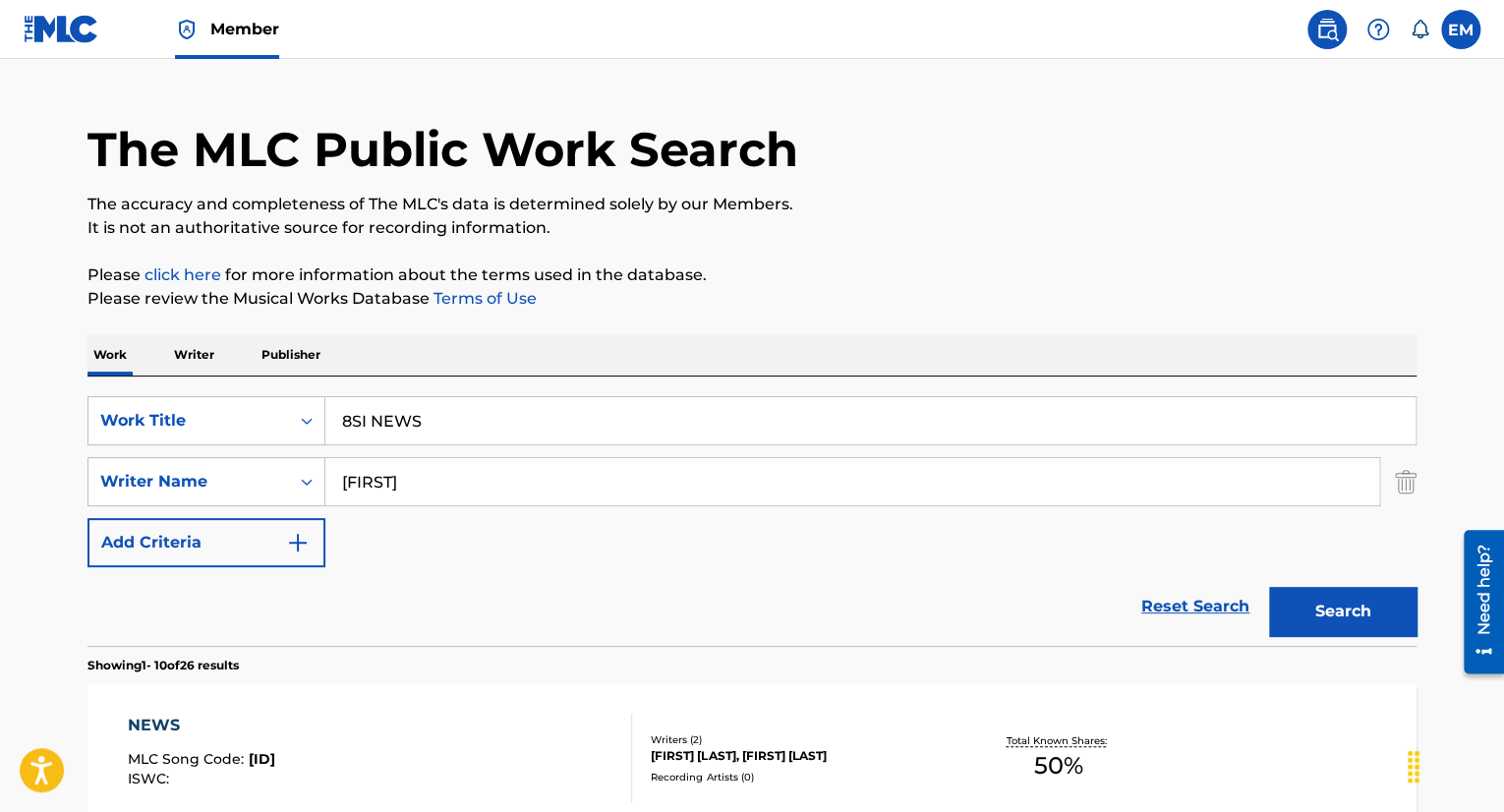 click on "8SI NEWS" at bounding box center [870, 421] 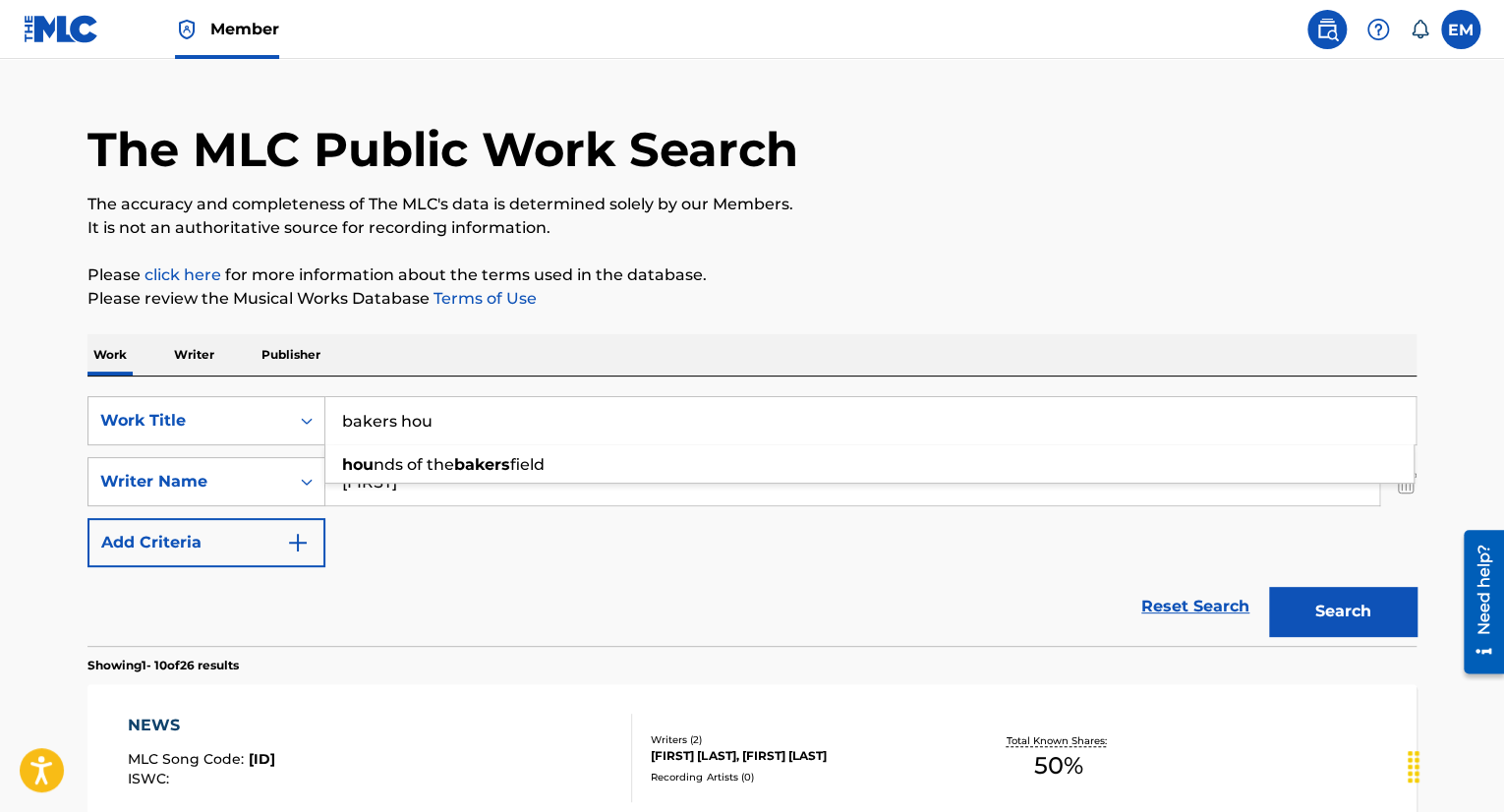 click on "bakers hou" at bounding box center [870, 421] 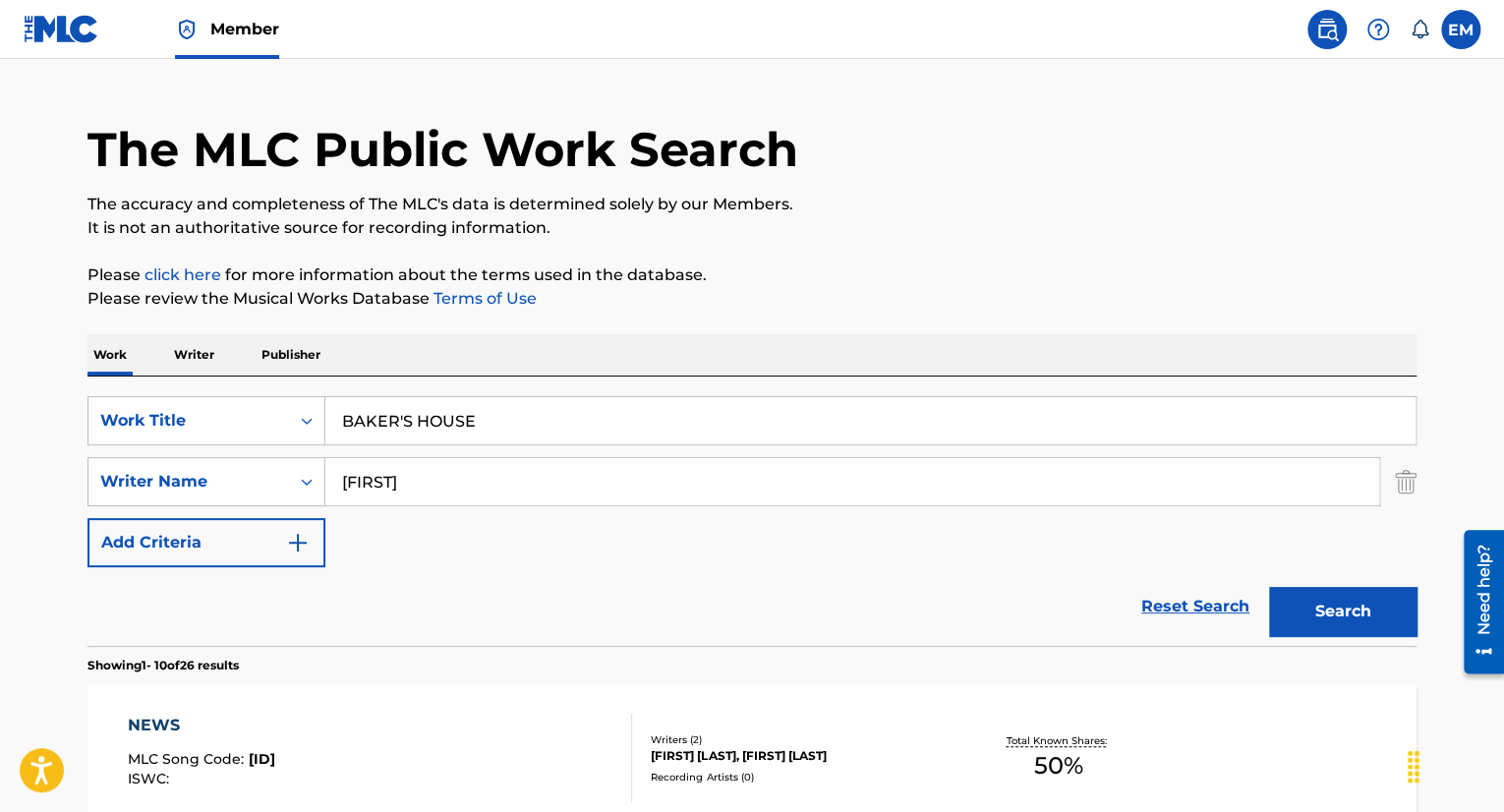 type on "BAKER'S HOUSE" 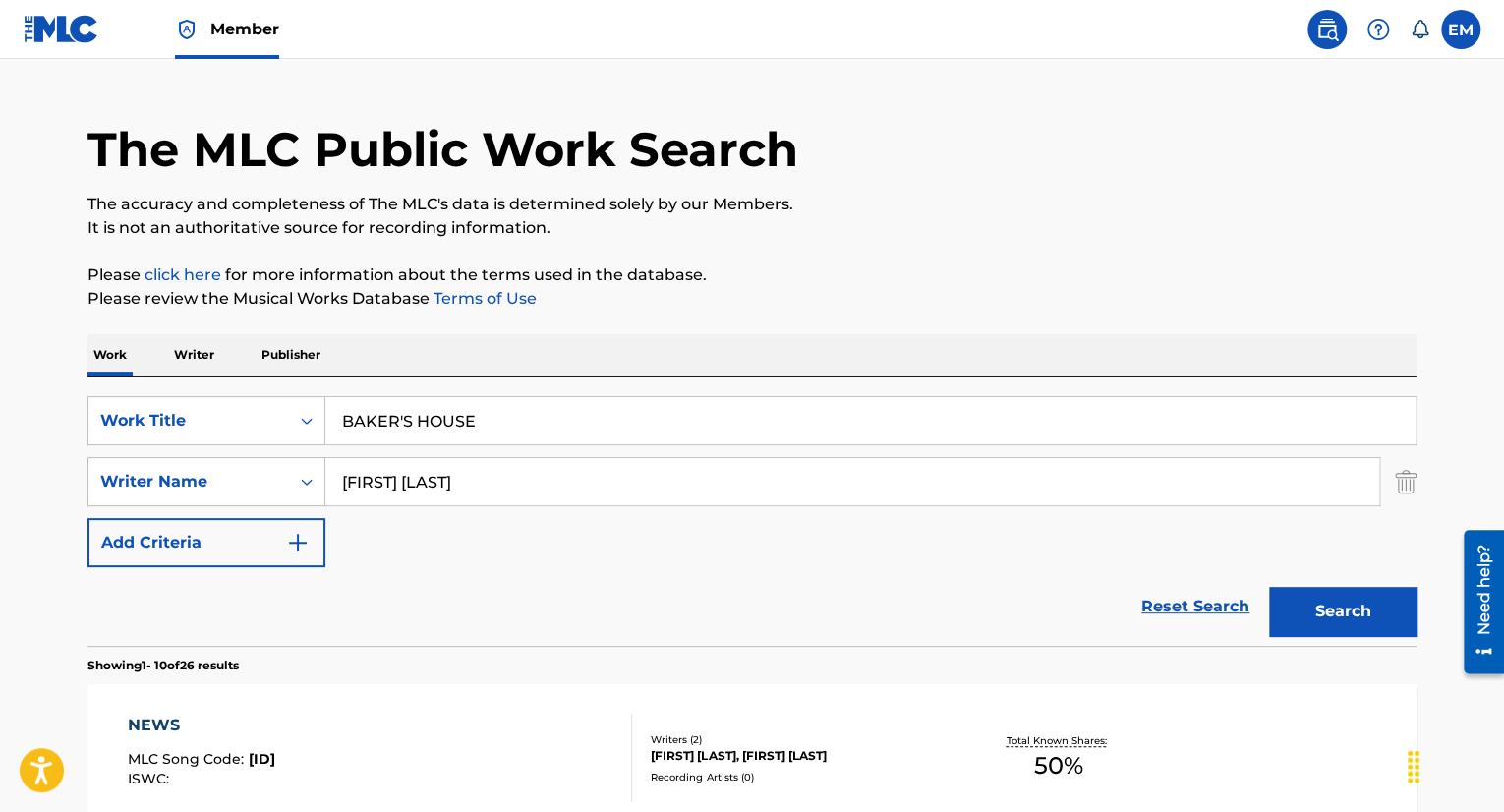 click on "Search" at bounding box center [1343, 611] 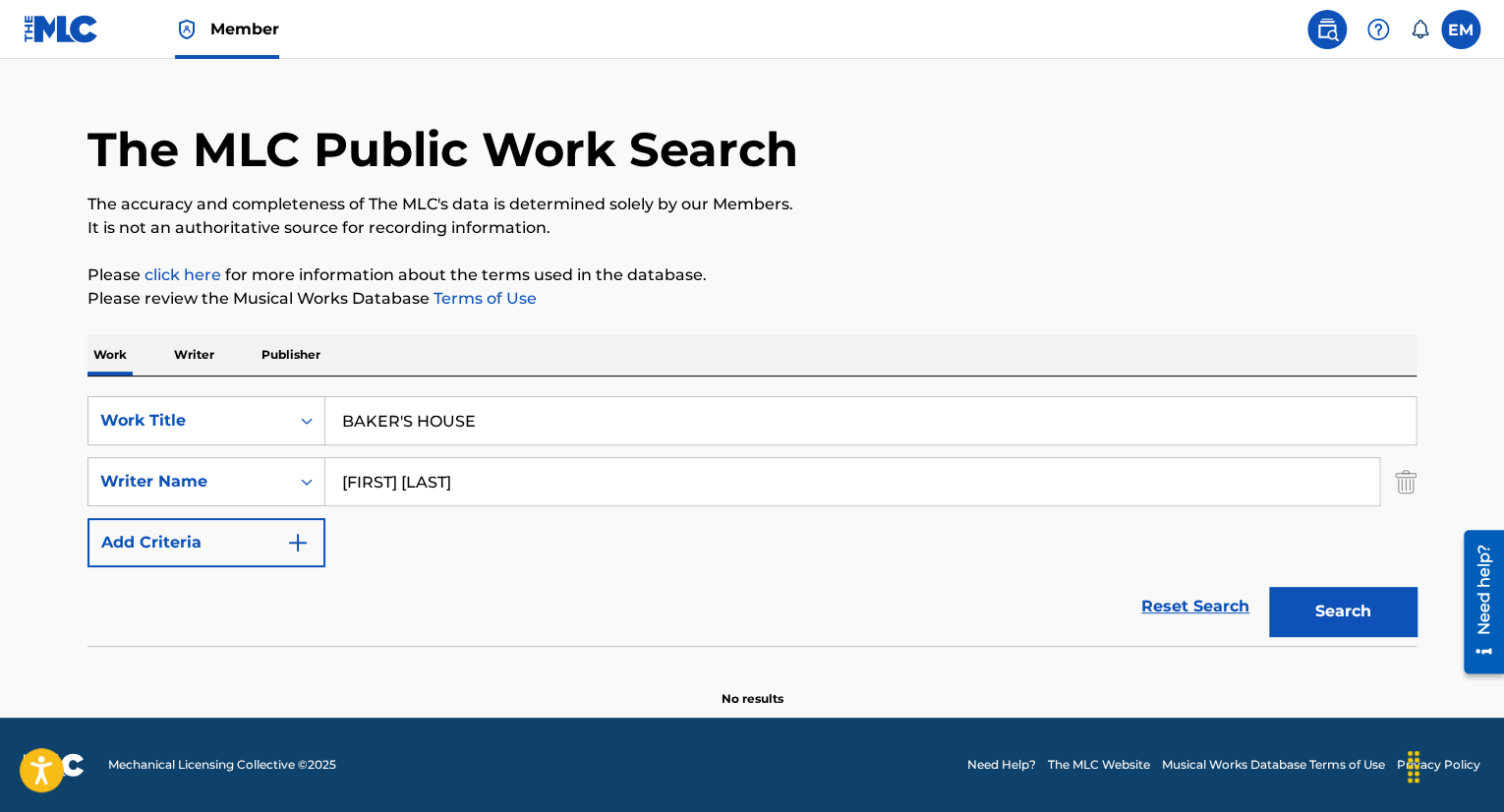 click on "[FIRST] [LAST]" at bounding box center [852, 482] 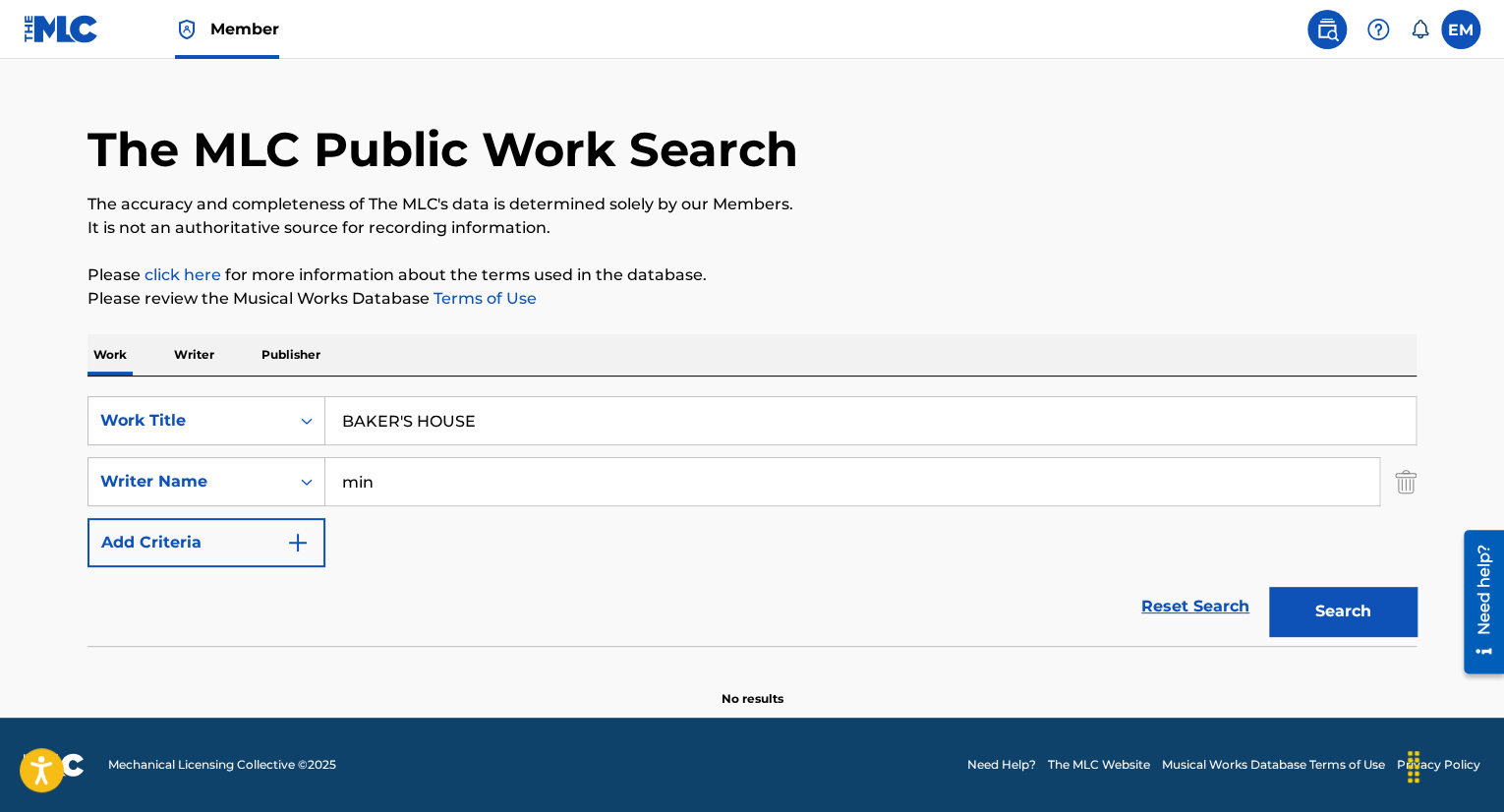 click on "Search" at bounding box center (1343, 611) 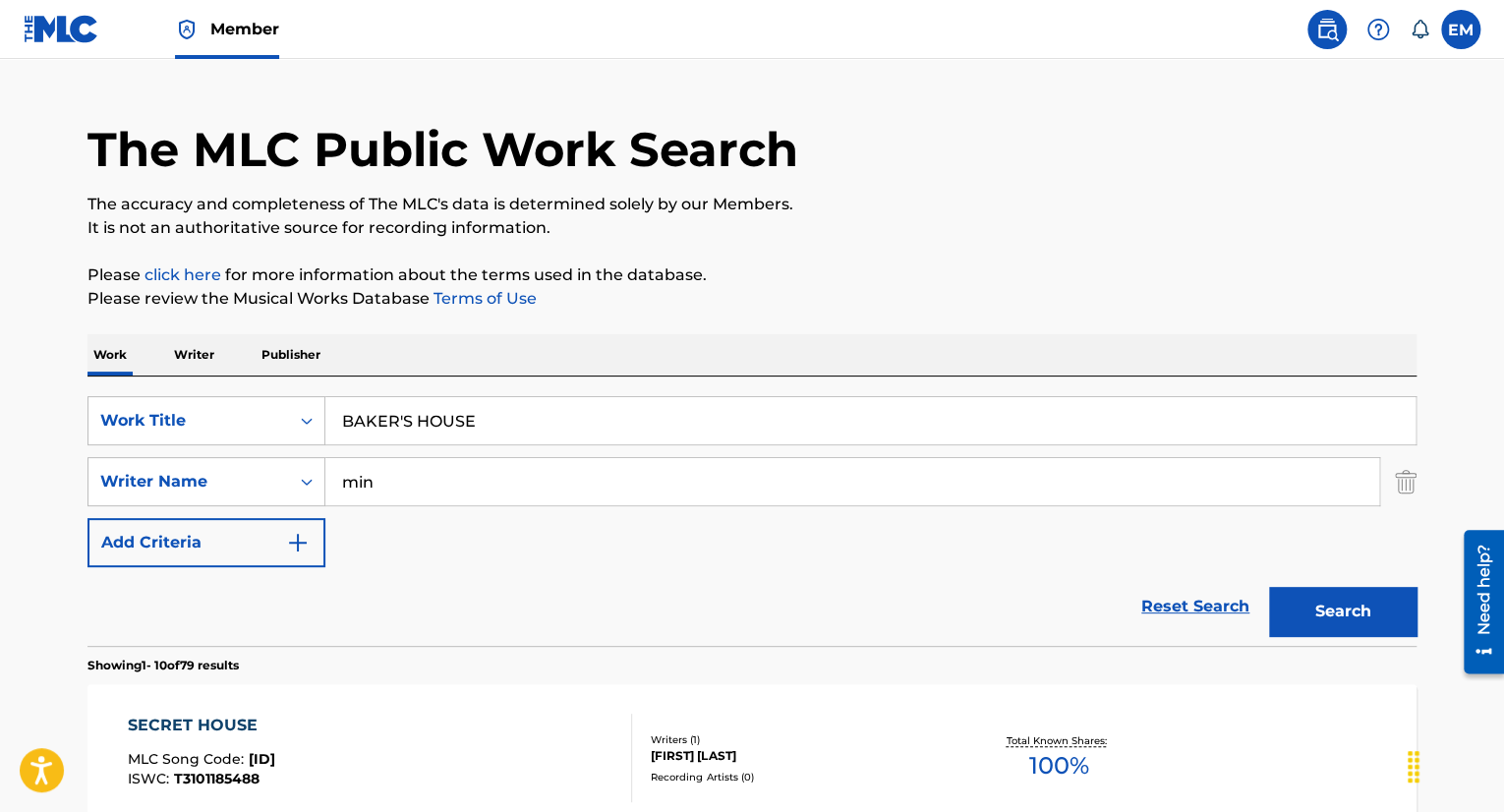 click on "min" at bounding box center (852, 482) 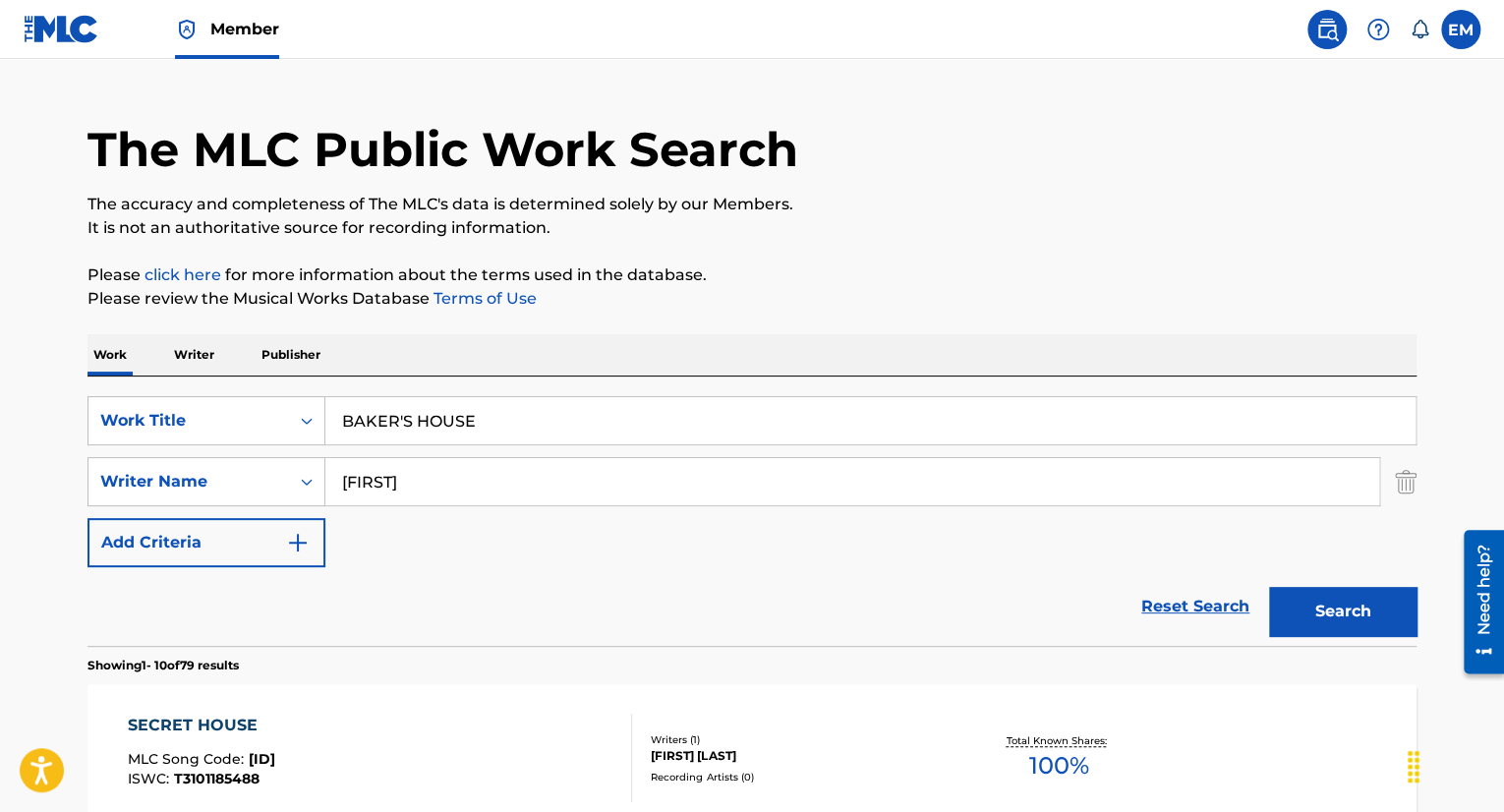 type on "[FIRST]" 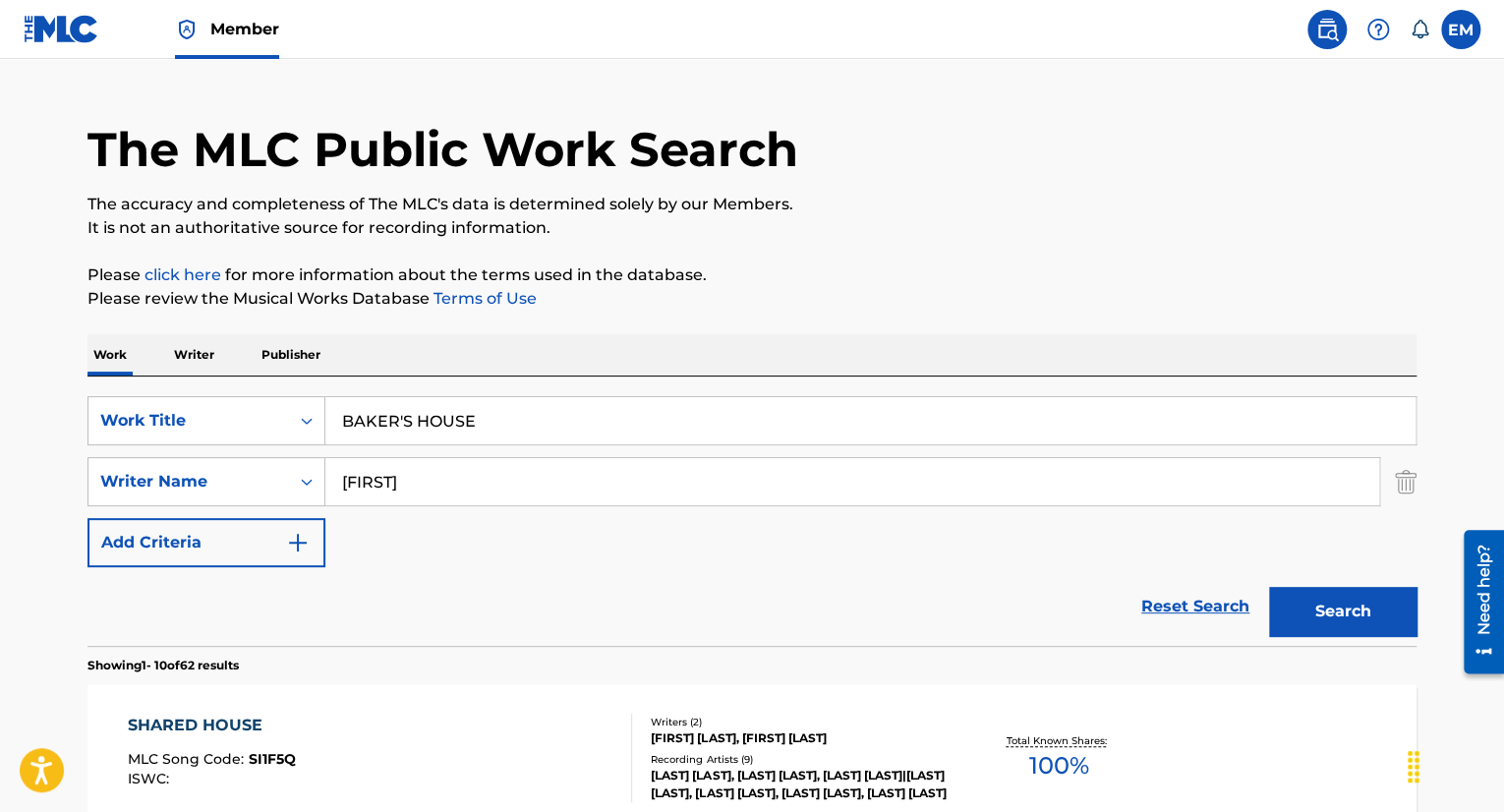 click on "BAKER'S HOUSE" at bounding box center (870, 421) 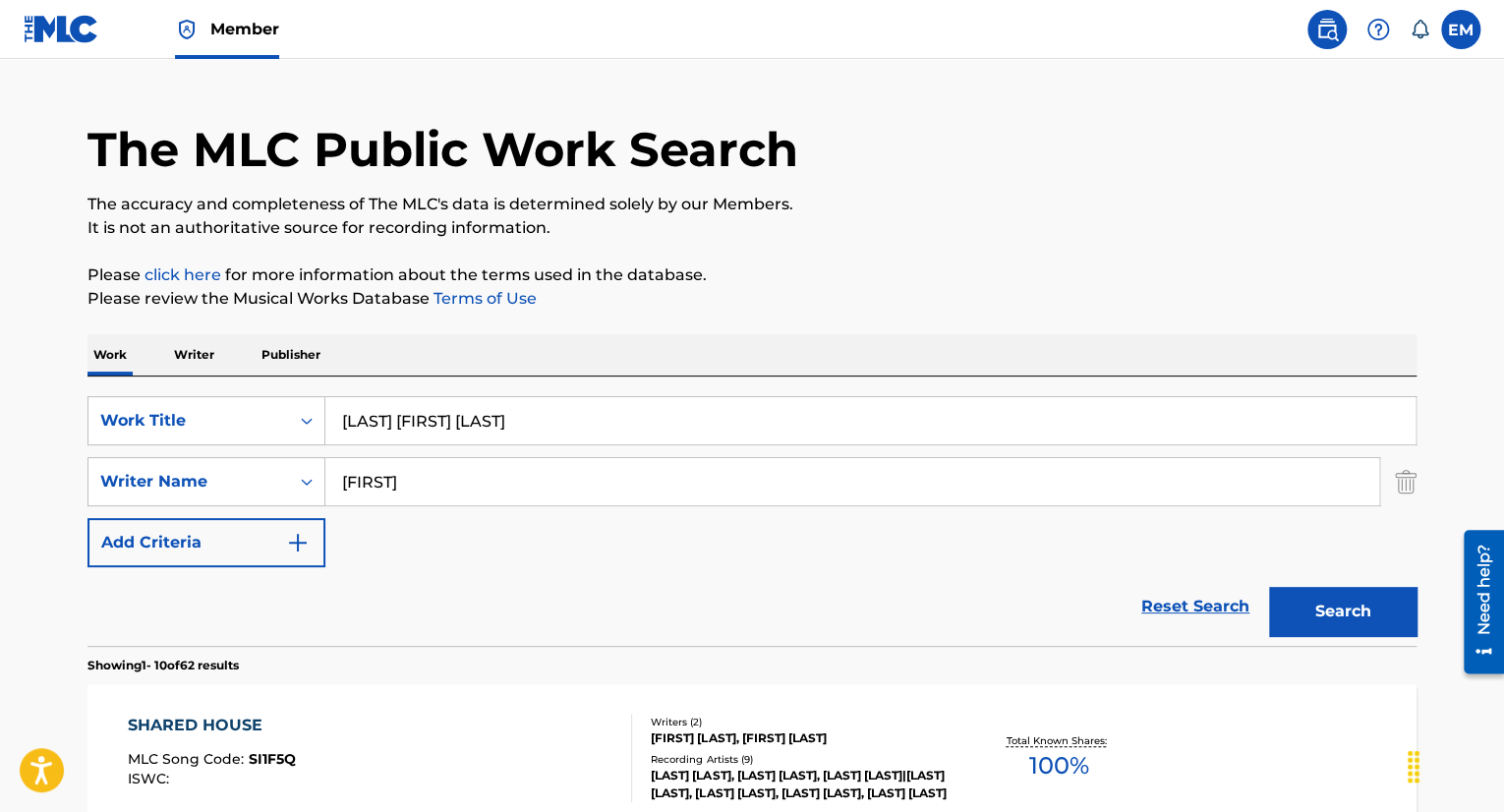 click on "Search" at bounding box center [1343, 611] 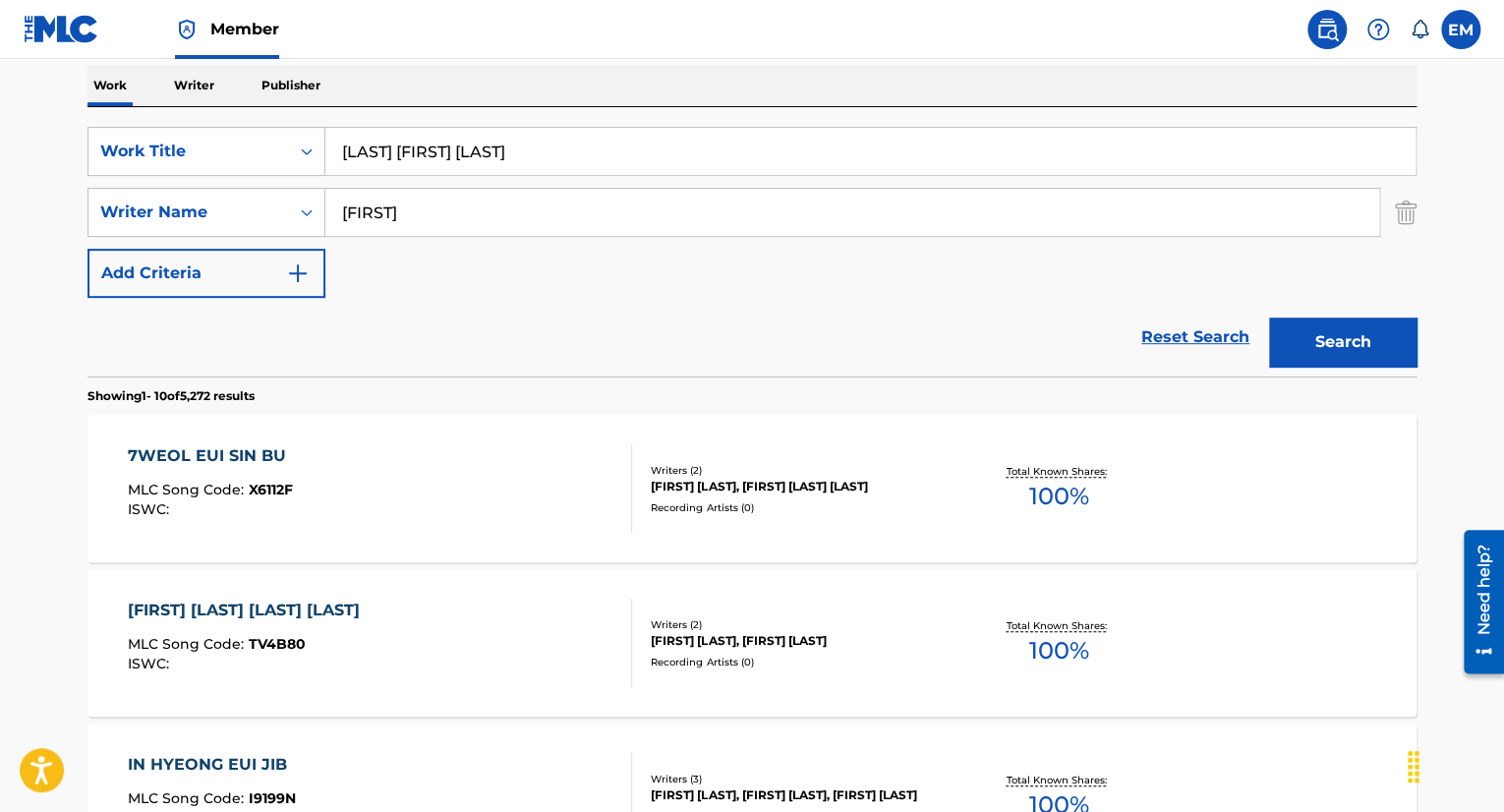 scroll, scrollTop: 197, scrollLeft: 0, axis: vertical 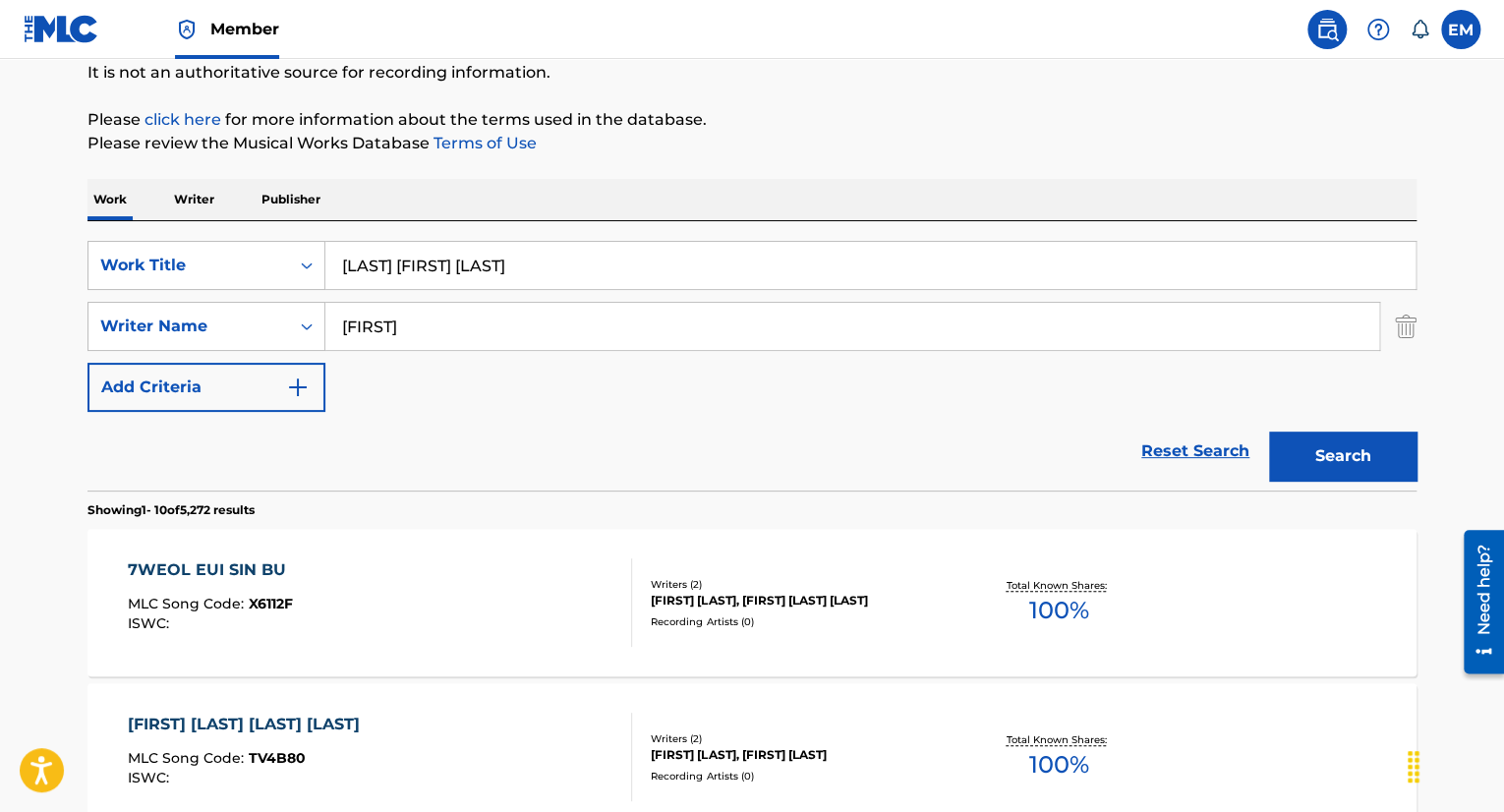 click on "[LAST] [FIRST] [LAST]" at bounding box center [870, 265] 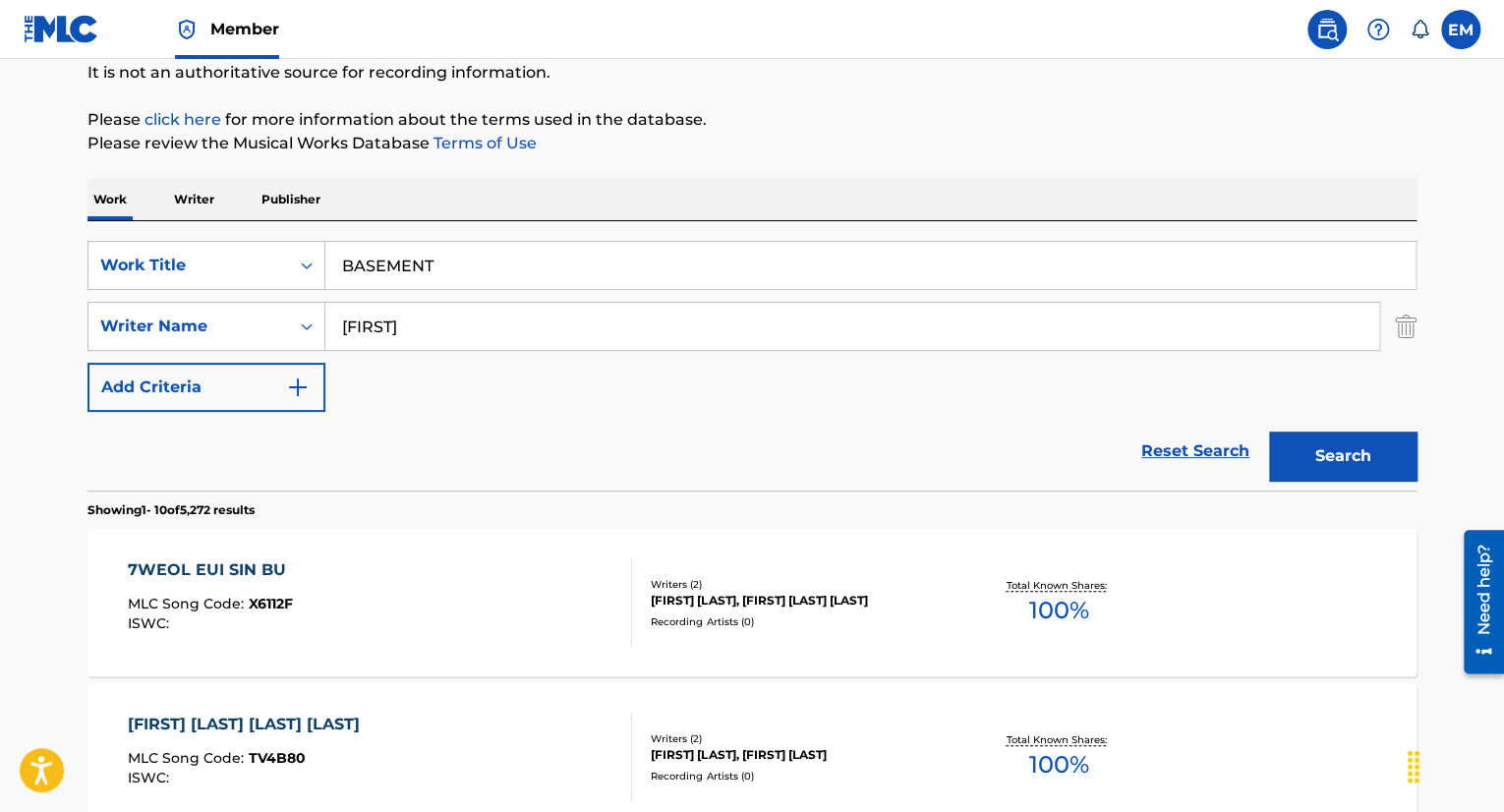 type on "BASEMENT" 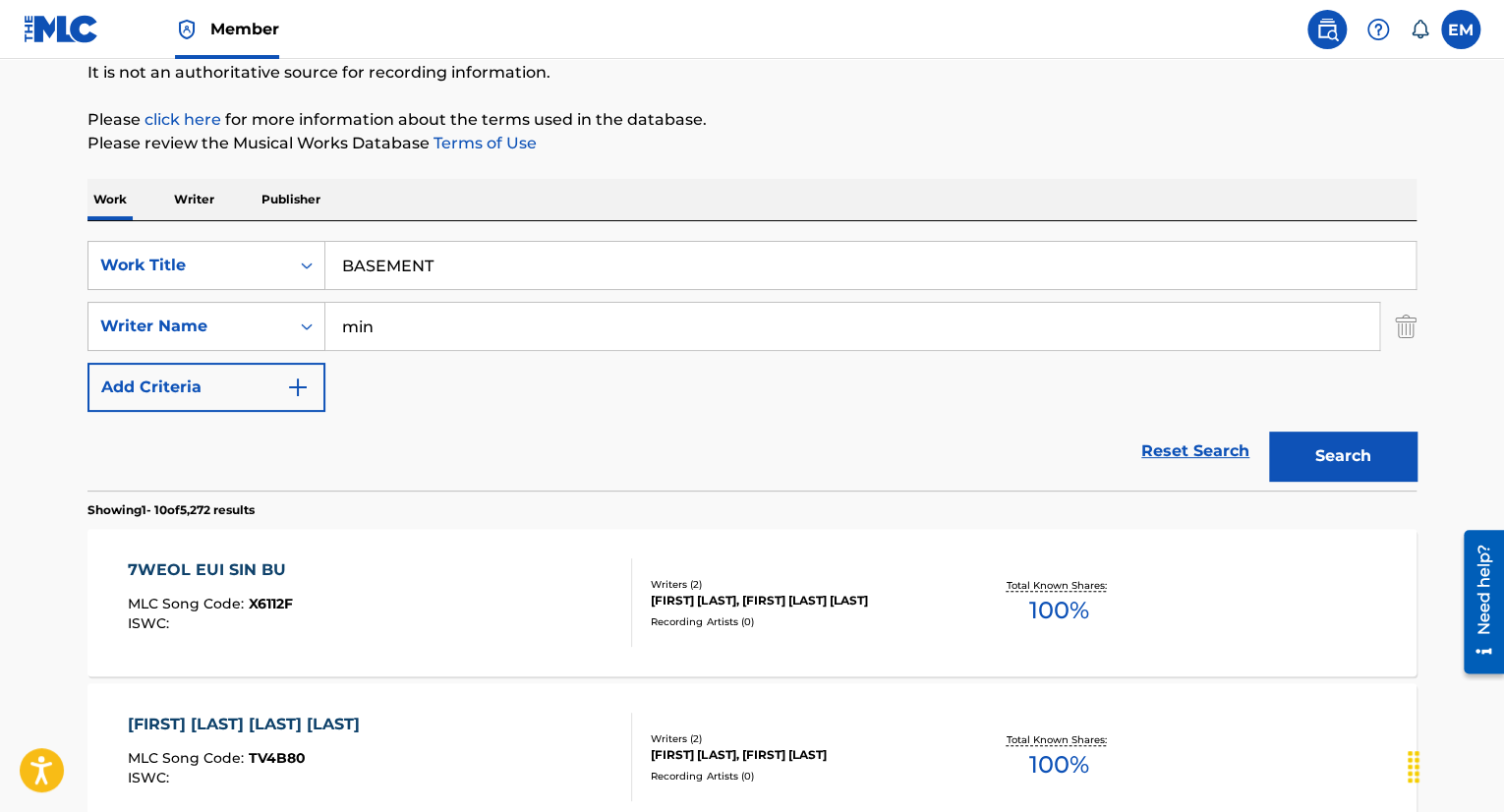 click on "Search" at bounding box center (1343, 456) 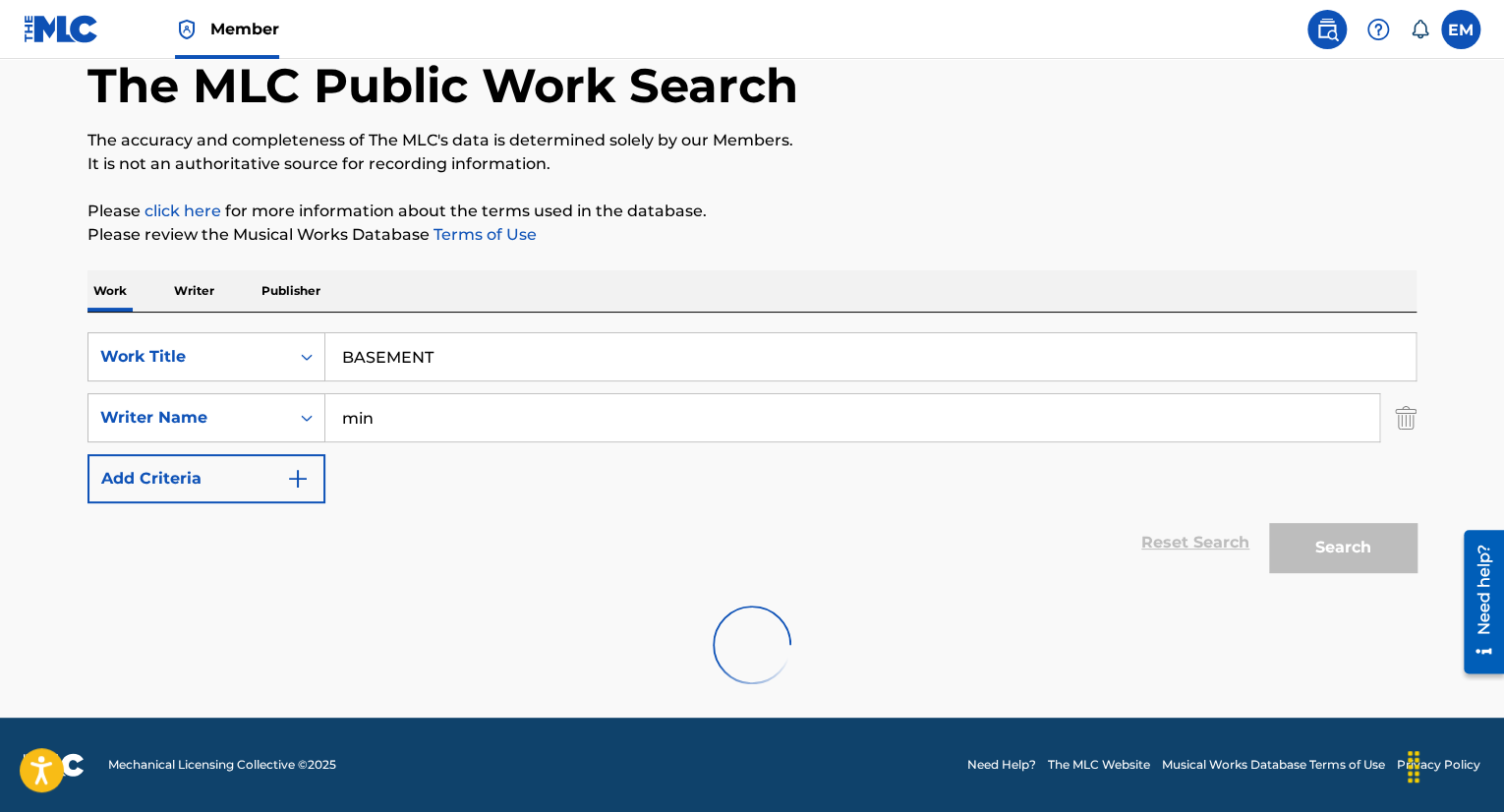 scroll, scrollTop: 197, scrollLeft: 0, axis: vertical 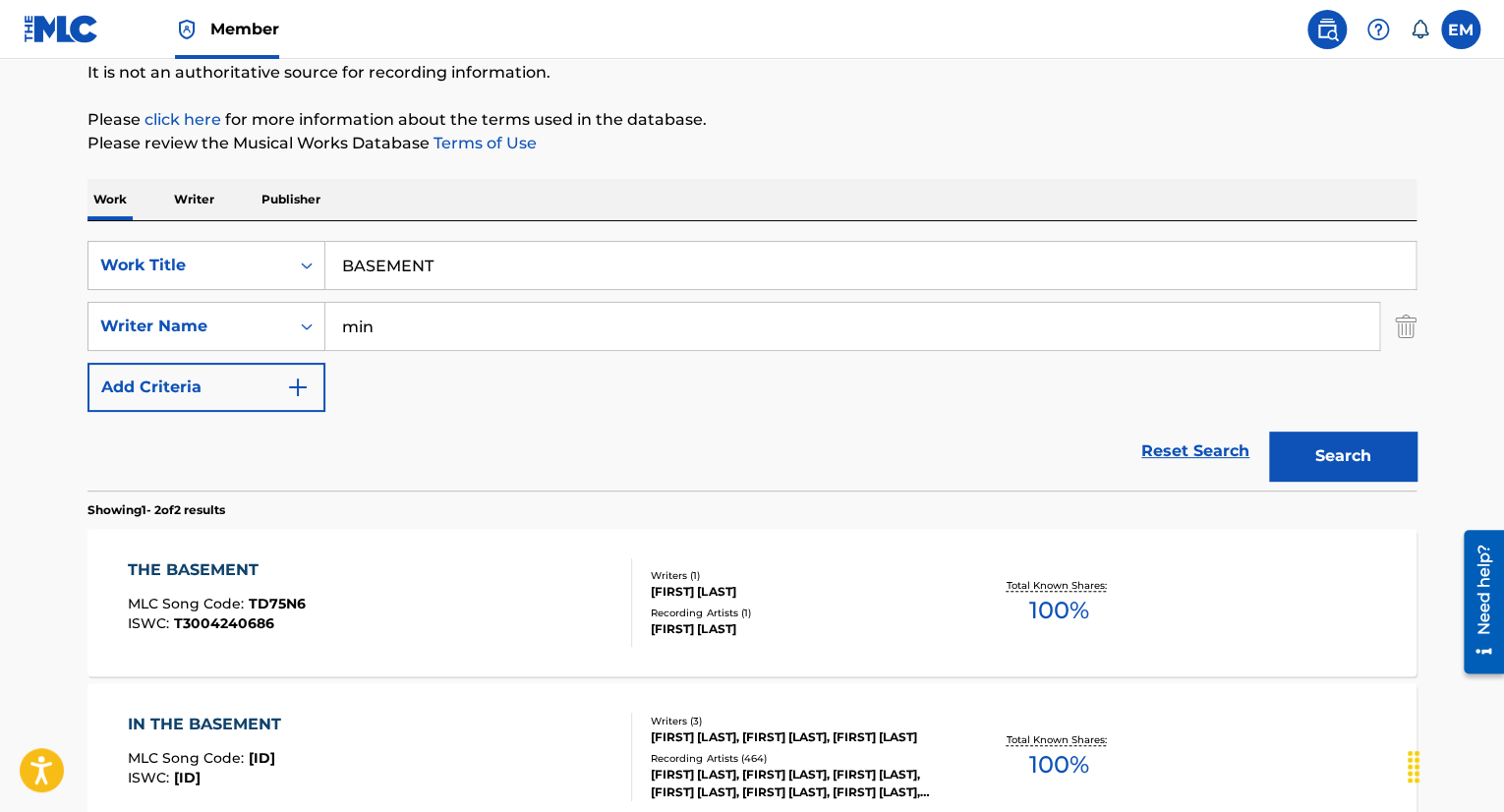 click on "min" at bounding box center (852, 326) 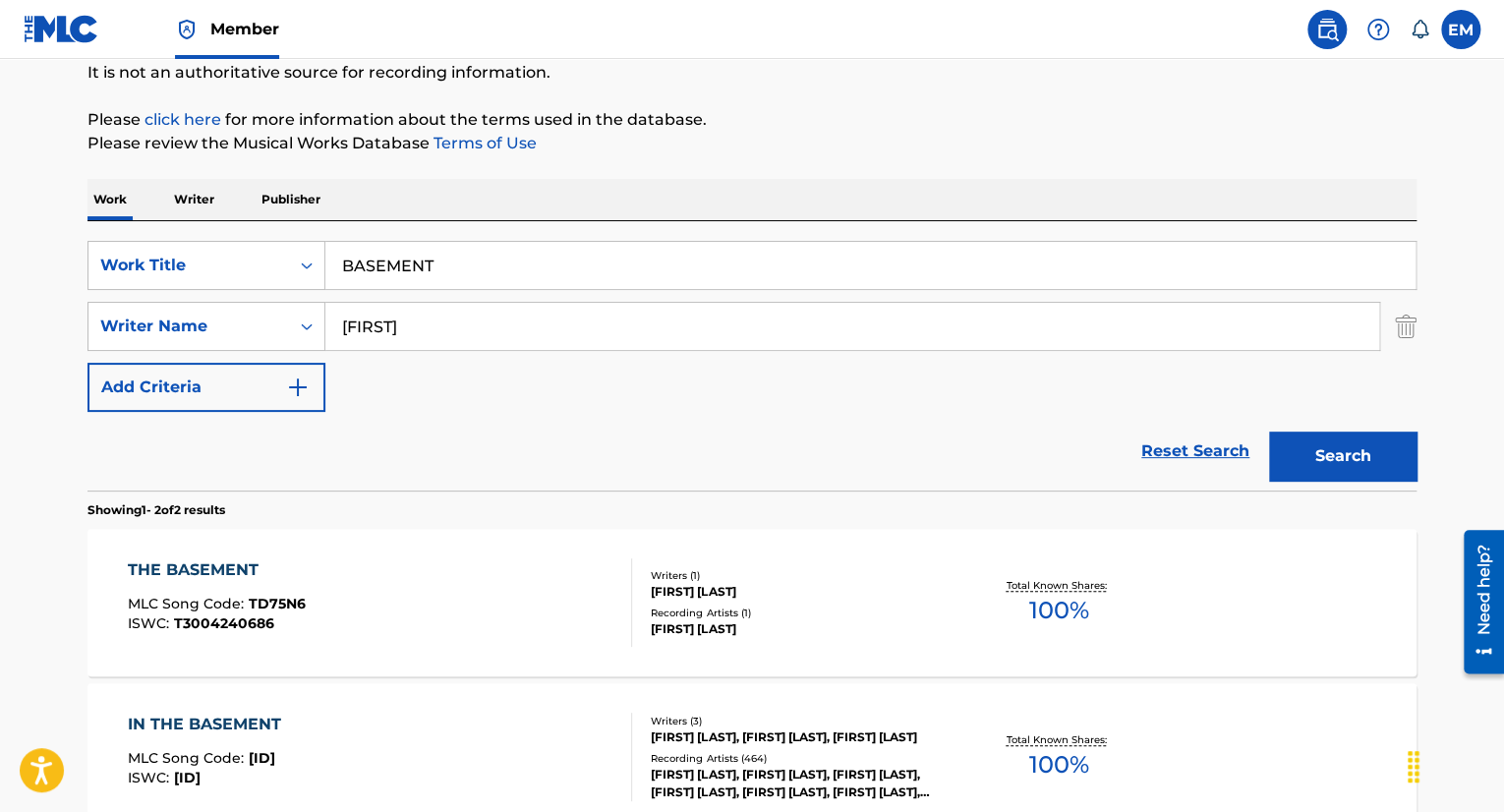 type on "[FIRST]" 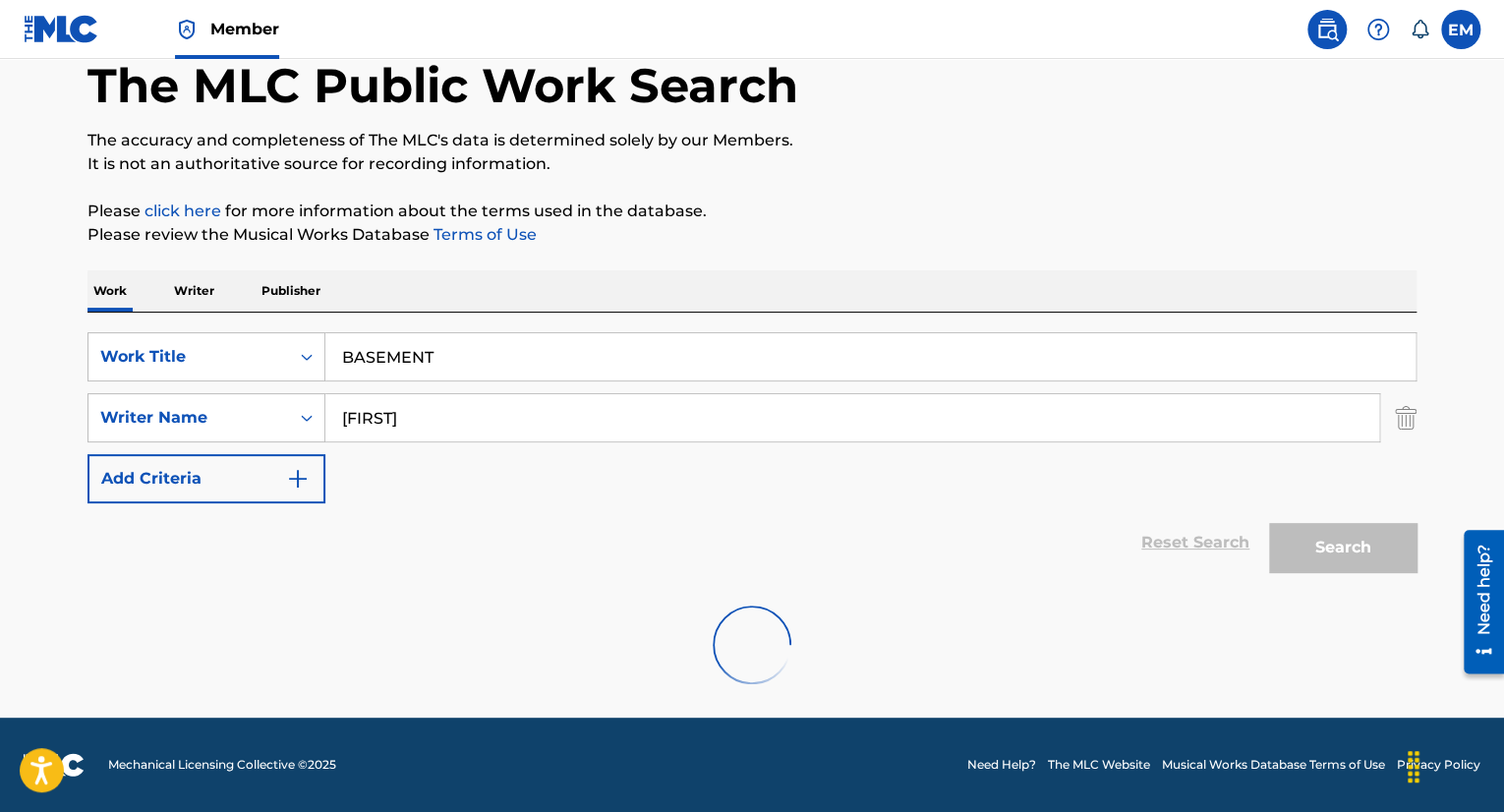 scroll, scrollTop: 197, scrollLeft: 0, axis: vertical 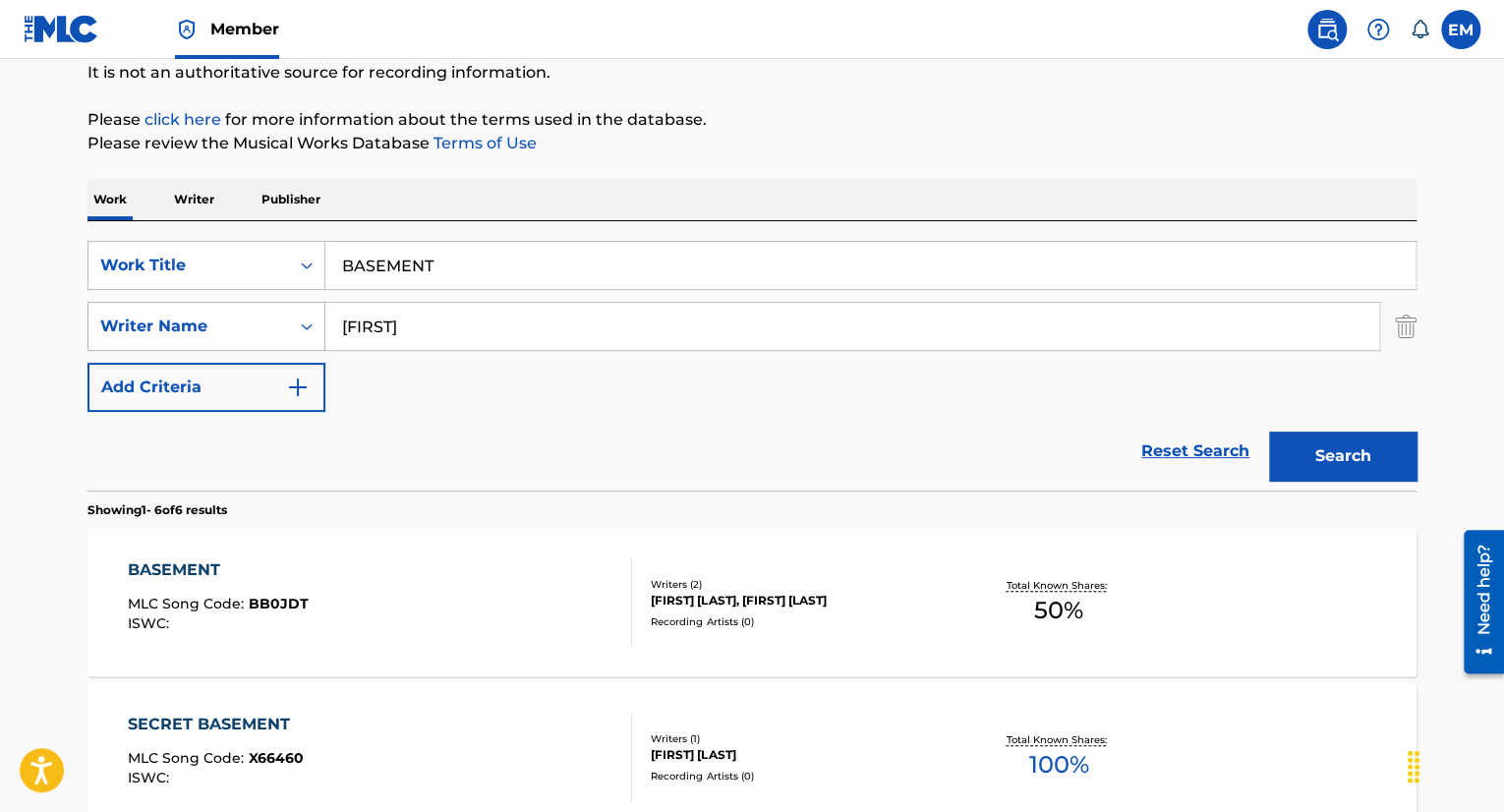 click on "Writer Name" at bounding box center (189, 326) 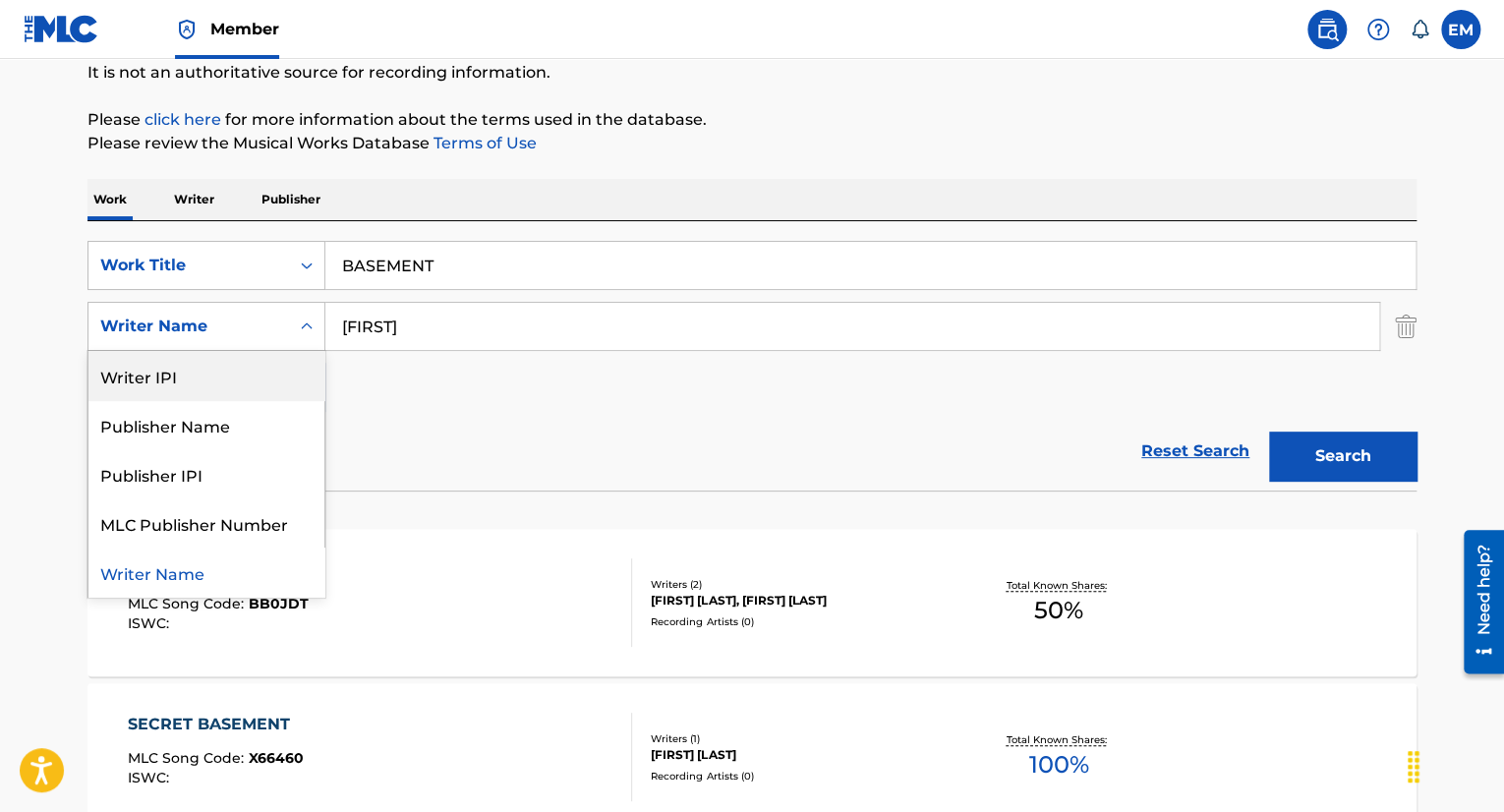 click on "Writer IPI" at bounding box center (206, 376) 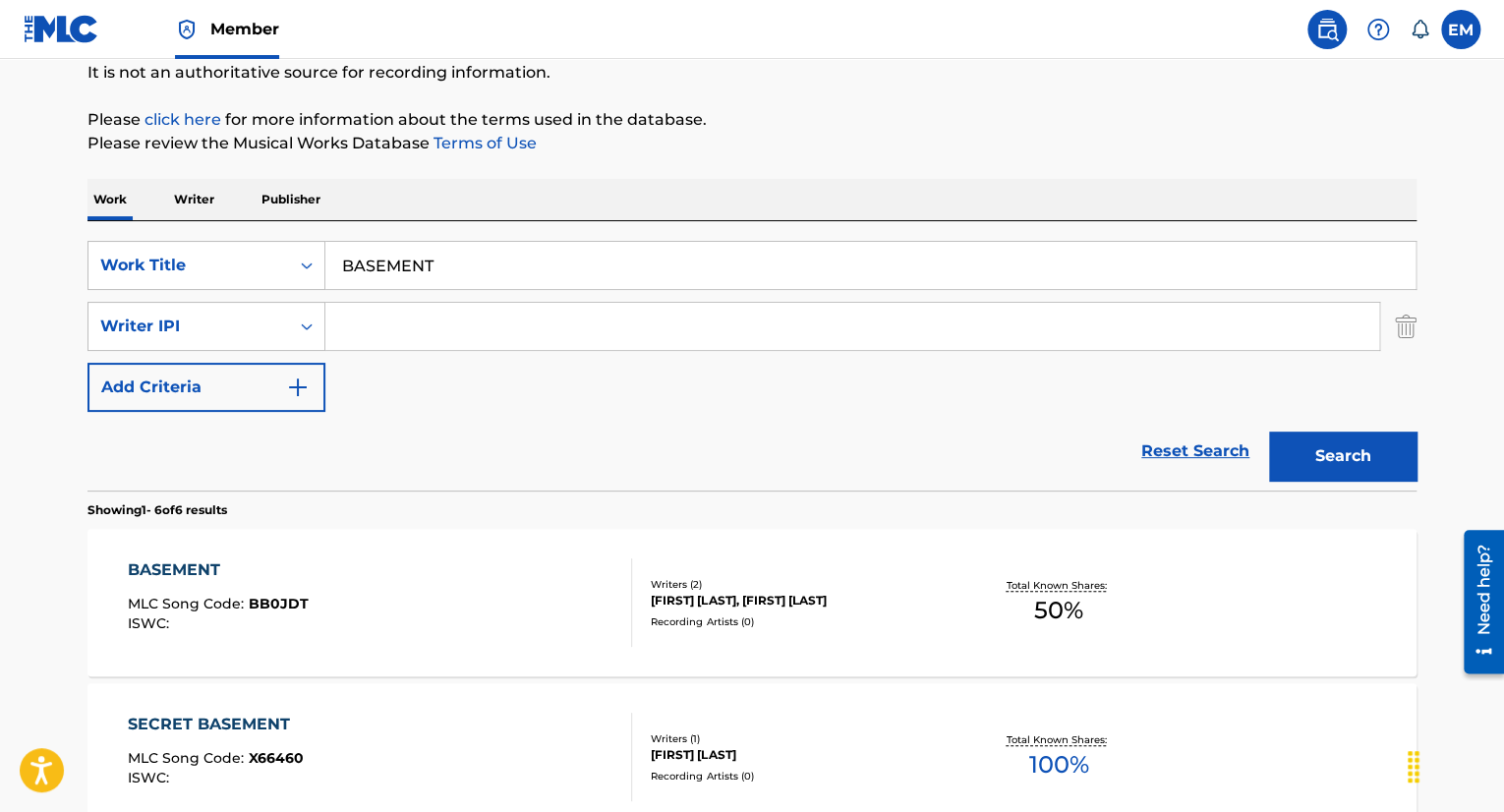 click at bounding box center (852, 326) 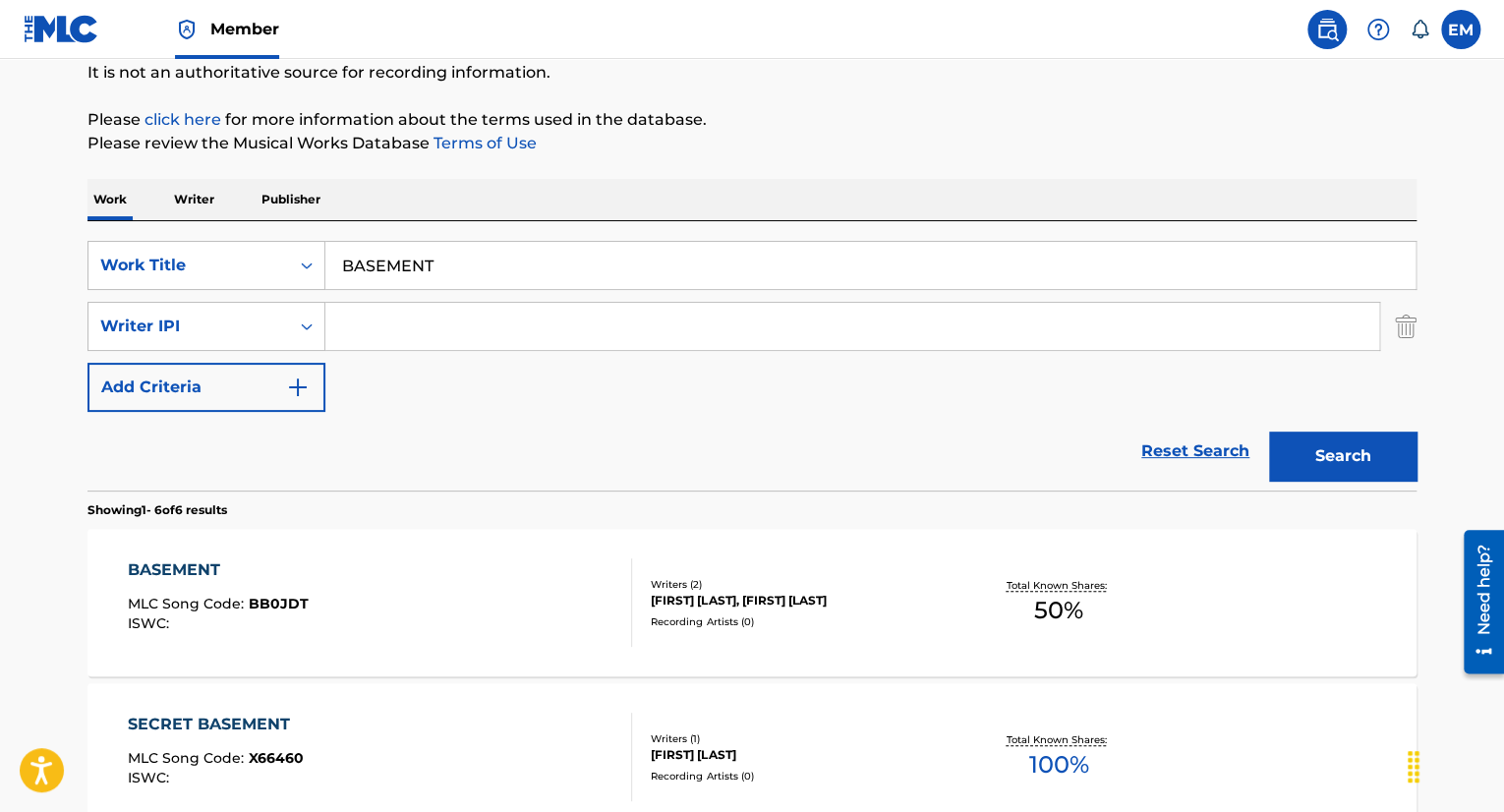 click at bounding box center (852, 326) 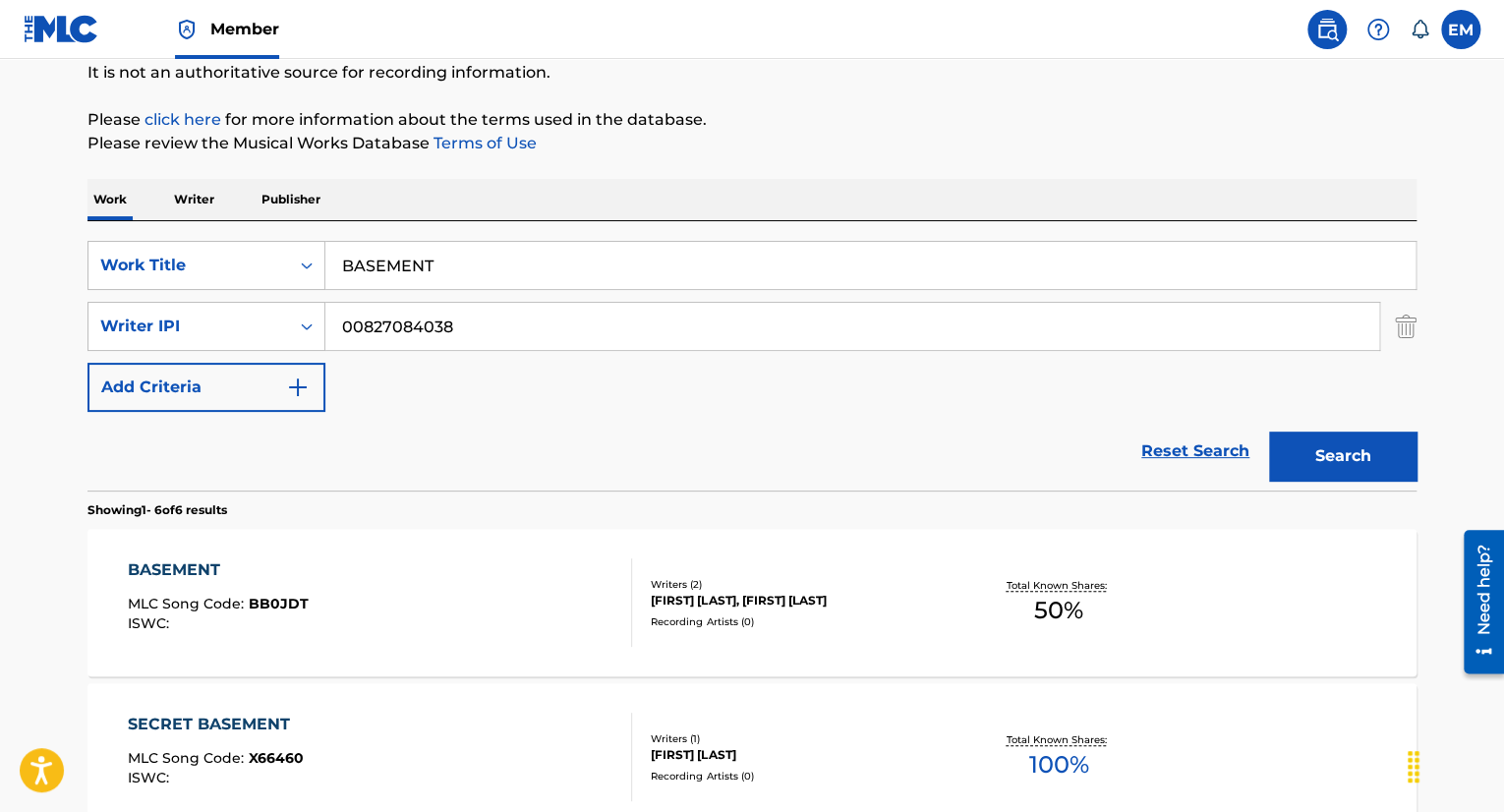 type on "00827084038" 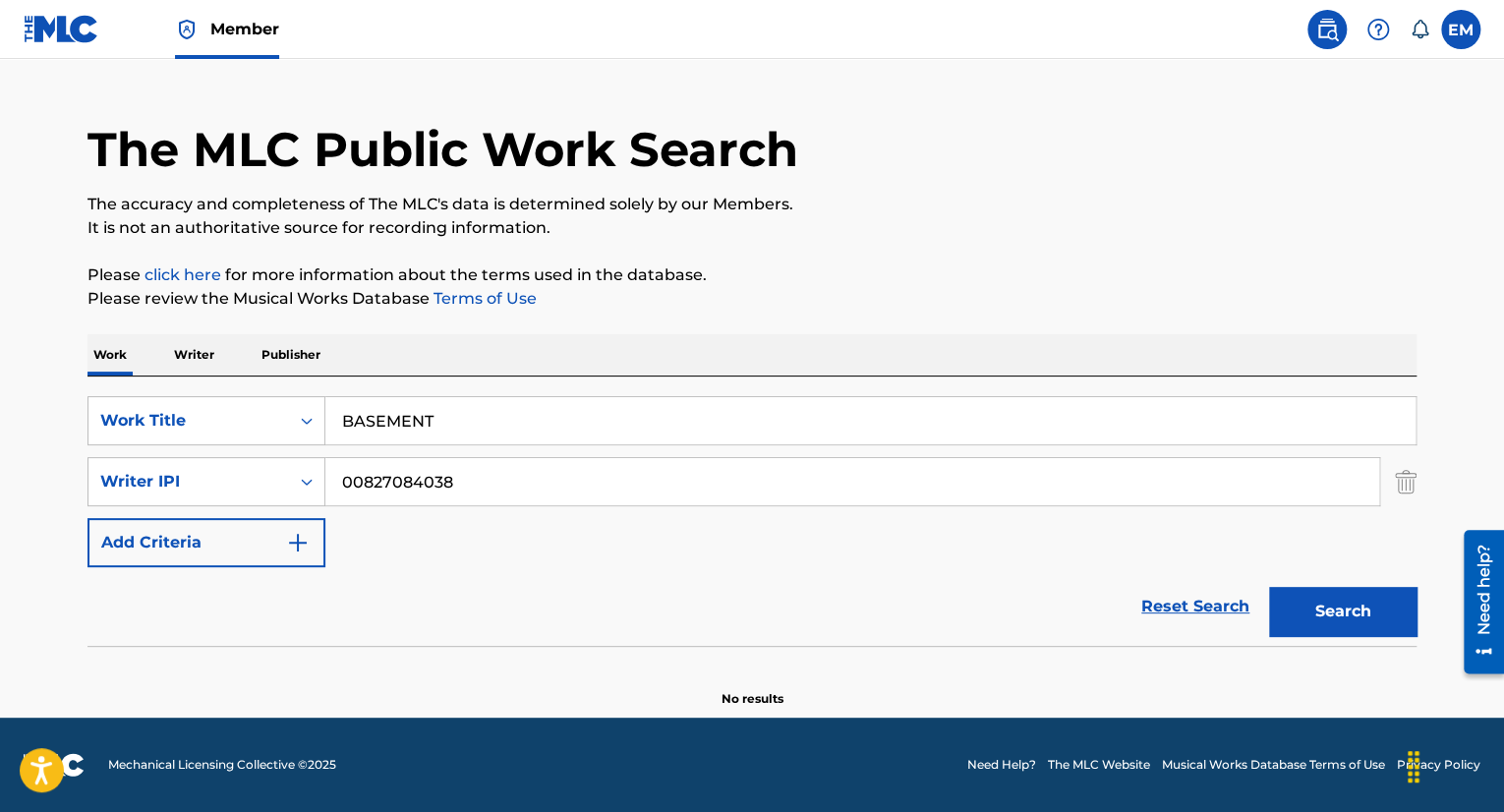 scroll, scrollTop: 41, scrollLeft: 0, axis: vertical 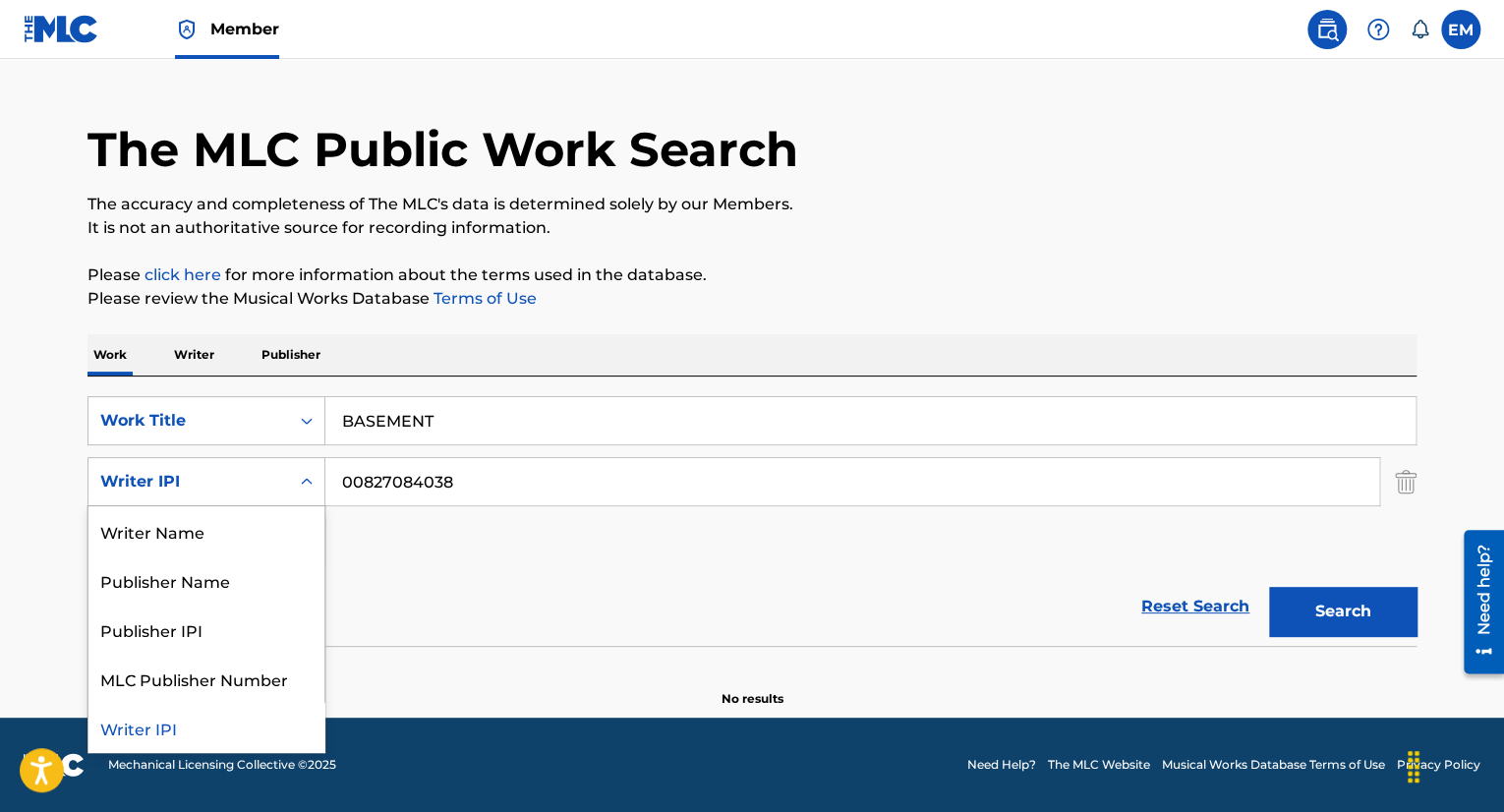click on "Writer IPI" at bounding box center [189, 482] 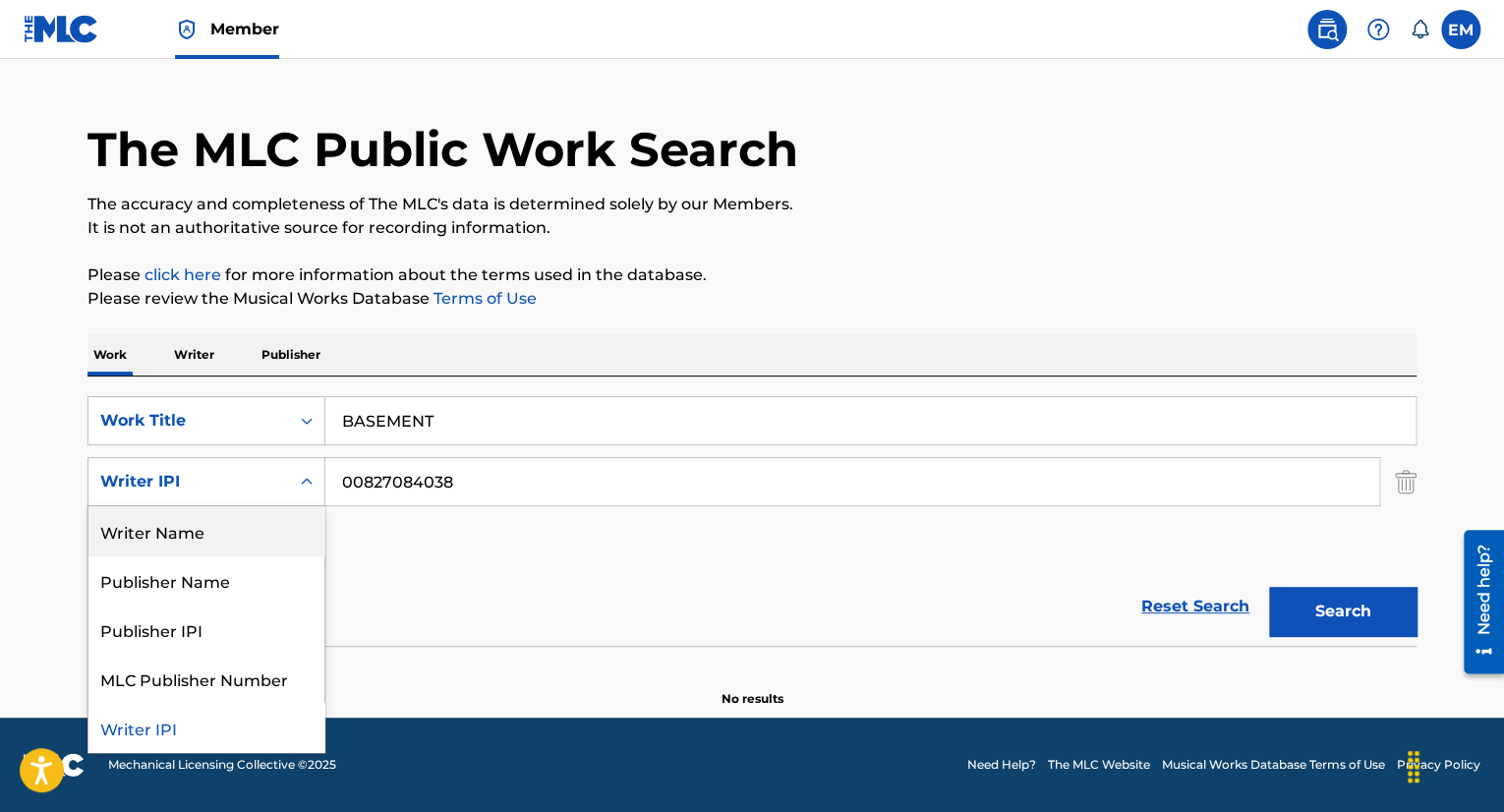 click on "Writer Name" at bounding box center (206, 531) 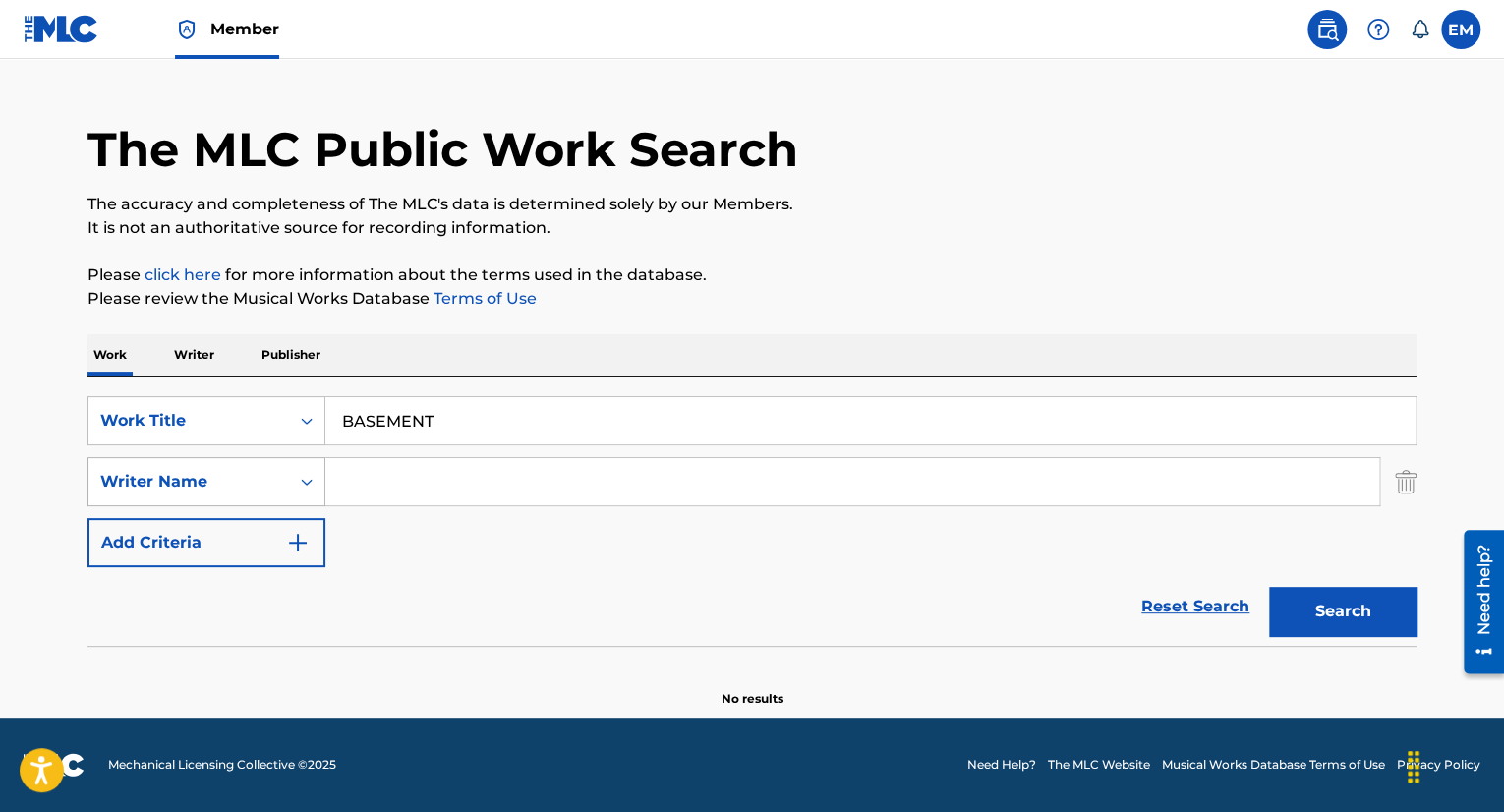 click at bounding box center [307, 482] 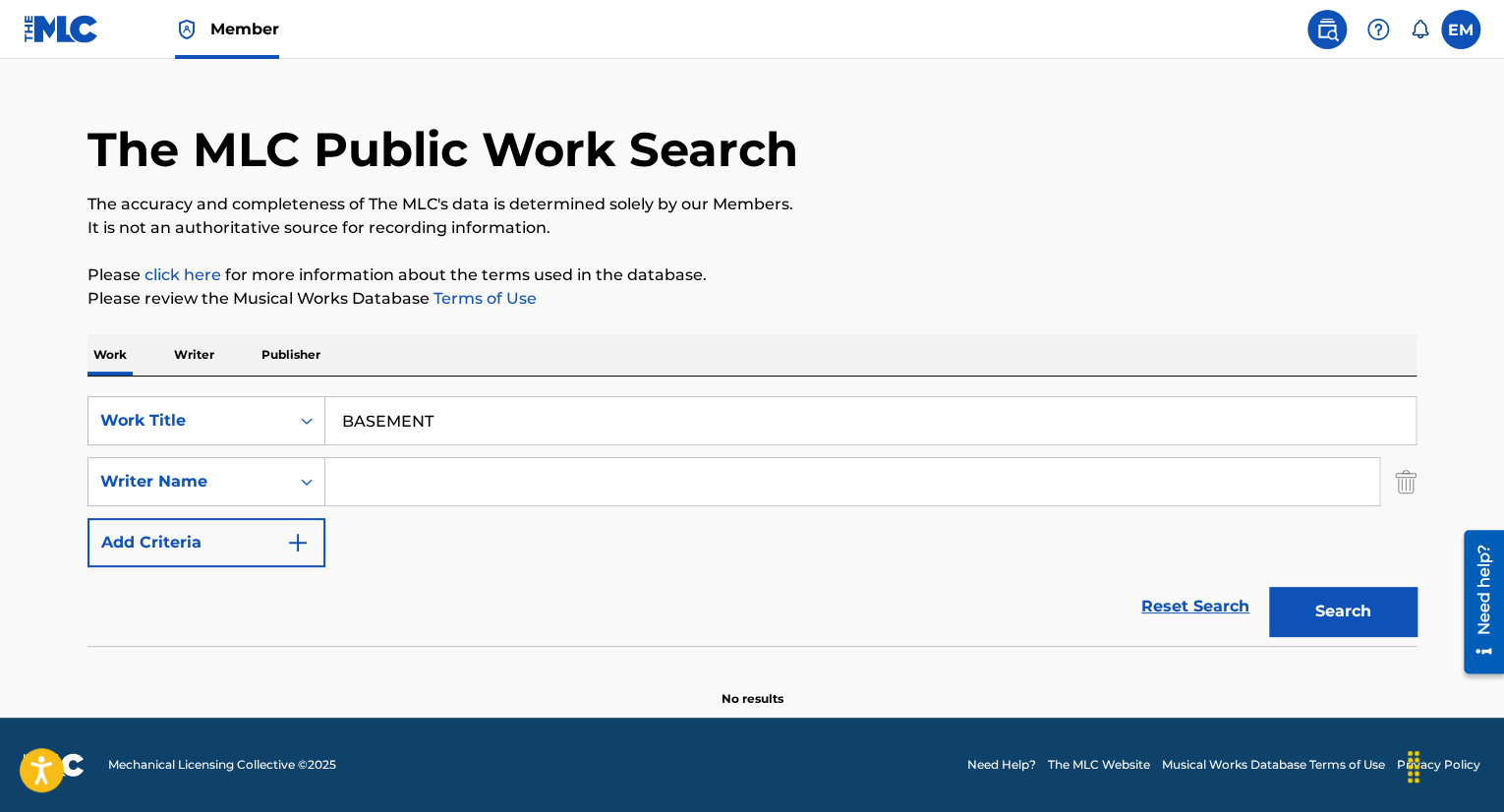 click at bounding box center [852, 482] 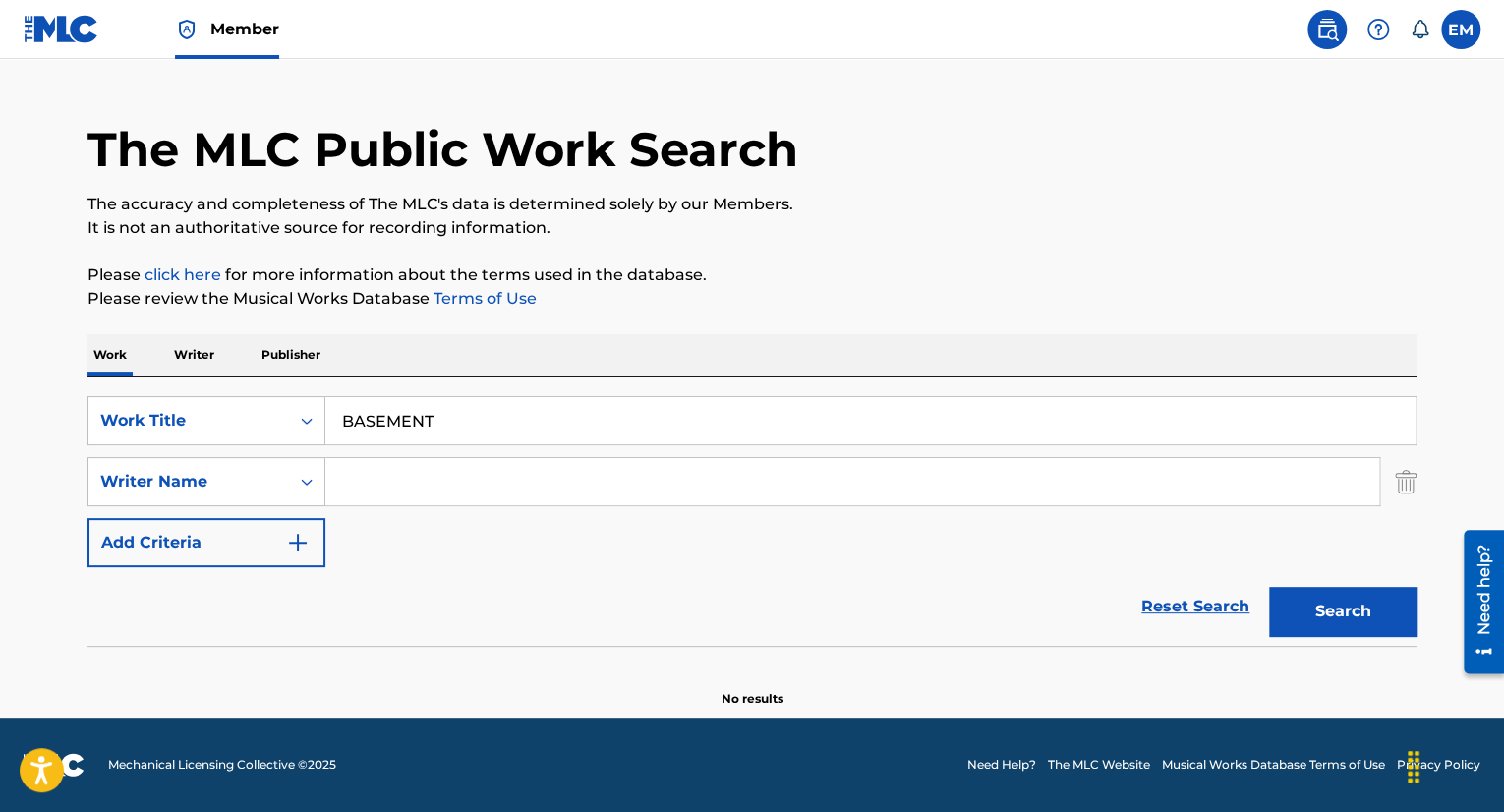 click on "BASEMENT" at bounding box center (870, 421) 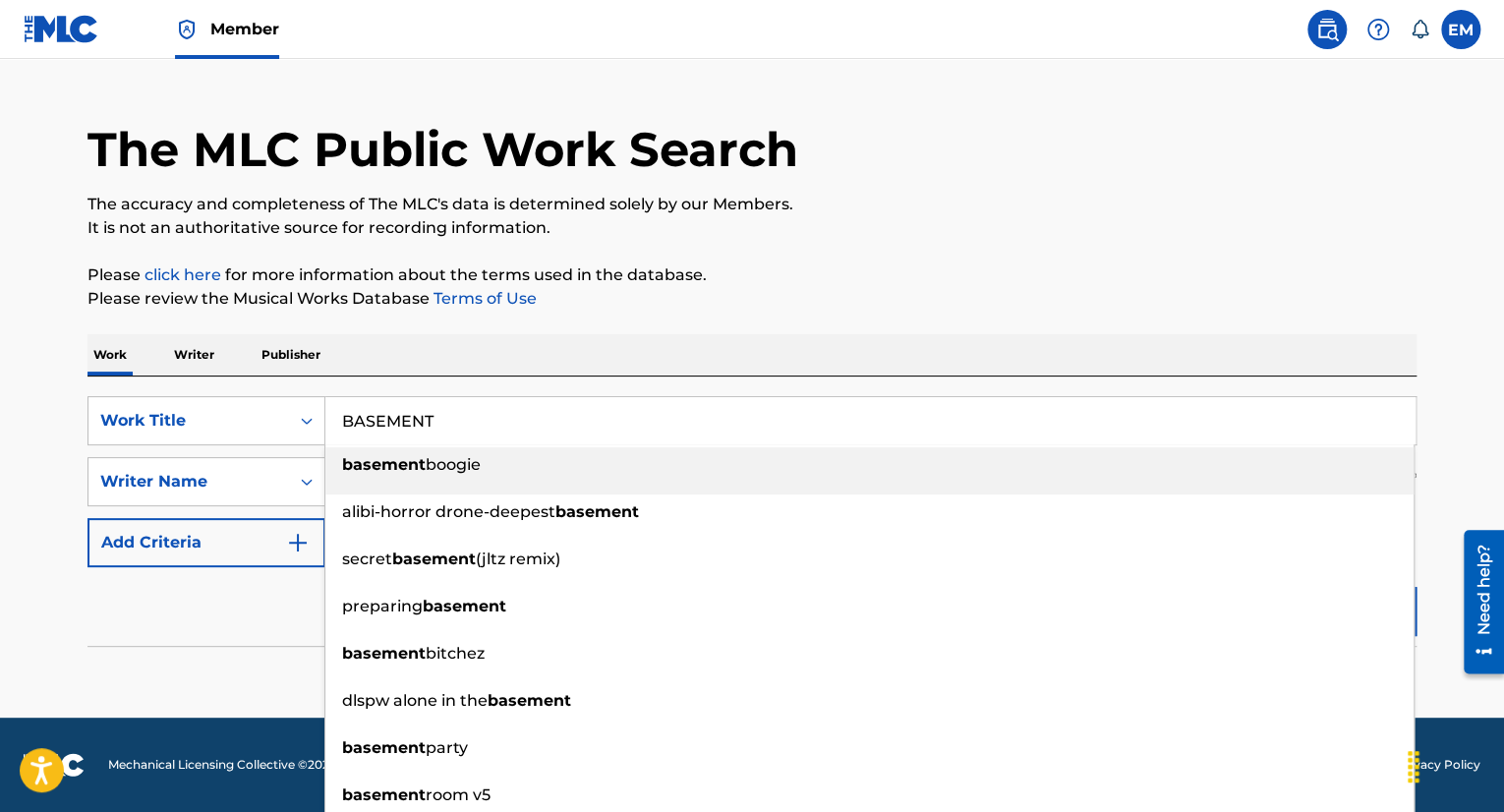 click on "BASEMENT" at bounding box center [870, 421] 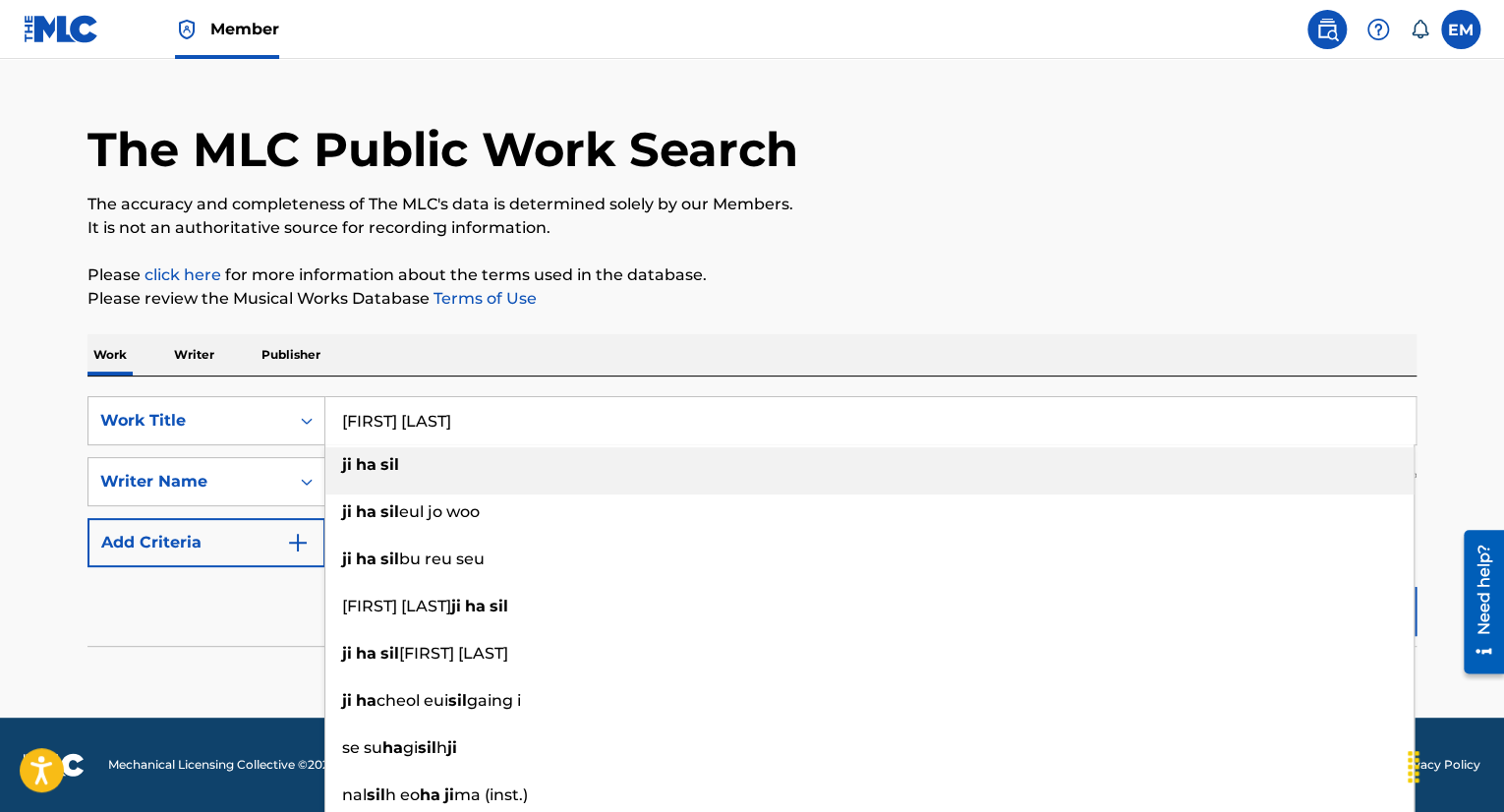 type on "[FIRST] [LAST]" 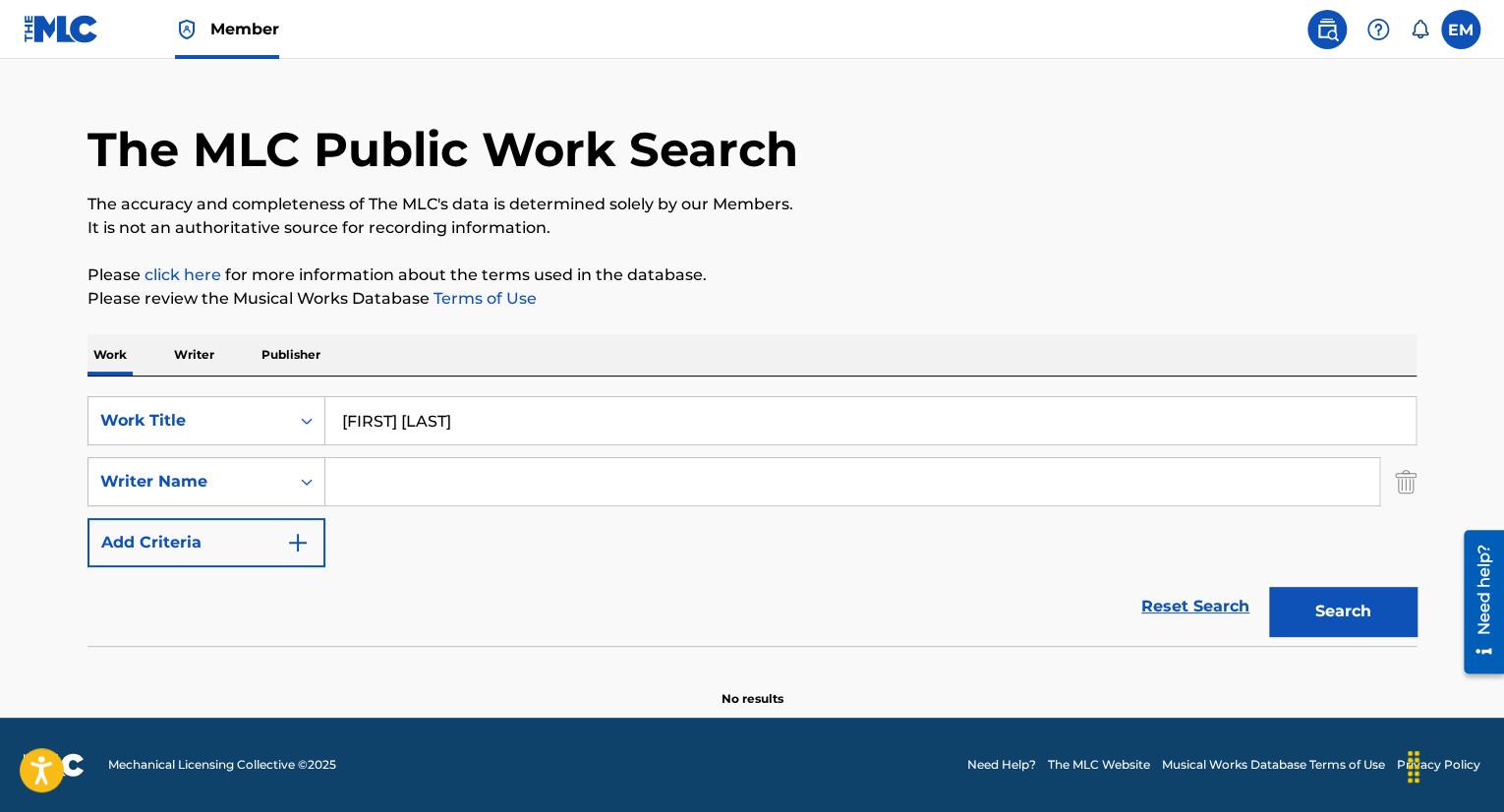 click at bounding box center [852, 482] 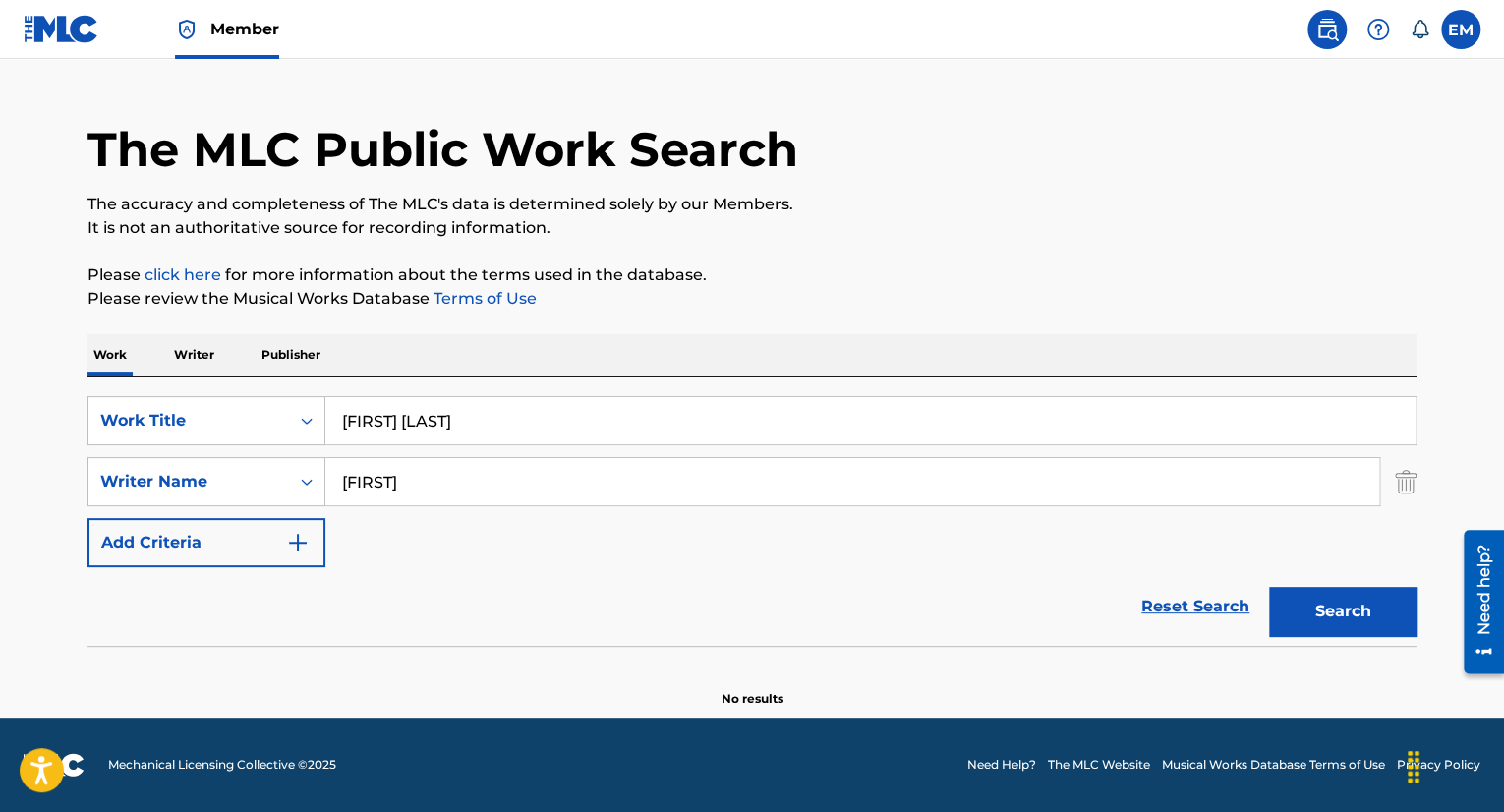 click on "Search" at bounding box center (1343, 611) 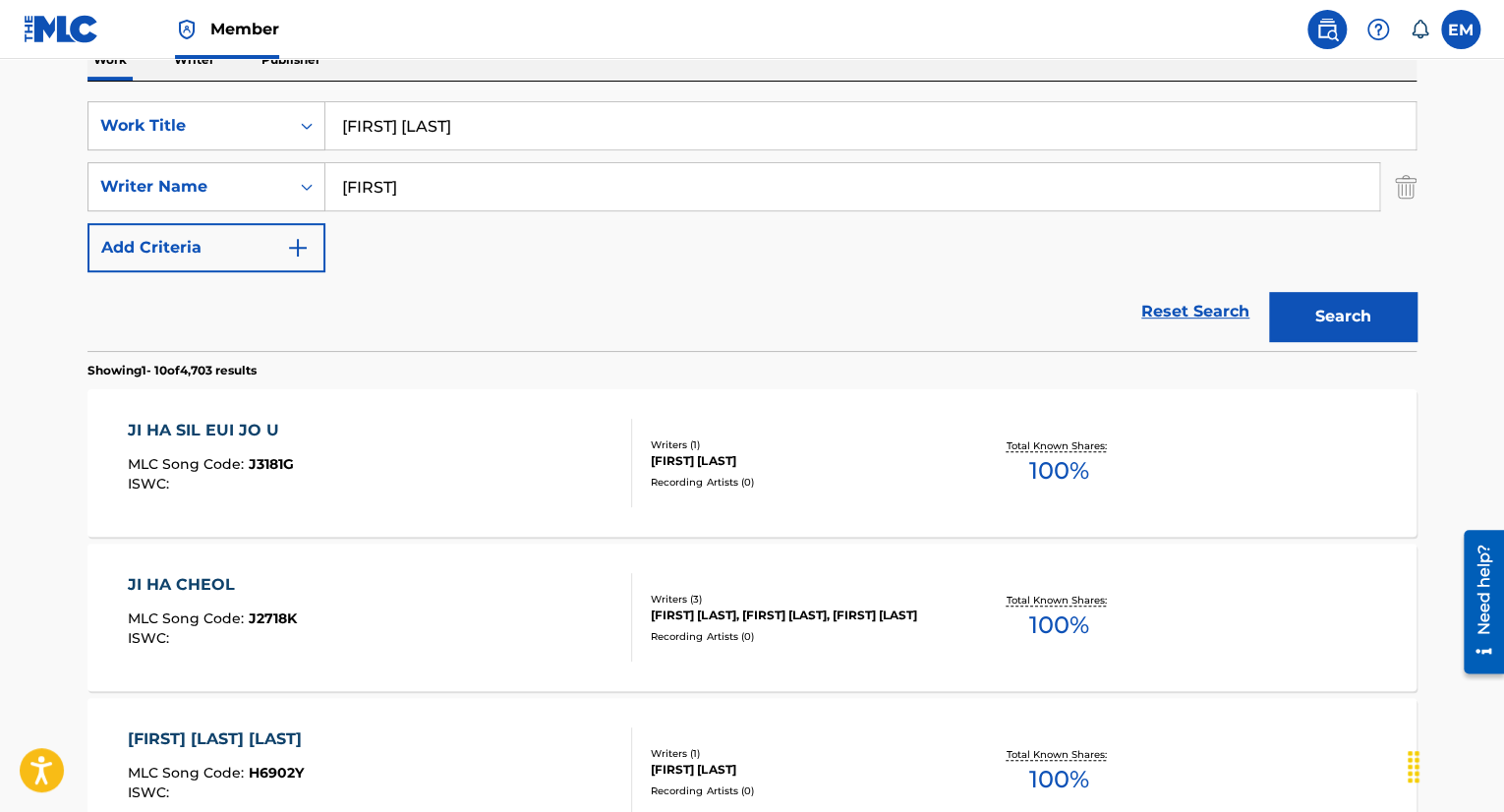 scroll, scrollTop: 41, scrollLeft: 0, axis: vertical 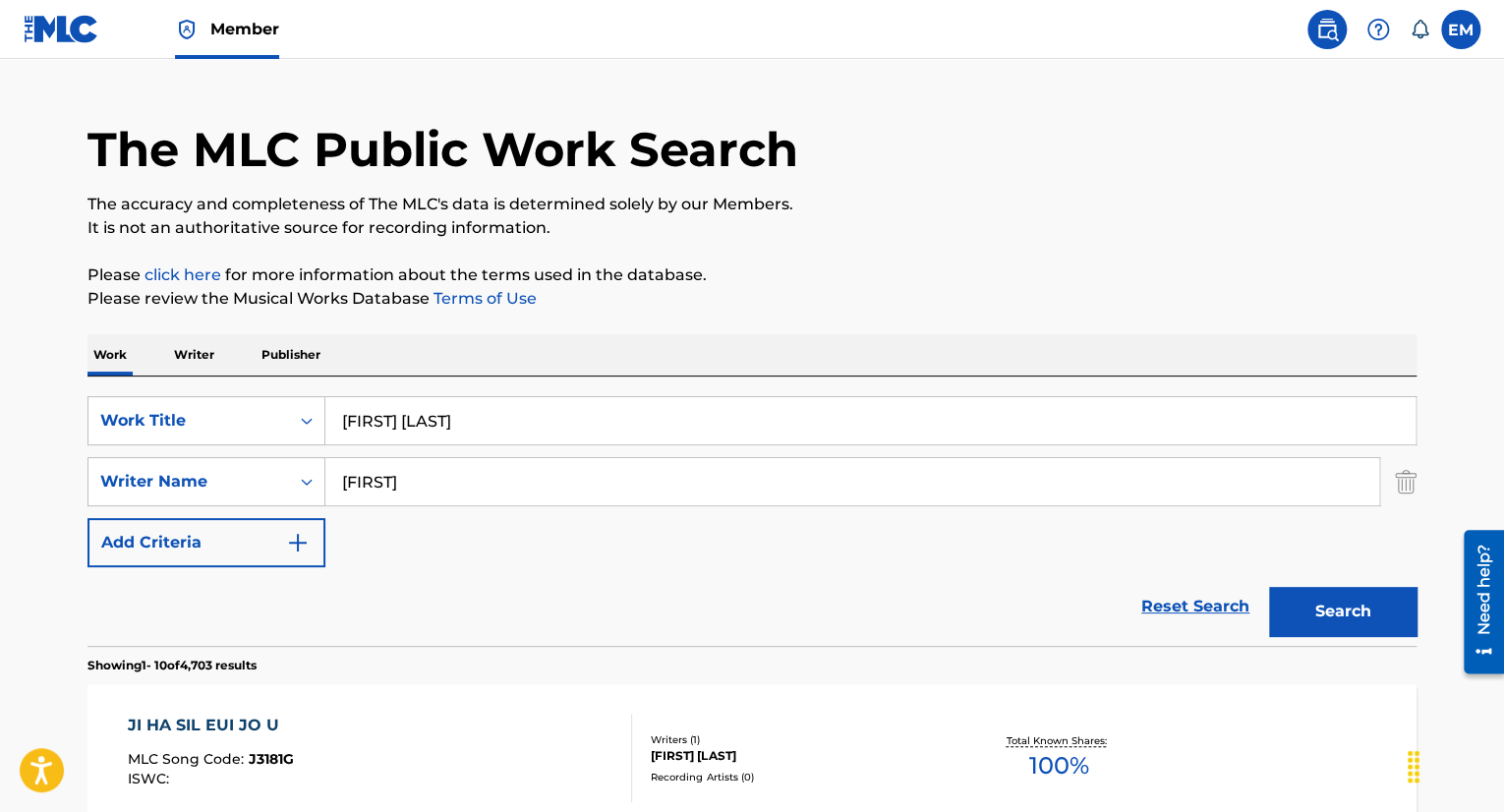 click on "[FIRST]" at bounding box center (852, 482) 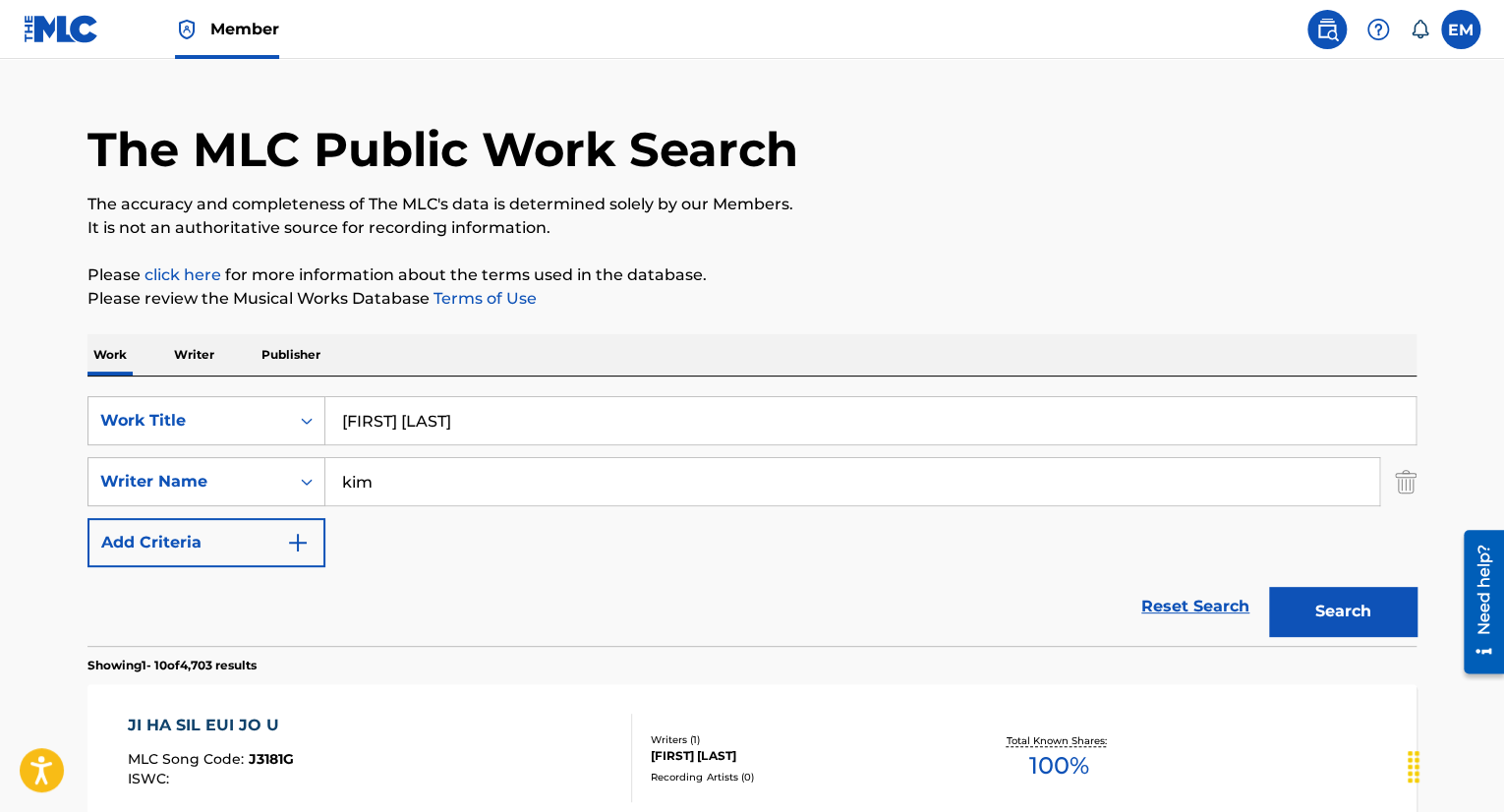 type on "kim" 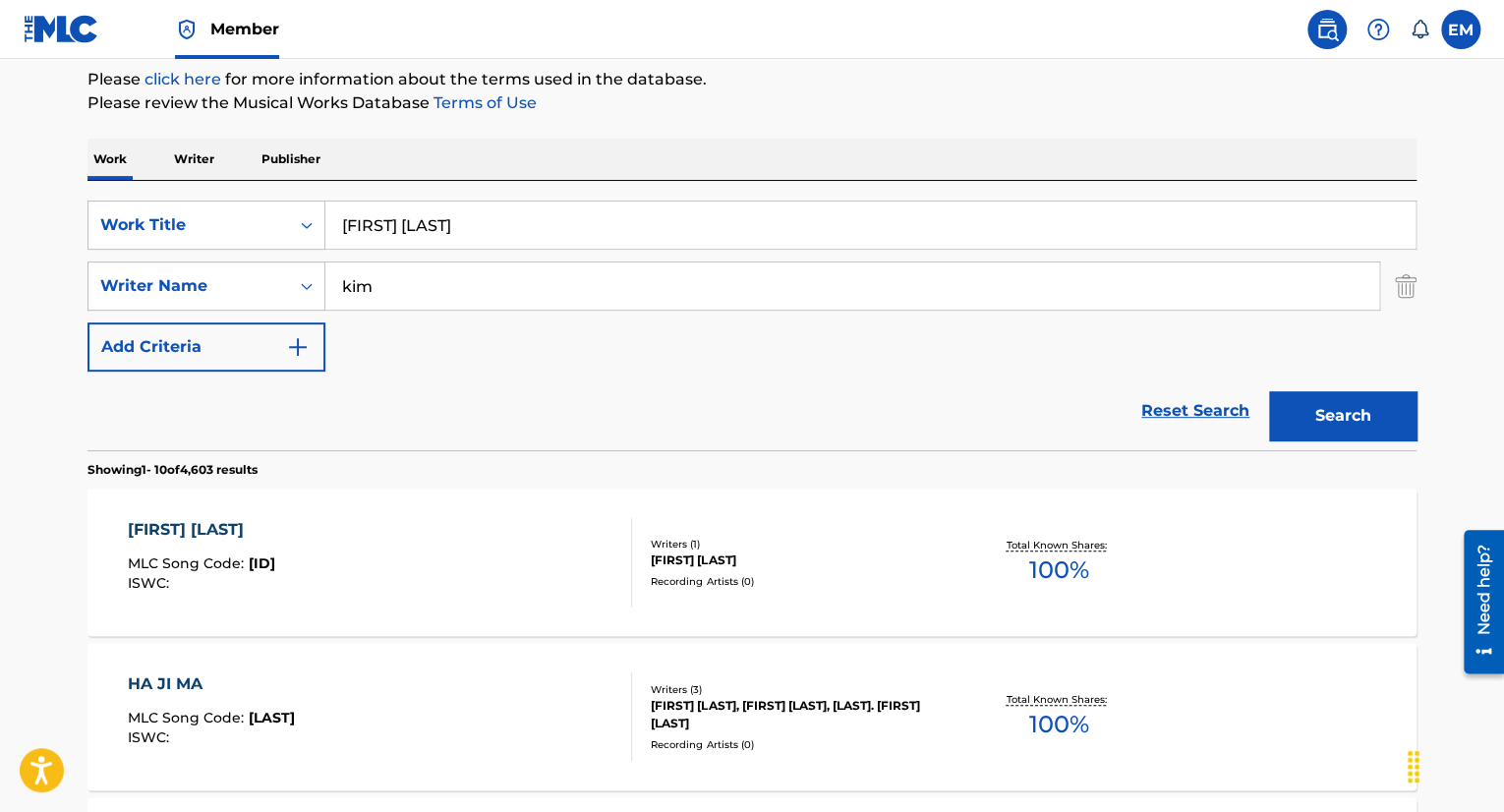 scroll, scrollTop: 238, scrollLeft: 0, axis: vertical 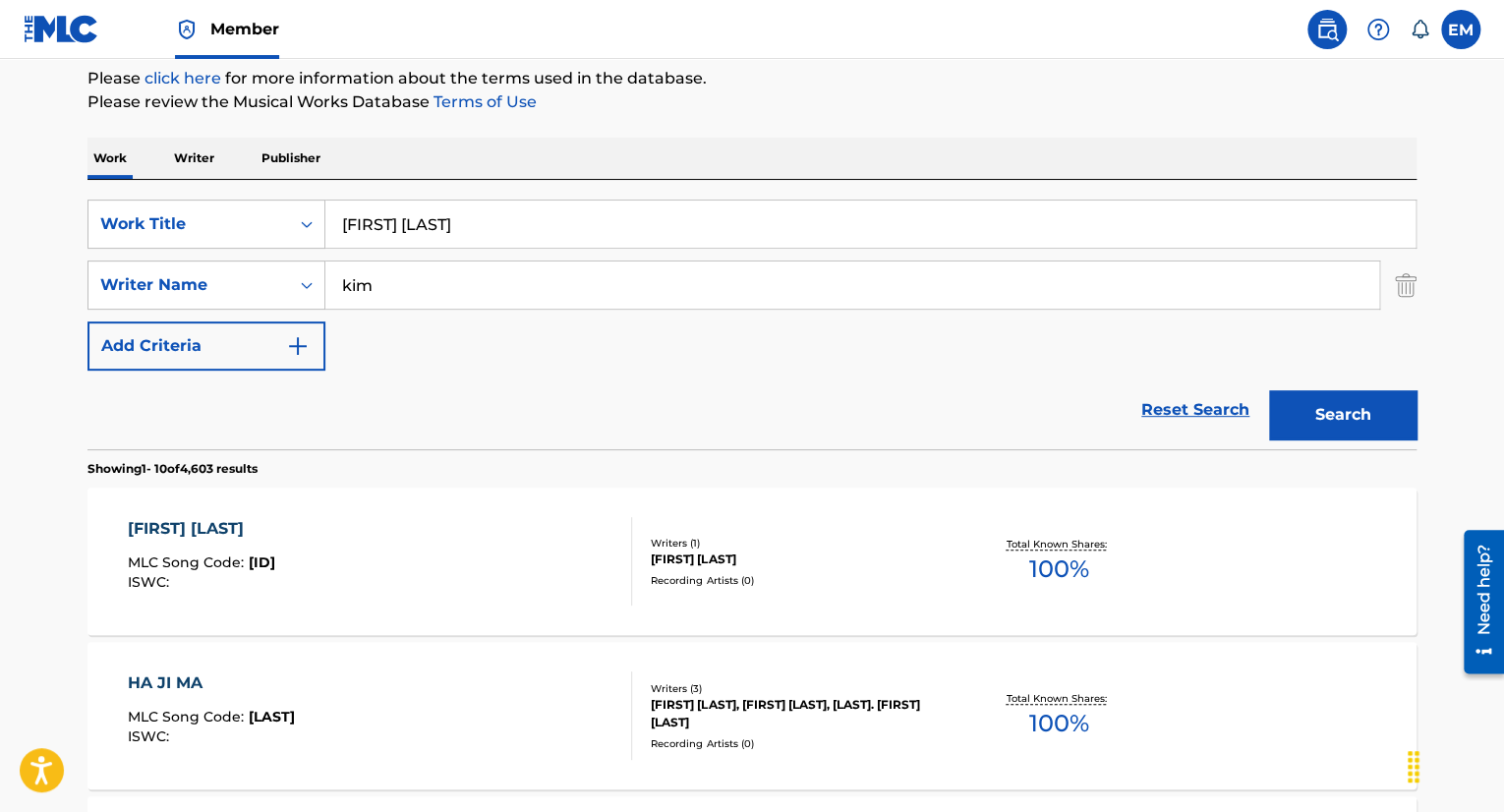 click on "[FIRST] [LAST]" at bounding box center [870, 224] 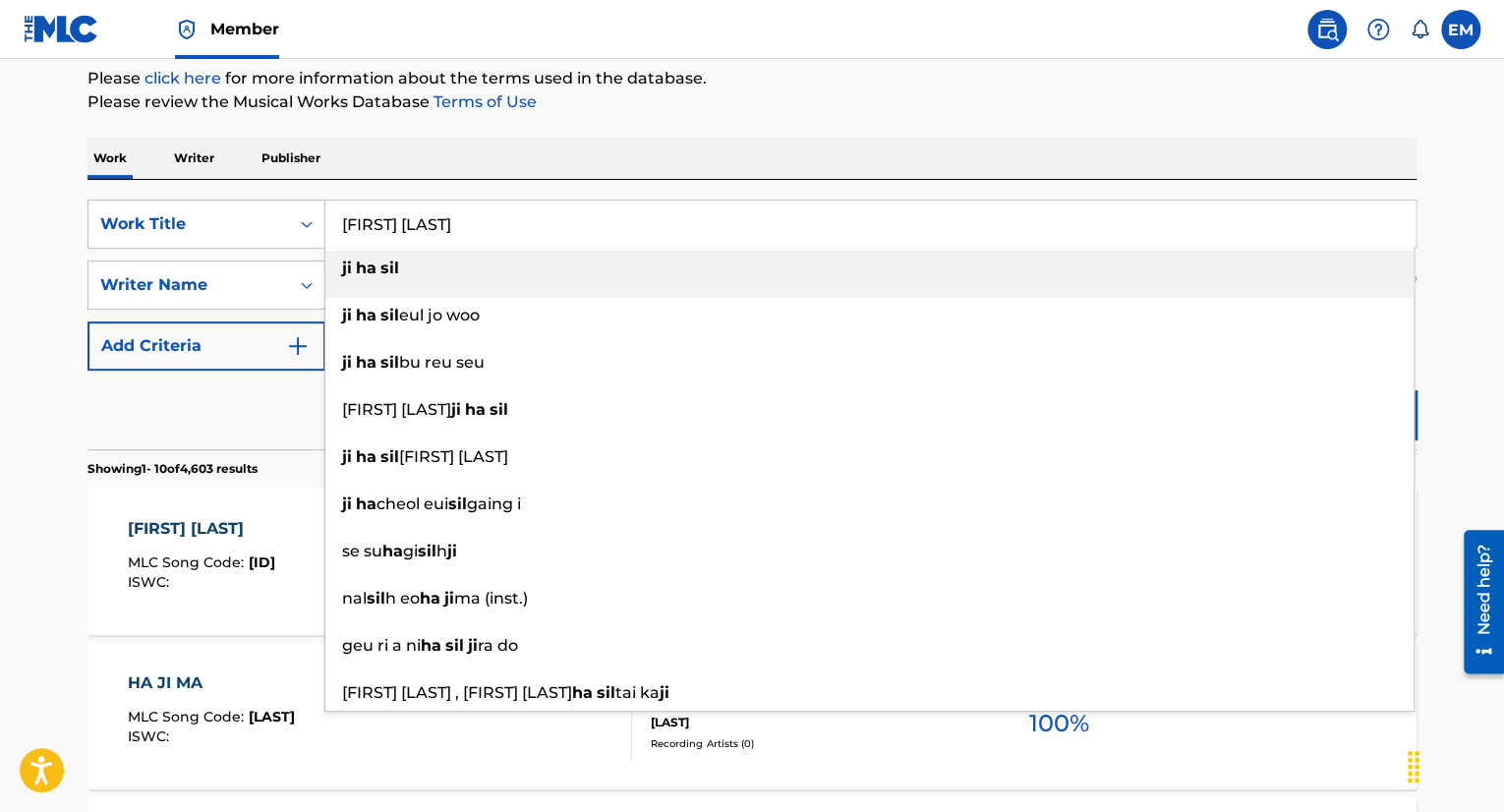 click on "[FIRST] [LAST]" at bounding box center [870, 224] 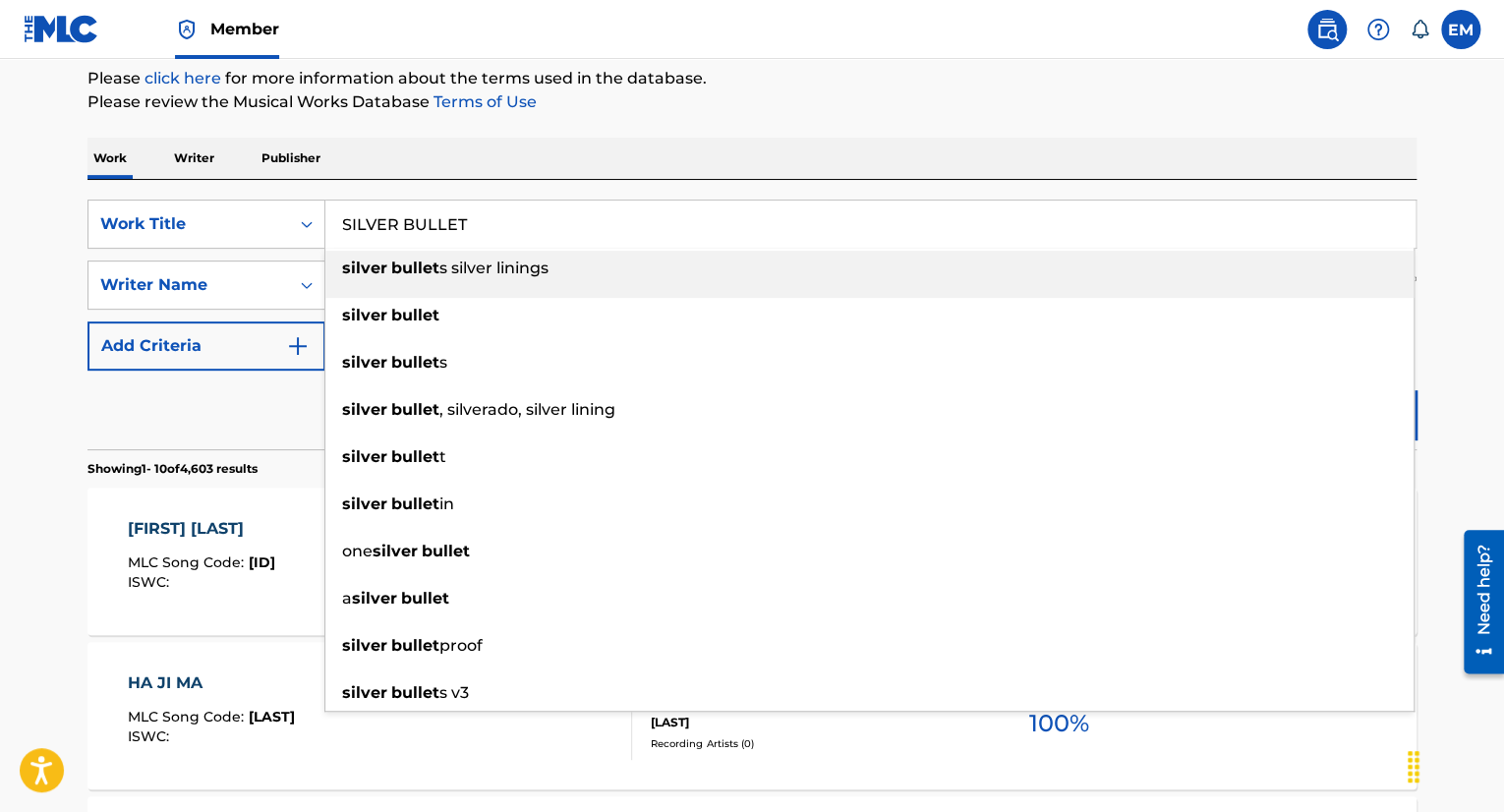 type on "SILVER BULLET" 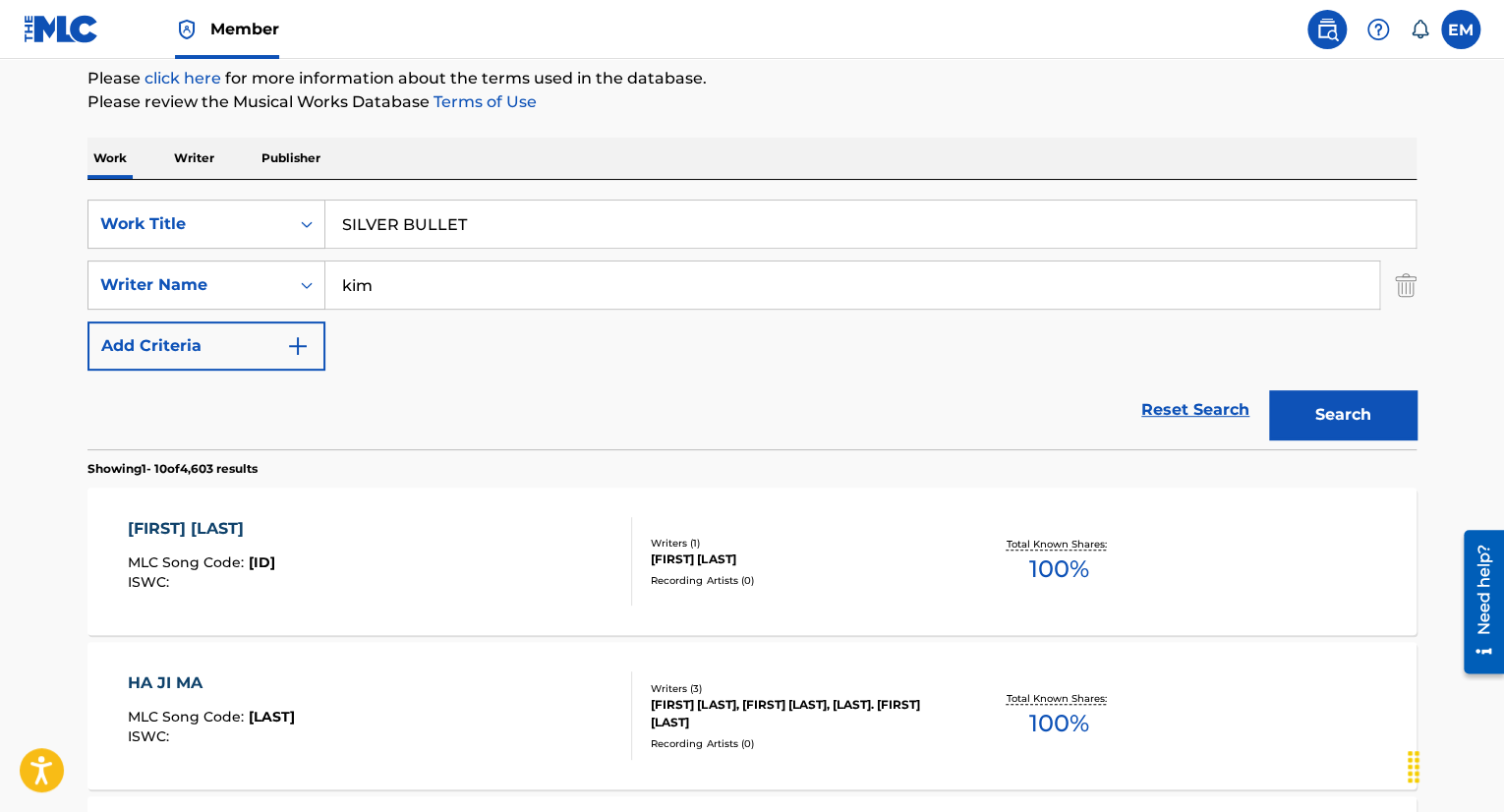 click on "kim" at bounding box center (852, 285) 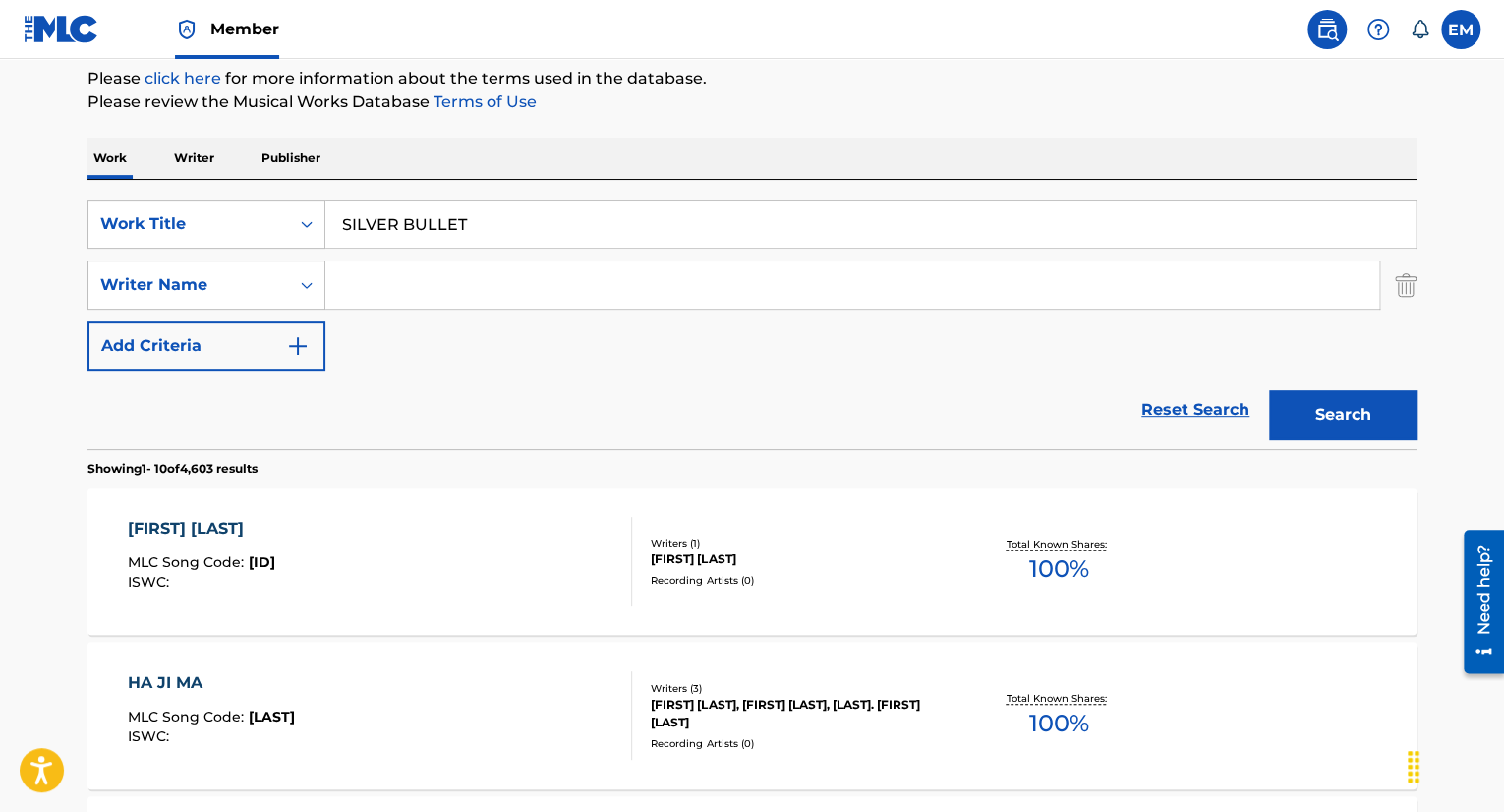 click on "SearchWithCriteria[ID] Work Title SILVER BULLET SearchWithCriteria[ID] Writer Name Add Criteria" at bounding box center (752, 285) 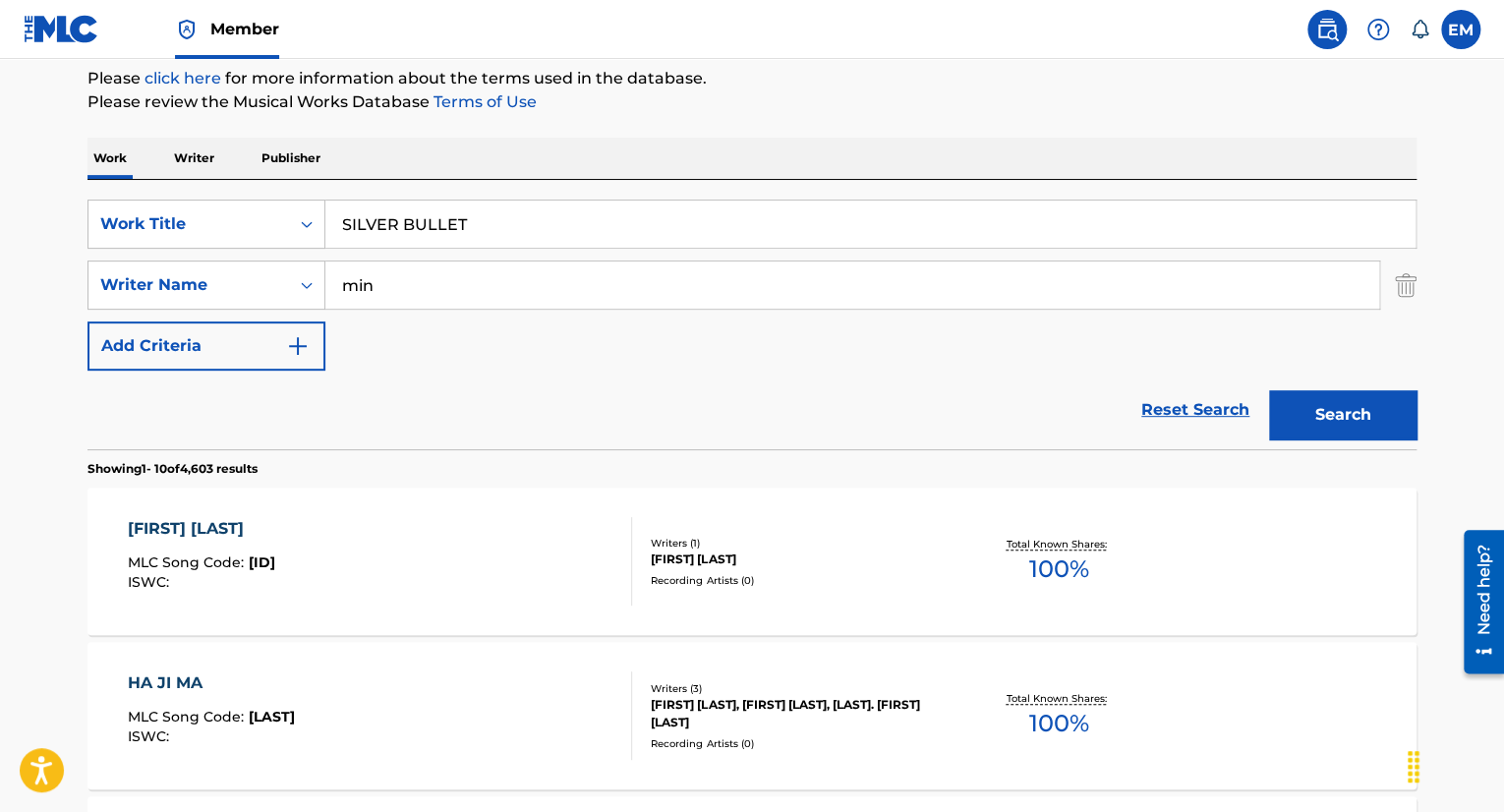 click on "Search" at bounding box center (1343, 415) 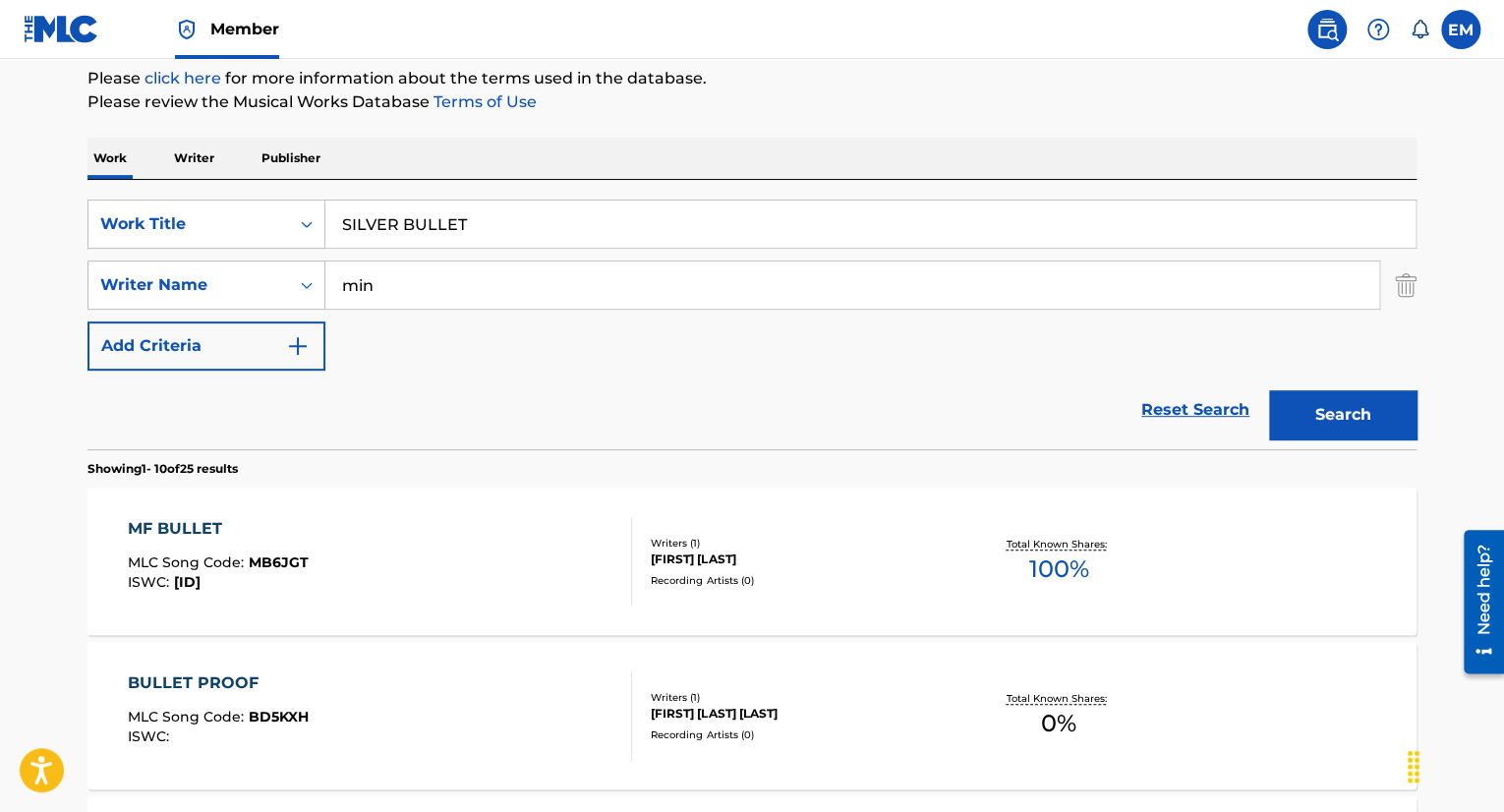 scroll, scrollTop: 336, scrollLeft: 0, axis: vertical 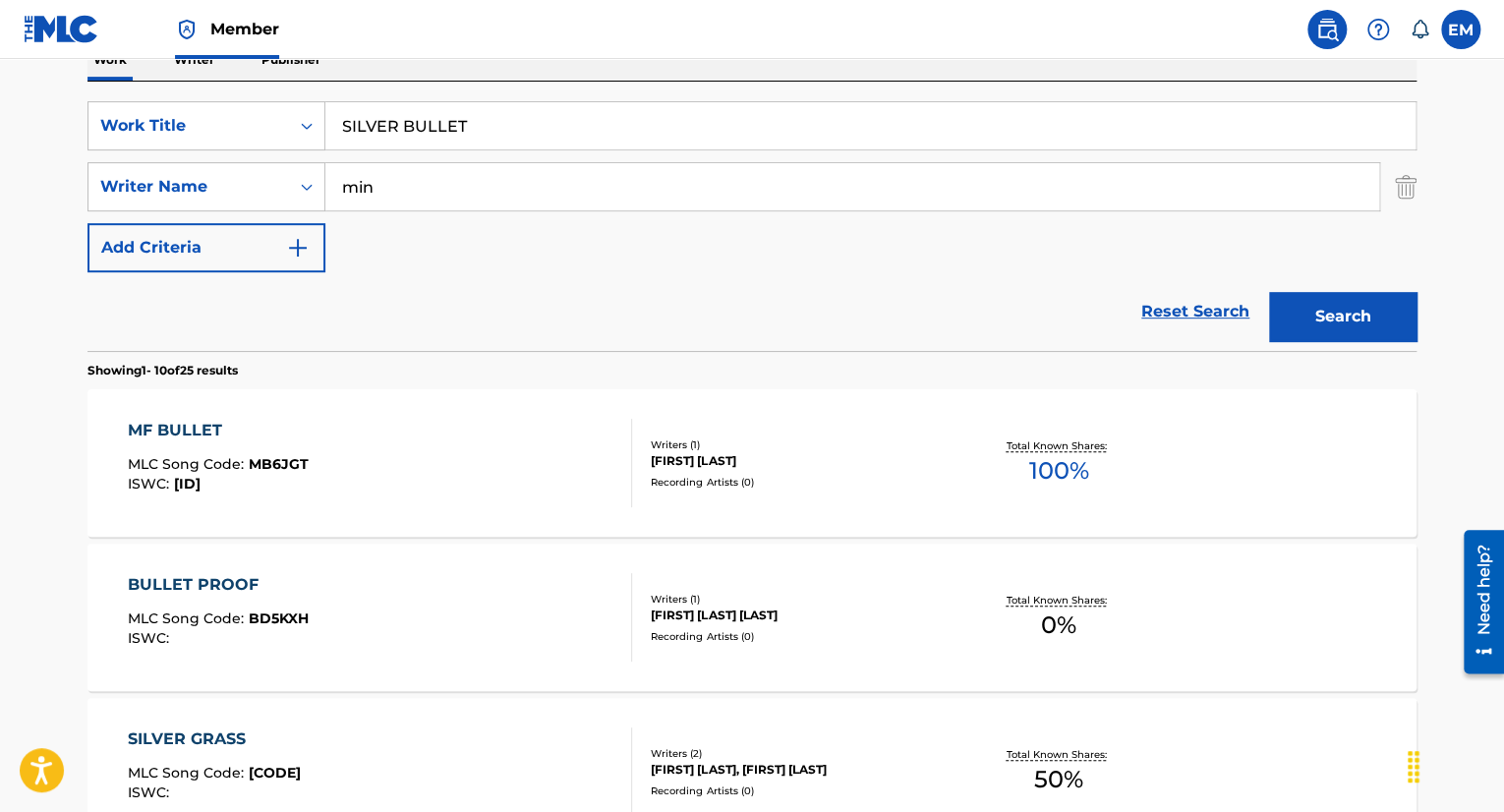 click on "min" at bounding box center [852, 187] 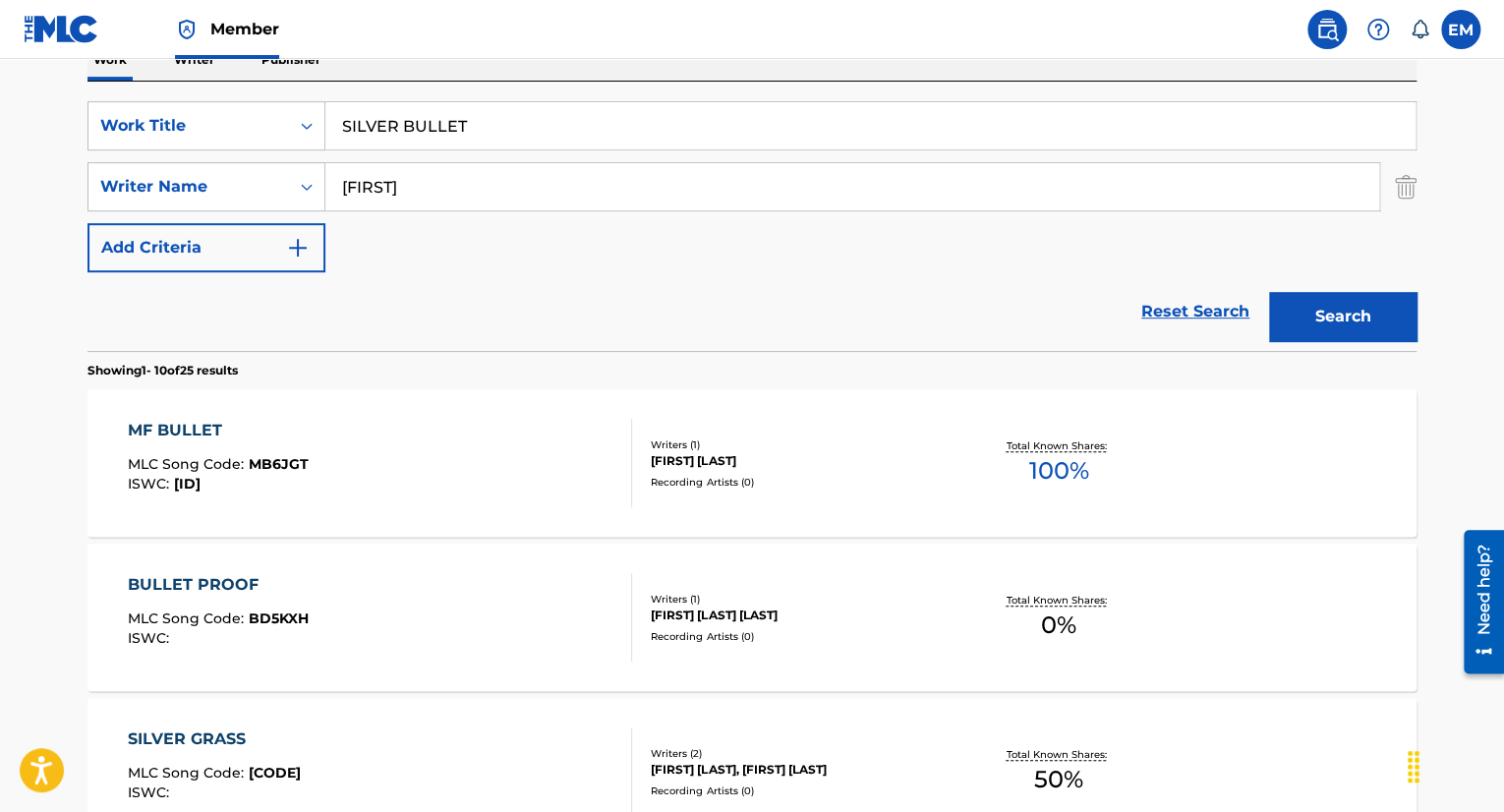 click on "Search" at bounding box center (1343, 317) 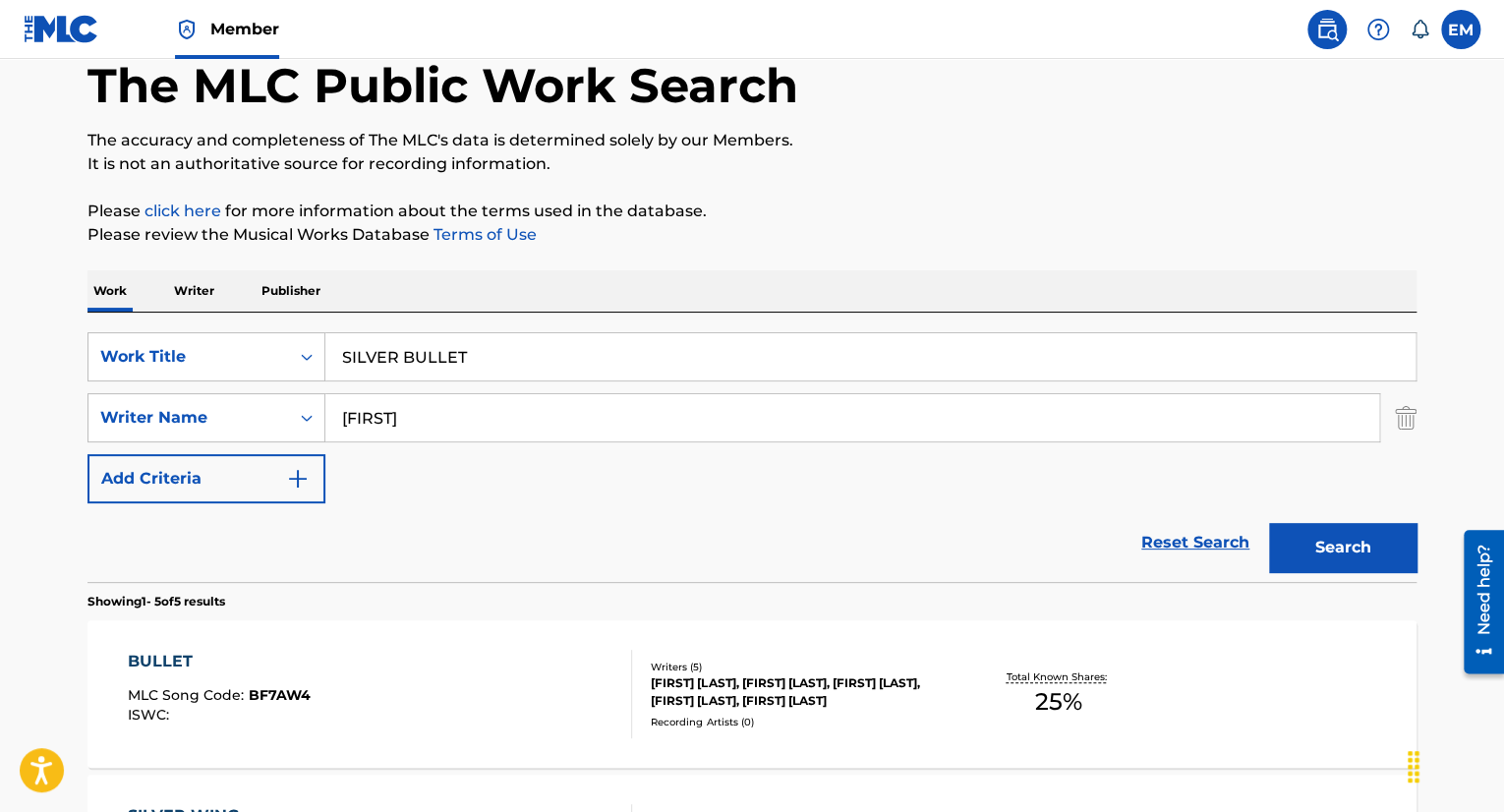 scroll, scrollTop: 336, scrollLeft: 0, axis: vertical 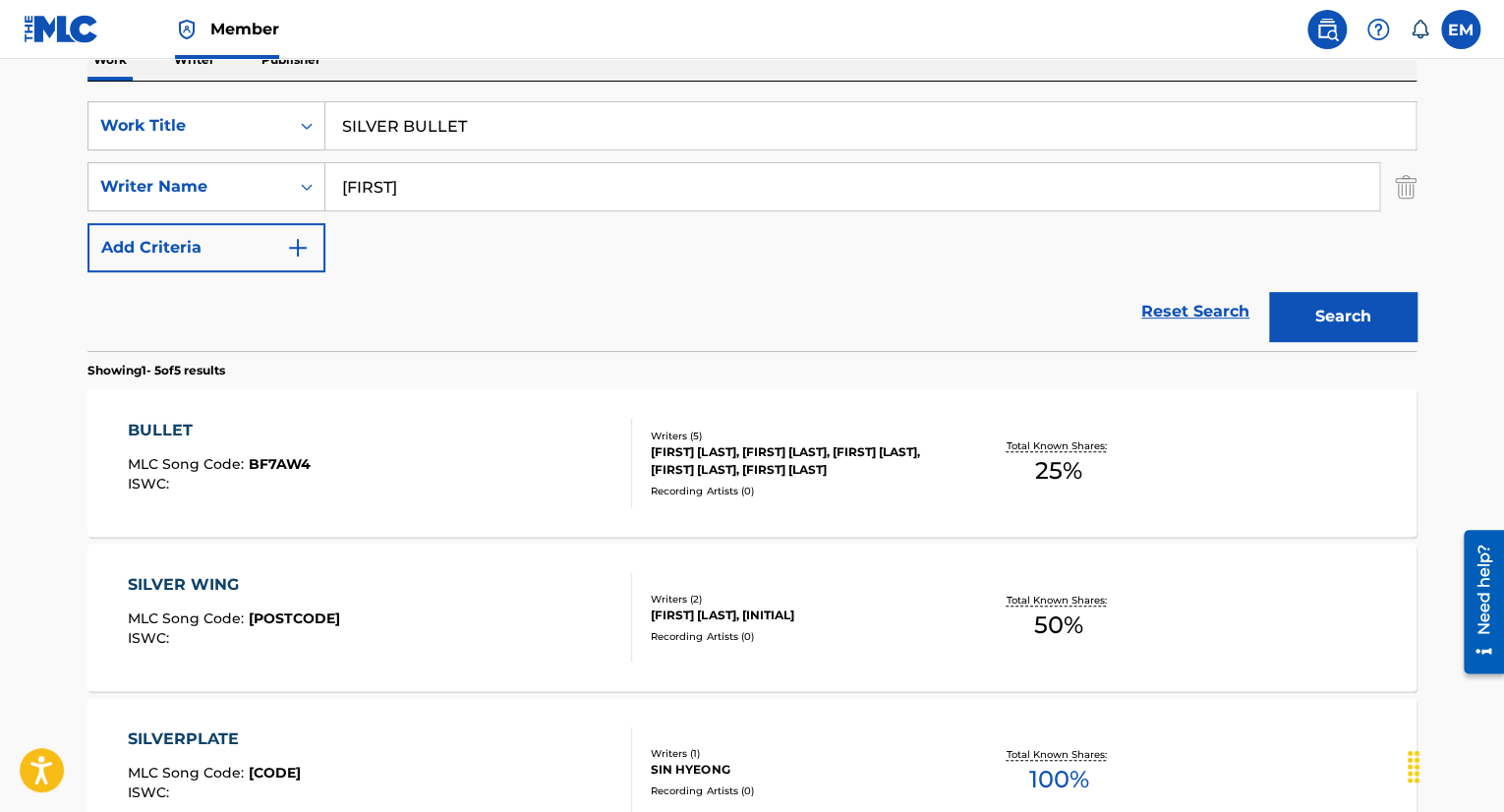 click on "[FIRST]" at bounding box center [852, 187] 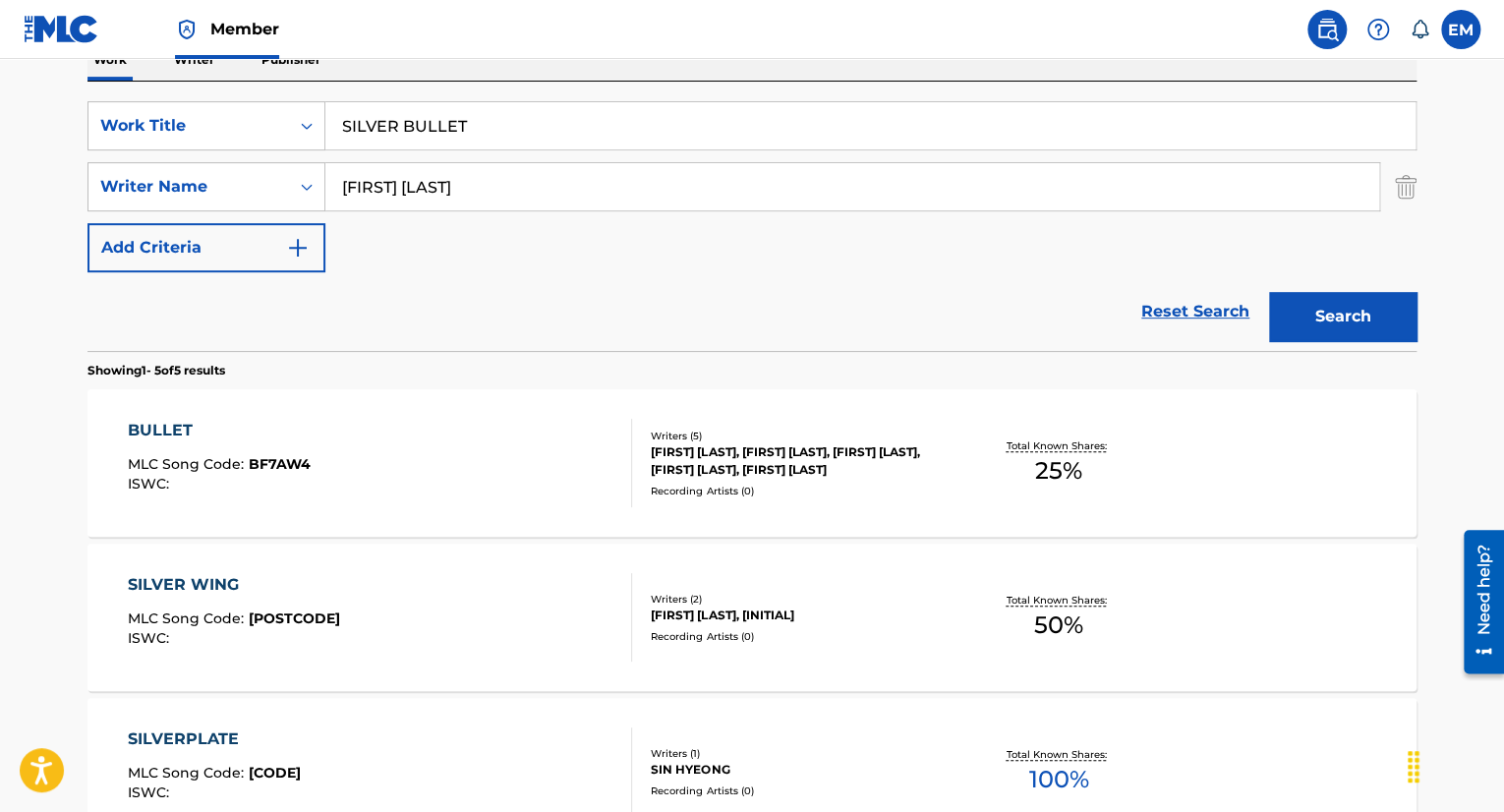 click on "Search" at bounding box center [1343, 317] 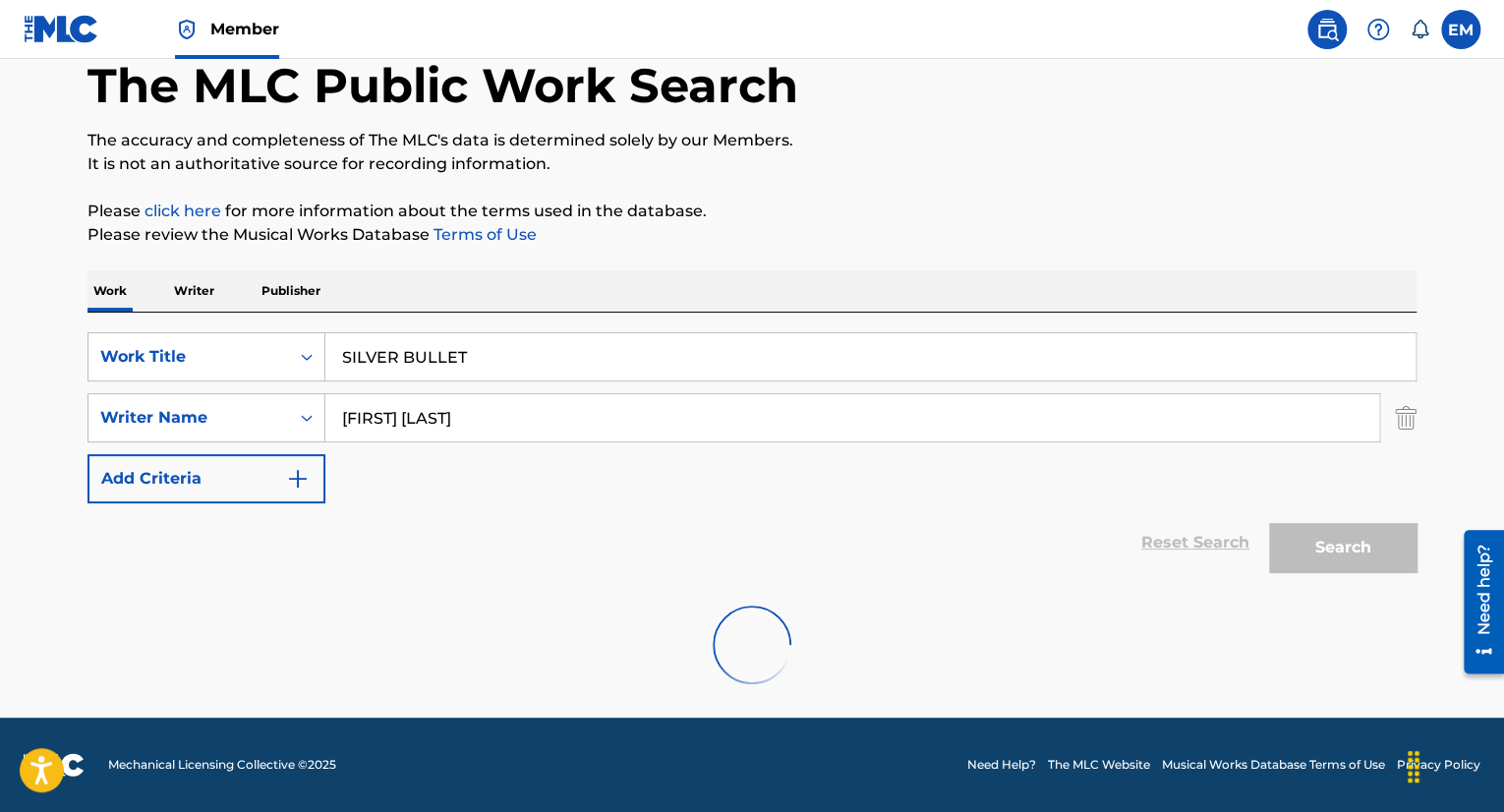 scroll, scrollTop: 41, scrollLeft: 0, axis: vertical 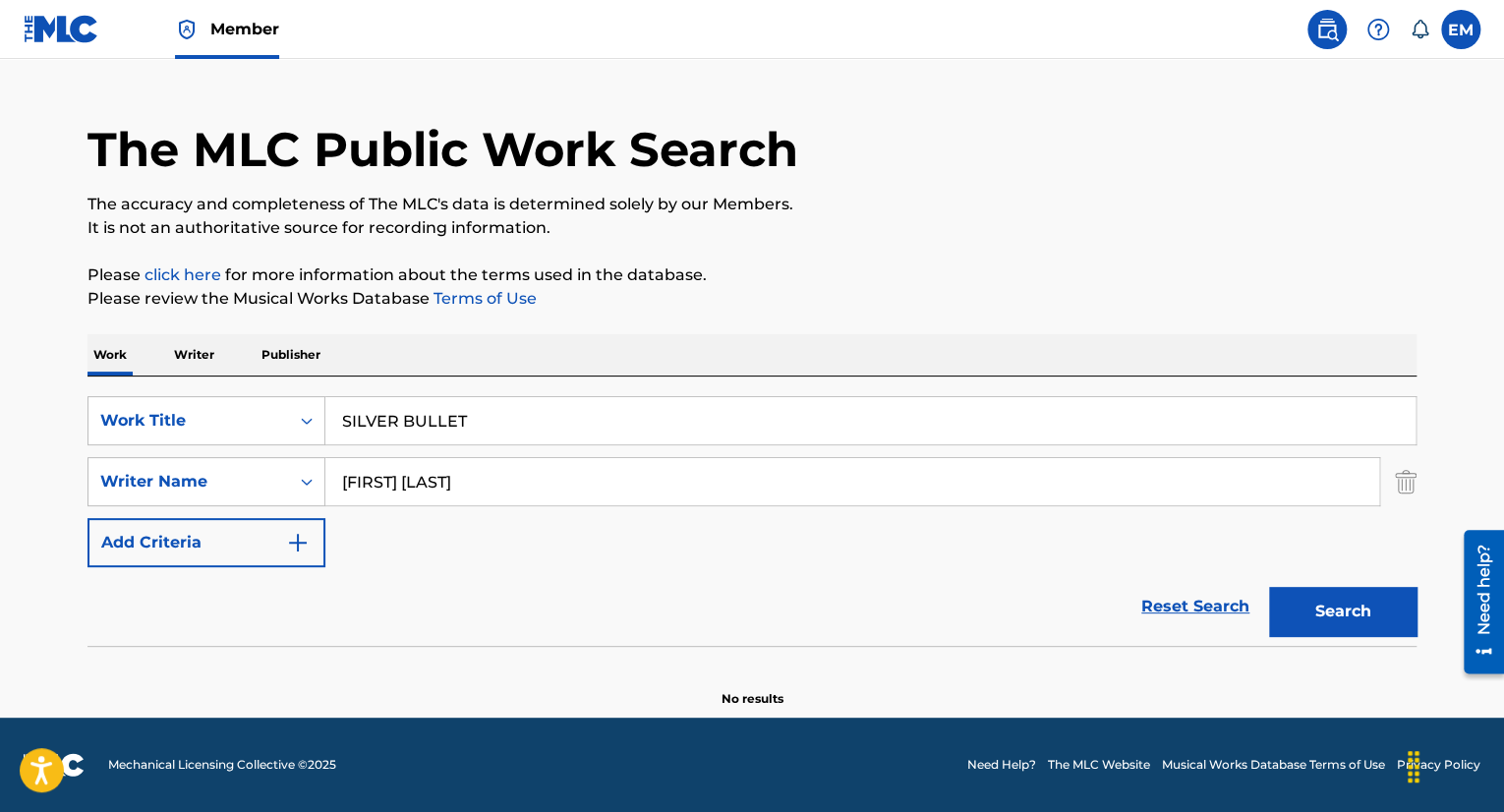 click on "[FIRST] [LAST]" at bounding box center [852, 482] 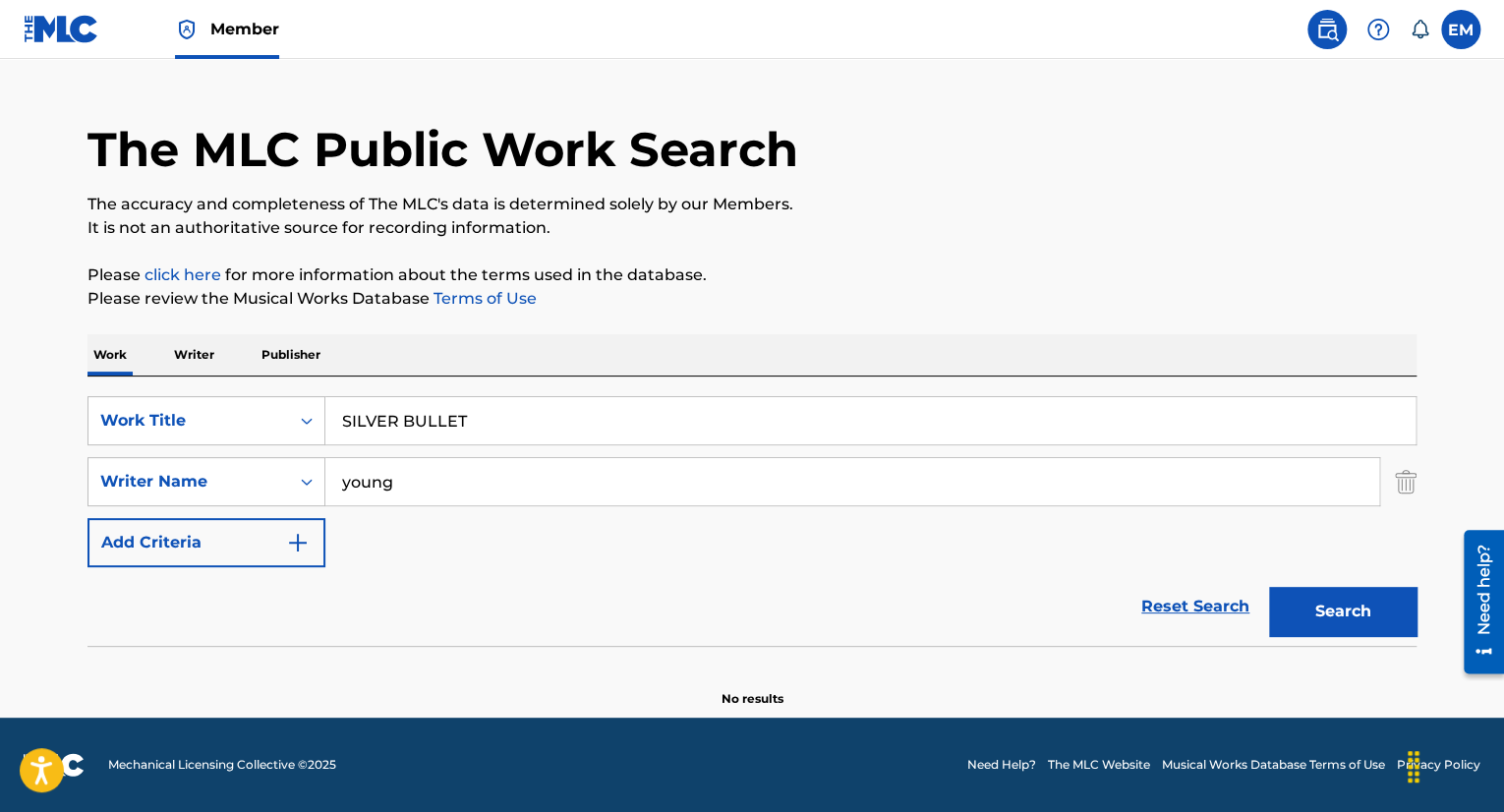 type on "young" 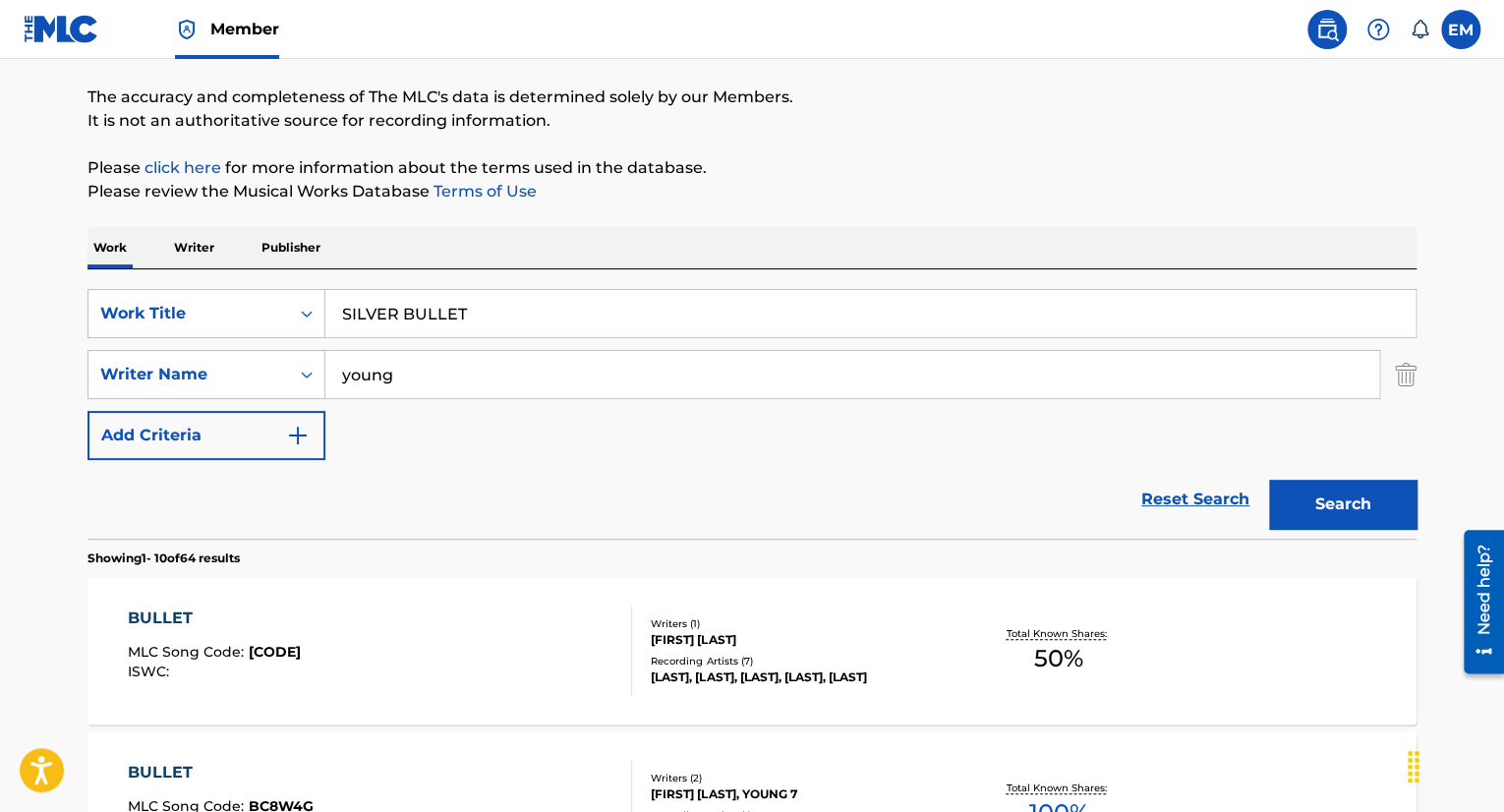 scroll, scrollTop: 0, scrollLeft: 0, axis: both 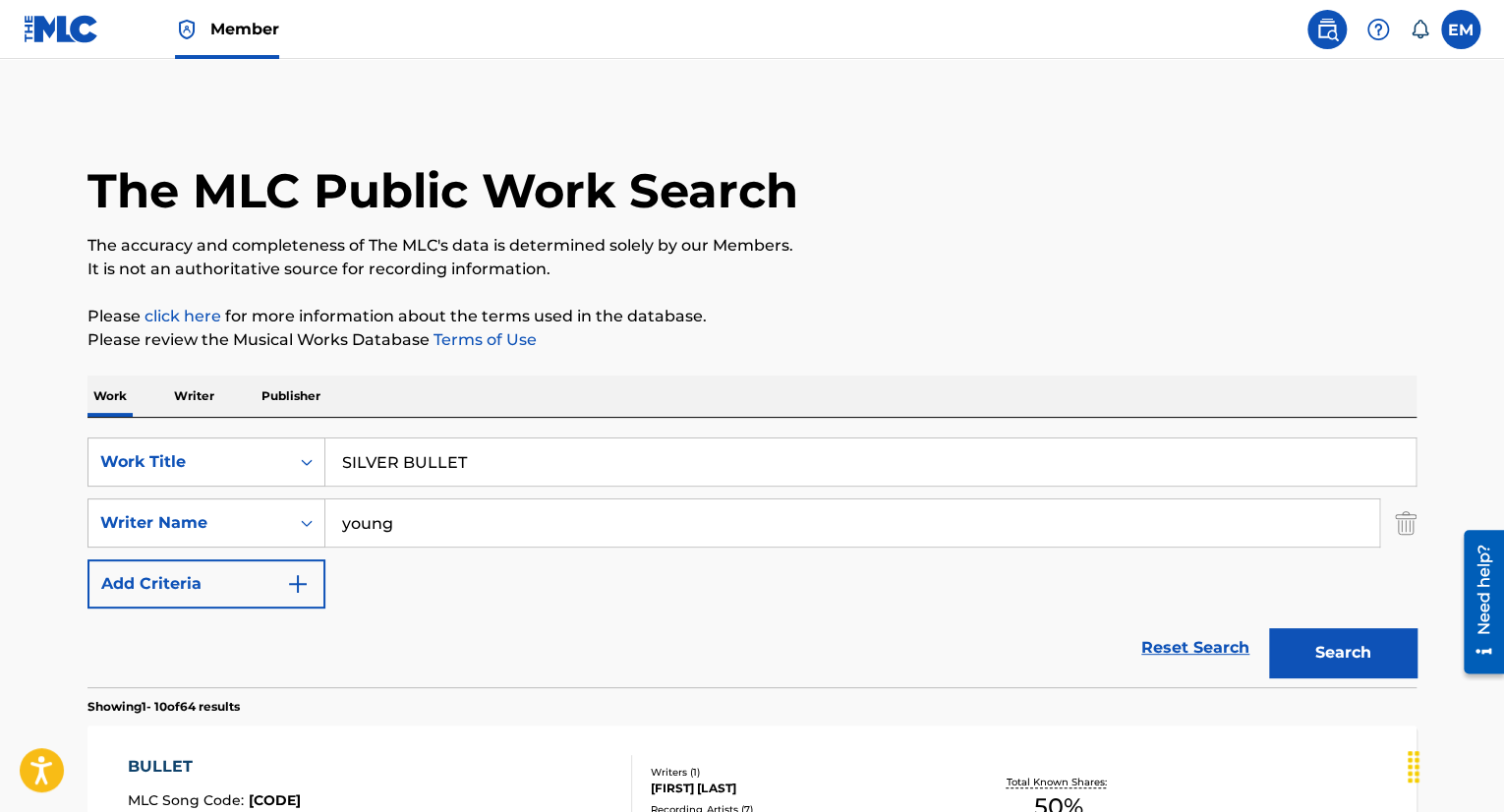 click on "SILVER BULLET" at bounding box center (870, 462) 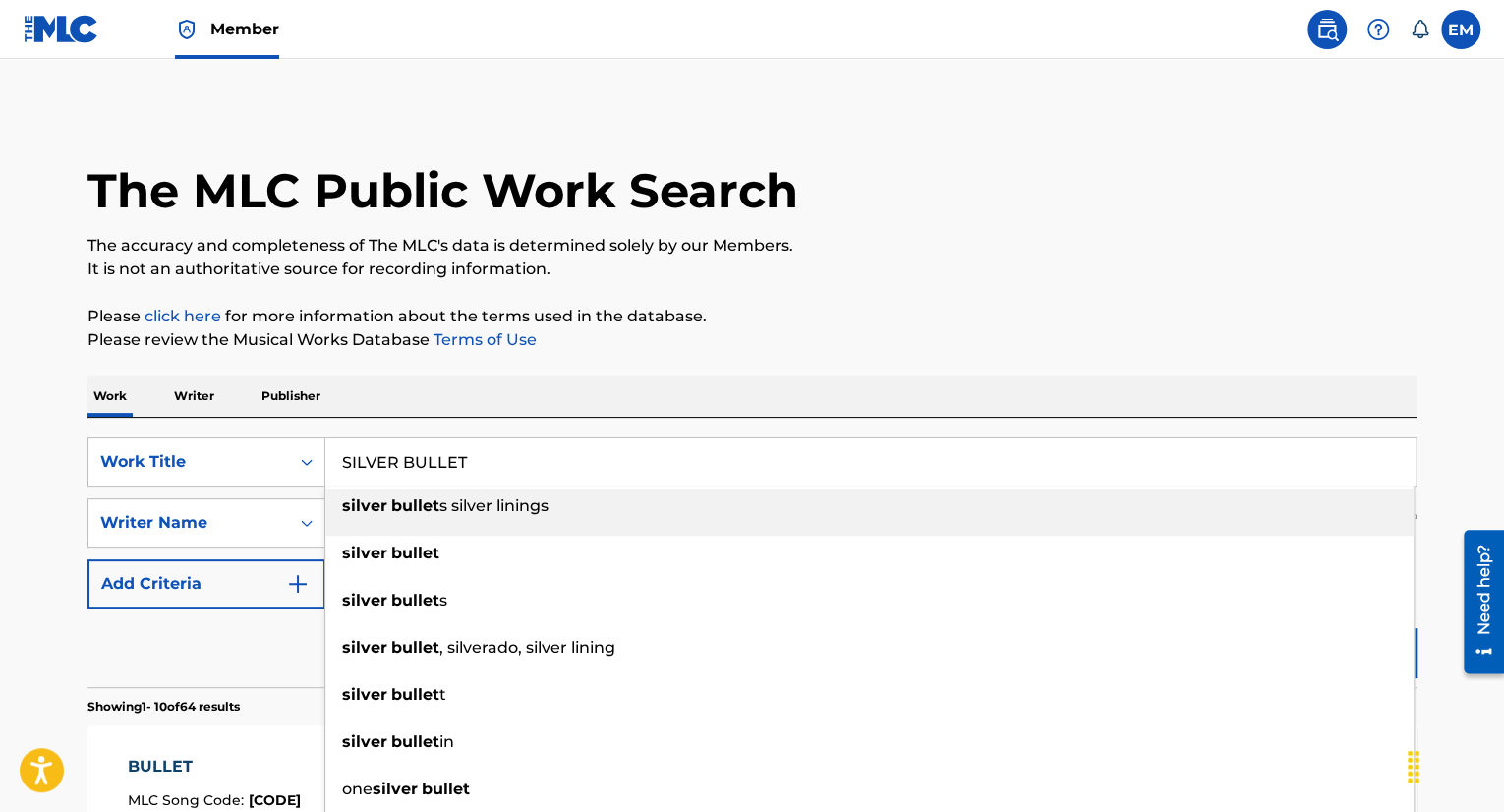 click on "SILVER BULLET" at bounding box center [870, 462] 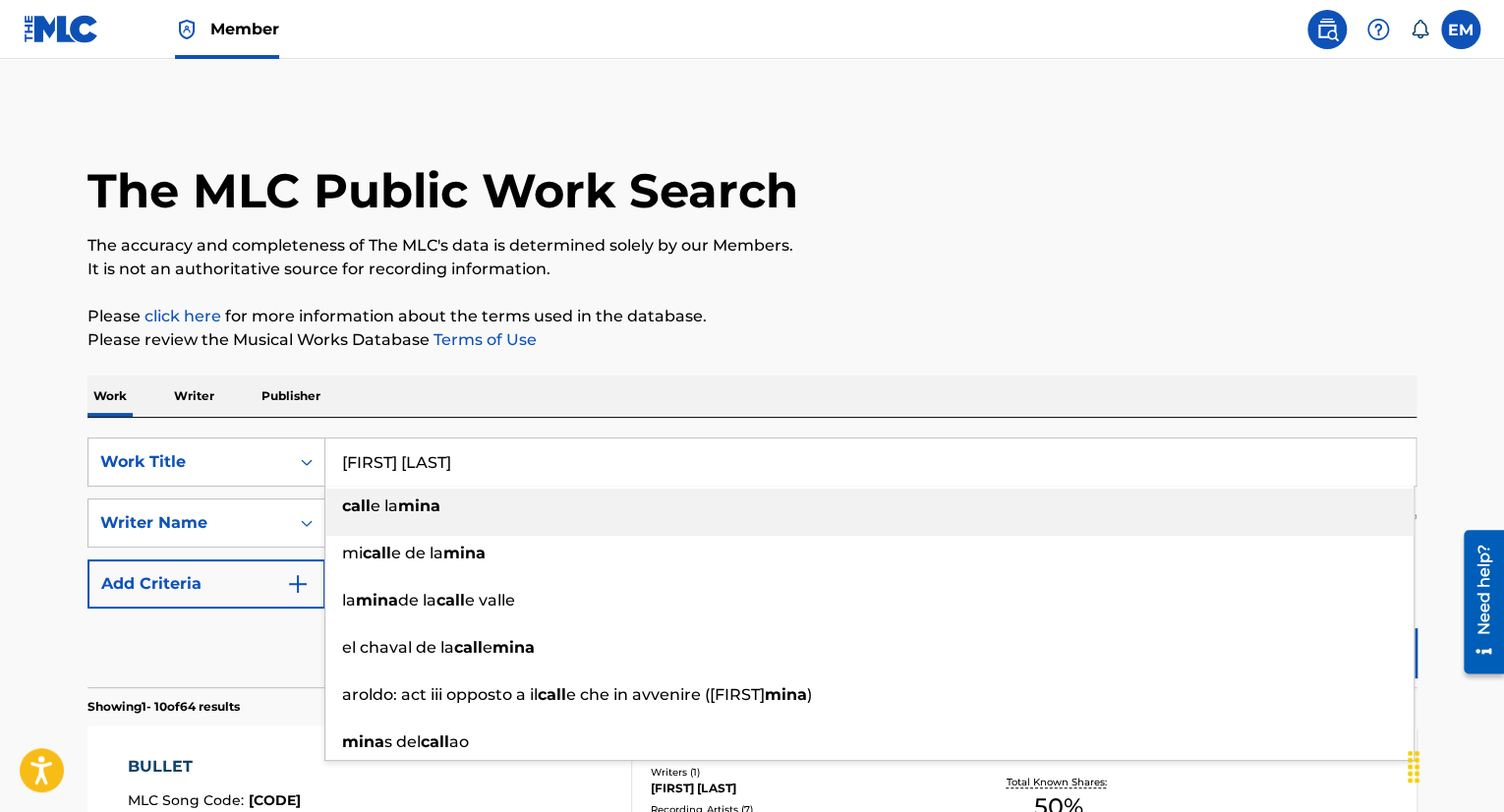 click on "Work Writer Publisher" at bounding box center (752, 396) 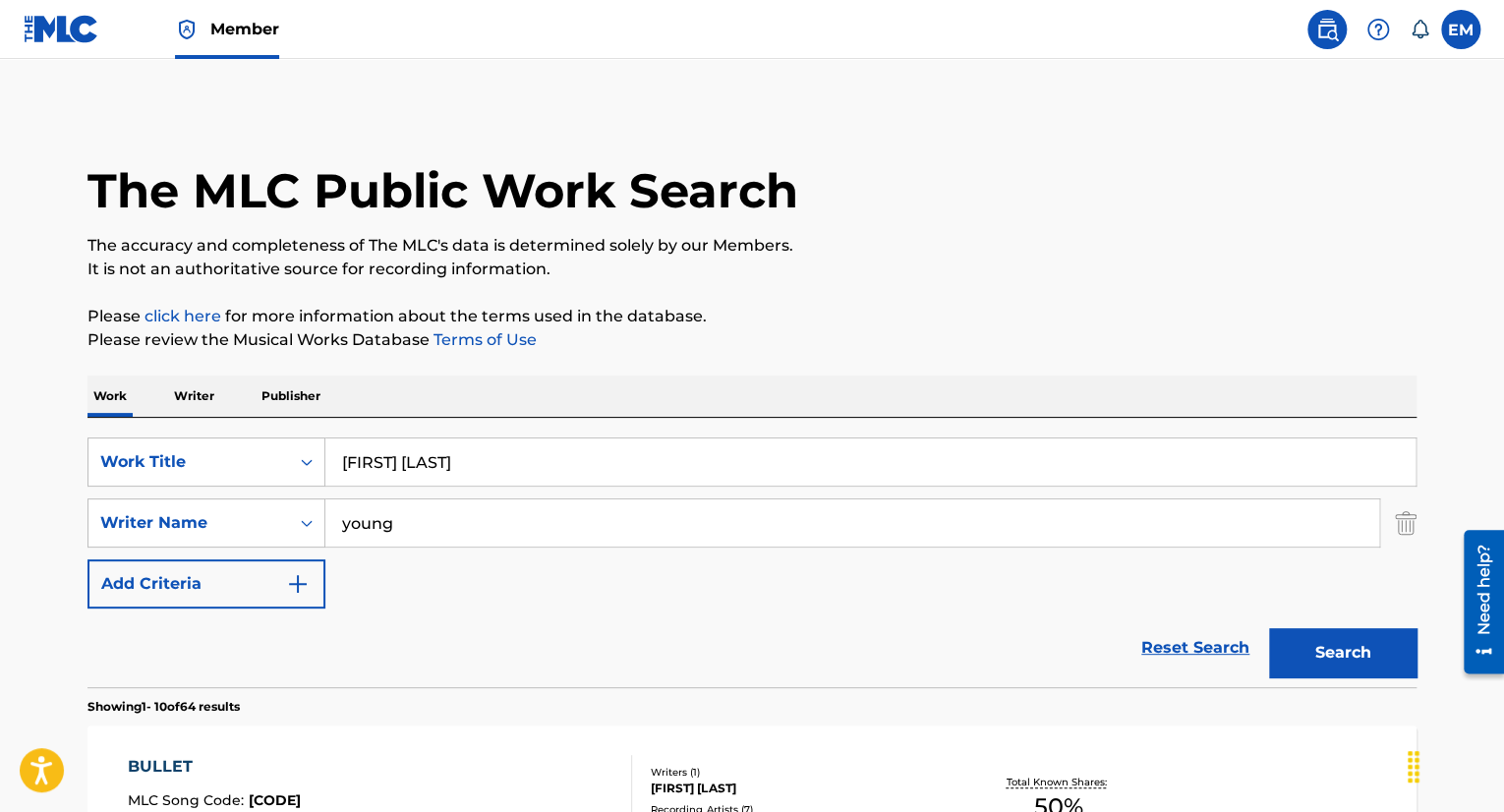 click on "young" at bounding box center (852, 523) 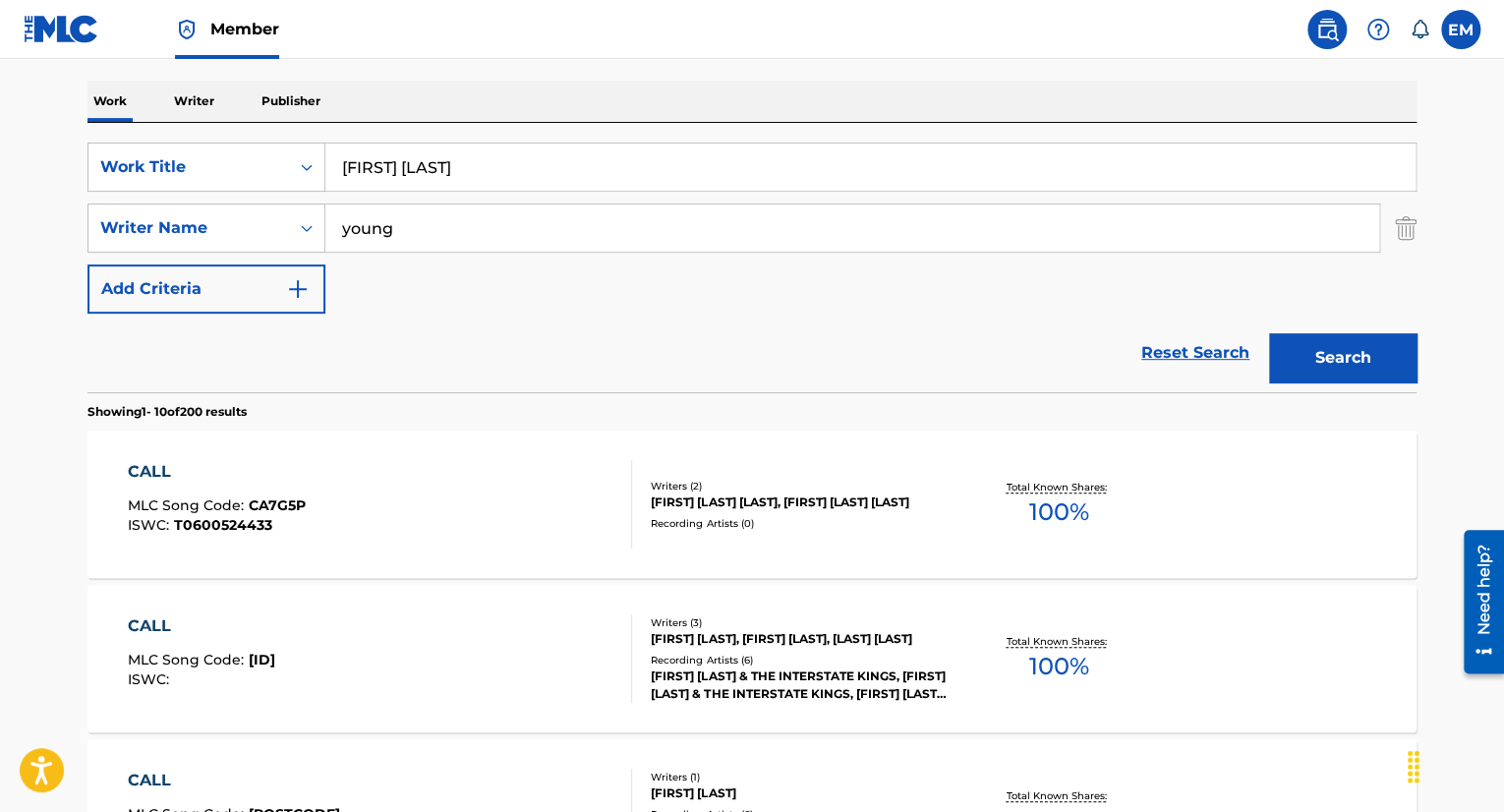 scroll, scrollTop: 0, scrollLeft: 0, axis: both 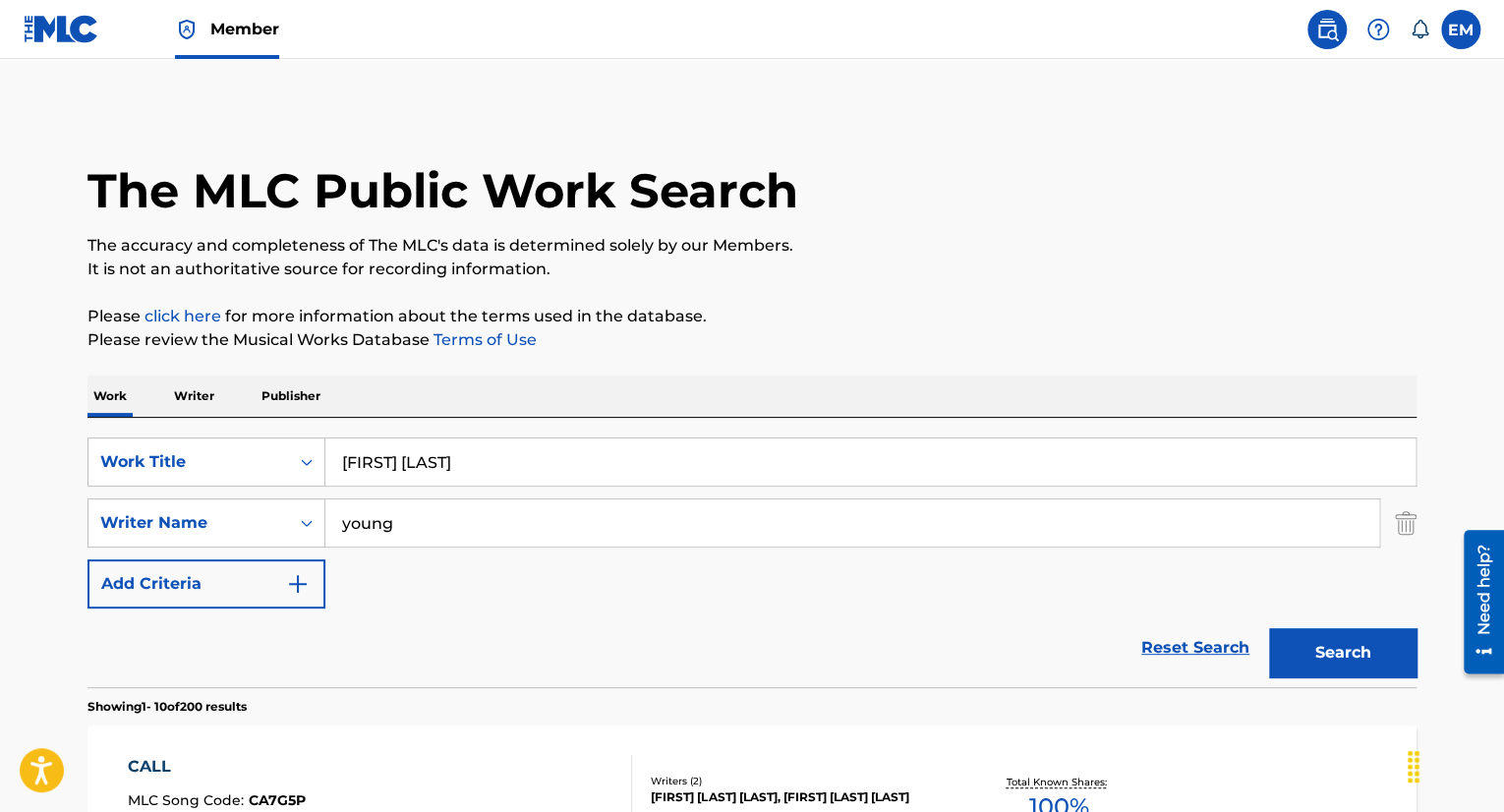 click on "[FIRST] [LAST]" at bounding box center [870, 462] 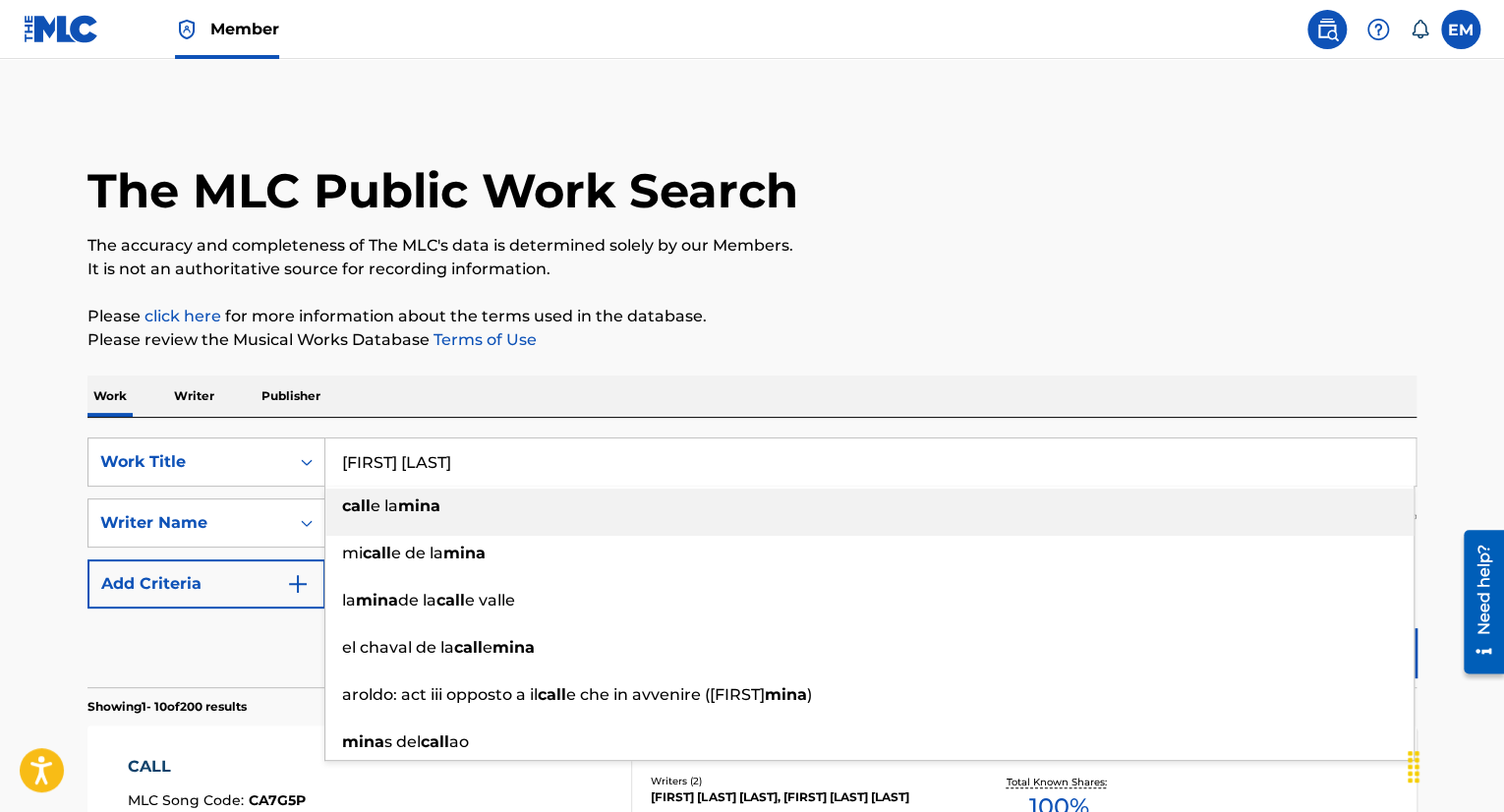 paste on "[FIRST] [LAST]" 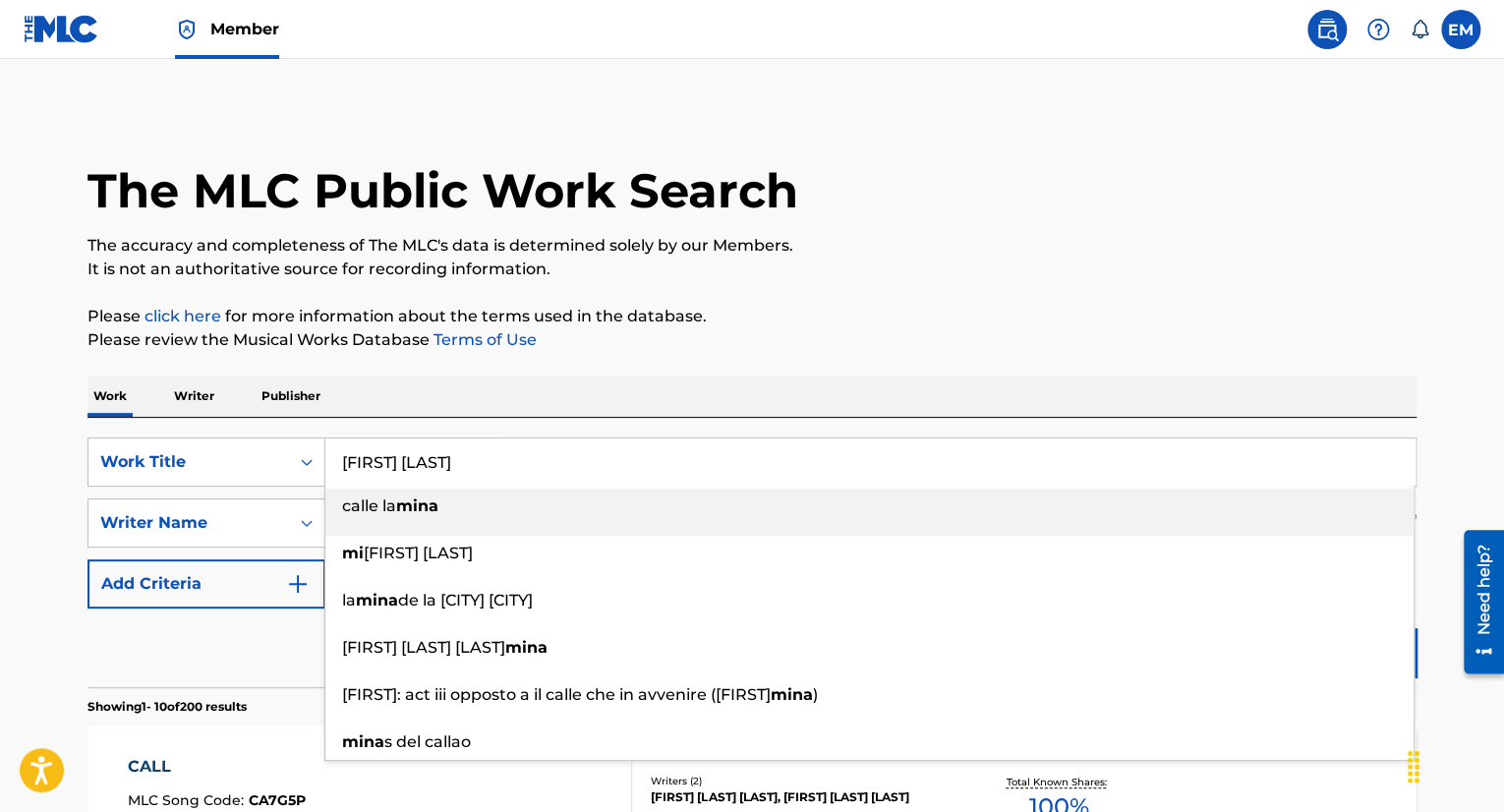 click on "Please review the Musical Works Database   Terms of Use" at bounding box center [752, 340] 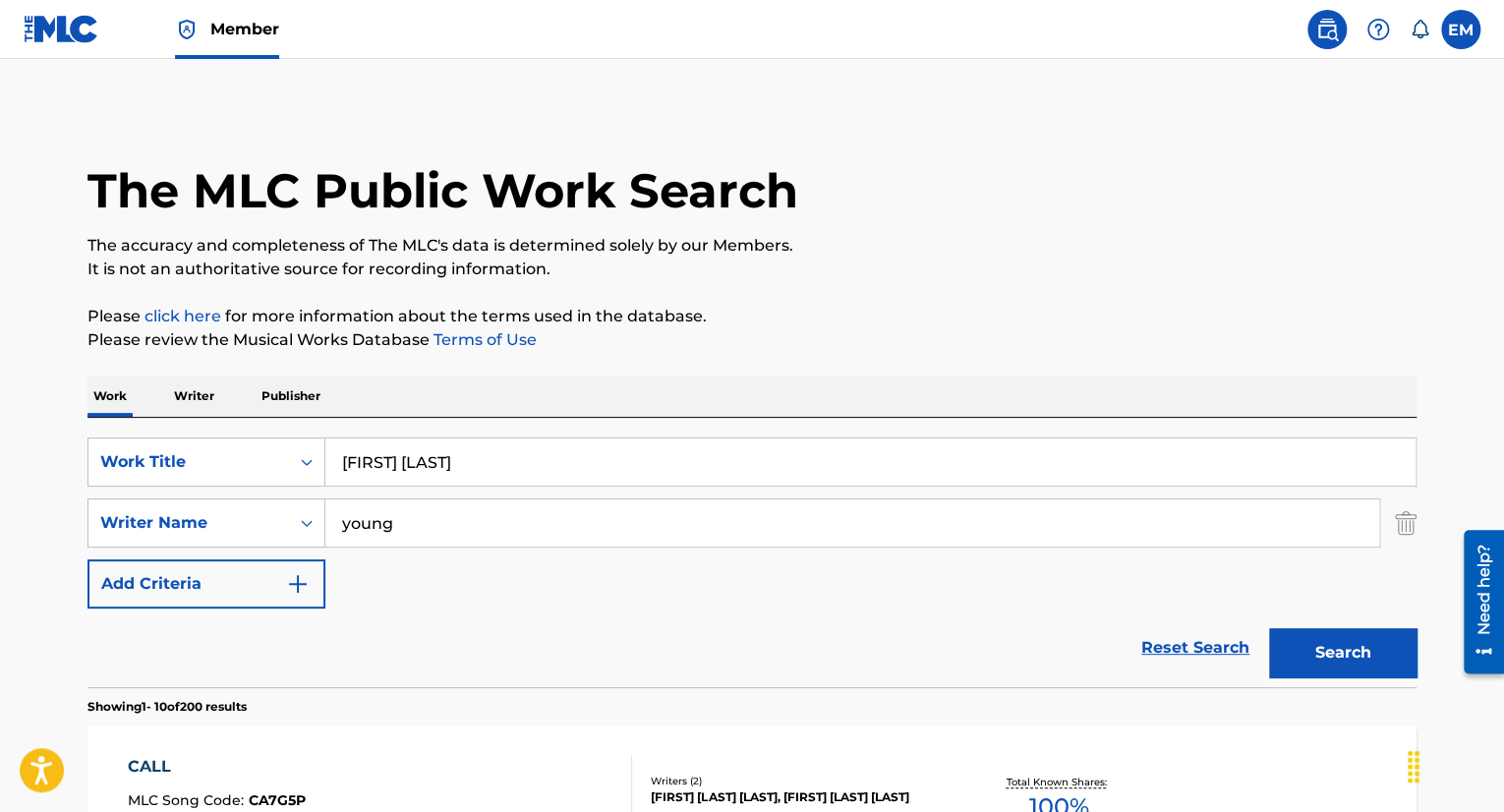 drag, startPoint x: 1237, startPoint y: 622, endPoint x: 1286, endPoint y: 638, distance: 51.5461 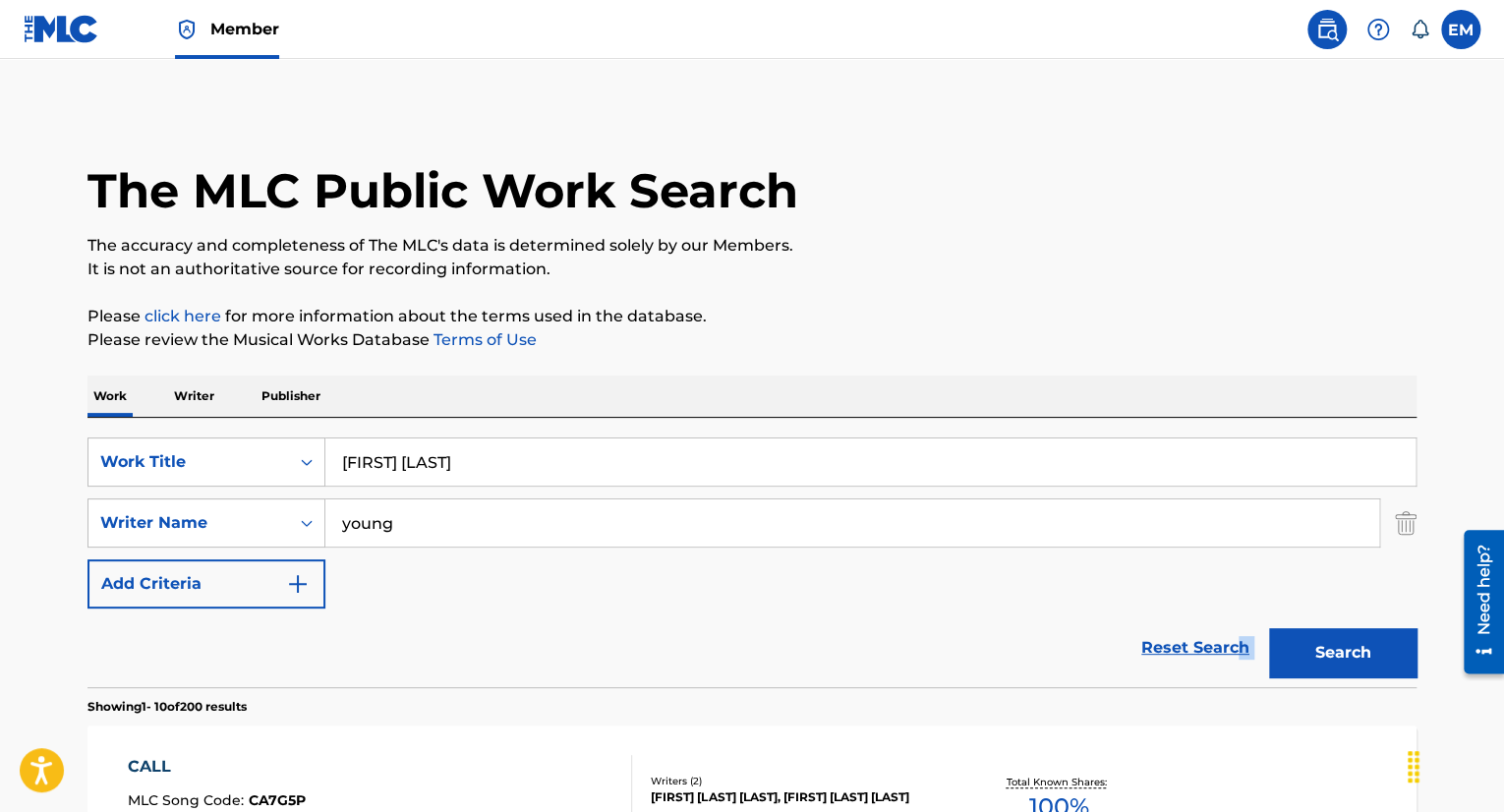 click on "Search" at bounding box center [1343, 653] 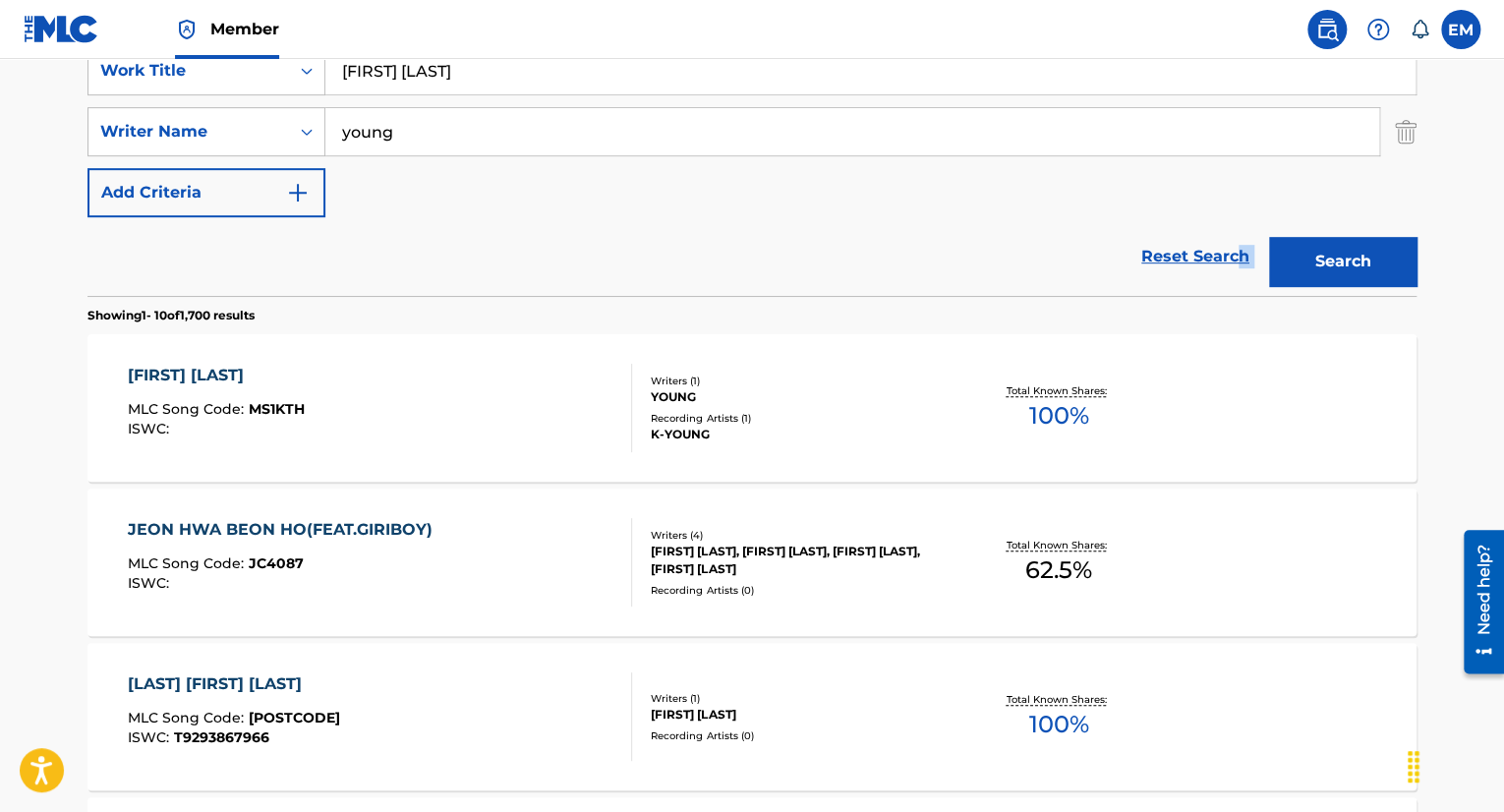 scroll, scrollTop: 393, scrollLeft: 0, axis: vertical 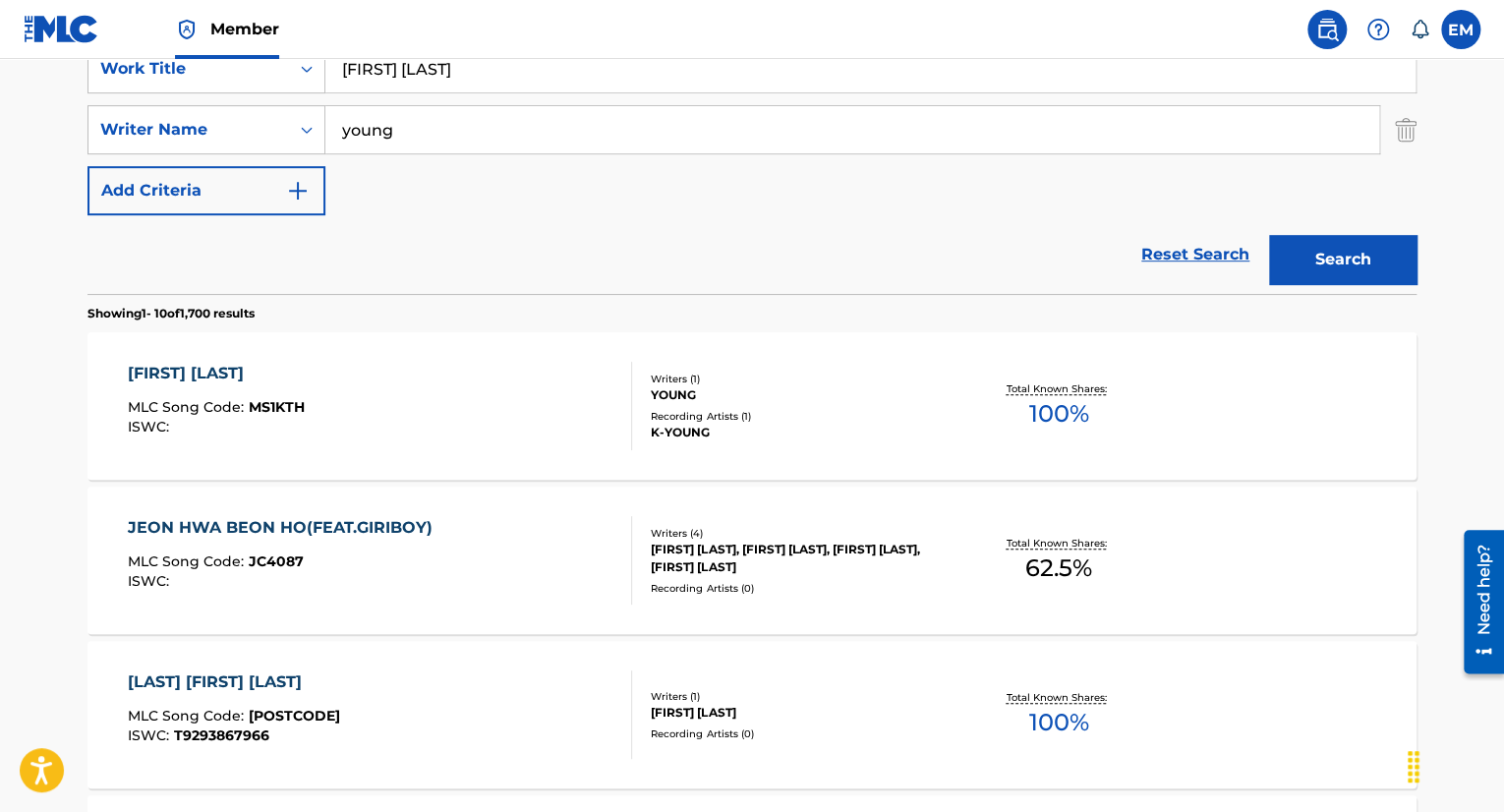 click on "[FIRST] [LAST]" at bounding box center [870, 69] 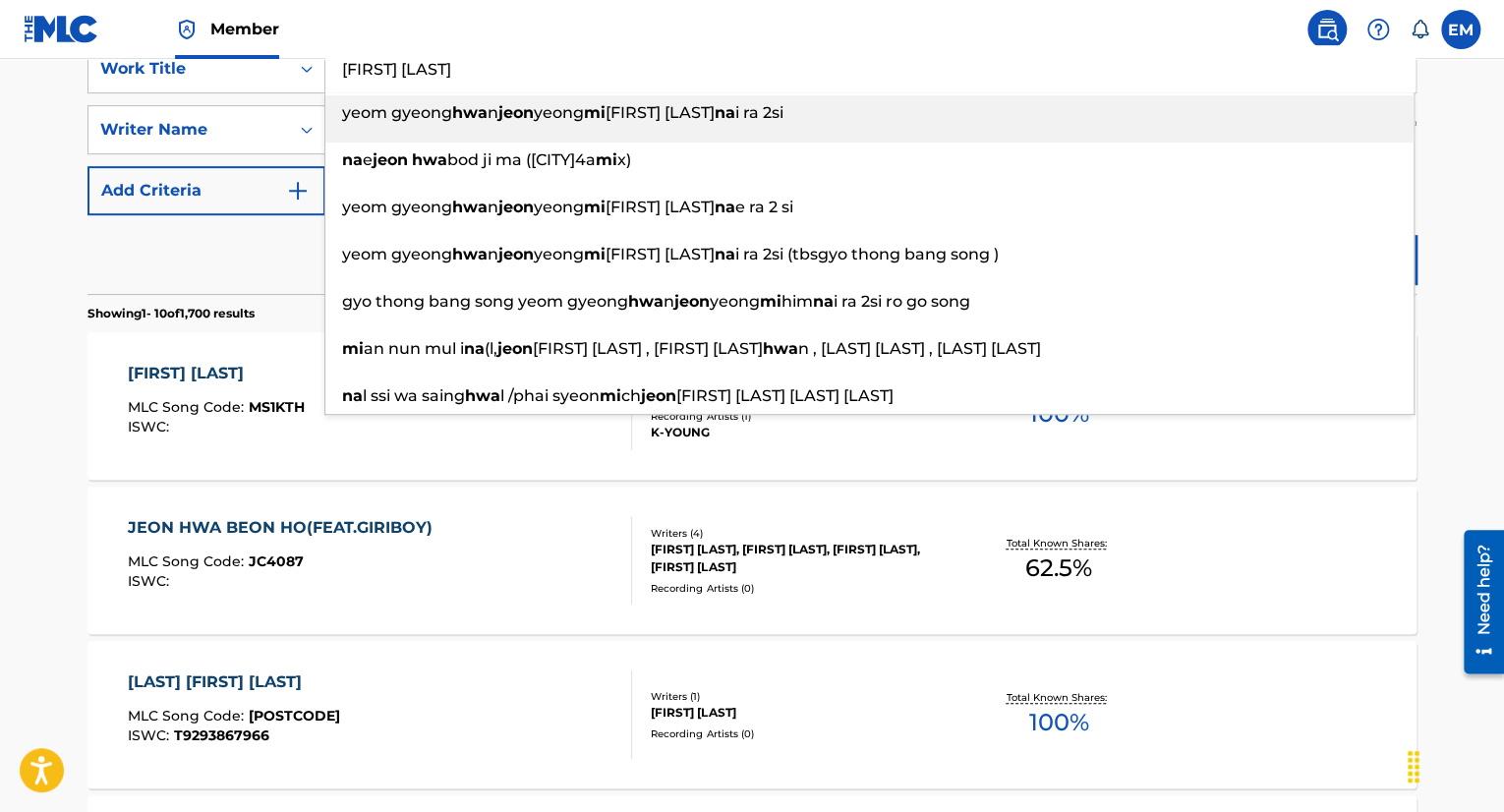 click on "[FIRST] [LAST]" at bounding box center (870, 69) 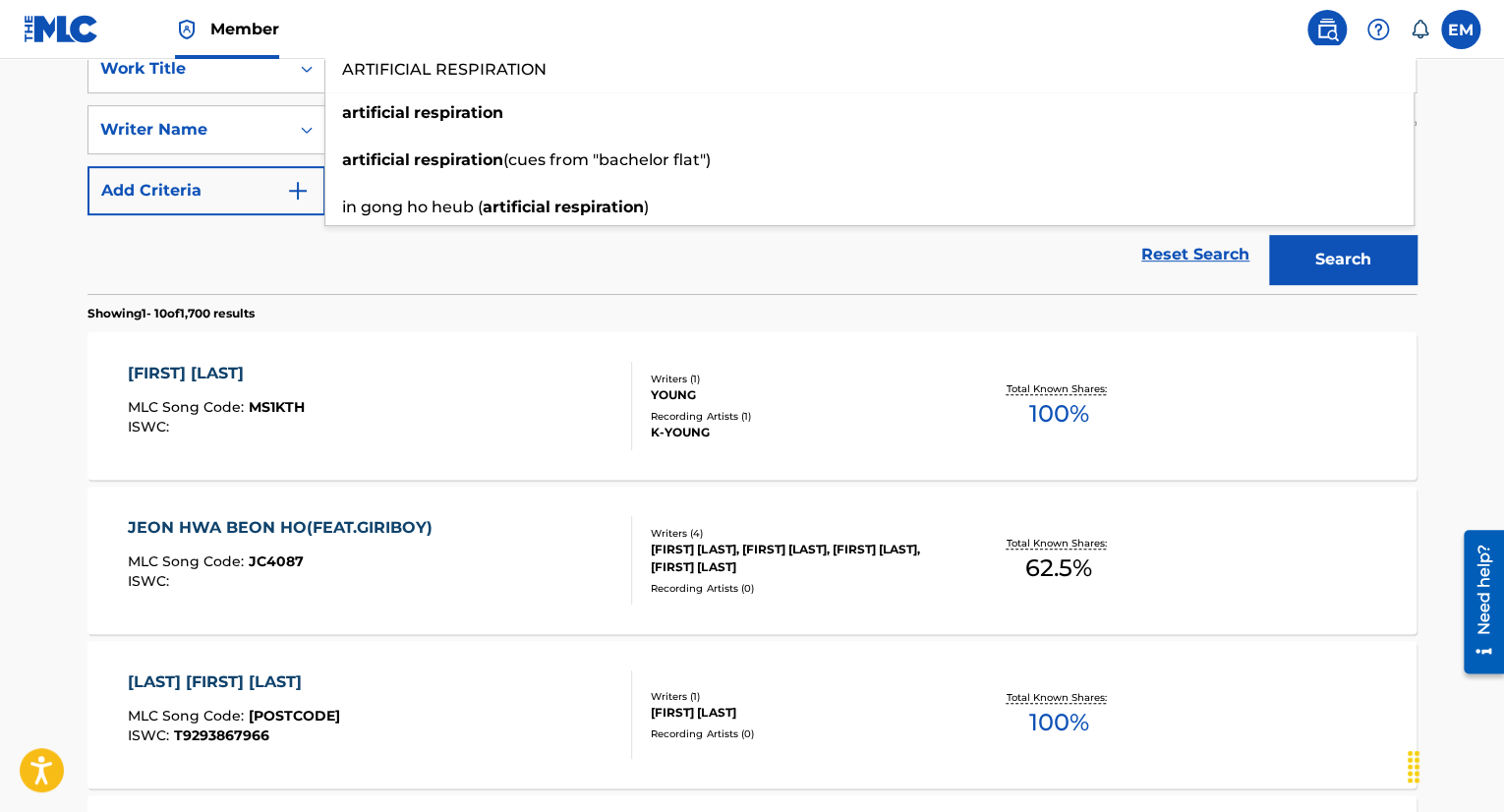 type on "ARTIFICIAL RESPIRATION" 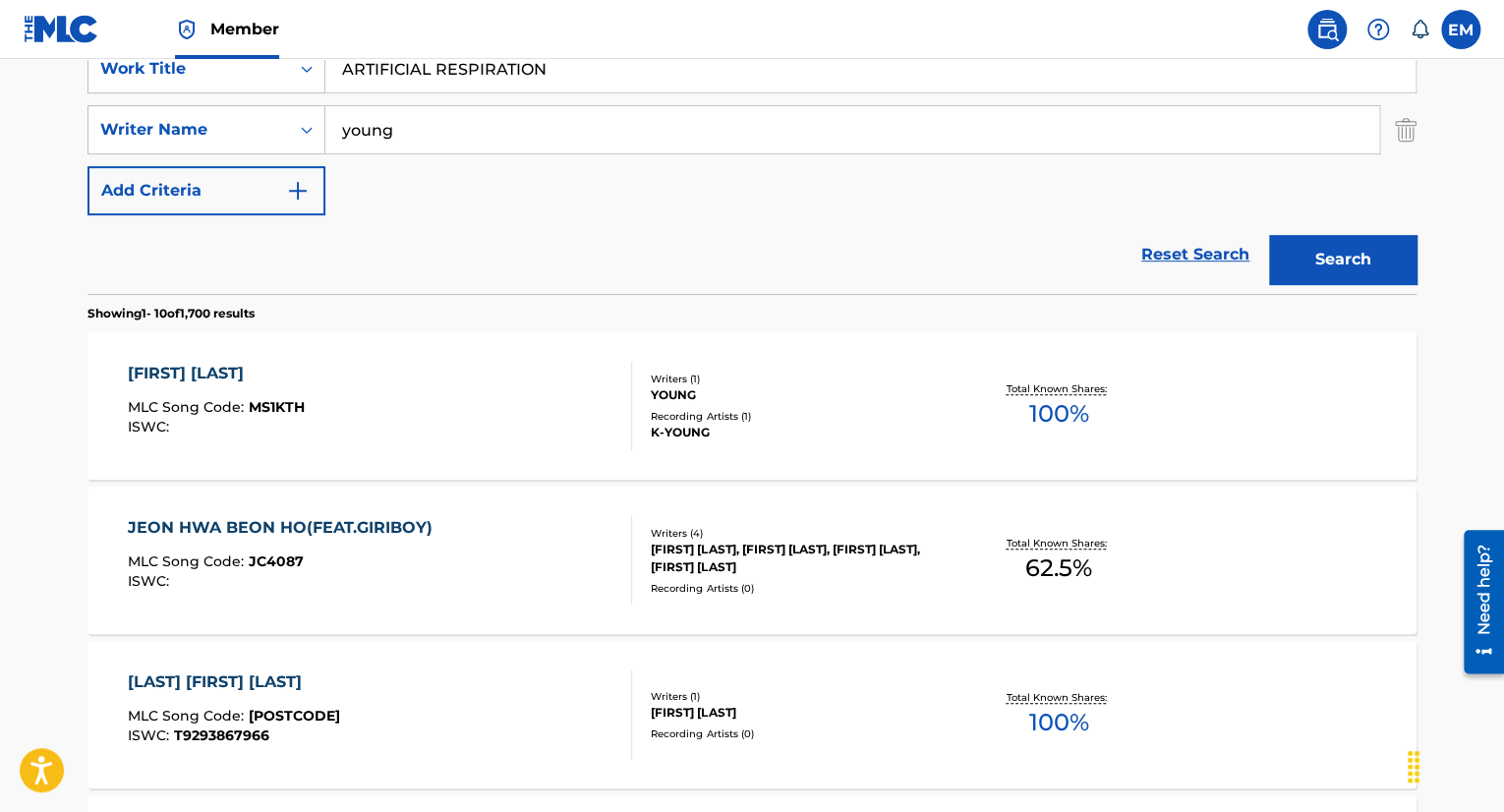 click on "Search" at bounding box center [1343, 260] 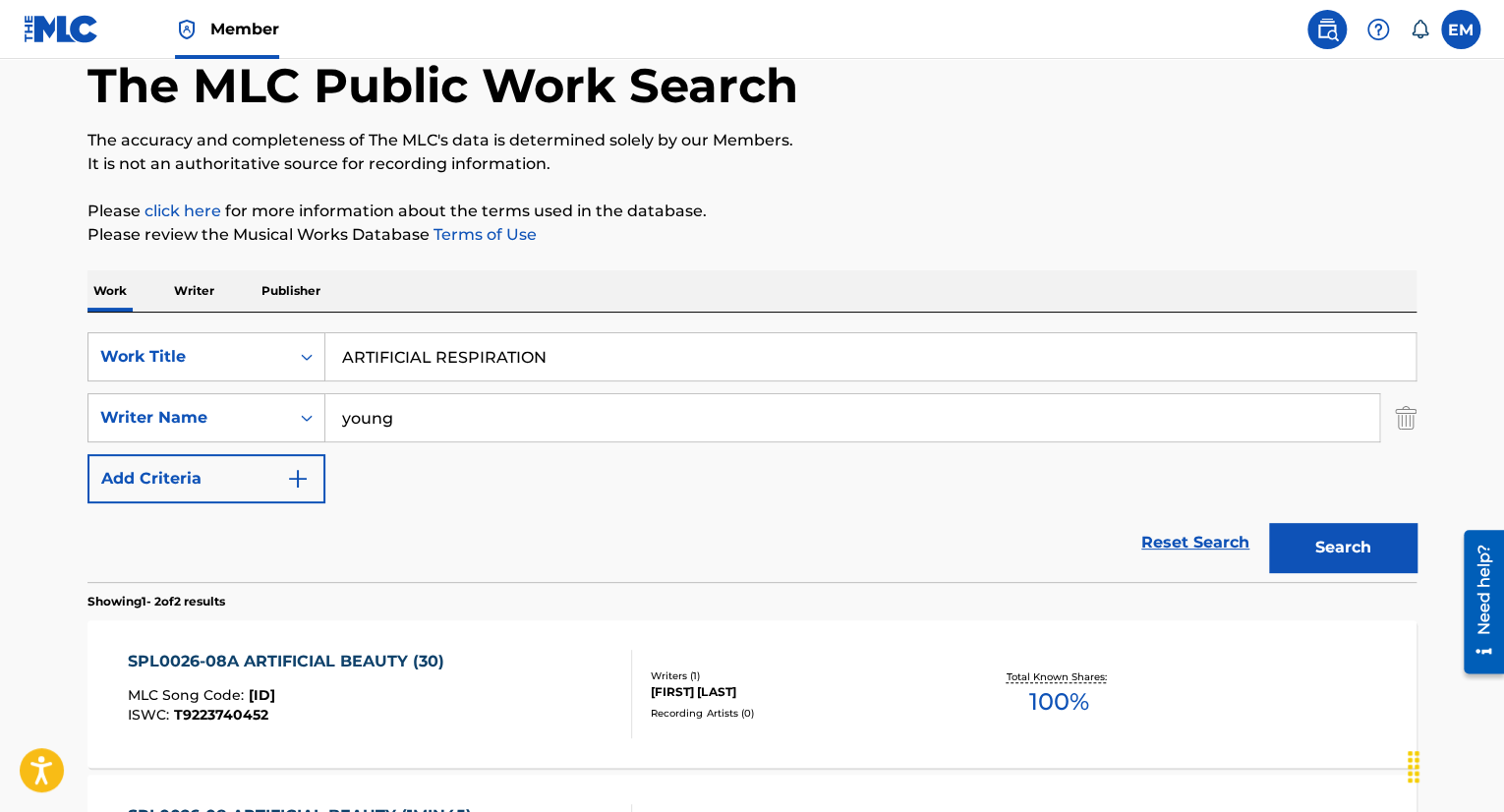 scroll, scrollTop: 393, scrollLeft: 0, axis: vertical 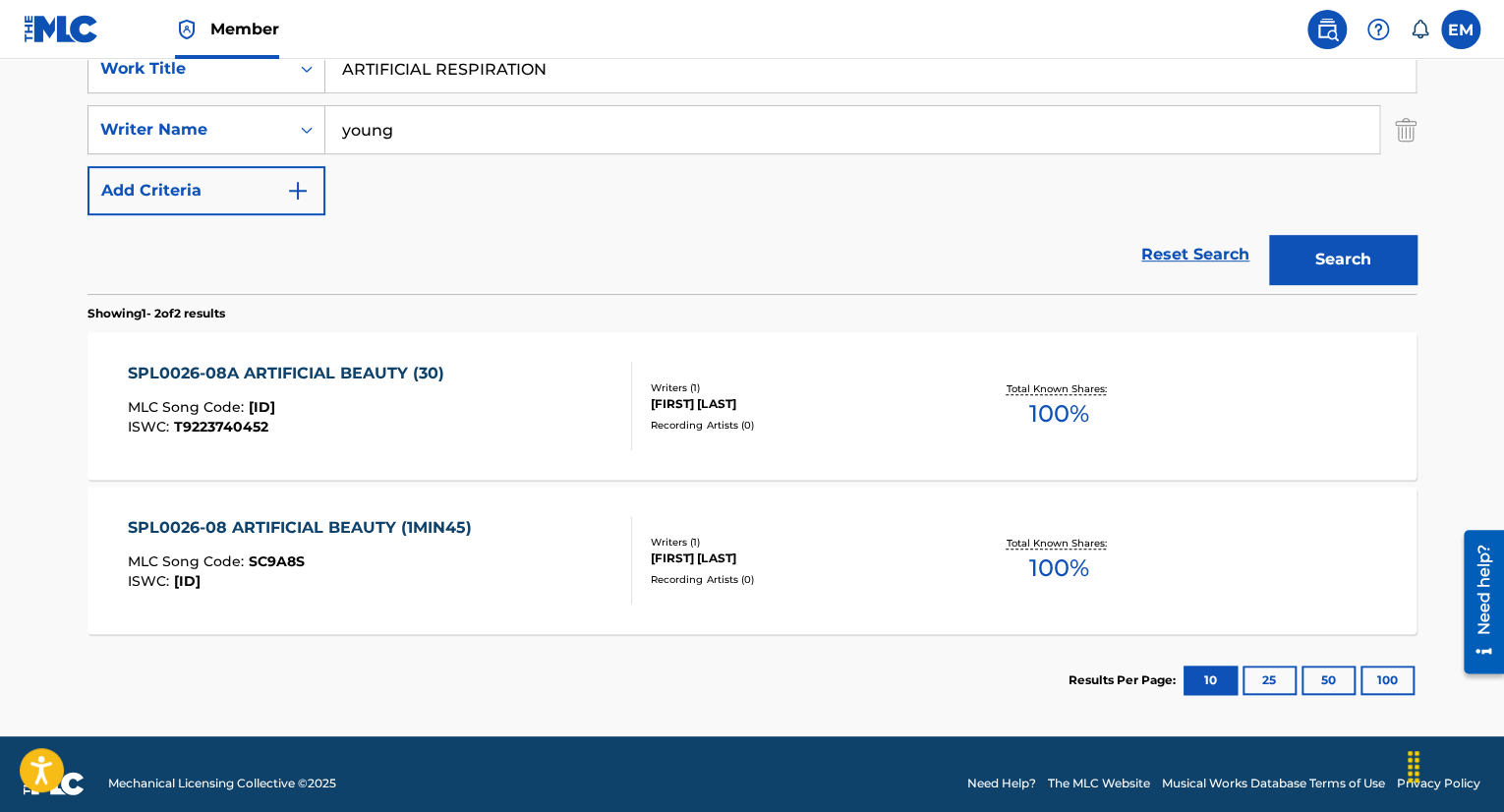 click on "young" at bounding box center (852, 130) 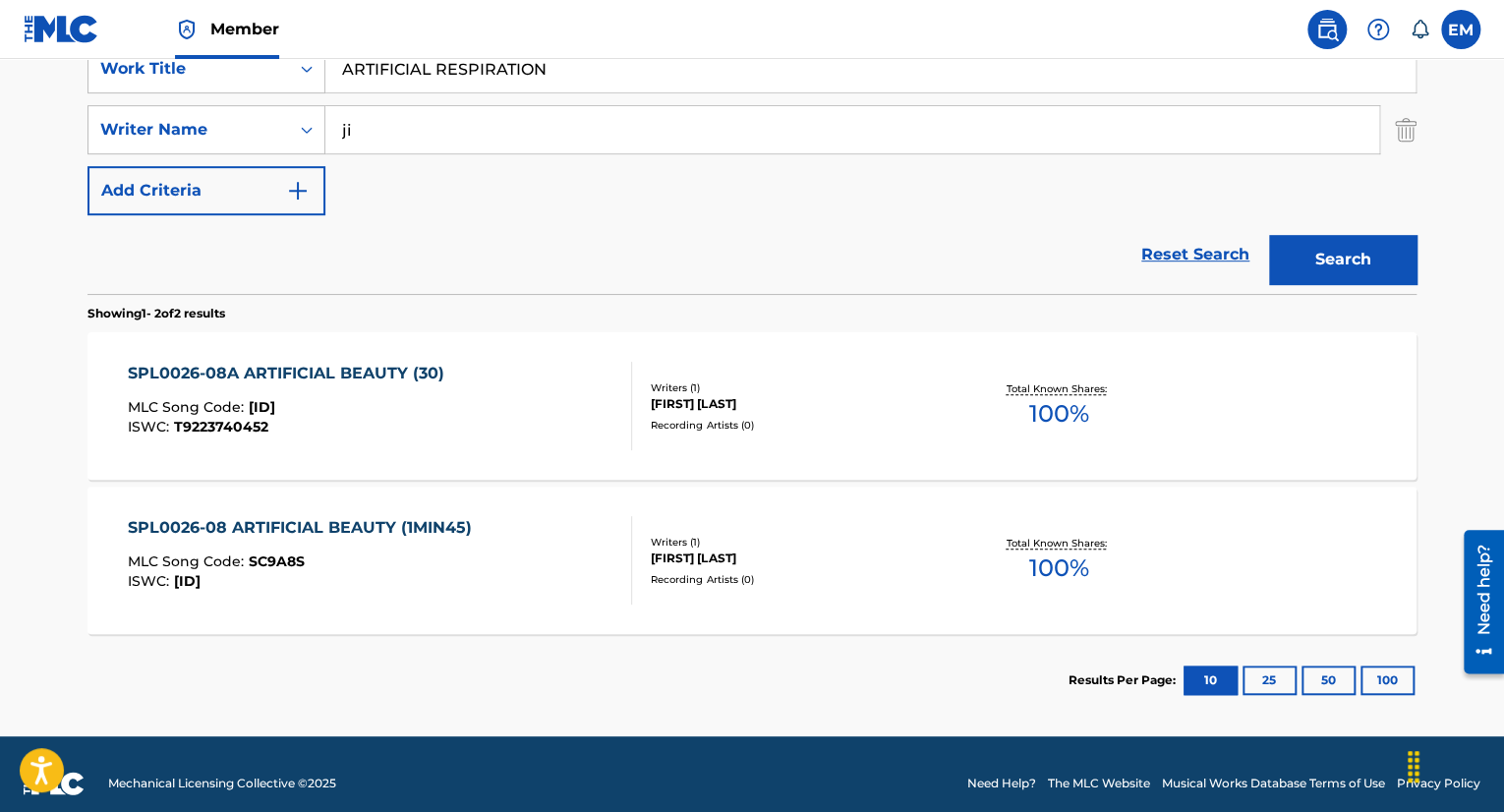 click on "Search" at bounding box center [1343, 260] 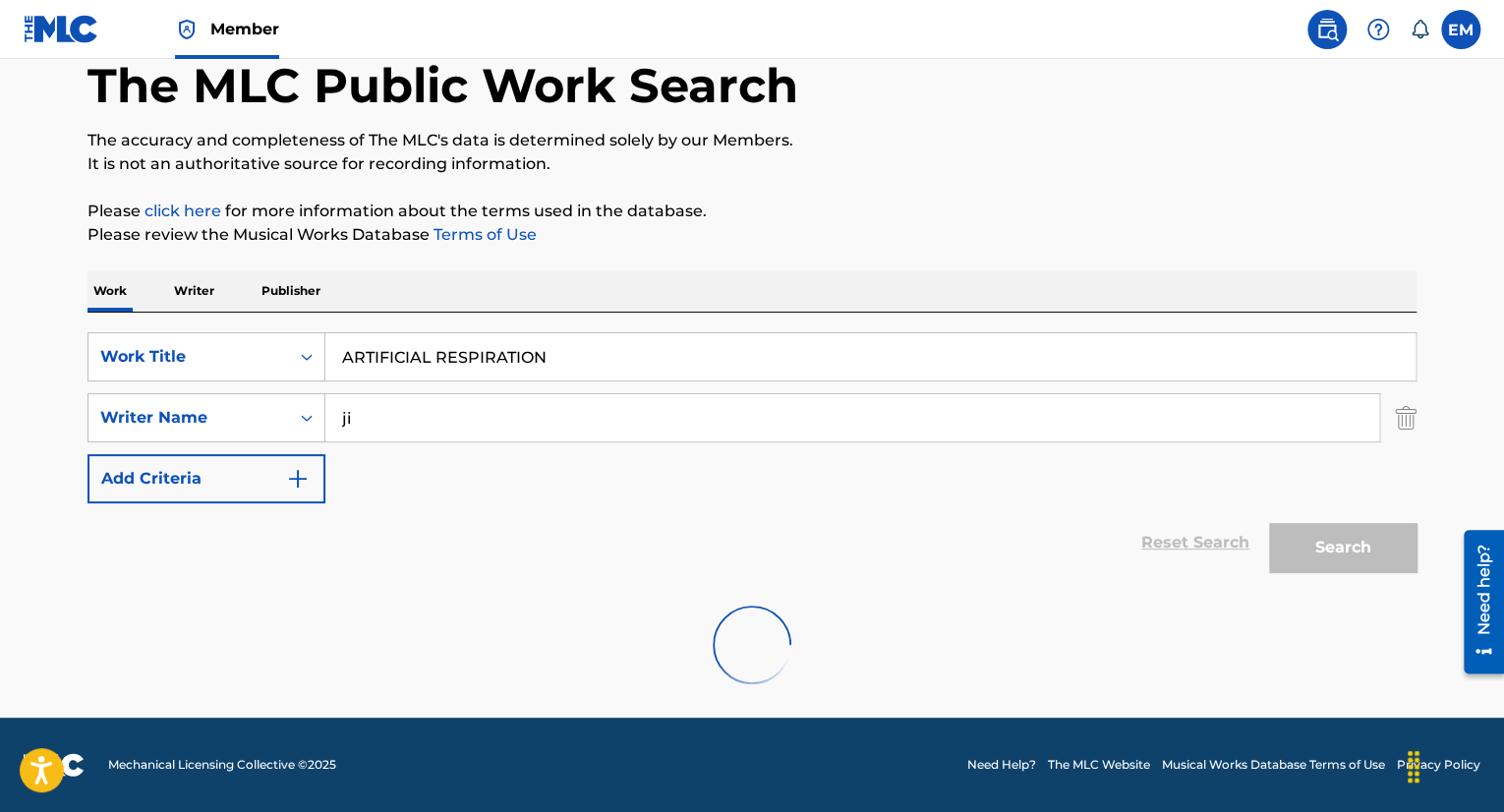 scroll, scrollTop: 393, scrollLeft: 0, axis: vertical 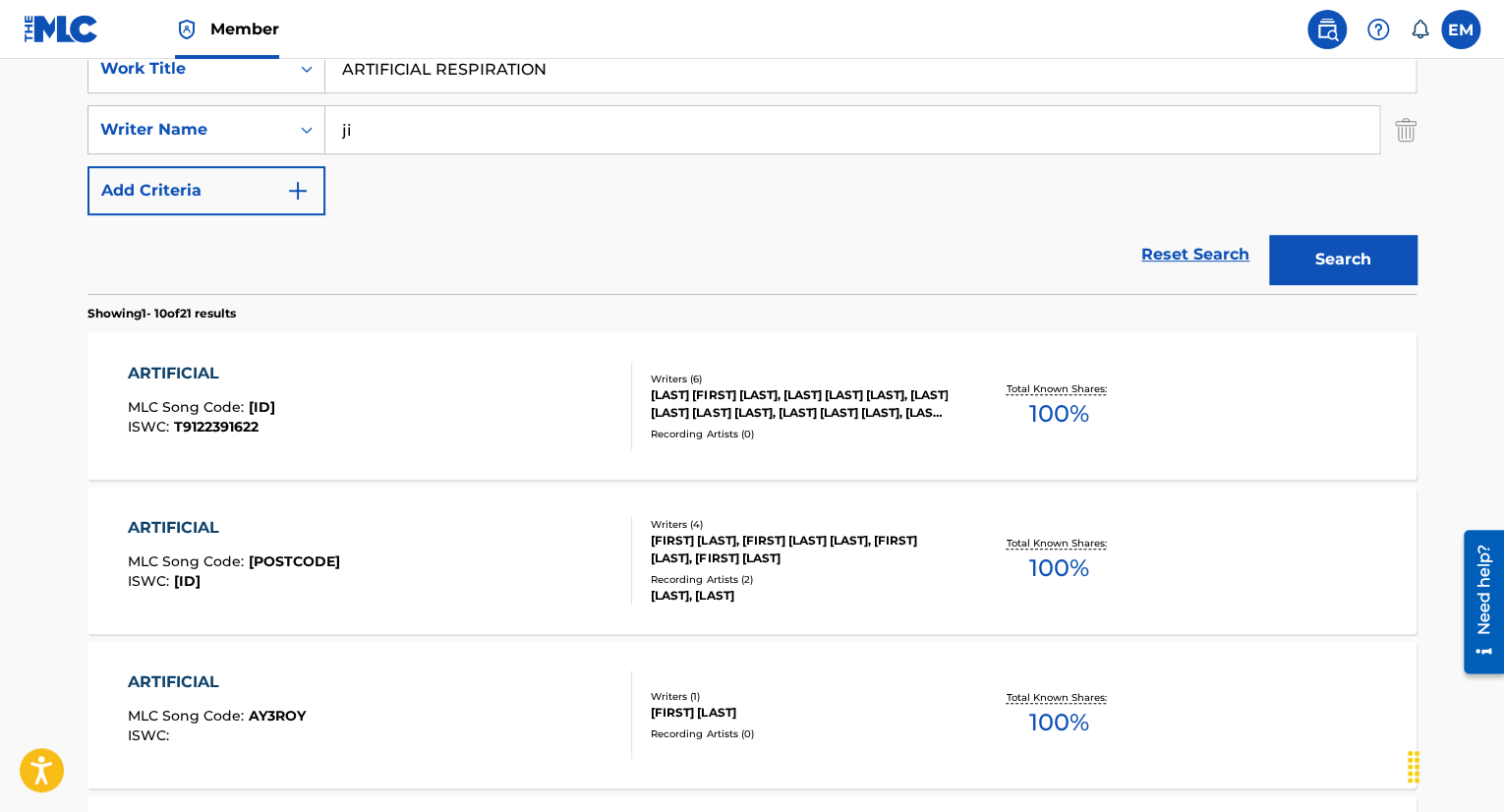click on "ji" at bounding box center (852, 130) 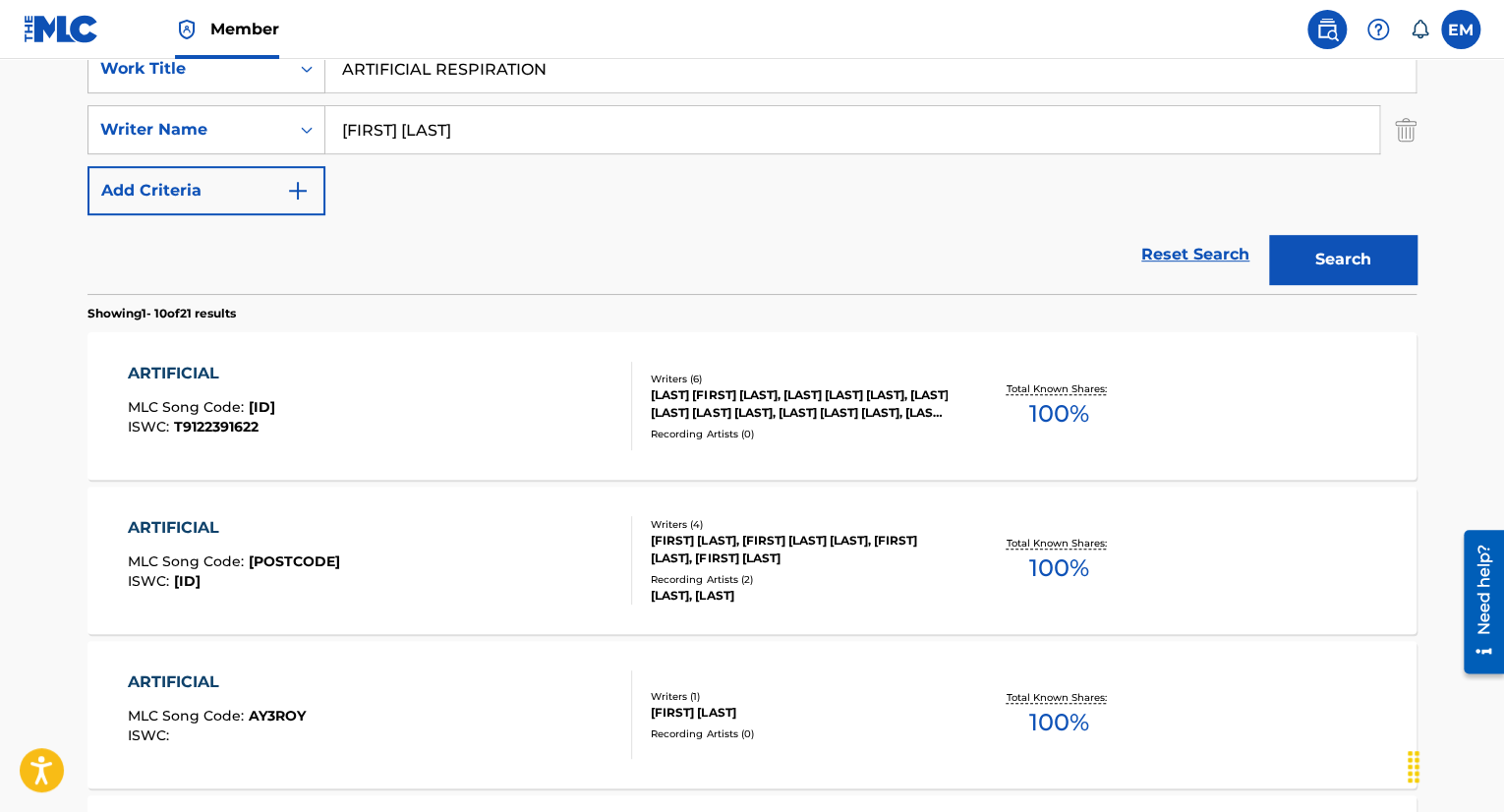 click on "Search" at bounding box center (1343, 260) 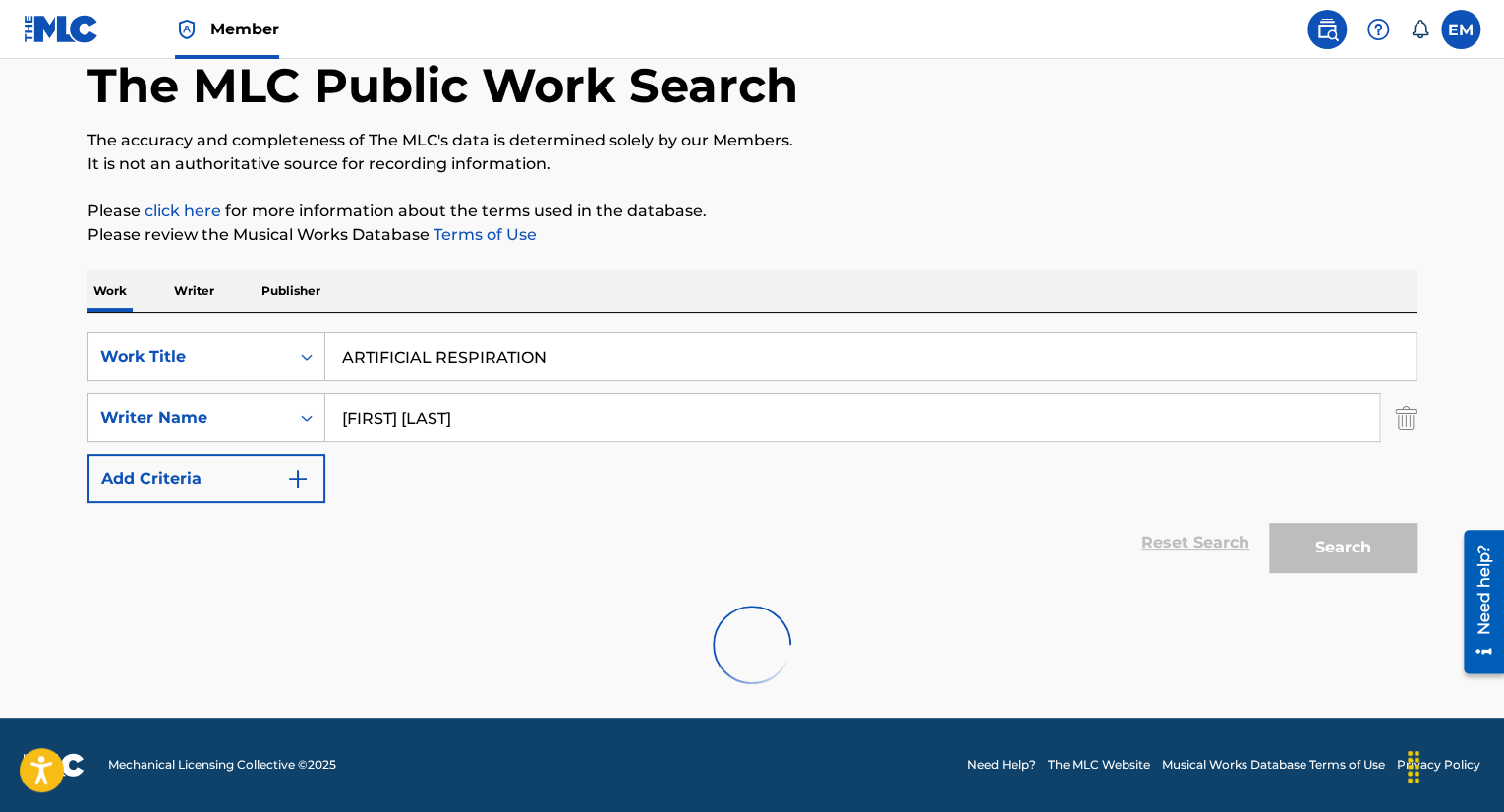 scroll, scrollTop: 41, scrollLeft: 0, axis: vertical 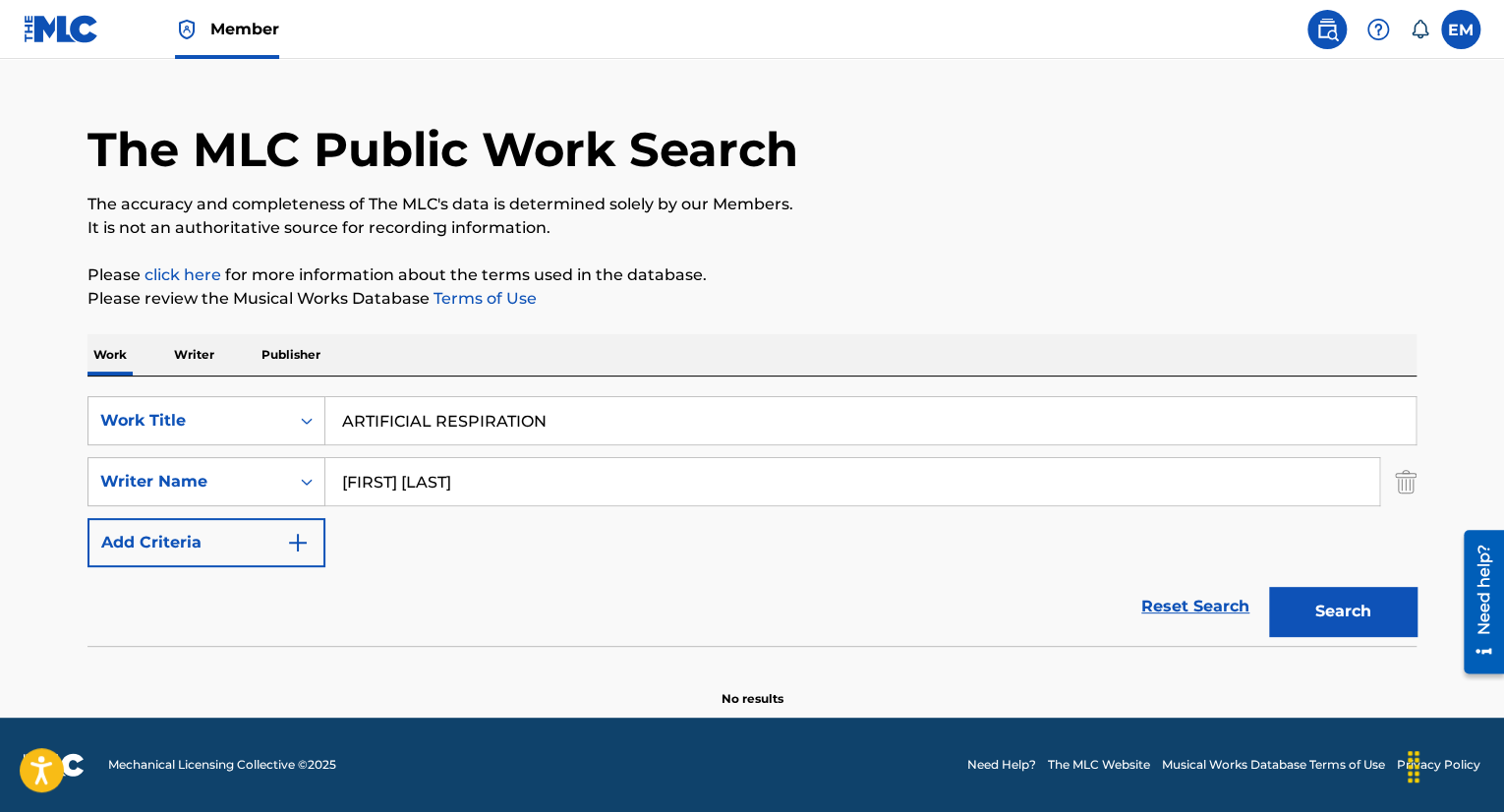 click on "[FIRST] [LAST]" at bounding box center (852, 482) 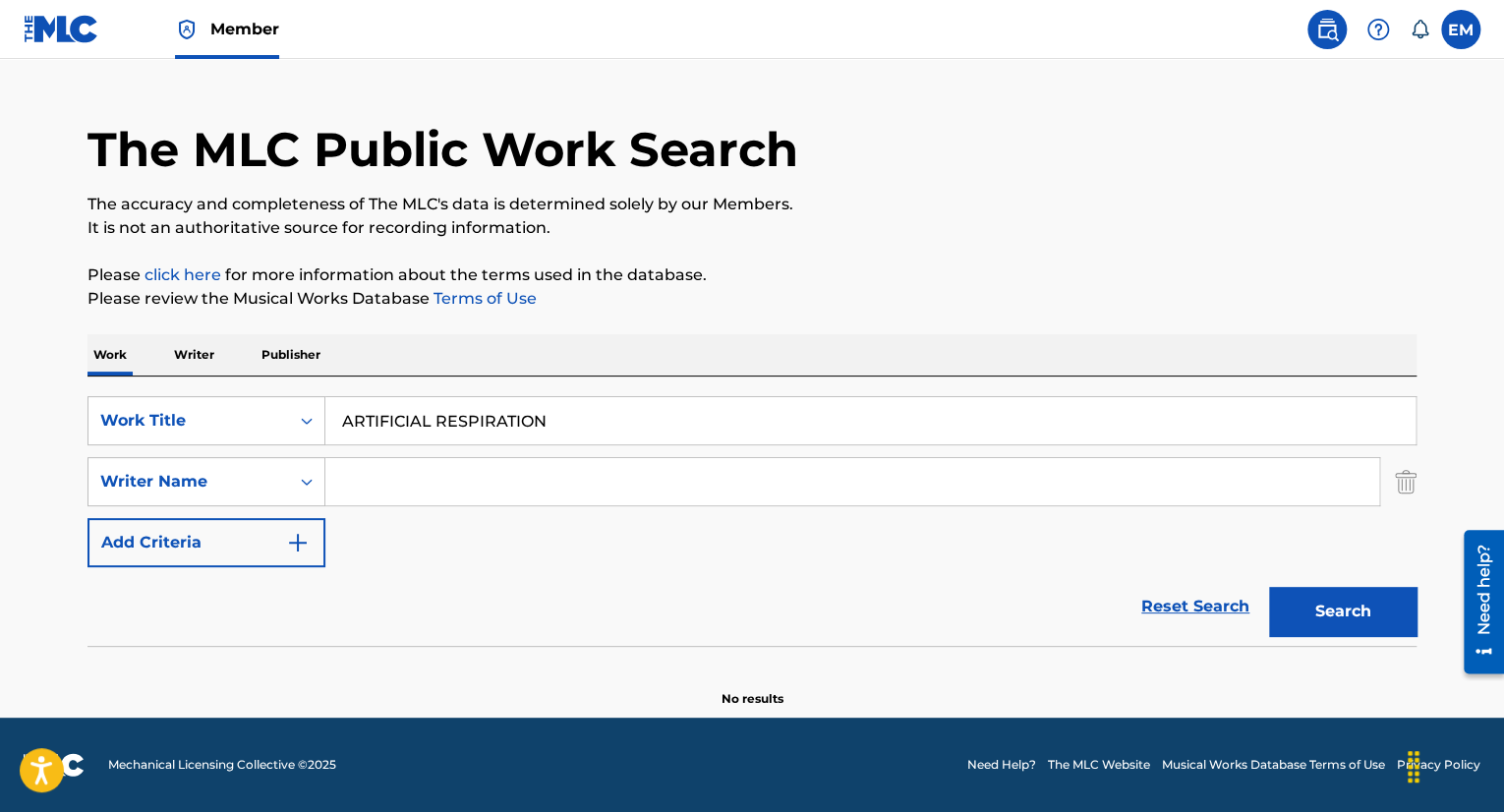 type 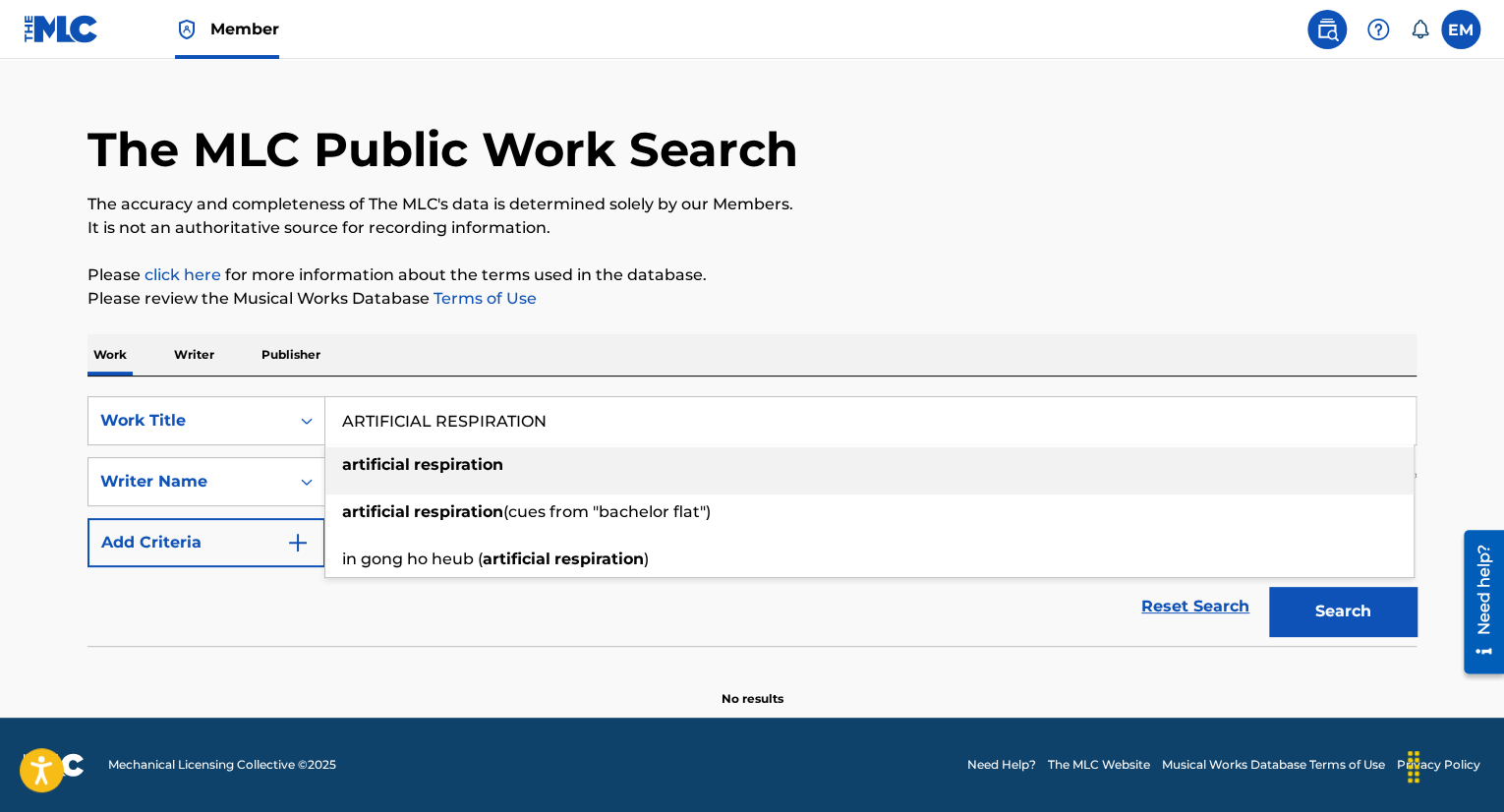 click on "ARTIFICIAL RESPIRATION" at bounding box center [870, 421] 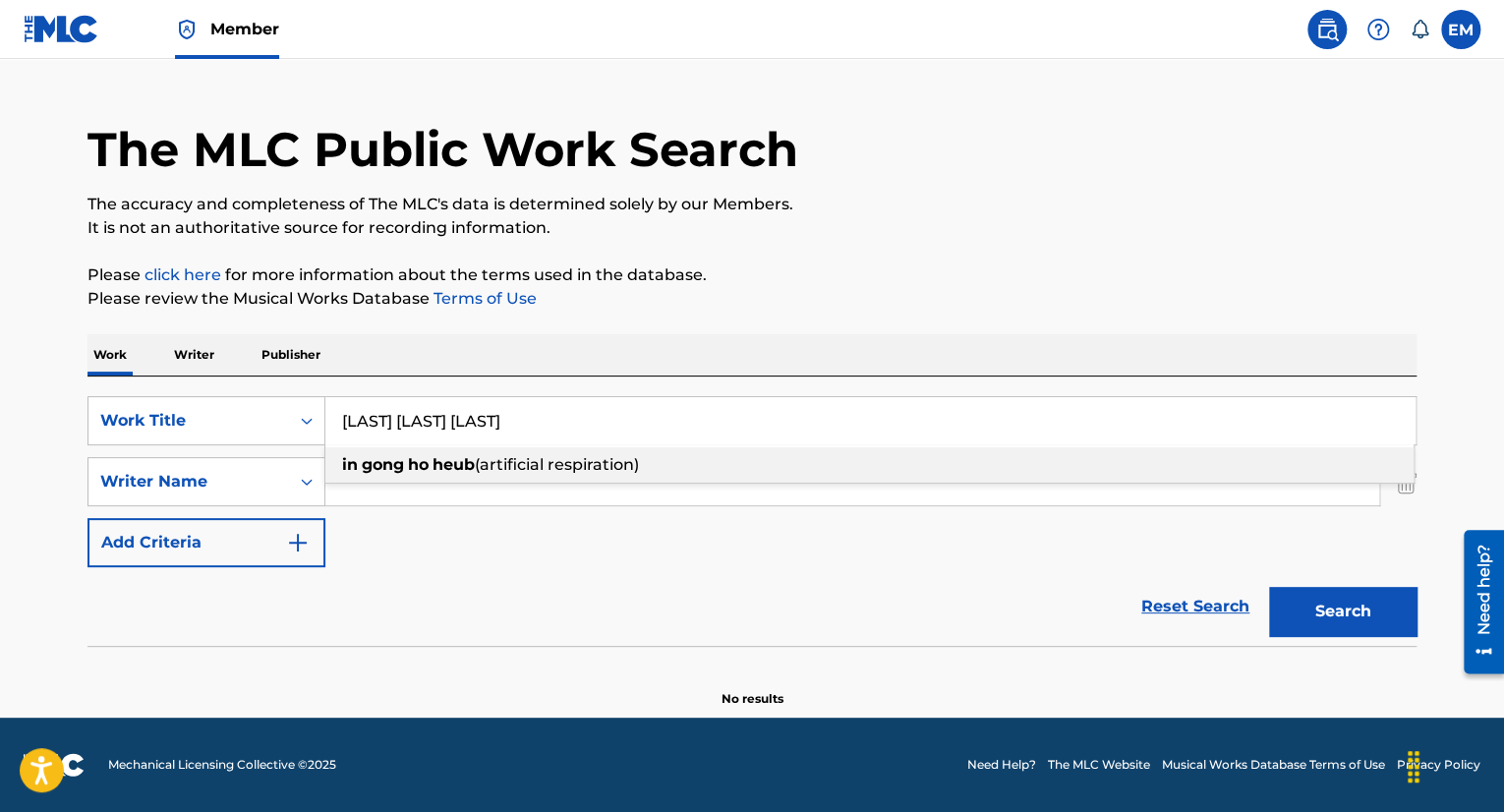 type on "[LAST] [LAST] [LAST]" 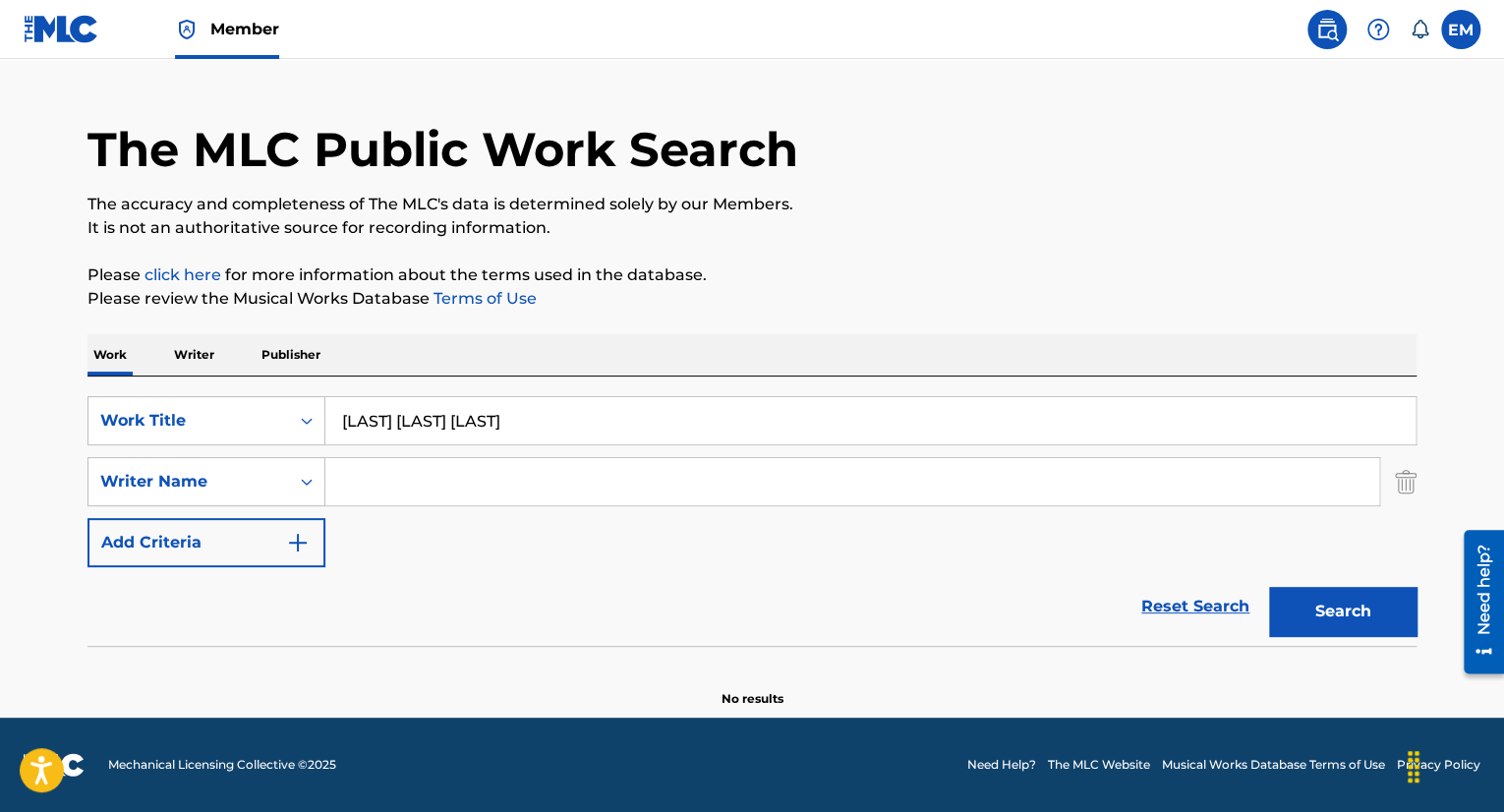click at bounding box center [852, 482] 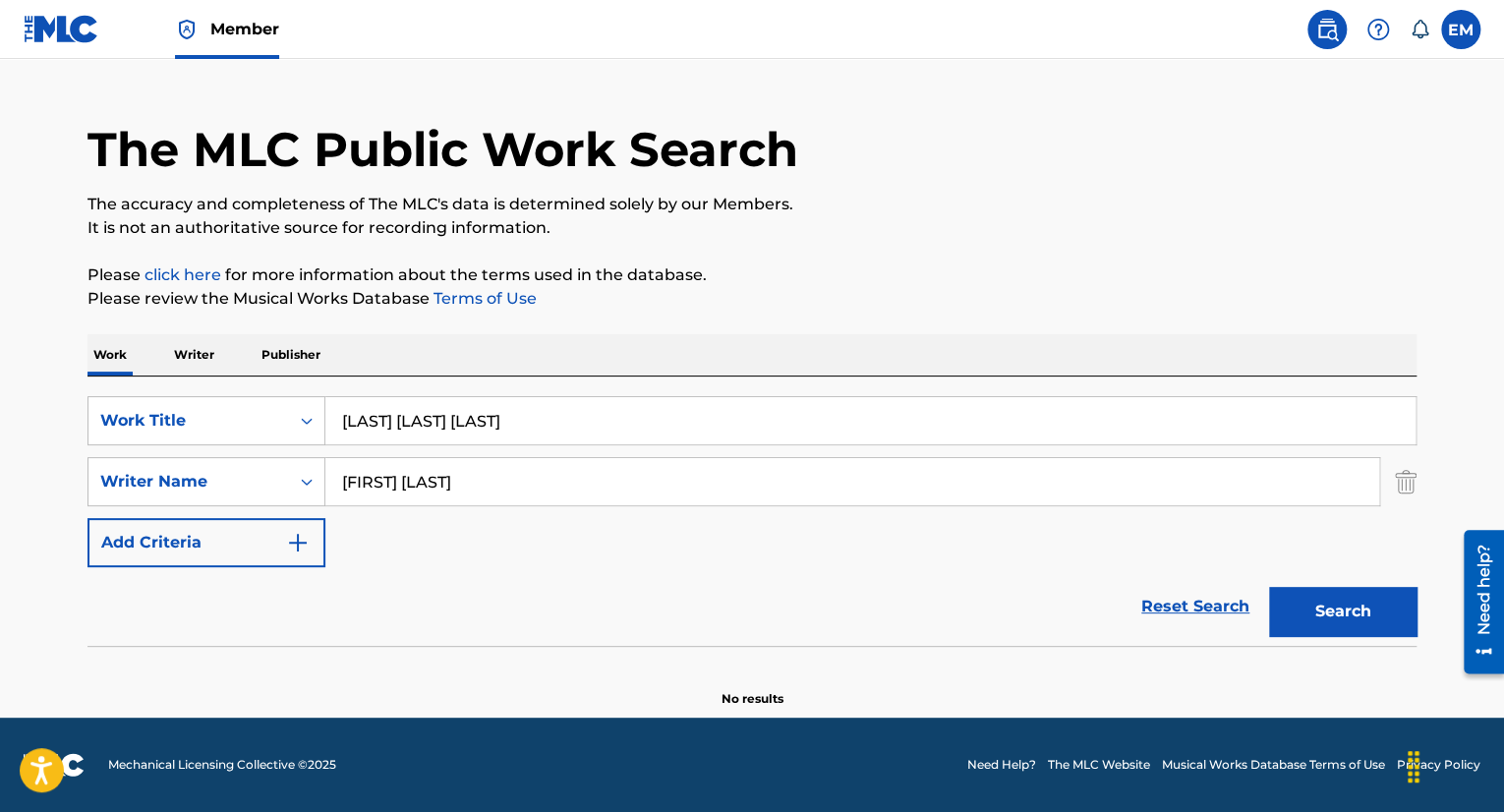 type on "[FIRST] [LAST]" 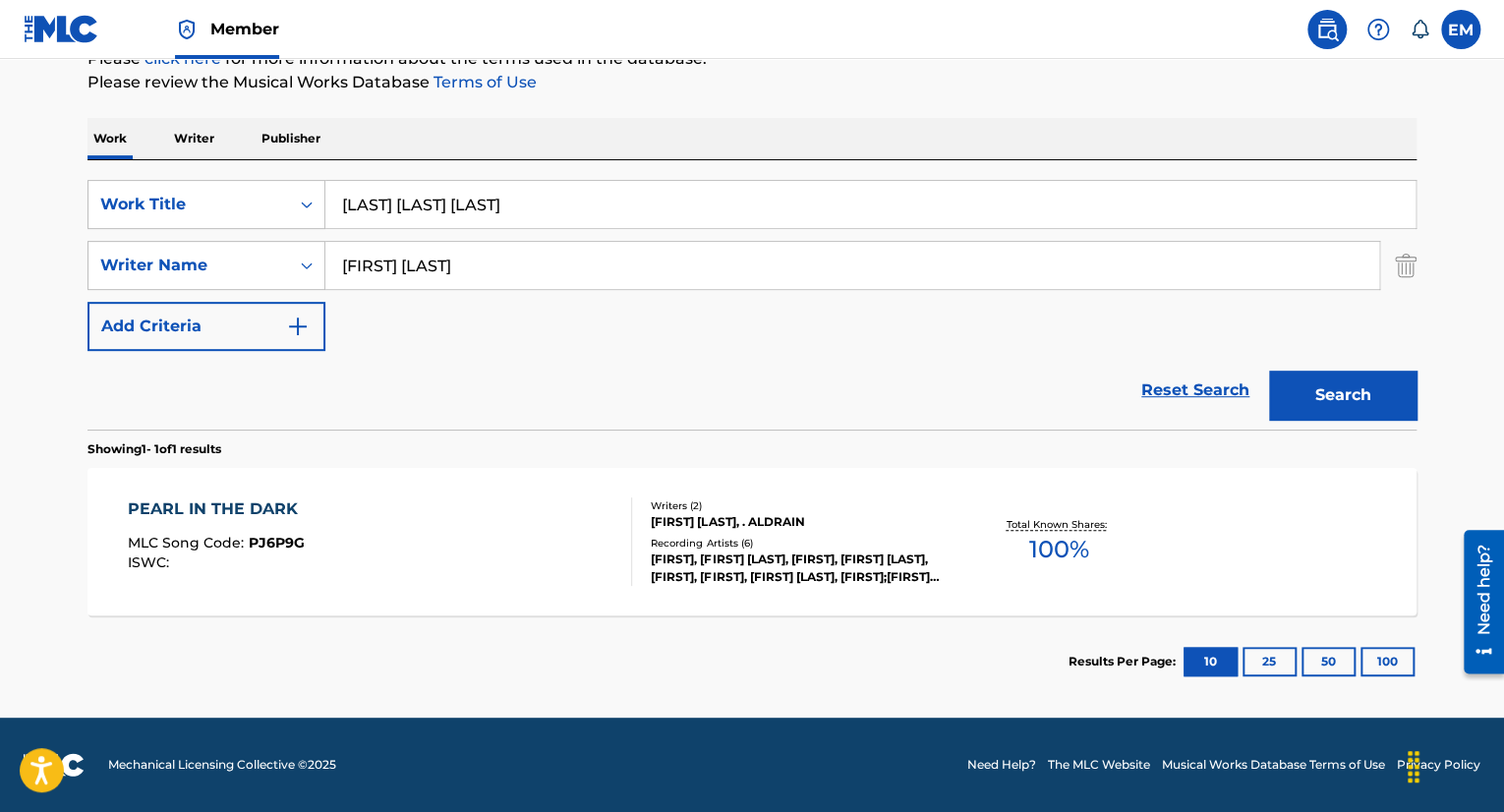 scroll, scrollTop: 0, scrollLeft: 0, axis: both 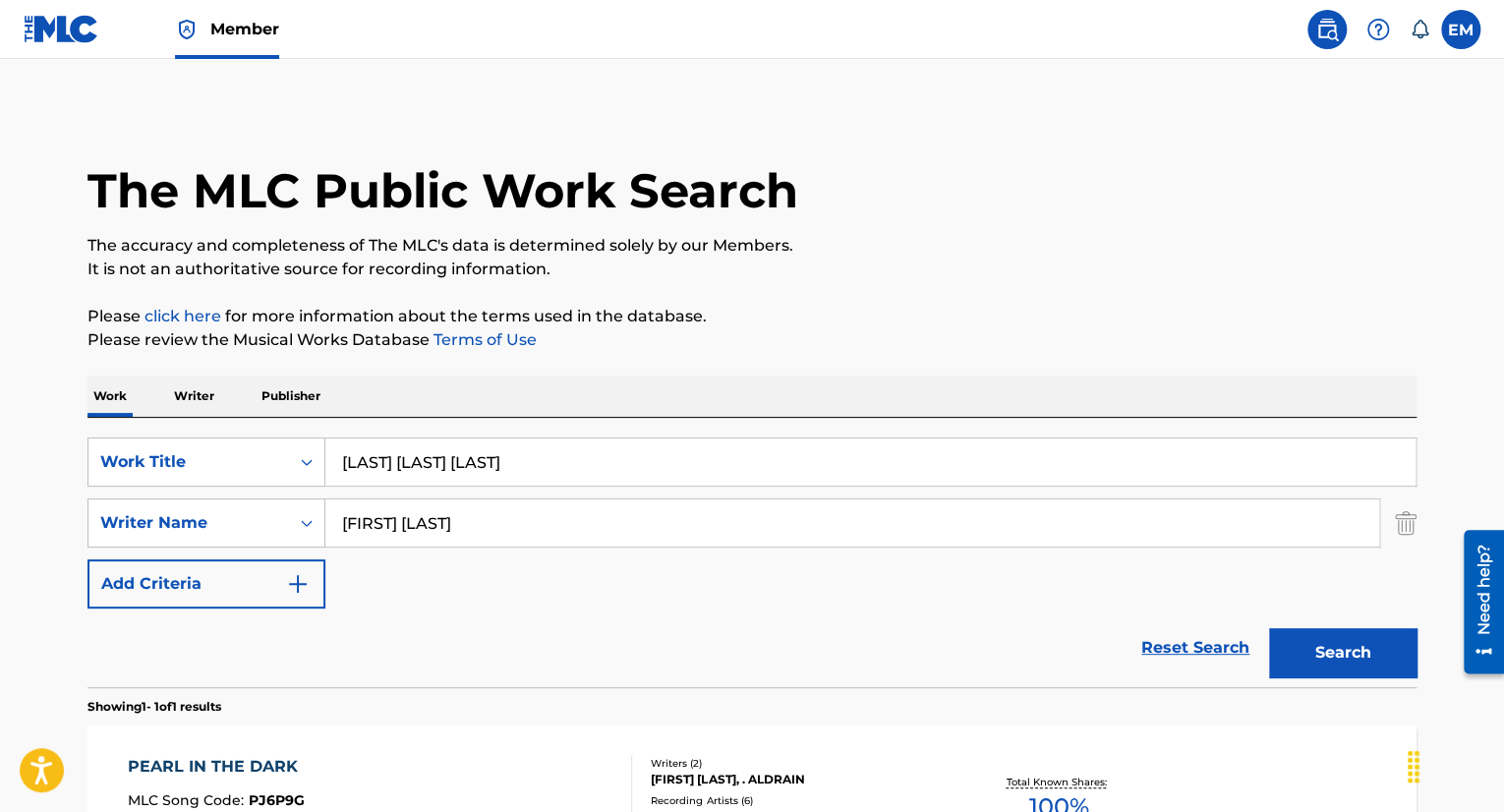 click on "[LAST] [LAST] [LAST]" at bounding box center [871, 462] 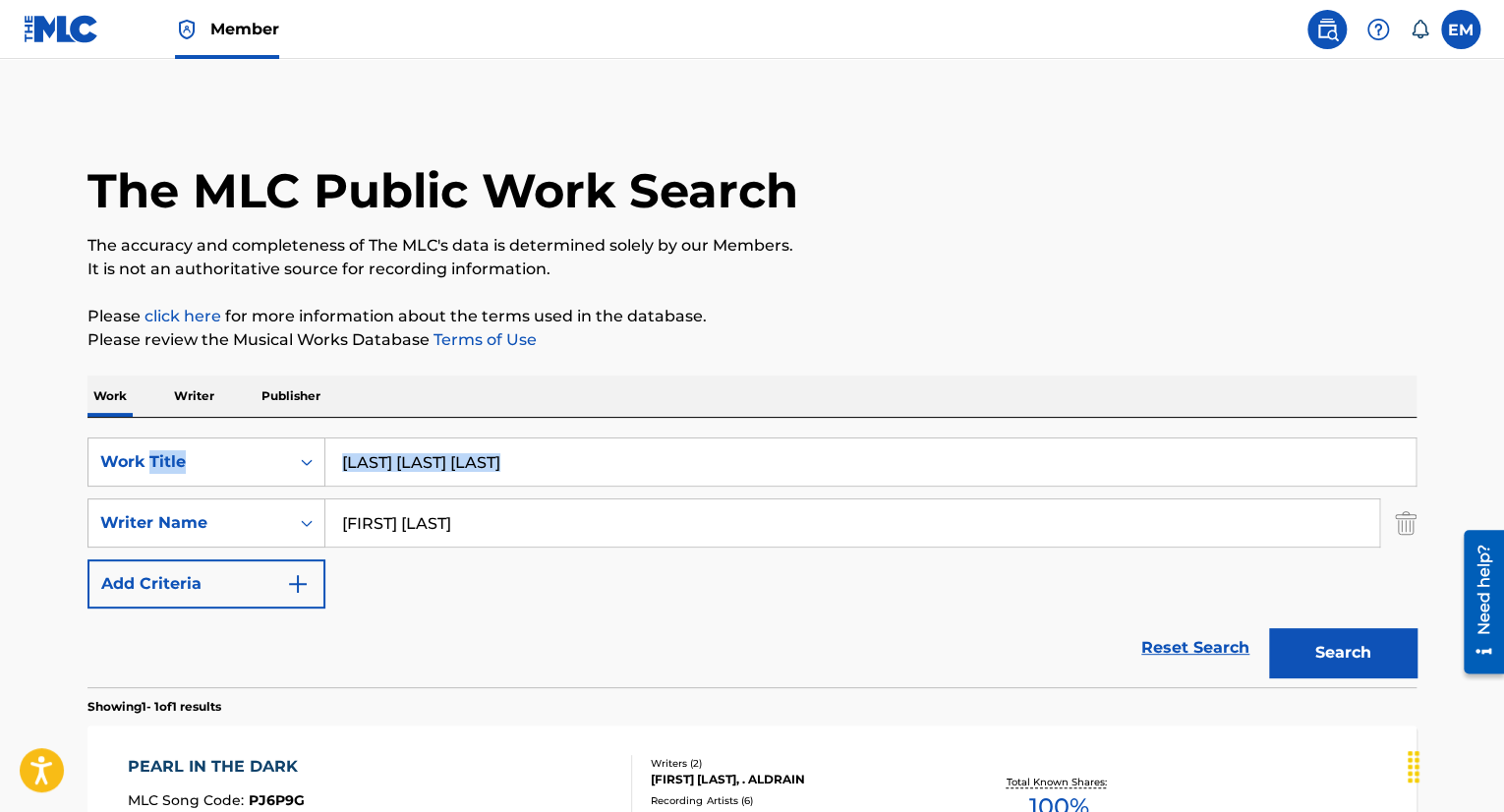 click on "[LAST] [LAST] [LAST]" at bounding box center [871, 462] 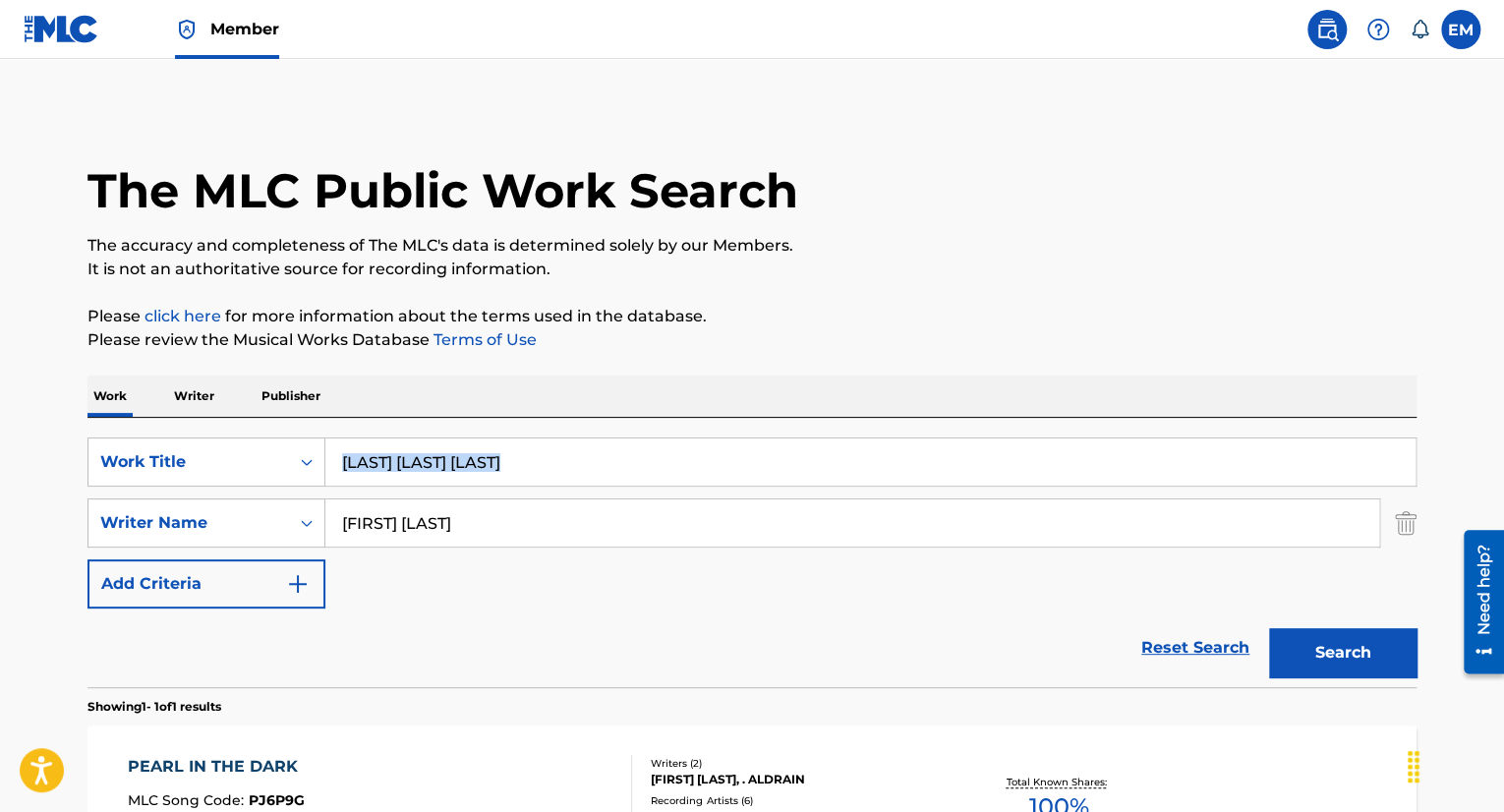 click on "[LAST] [LAST] [LAST]" at bounding box center [871, 462] 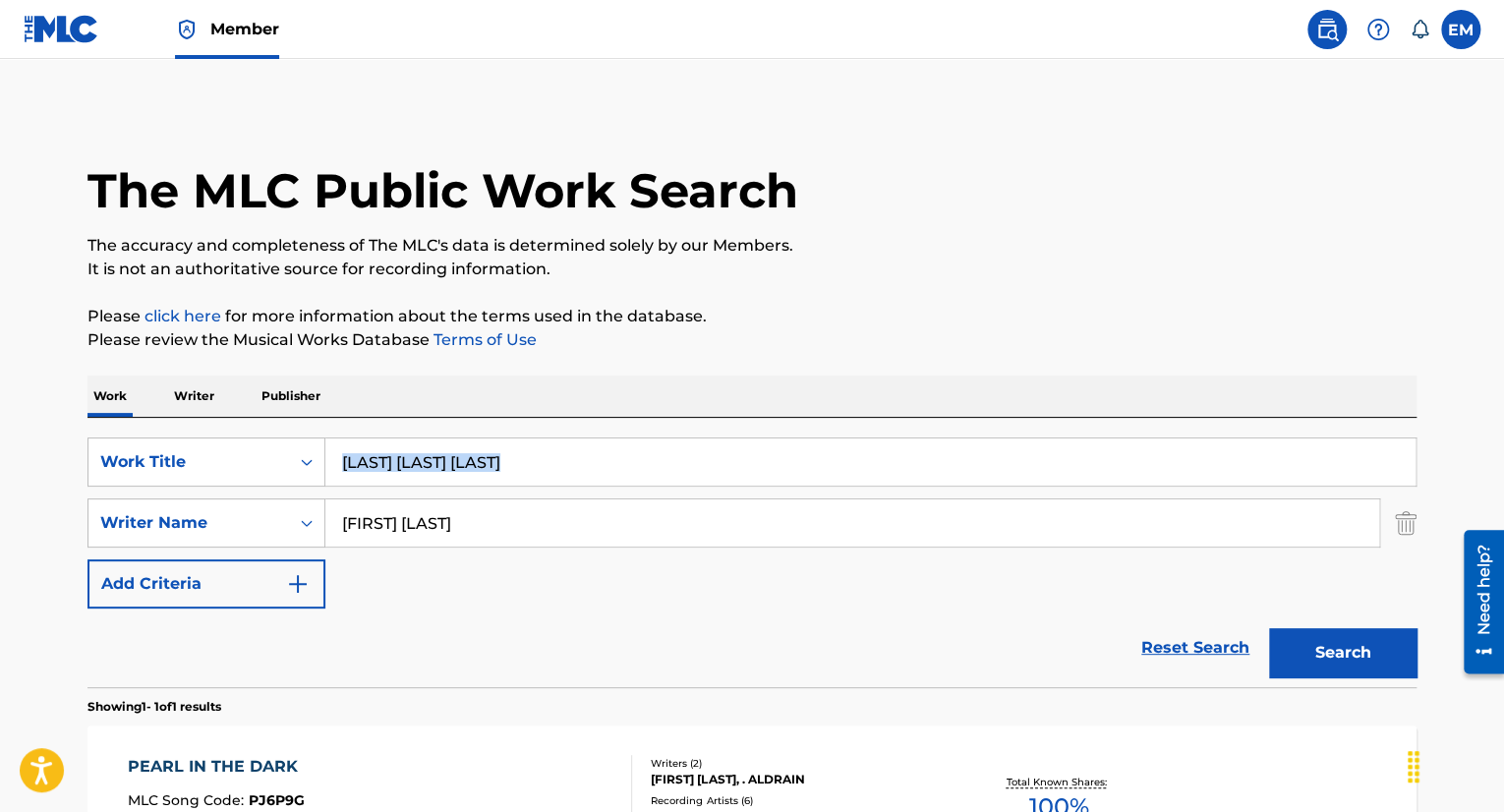 click on "[LAST] [LAST] [LAST]" at bounding box center (870, 462) 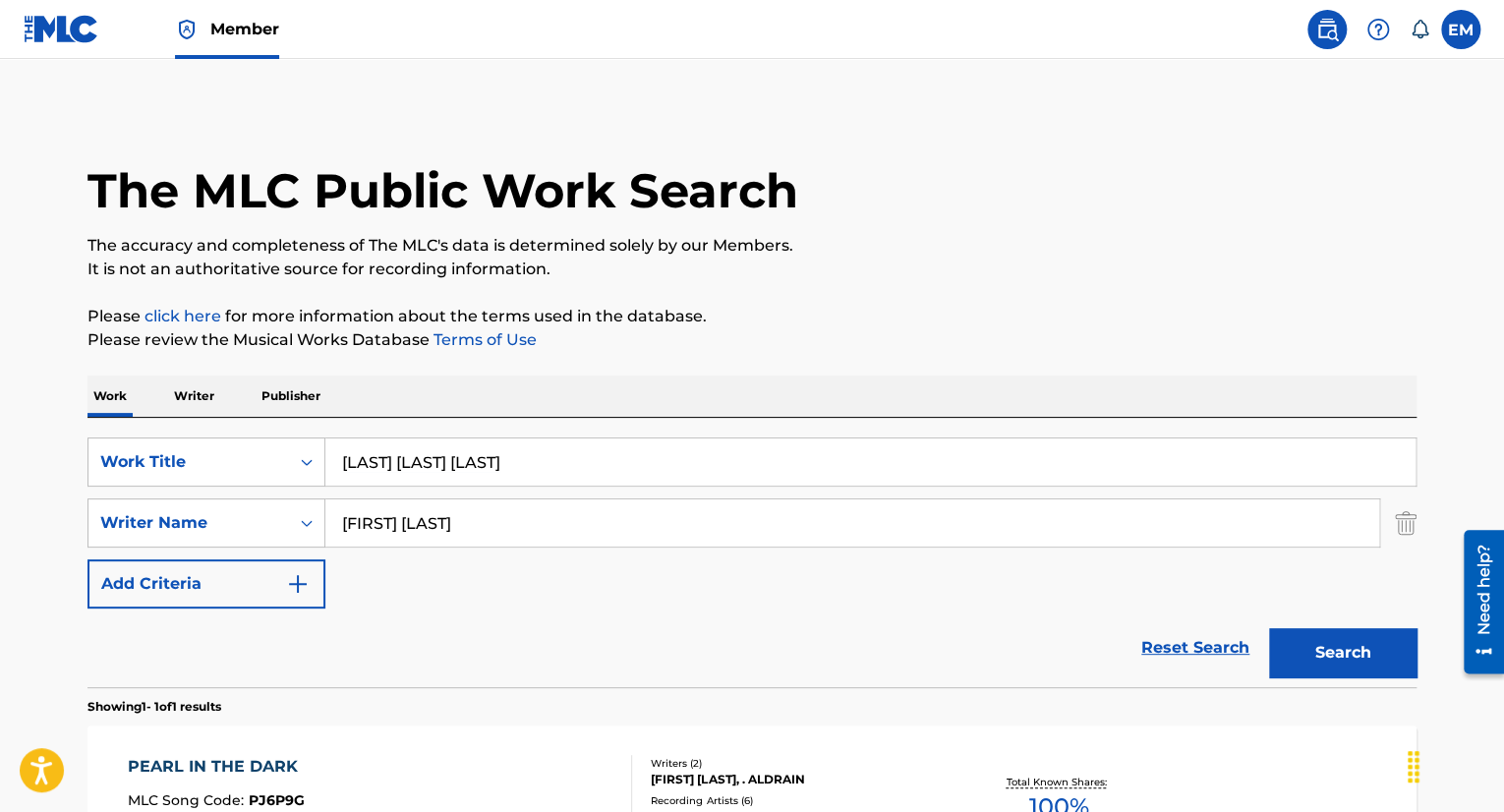 click on "[LAST] [LAST] [LAST]" at bounding box center (870, 462) 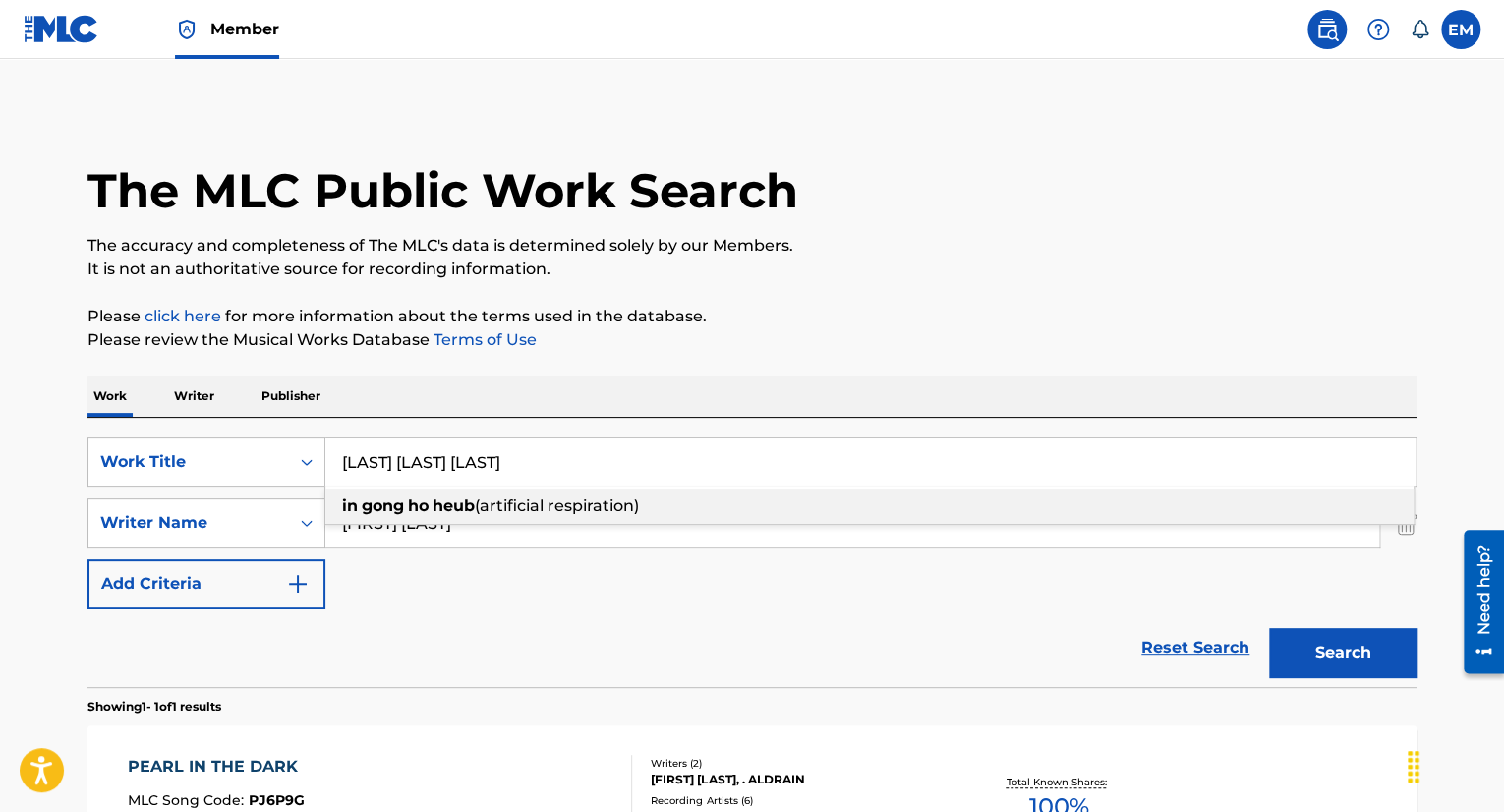 click on "[LAST] [LAST] [LAST]" at bounding box center (870, 462) 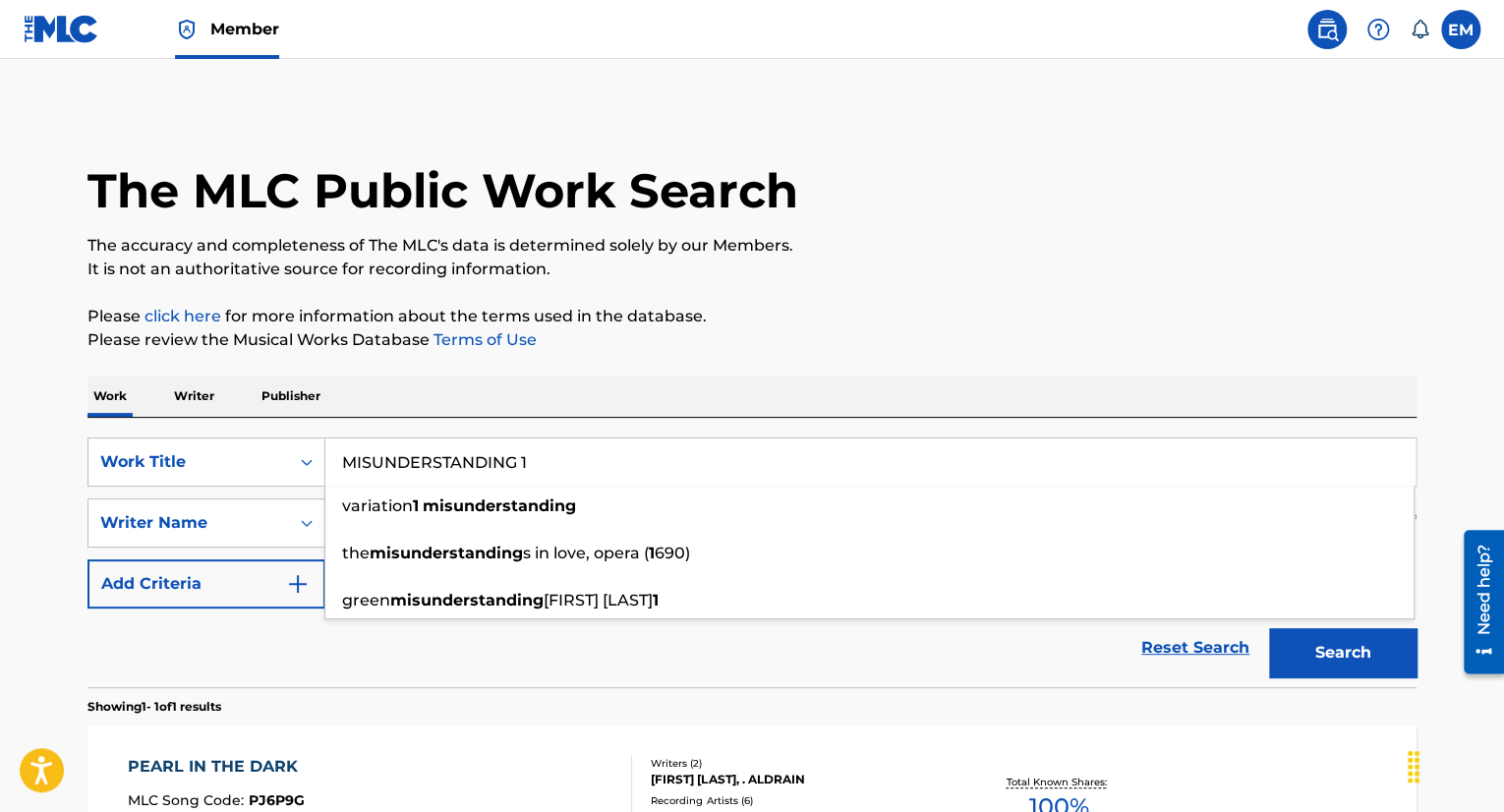type on "MISUNDERSTANDING 1" 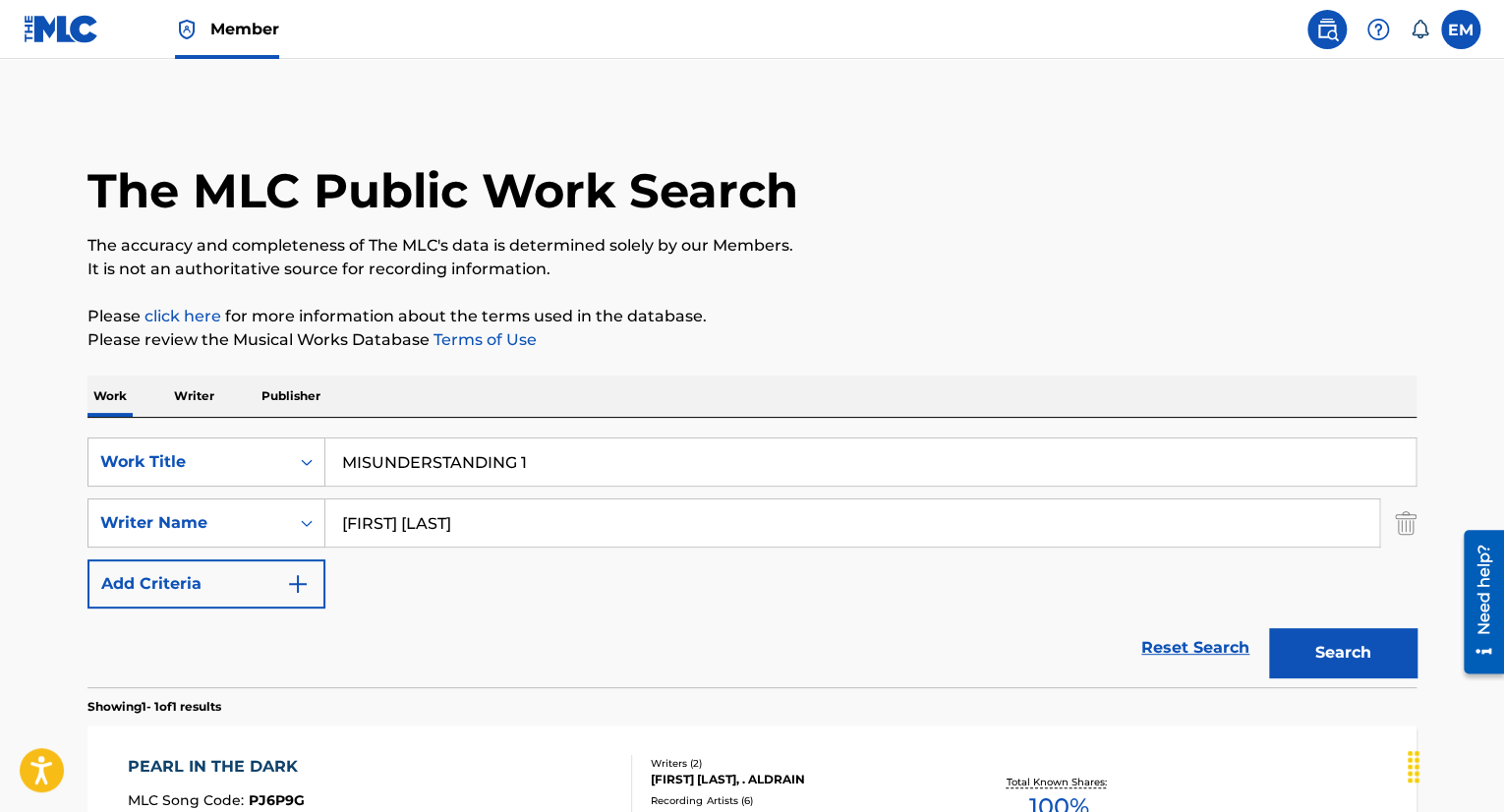 click on "[FIRST] [LAST]" at bounding box center [852, 523] 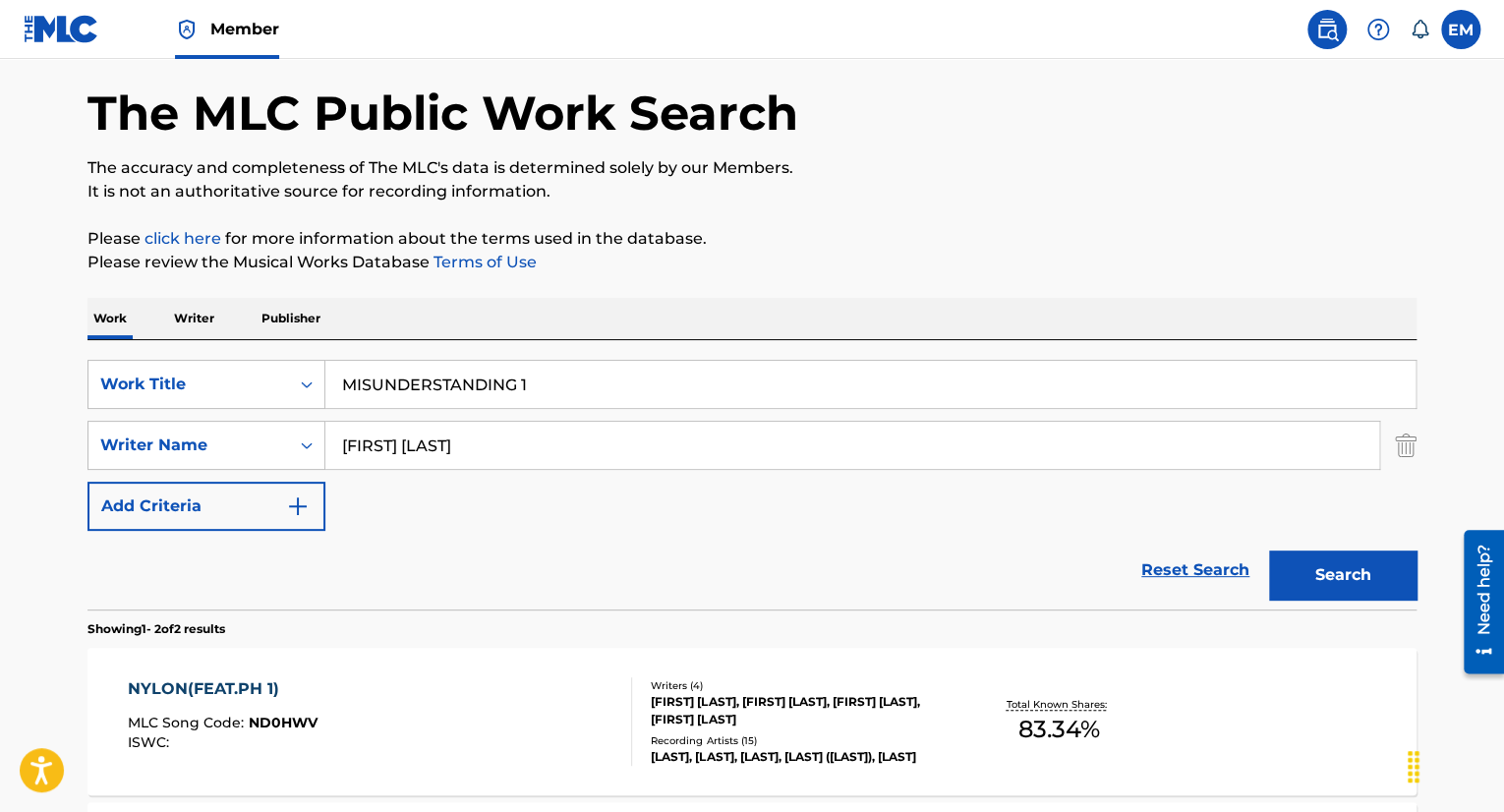 scroll, scrollTop: 77, scrollLeft: 0, axis: vertical 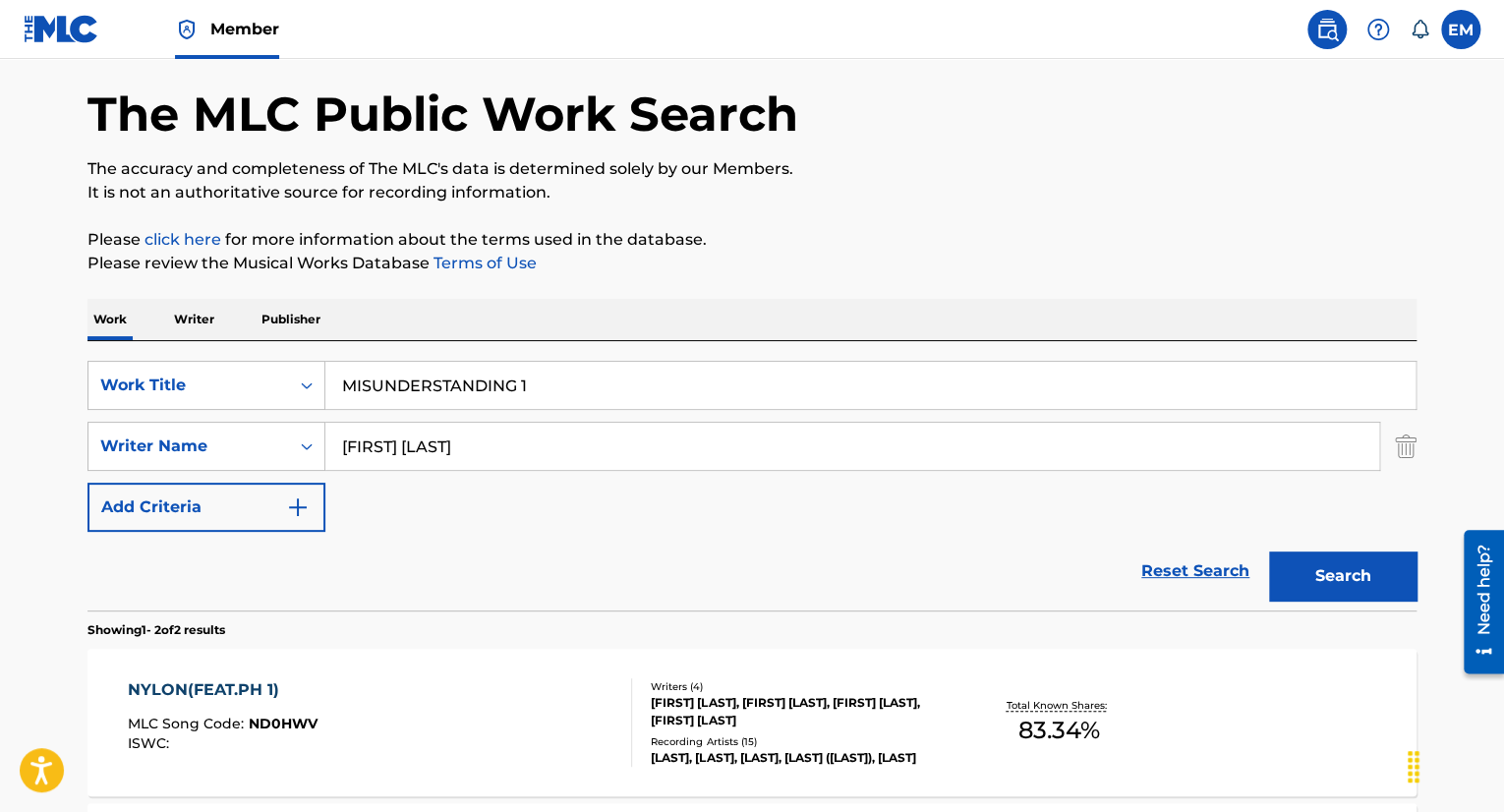 drag, startPoint x: 543, startPoint y: 381, endPoint x: 353, endPoint y: 370, distance: 190.3182 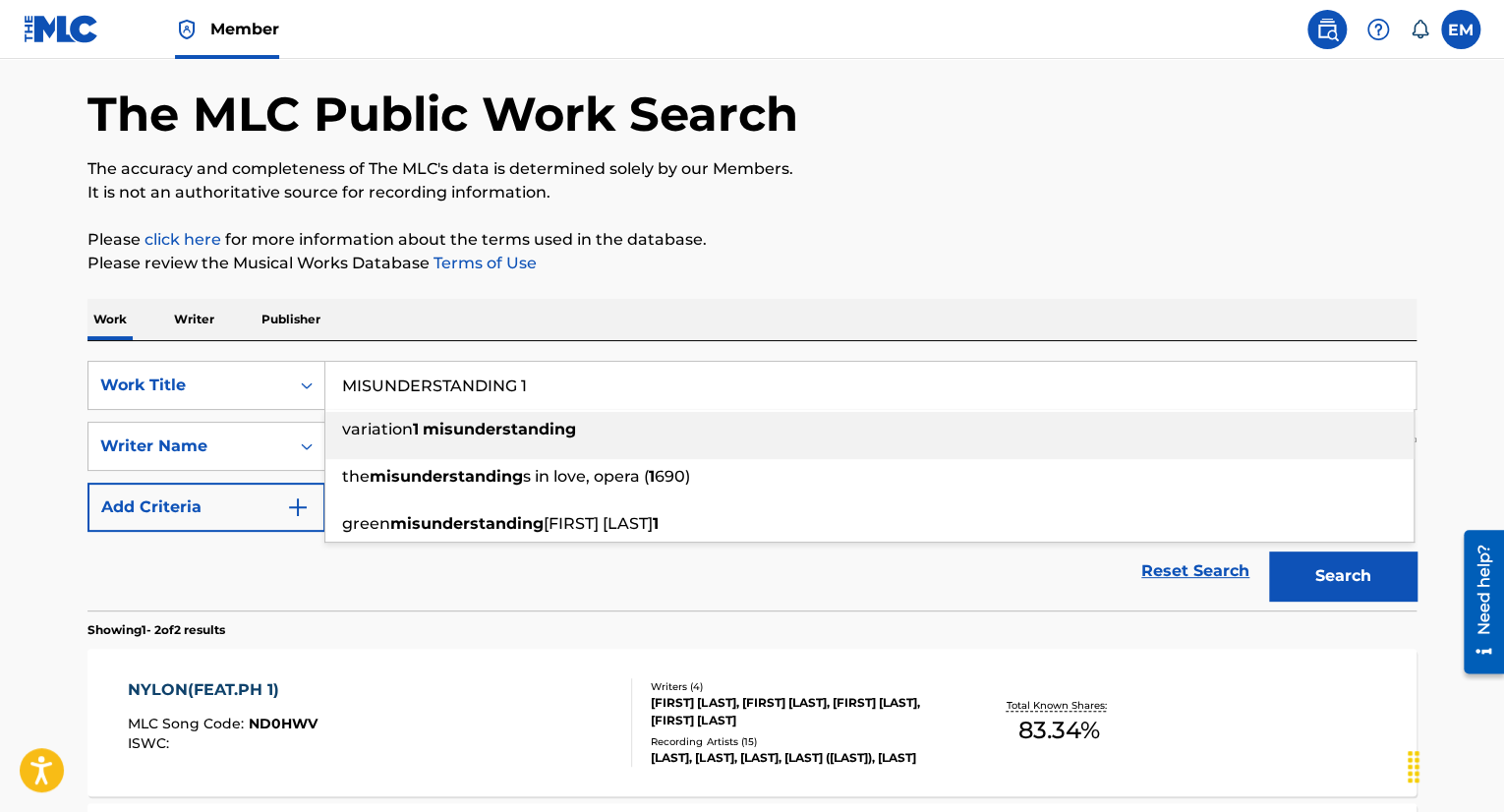 paste on "[FIRST] [LAST]" 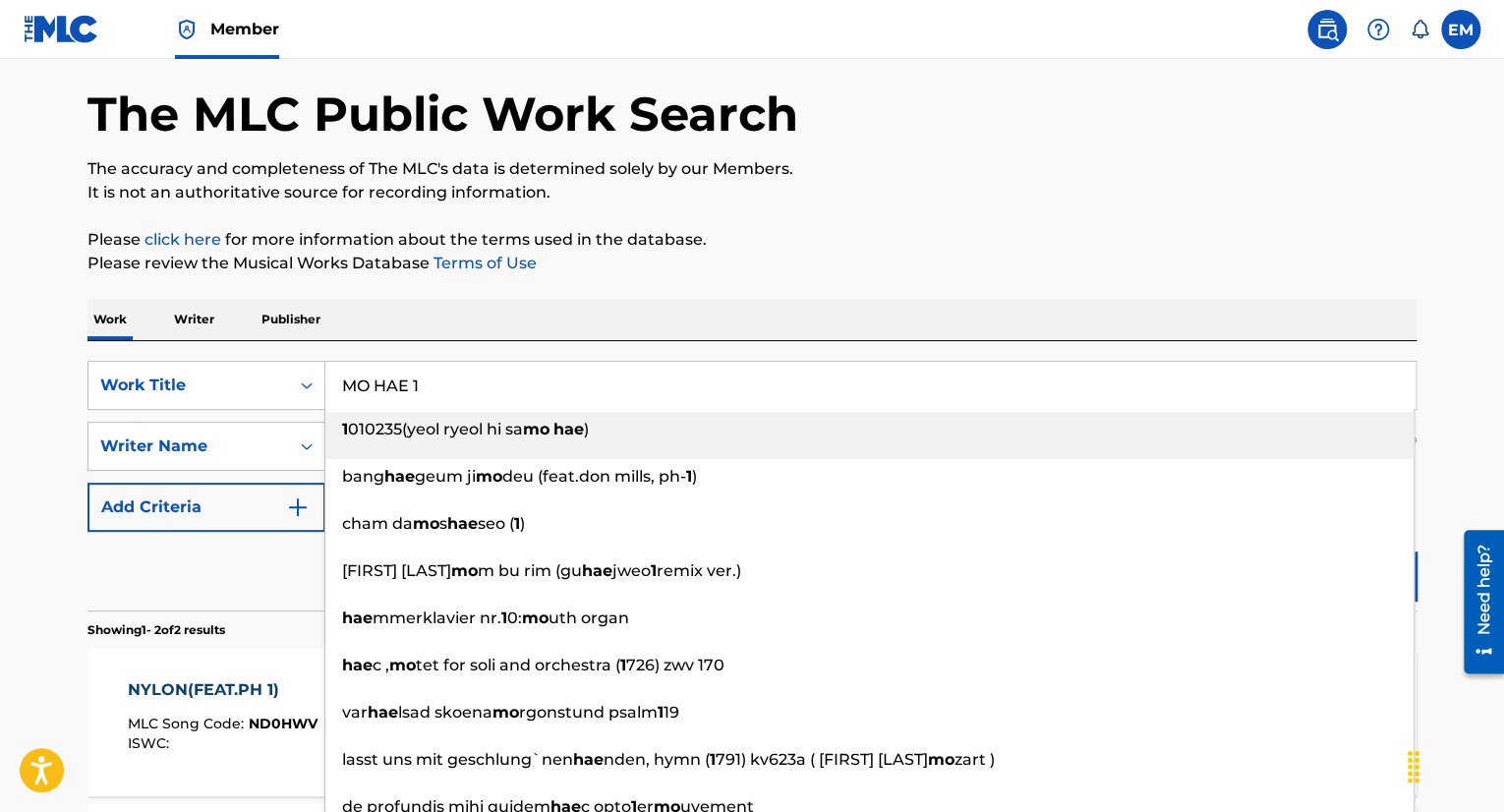 click on "MO HAE 1" at bounding box center (870, 385) 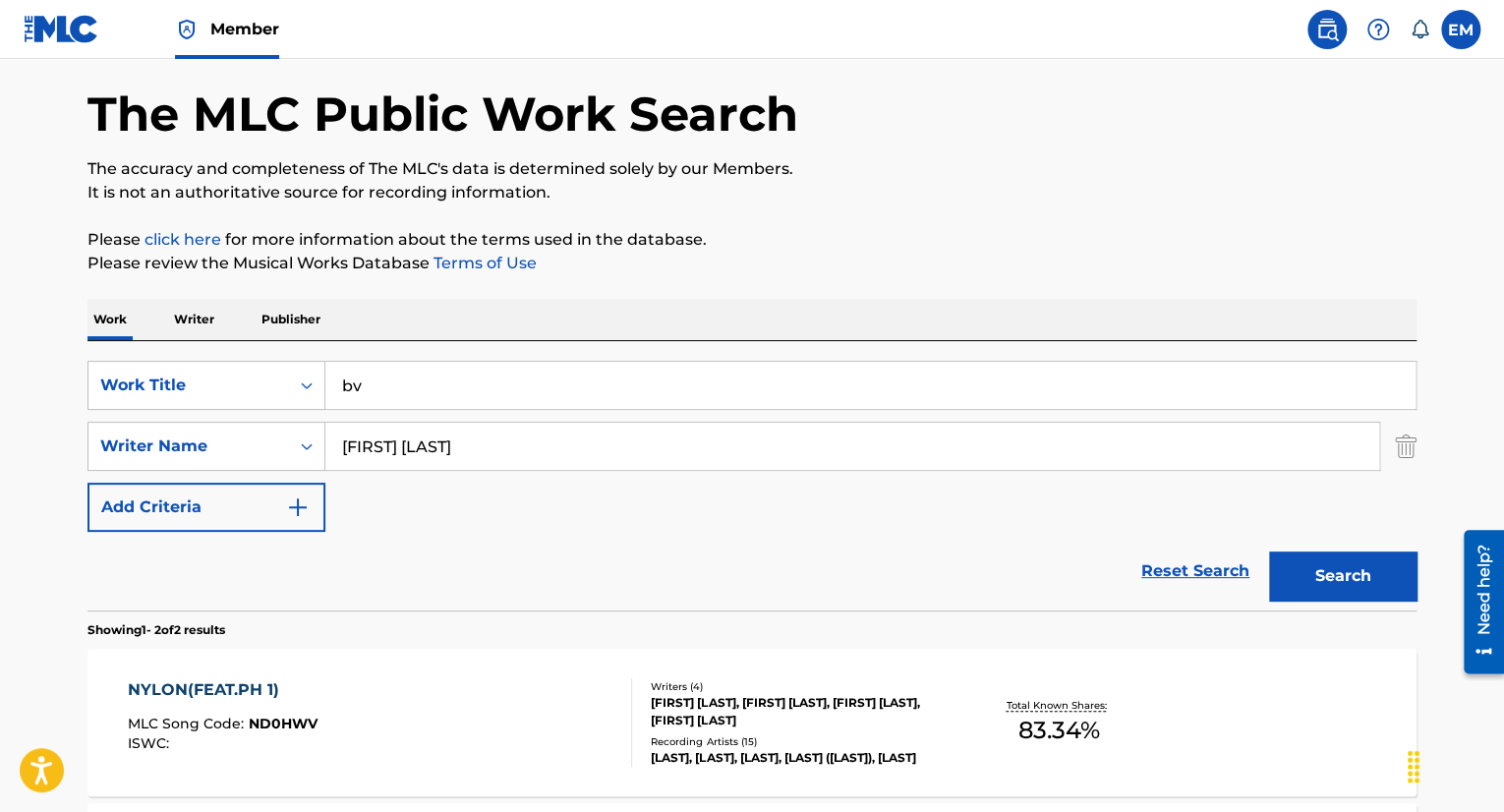 type on "b" 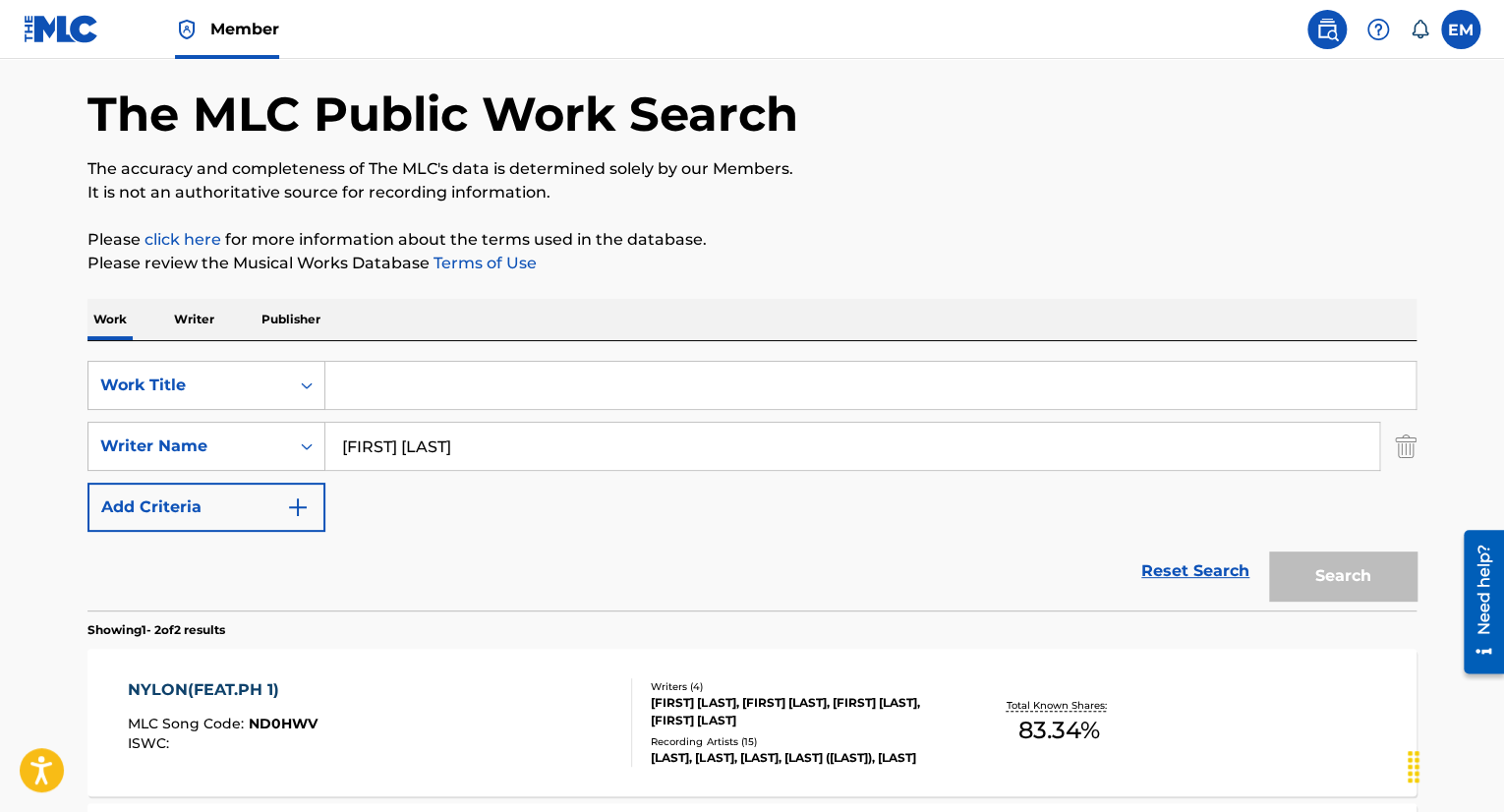 paste on "O HAE 1" 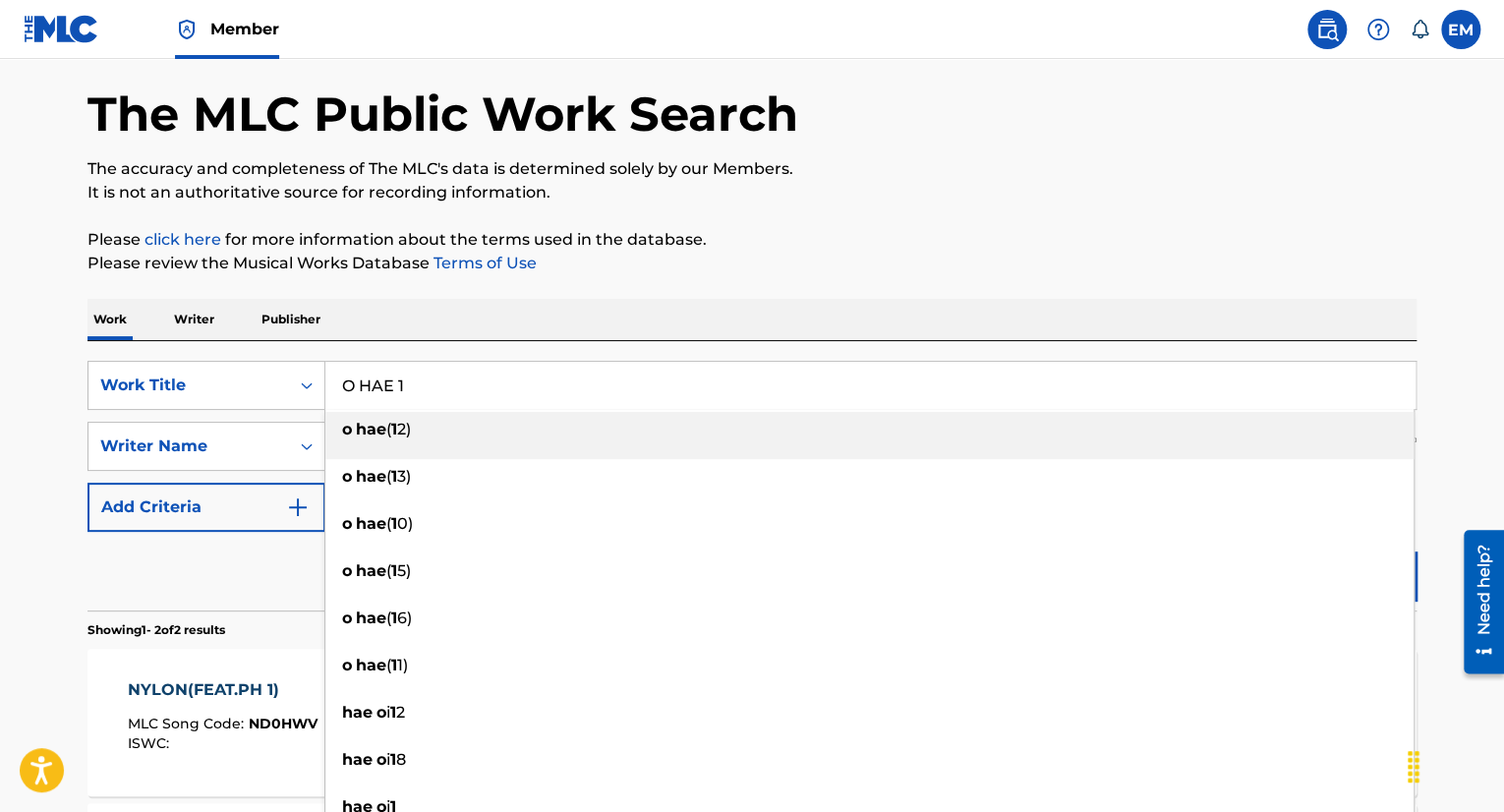 type on "O HAE 1" 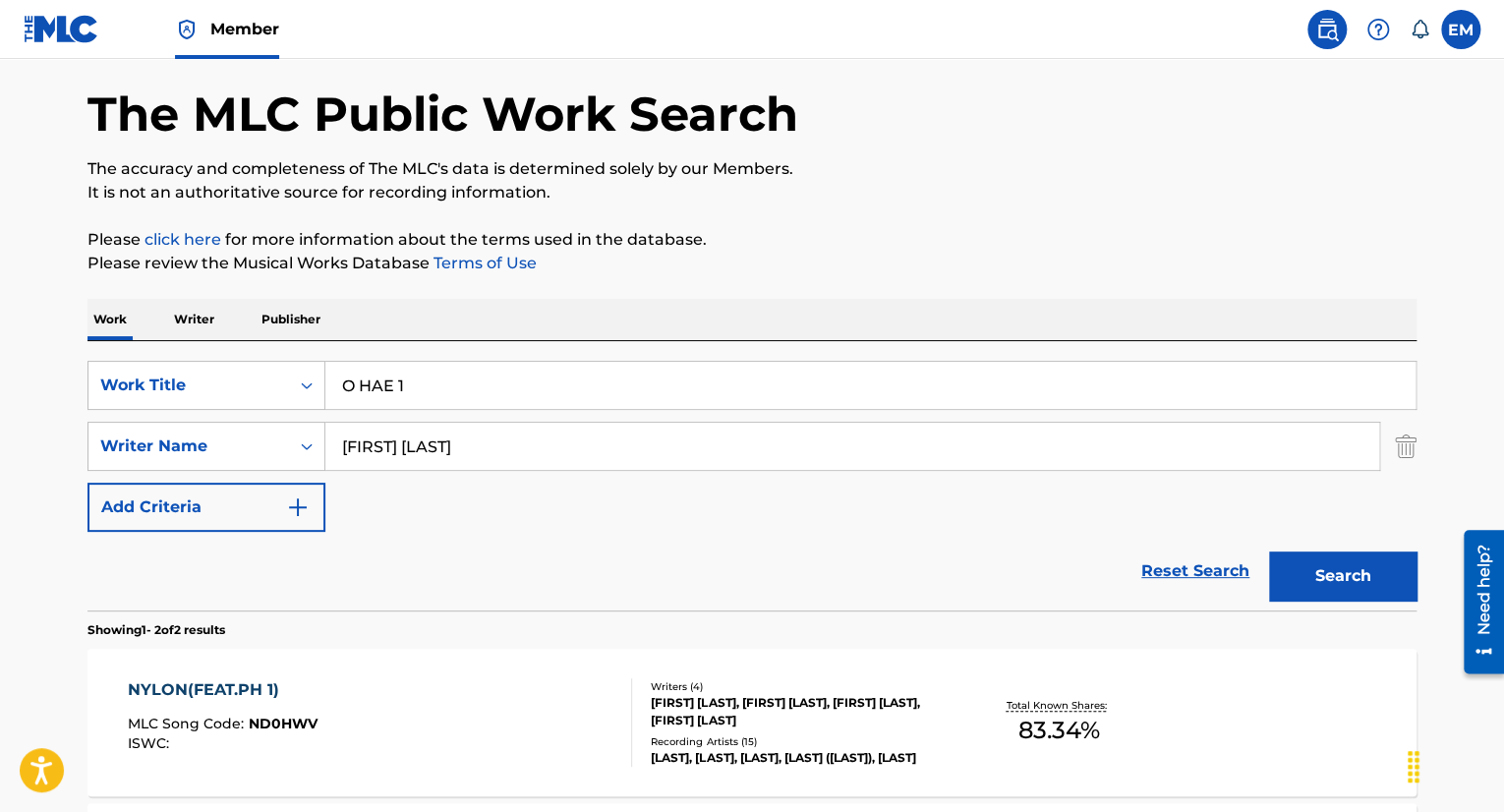 click on "Search" at bounding box center (1343, 576) 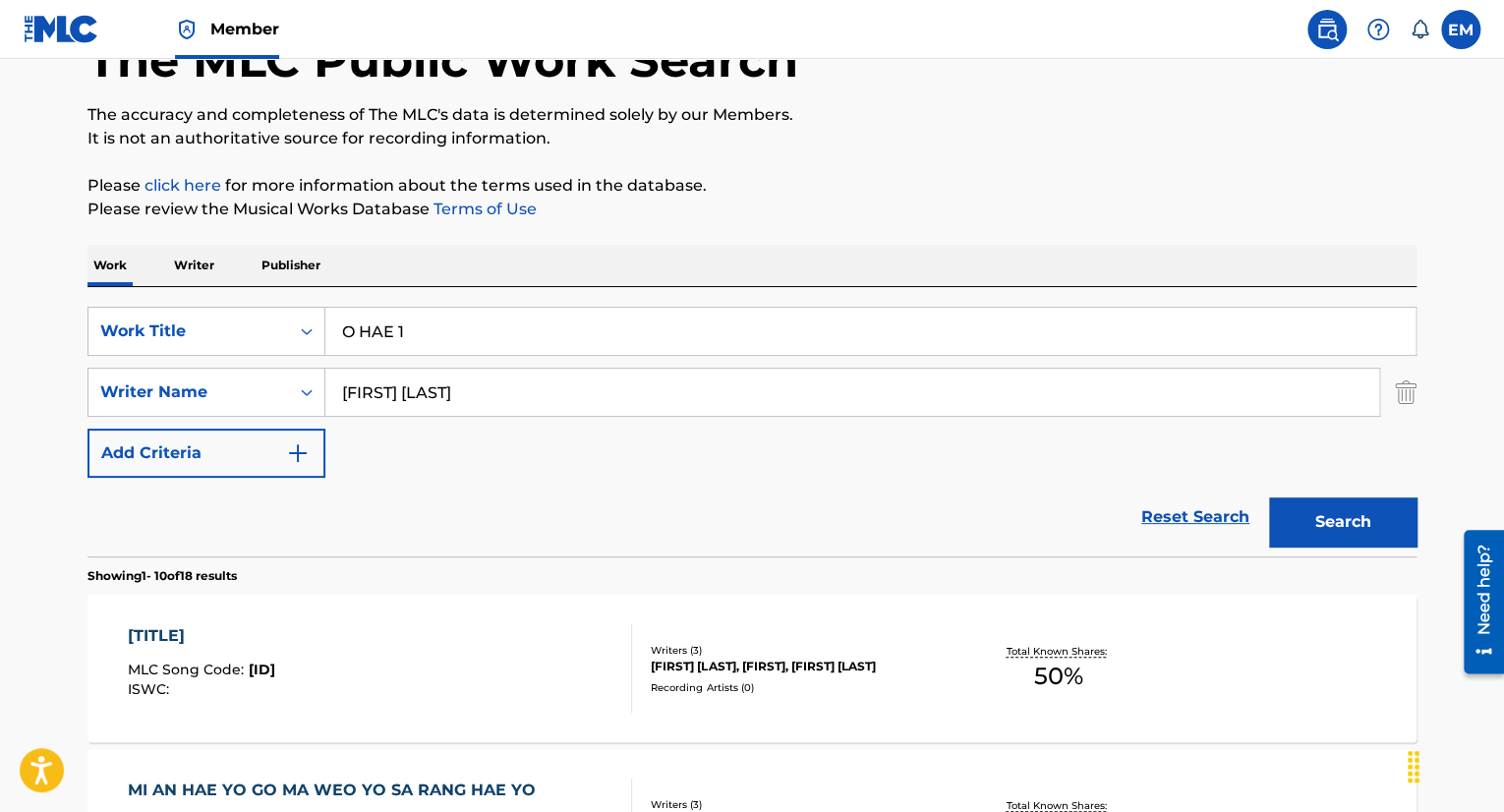 scroll, scrollTop: 98, scrollLeft: 0, axis: vertical 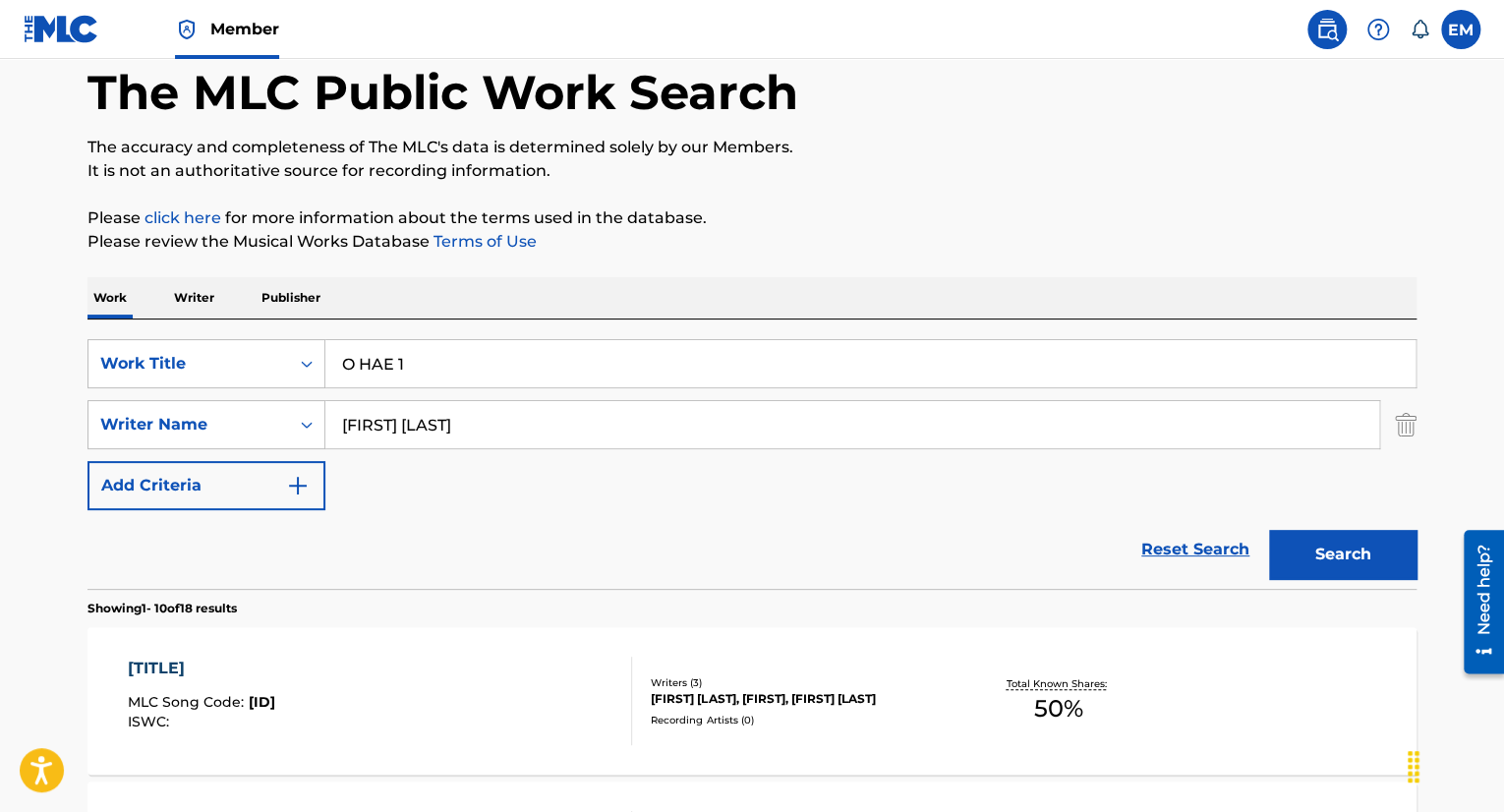 click on "O HAE 1" at bounding box center [870, 364] 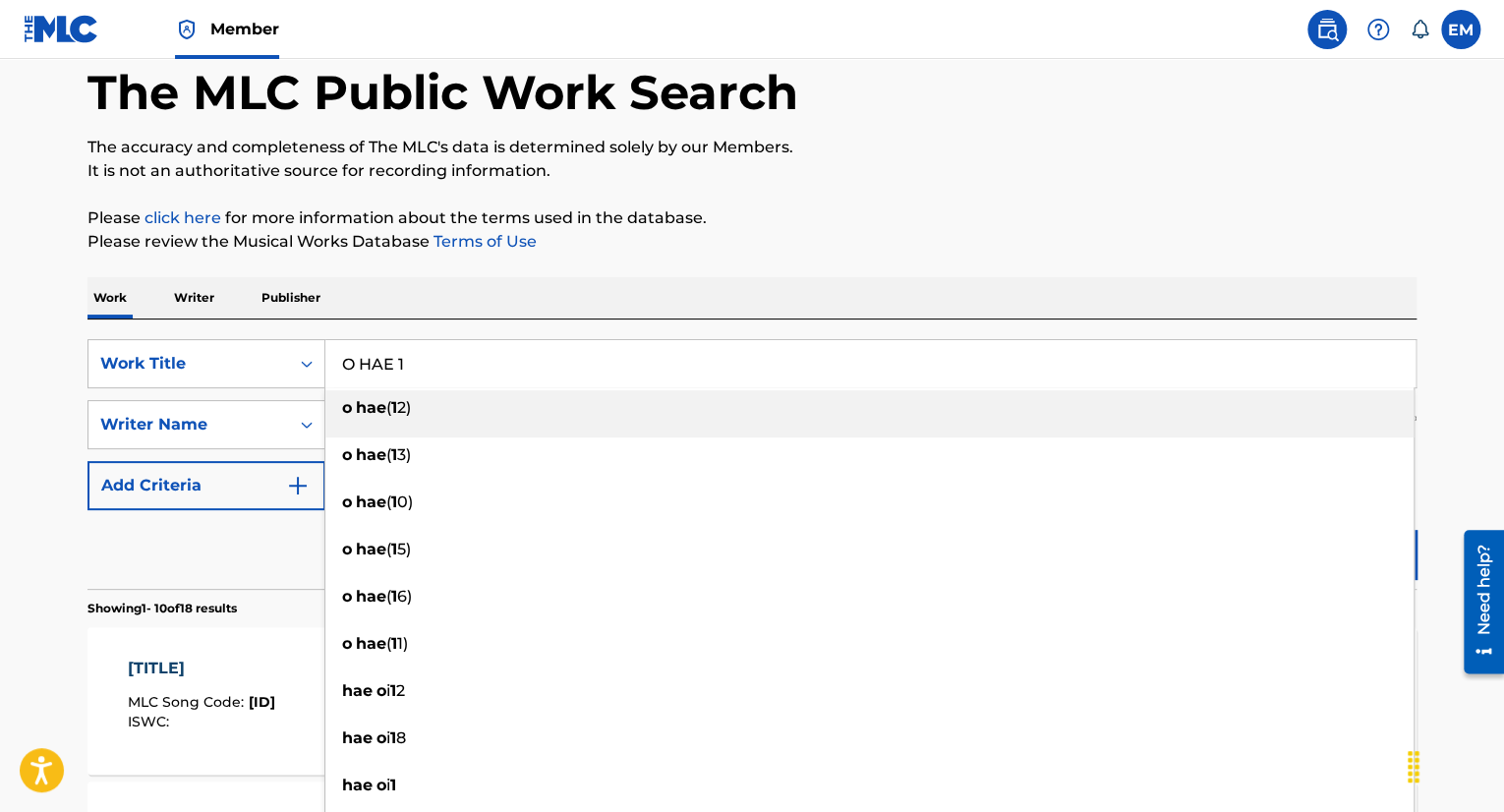 drag, startPoint x: 407, startPoint y: 357, endPoint x: 299, endPoint y: 337, distance: 109.8362 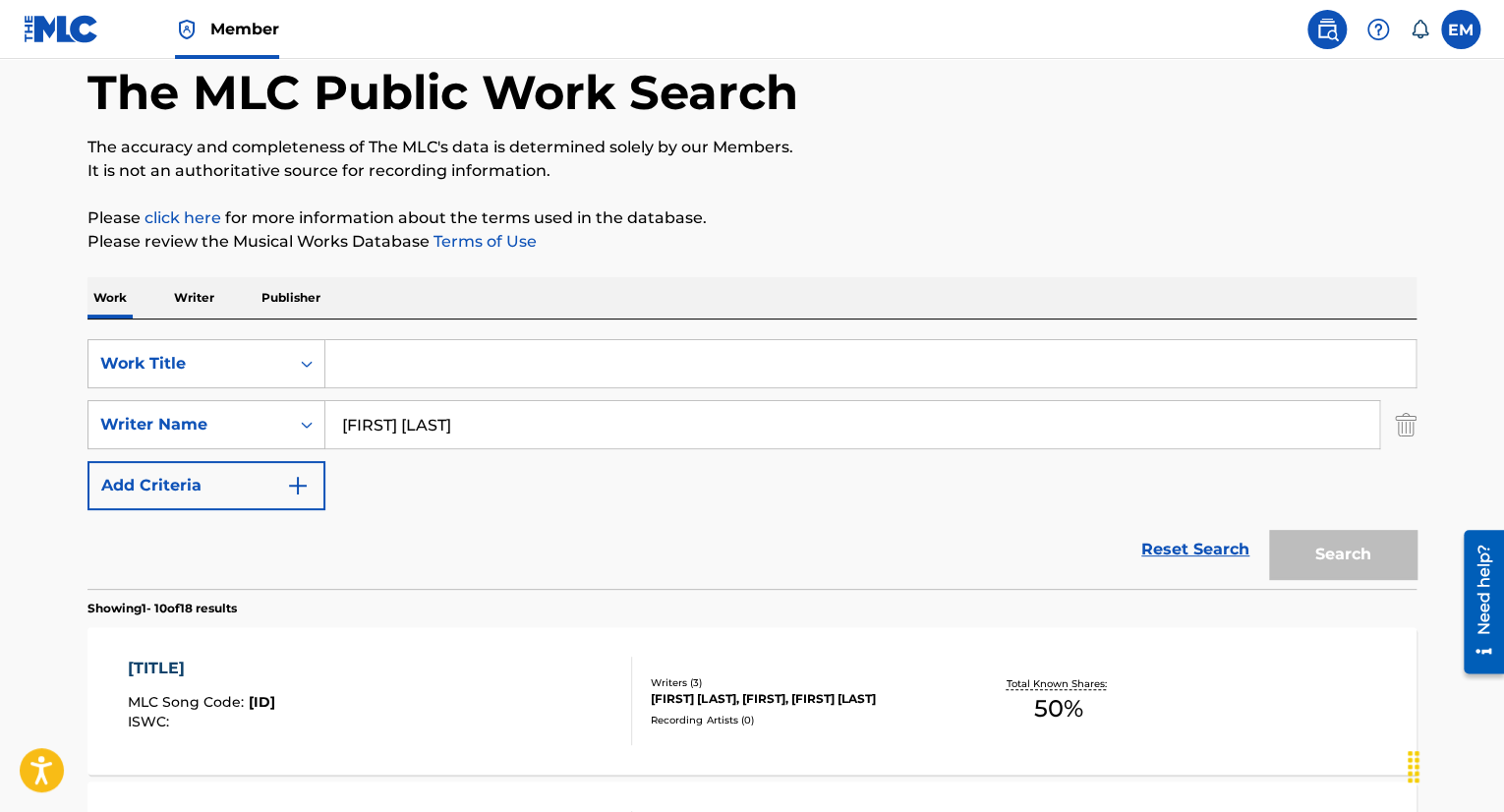 paste on "DRUG PARTY" 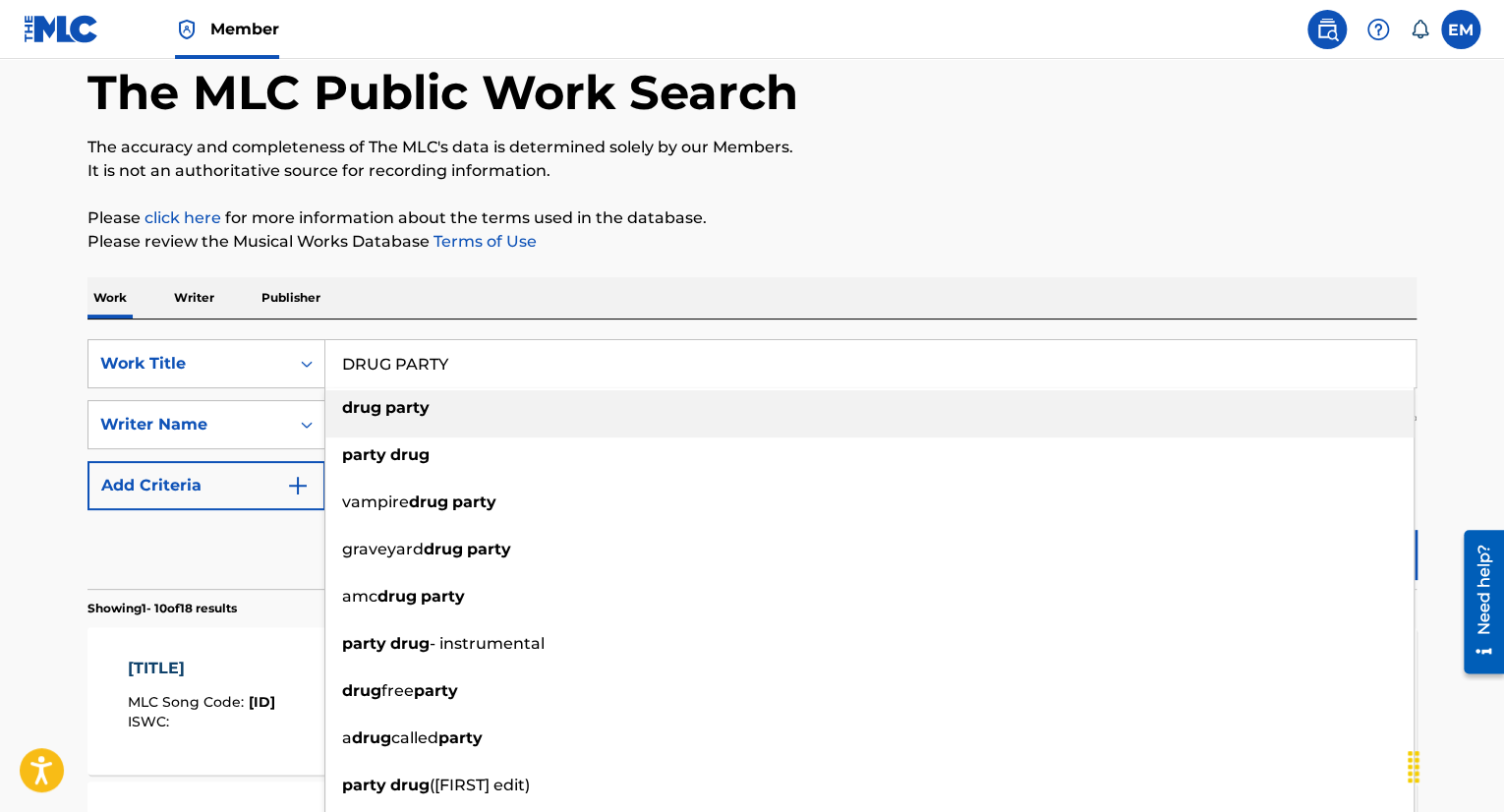 type on "DRUG PARTY" 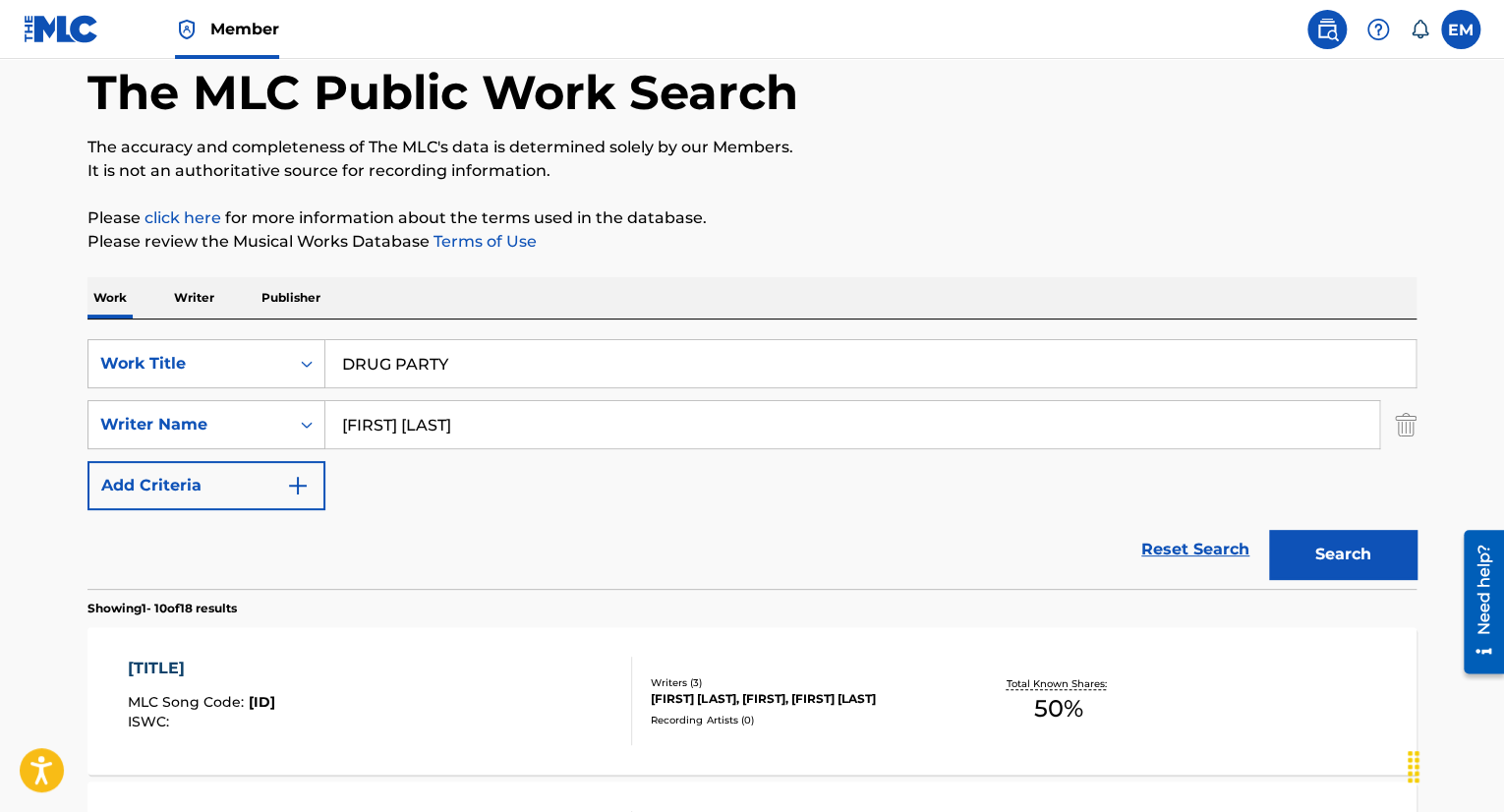 click on "Work Writer Publisher" at bounding box center (752, 298) 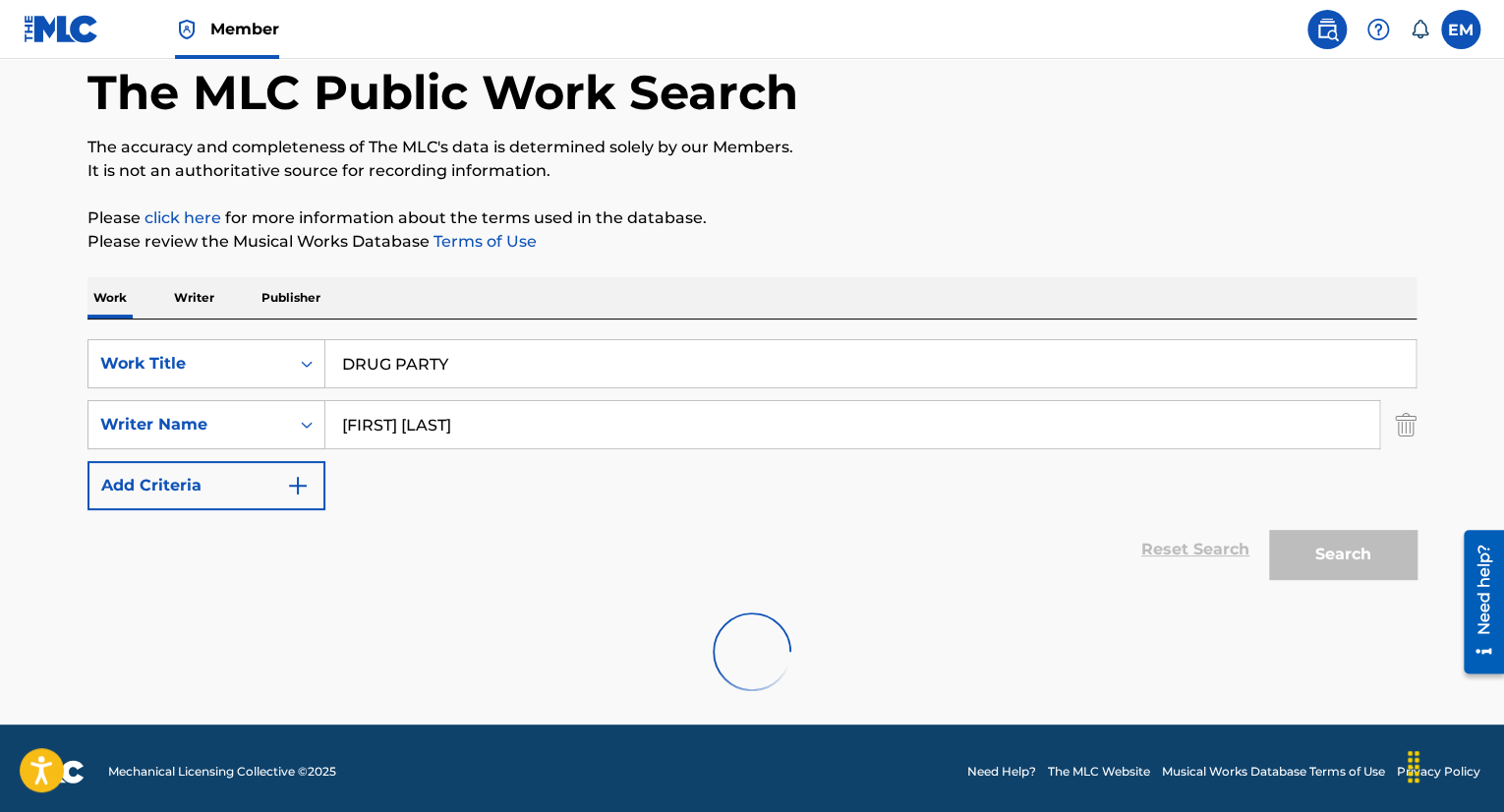 scroll, scrollTop: 41, scrollLeft: 0, axis: vertical 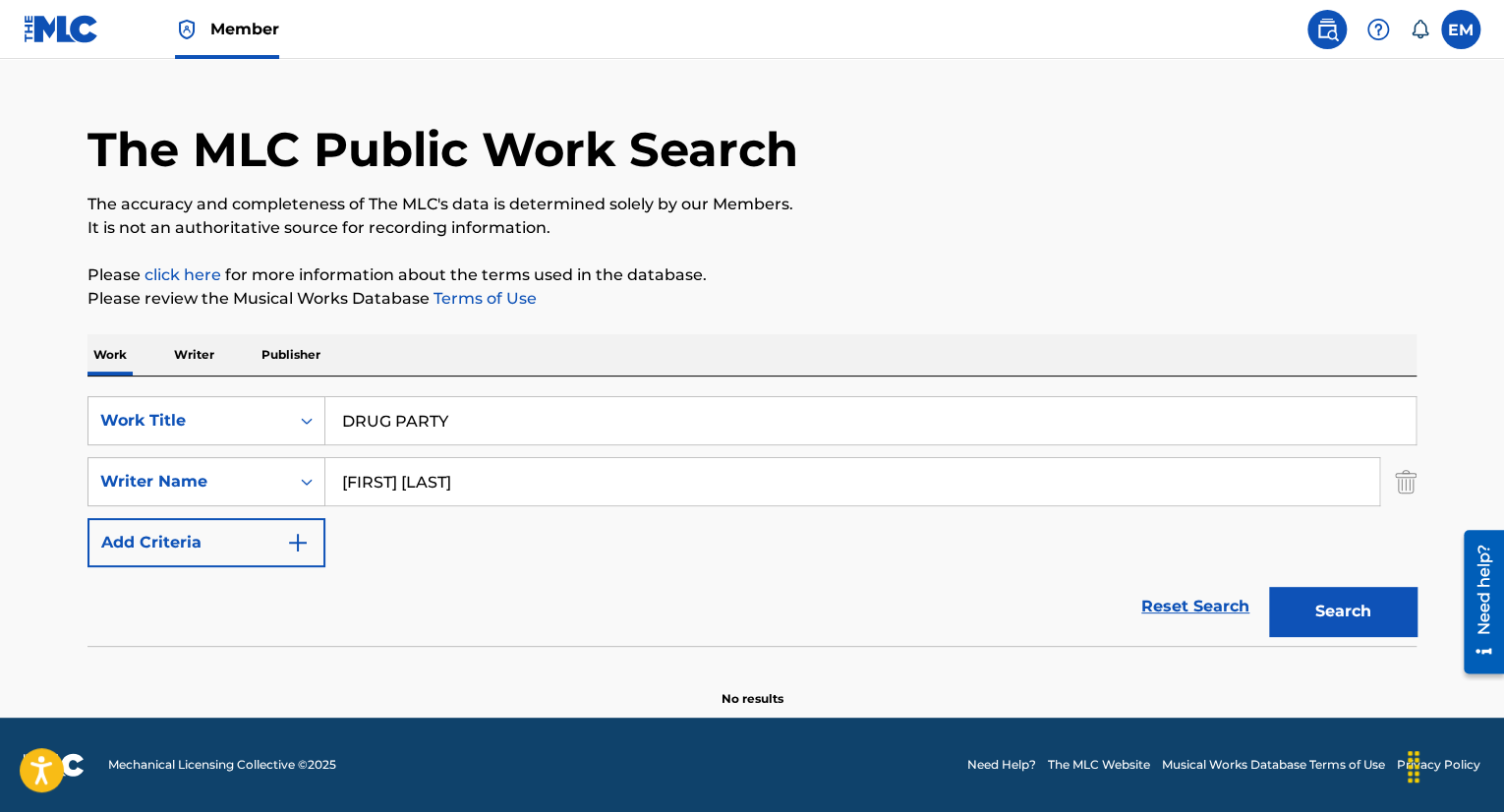 click on "[FIRST] [LAST]" at bounding box center [852, 482] 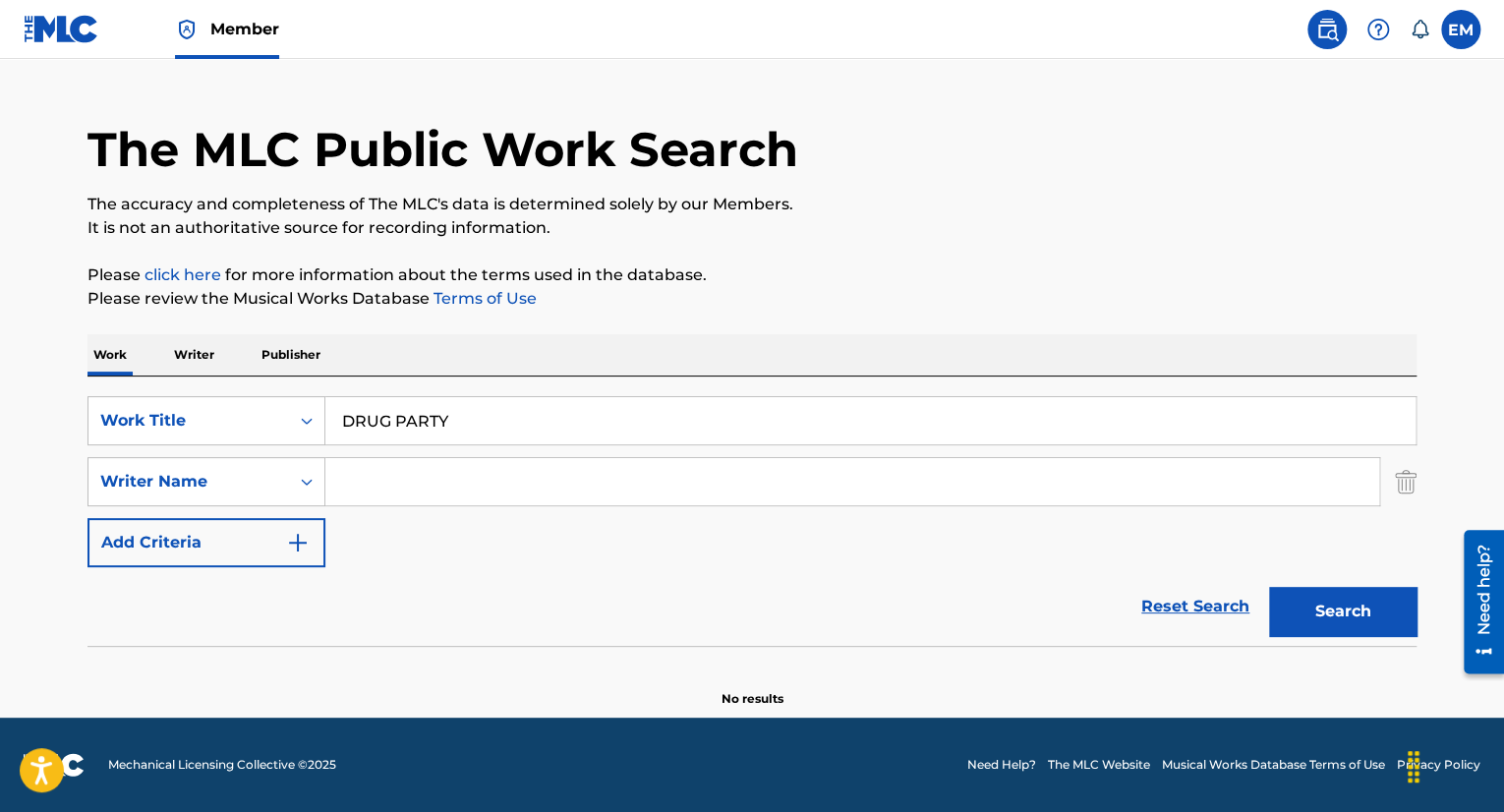 click on "Reset Search Search" at bounding box center [752, 607] 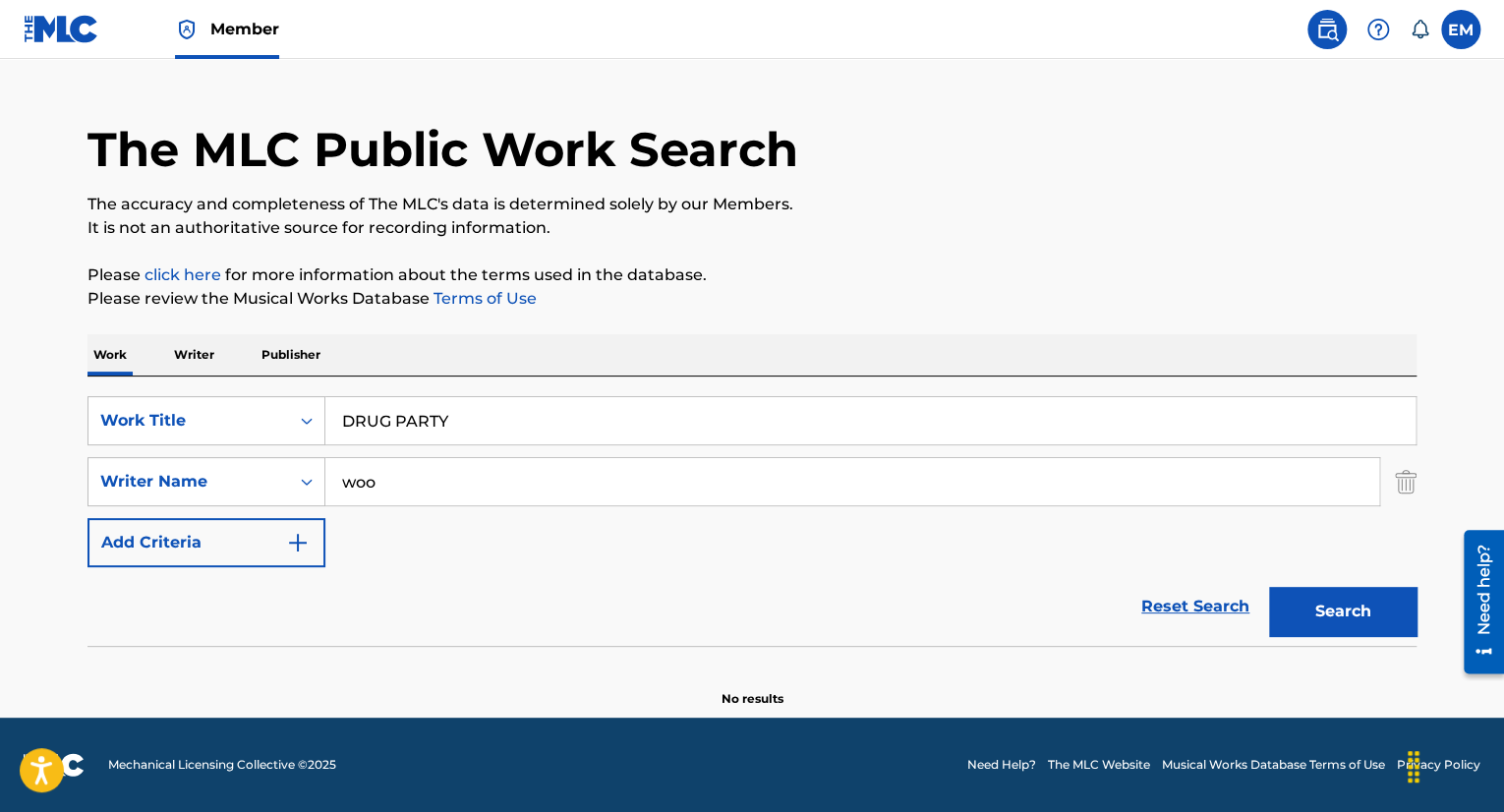 type on "woo" 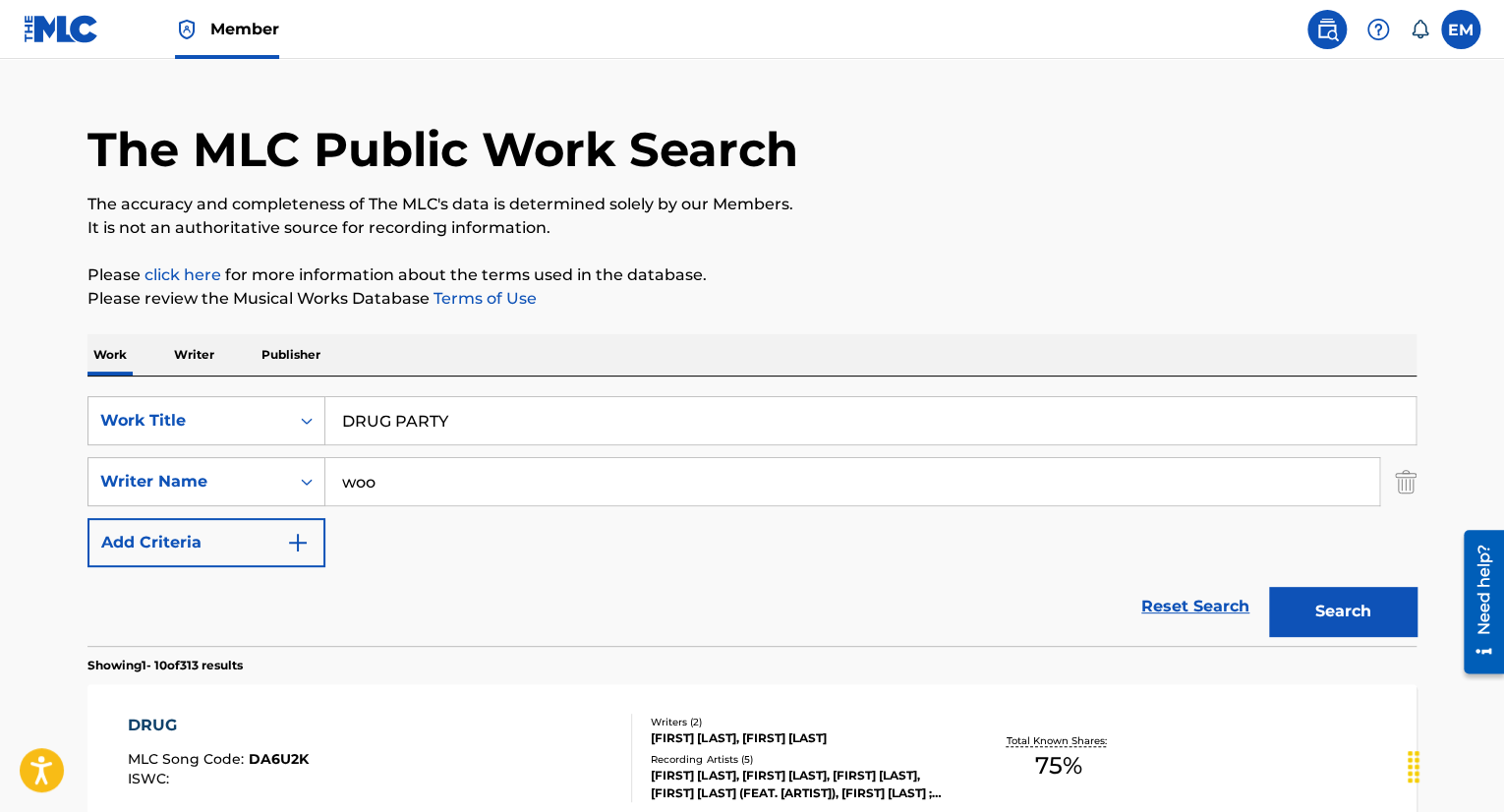 click on "woo" at bounding box center [852, 482] 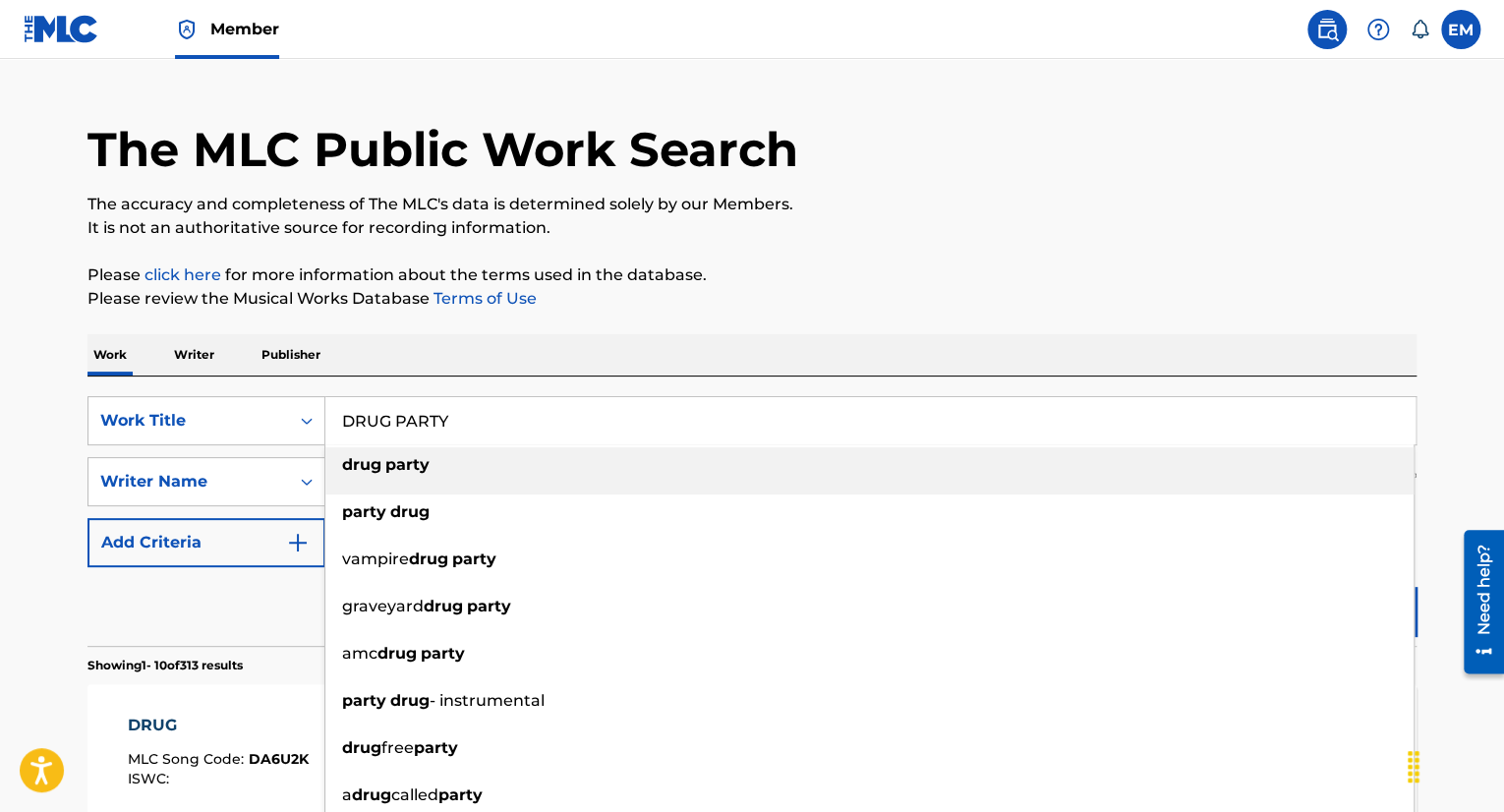 click on "DRUG PARTY" at bounding box center [870, 421] 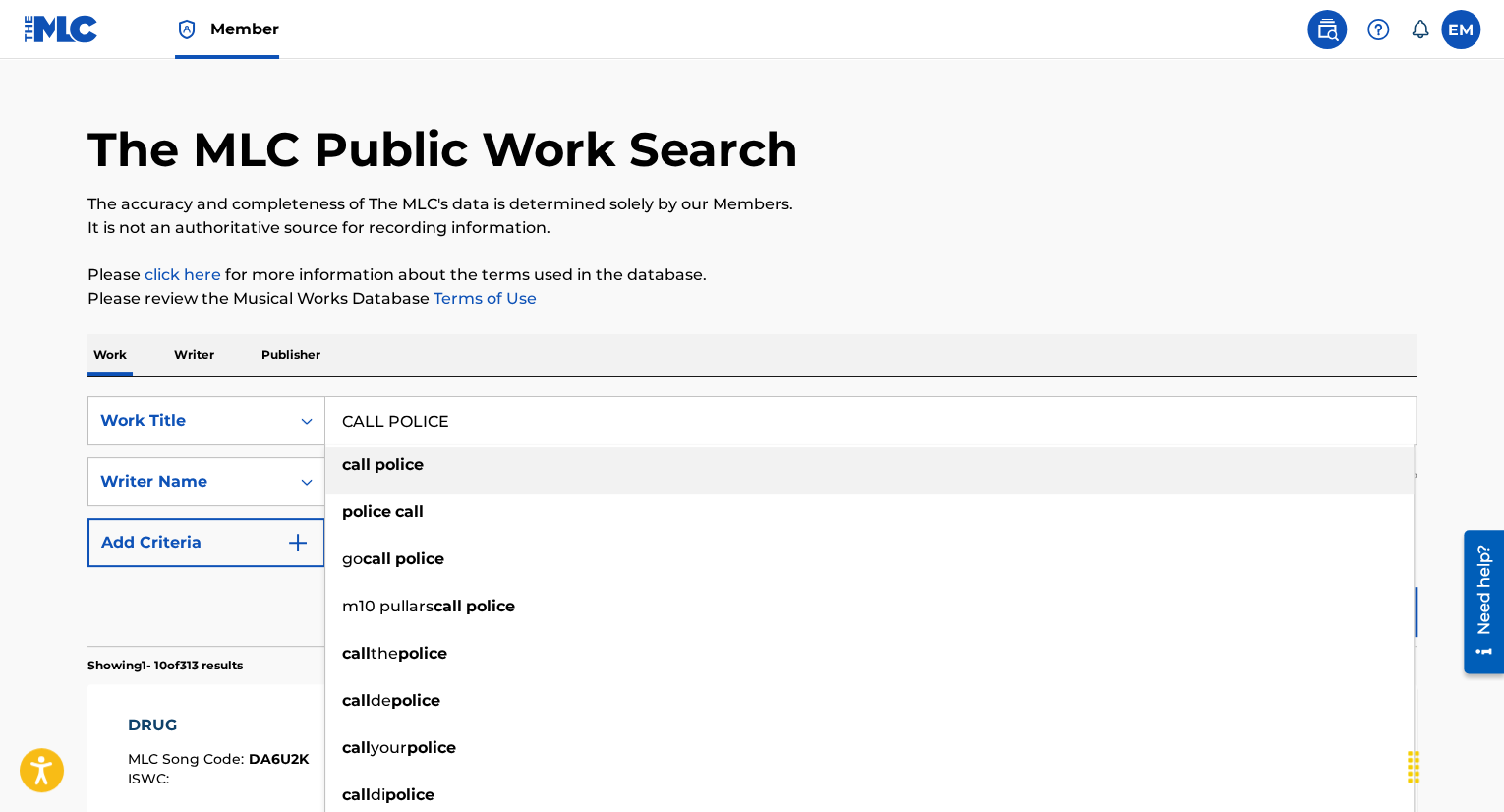 type on "CALL POLICE" 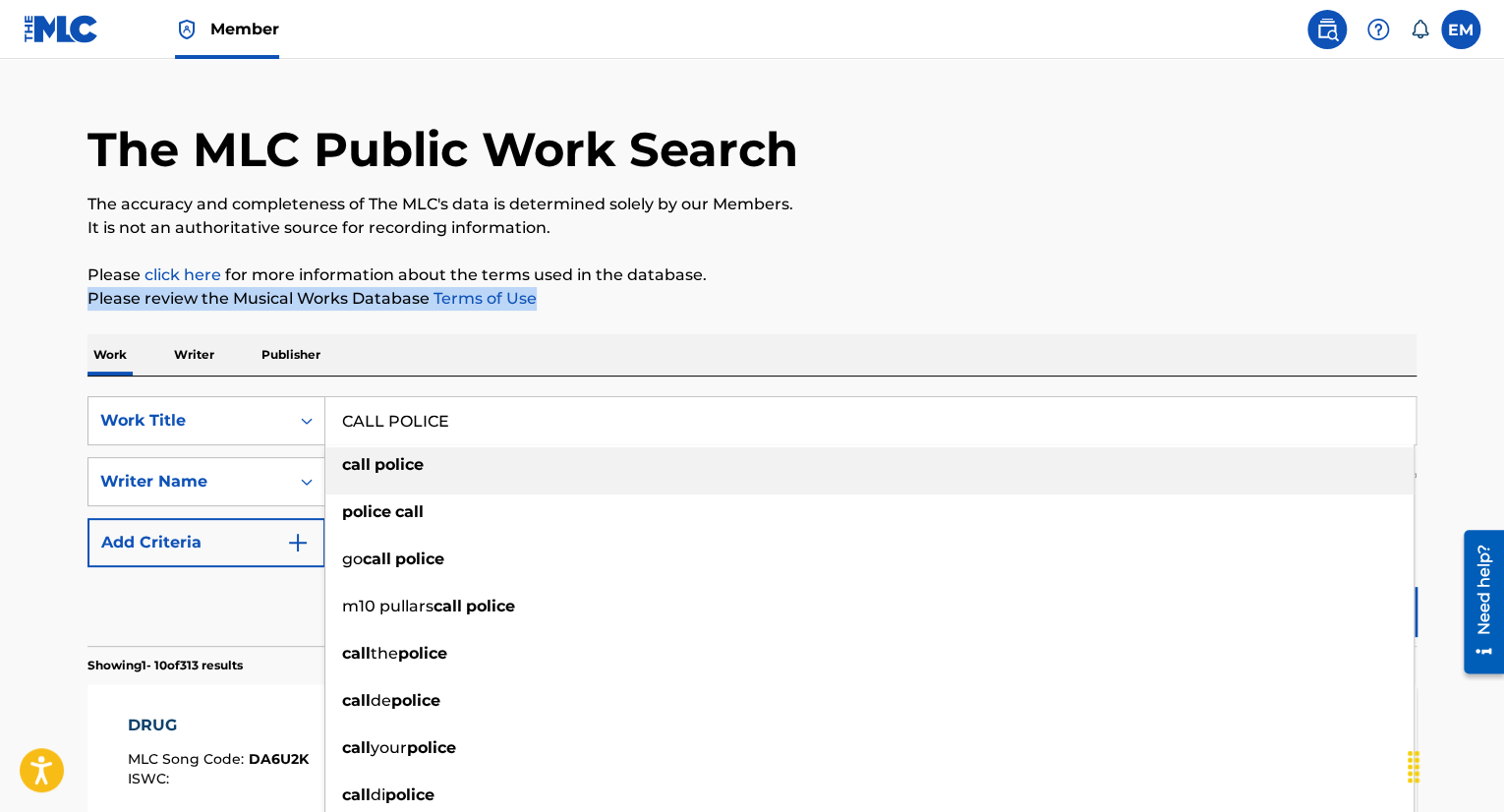 click on "The MLC Public Work Search The accuracy and completeness of The MLC's data is determined solely by our Members. It is not an authoritative source for recording information. Please   click here   for more information about the terms used in the database. Please review the Musical Works Database   Terms of Use Work Writer Publisher SearchWithCriteria3340b2c1-bc69-4720-8822-4ef76dc88e6c Work Title CALL POLICE call   police police   call go  call   police m10 pullars  call   police call  the  police call  de  police call  your  police call  di  police call  da  police the  police   call SearchWithCriteria03057a38-64bf-472c-8a85-d45ea41a6490 Writer Name woo Add Criteria Reset Search Search Showing  1  -   10  of  313   results   DRUG MLC Song Code : DA6U2K ISWC : Writers ( 2 ) [FIRST] [LAST], [FIRST] [LAST] Recording Artists ( 5 ) [FIRST] [LAST], [FIRST] [LAST], [FIRST] [LAST] (FEAT. [FIRST] [LAST]), [FIRST] [LAST] ; [FIRST] [LAST], [FIRST] [LAST] Total Known Shares: 75 % DRUG MLC Song Code : DB4AJ1 ISWC : Writers ( 1 ) 2 ) 100 % :" at bounding box center (752, 1194) 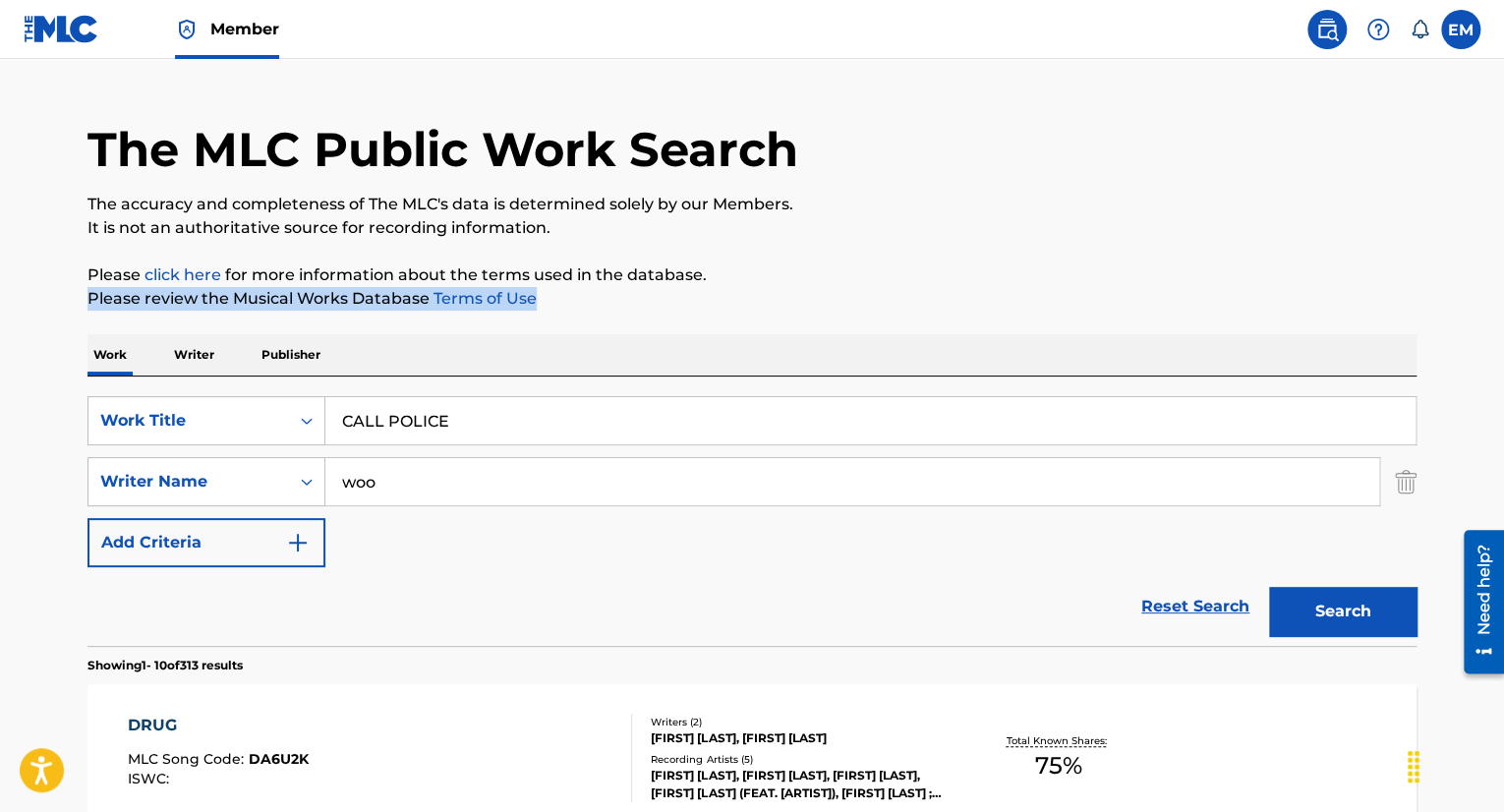 click on "Search" at bounding box center [1343, 611] 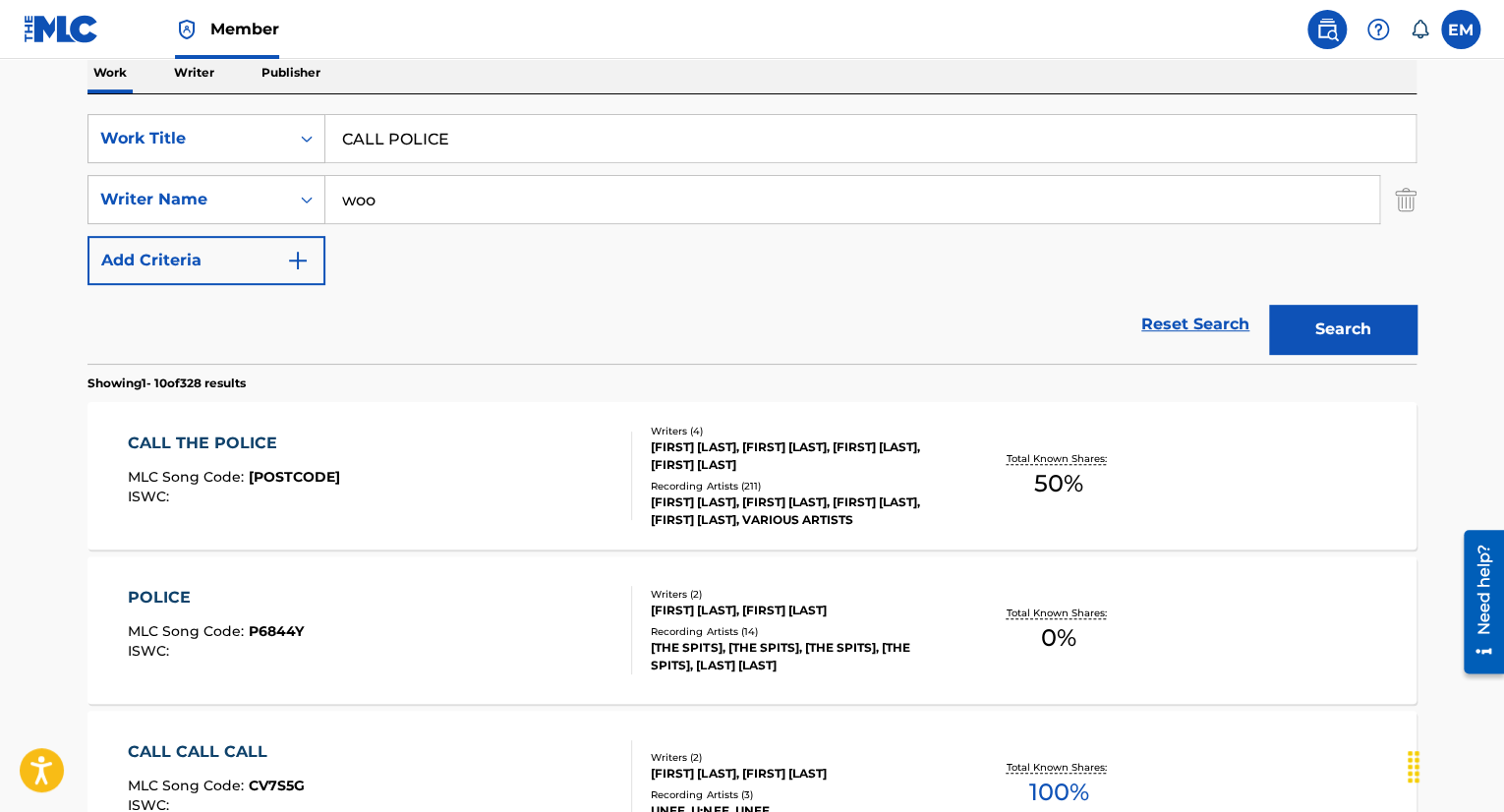 scroll, scrollTop: 336, scrollLeft: 0, axis: vertical 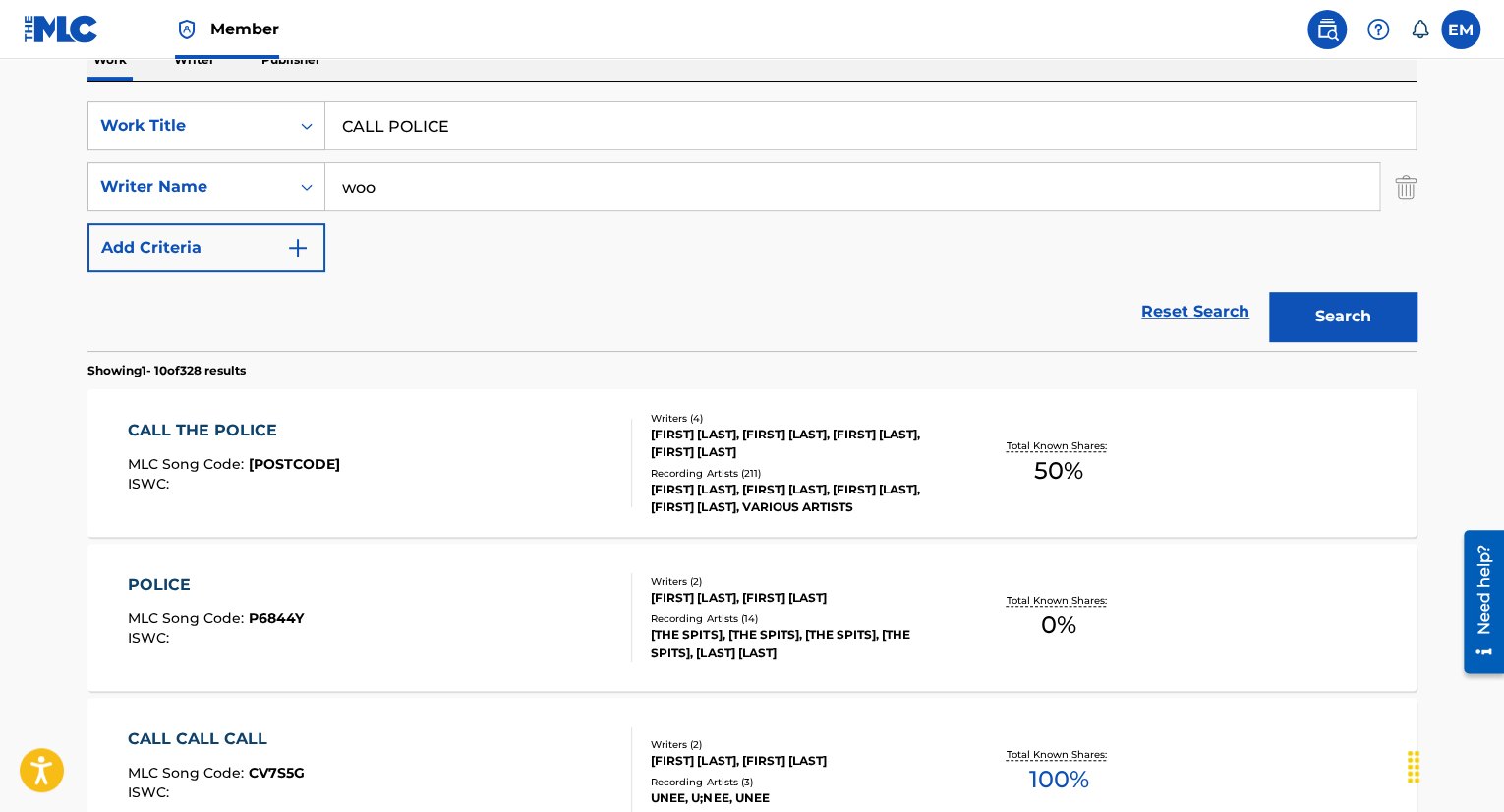 click on "CALL THE POLICE MLC Song Code : C5669V ISWC :" at bounding box center (380, 463) 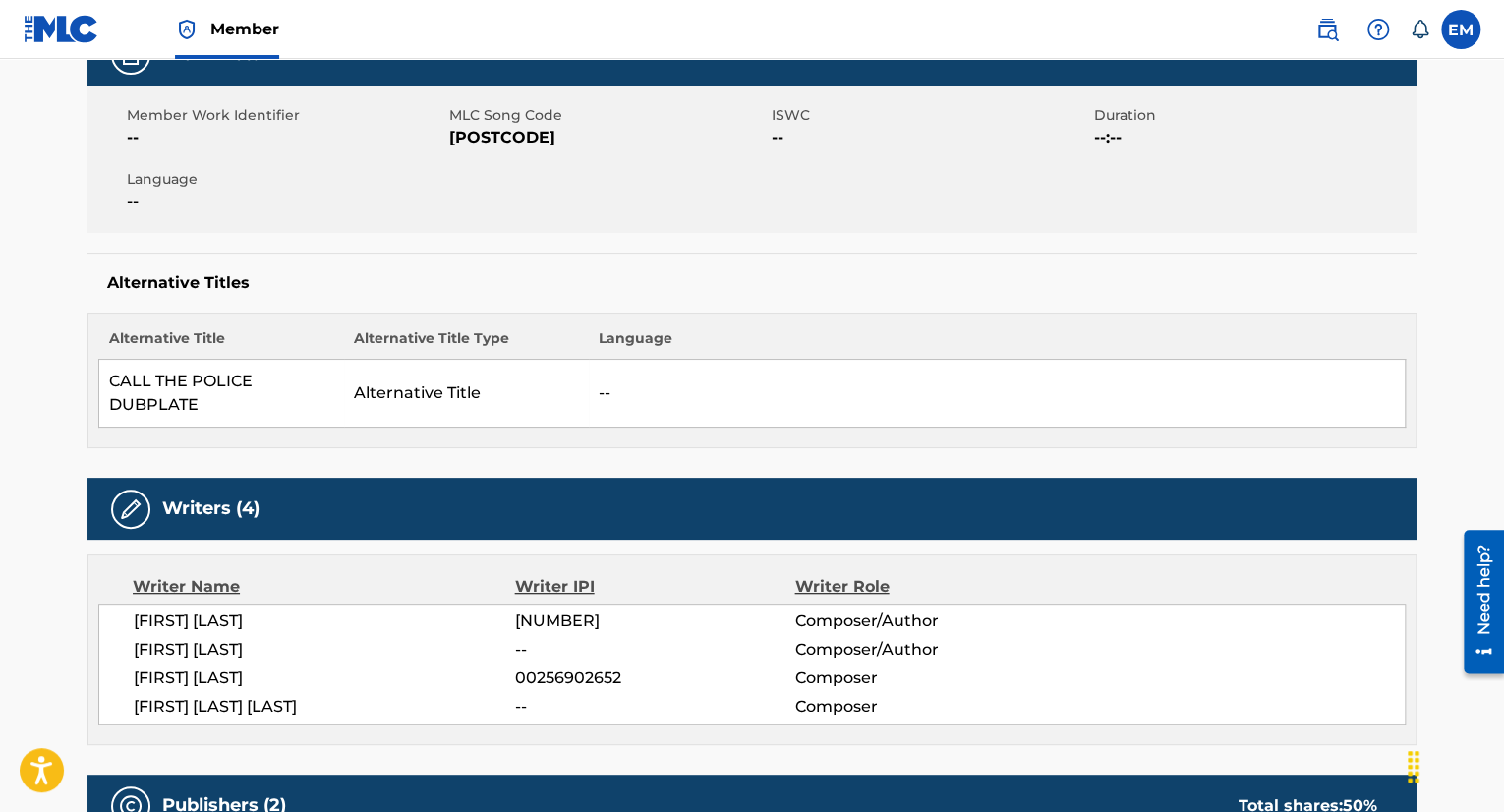 scroll, scrollTop: 0, scrollLeft: 0, axis: both 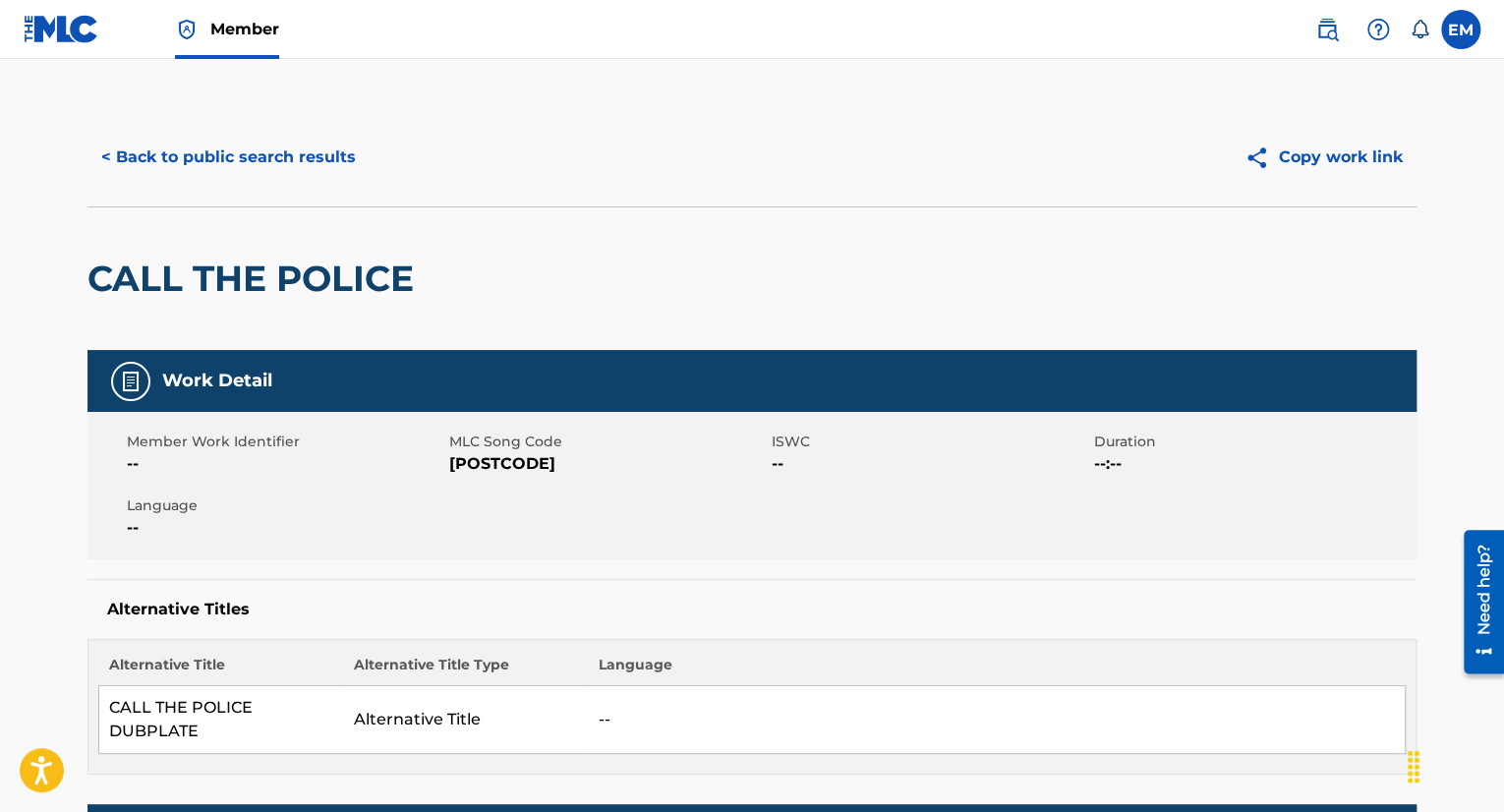 click on "< Back to public search results" at bounding box center (228, 157) 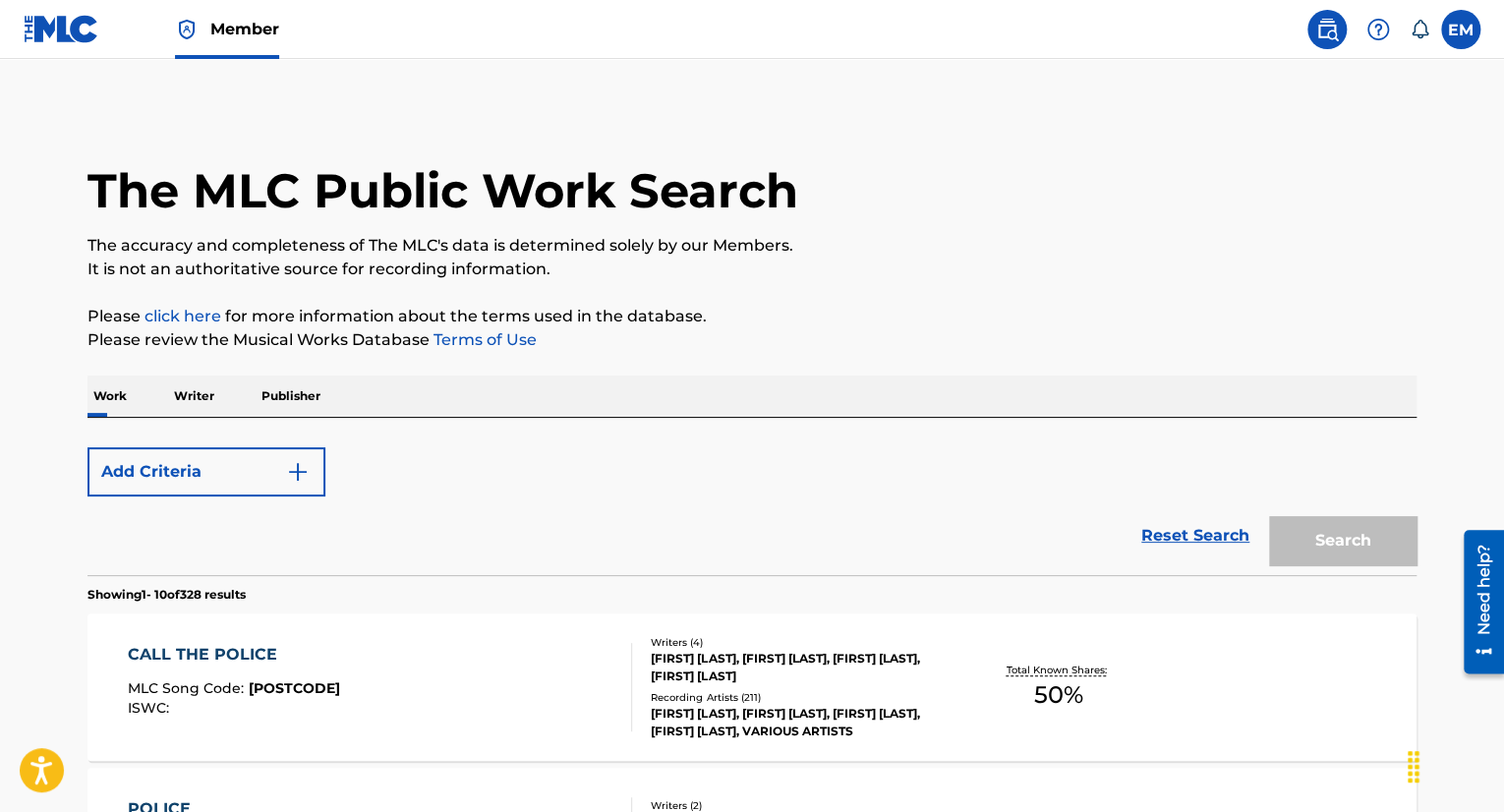 scroll, scrollTop: 336, scrollLeft: 0, axis: vertical 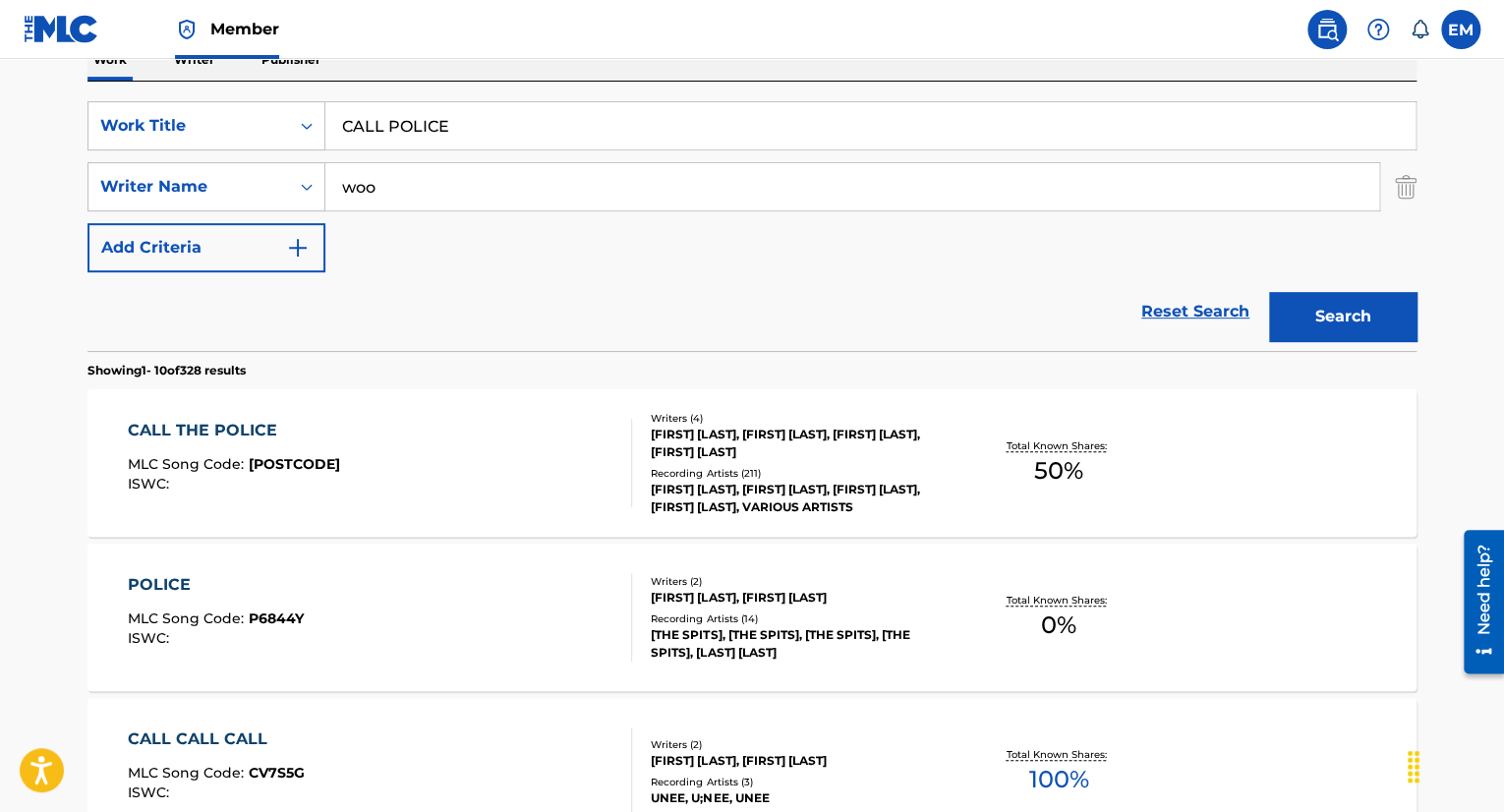 click on "SearchWithCriteria[ID] Work Title CALL POLICE SearchWithCriteria[ID] Writer Name [LAST] Add Criteria" at bounding box center [752, 187] 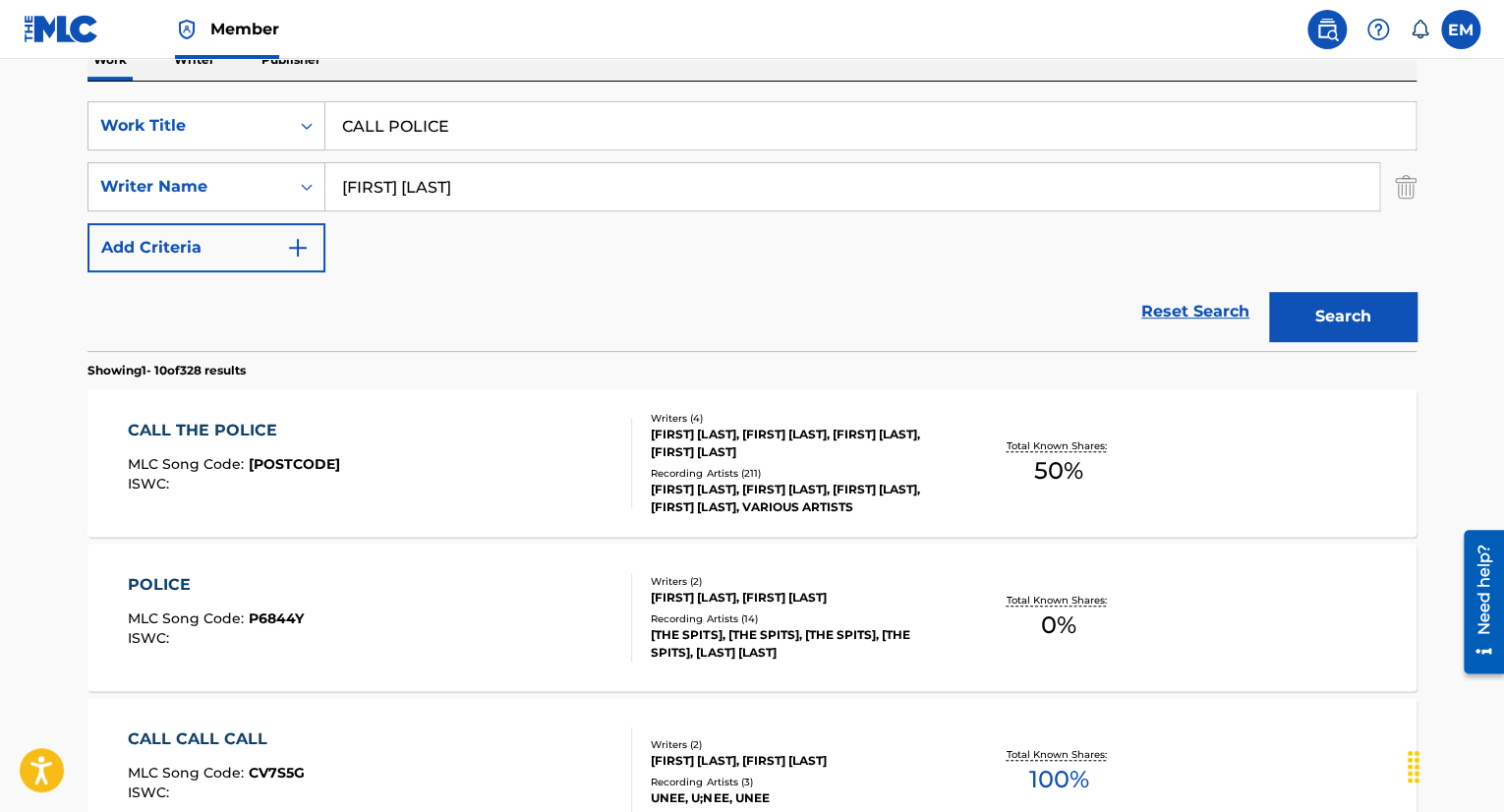 type on "[FIRST] [LAST]" 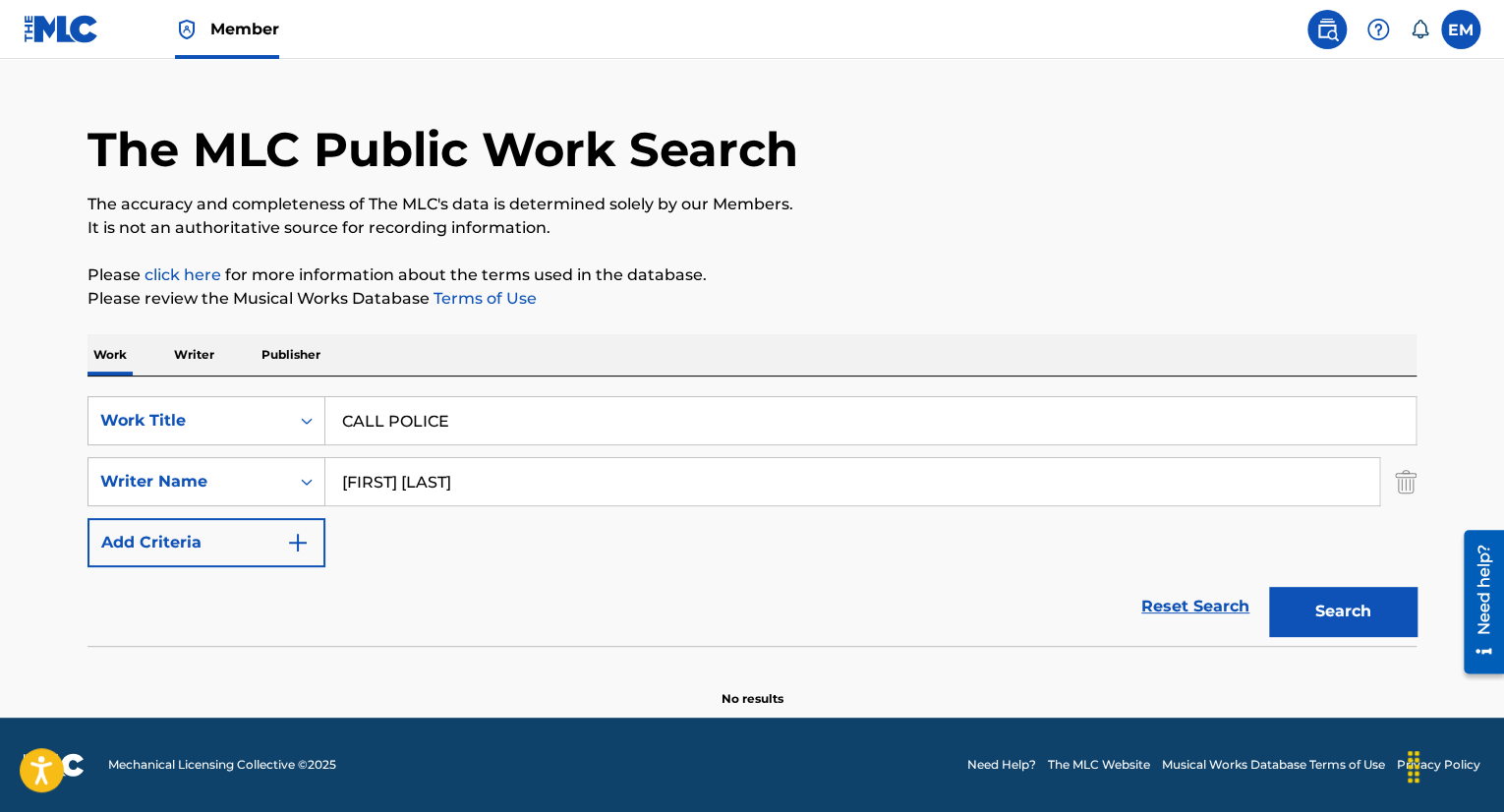 scroll, scrollTop: 41, scrollLeft: 0, axis: vertical 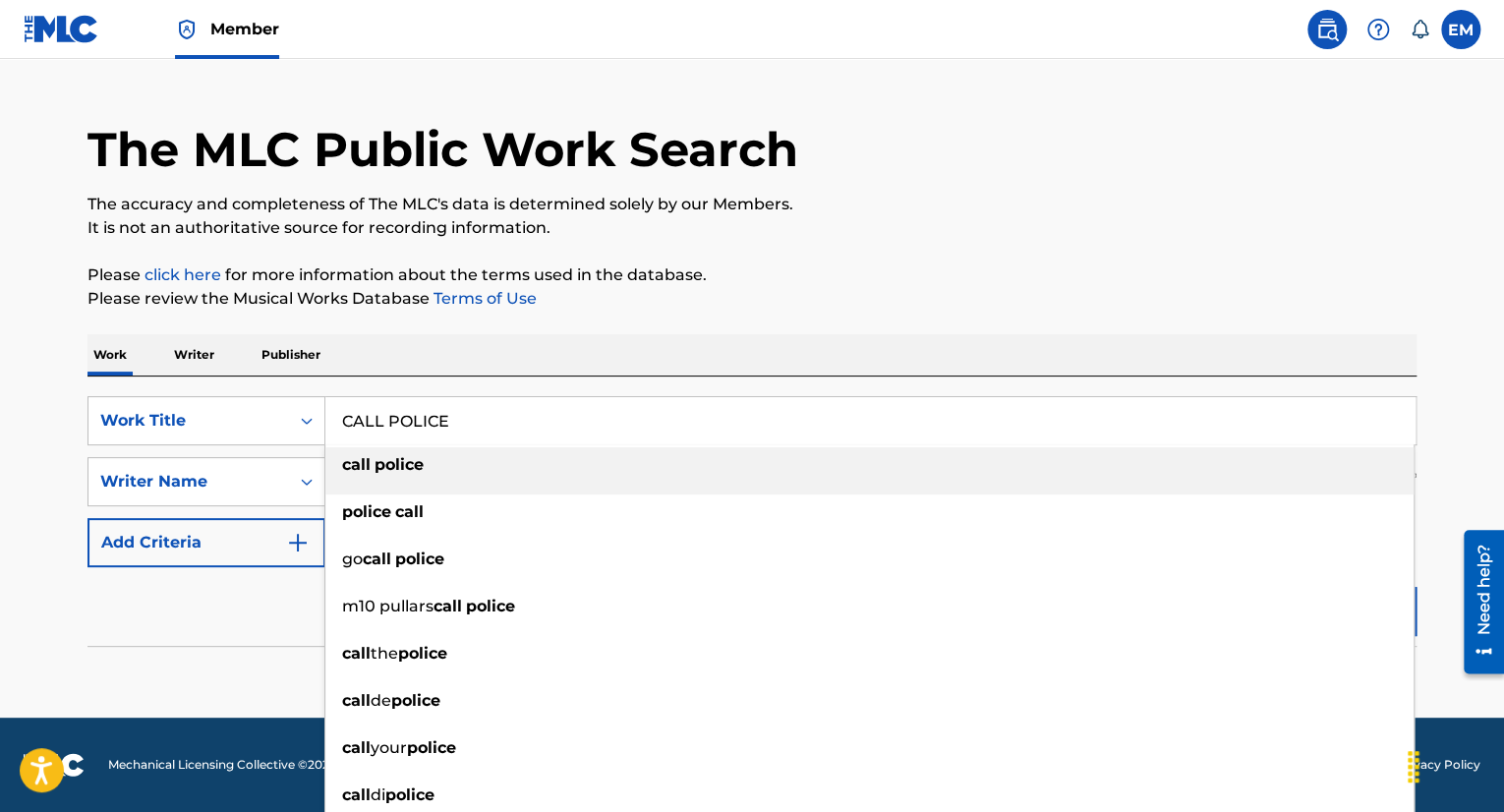 click on "CALL POLICE" at bounding box center (870, 421) 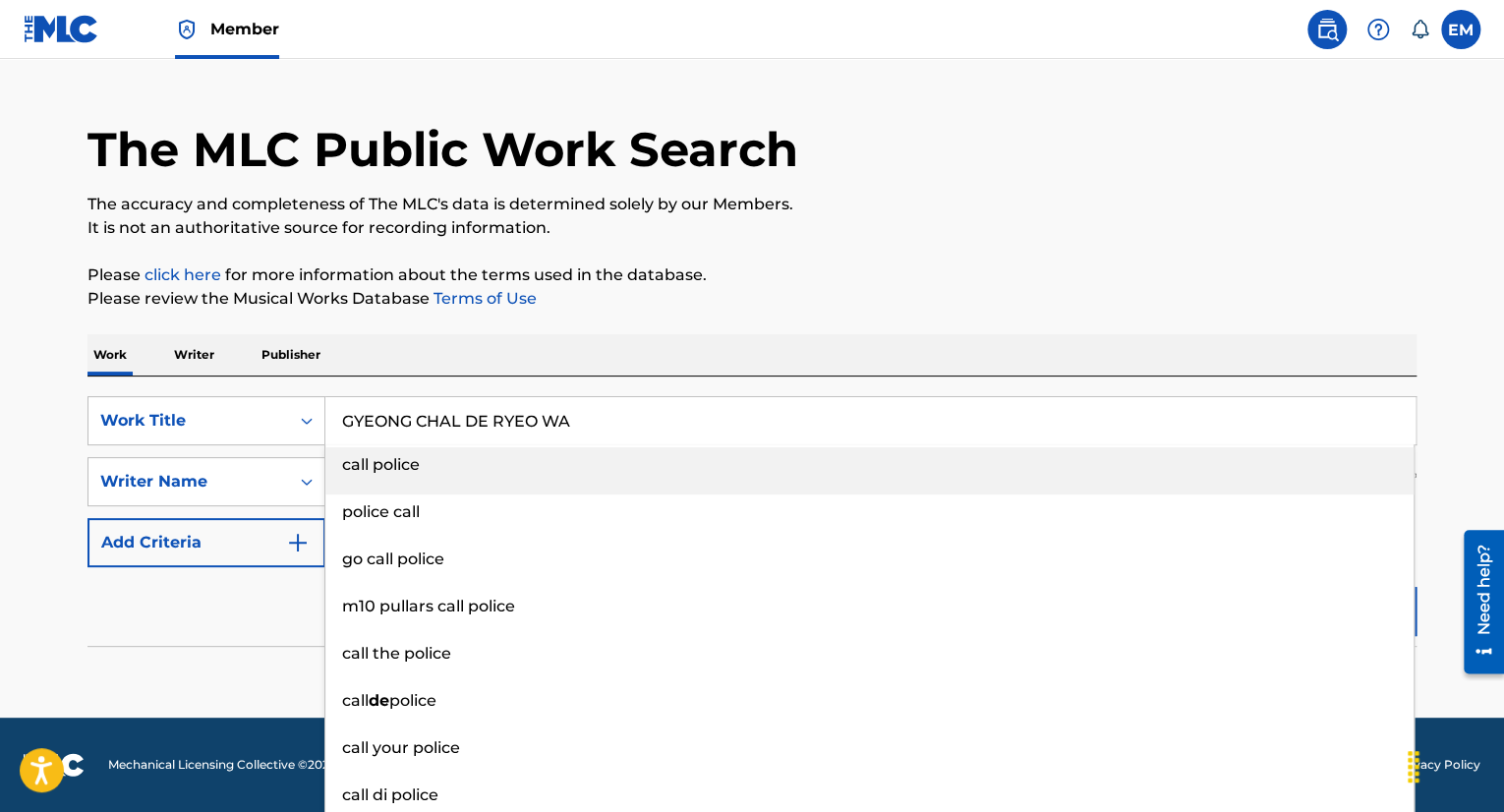 click on "Please review the Musical Works Database   Terms of Use" at bounding box center (752, 299) 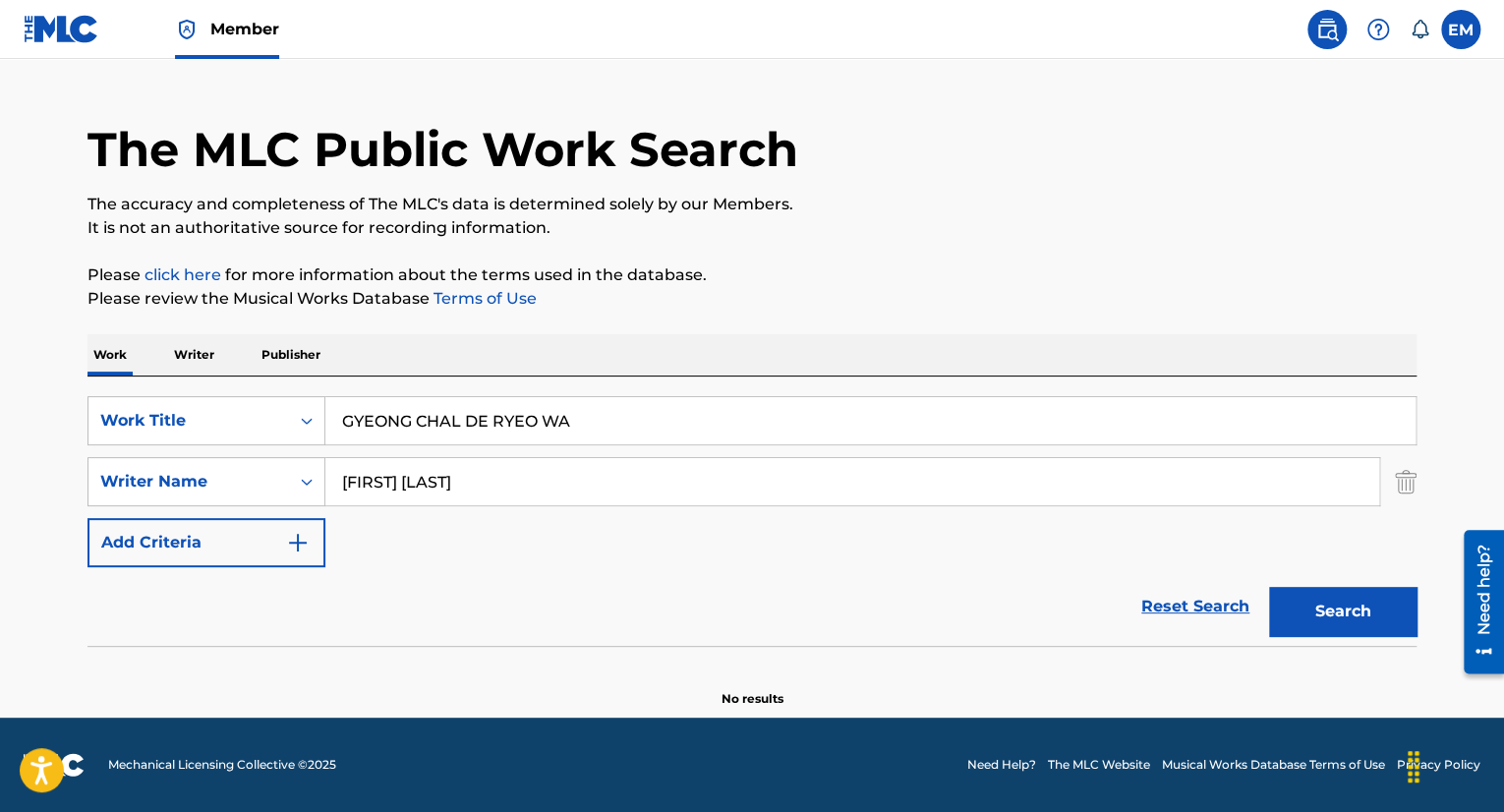 drag, startPoint x: 1372, startPoint y: 610, endPoint x: 1382, endPoint y: 577, distance: 34.48188 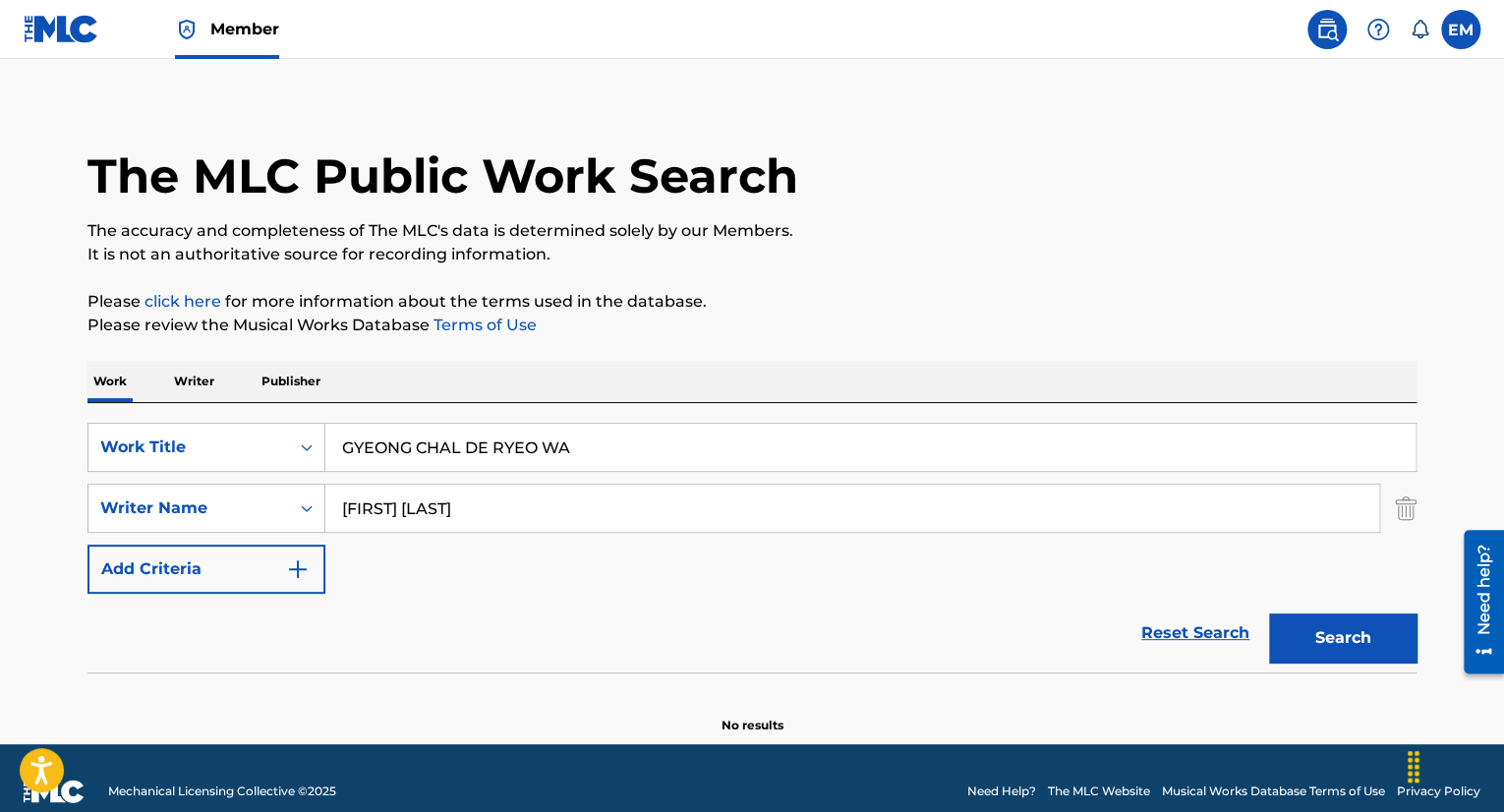 scroll, scrollTop: 0, scrollLeft: 0, axis: both 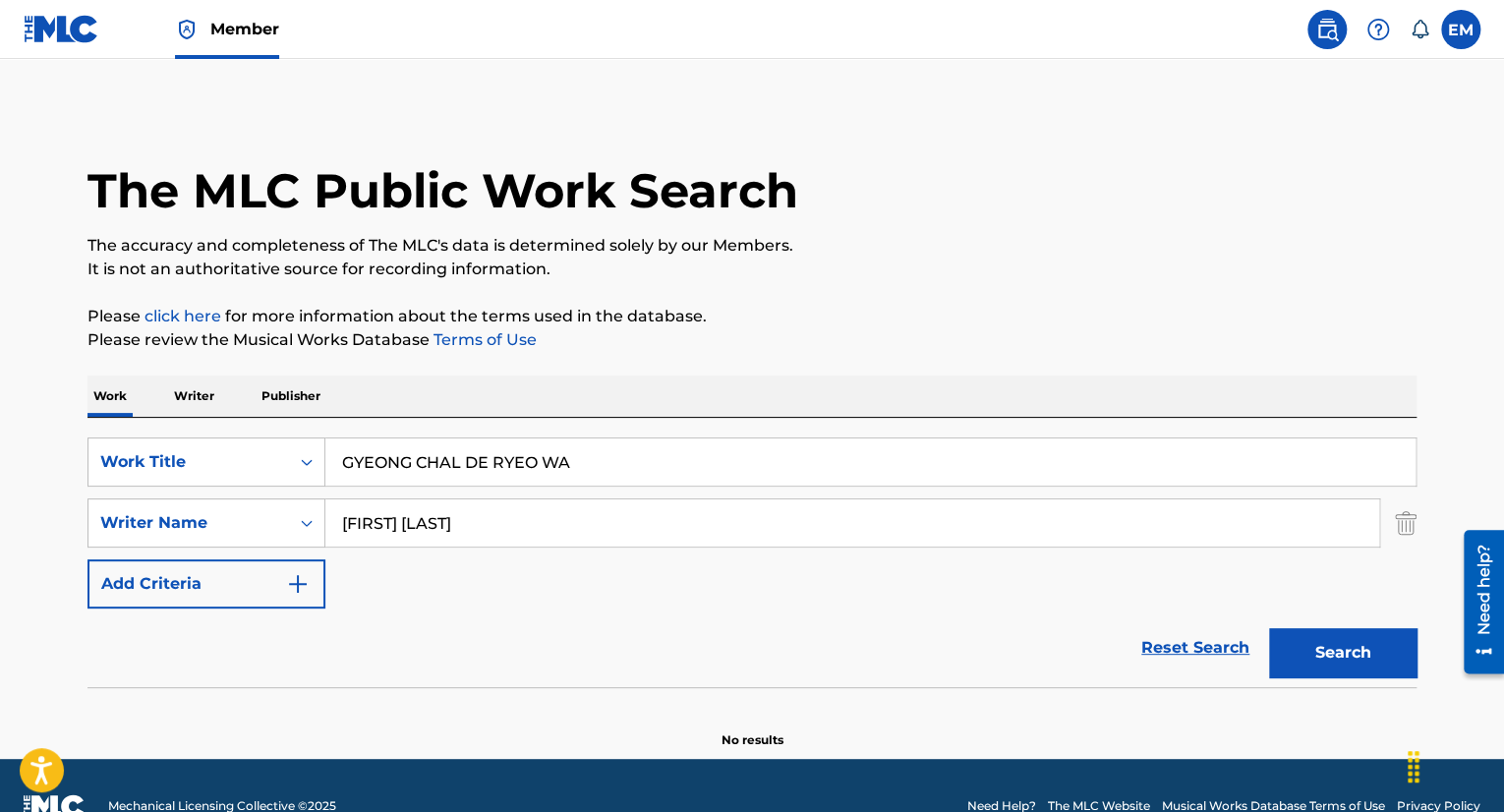 click on "GYEONG CHAL DE RYEO WA" at bounding box center [870, 462] 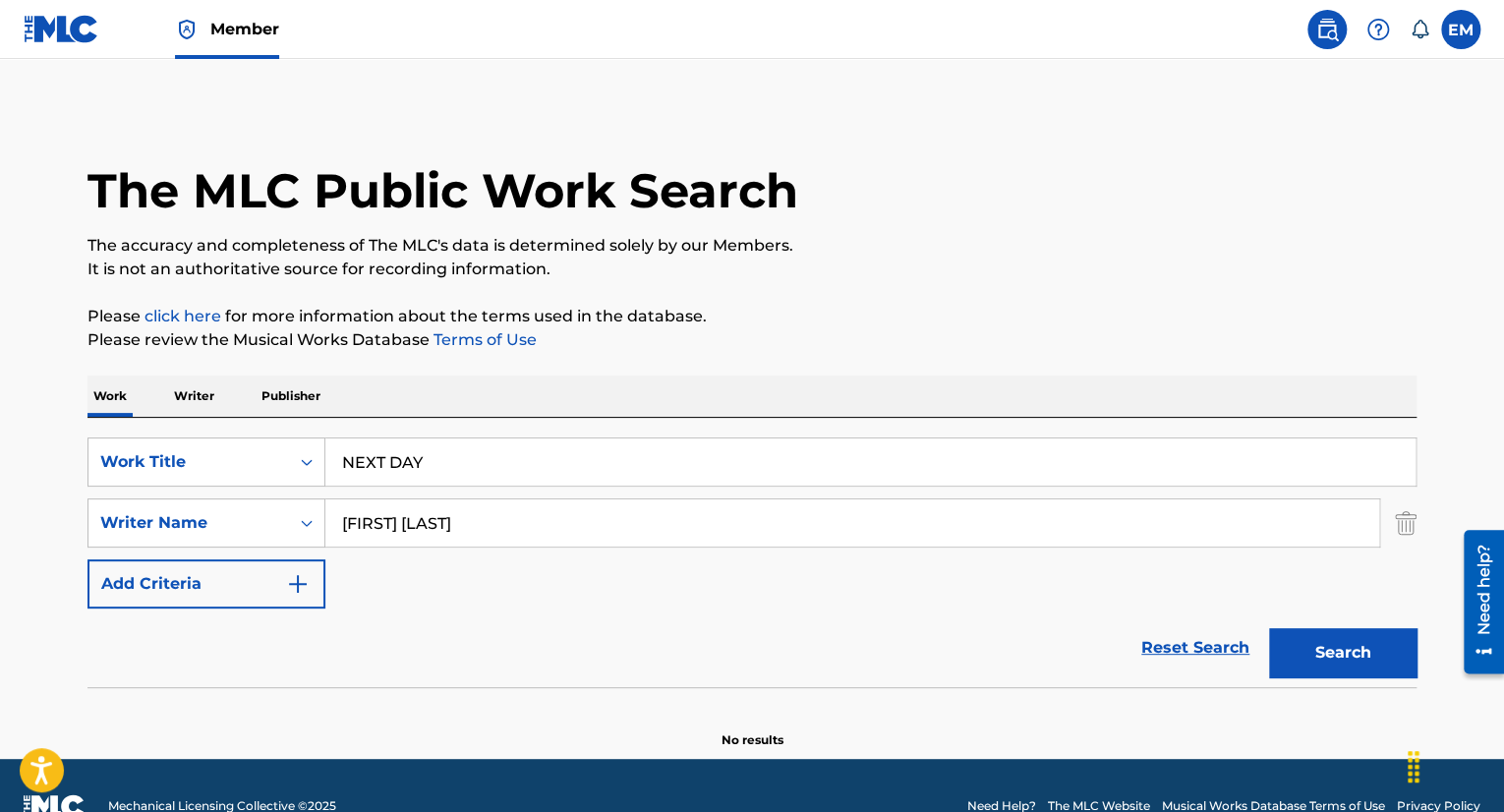 type on "NEXT DAY" 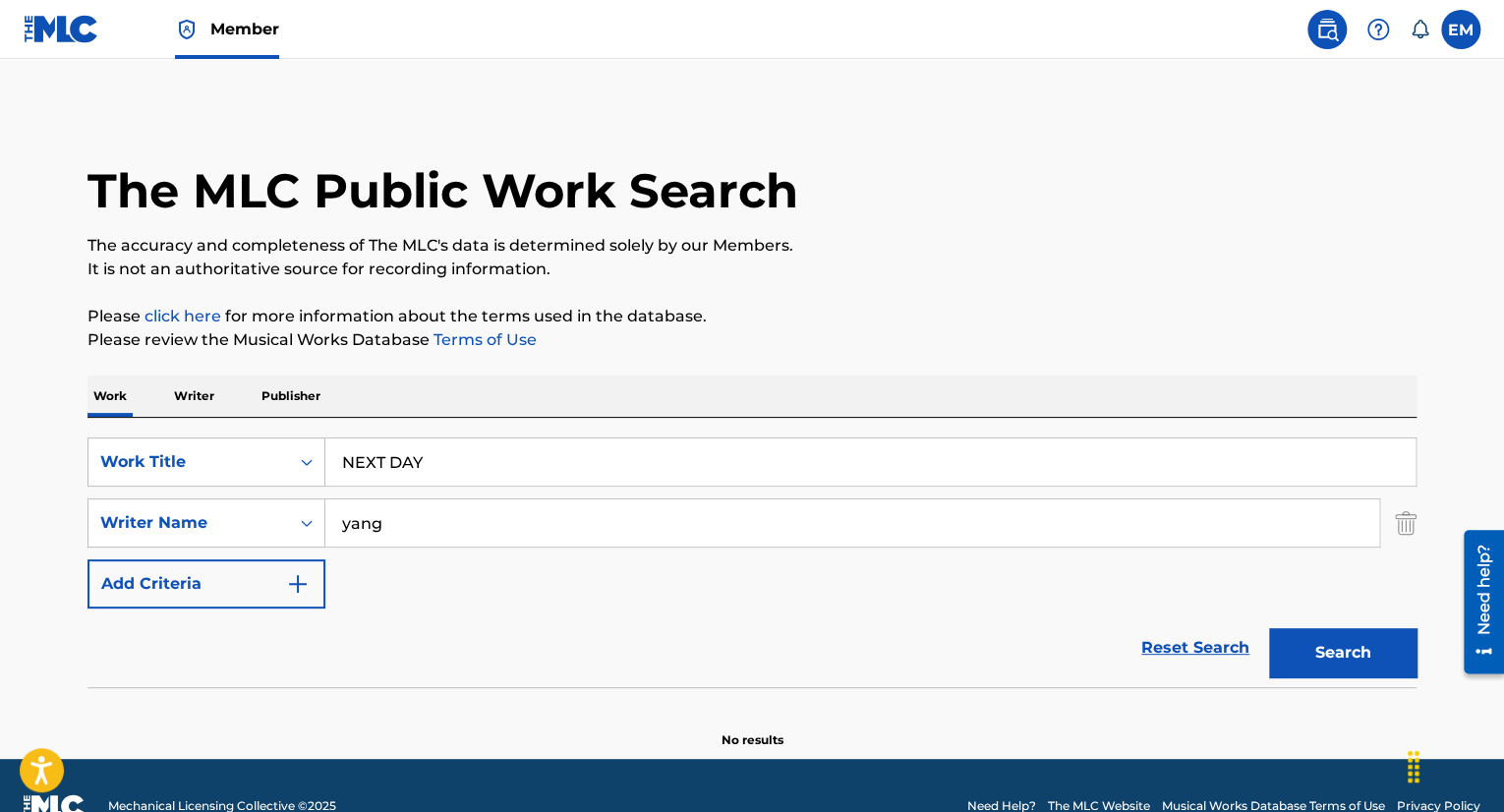 type on "yang" 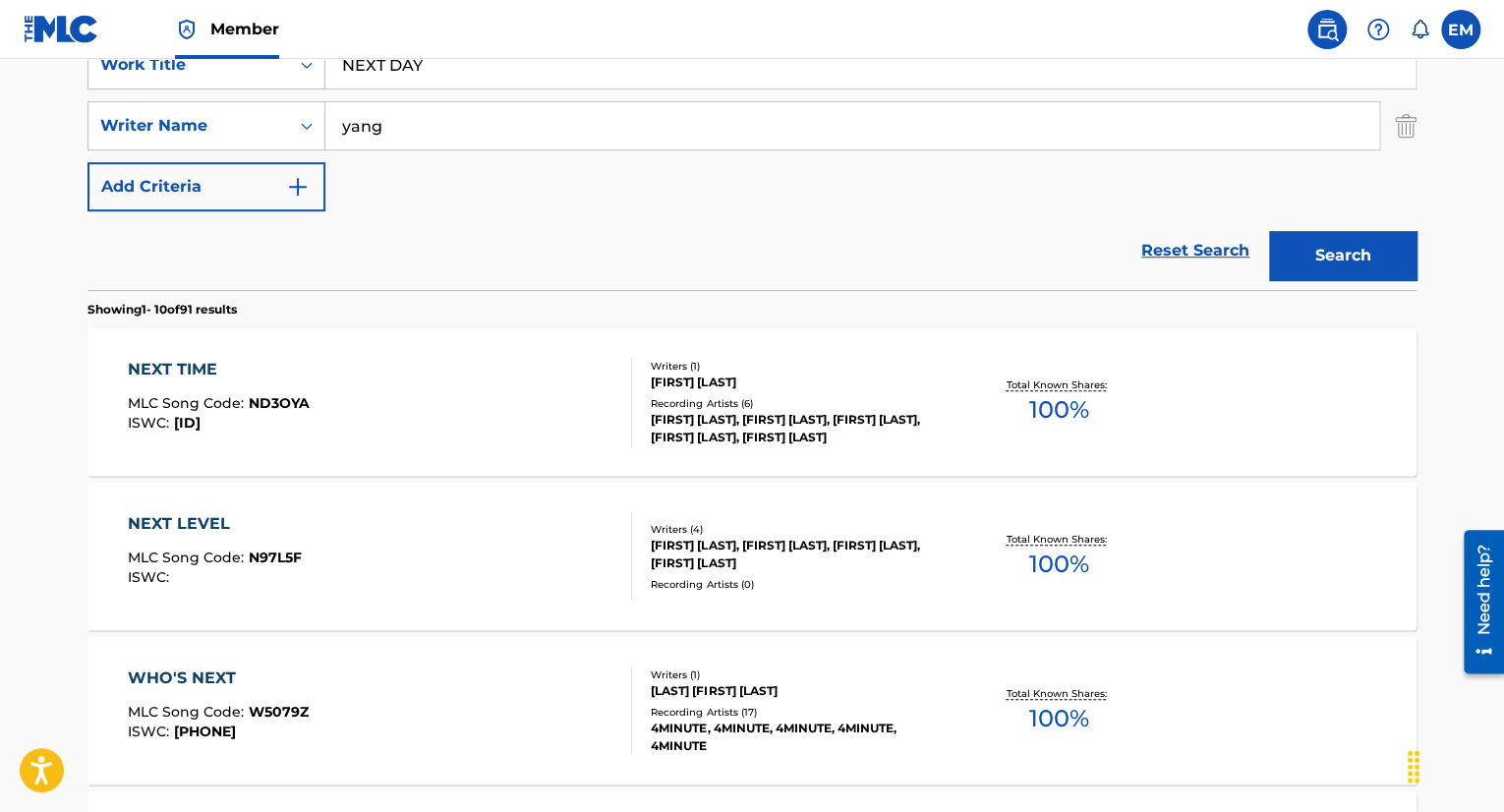 scroll, scrollTop: 295, scrollLeft: 0, axis: vertical 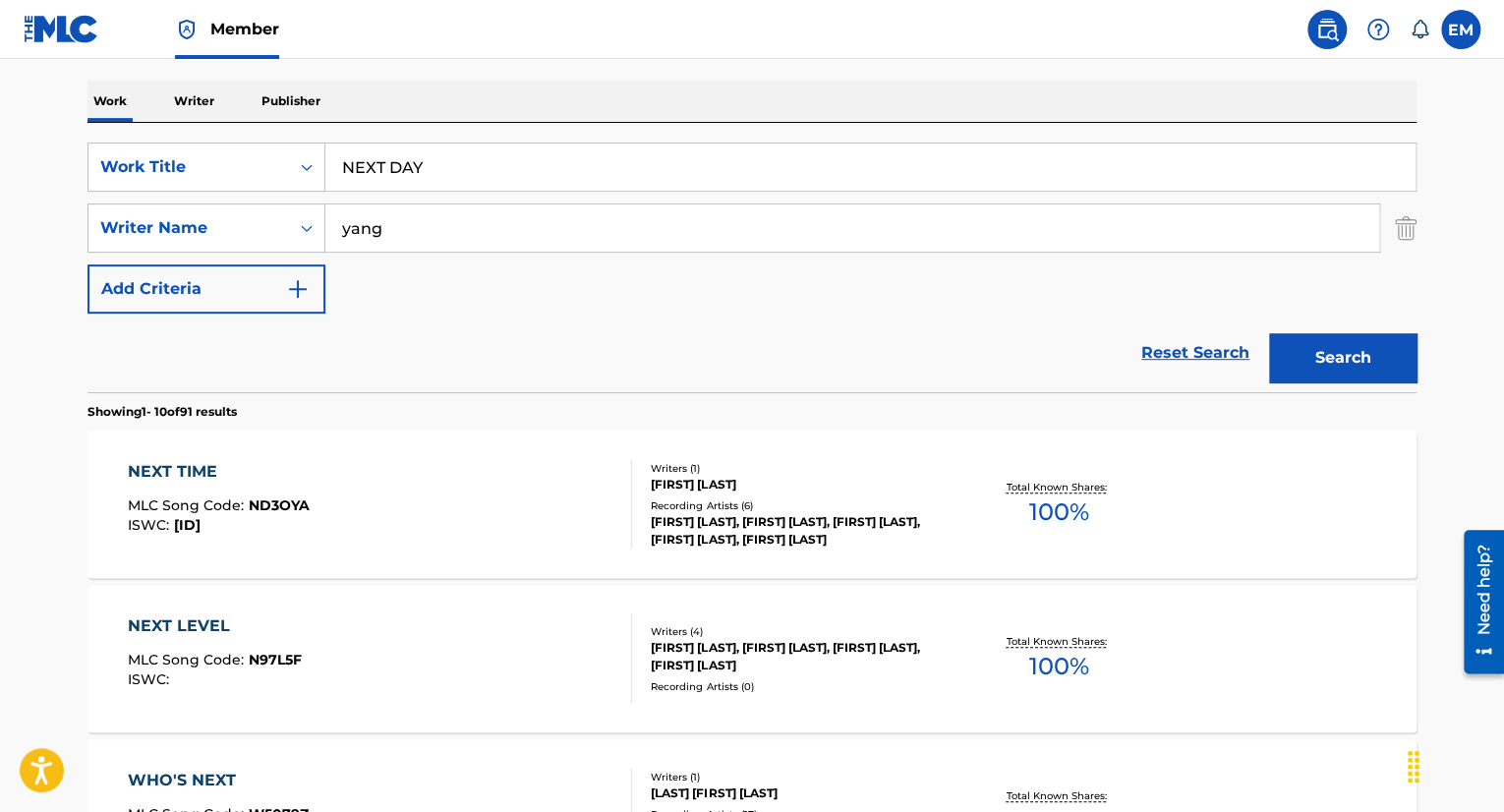 click on "Work Title NEXT DAY SearchWithCriteria03057a38-64bf-472c-8a85-d45ea41a6490 Writer Name [LAST] Add Criteria" at bounding box center (752, 228) 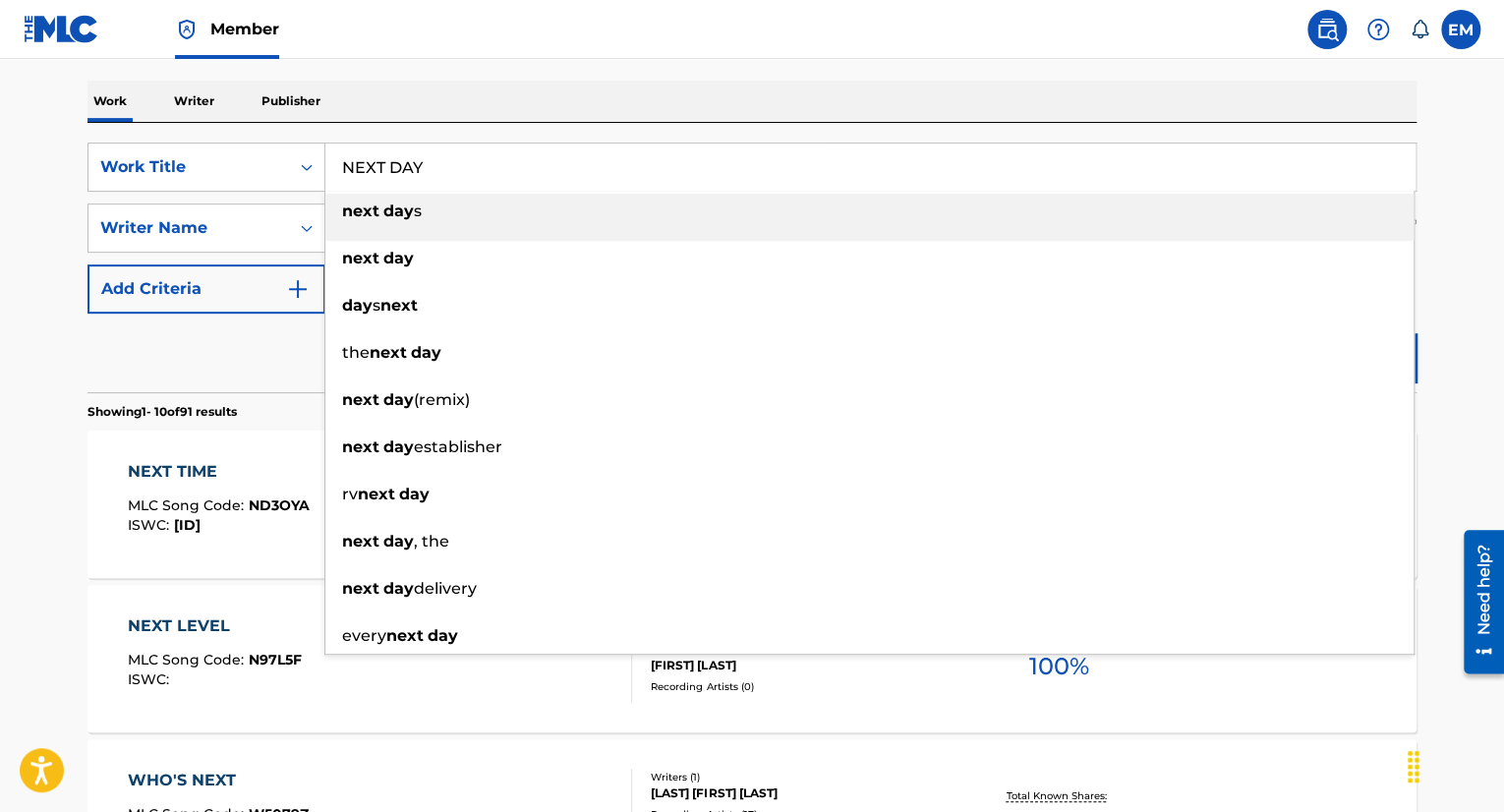 click on "NEXT DAY" at bounding box center [870, 167] 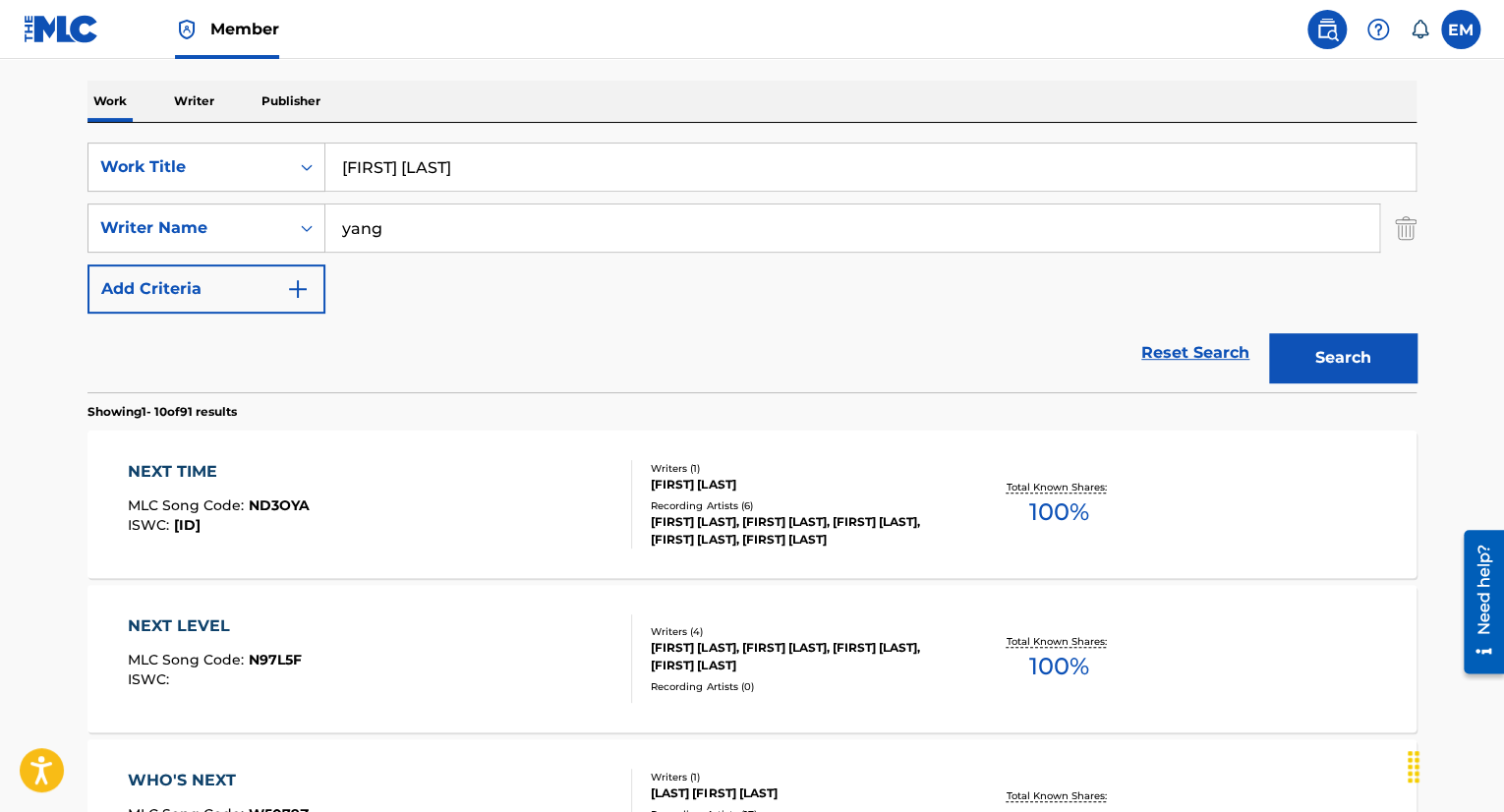 click on "SearchWithCriteria3340b2c1-bc69-4720-8822-4ef76dc88e6c Work Title DA EUM NAL SearchWithCriteria03057a38-64bf-472c-8a85-d45ea41a6490 Writer Name yang Add Criteria Reset Search Search" at bounding box center (752, 258) 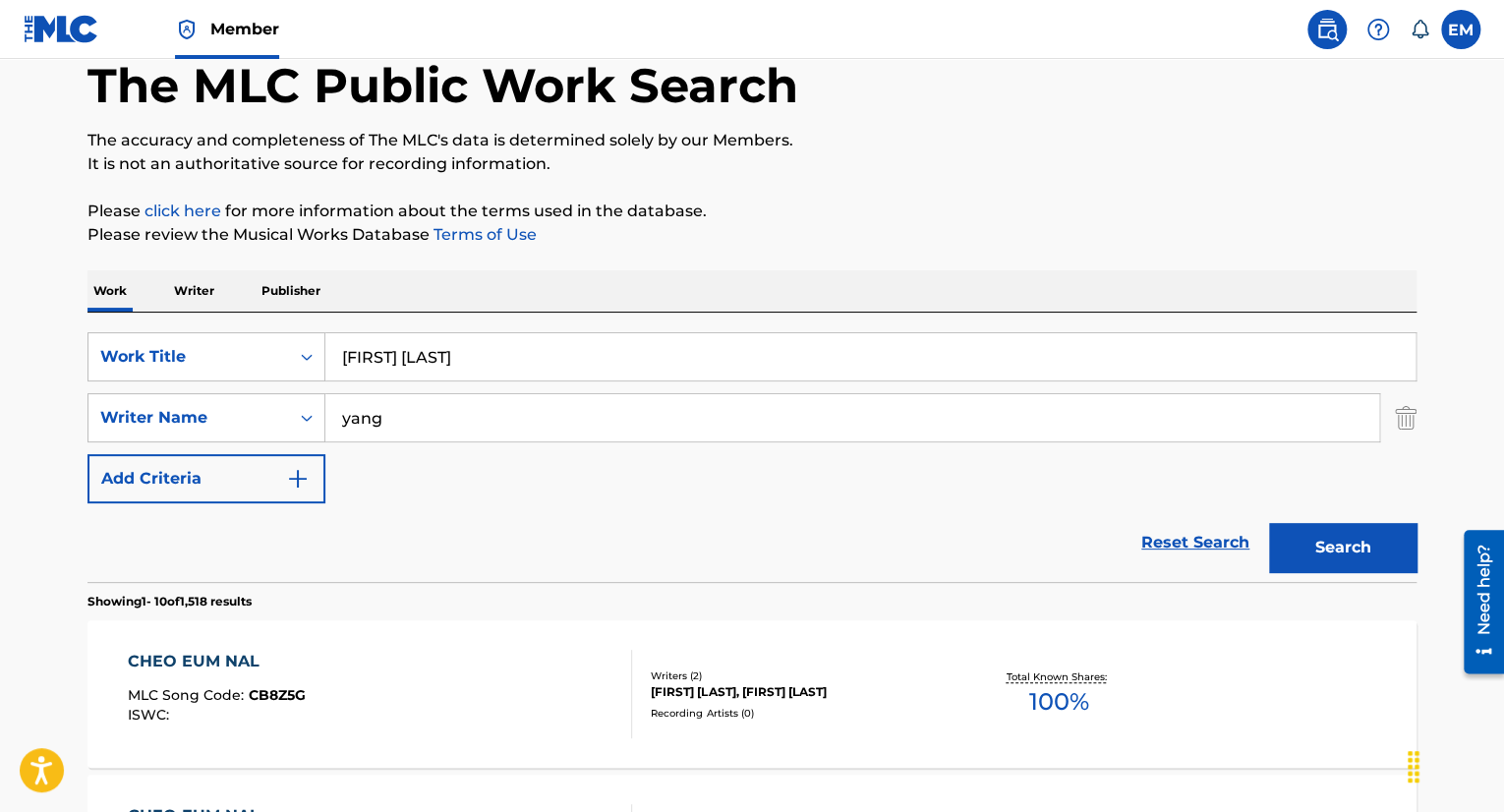 scroll, scrollTop: 295, scrollLeft: 0, axis: vertical 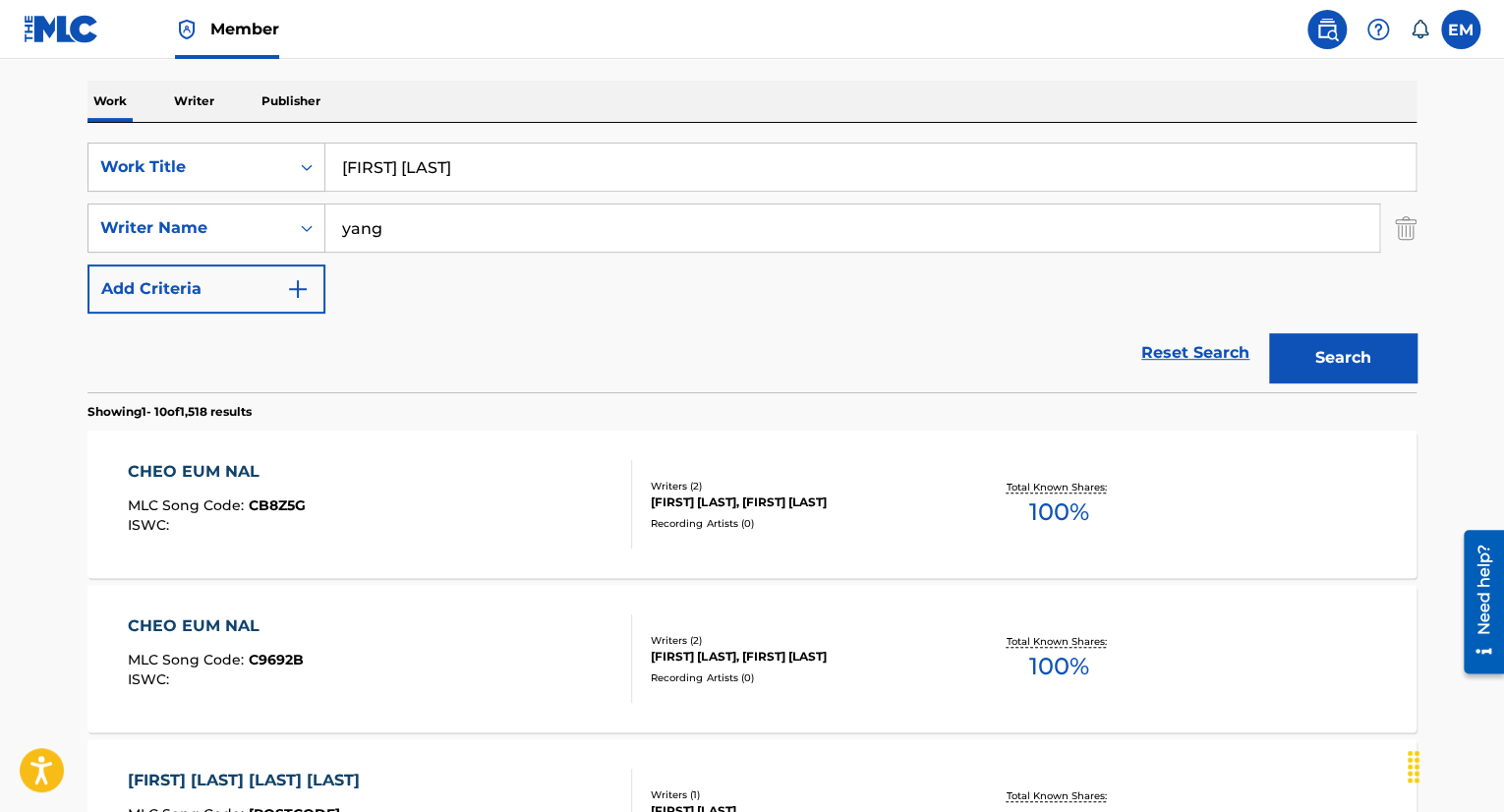 click on "[FIRST] [LAST]" at bounding box center (870, 167) 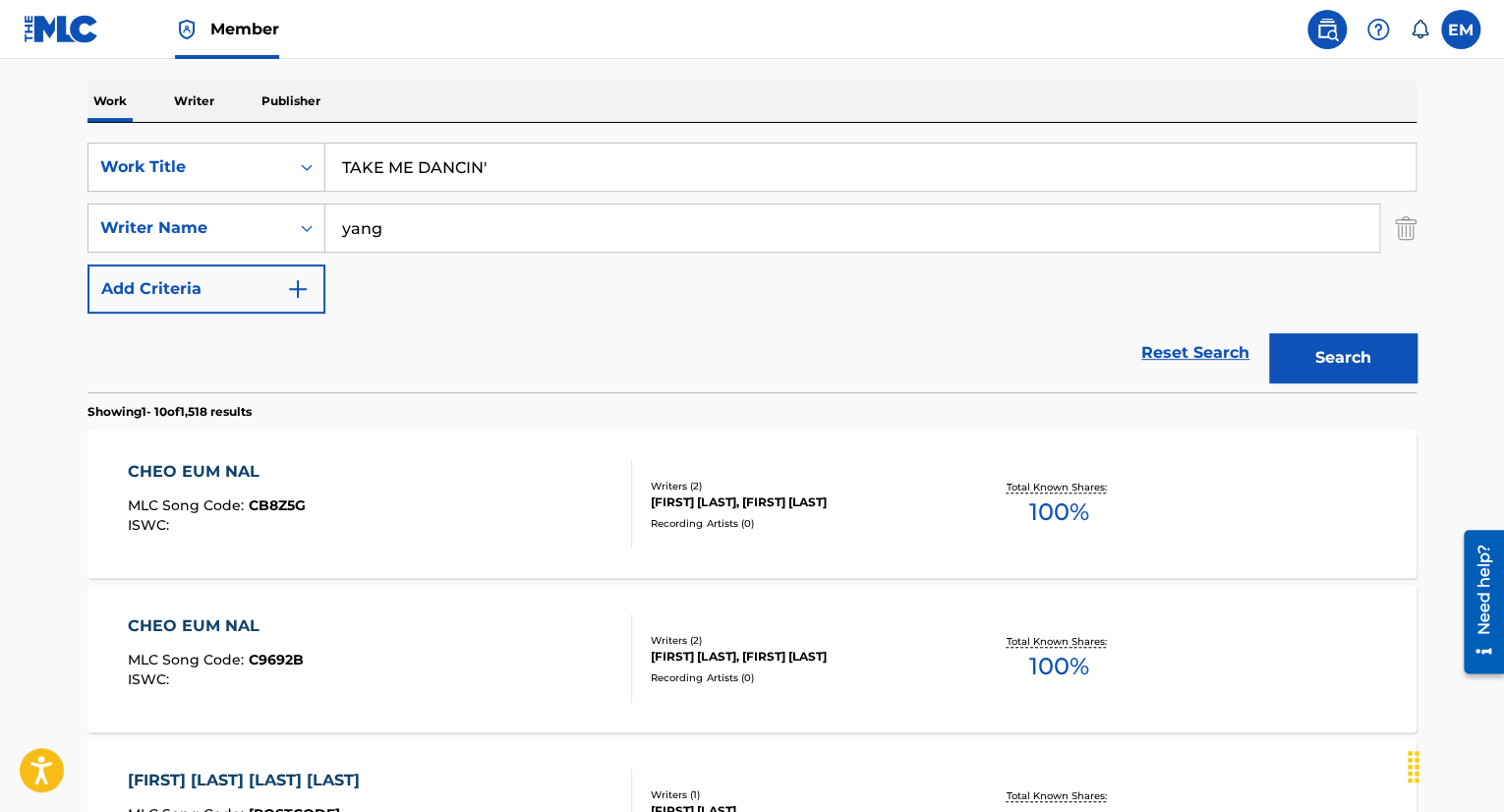 type on "TAKE ME DANCIN'" 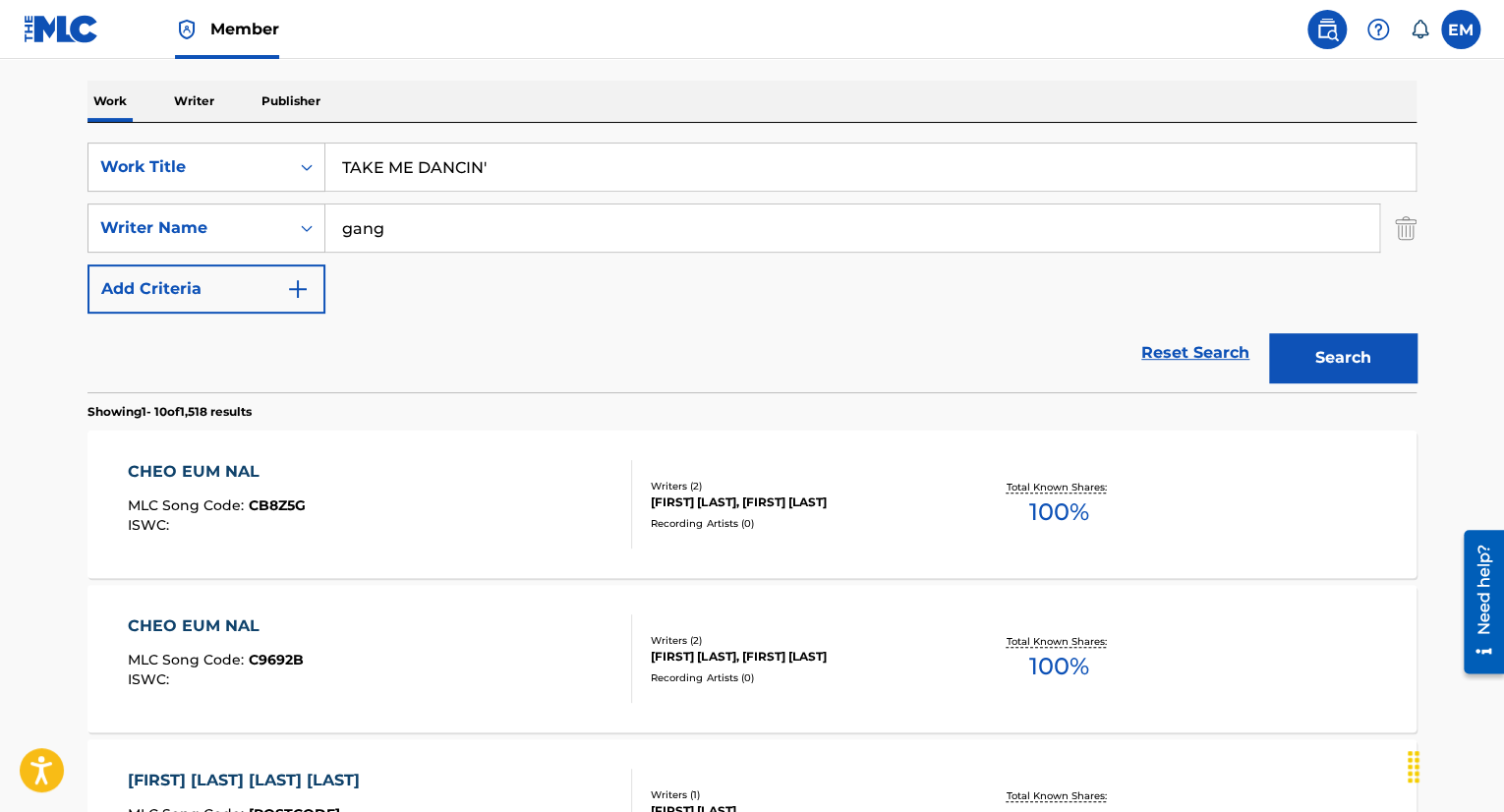 click on "Search" at bounding box center [1343, 358] 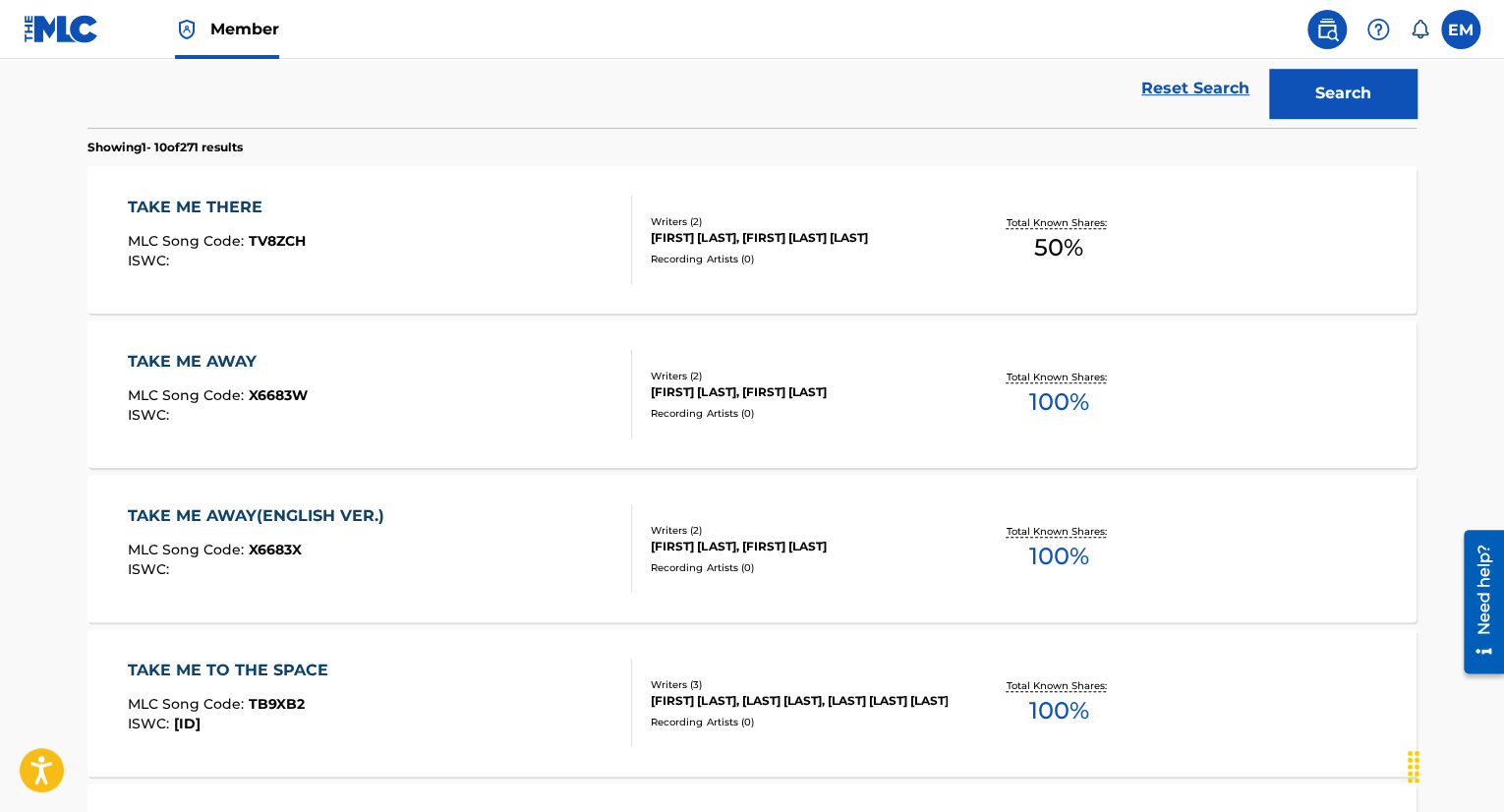 scroll, scrollTop: 393, scrollLeft: 0, axis: vertical 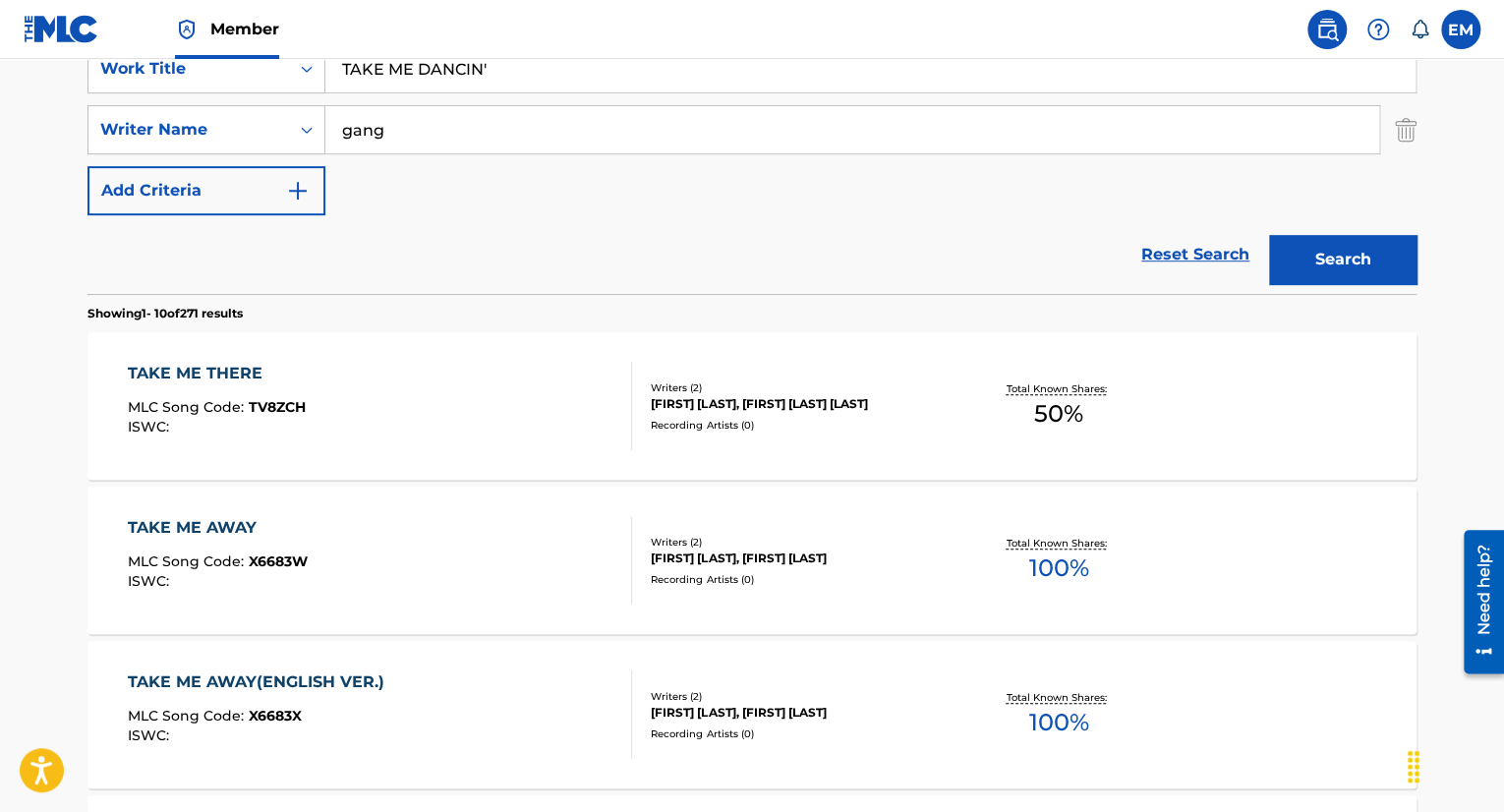 click on "gang" at bounding box center [852, 130] 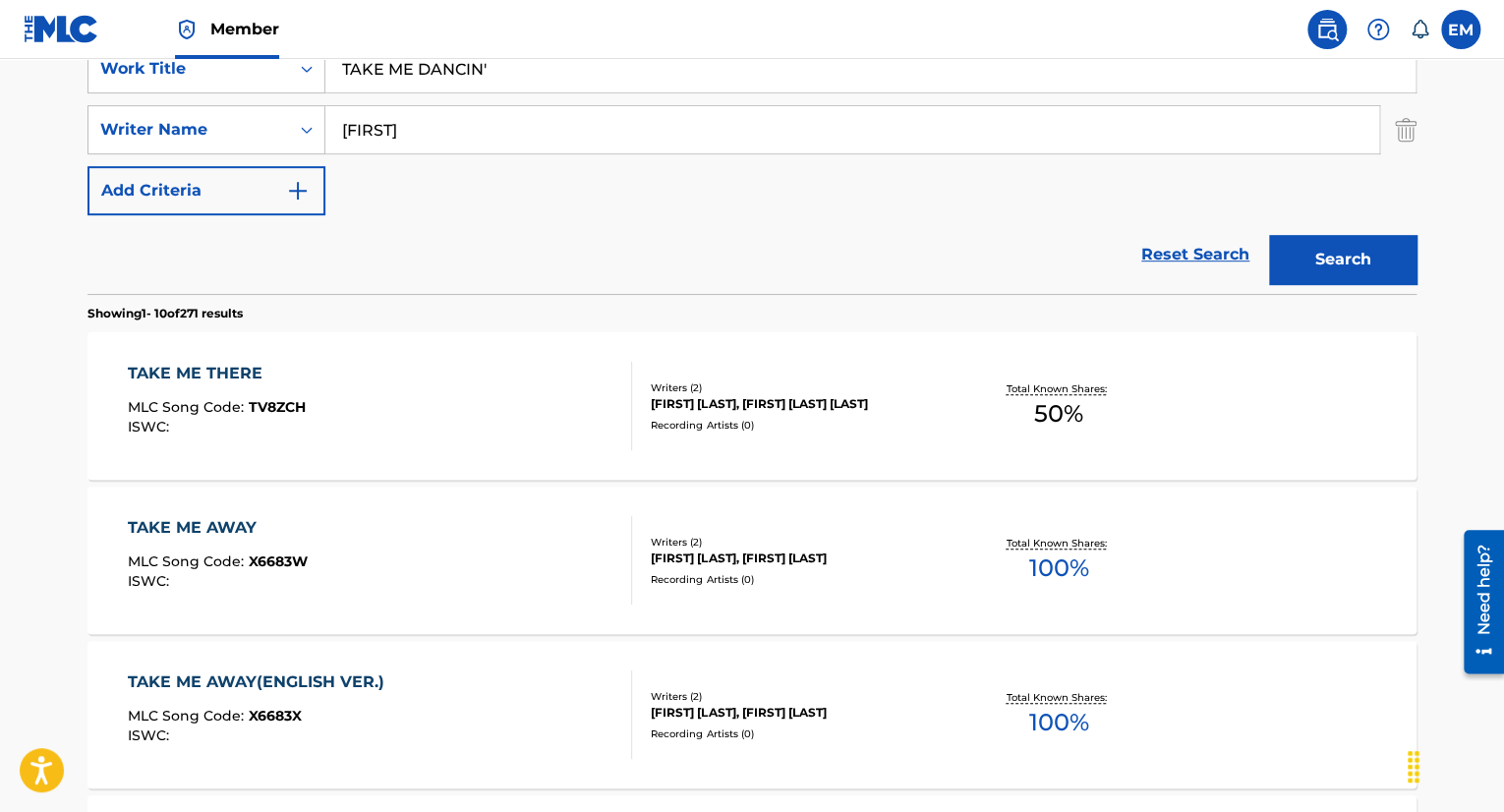 click on "Search" at bounding box center (1343, 260) 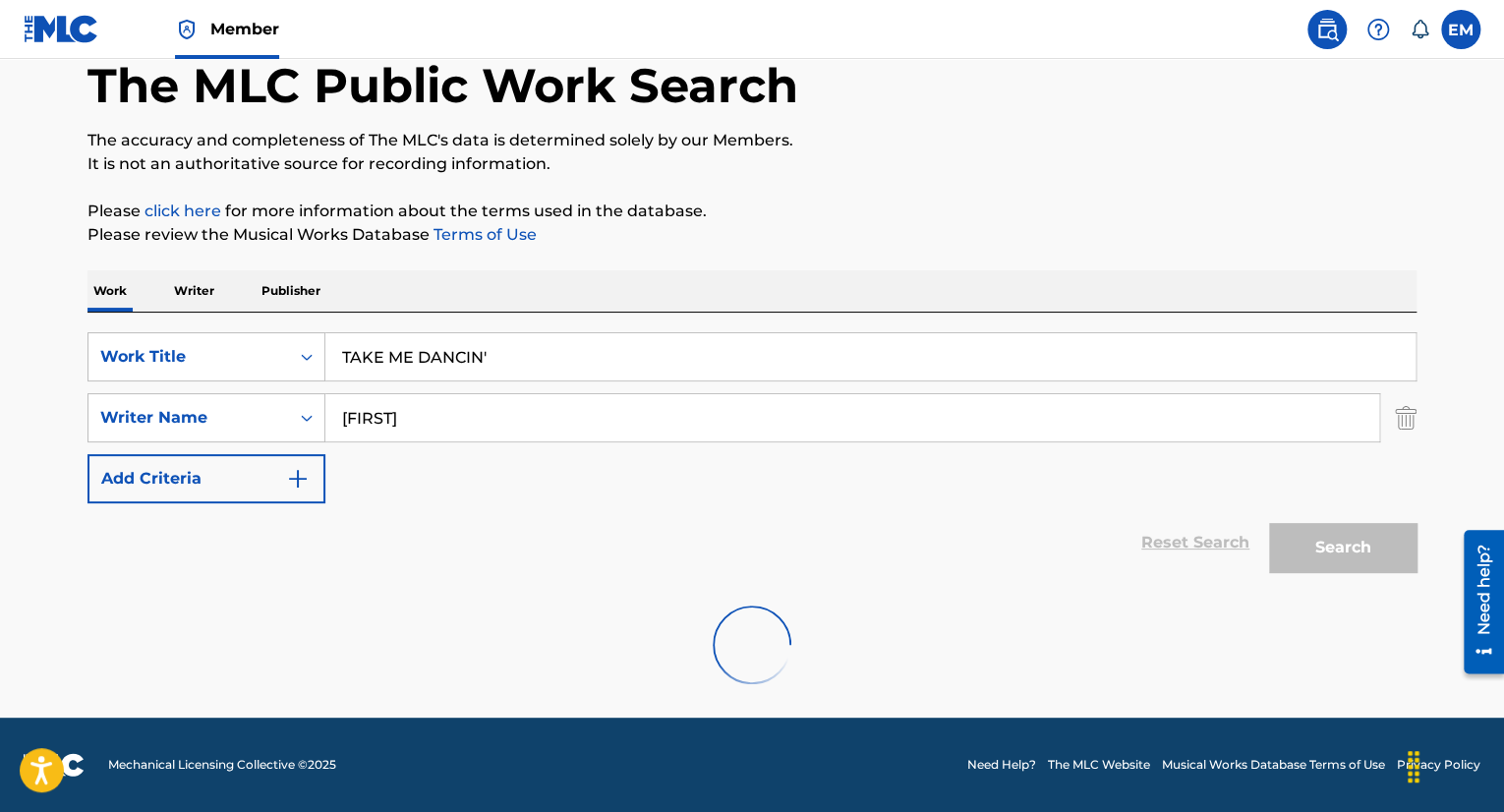 scroll, scrollTop: 41, scrollLeft: 0, axis: vertical 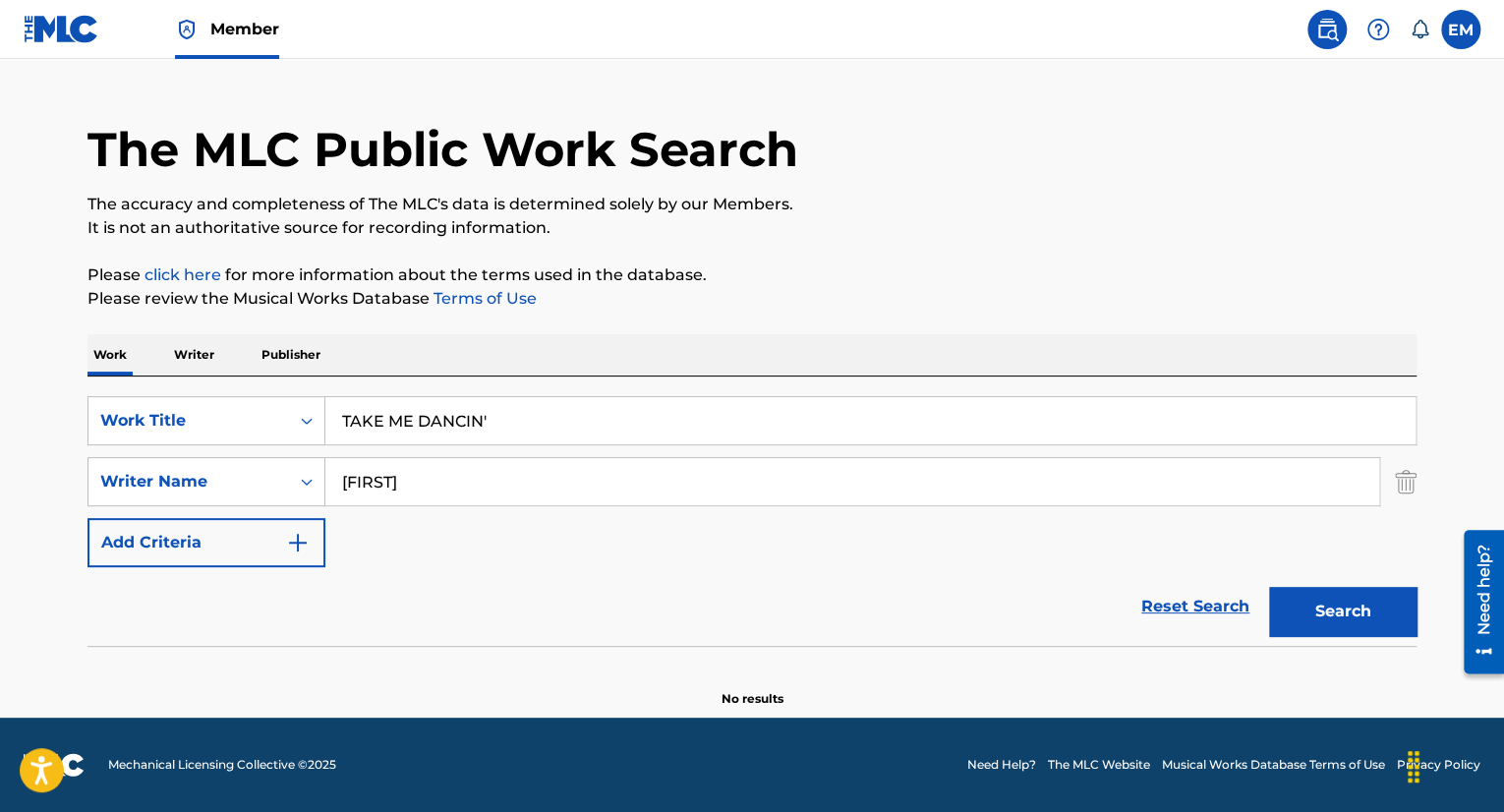 click on "[FIRST]" at bounding box center (852, 482) 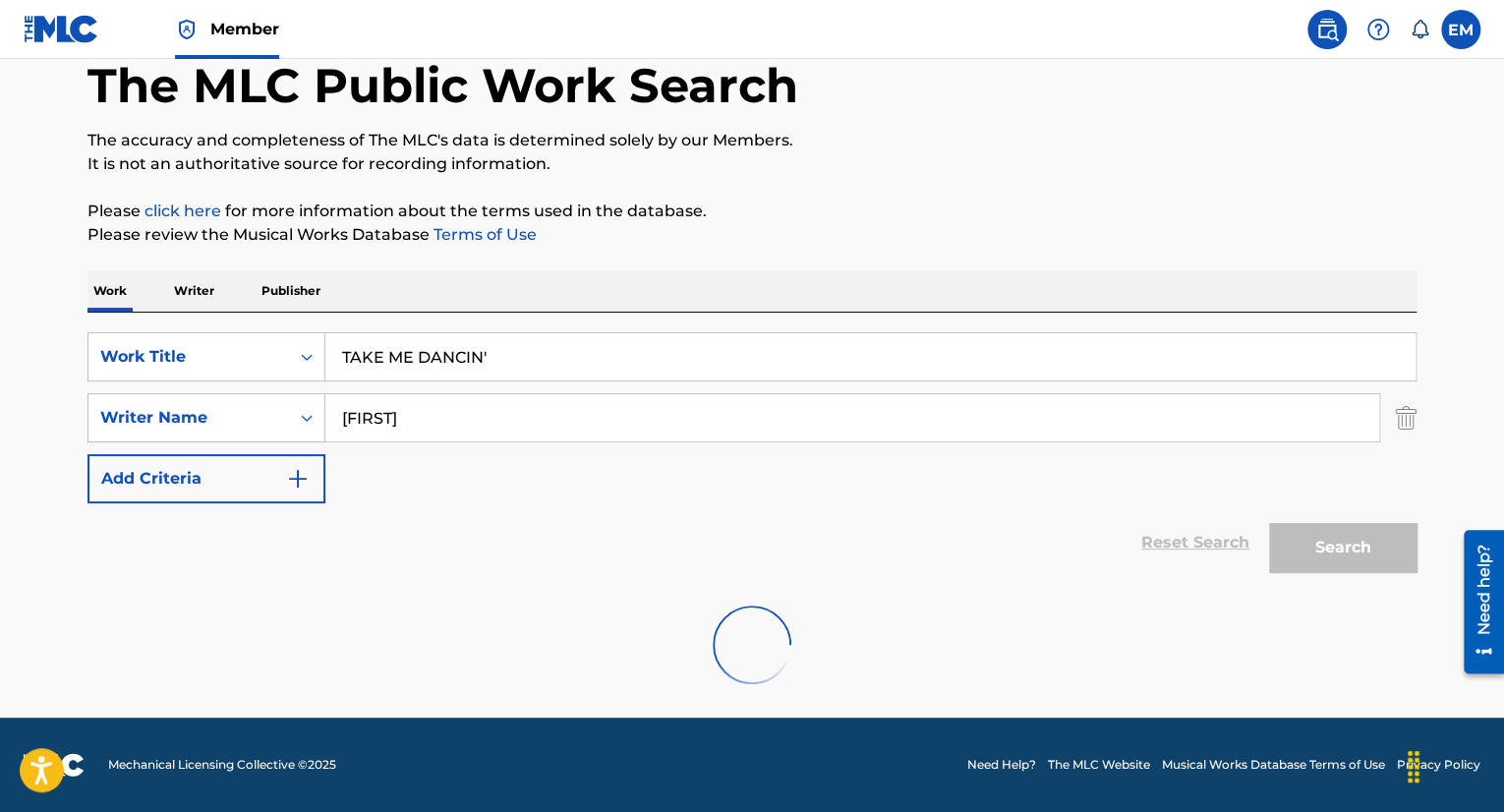 scroll, scrollTop: 393, scrollLeft: 0, axis: vertical 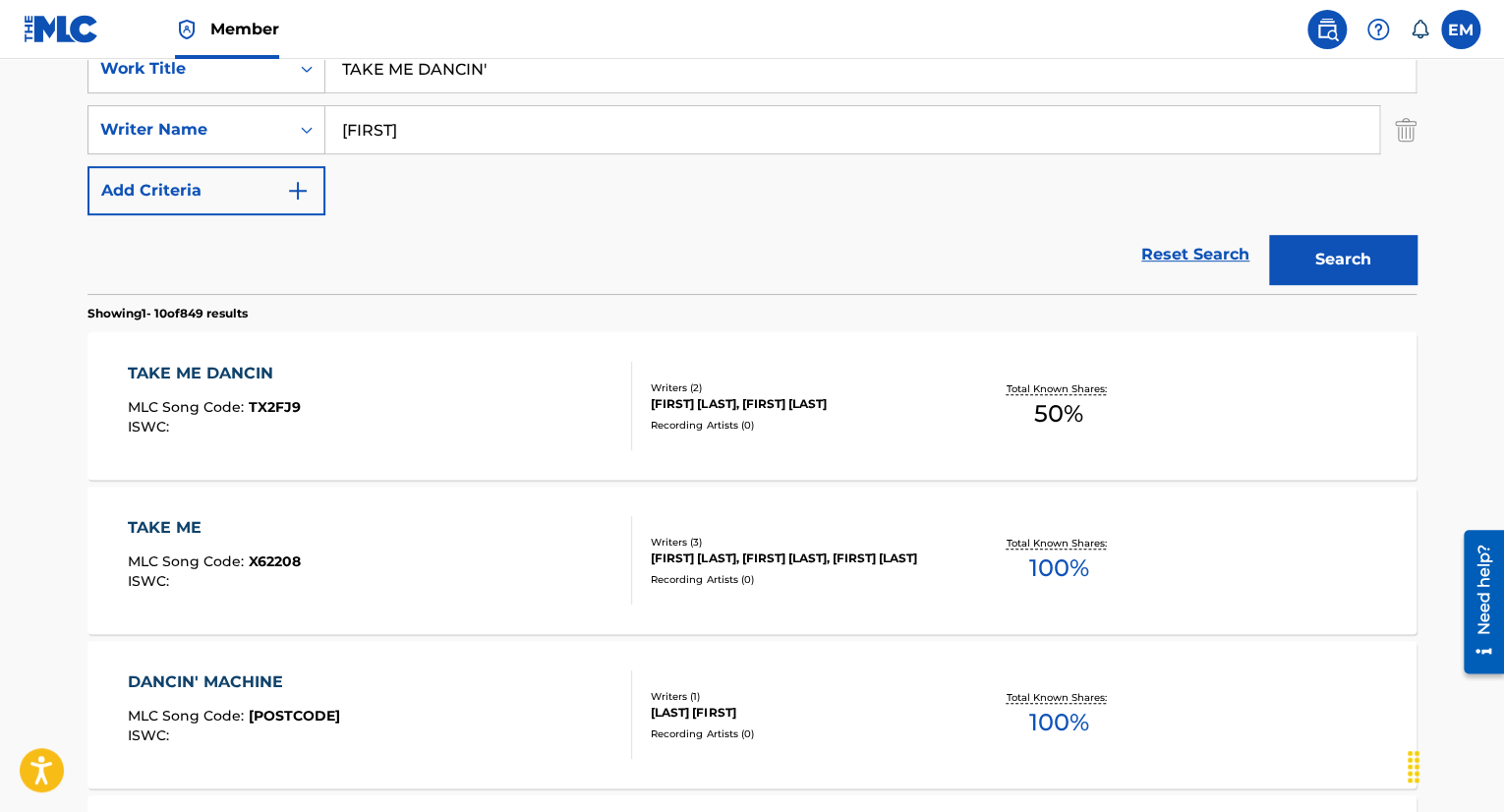 click on "TAKE ME DANCIN MLC Song Code : TX2FJ9 ISWC :" at bounding box center (380, 406) 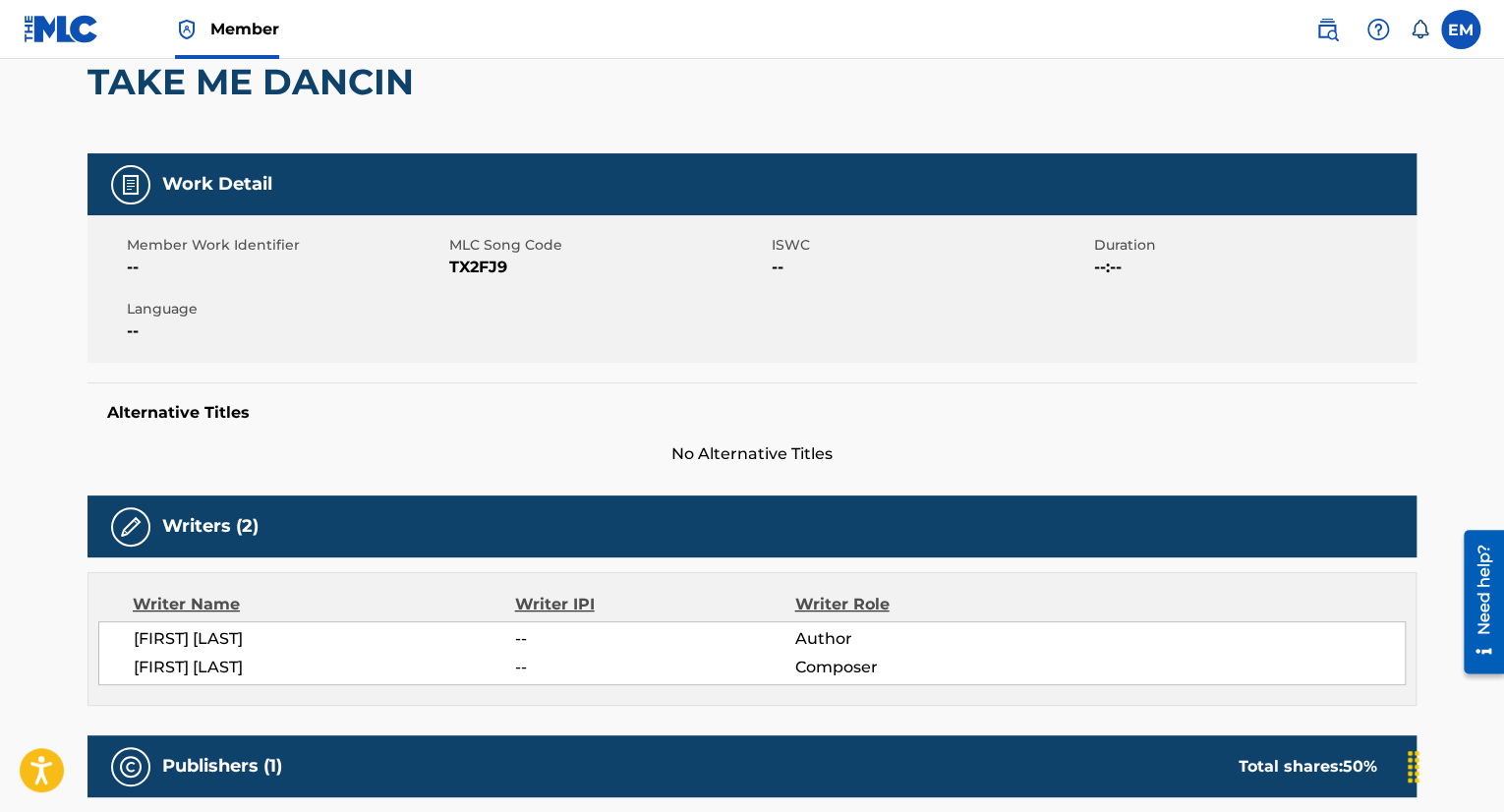 scroll, scrollTop: 590, scrollLeft: 0, axis: vertical 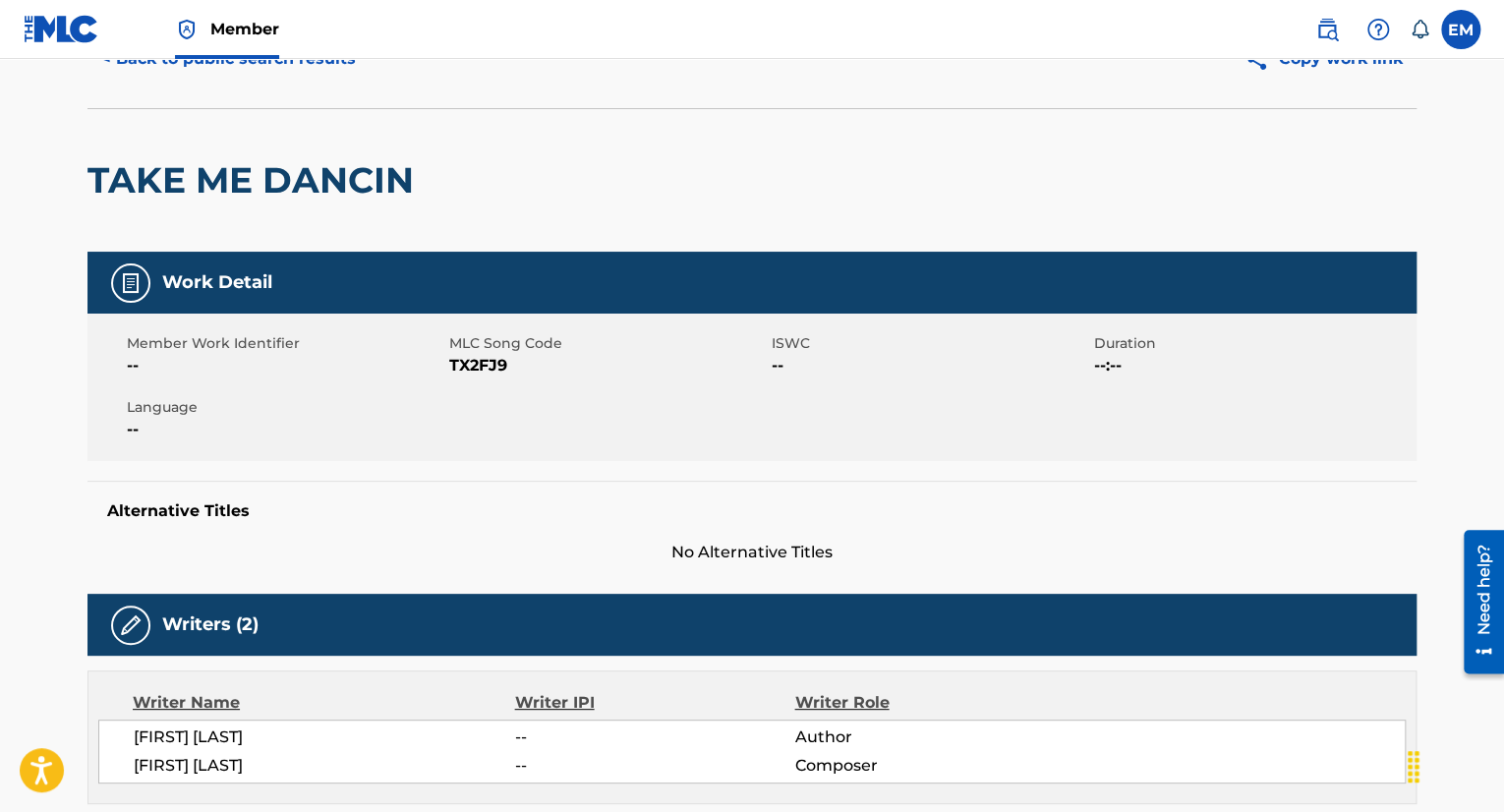 click on "TAKE ME DANCIN" at bounding box center (256, 180) 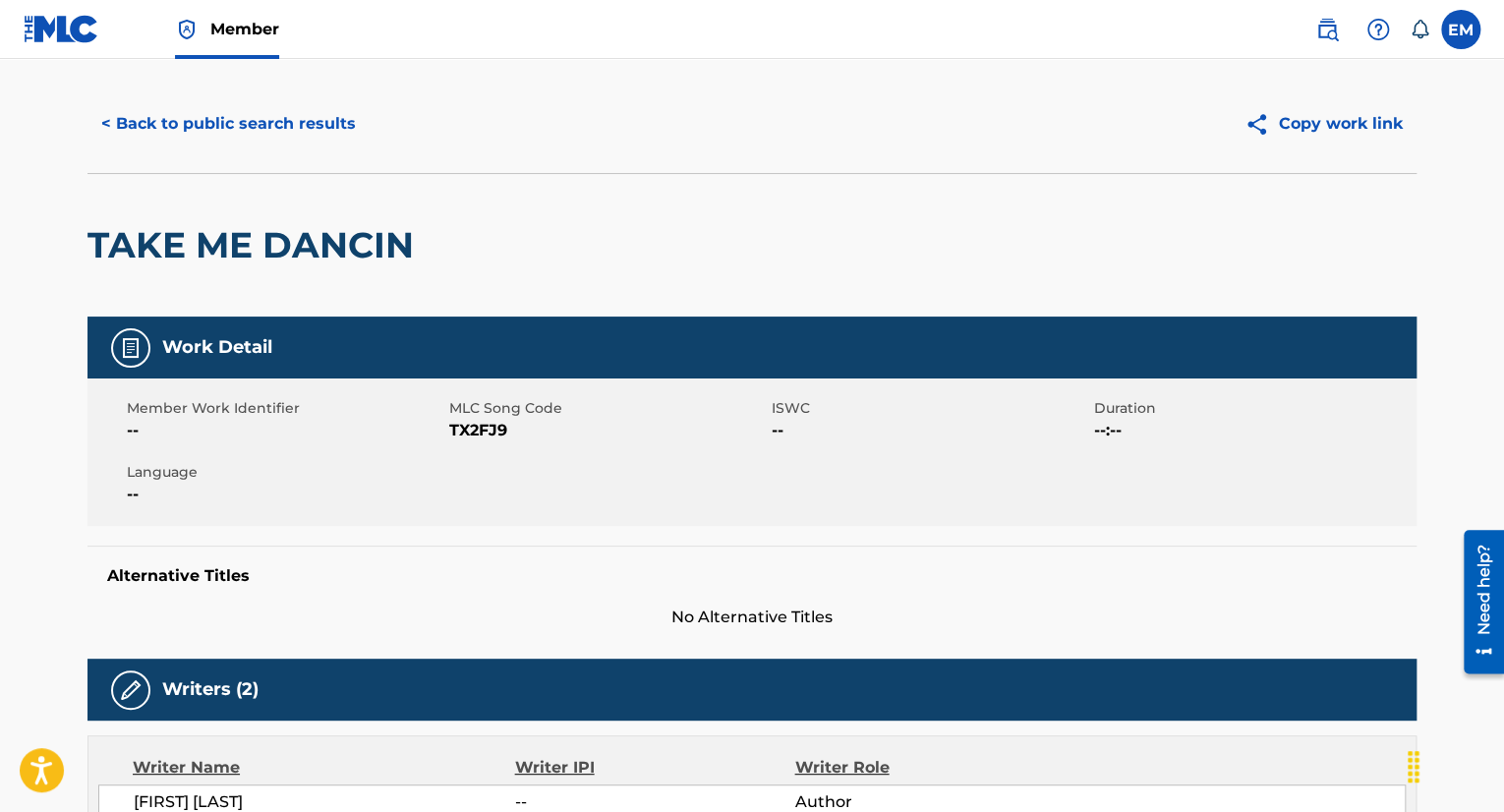 scroll, scrollTop: 0, scrollLeft: 0, axis: both 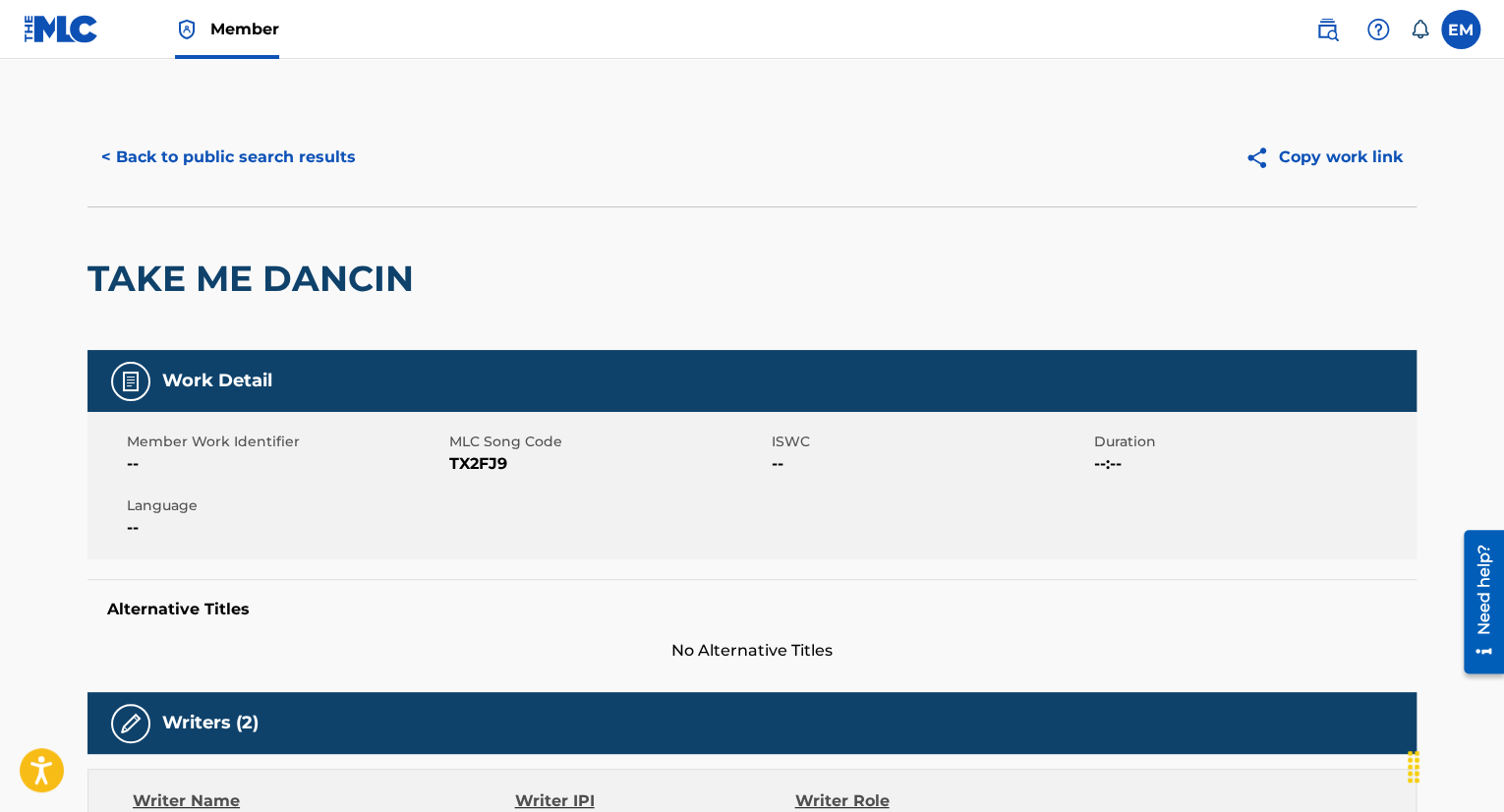 click on "< Back to public search results" at bounding box center (228, 157) 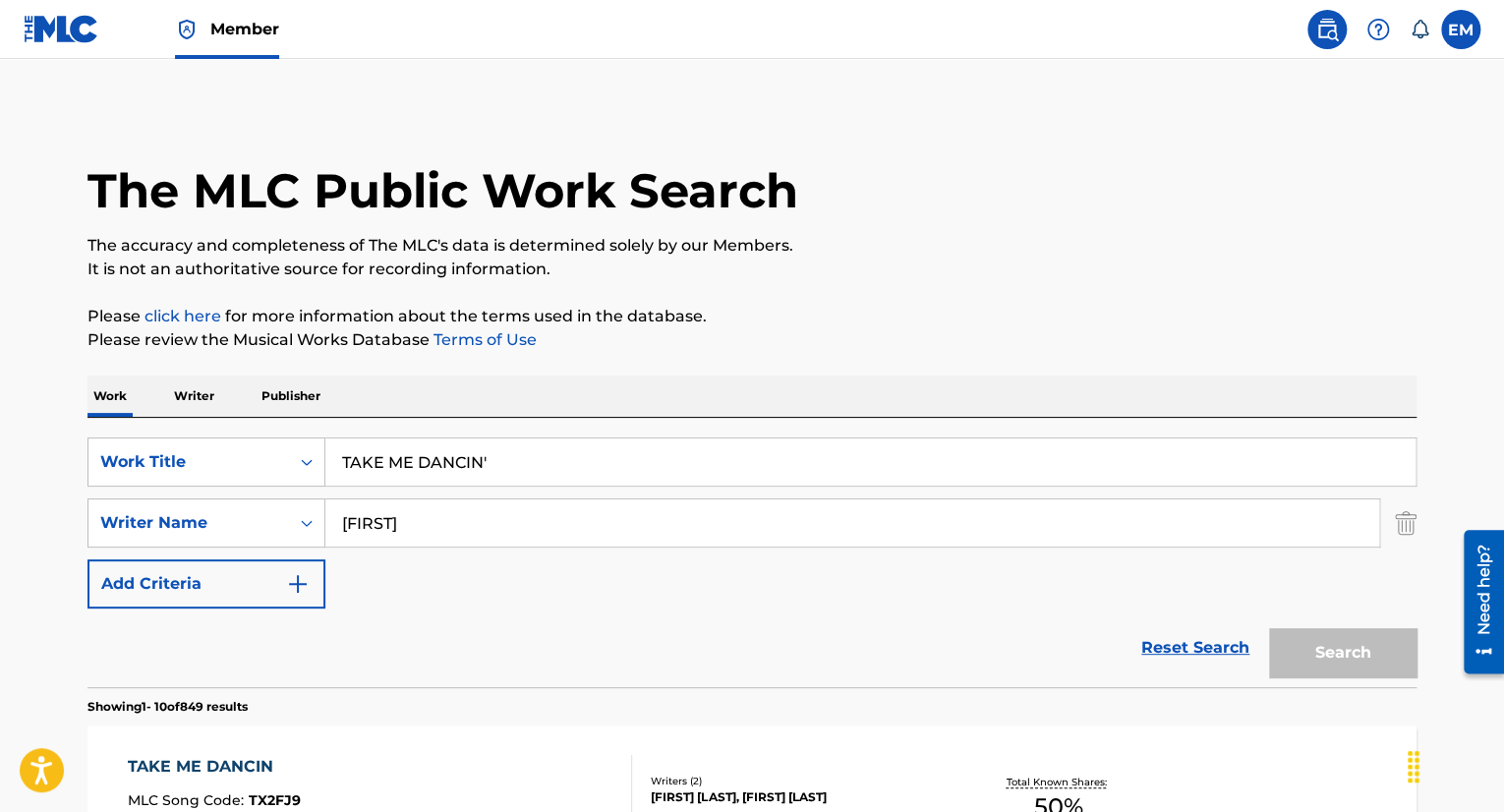 scroll, scrollTop: 393, scrollLeft: 0, axis: vertical 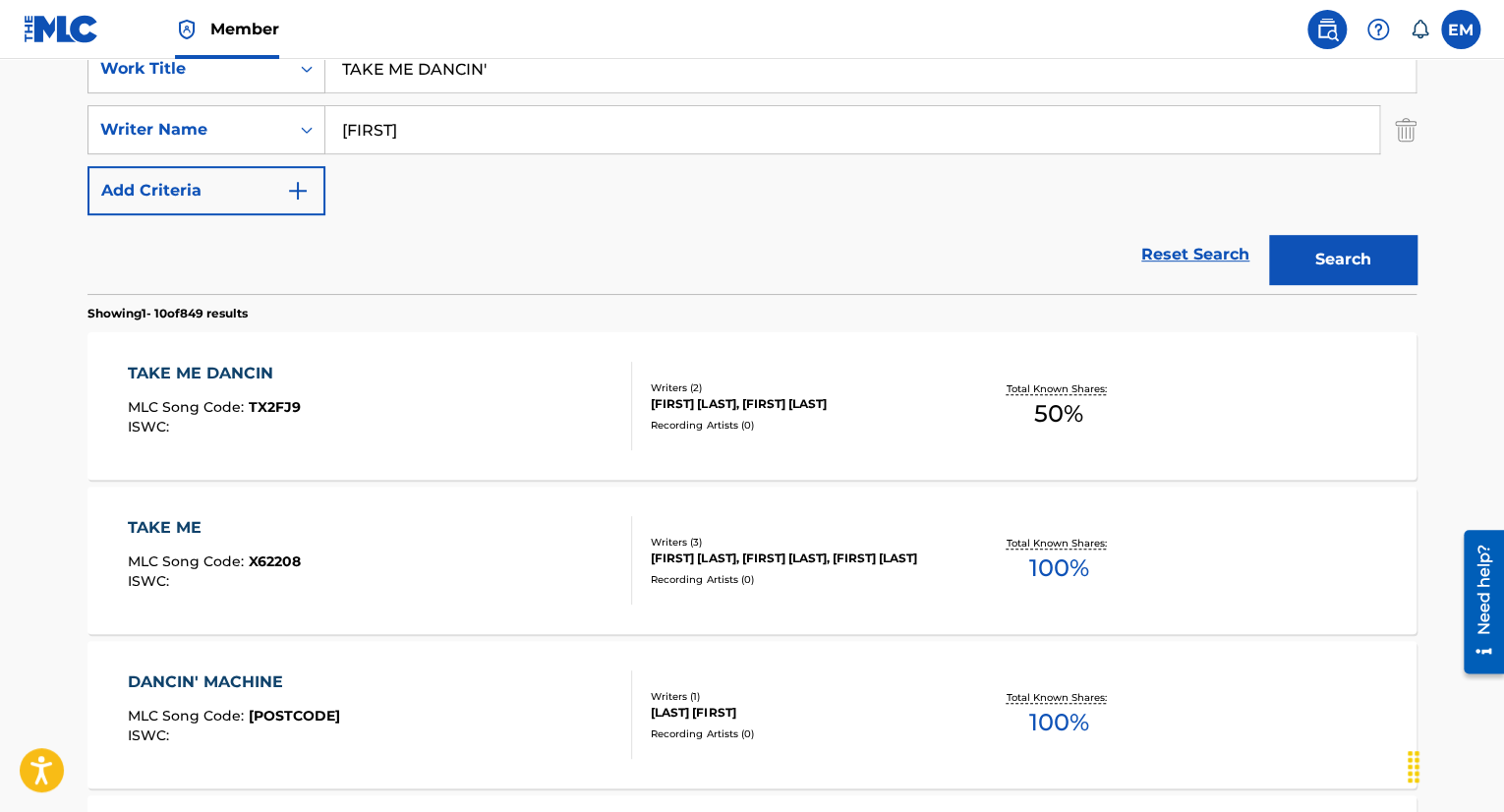 click on "TAKE ME DANCIN'" at bounding box center (870, 69) 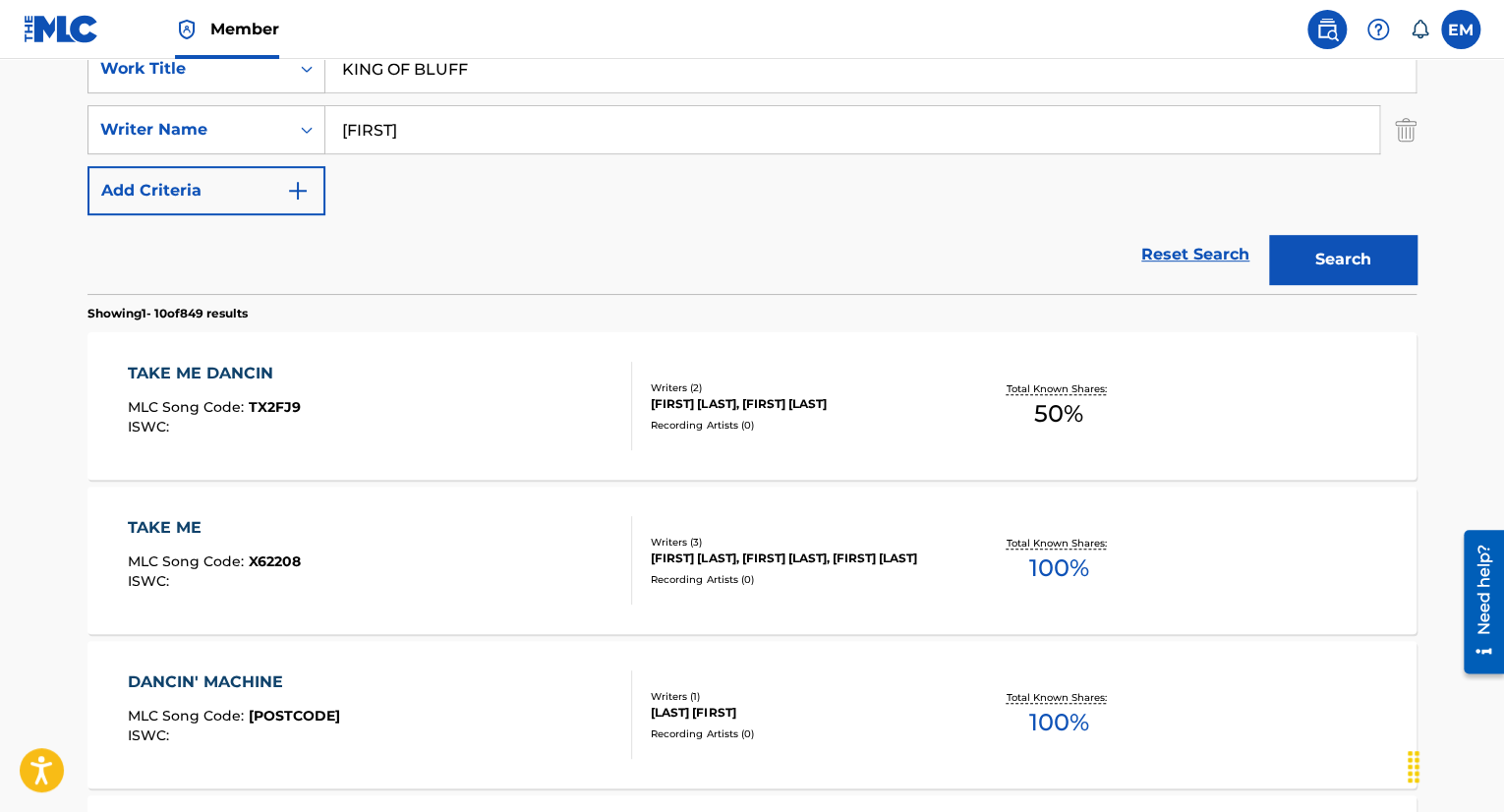 type on "KING OF BLUFF" 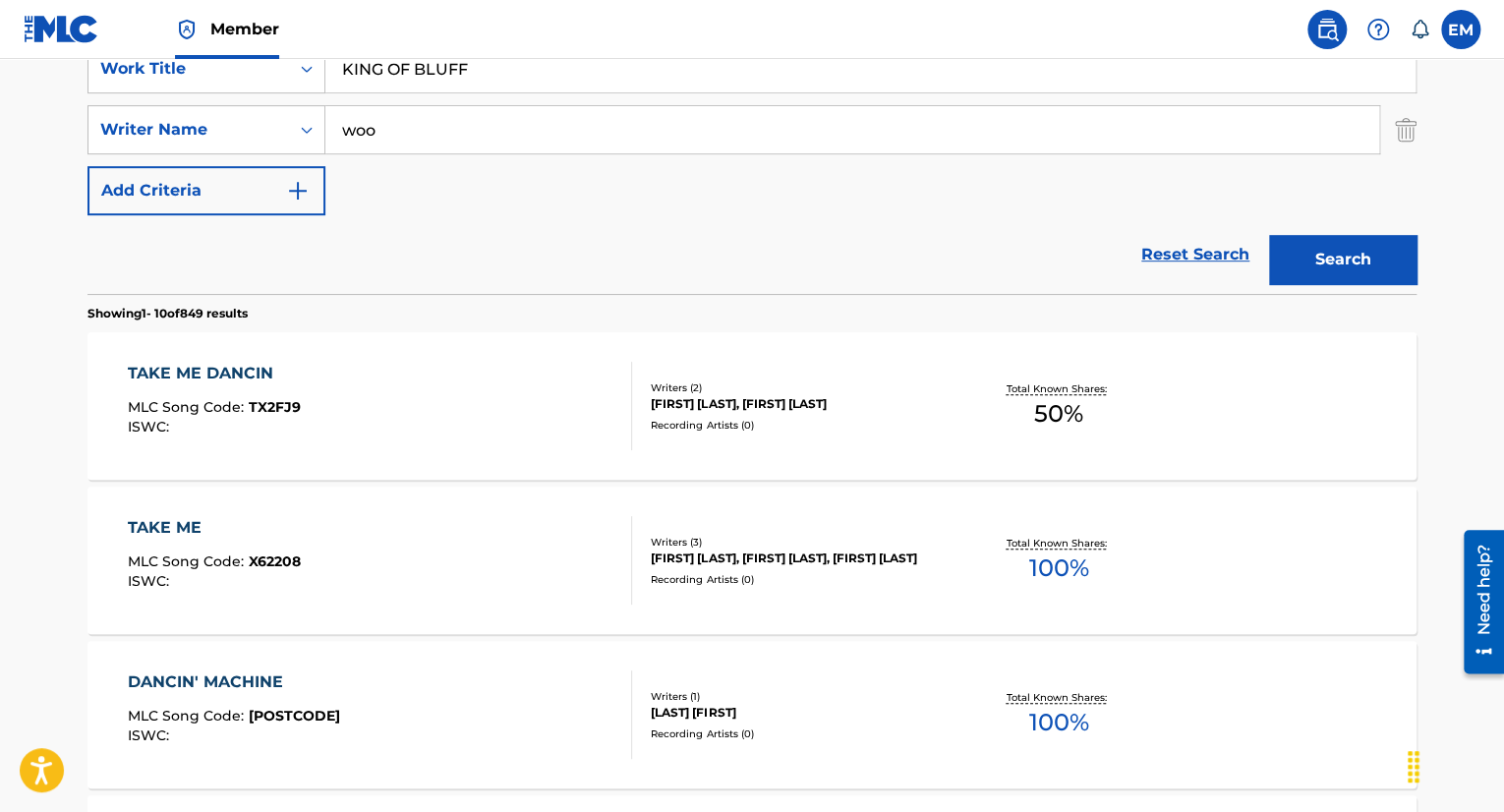 click on "Search" at bounding box center [1343, 260] 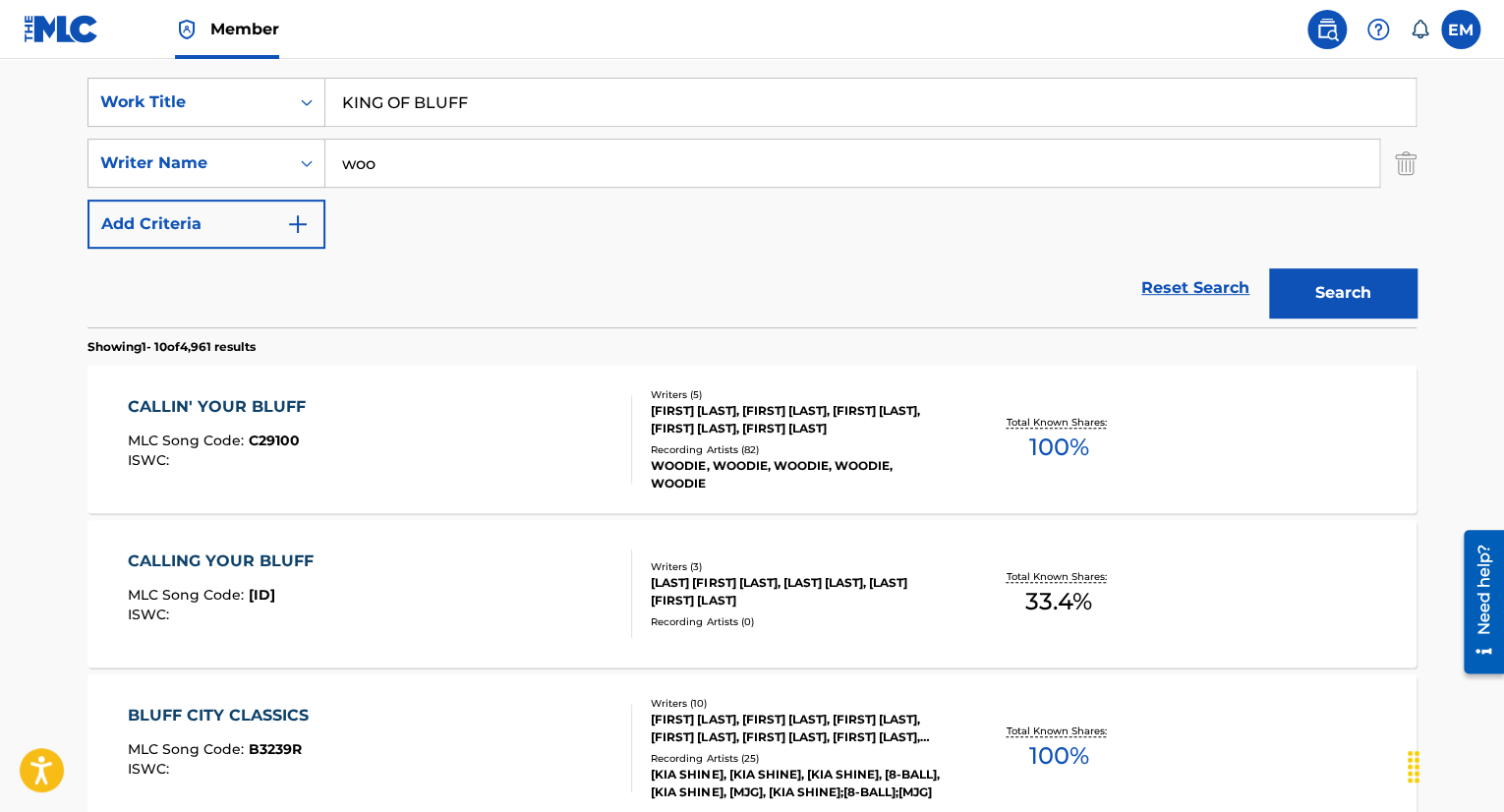 scroll, scrollTop: 197, scrollLeft: 0, axis: vertical 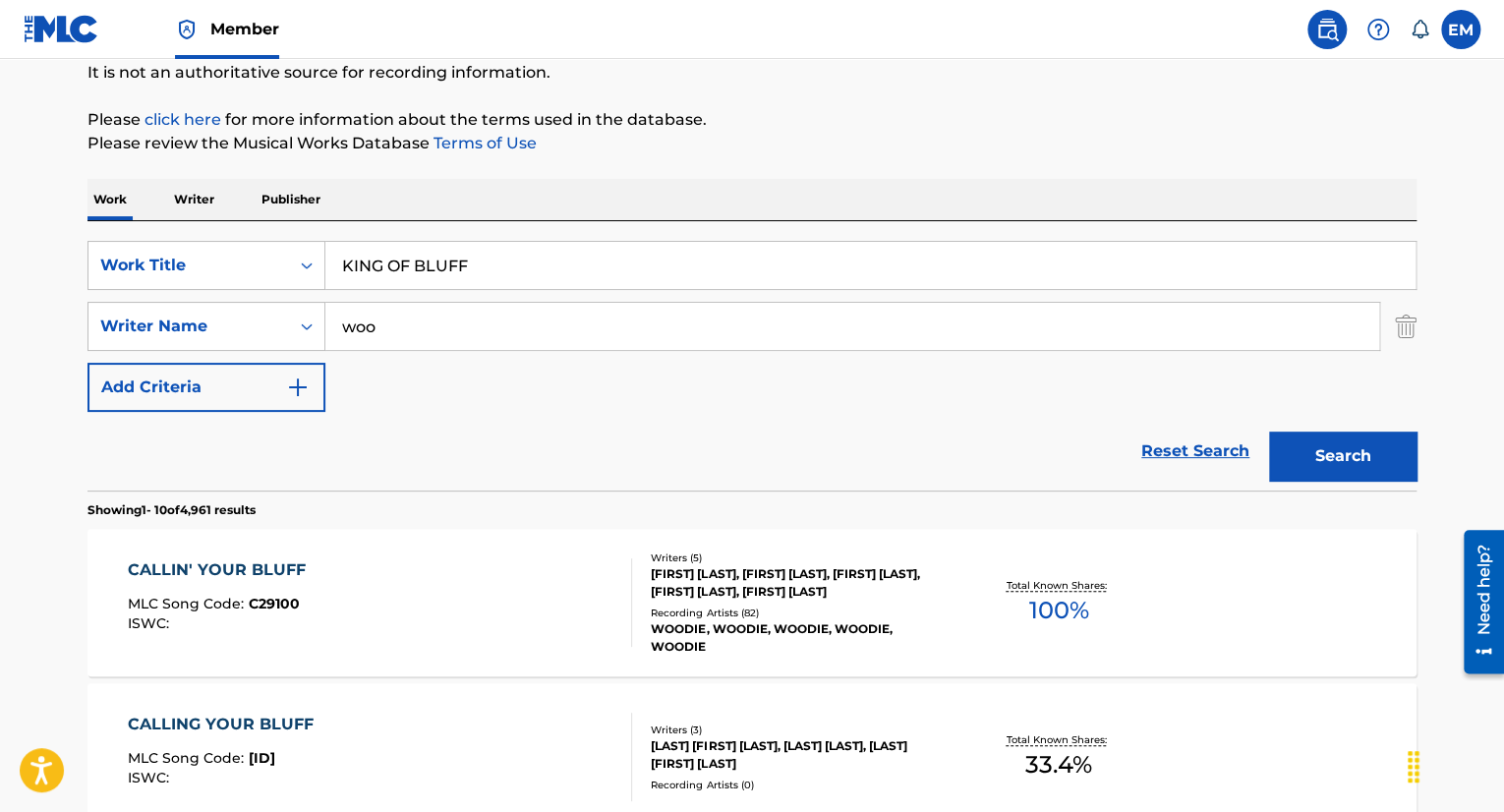 click on "woo" at bounding box center (852, 326) 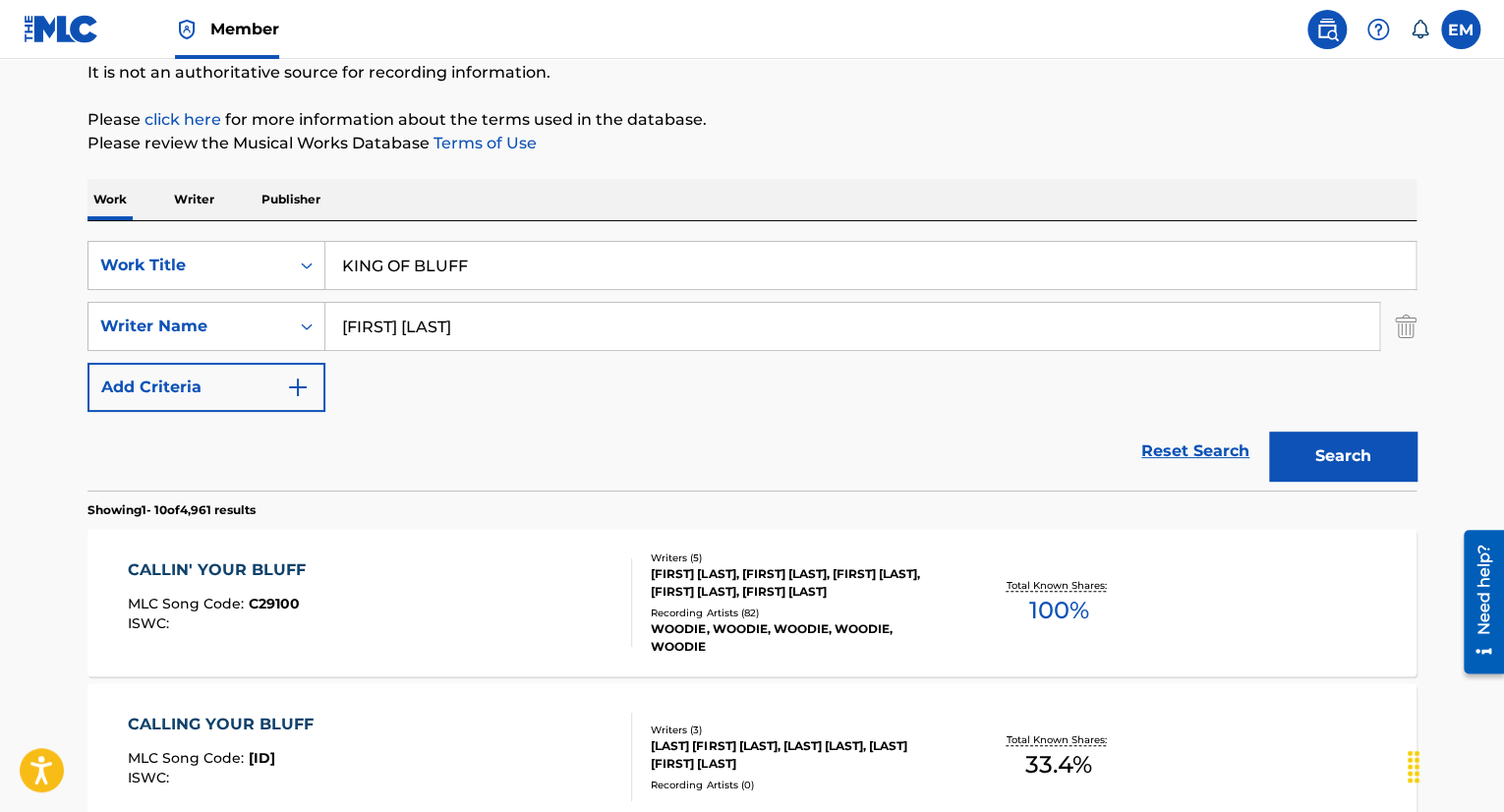 type on "[FIRST] [LAST]" 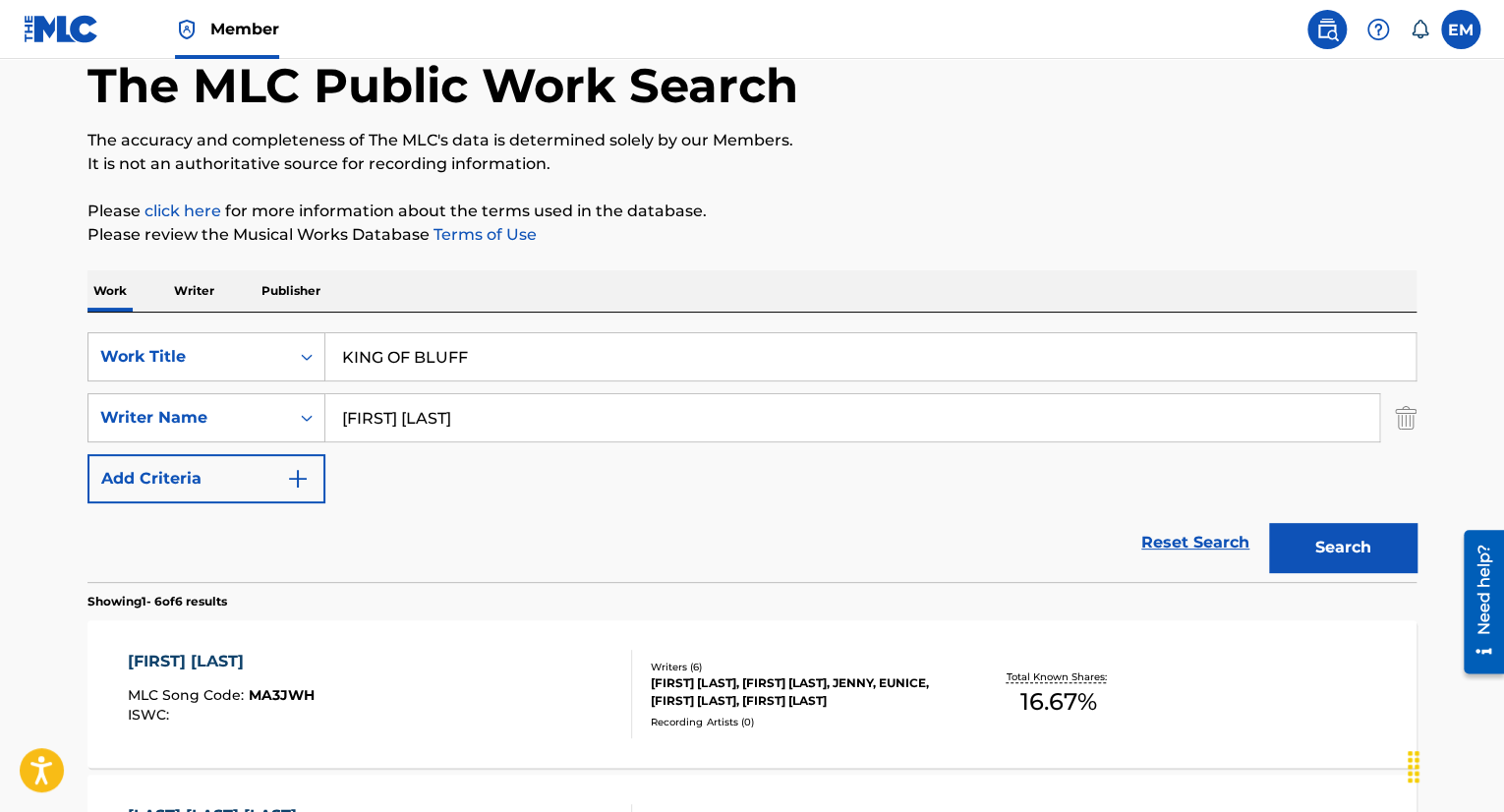 scroll, scrollTop: 197, scrollLeft: 0, axis: vertical 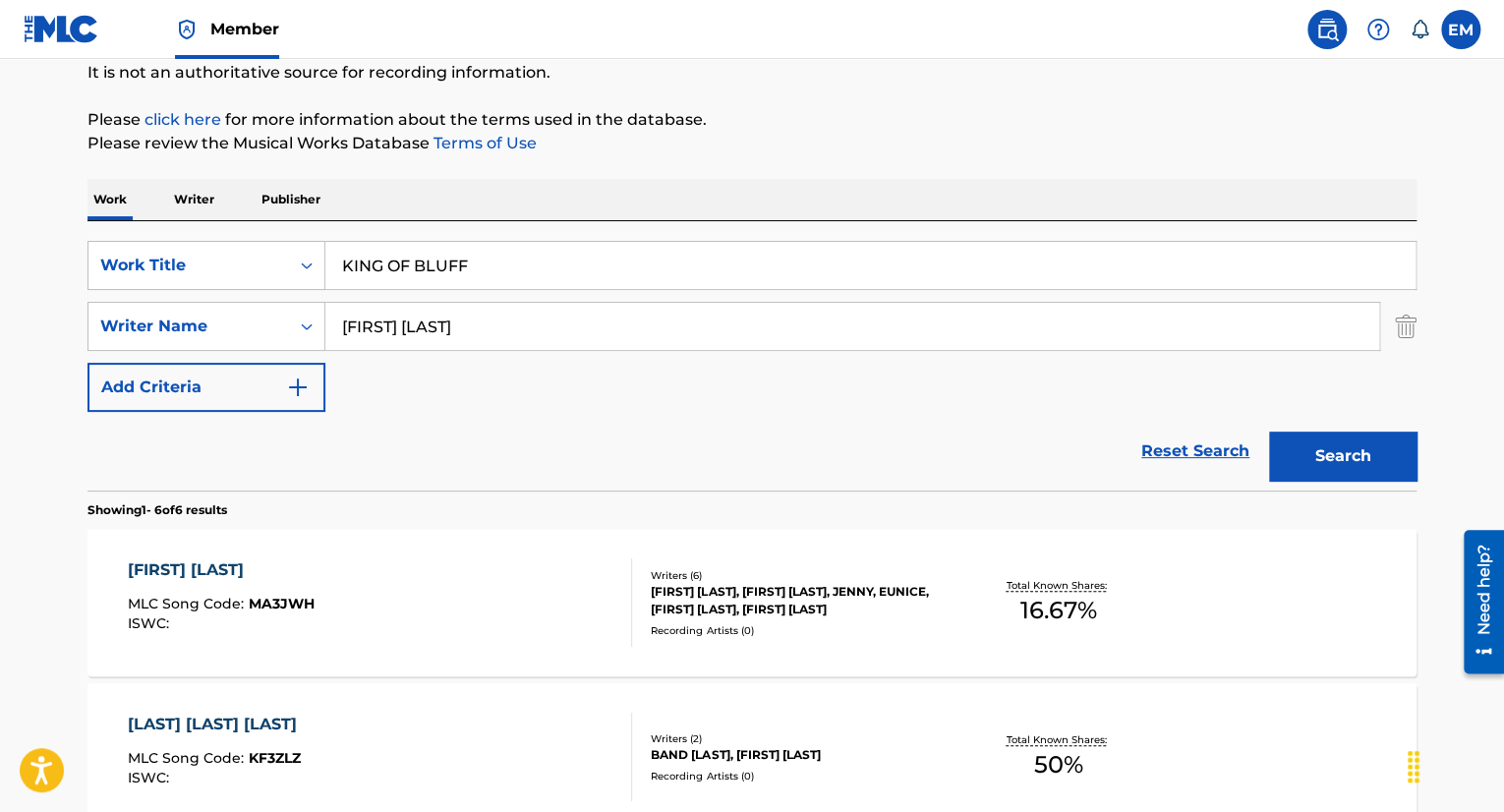click on "KING OF BLUFF" at bounding box center (870, 265) 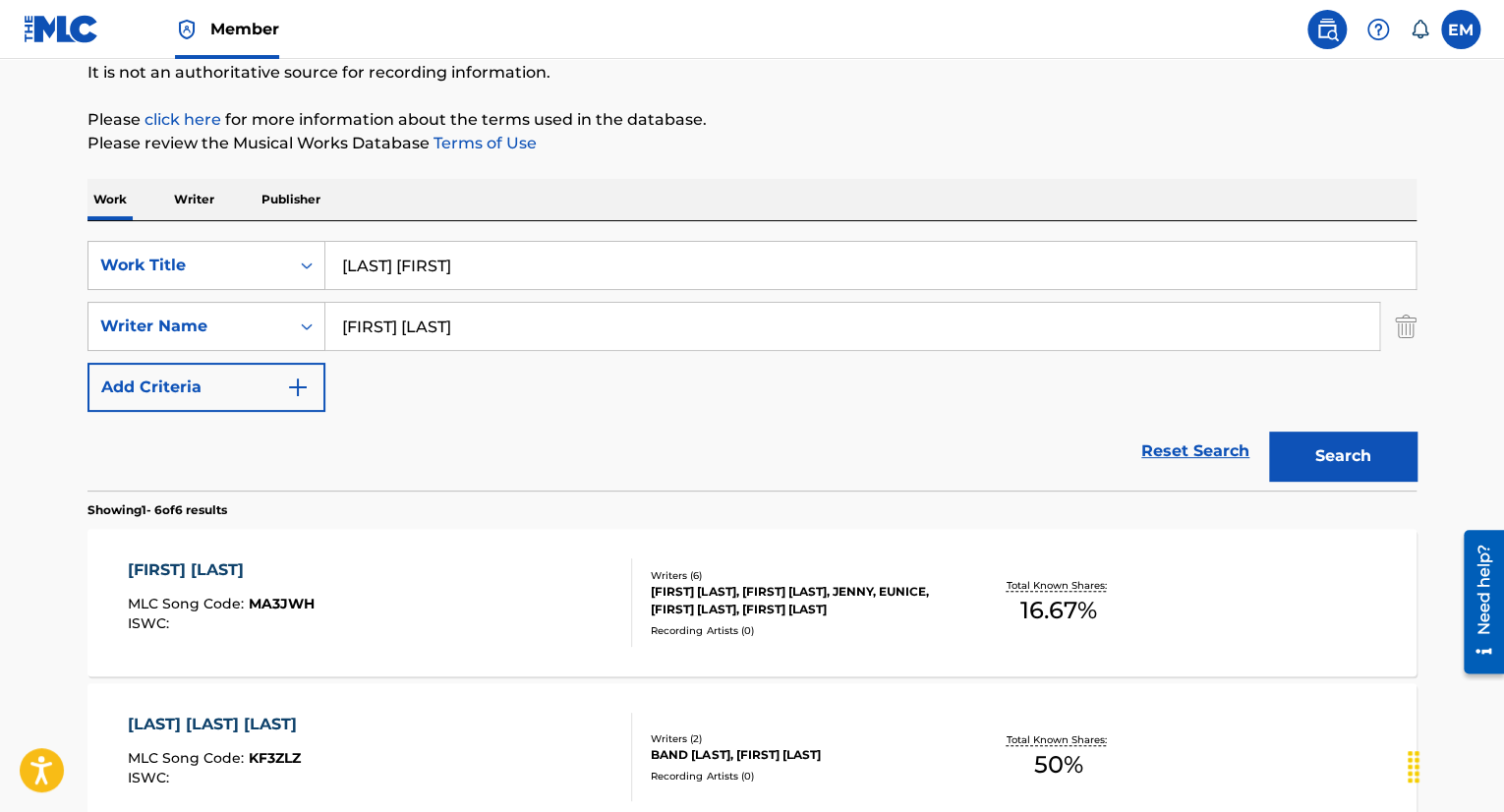type on "[LAST] [FIRST]" 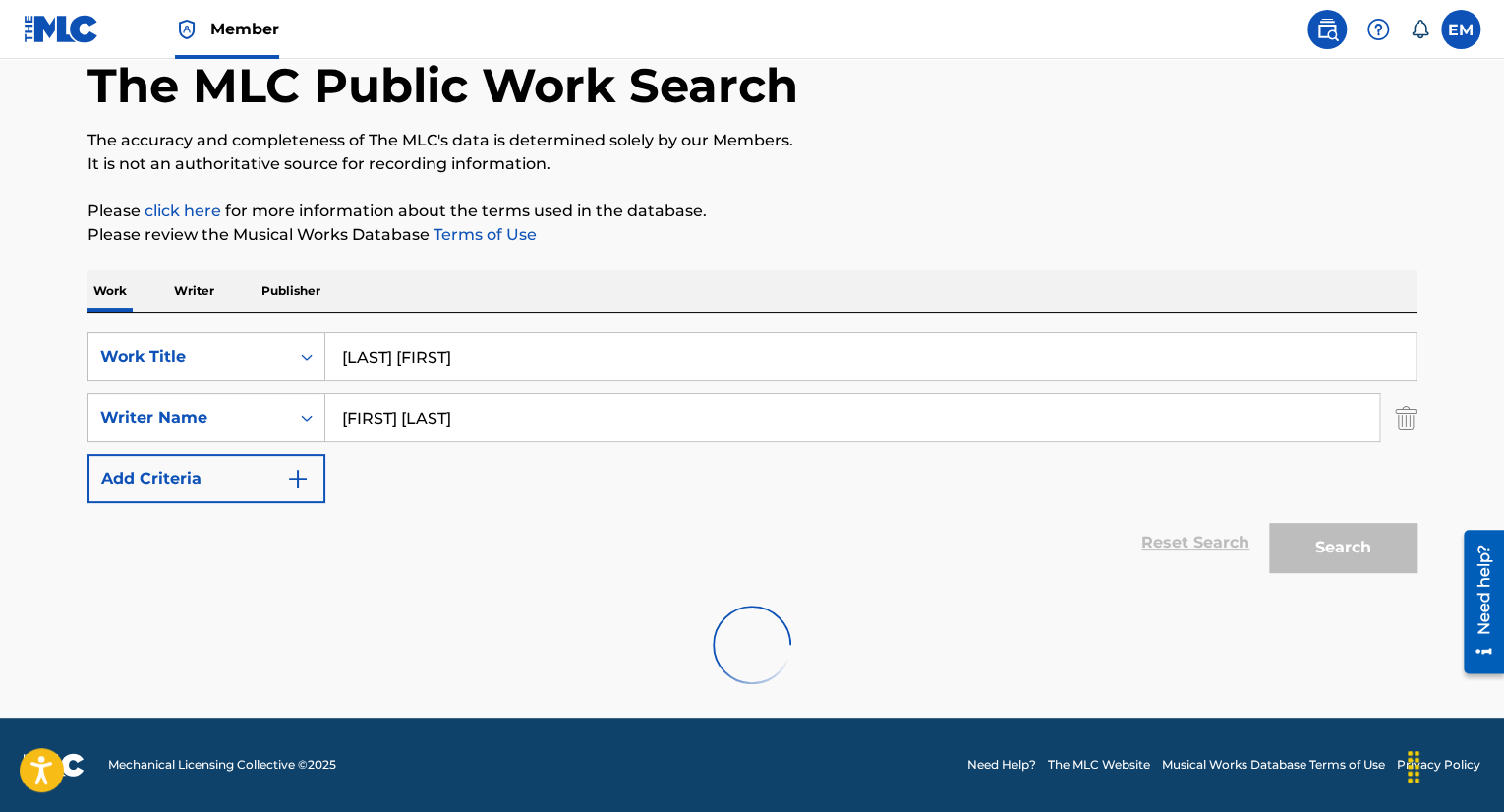 scroll, scrollTop: 41, scrollLeft: 0, axis: vertical 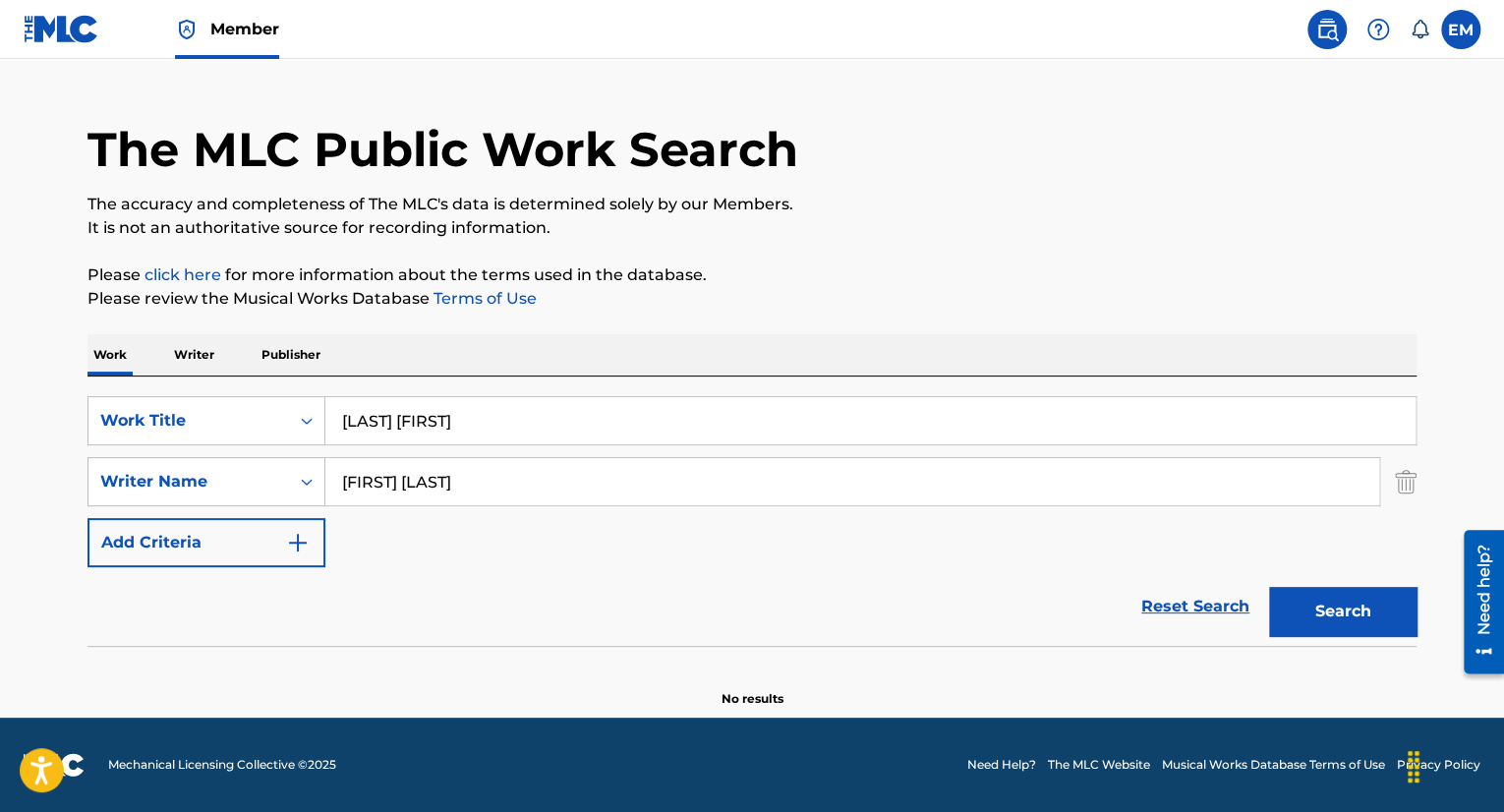 click on "[FIRST] [LAST]" at bounding box center [852, 482] 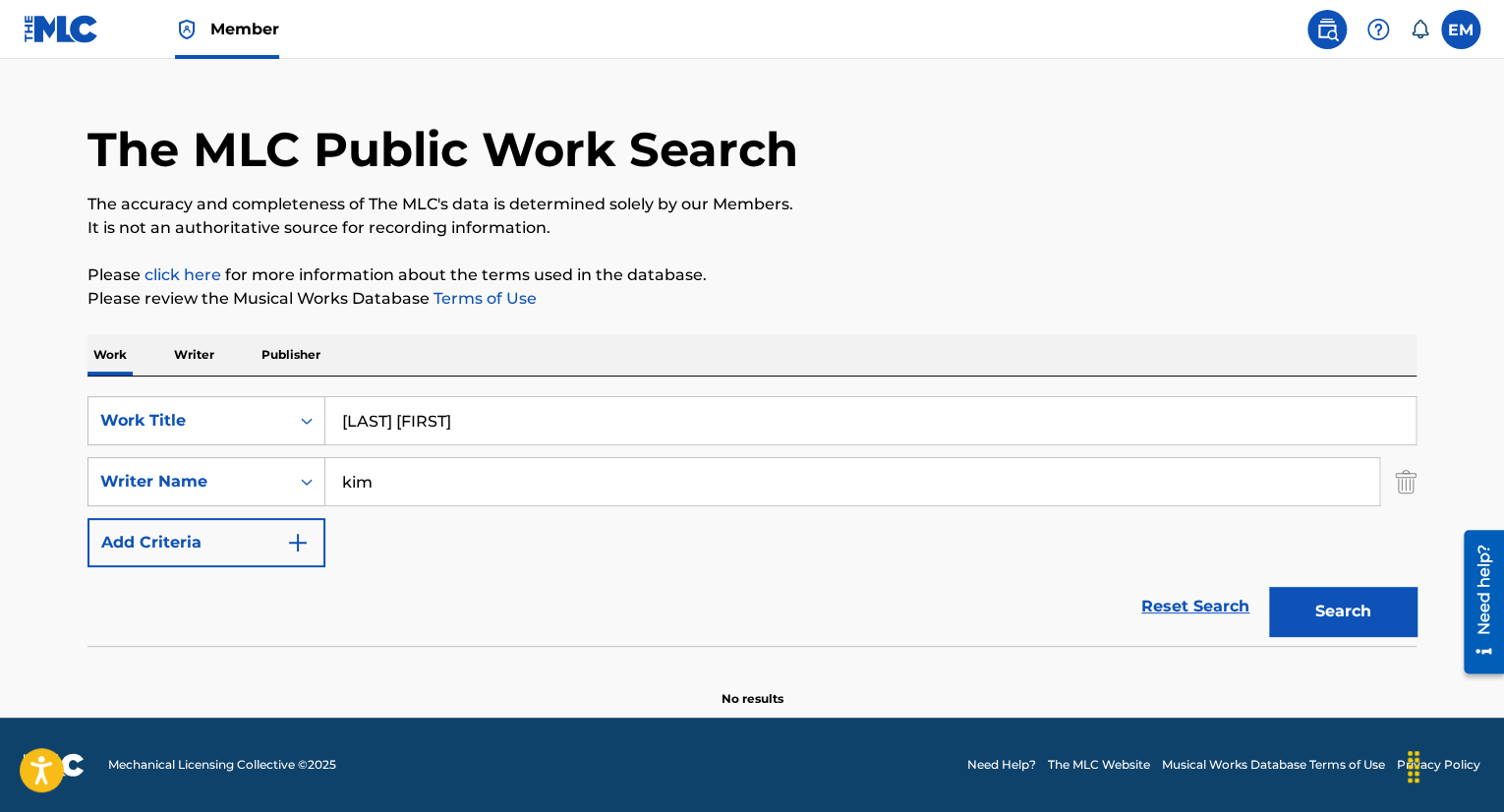 type on "kim" 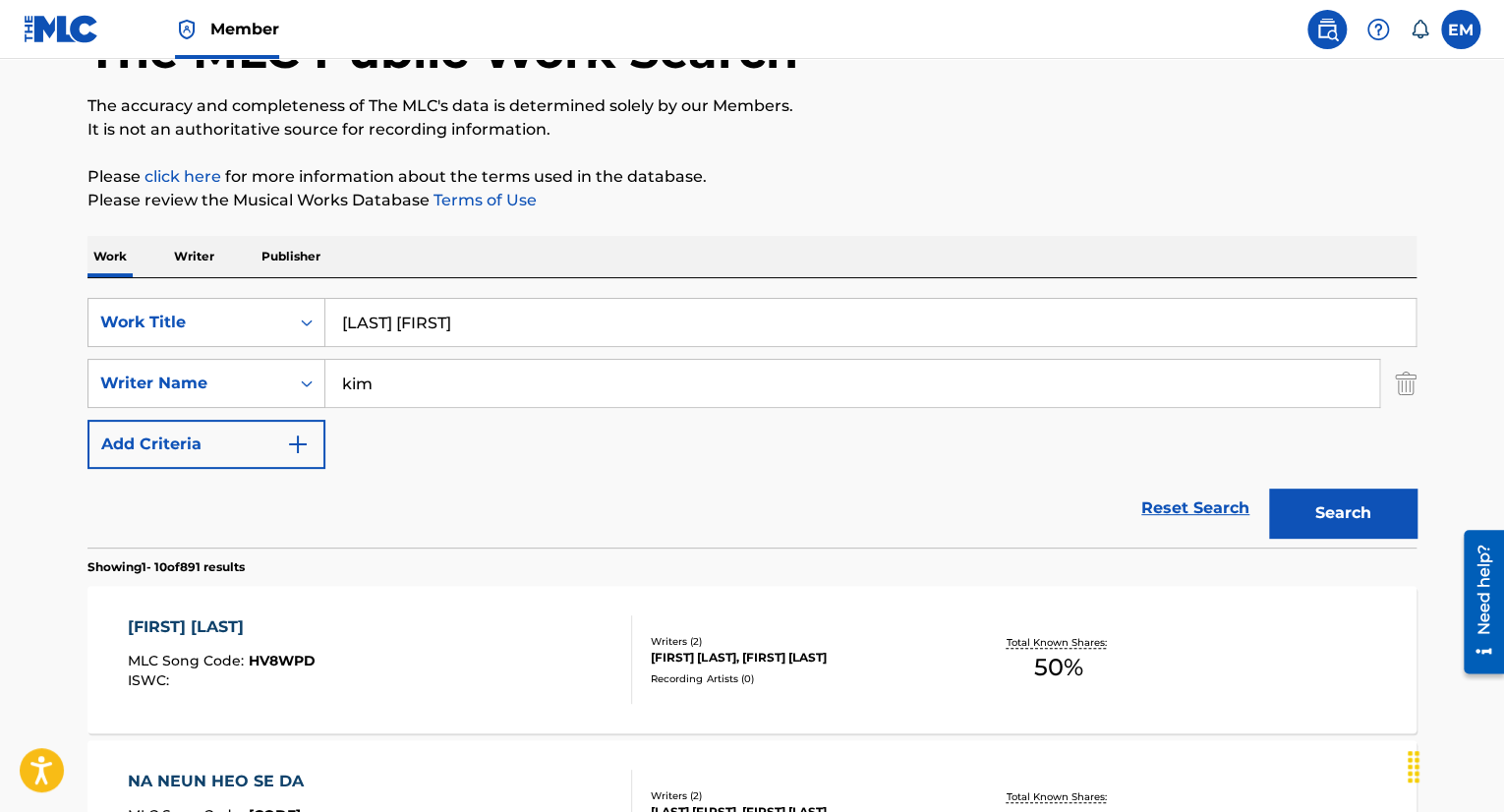 scroll, scrollTop: 0, scrollLeft: 0, axis: both 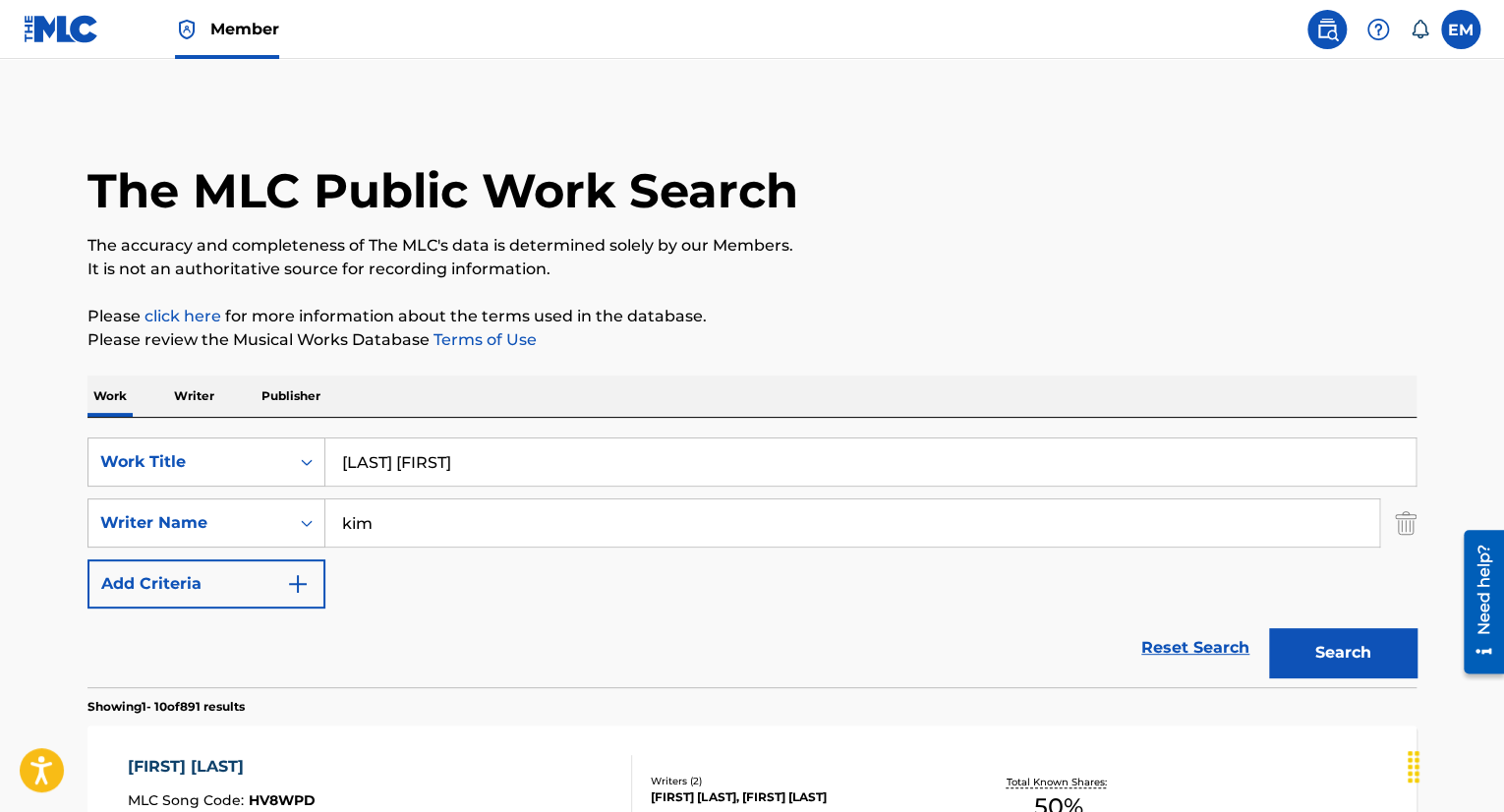 click on "[LAST] [FIRST]" at bounding box center (870, 462) 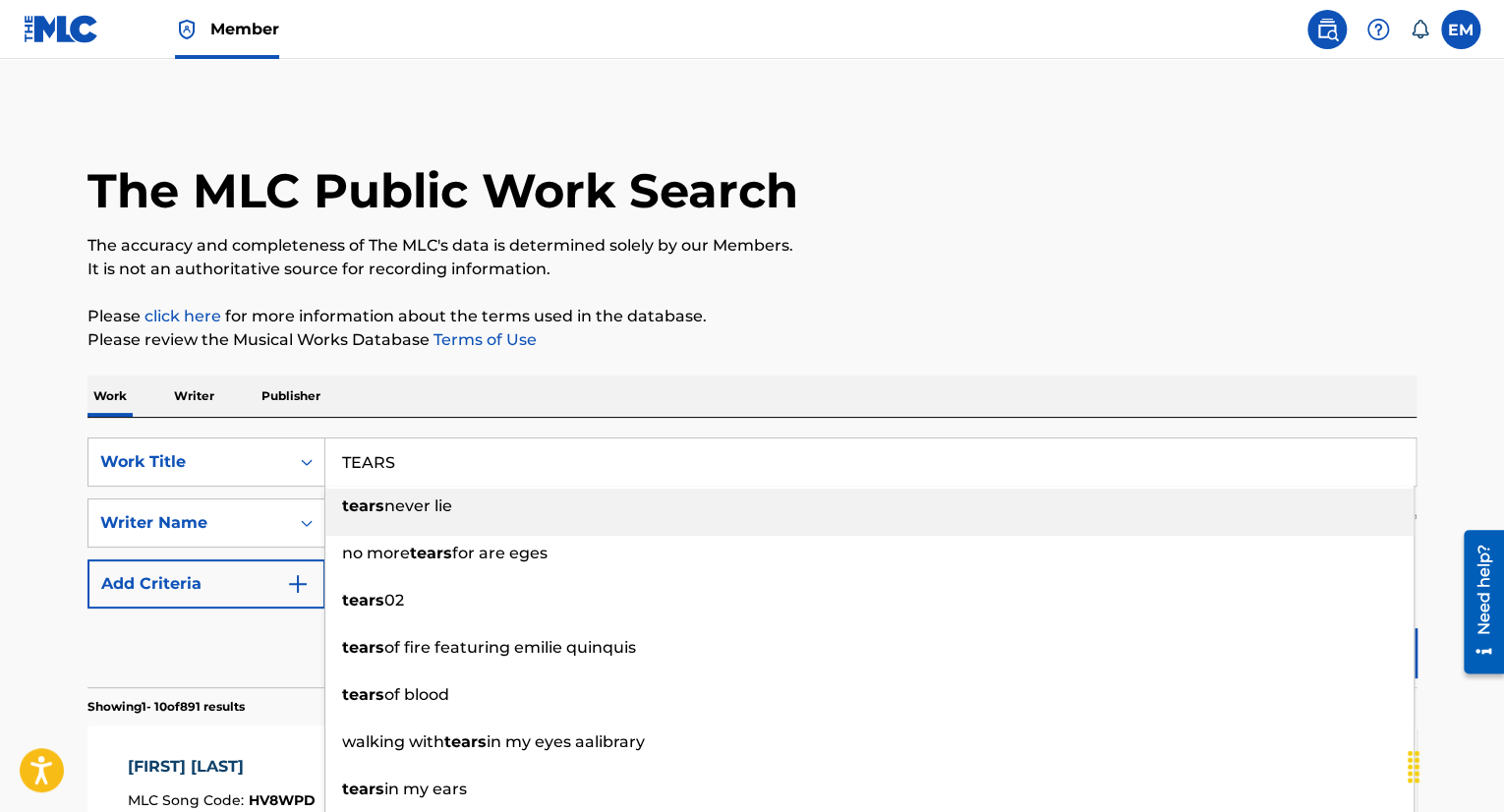type on "TEARS" 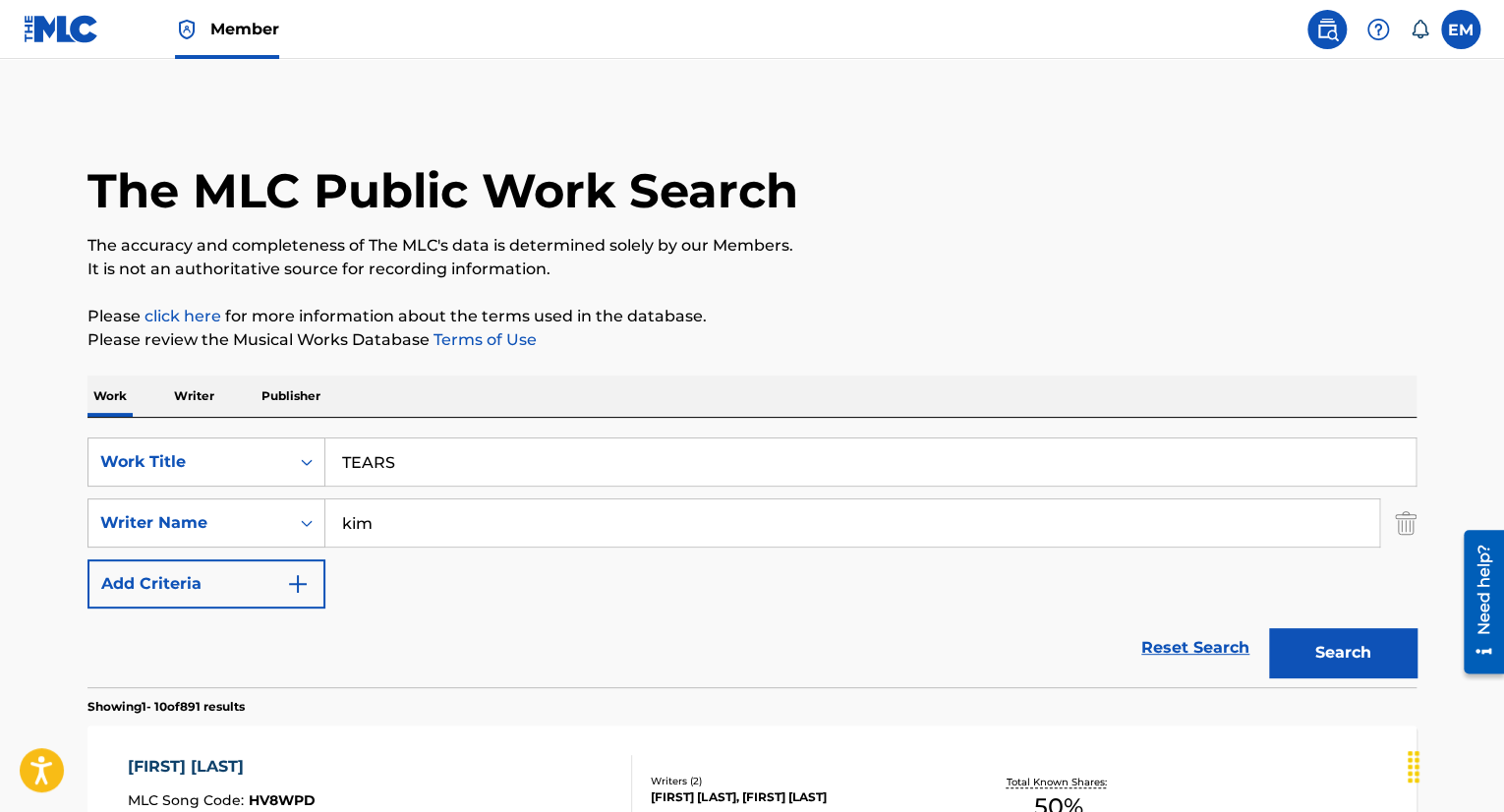 click on "kim" at bounding box center [852, 523] 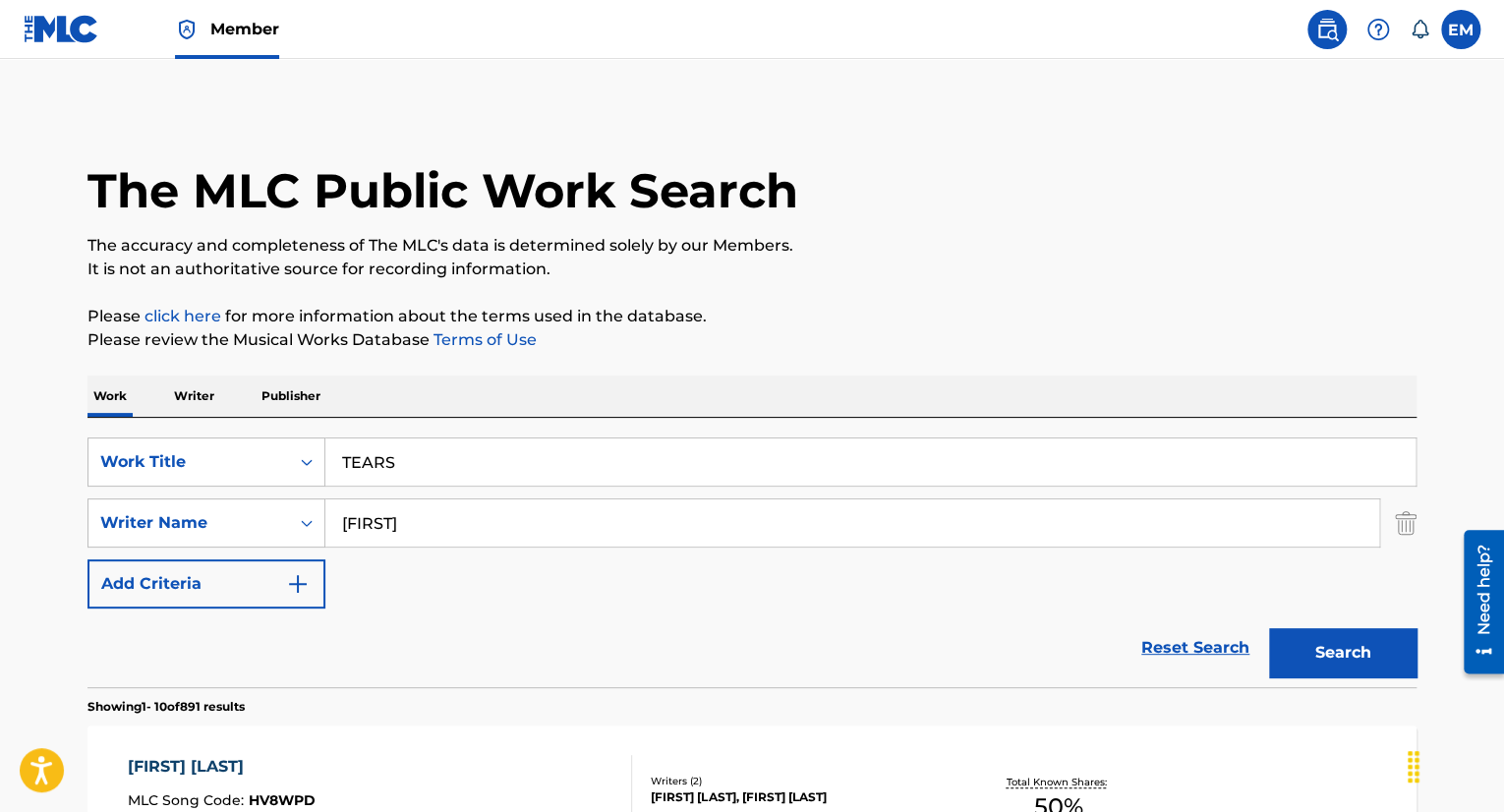 type on "[FIRST]" 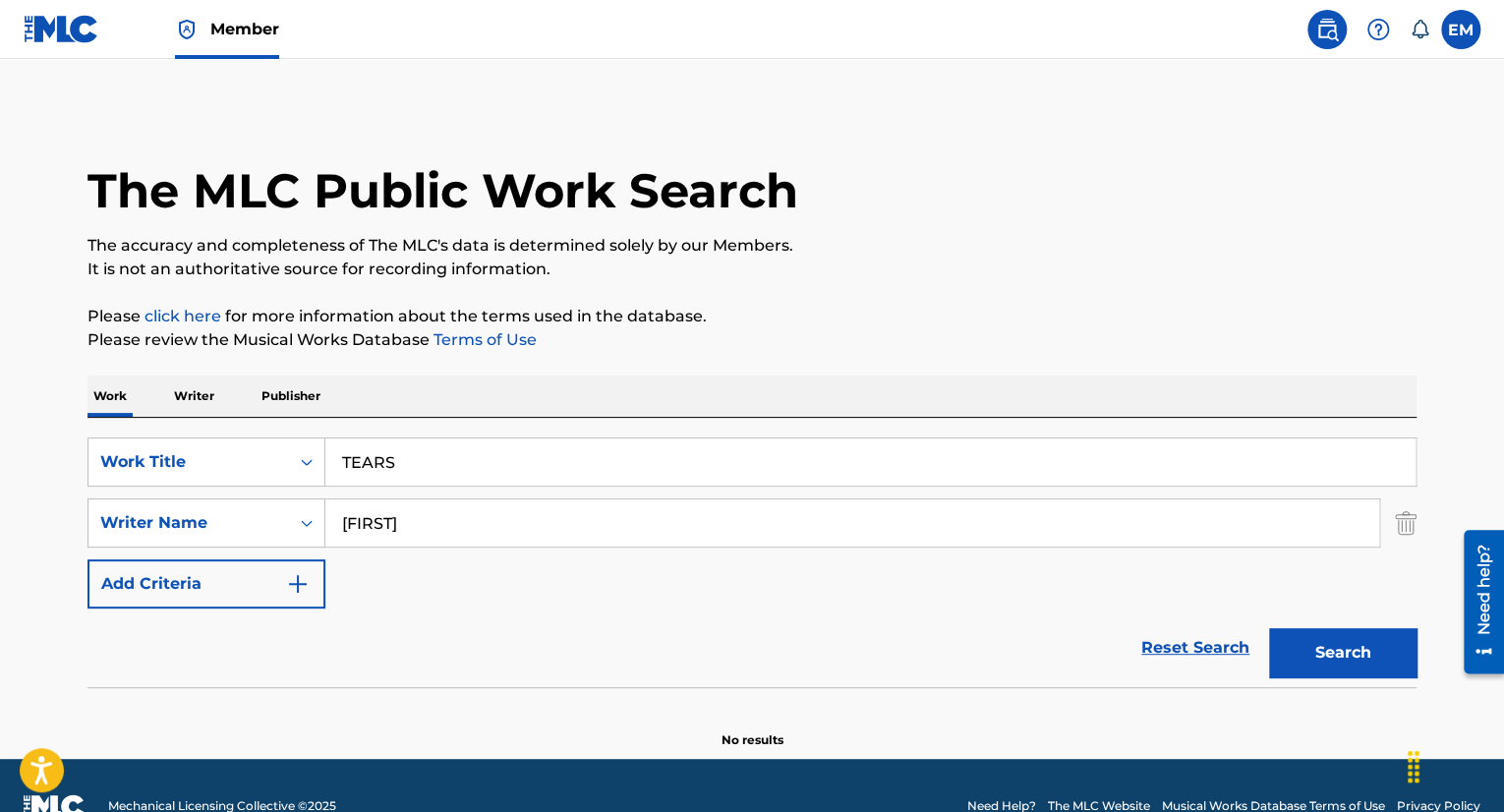 click on "TEARS" at bounding box center (870, 462) 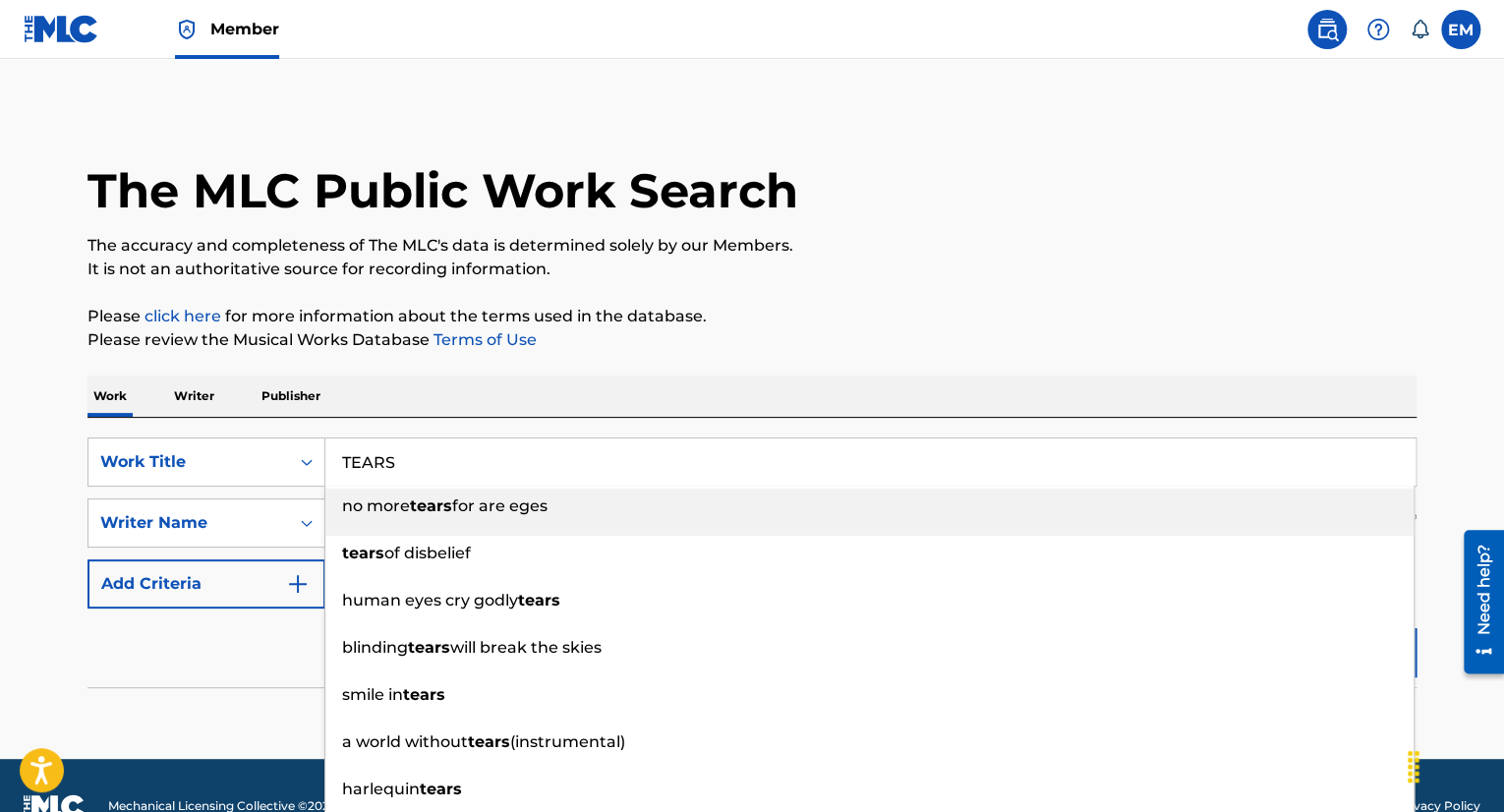 click on "TEARS" at bounding box center [870, 462] 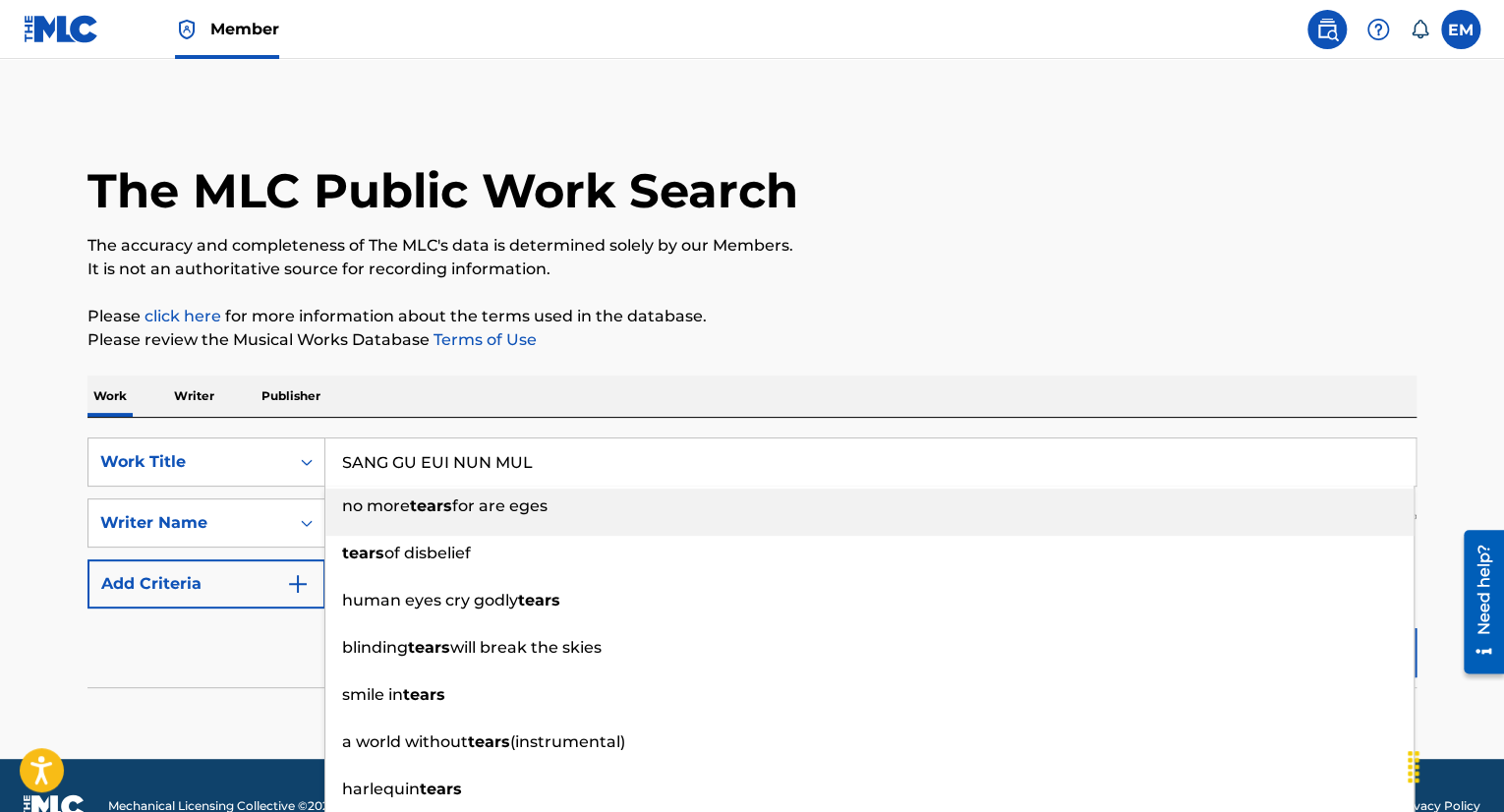 drag, startPoint x: 377, startPoint y: 466, endPoint x: 563, endPoint y: 427, distance: 190.04473 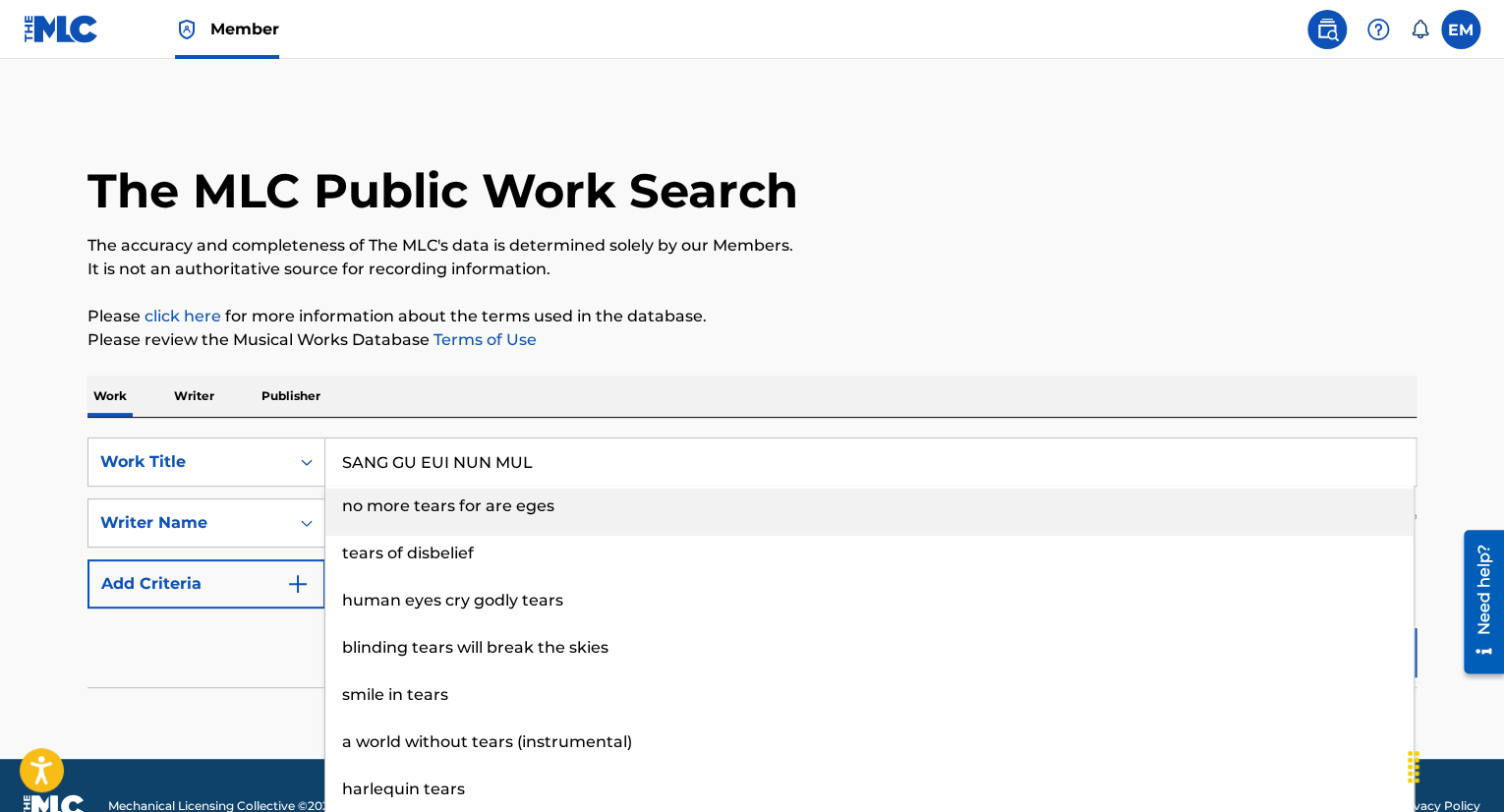 type on "SANG GU EUI NUN MUL" 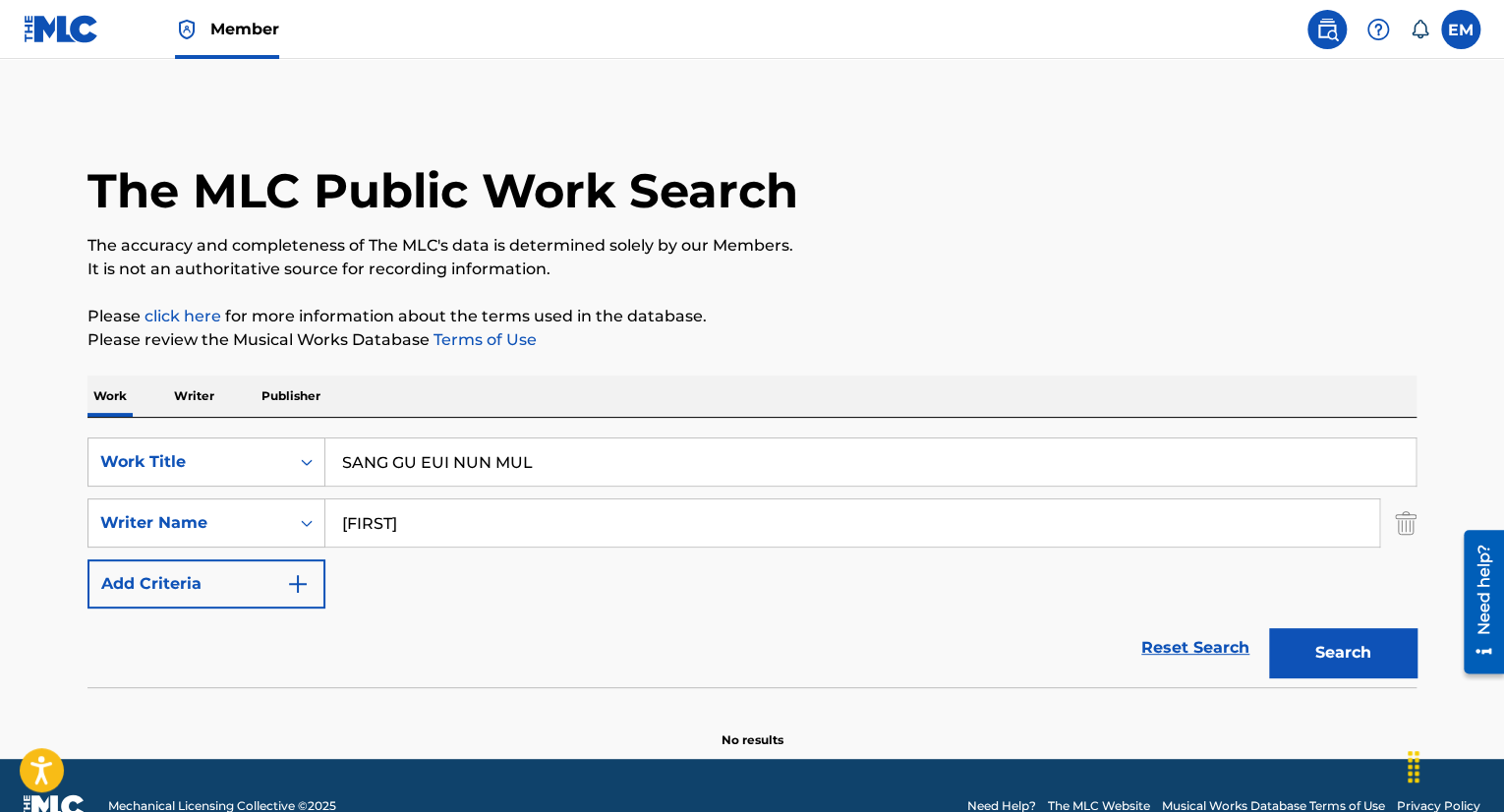 click on "Search" at bounding box center [1343, 653] 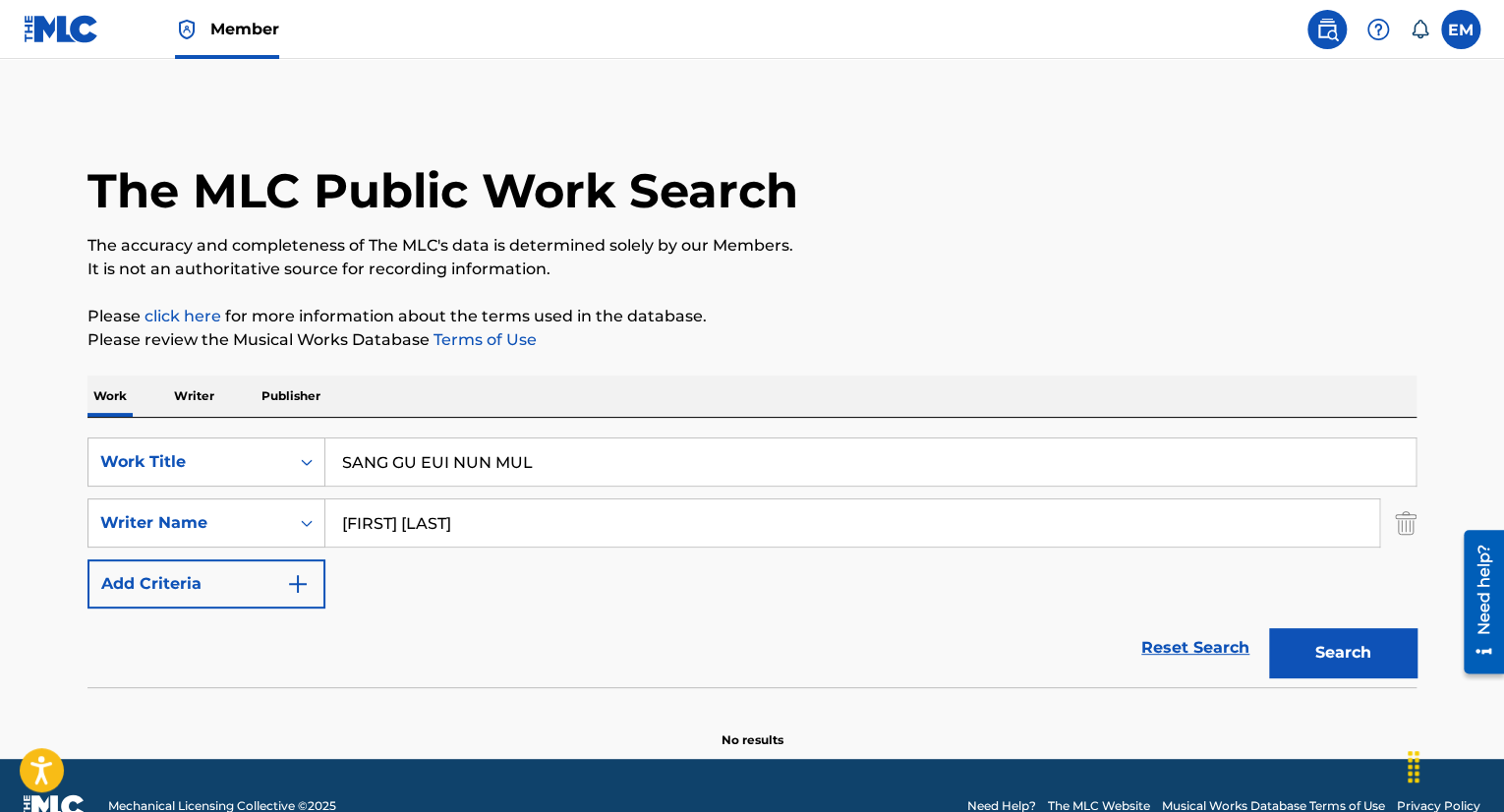 click on "Search" at bounding box center (1343, 653) 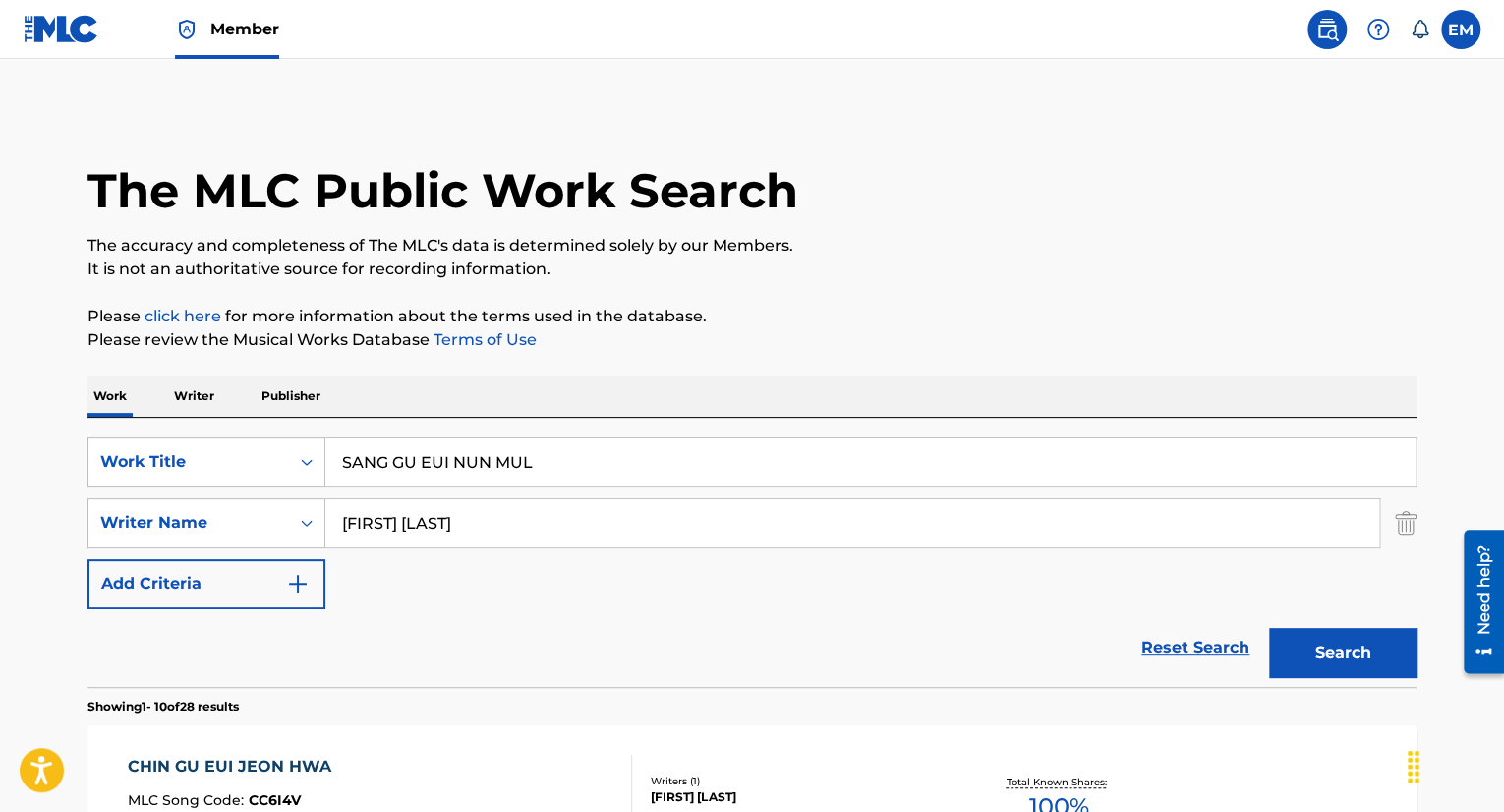 click on "[FIRST] [LAST]" at bounding box center [852, 523] 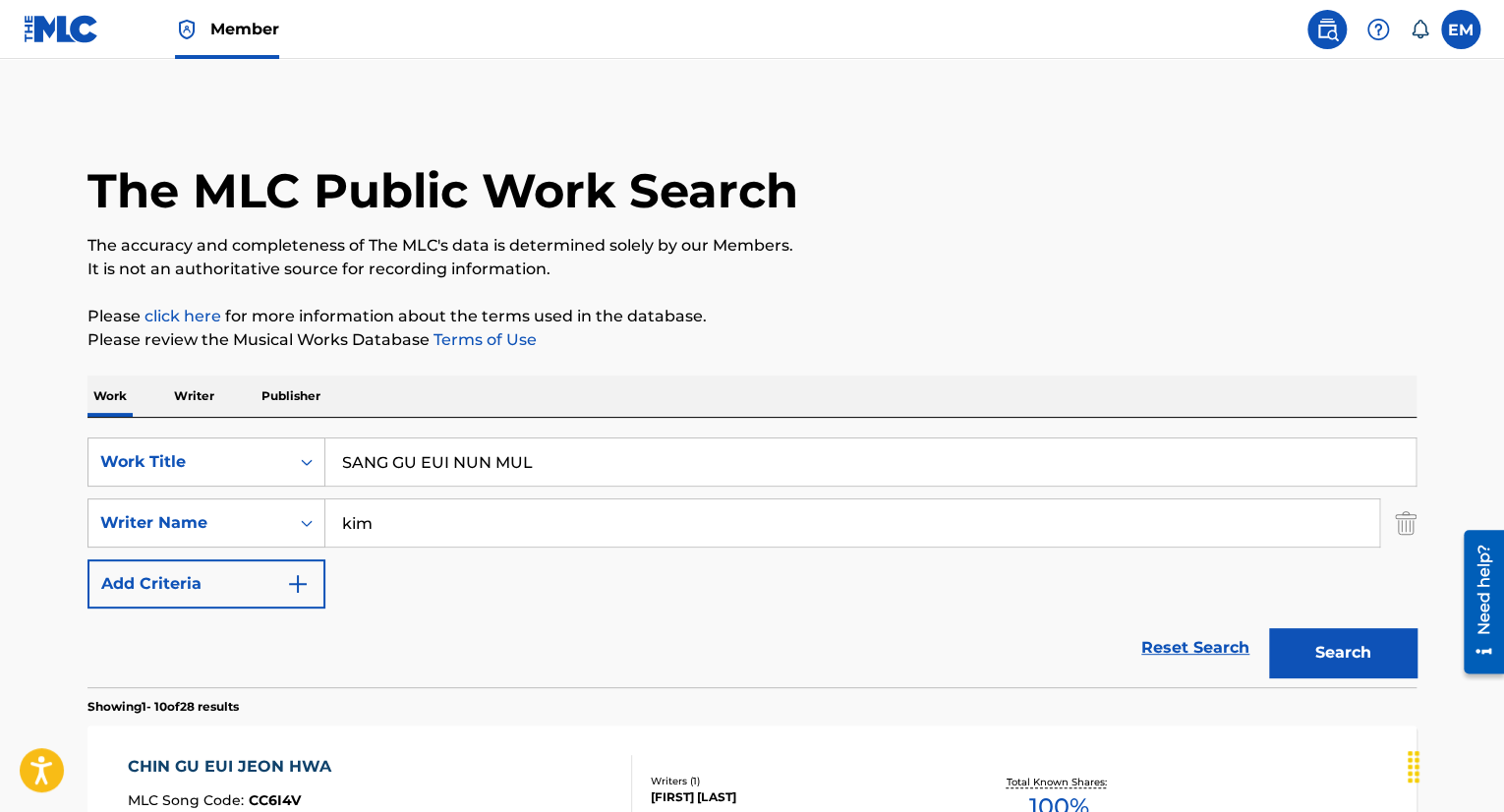 type on "kim" 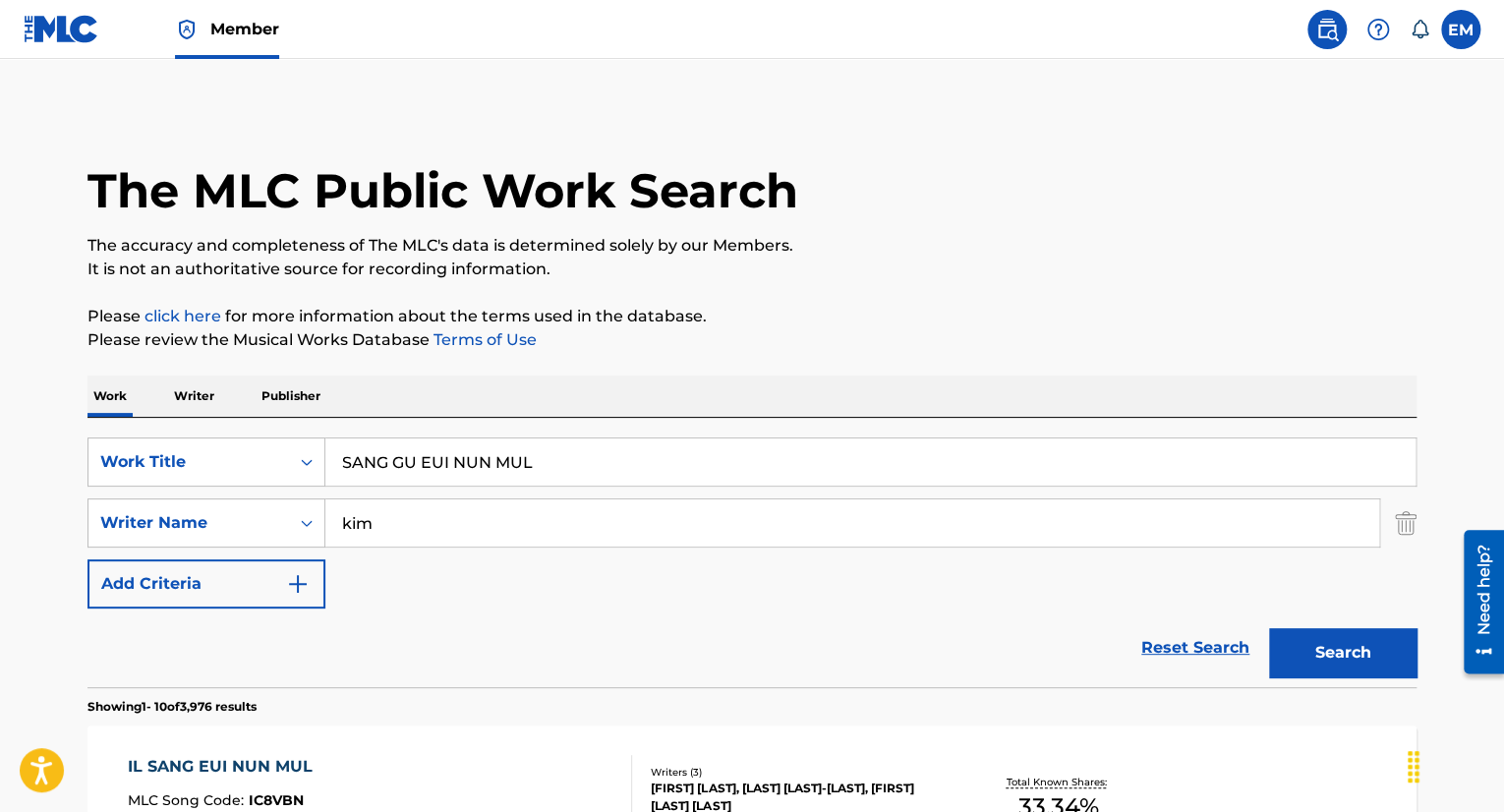click on "SANG GU EUI NUN MUL" at bounding box center [870, 462] 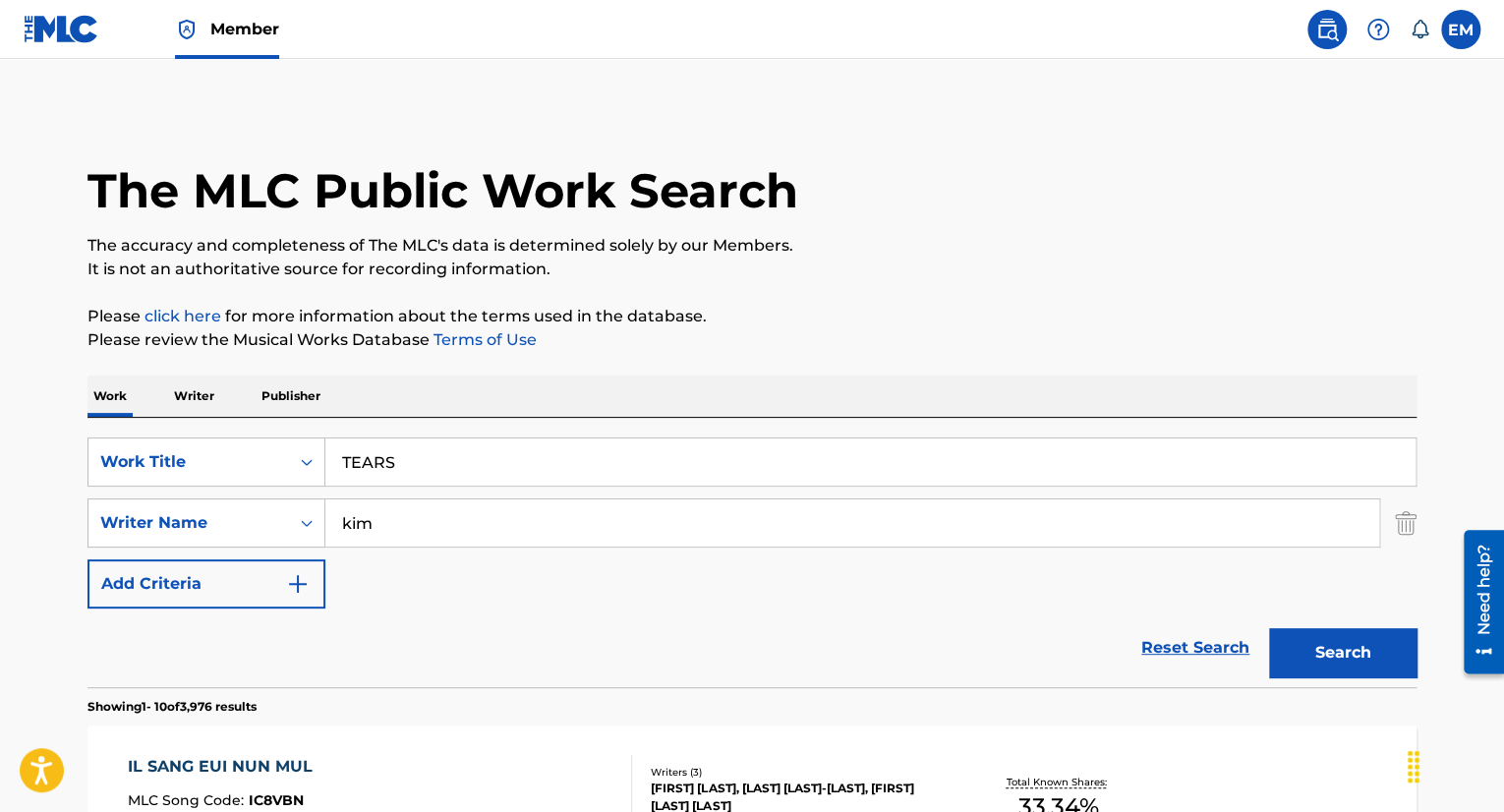click on "IL SANG EUI NUN MUL MLC Song Code : IC8VBN ISWC : Writers ( 3 ) [FIRST] [LAST], [FIRST]-[LAST], [FIRST] [LAST] Recording Artists ( 0 ) Total Known Shares: 33.34 % IL SANG EUI NUN MUL MLC Song Code : IVDL7M ISWC : Writers ( 3 ) [FIRST]-[LAST], [FIRST] [LAST], [FIRST] [LAST] Recording Artists ( 0 ) Total Known Shares: 100 % NUN MUL NUN MUL NUN MUL NUNMUL MLC Song Code : NC972L ISWC : Writers ( 3 ) [FIRST] [LAST], [FIRST] [LAST], [FIRST] [LAST] Recording Artists ( 0 ) 50 % MLC Song Code" at bounding box center (752, 1236) 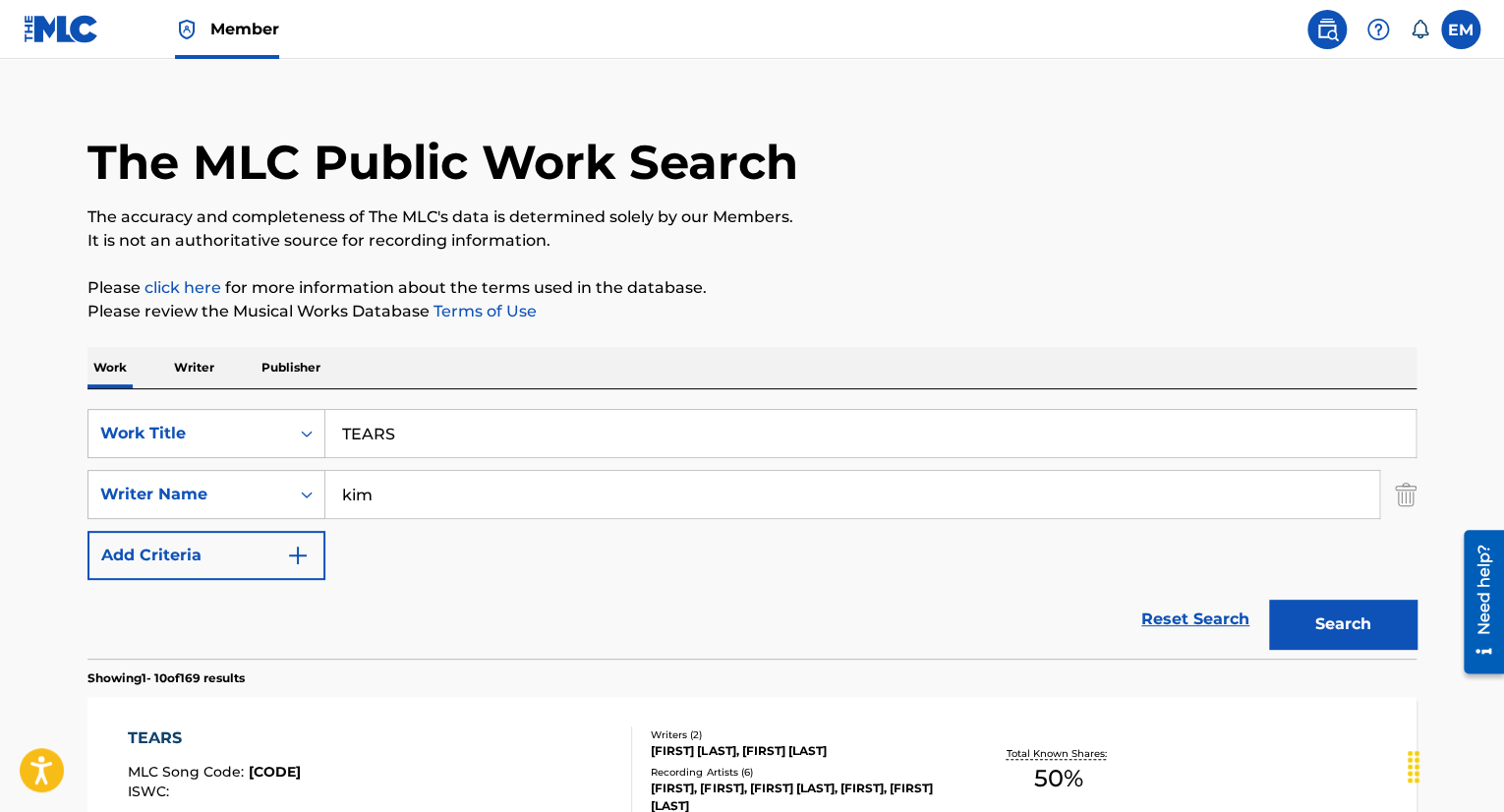 scroll, scrollTop: 0, scrollLeft: 0, axis: both 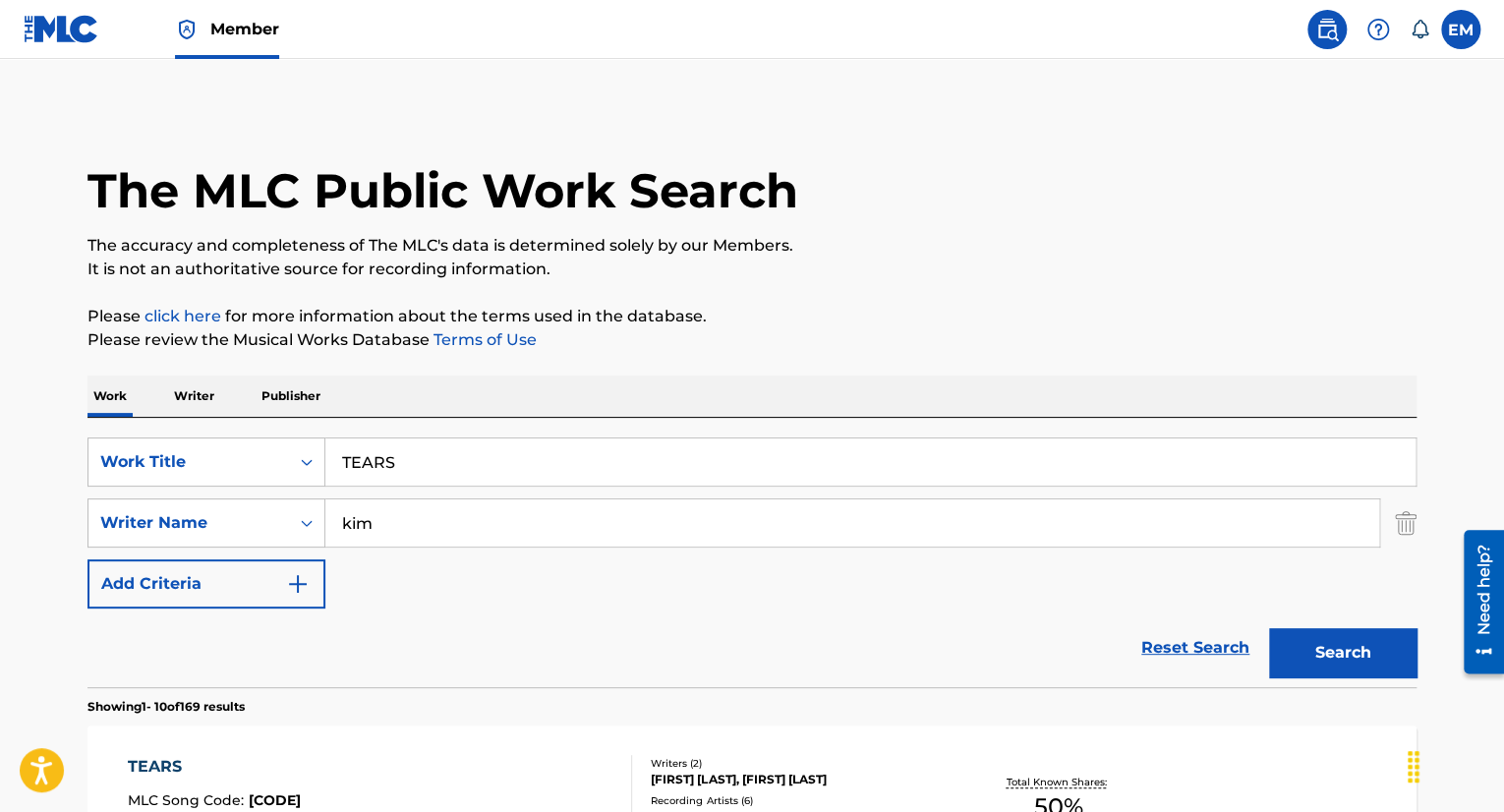 click on "TEARS" at bounding box center (870, 462) 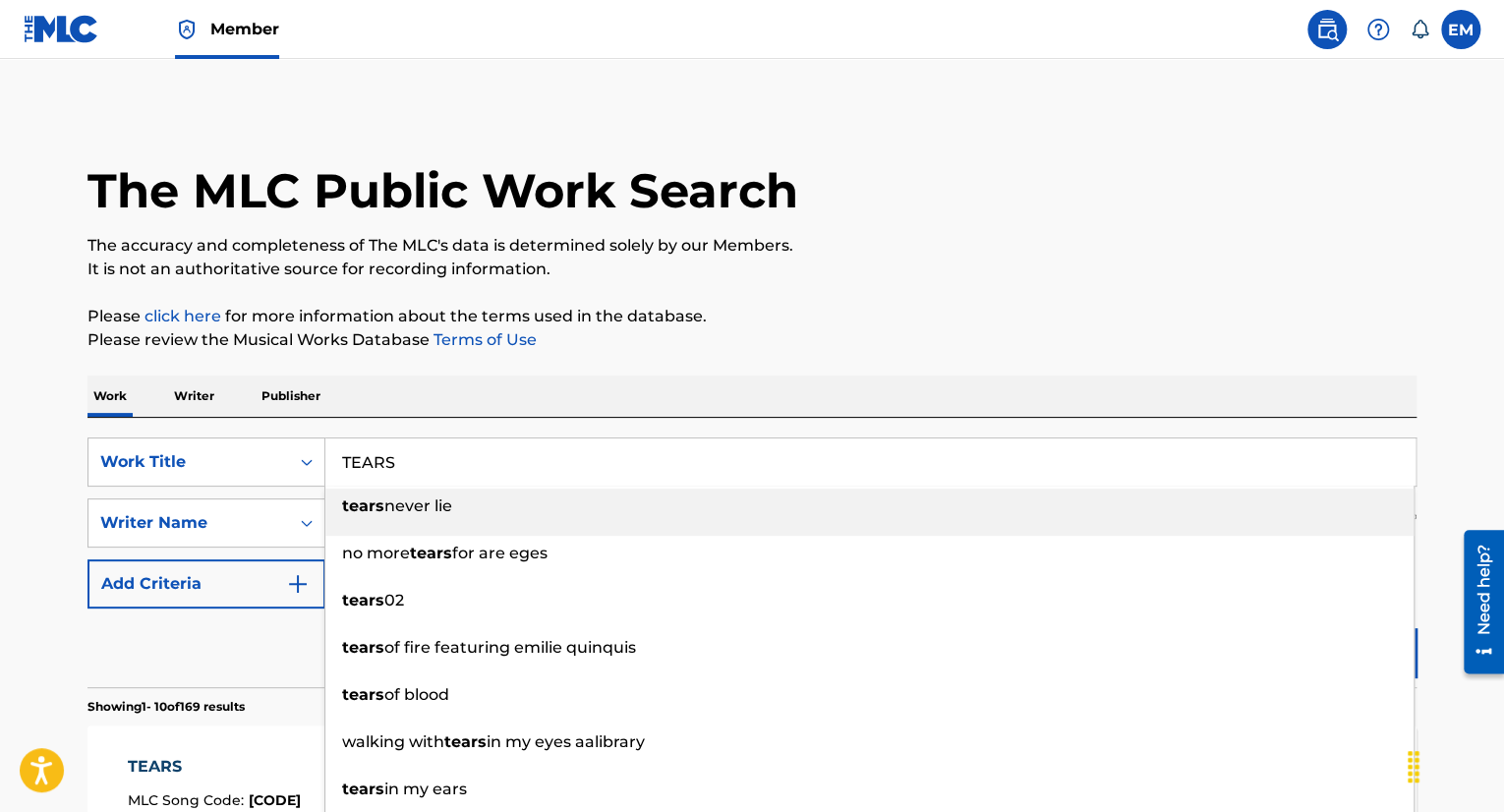 click on "TEARS" at bounding box center [870, 462] 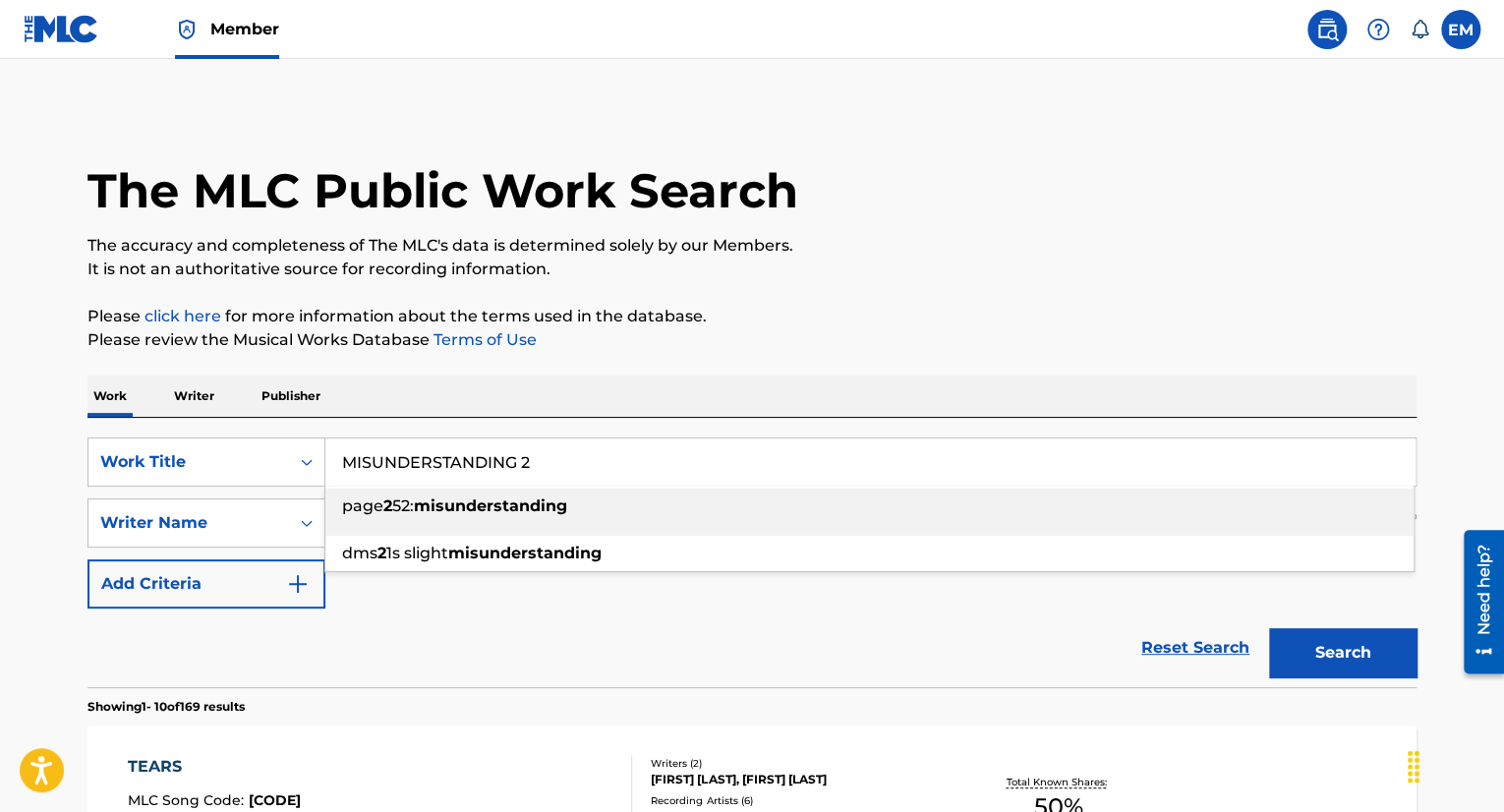 type on "MISUNDERSTANDING 2" 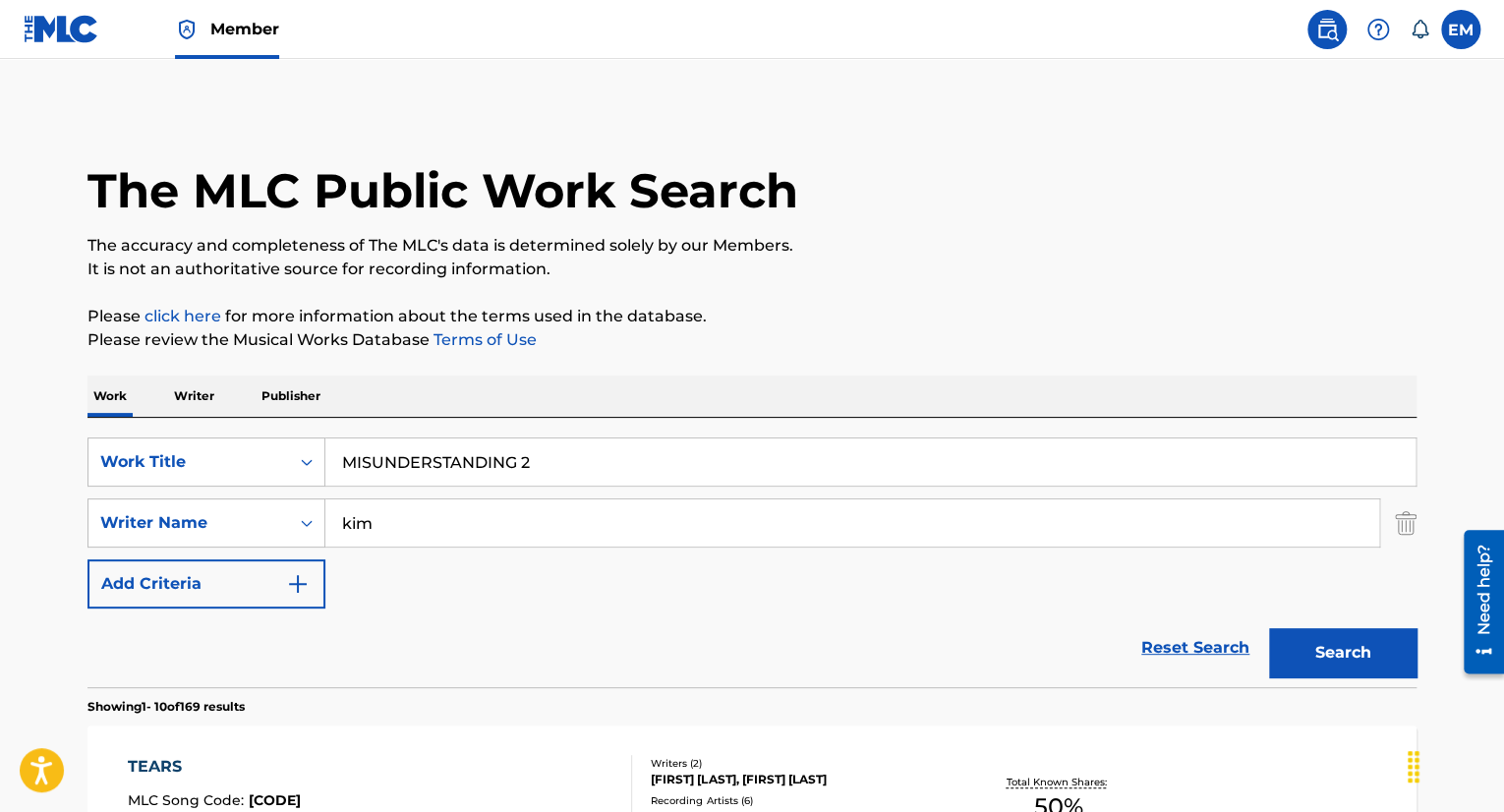 click on "TEARS MLC Song Code : TD5AOO ISWC : T9271134497 Writers ( 2 ) [LAST] [LAST], [LAST] [LAST] Recording Artists ( 6 ) [LAST], [LAST], [LAST] [LAST], [LAST], [LAST] Total Known Shares: 50 % TEARS MLC Song Code : TD4SXF ISWC : T9271134497 Writers ( 1 ) [LAST] [LAST] Recording Artists ( 24 ) [LAST] [LAST], [LAST] [LAST], [LAST] [LAST], [LAST] [LAST], [LAST] Total Known Shares: 100 % TEARS MLC Song Code : TD8YM2 ISWC : Writers ( 2 ) [LAST] [LAST], [LAST] ) %" at bounding box center (752, 1236) 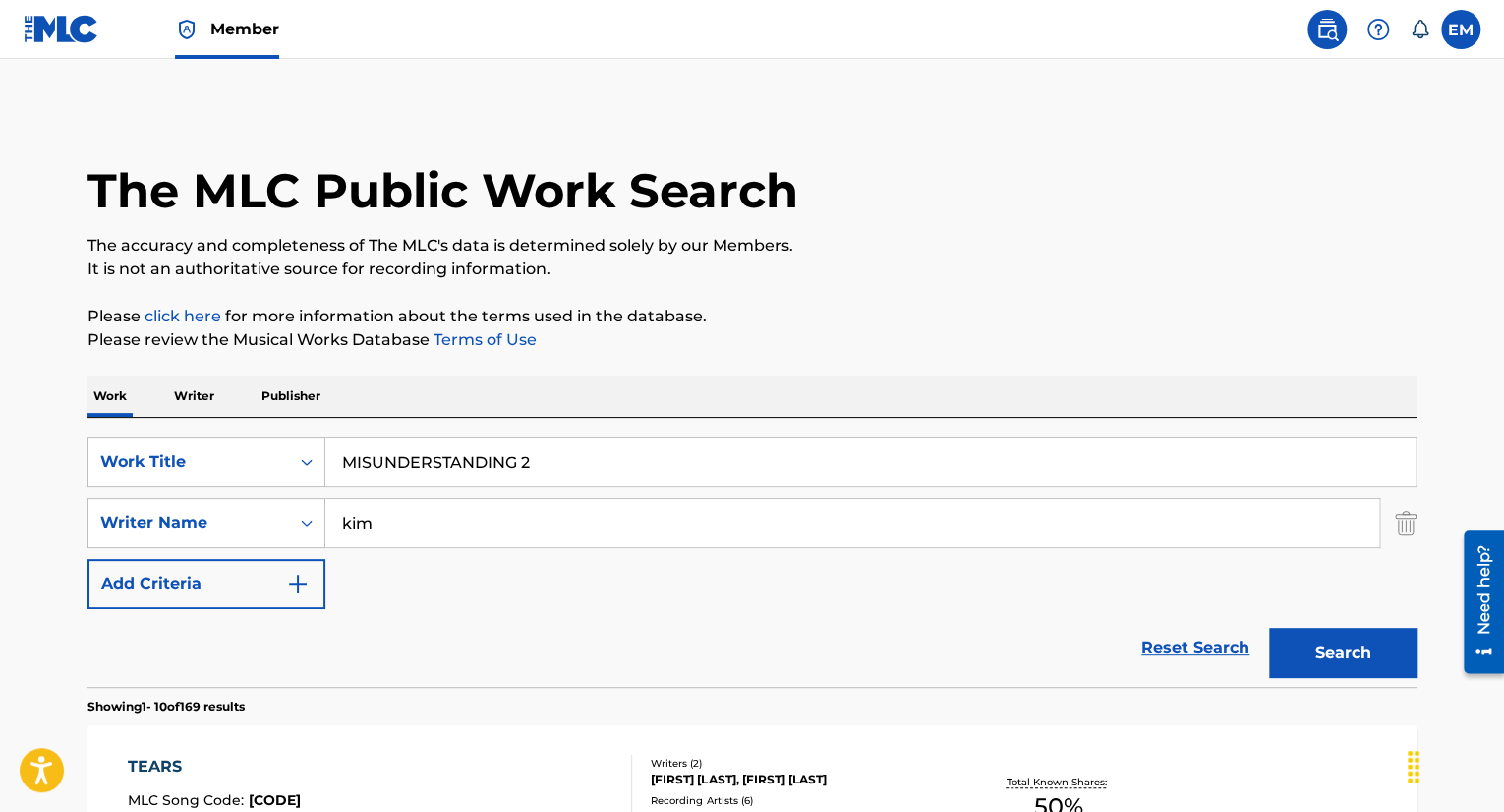 click on "kim" at bounding box center [852, 523] 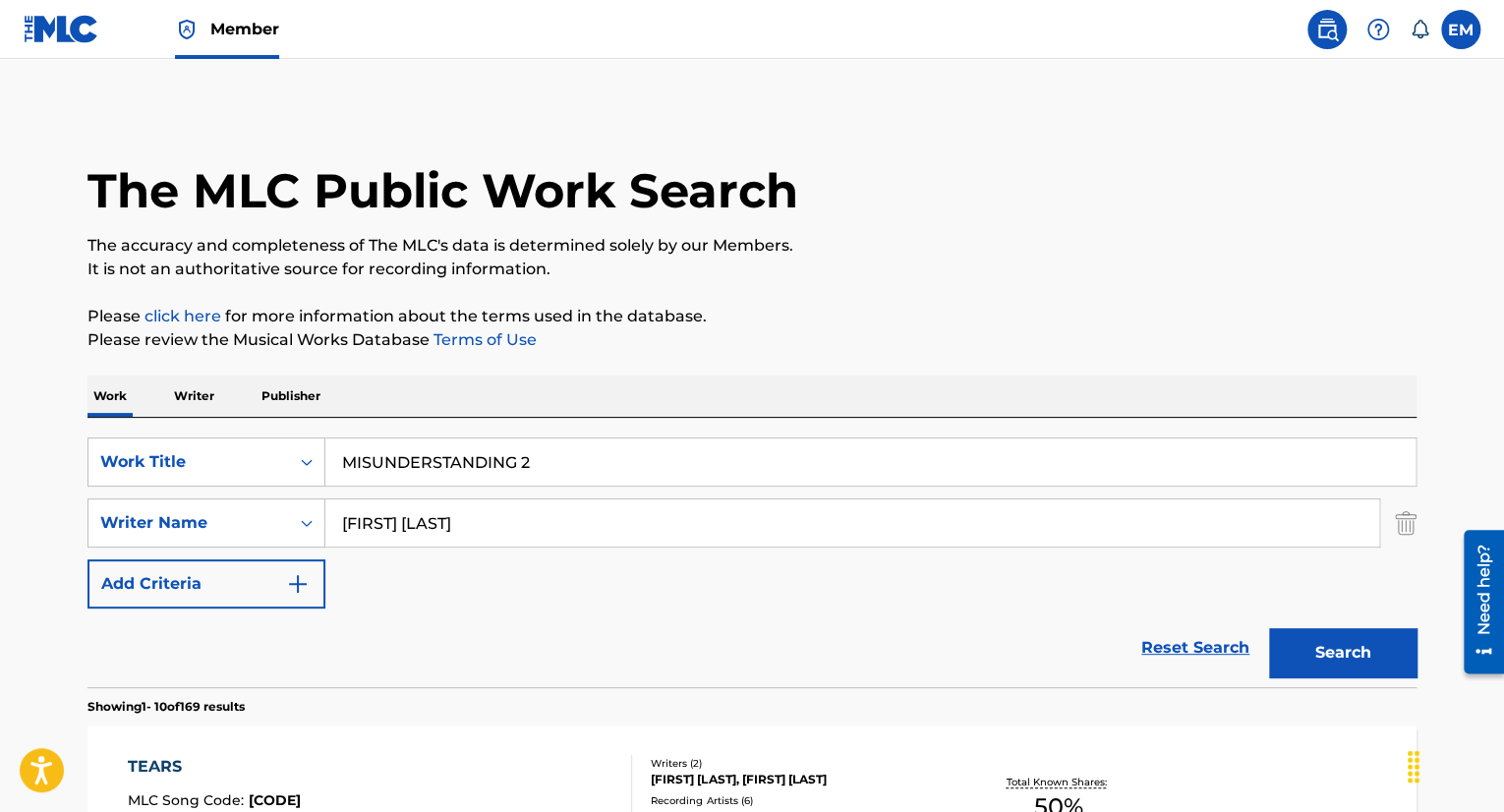 click on "Search" at bounding box center [1343, 653] 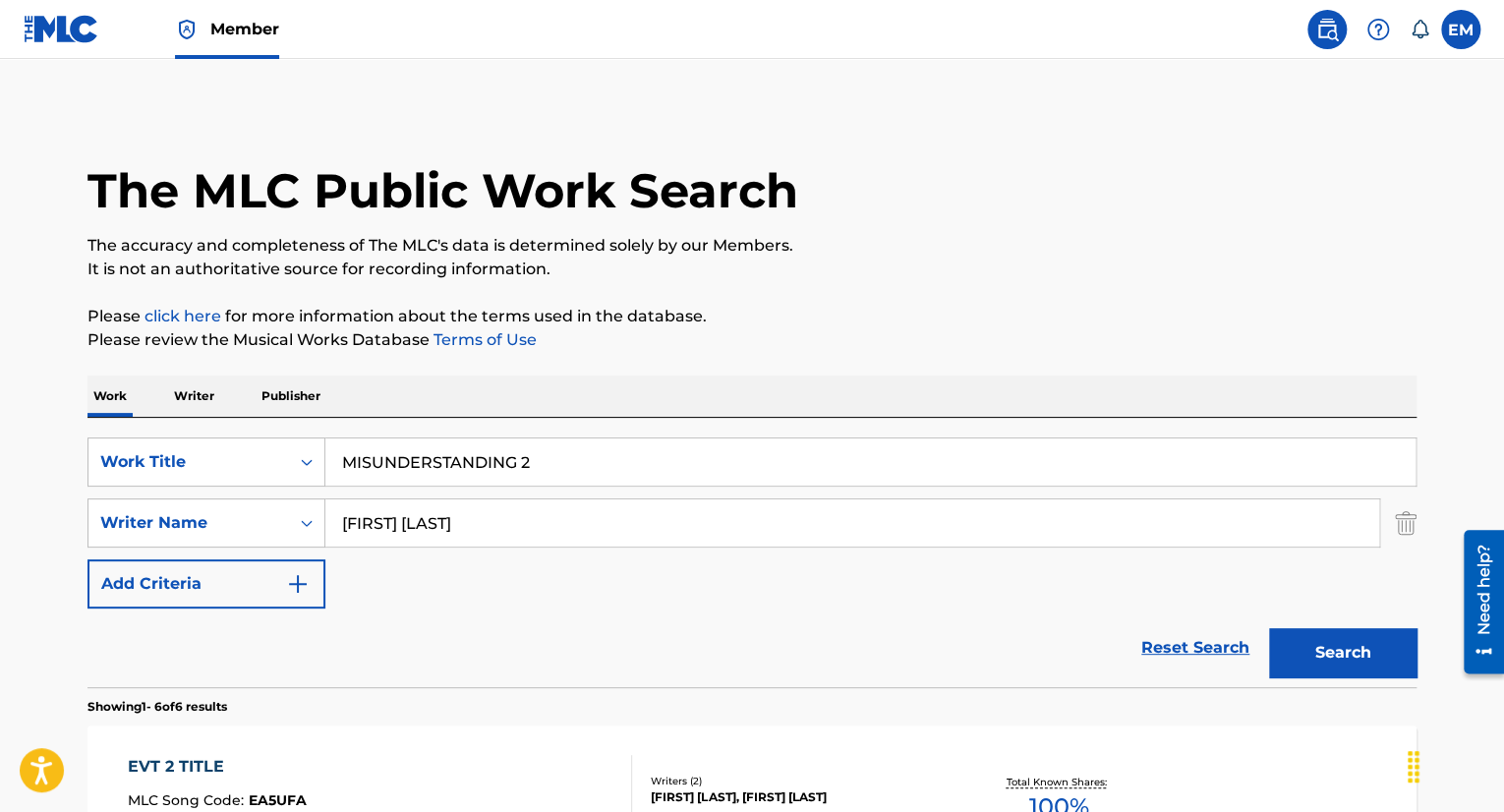 scroll, scrollTop: 0, scrollLeft: 0, axis: both 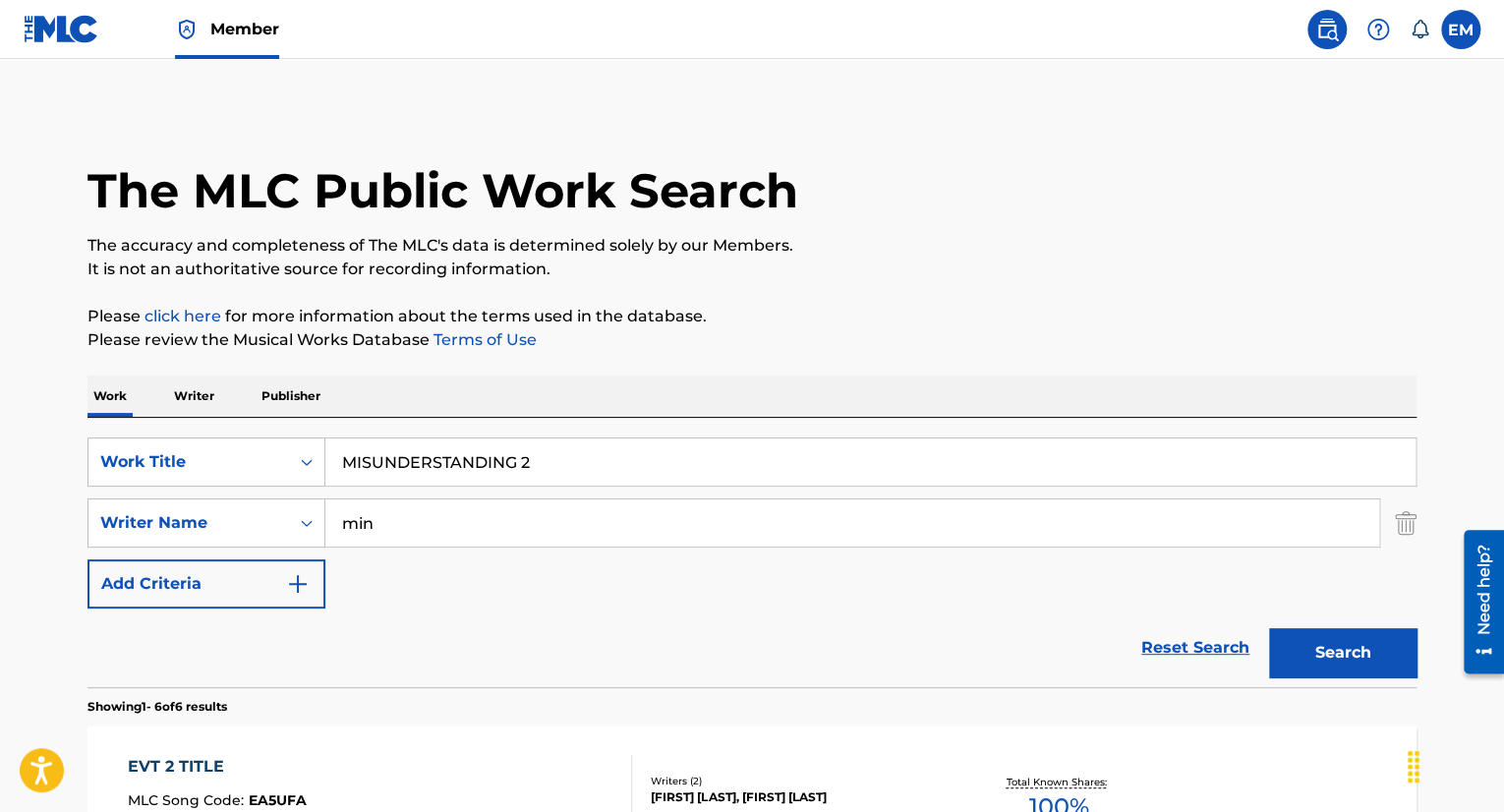 click on "Search" at bounding box center [1343, 653] 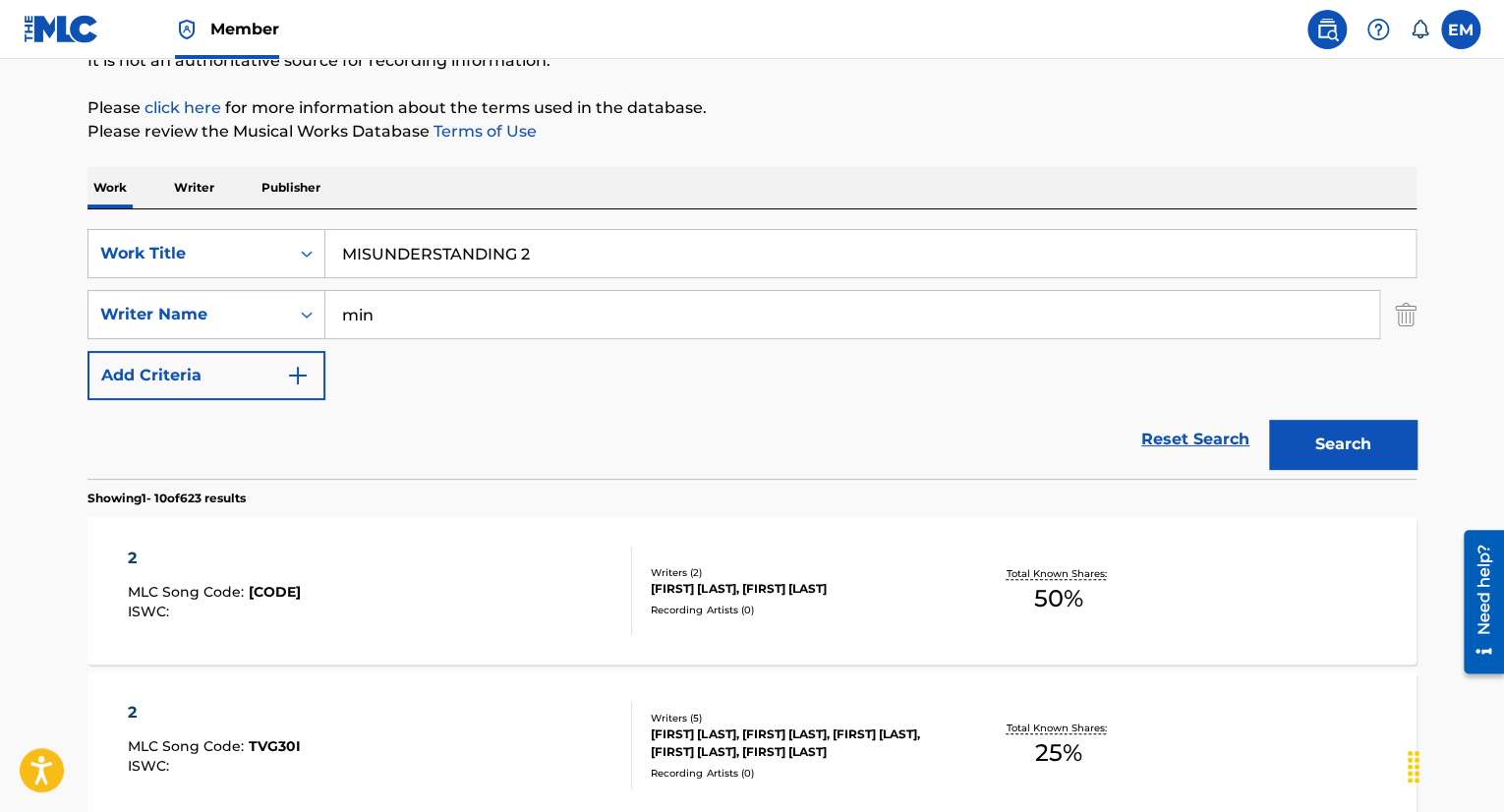 scroll, scrollTop: 0, scrollLeft: 0, axis: both 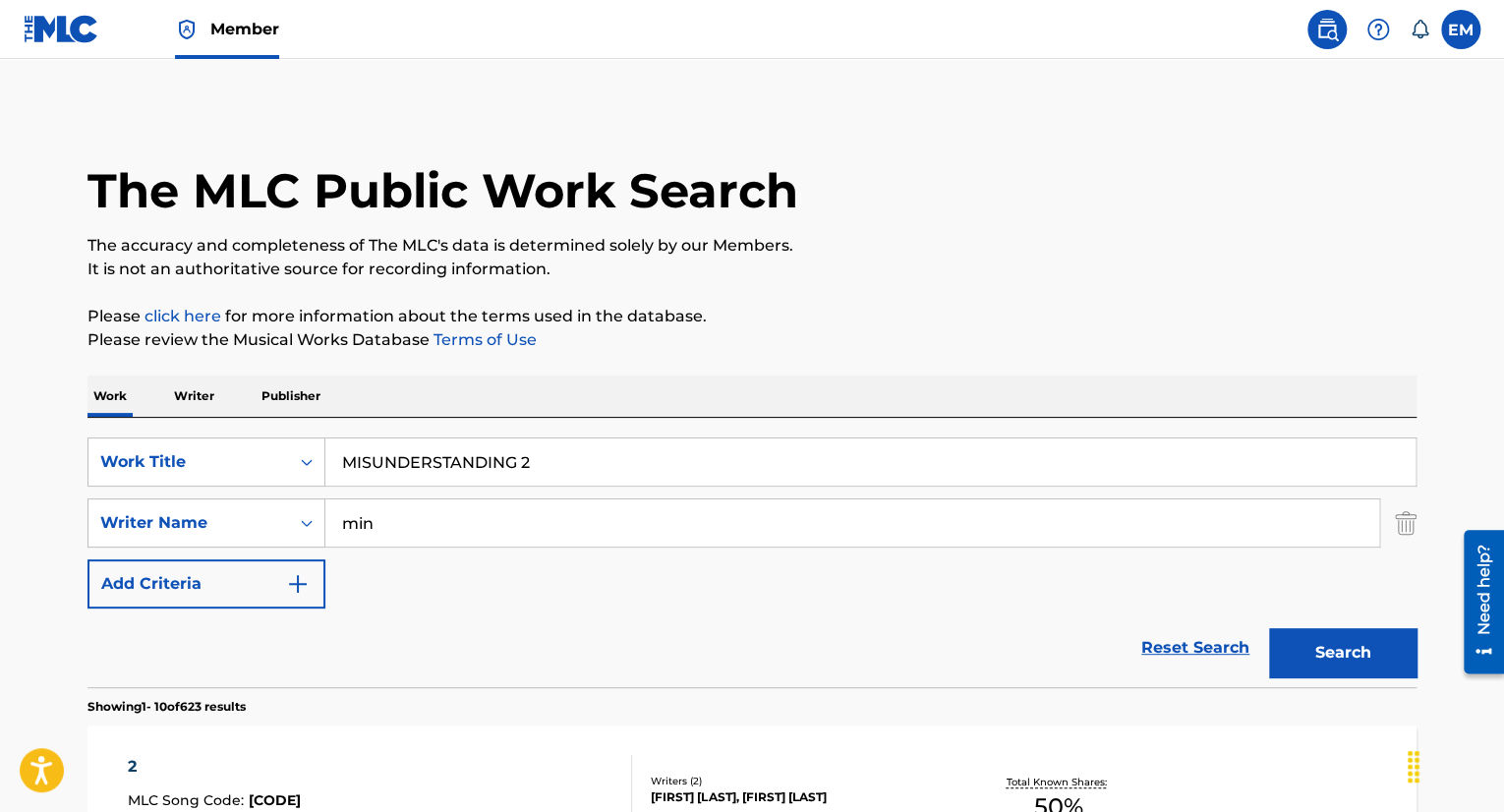 click on "min" at bounding box center [852, 523] 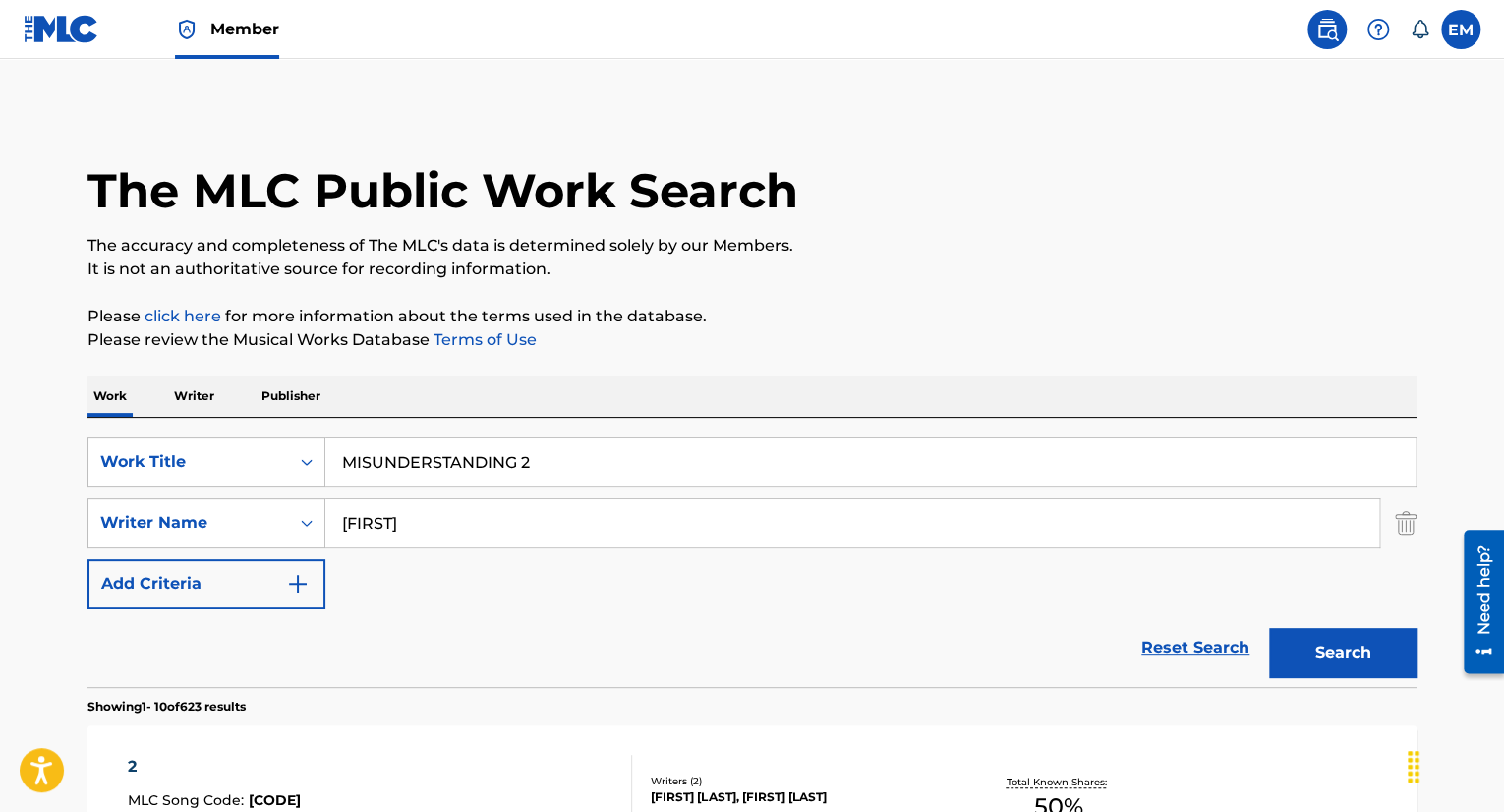 type on "[FIRST]" 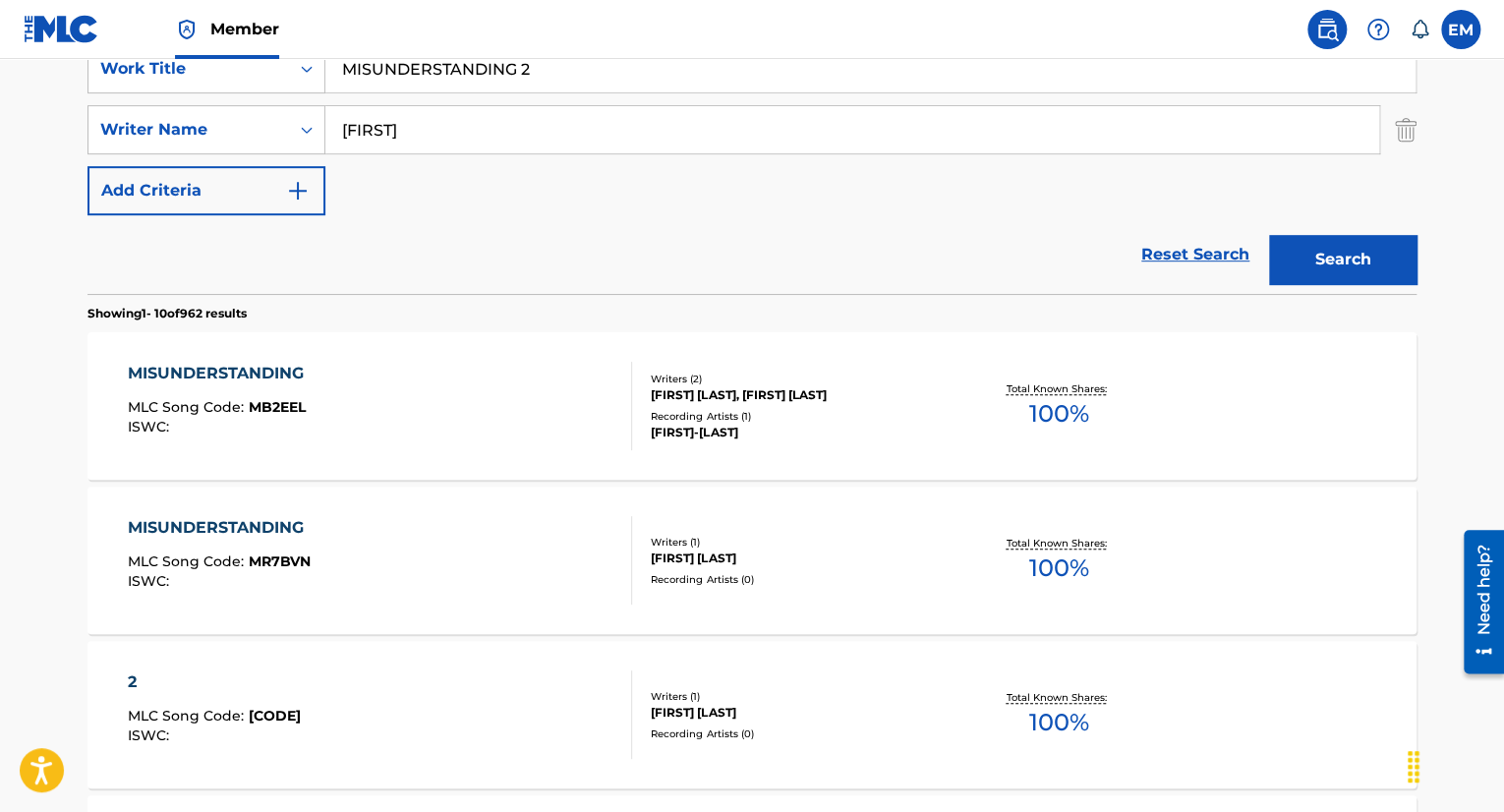 scroll, scrollTop: 0, scrollLeft: 0, axis: both 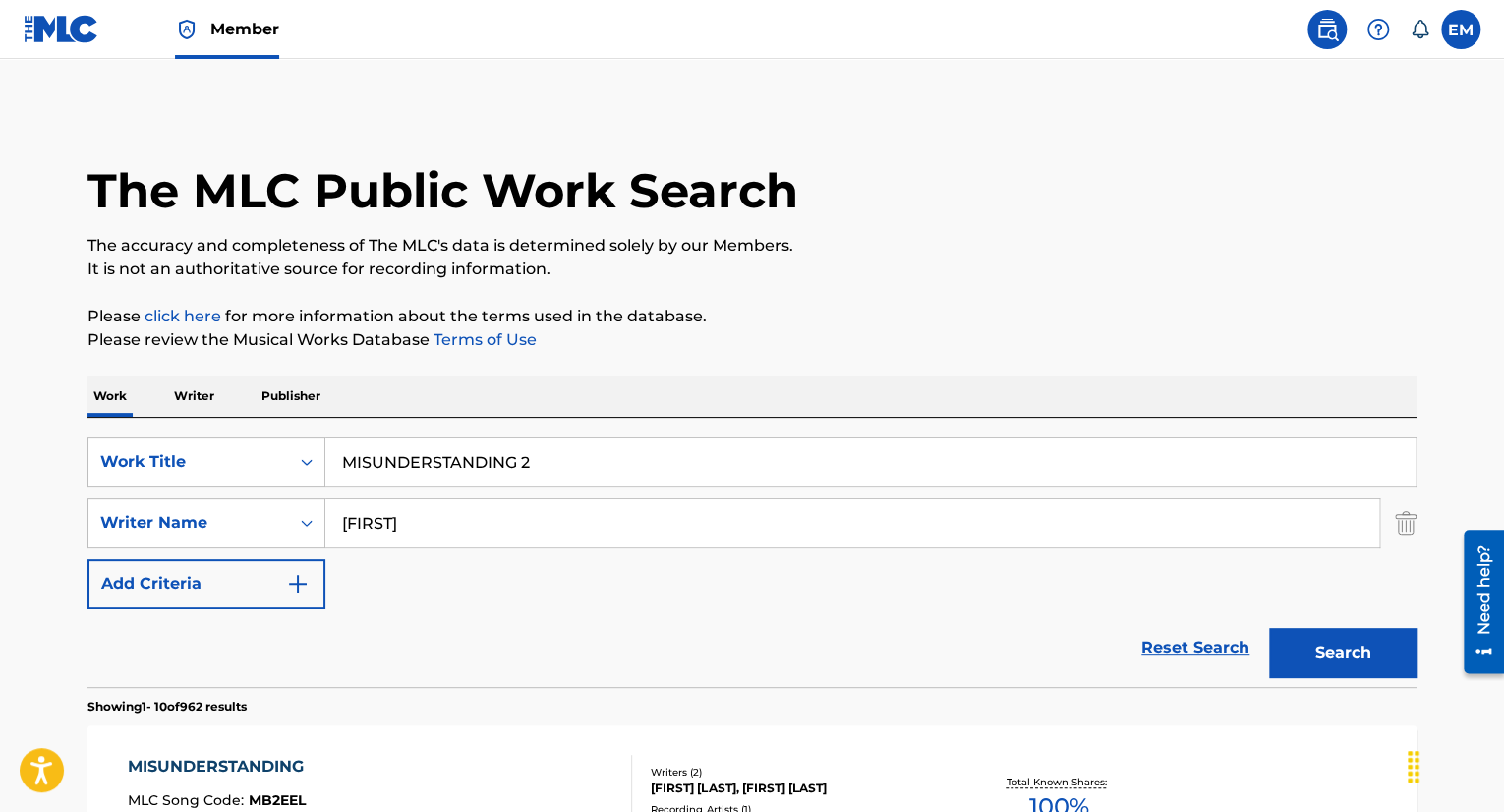 click on "MISUNDERSTANDING 2" at bounding box center [870, 462] 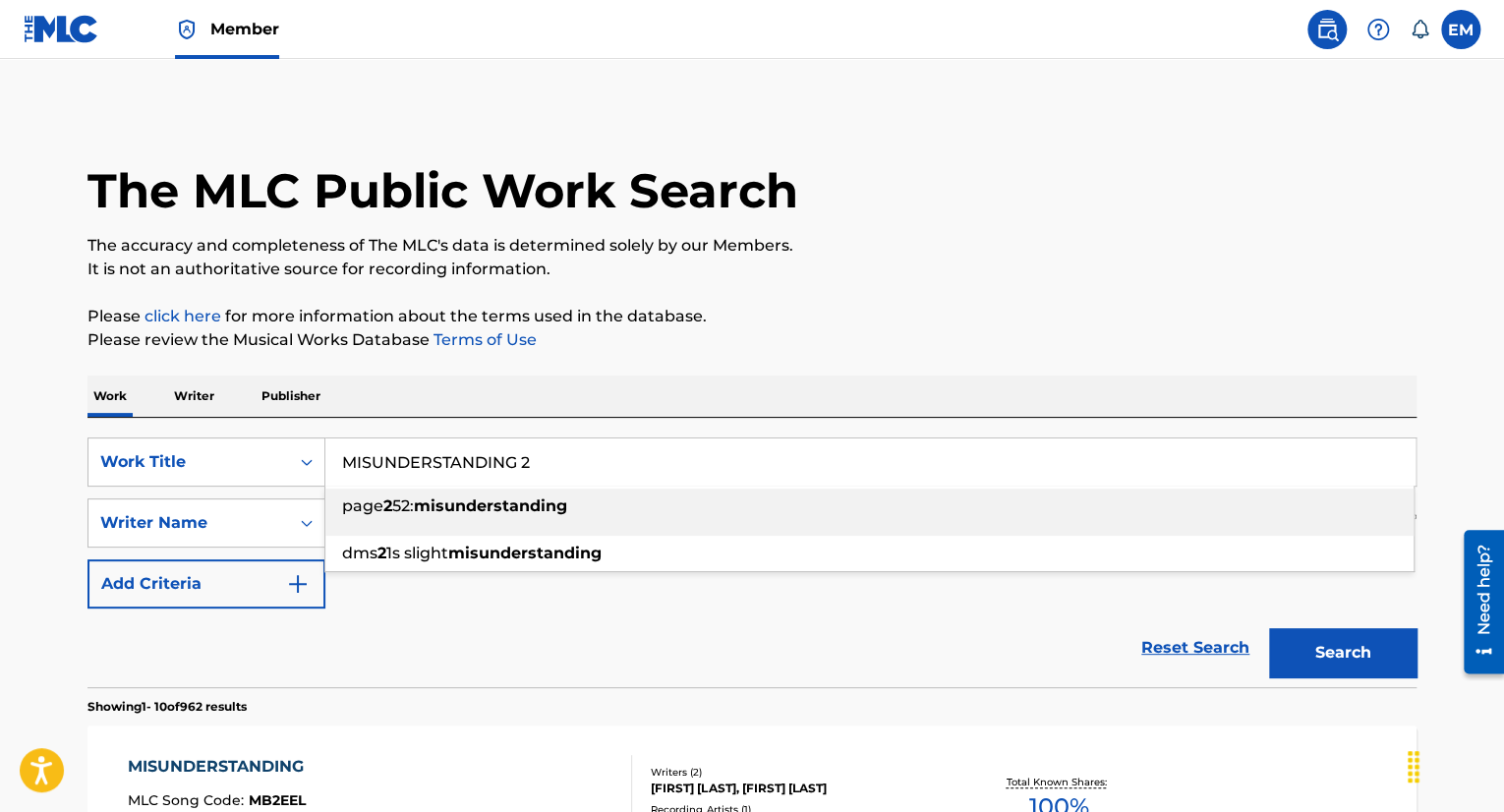 click on "MISUNDERSTANDING 2" at bounding box center [870, 462] 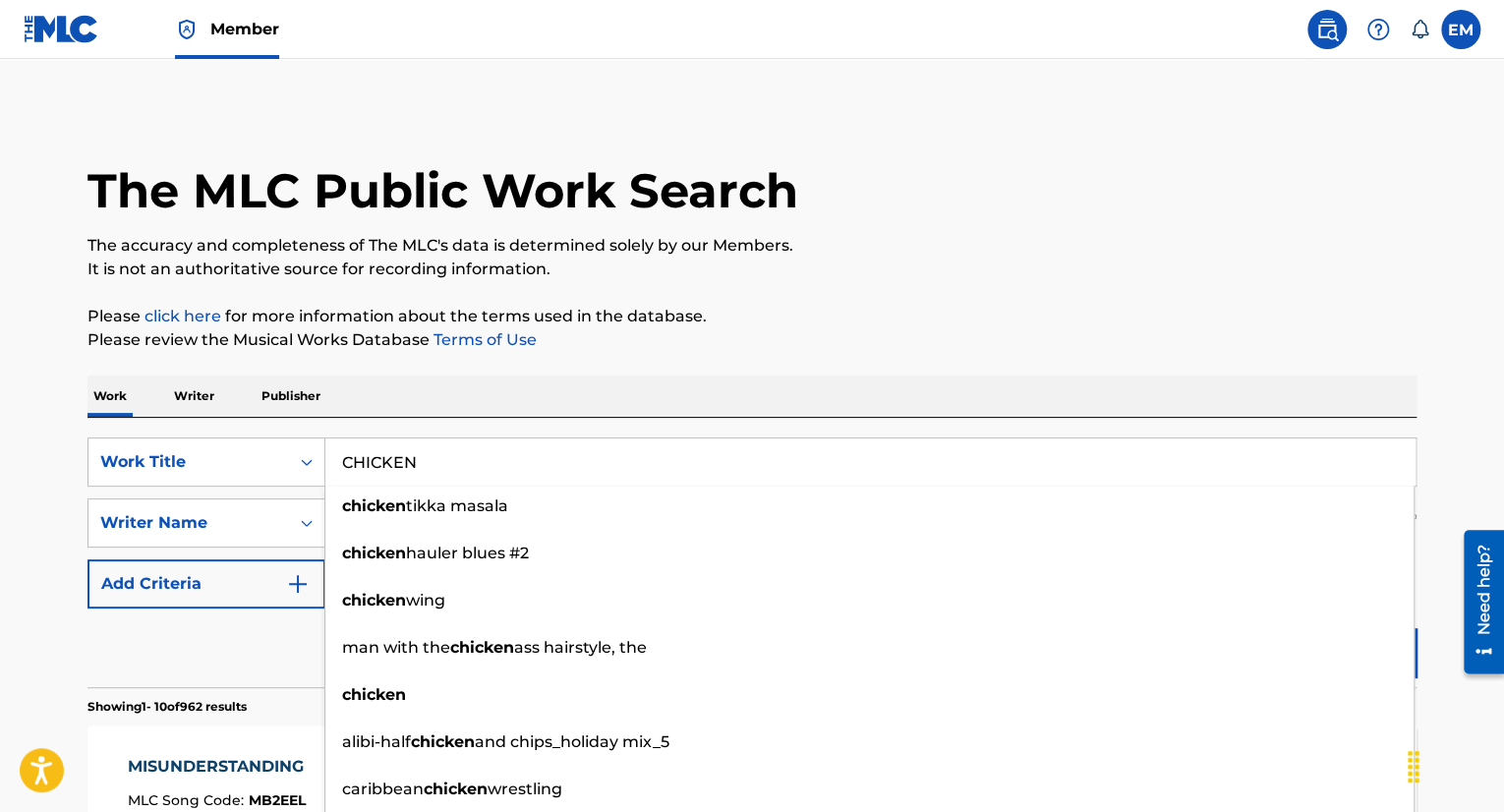 type on "CHICKEN" 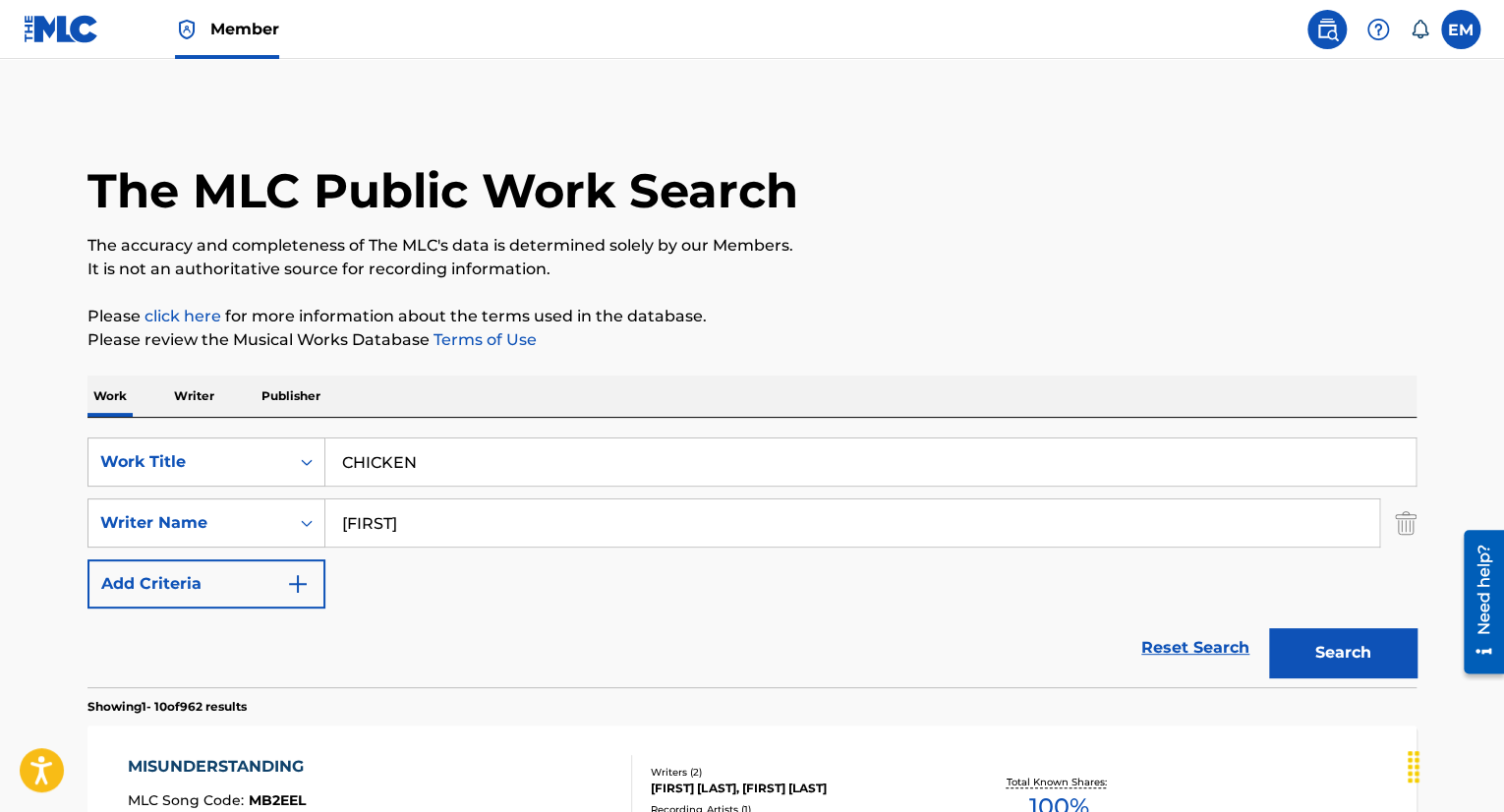 click on "[FIRST]" at bounding box center (852, 523) 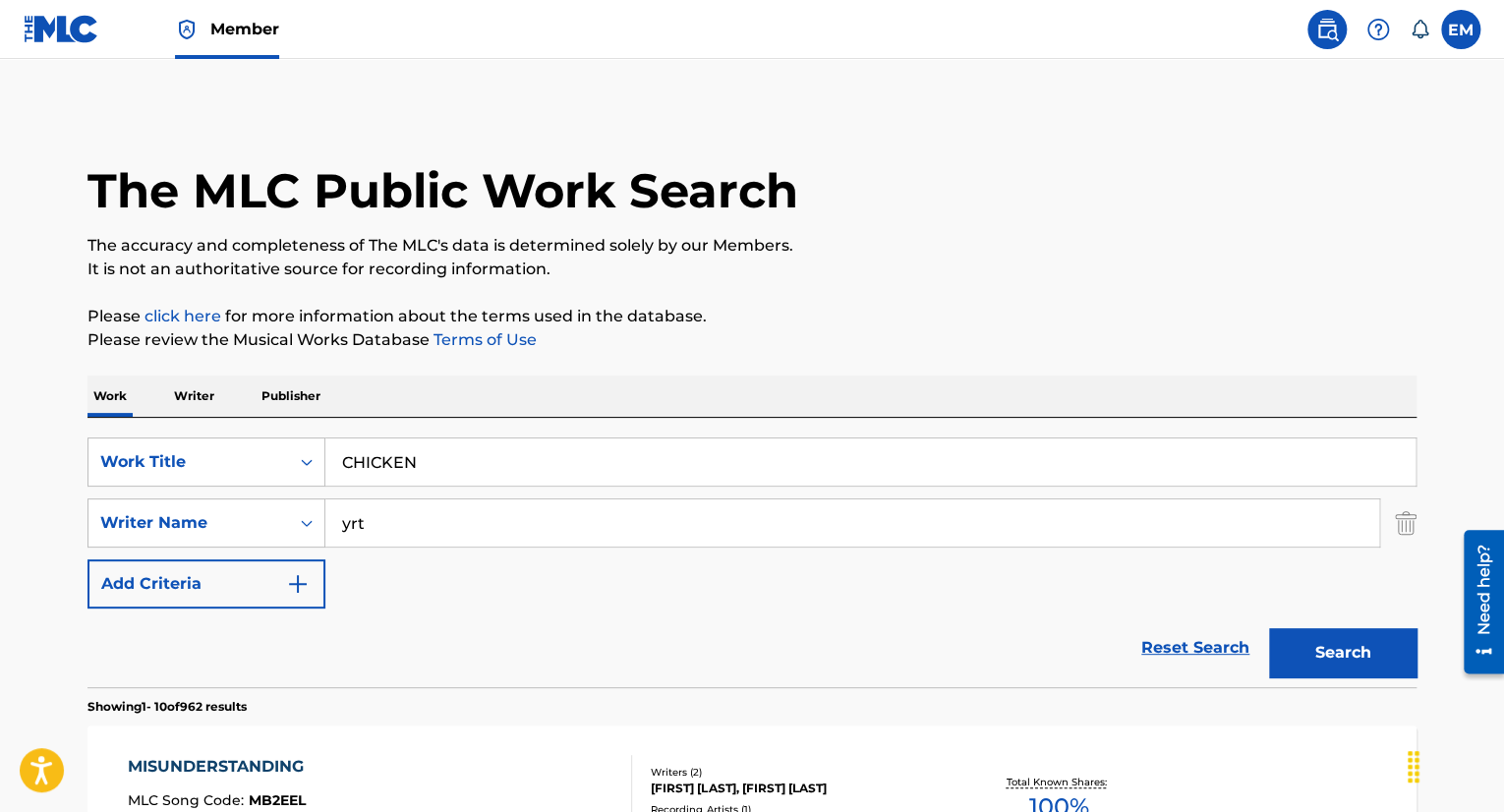 click on "Search" at bounding box center (1343, 653) 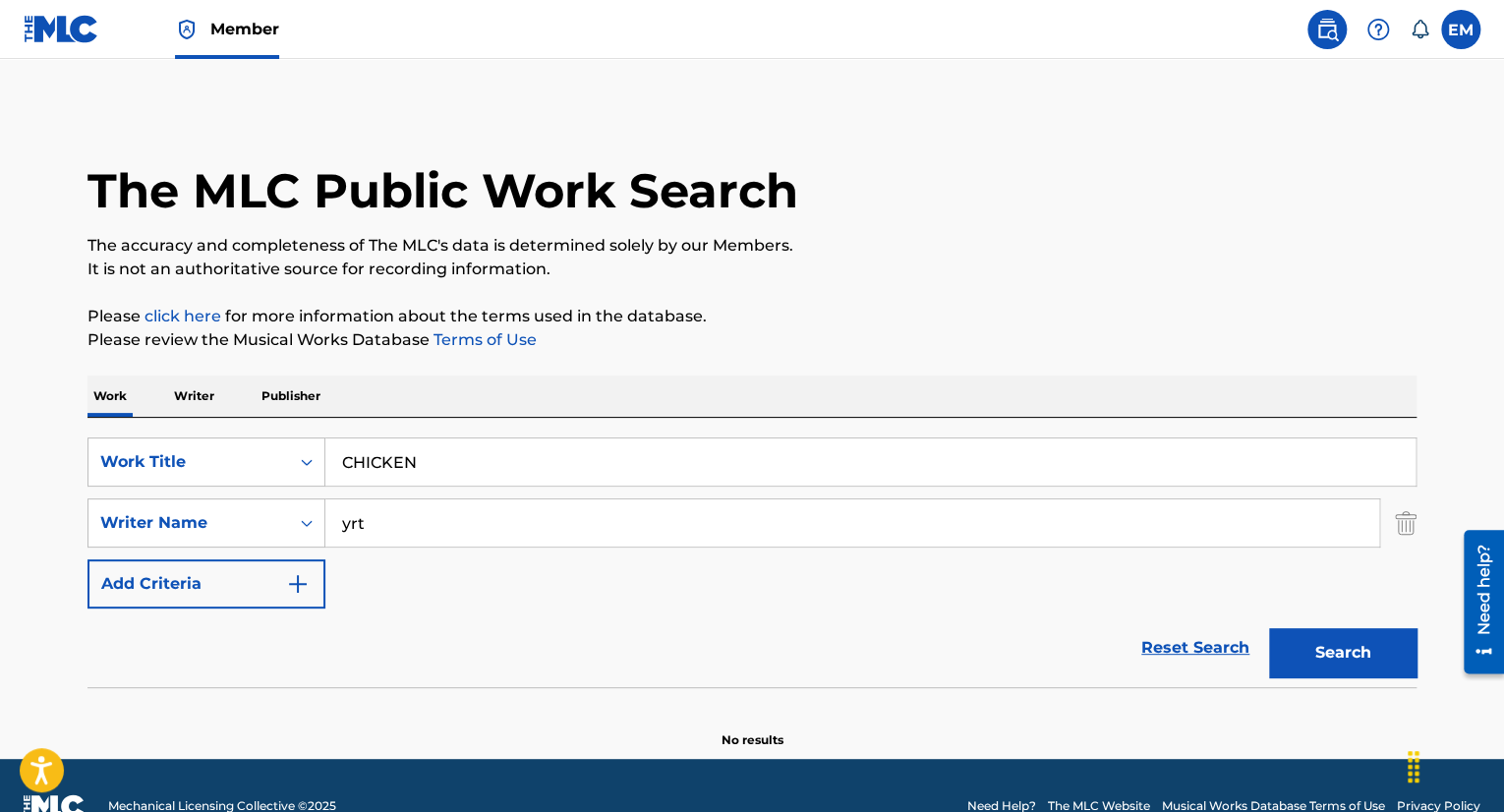 click on "yrt" at bounding box center (852, 523) 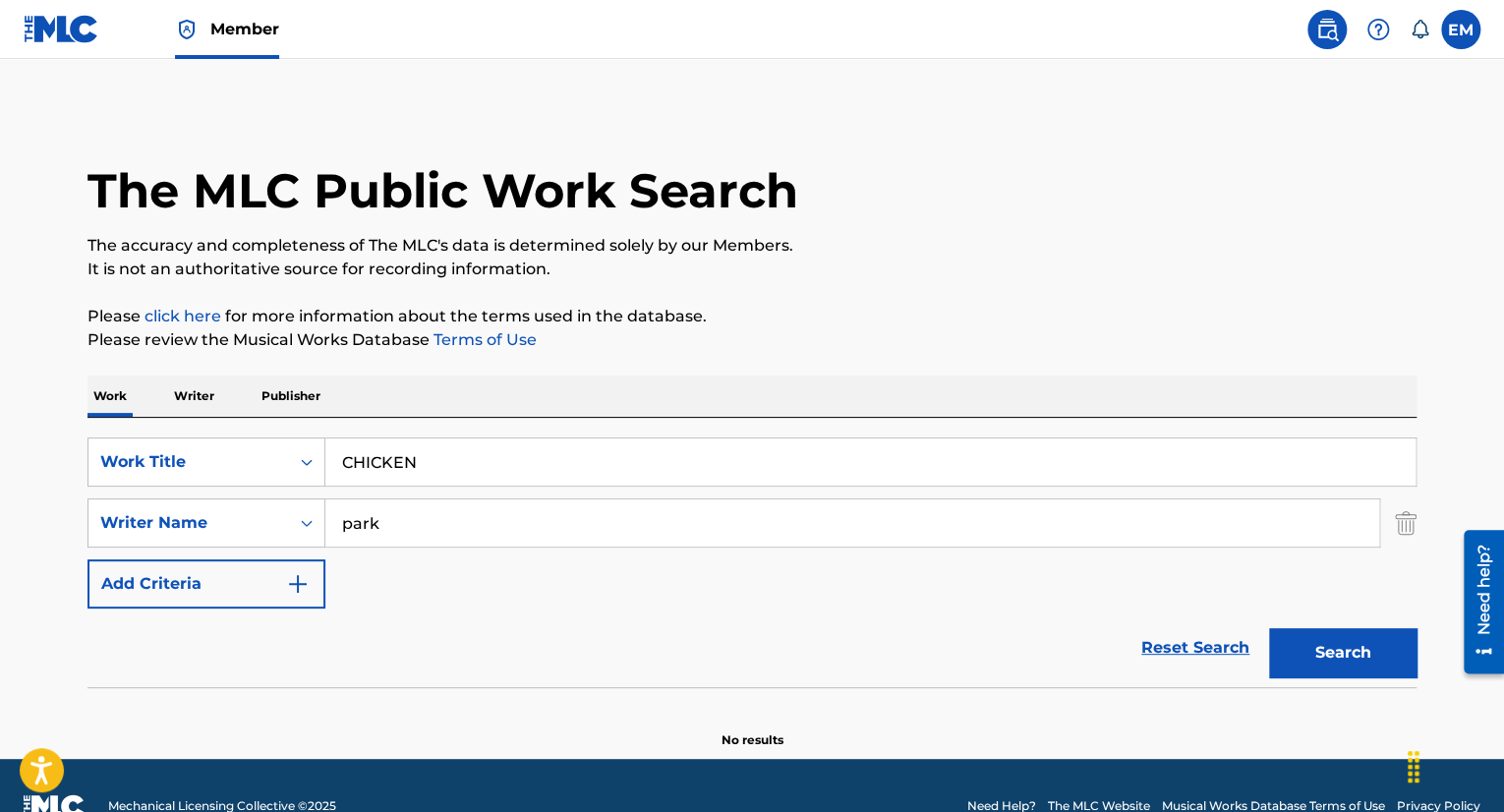 click on "Search" at bounding box center (1343, 653) 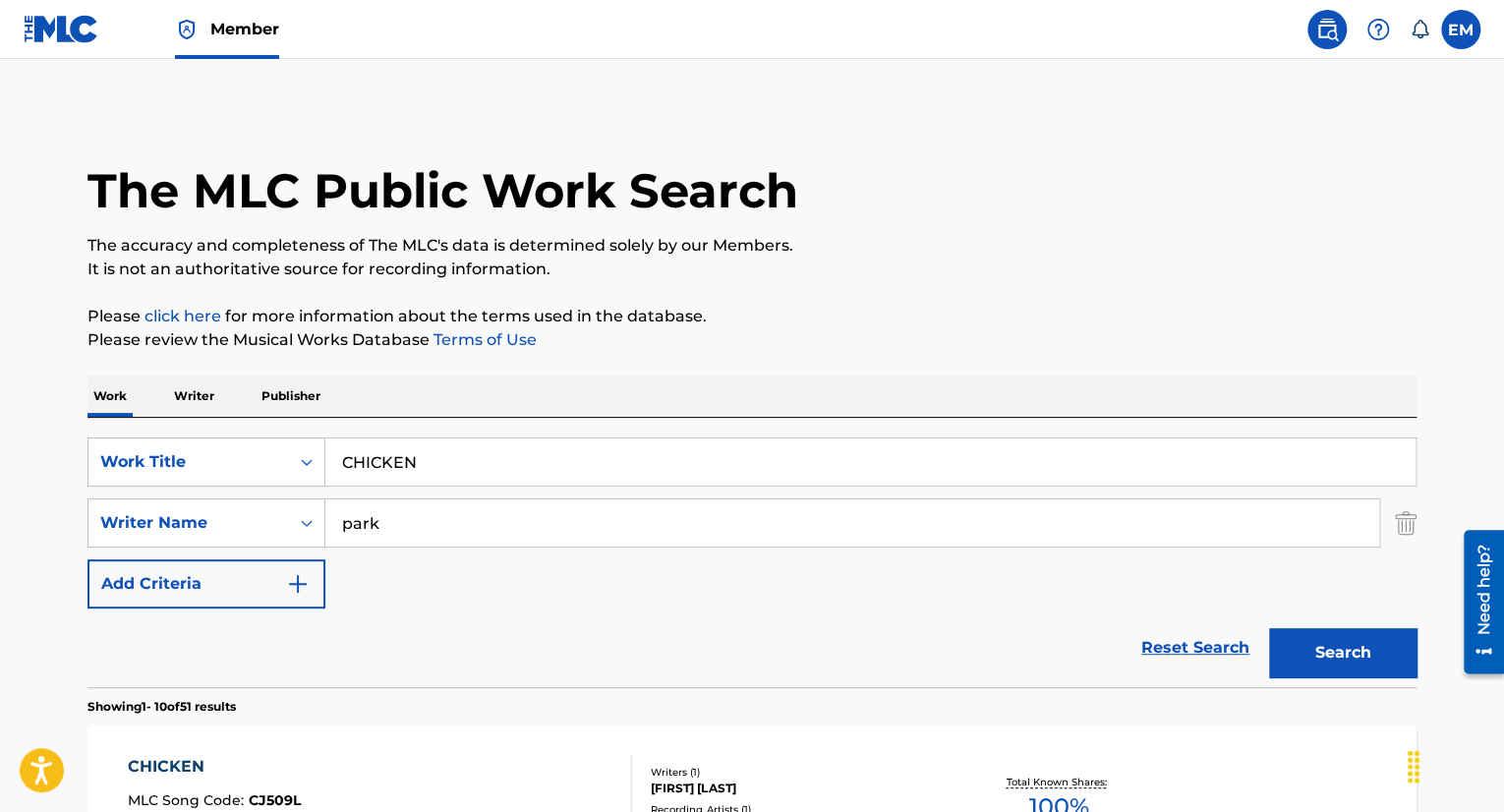 click on "park" at bounding box center (852, 523) 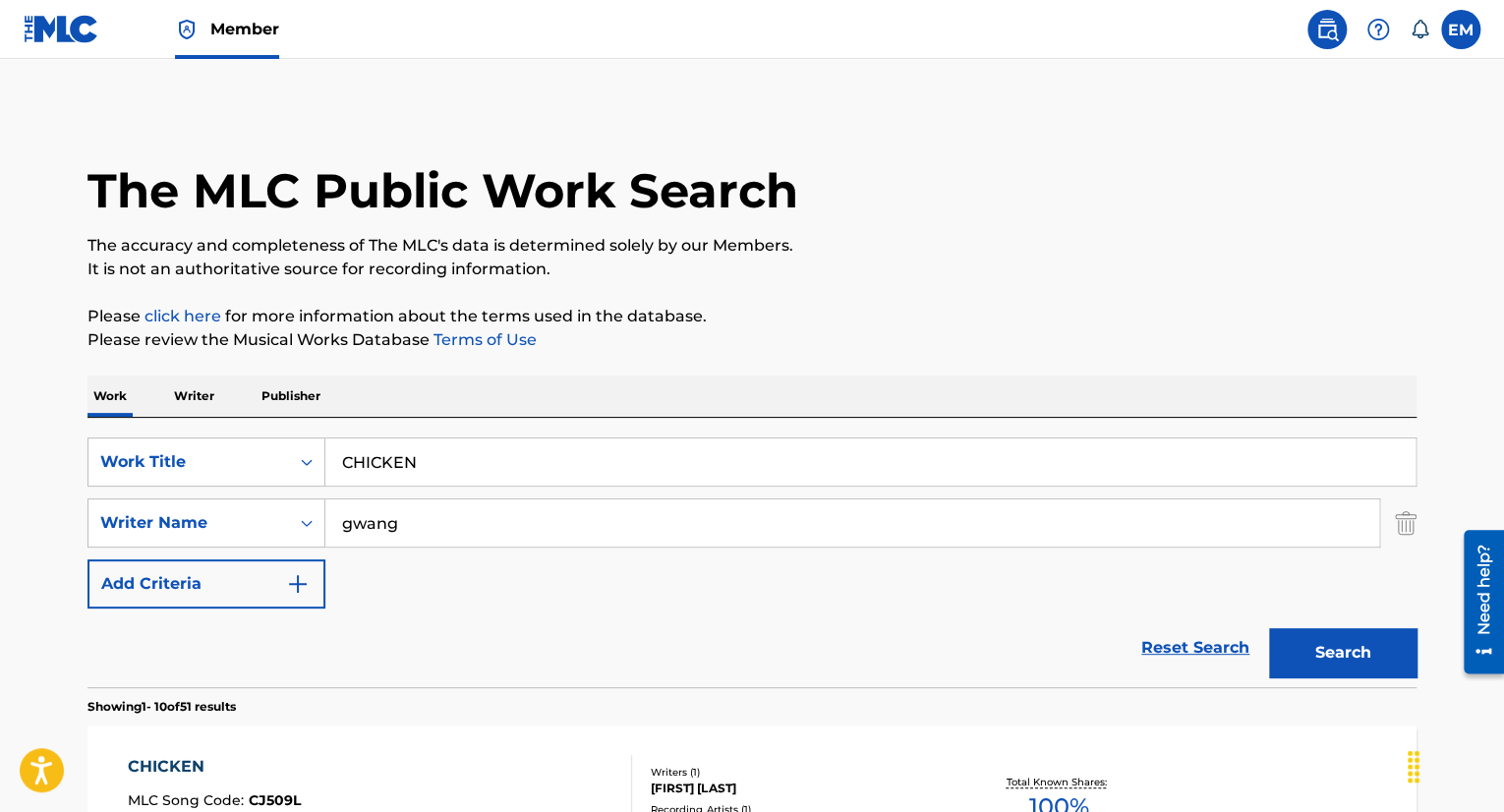 click on "Search" at bounding box center (1343, 653) 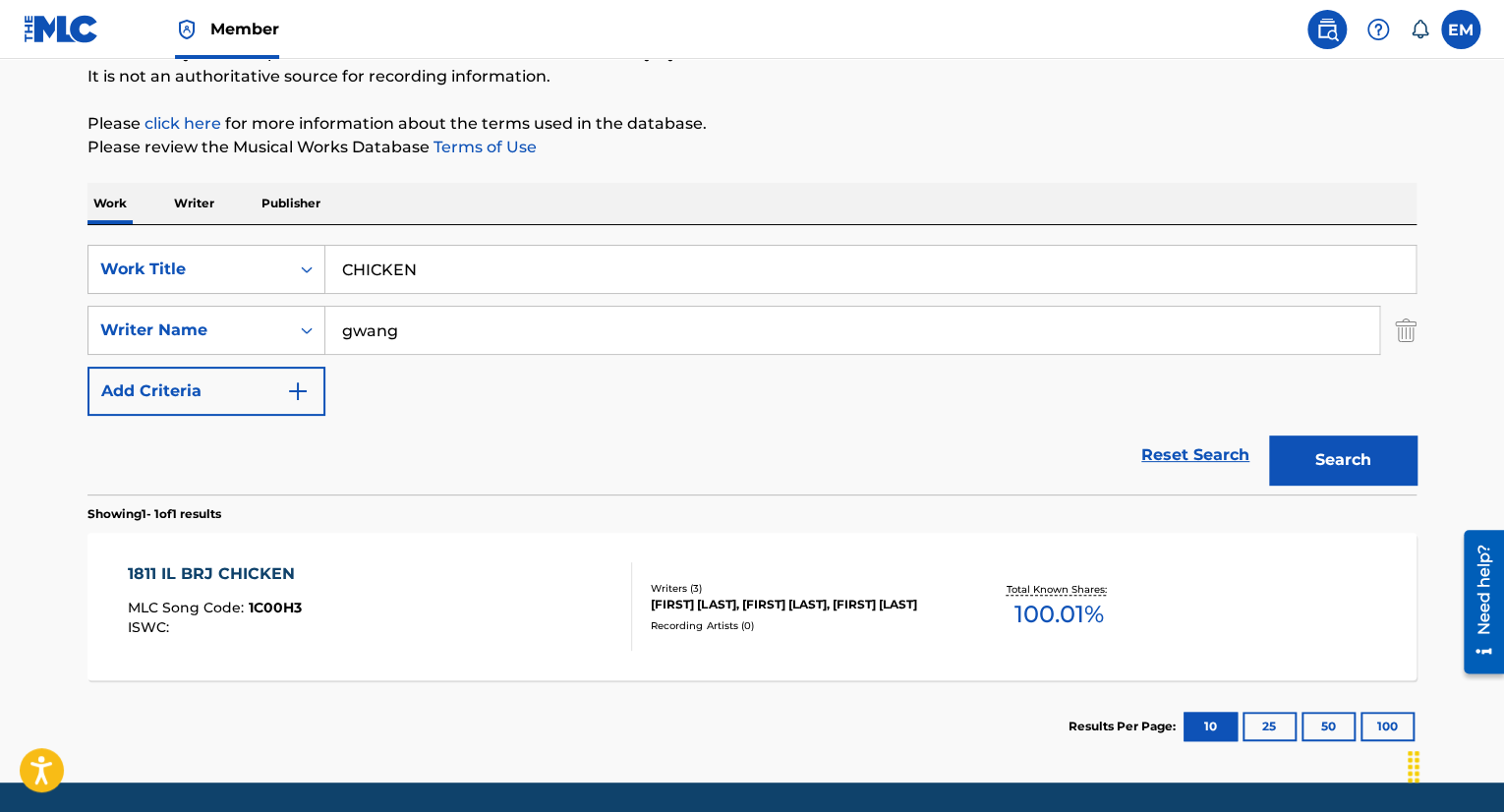 scroll, scrollTop: 258, scrollLeft: 0, axis: vertical 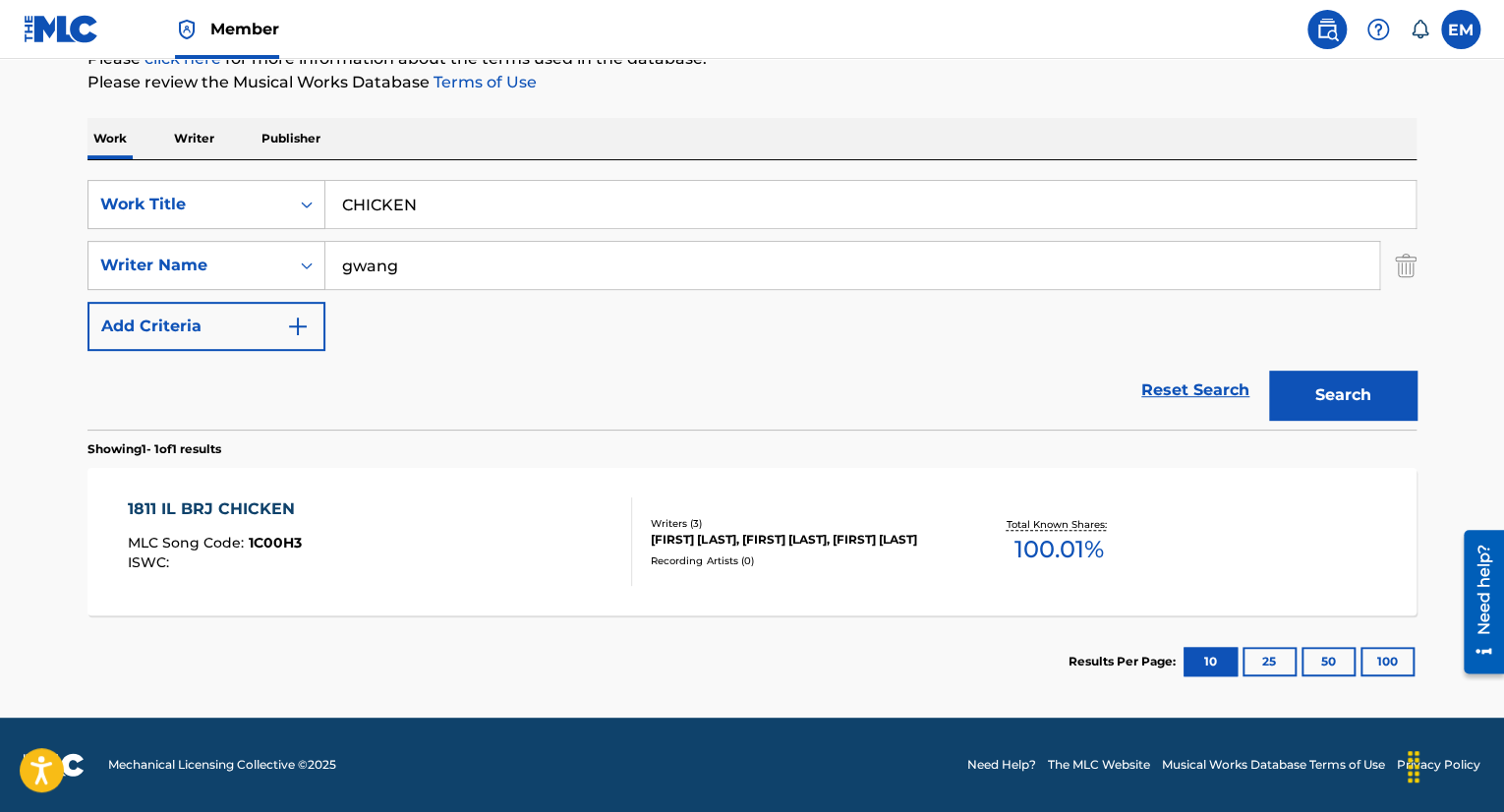 click on "gwang" at bounding box center (852, 265) 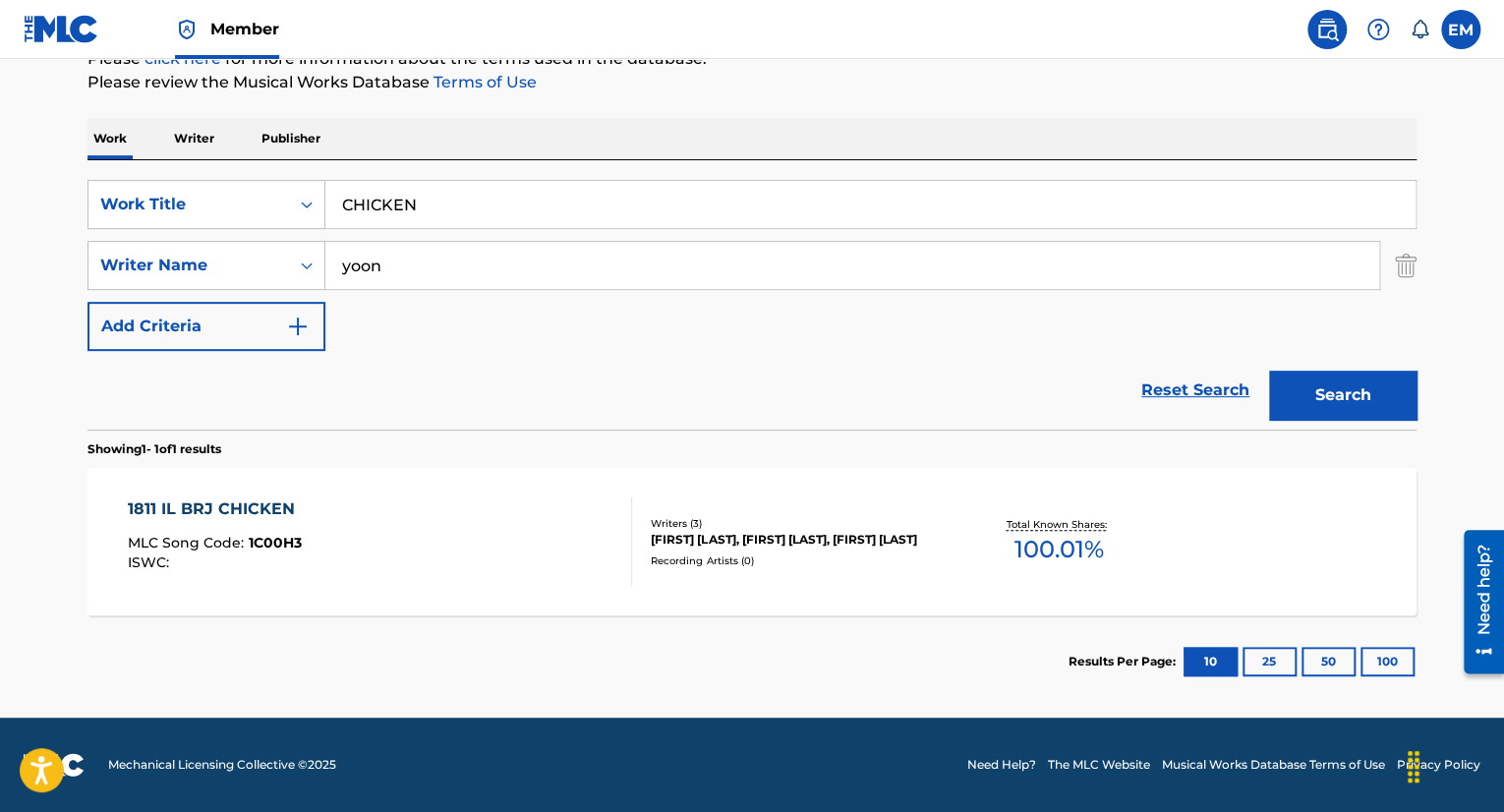 type on "yoon" 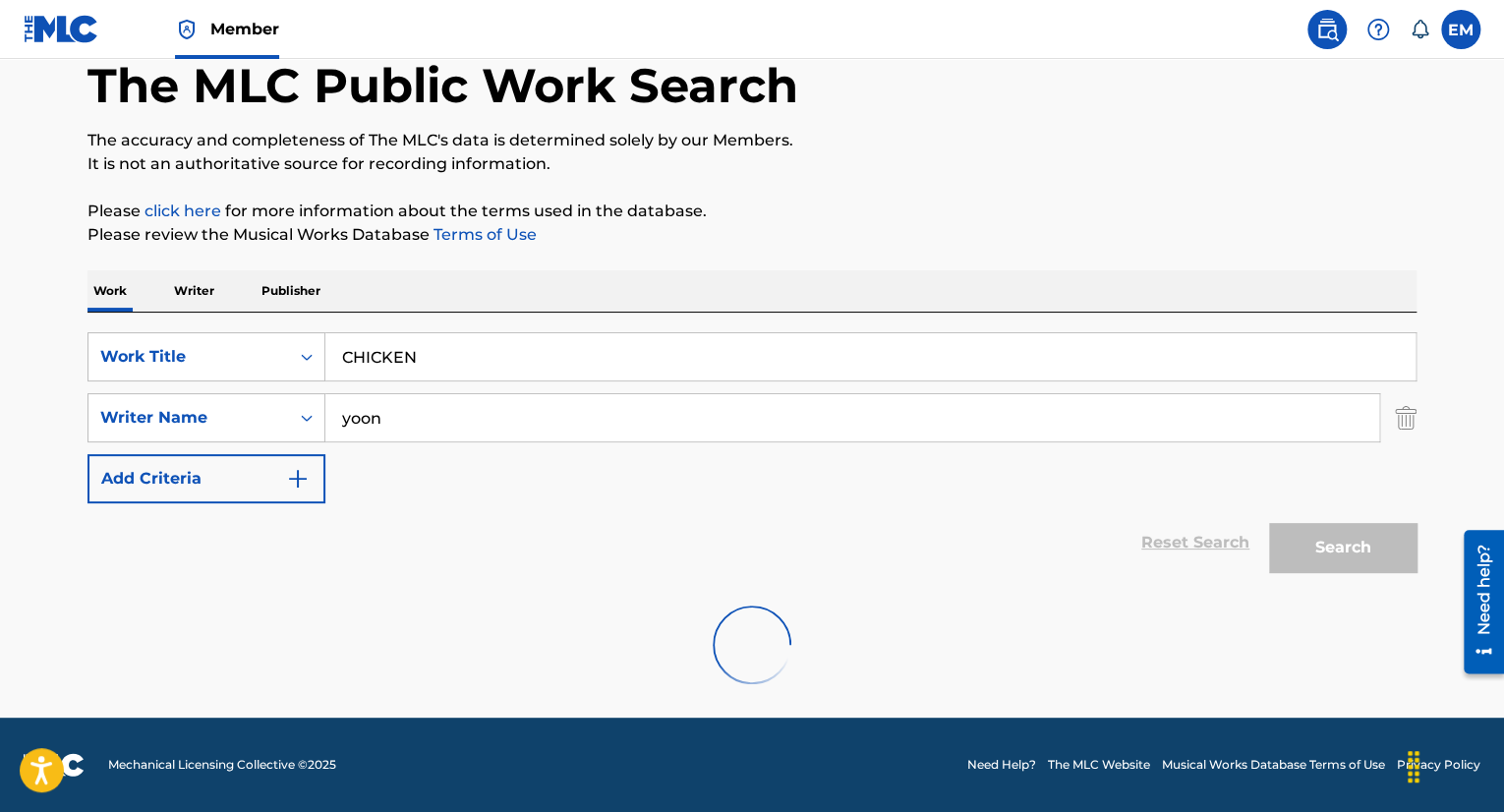 scroll, scrollTop: 258, scrollLeft: 0, axis: vertical 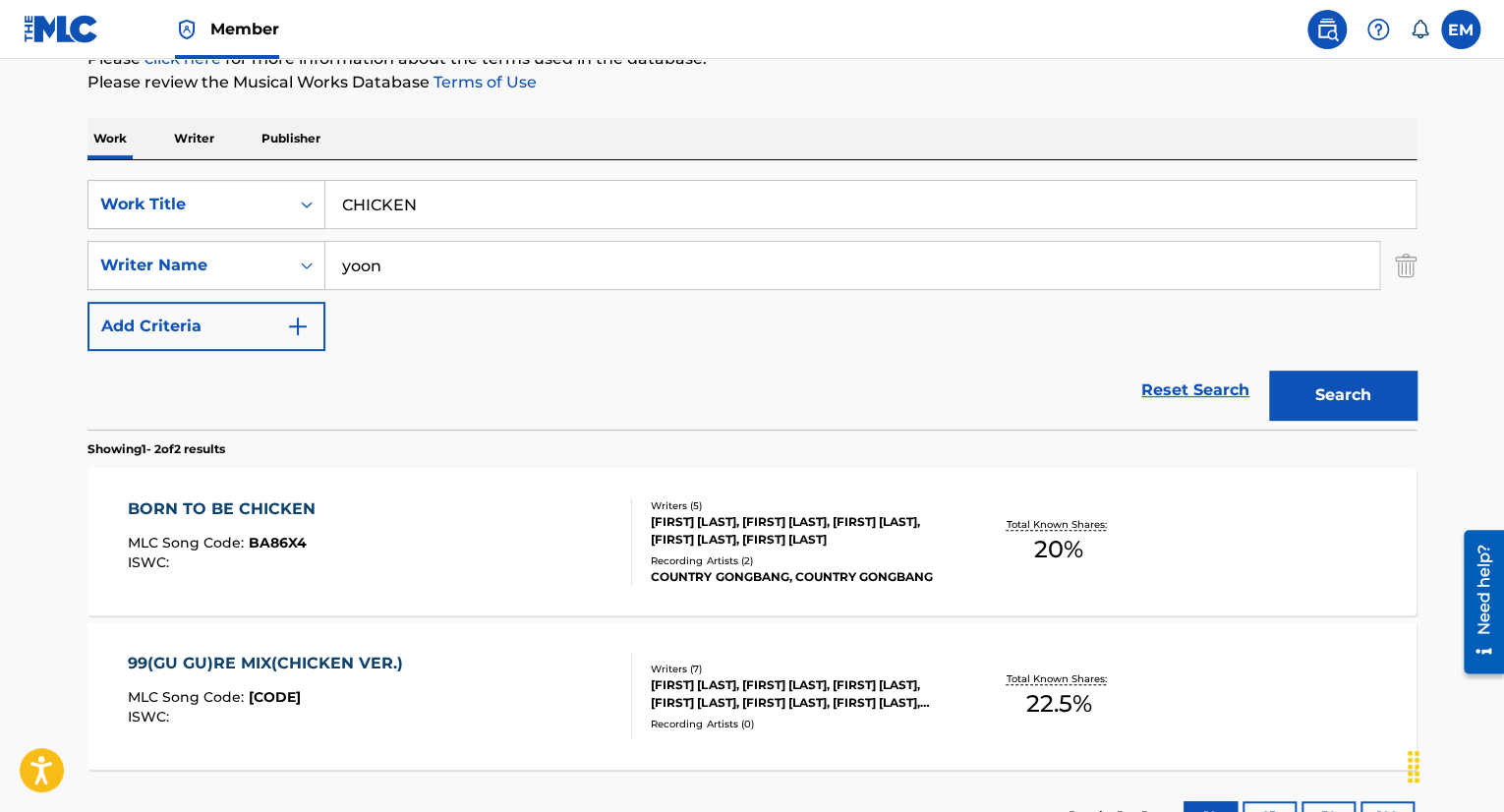 click on "BORN TO BE CHICKEN MLC Song Code : BA86X4 ISWC :" at bounding box center [380, 542] 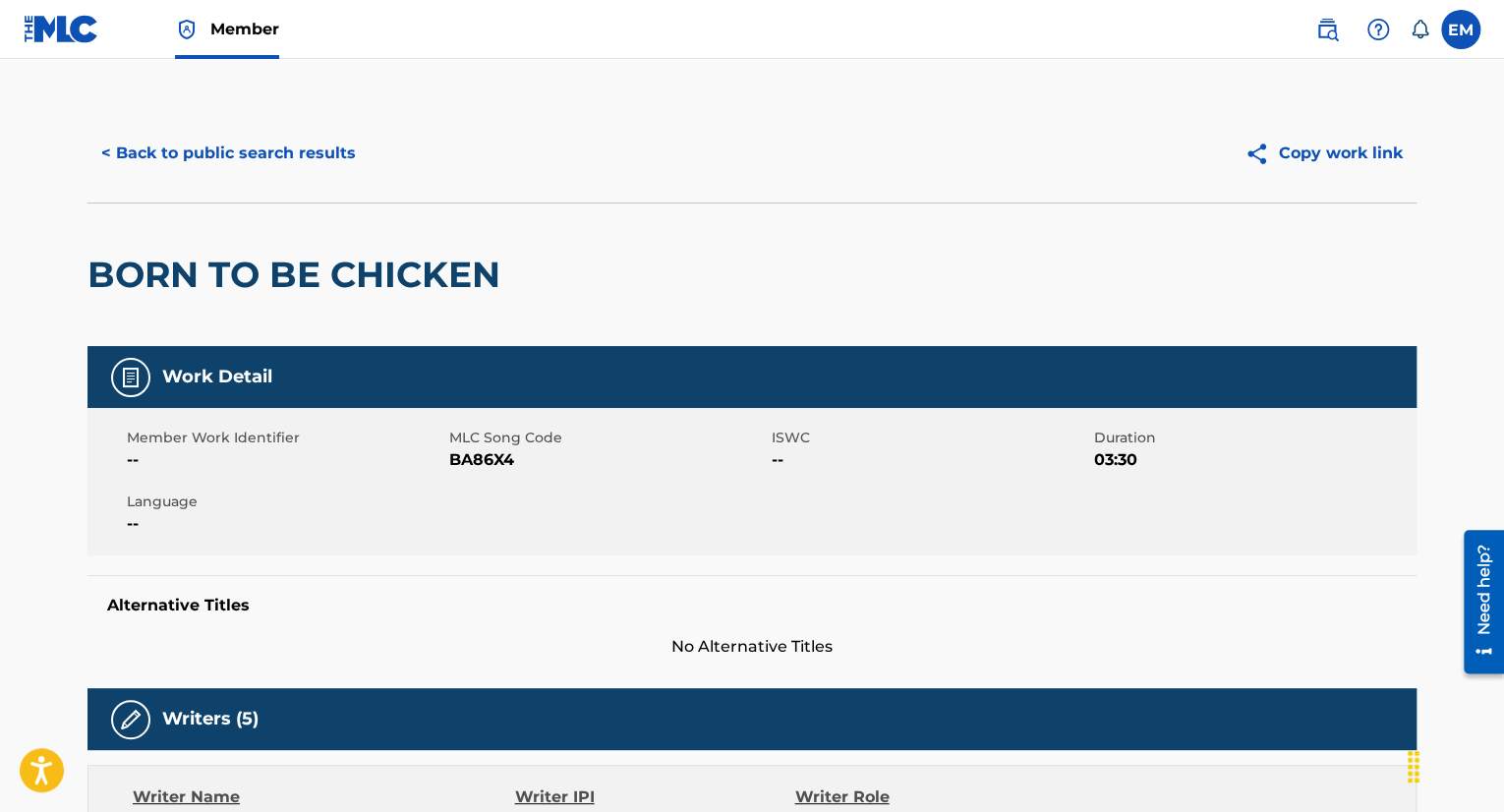 scroll, scrollTop: 0, scrollLeft: 0, axis: both 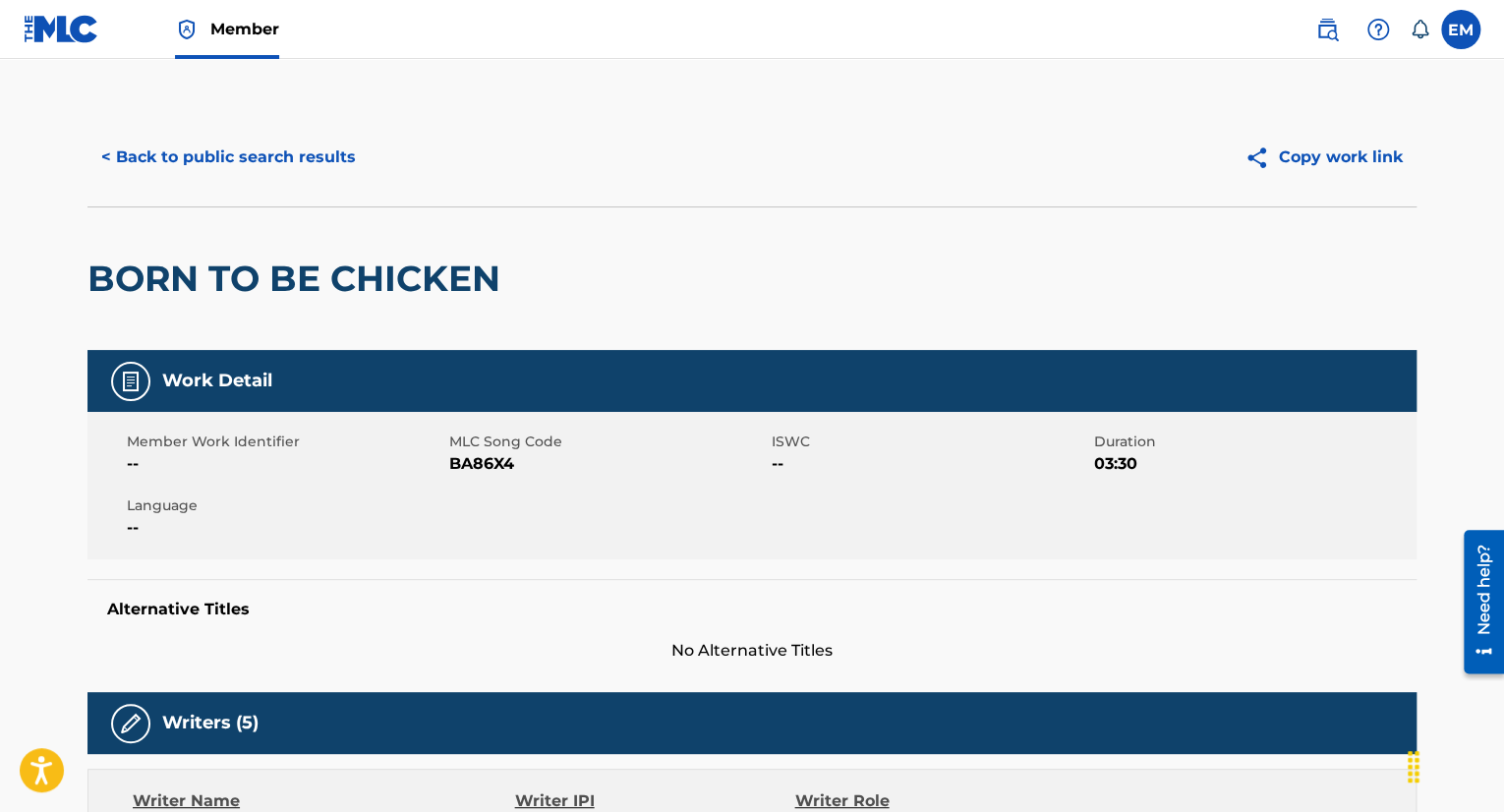click on "< Back to public search results" at bounding box center [228, 157] 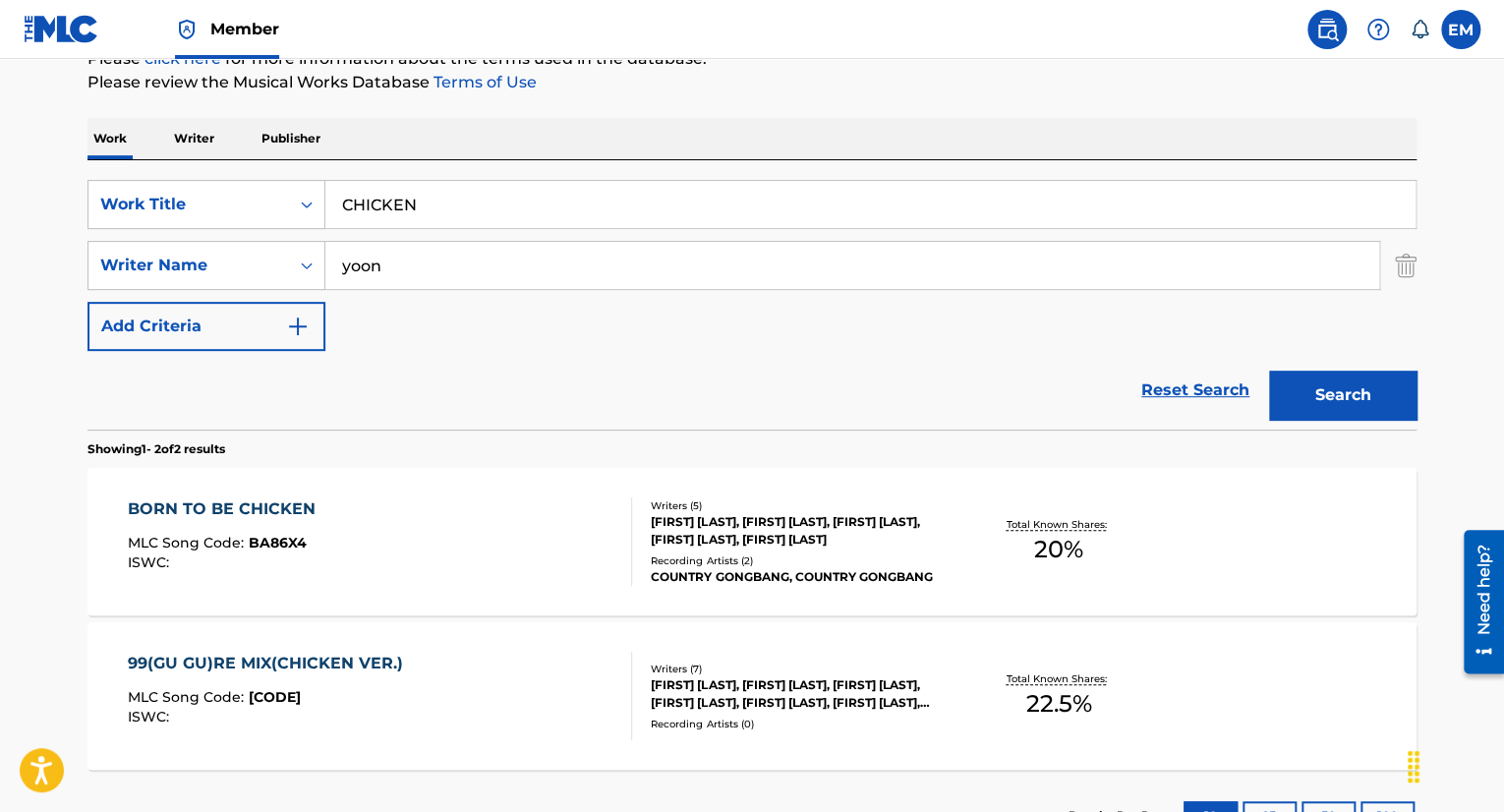 drag, startPoint x: 409, startPoint y: 249, endPoint x: 418, endPoint y: 238, distance: 14.21267 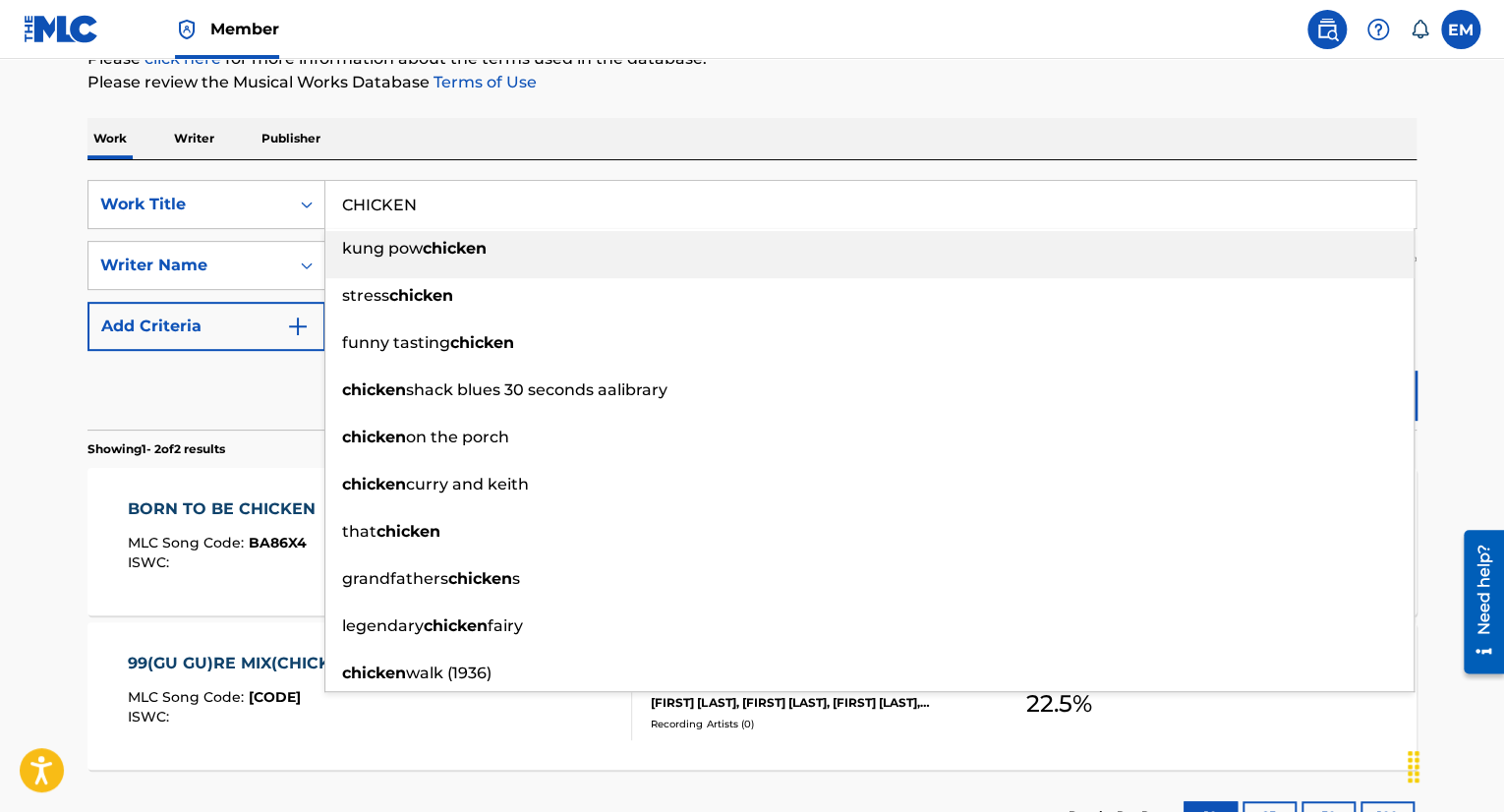 paste on "KHI" 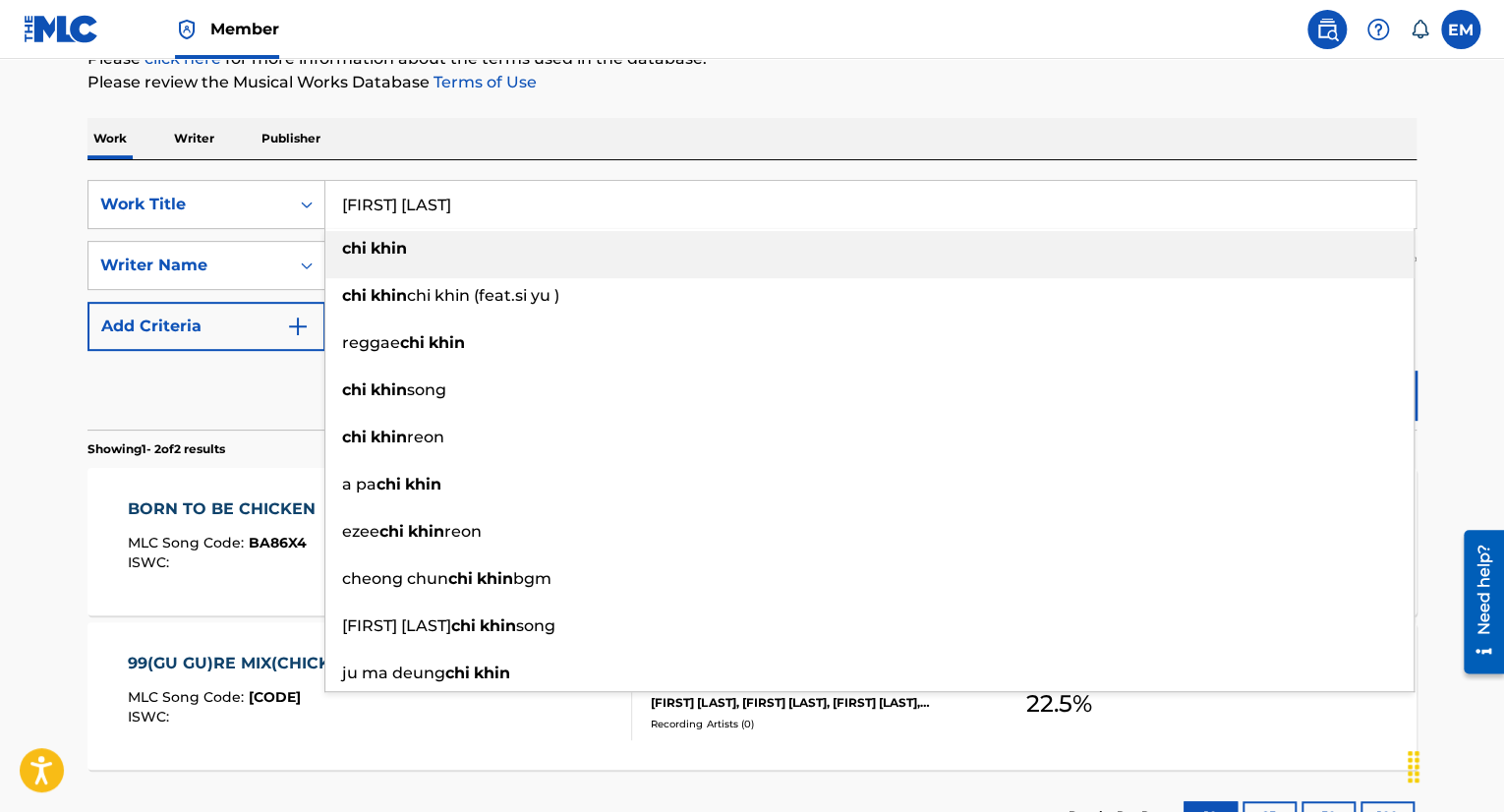 type on "[FIRST] [LAST]" 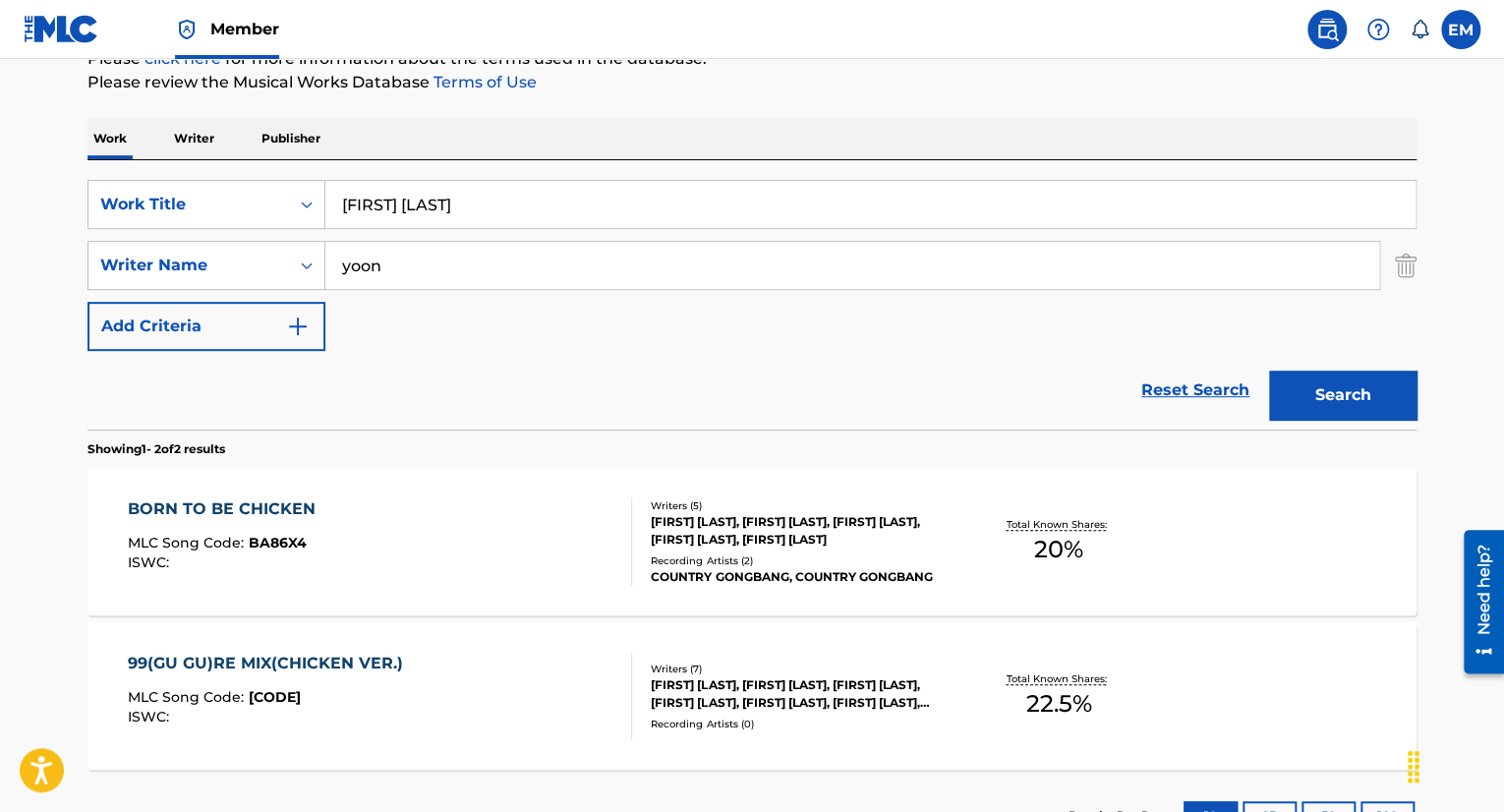 click on "Work Writer Publisher" at bounding box center (752, 139) 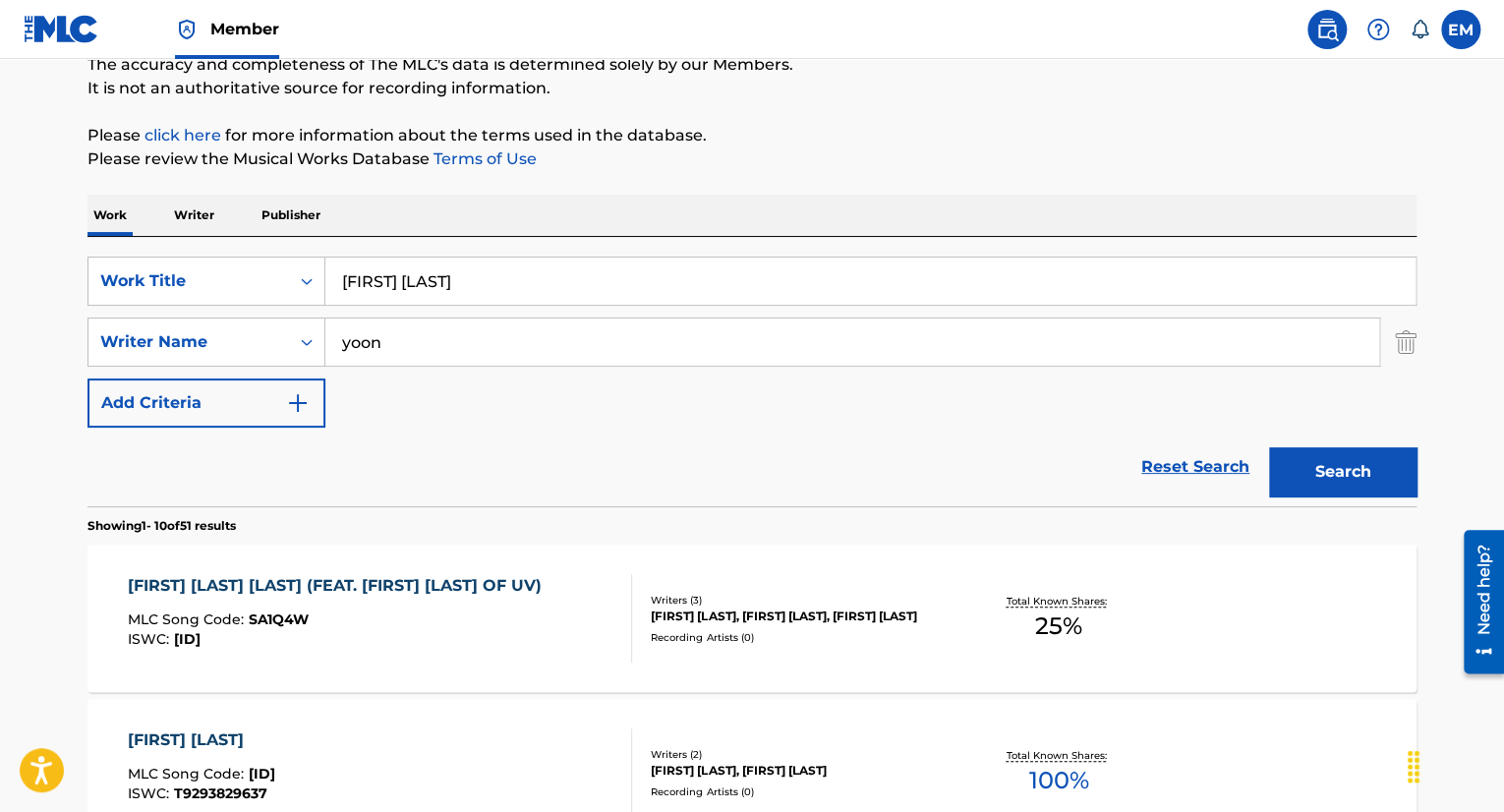 scroll, scrollTop: 0, scrollLeft: 0, axis: both 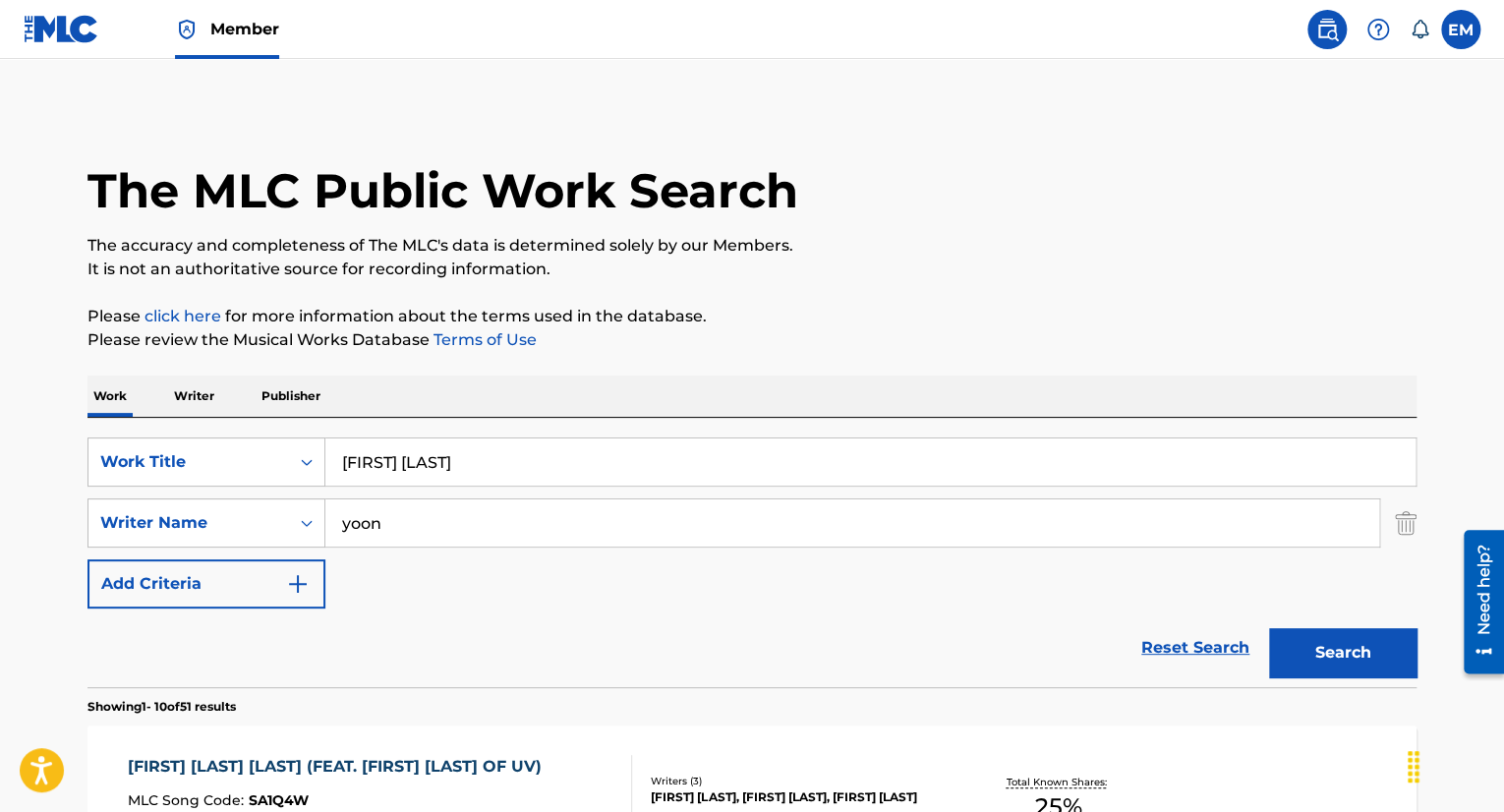 click on "yoon" at bounding box center (852, 523) 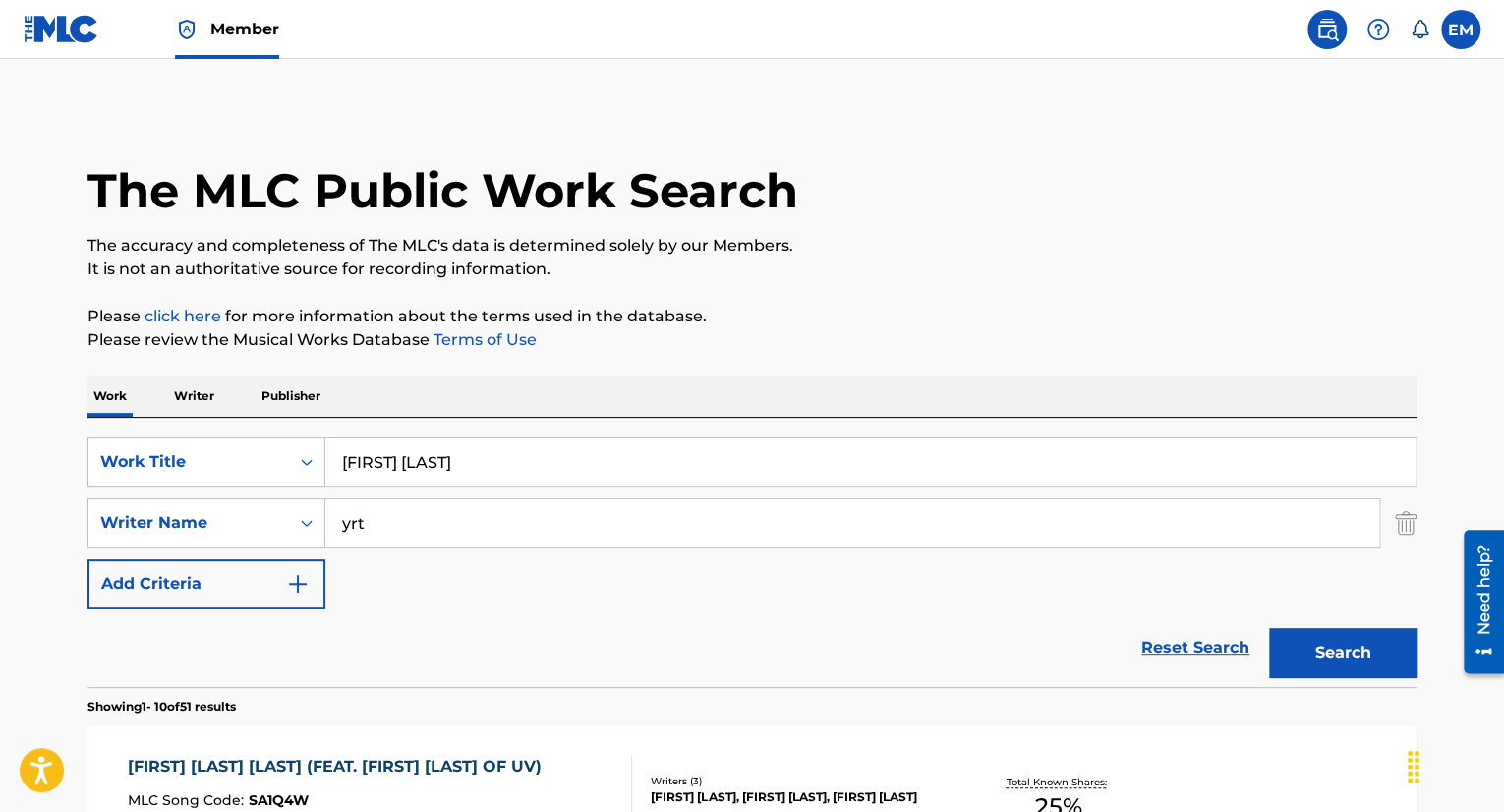 type on "yrt" 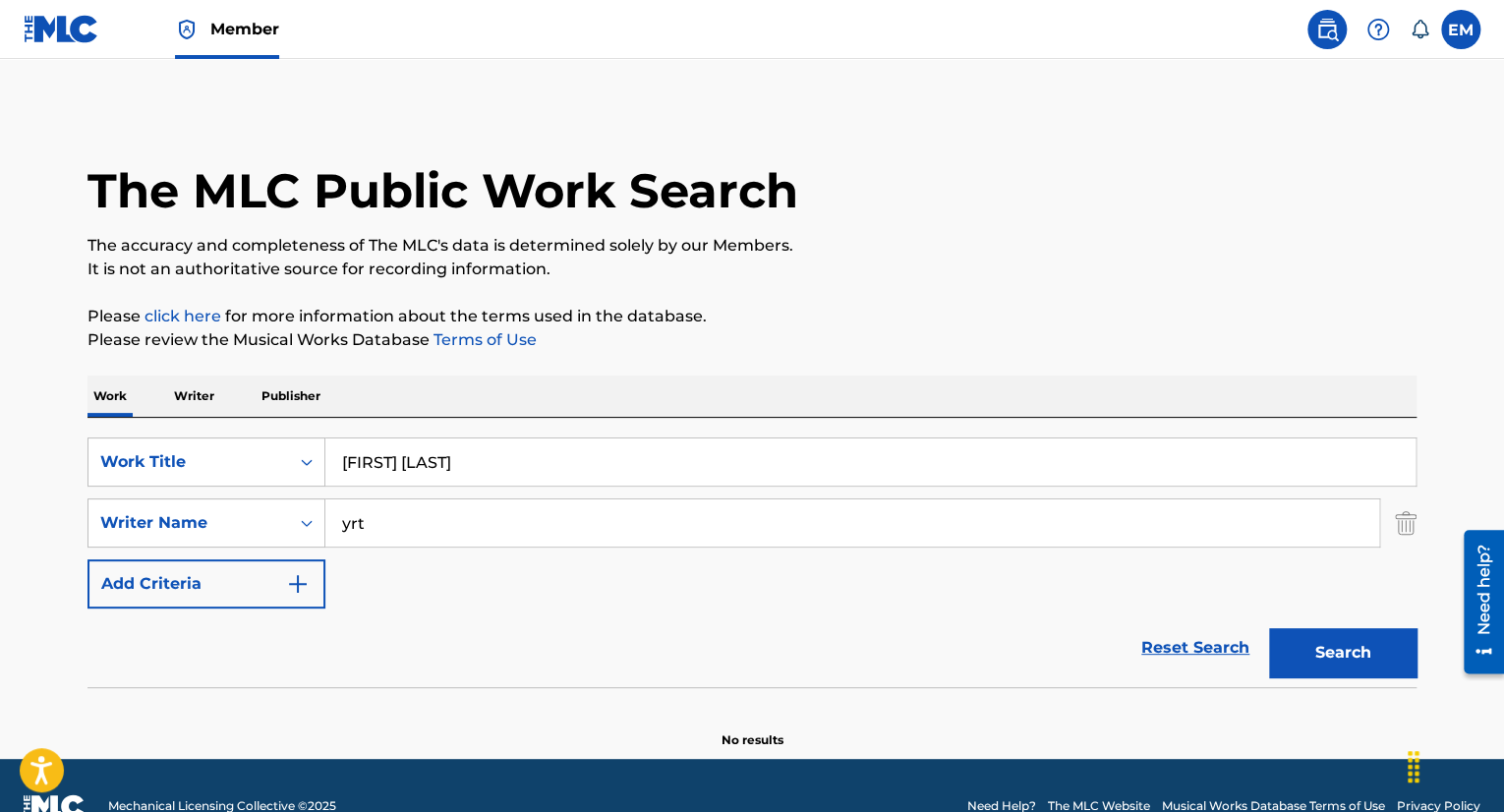 click on "[FIRST] [LAST]" at bounding box center [870, 462] 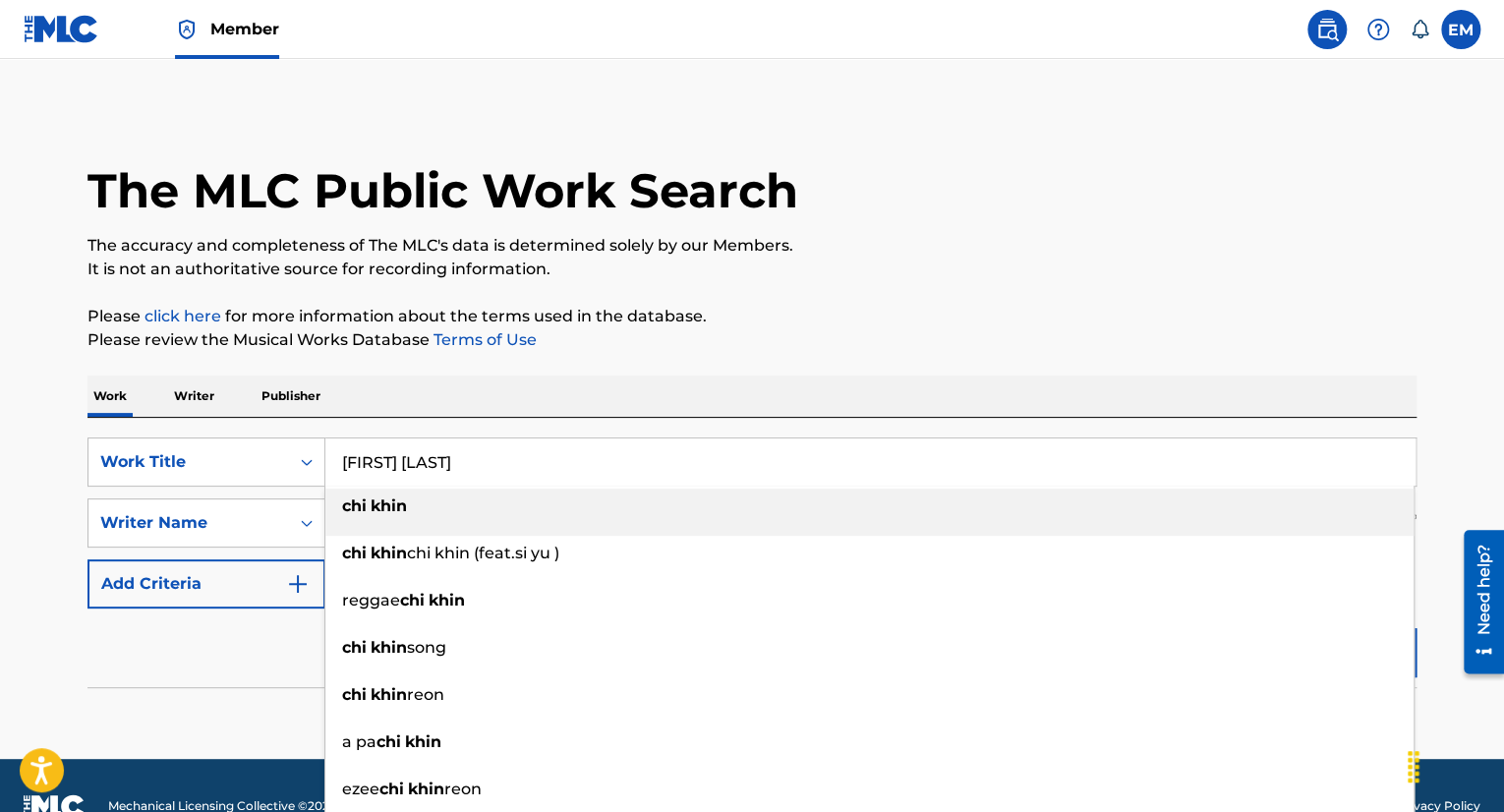 click on "[FIRST] [LAST]" at bounding box center (870, 462) 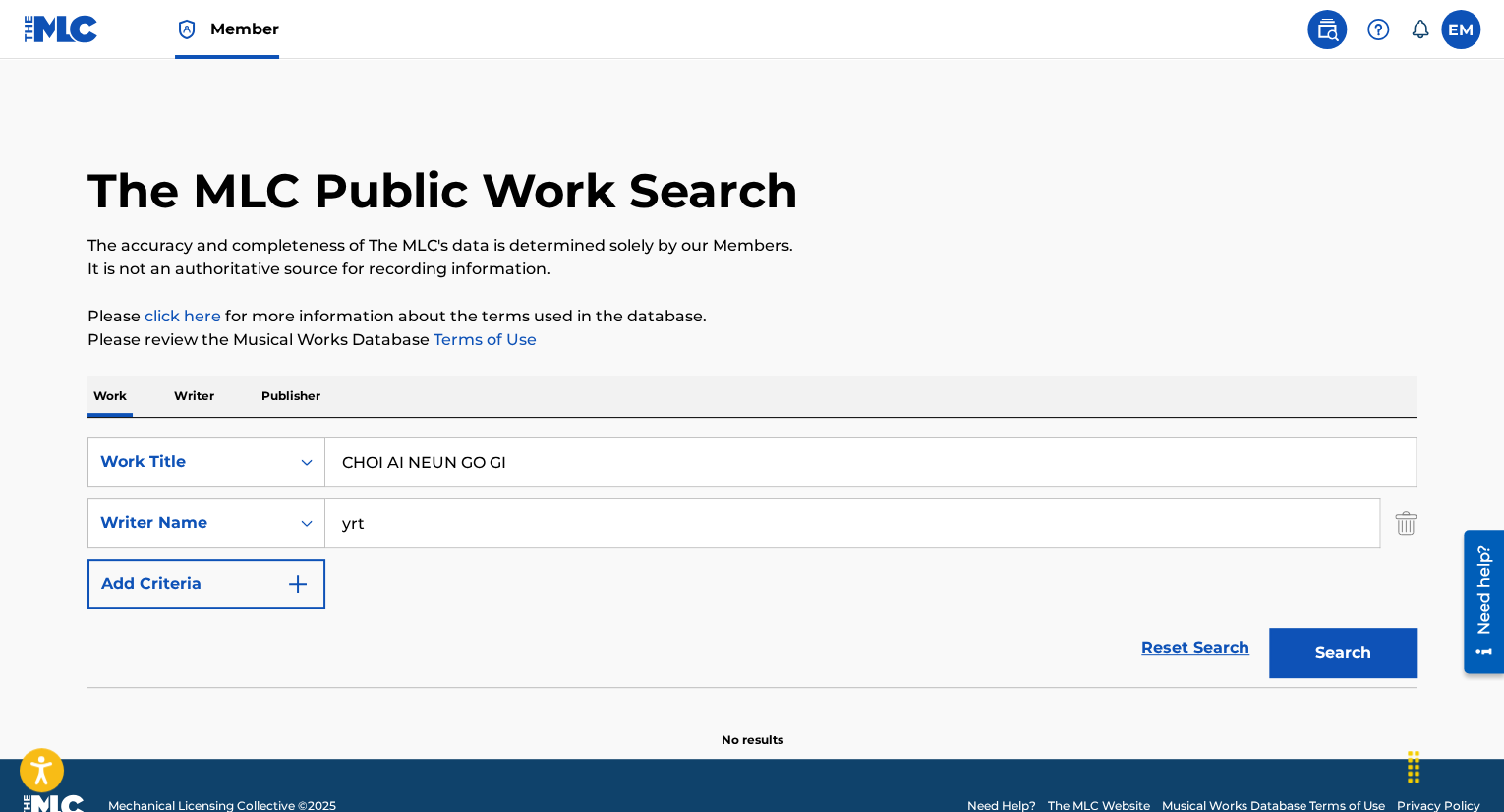 type on "CHOI AI NEUN GO GI" 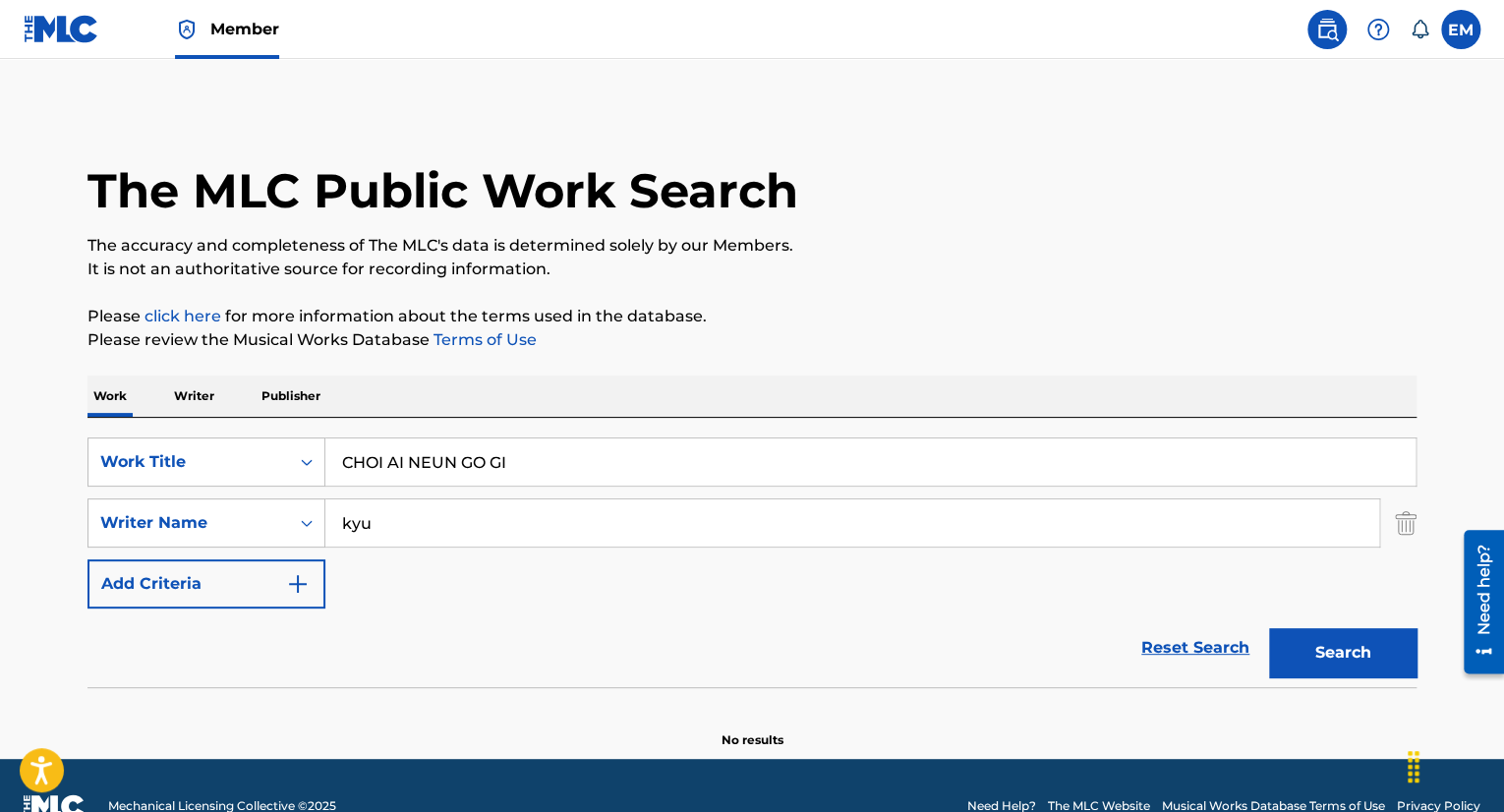 click on "Search" at bounding box center [1343, 653] 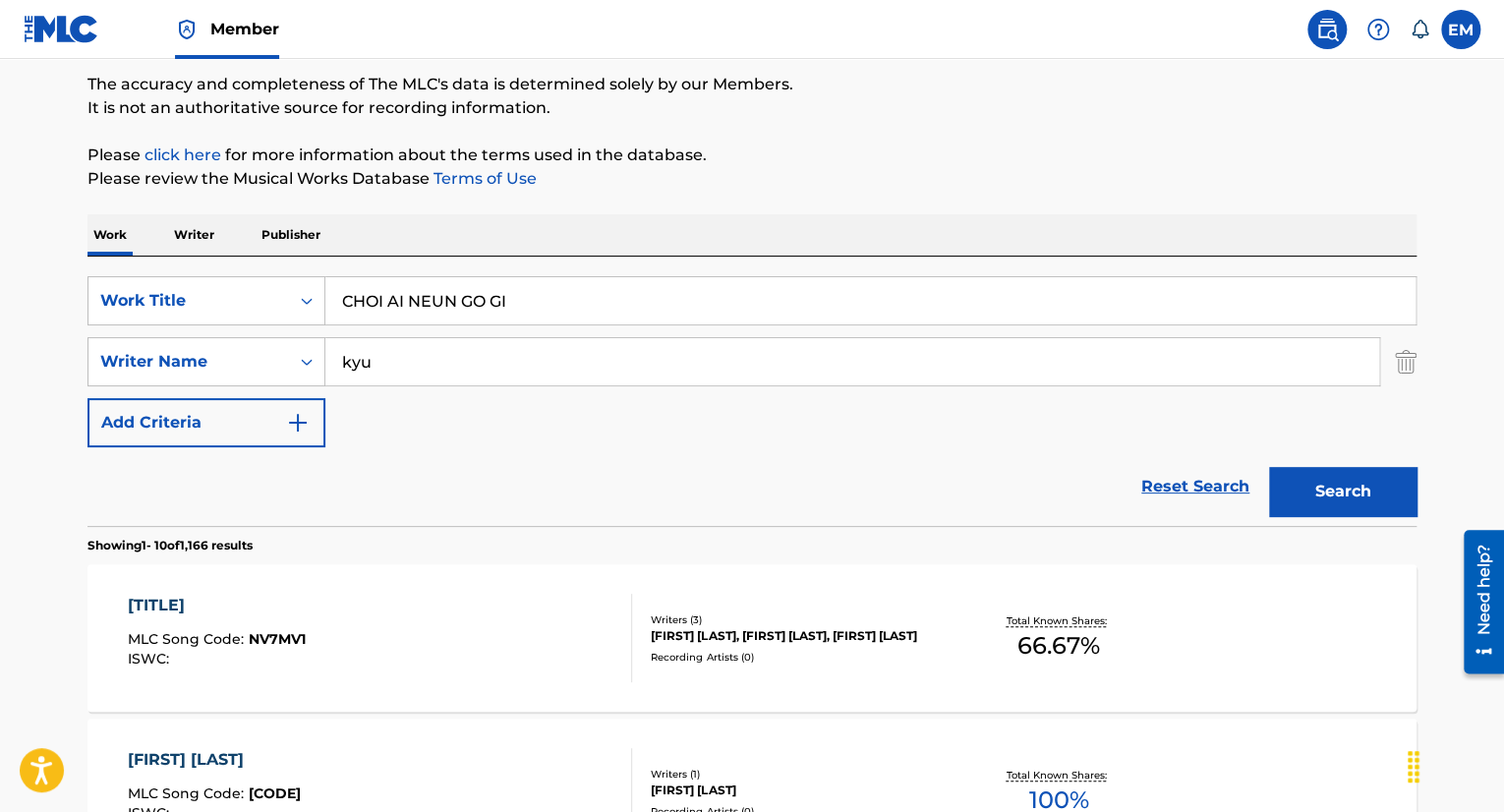 scroll, scrollTop: 197, scrollLeft: 0, axis: vertical 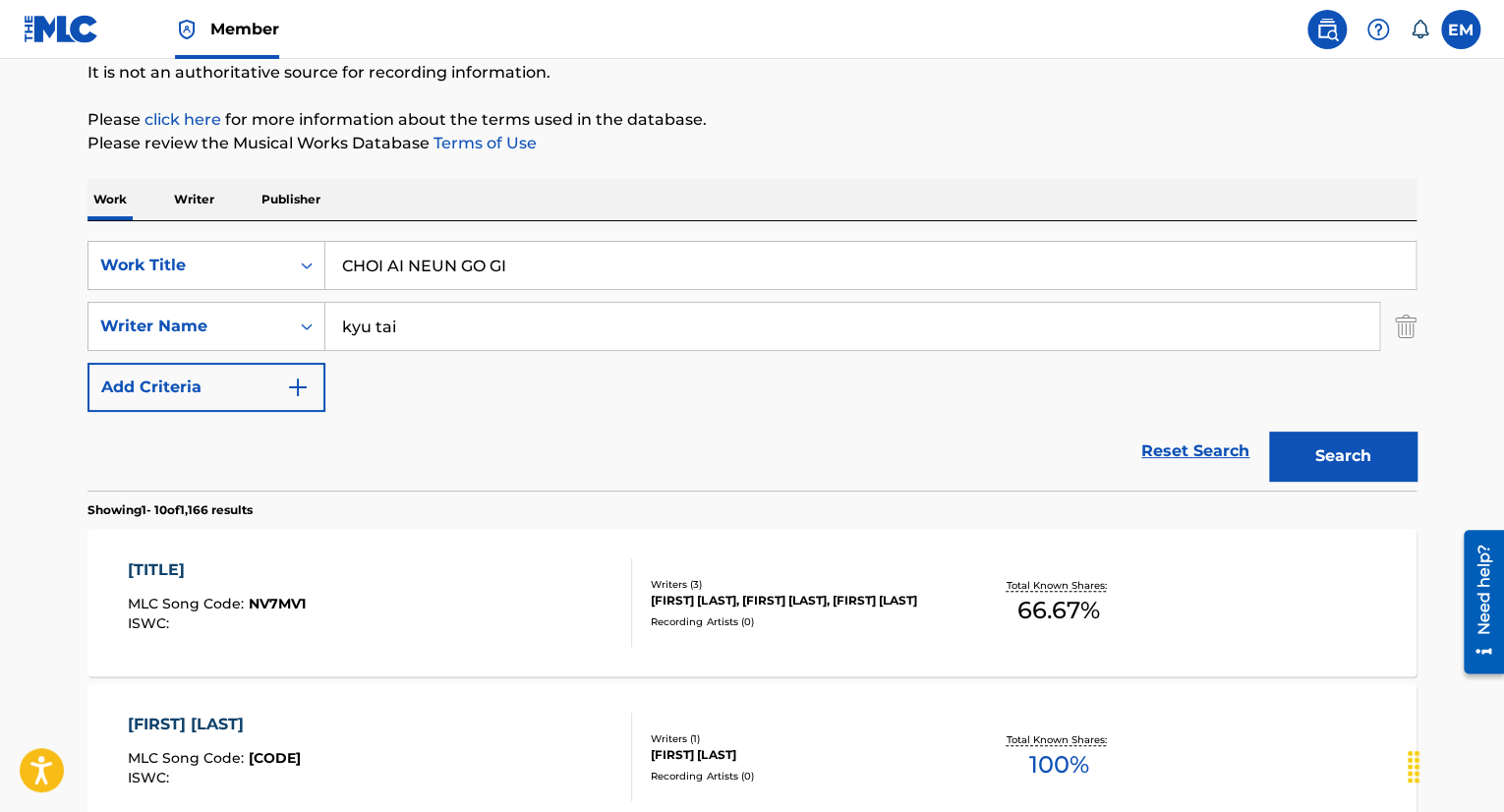 type on "kyu tai" 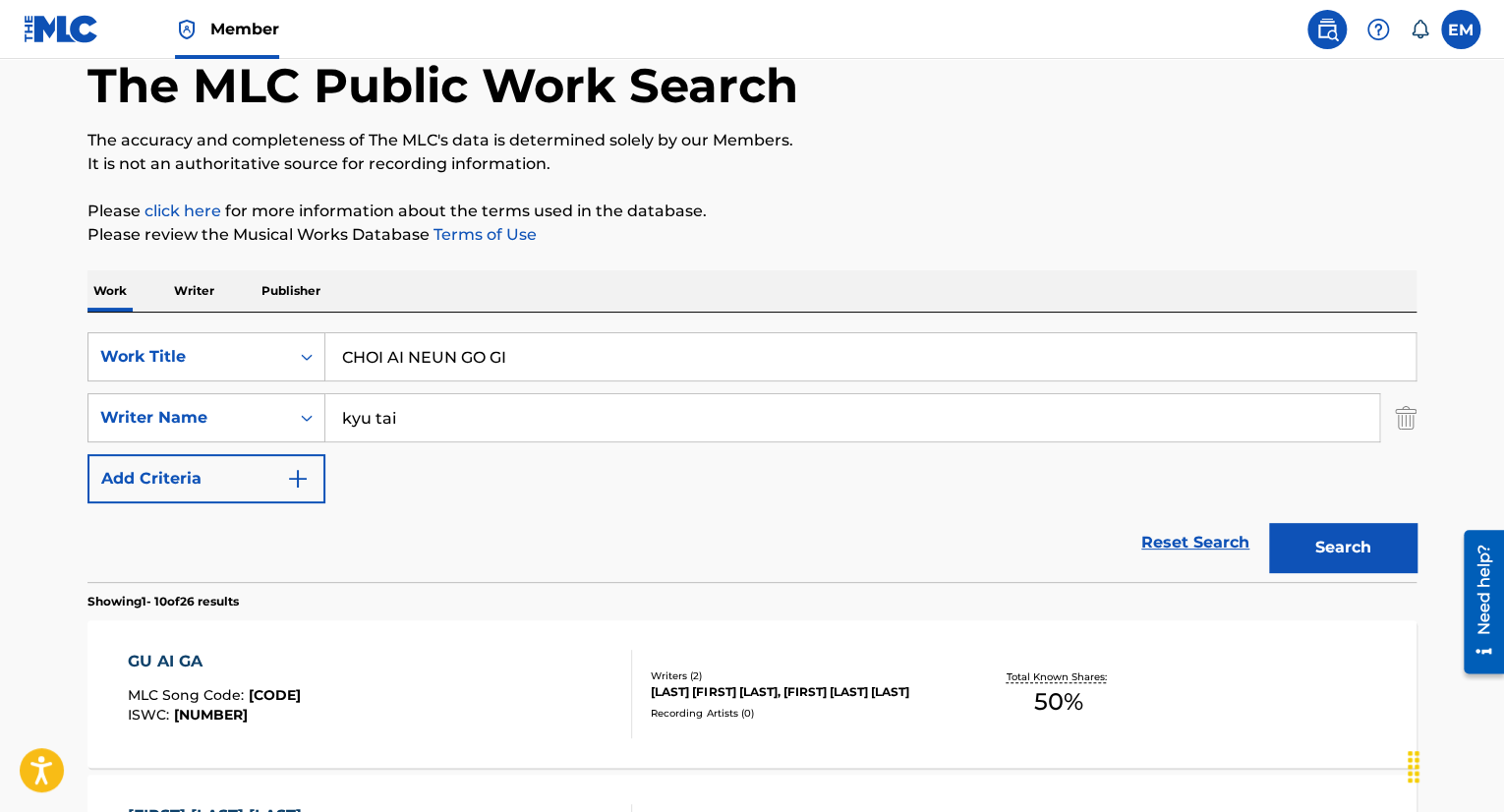 scroll, scrollTop: 197, scrollLeft: 0, axis: vertical 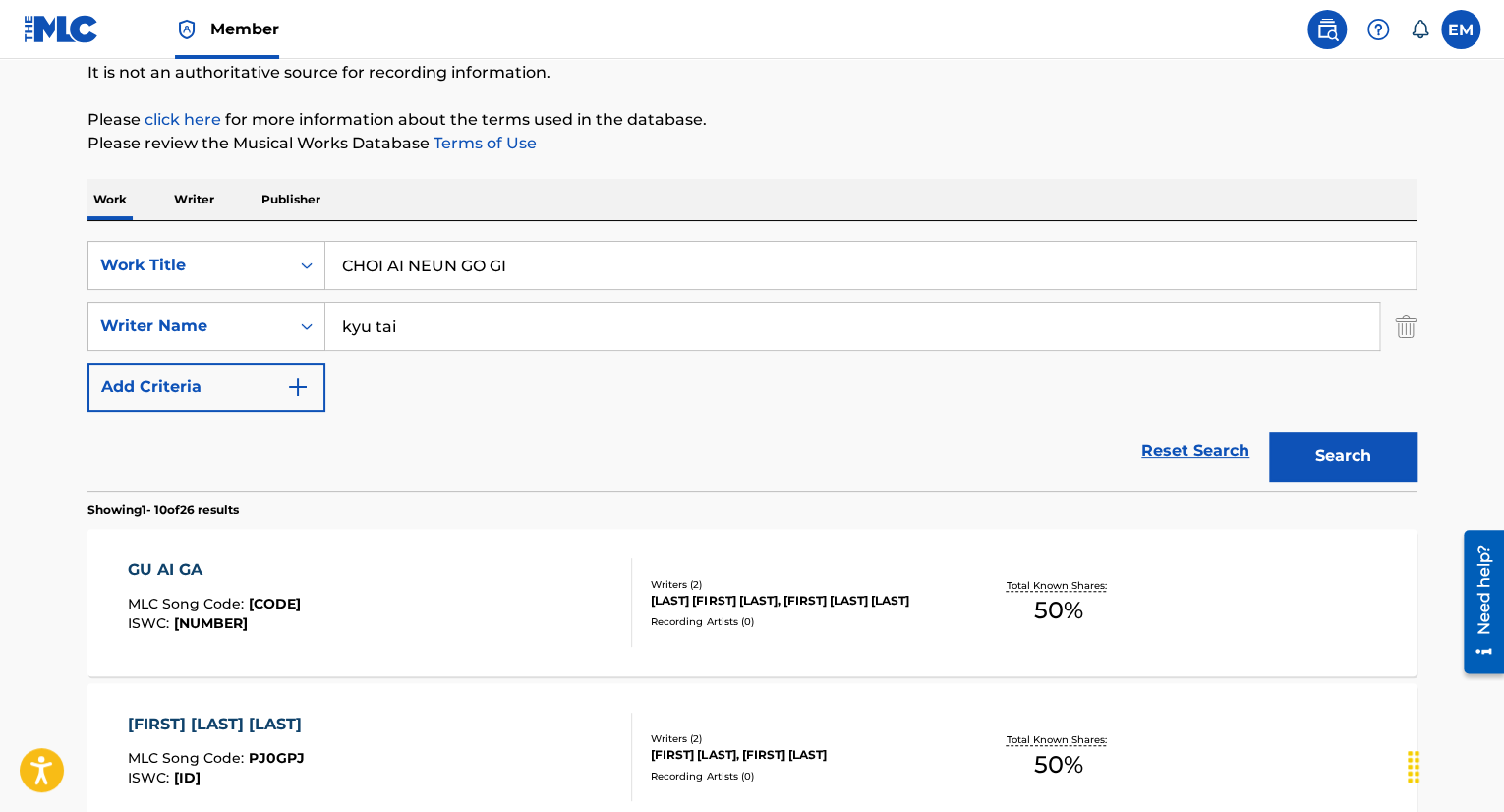 click on "CHOI AI NEUN GO GI" at bounding box center (870, 265) 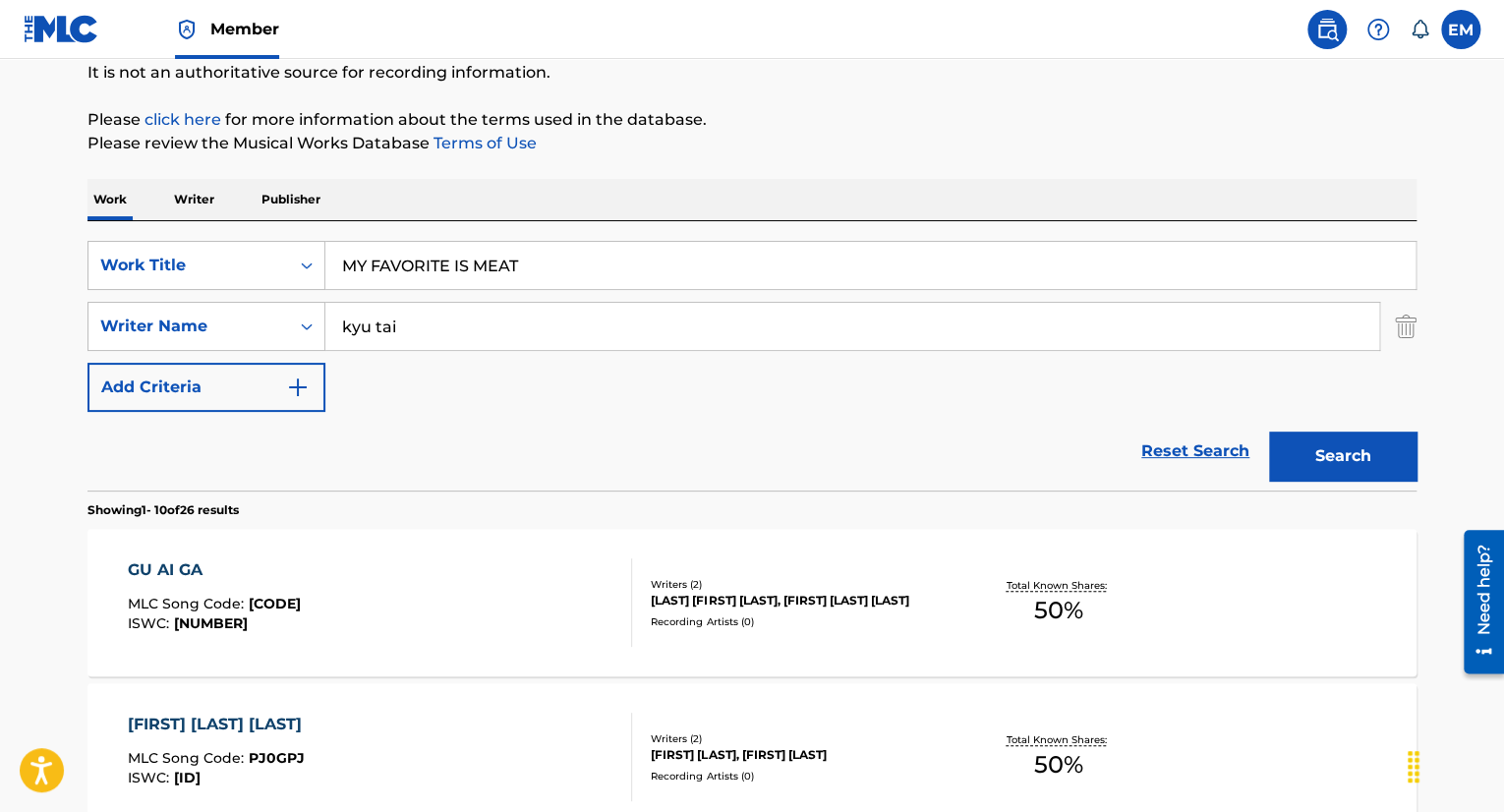 type on "MY FAVORITE IS MEAT" 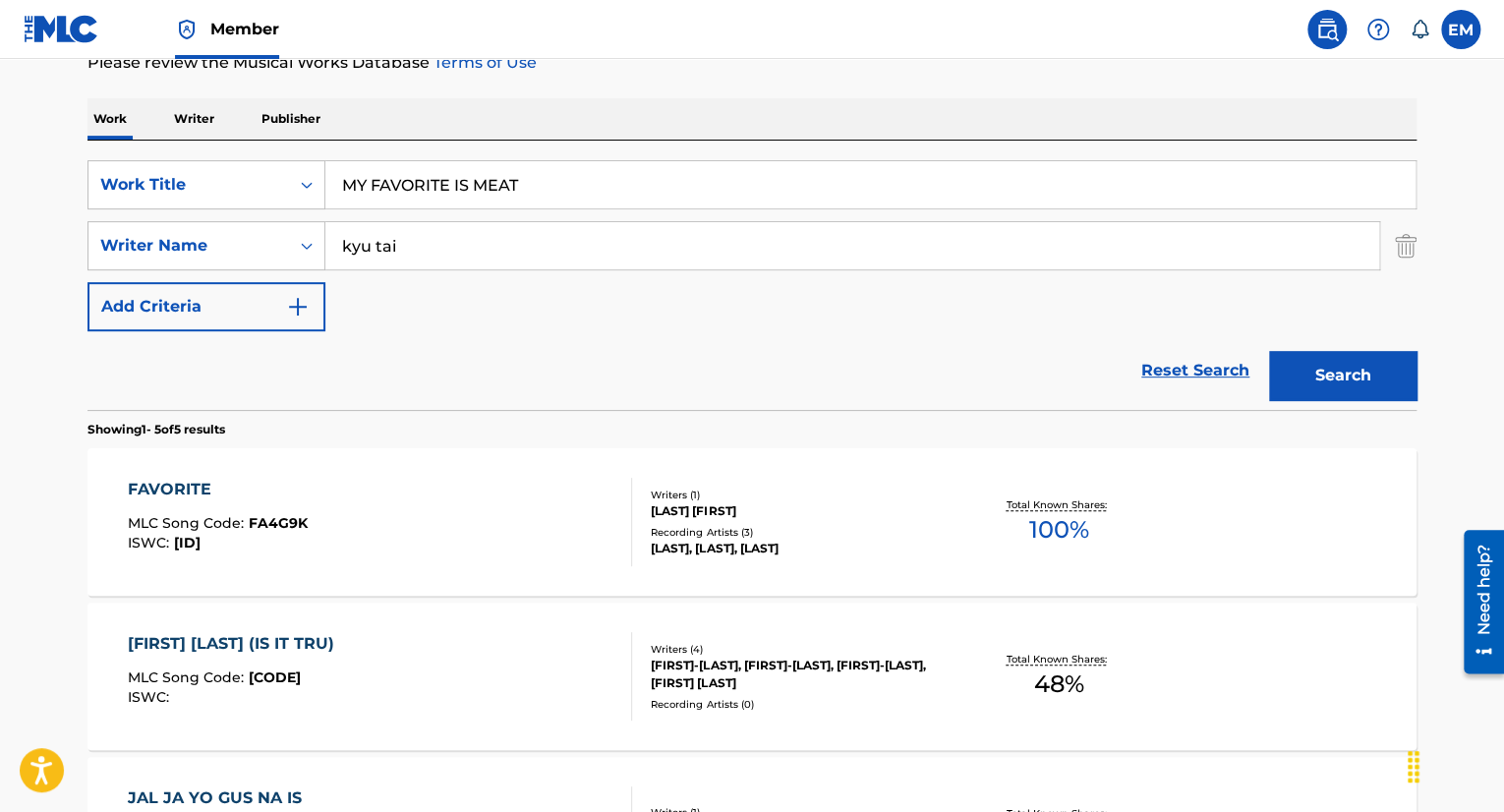 scroll, scrollTop: 98, scrollLeft: 0, axis: vertical 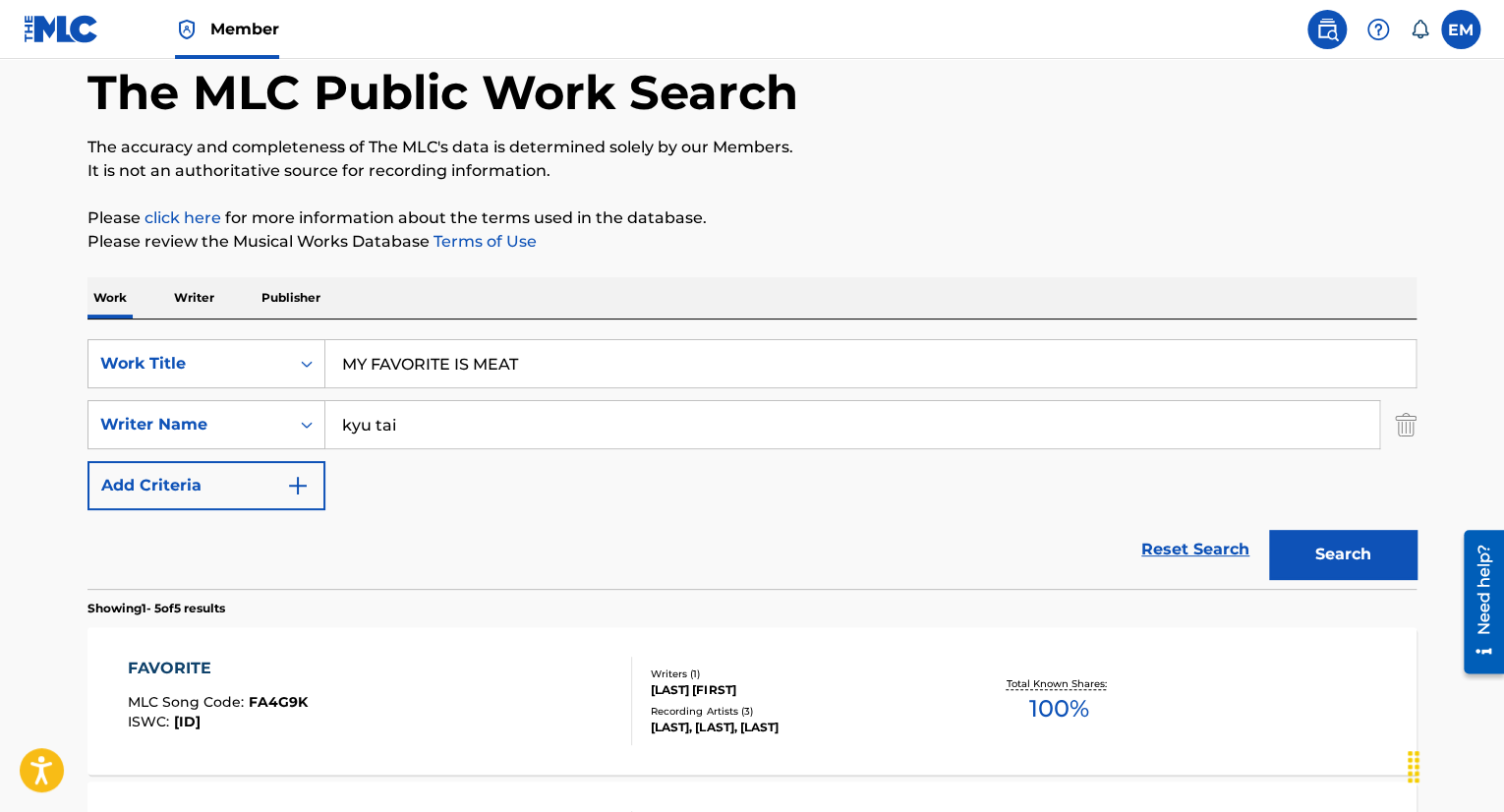 click on "kyu tai" at bounding box center [852, 425] 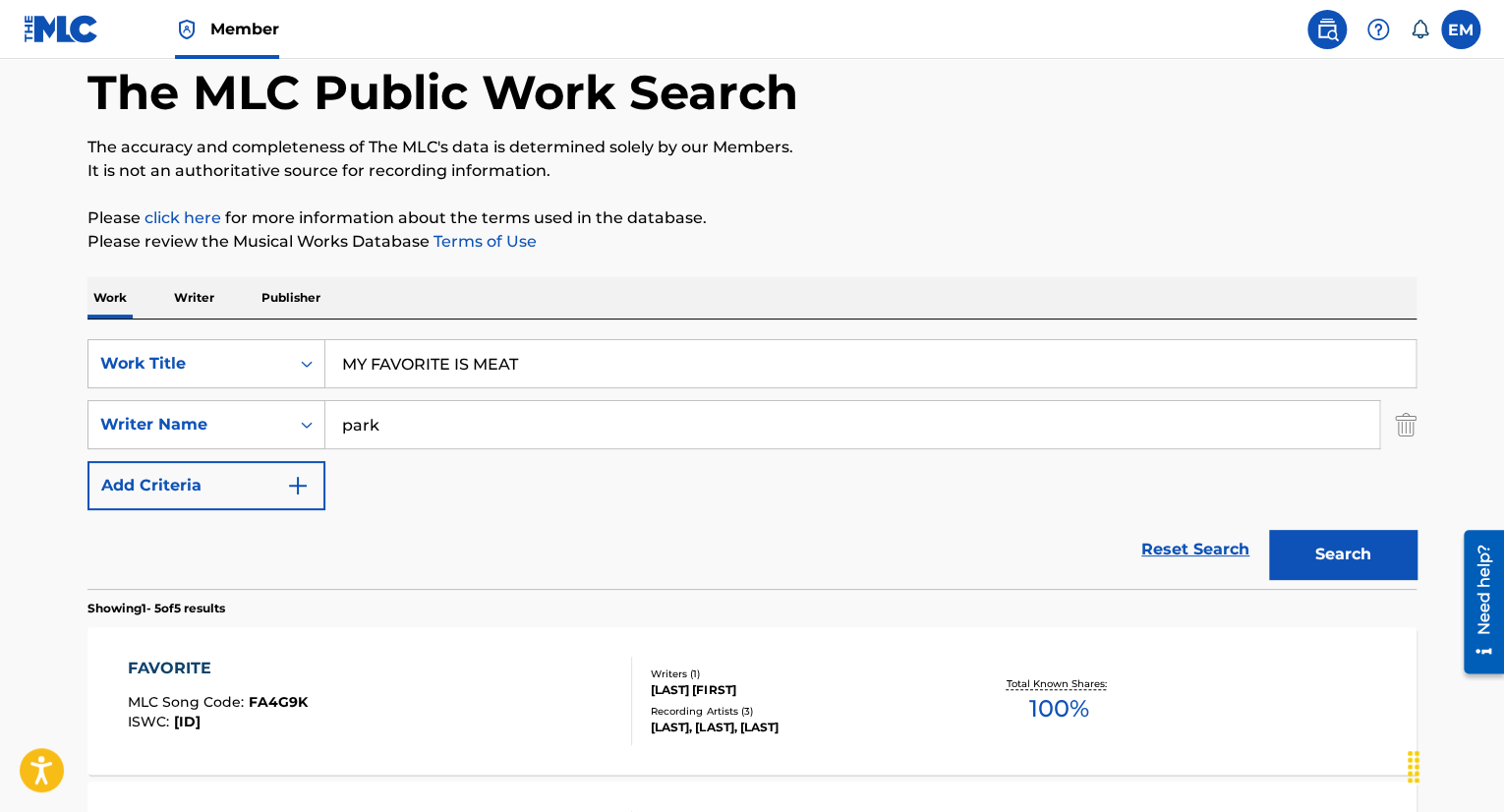 type on "park" 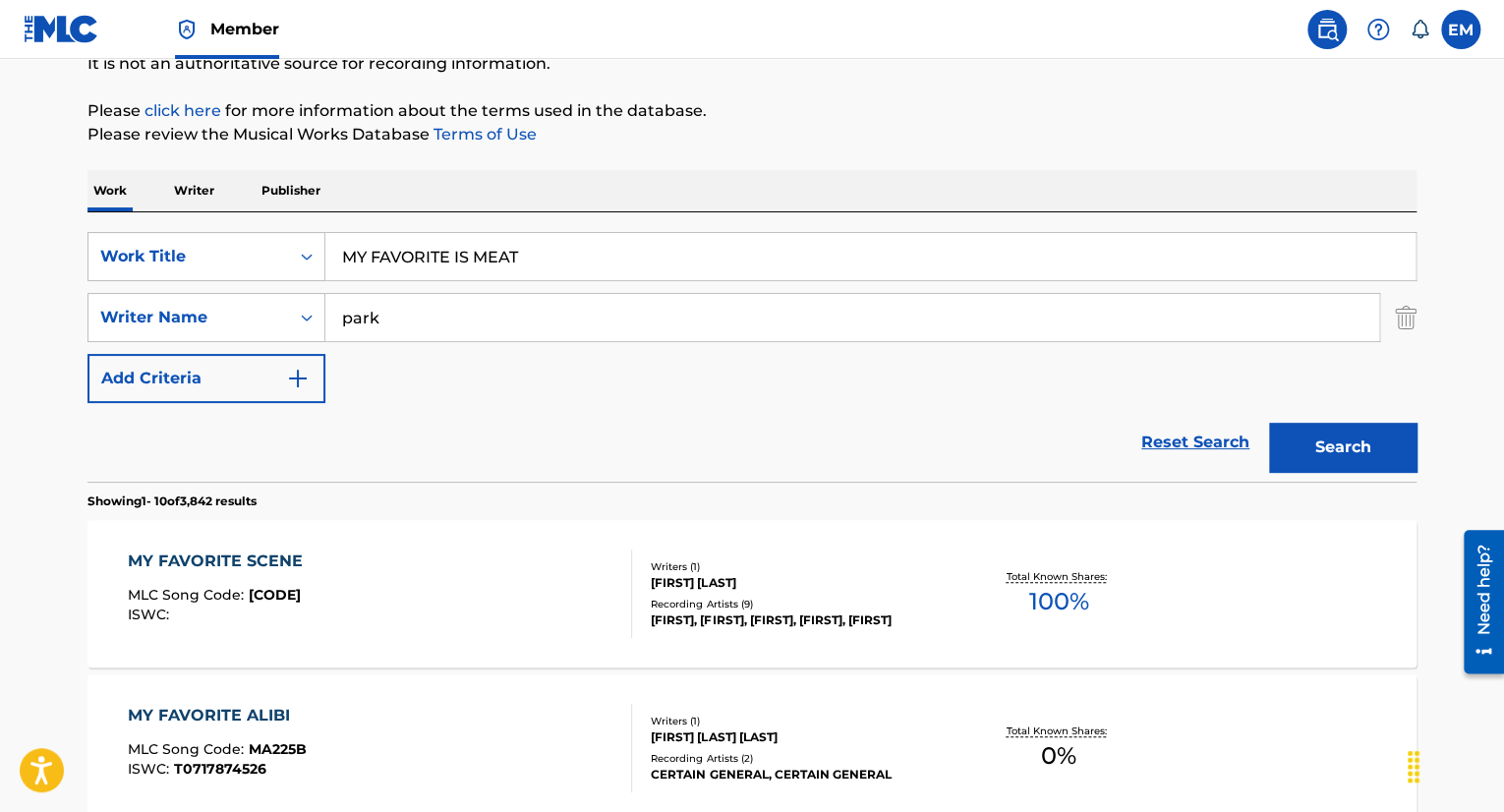 scroll, scrollTop: 98, scrollLeft: 0, axis: vertical 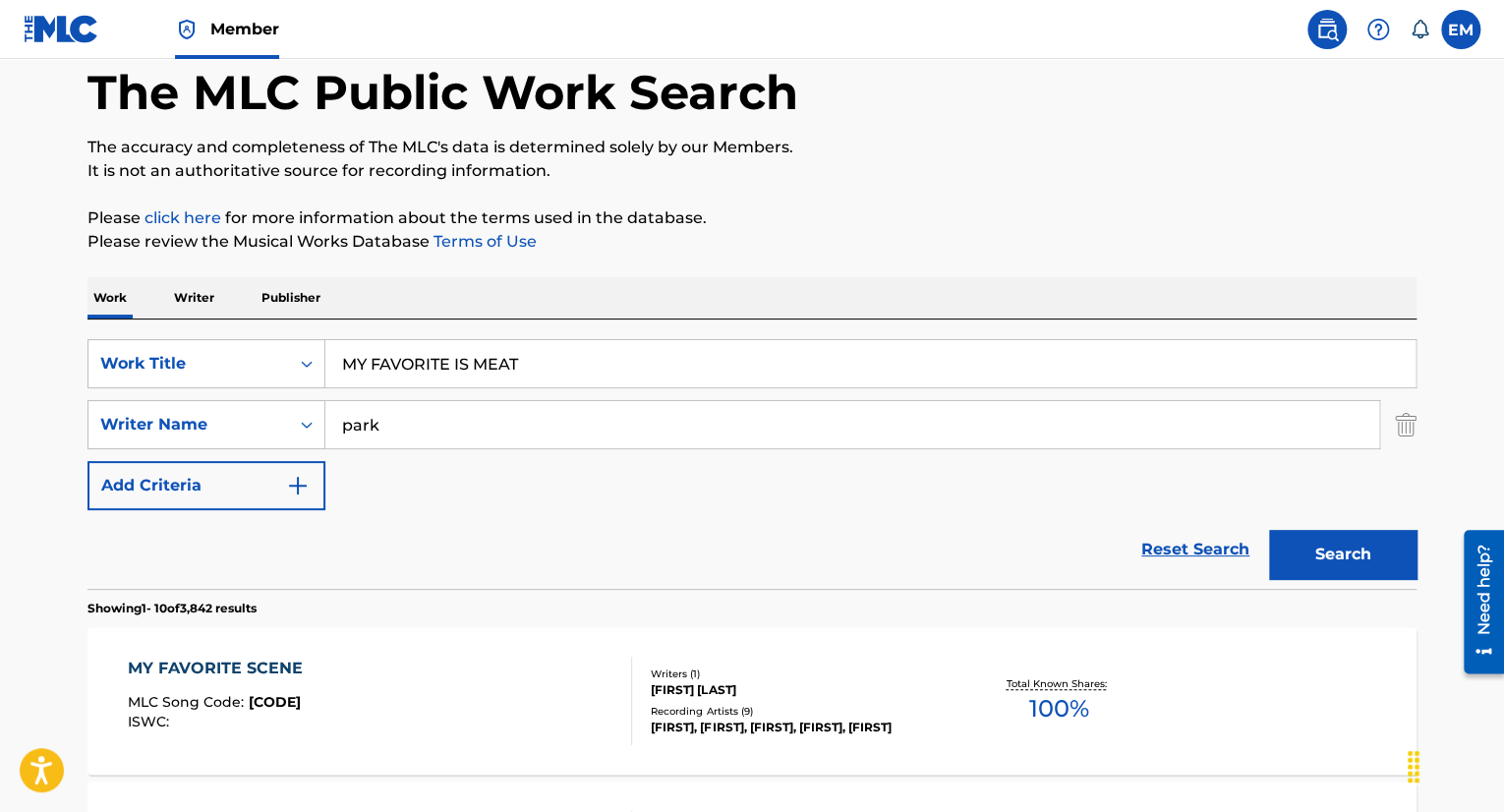 click on "park" at bounding box center (852, 425) 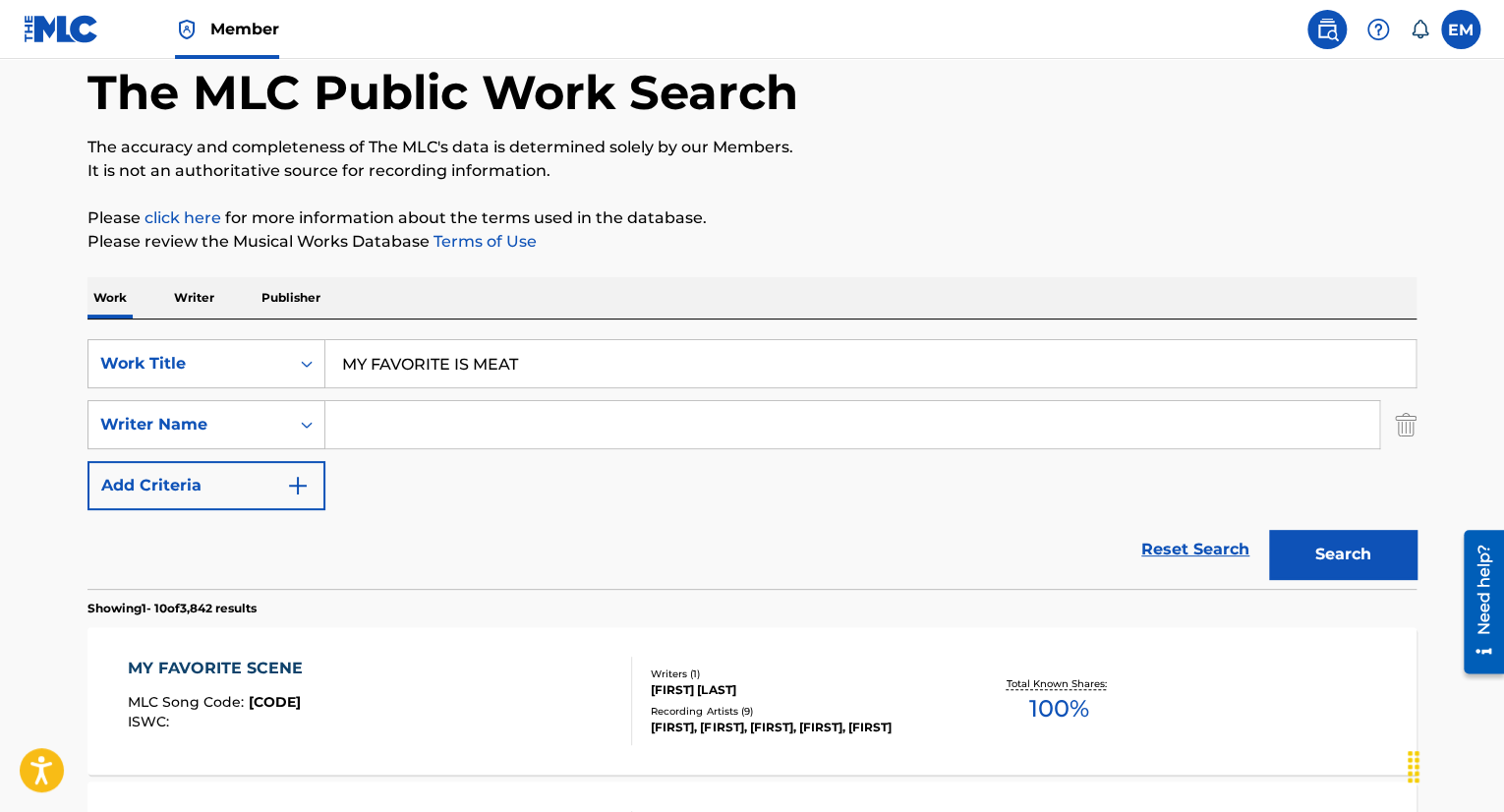 type 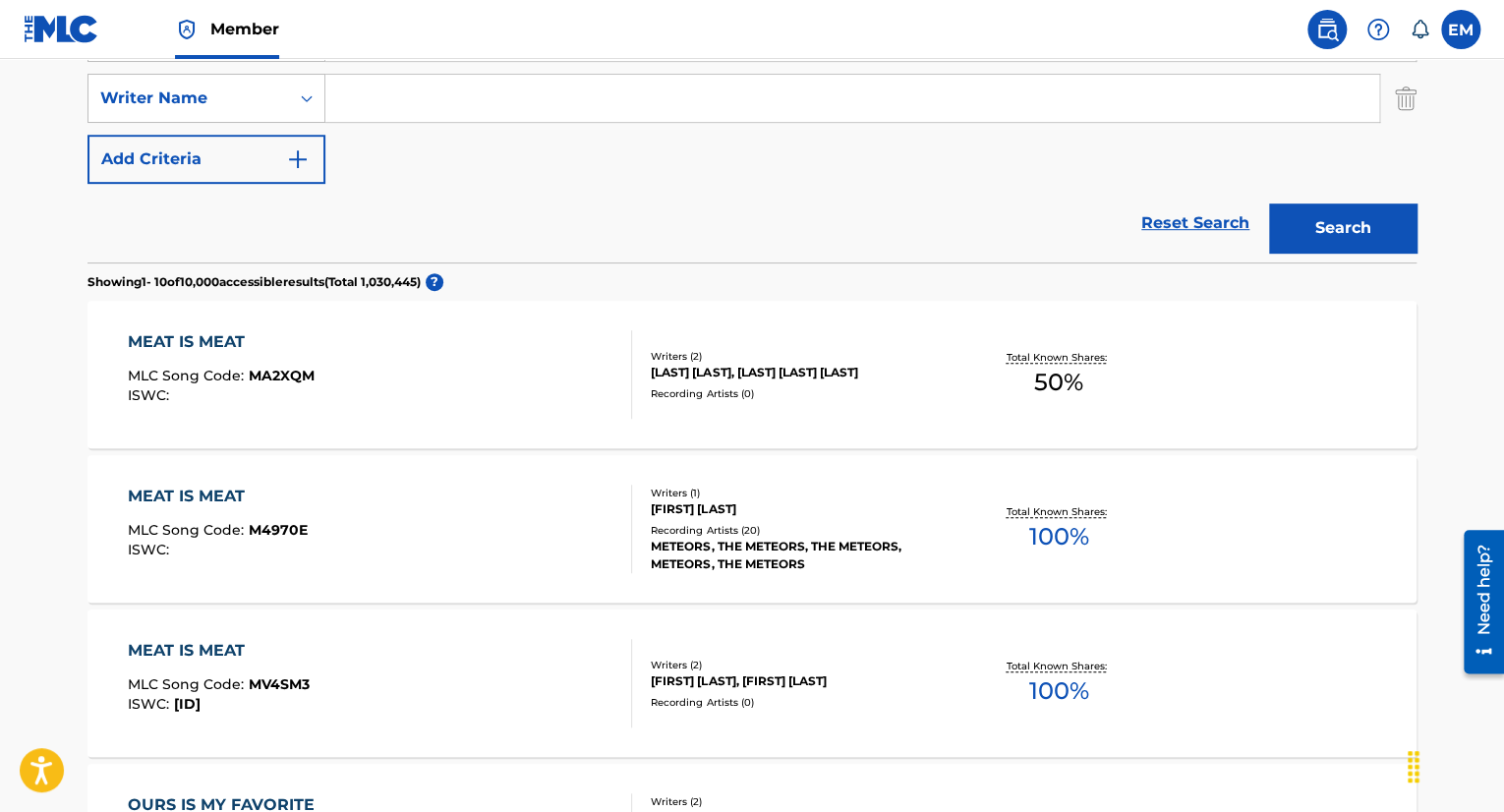 scroll, scrollTop: 393, scrollLeft: 0, axis: vertical 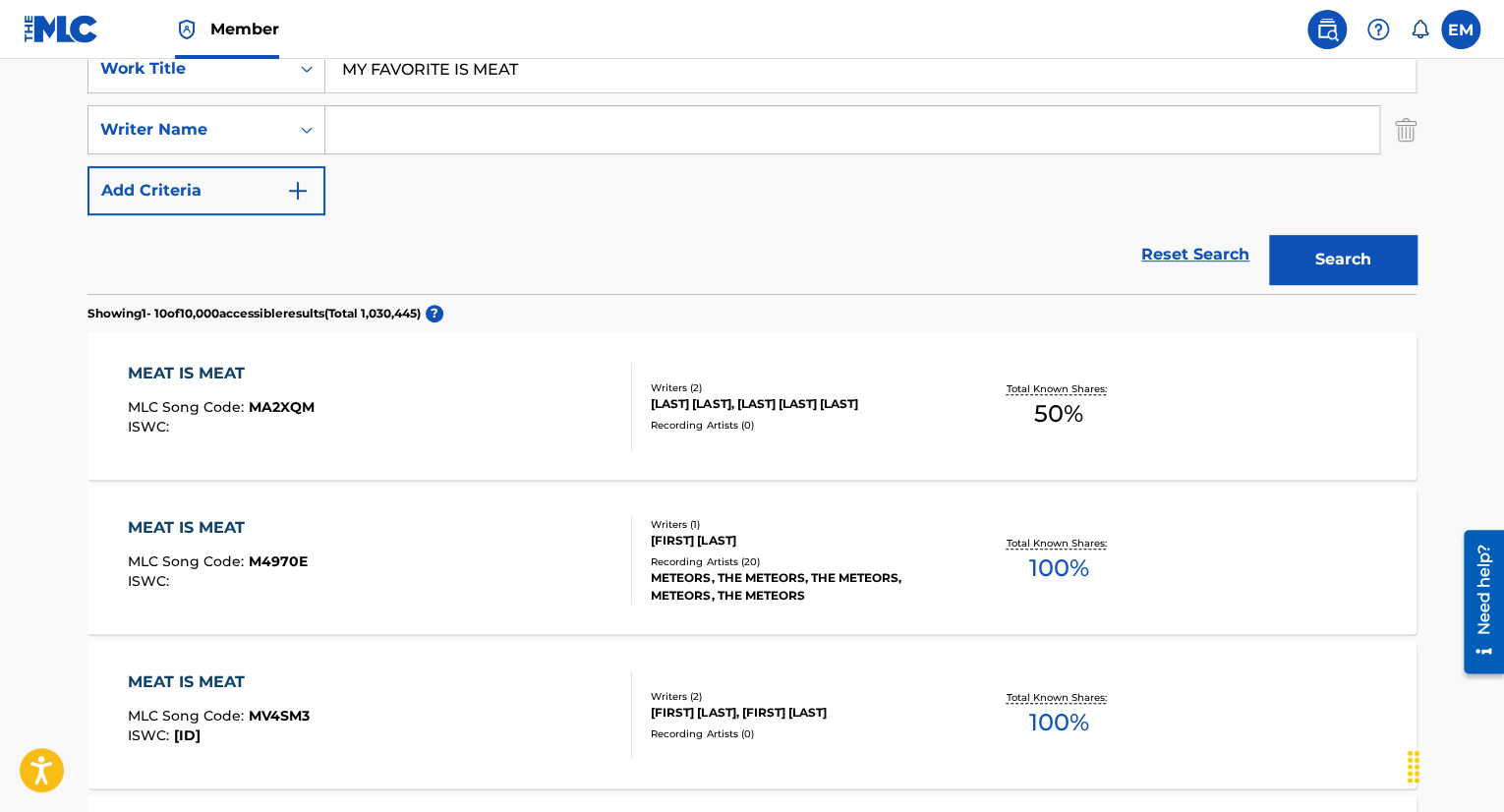 click on "MY FAVORITE IS MEAT" at bounding box center [870, 69] 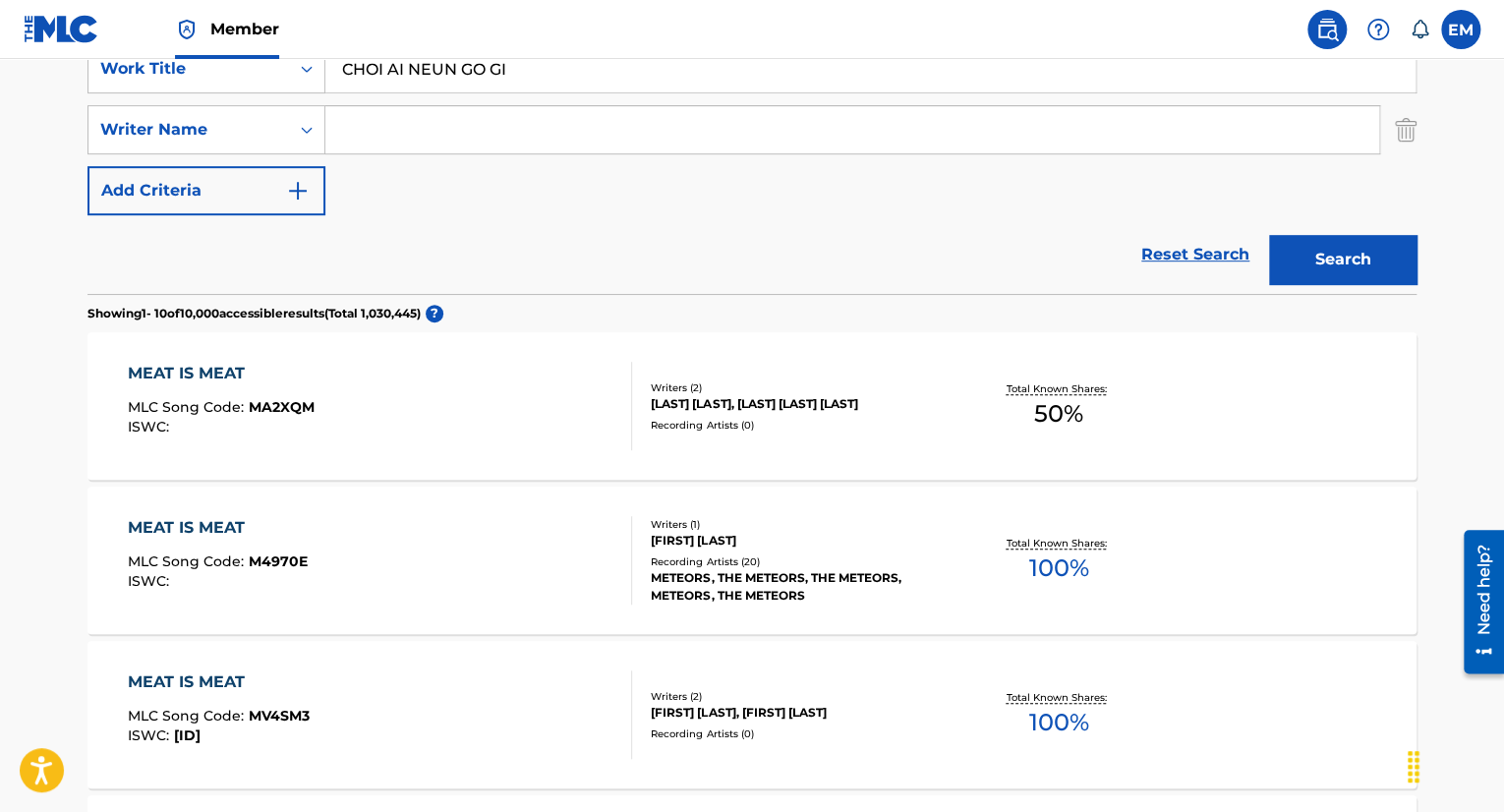 click on "Search" at bounding box center (1343, 260) 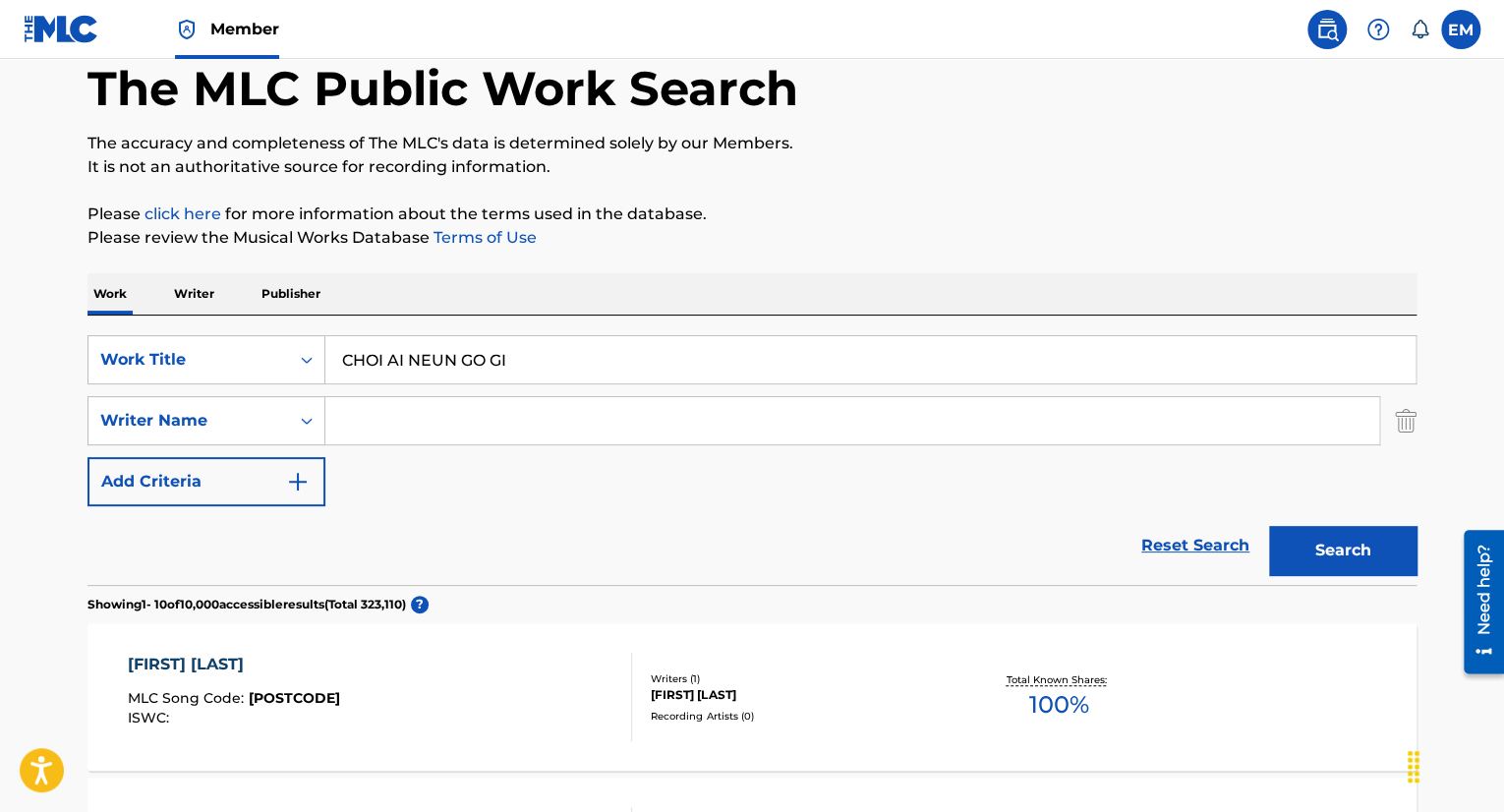 scroll, scrollTop: 98, scrollLeft: 0, axis: vertical 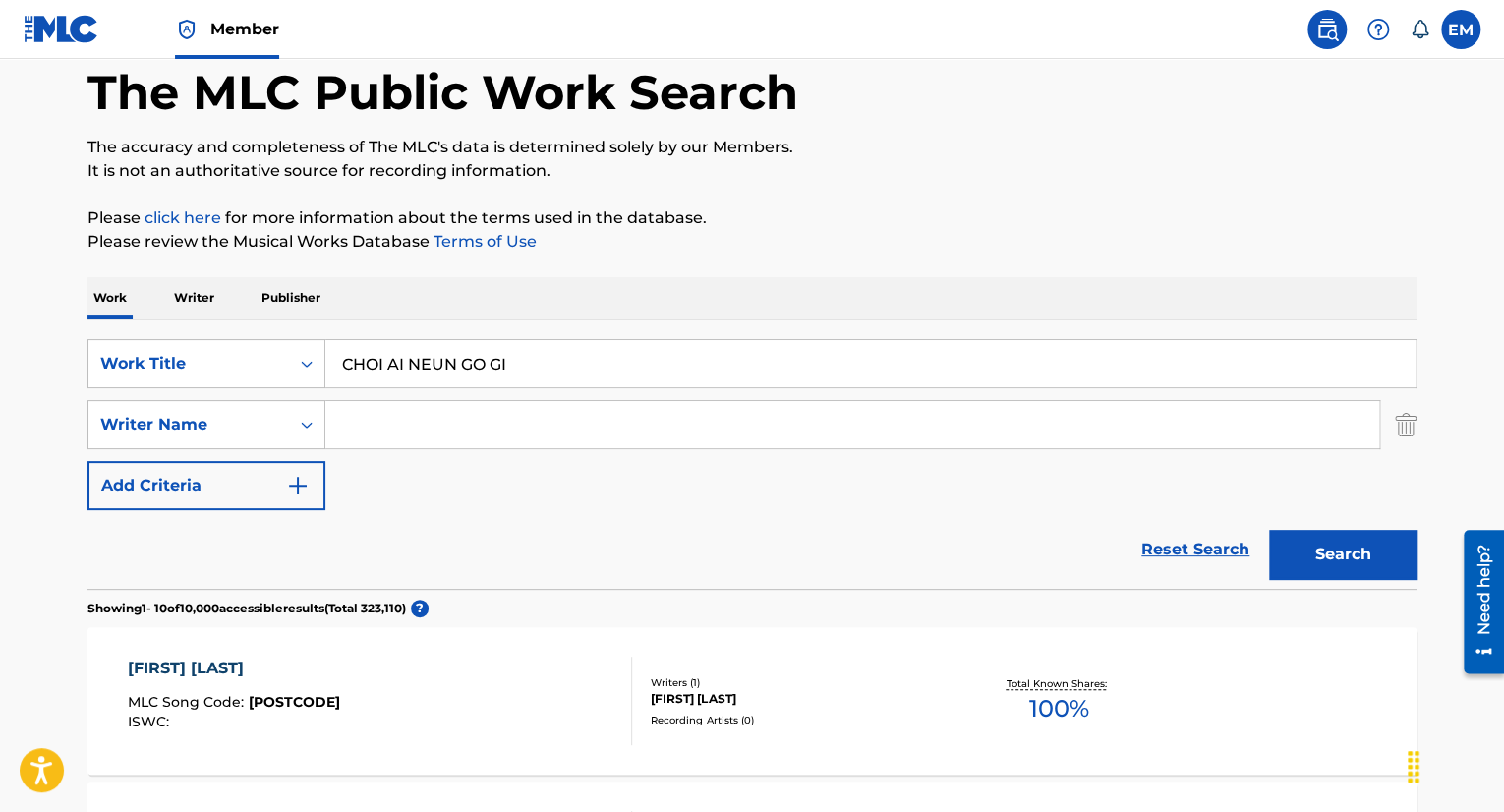 click on "Work Title CHOI AI NEUN GO GI SearchWithCriteria03057a38-64bf-472c-8a85-d45ea41a6490 Writer Name Add Criteria" at bounding box center (752, 425) 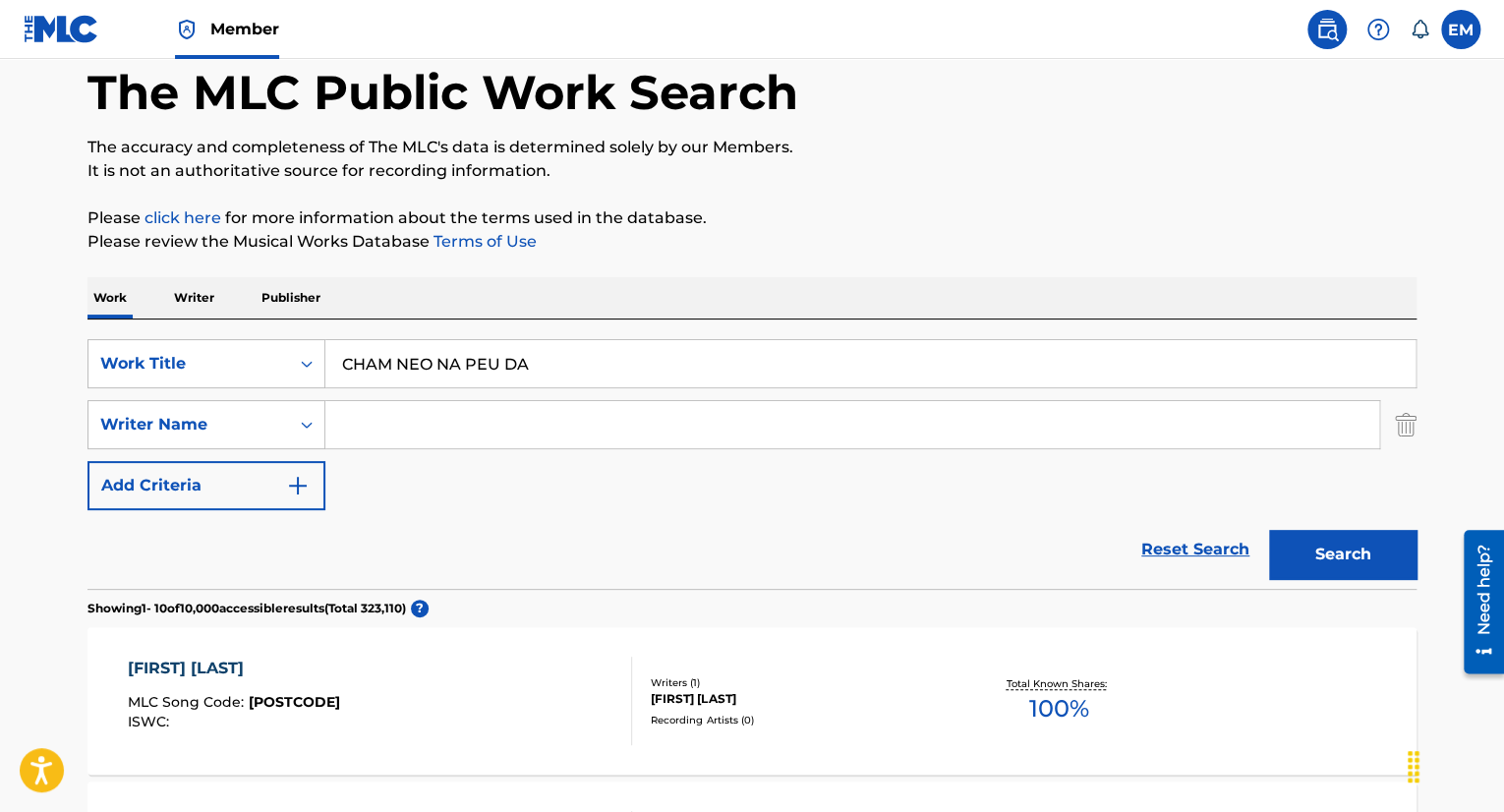 type on "CHAM NEO NA PEU DA" 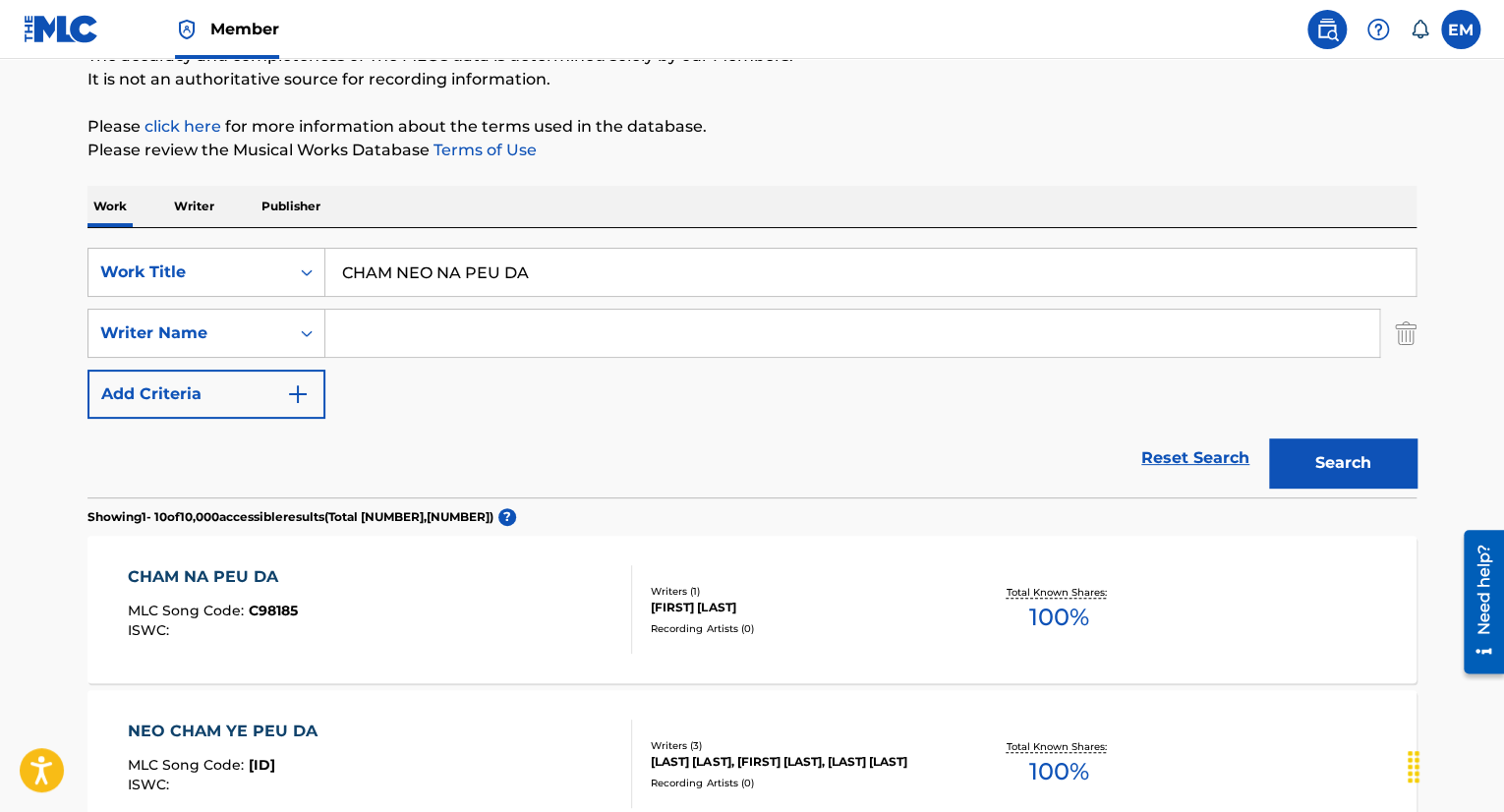 scroll, scrollTop: 295, scrollLeft: 0, axis: vertical 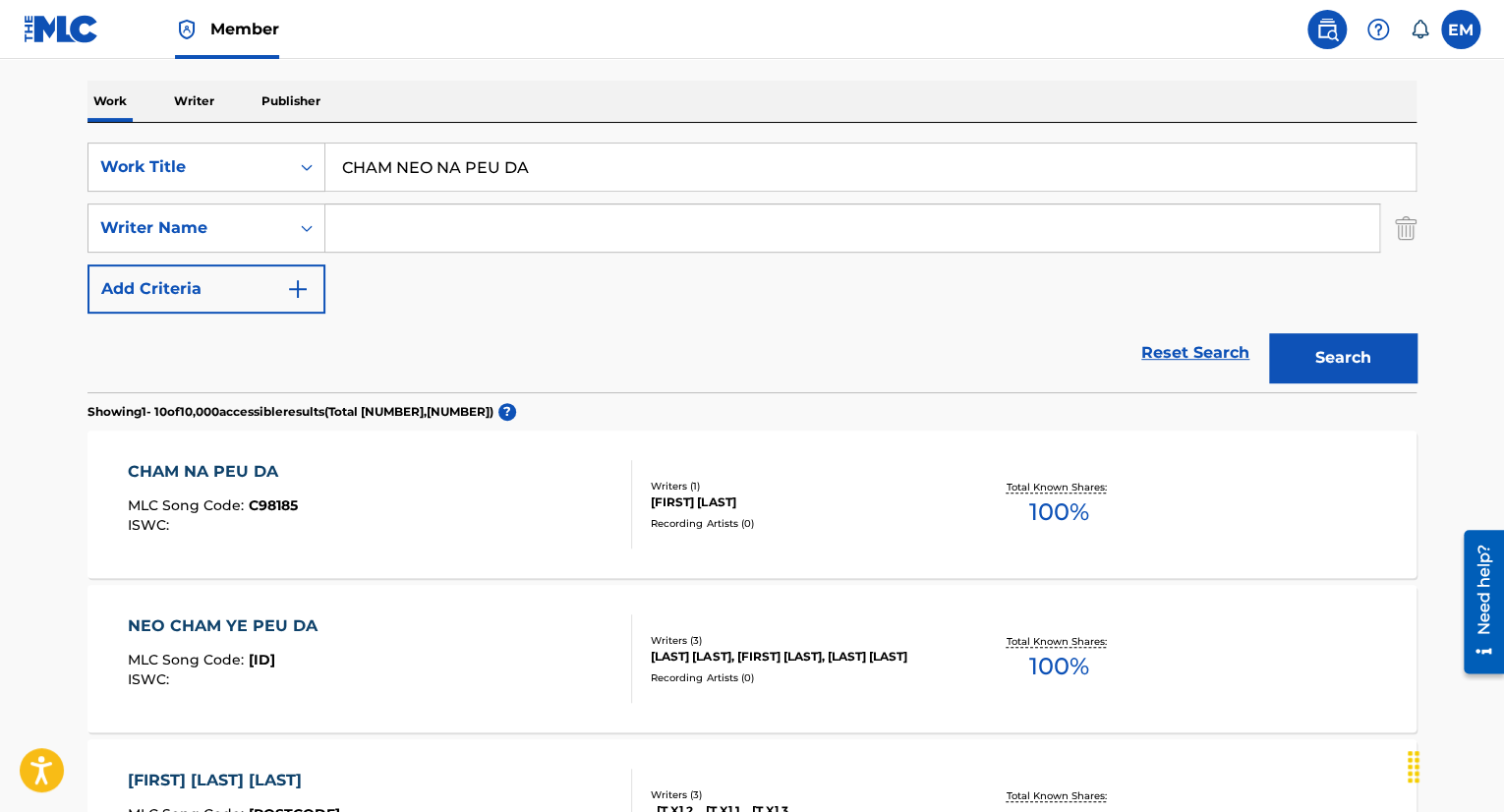 click at bounding box center [623, 504] 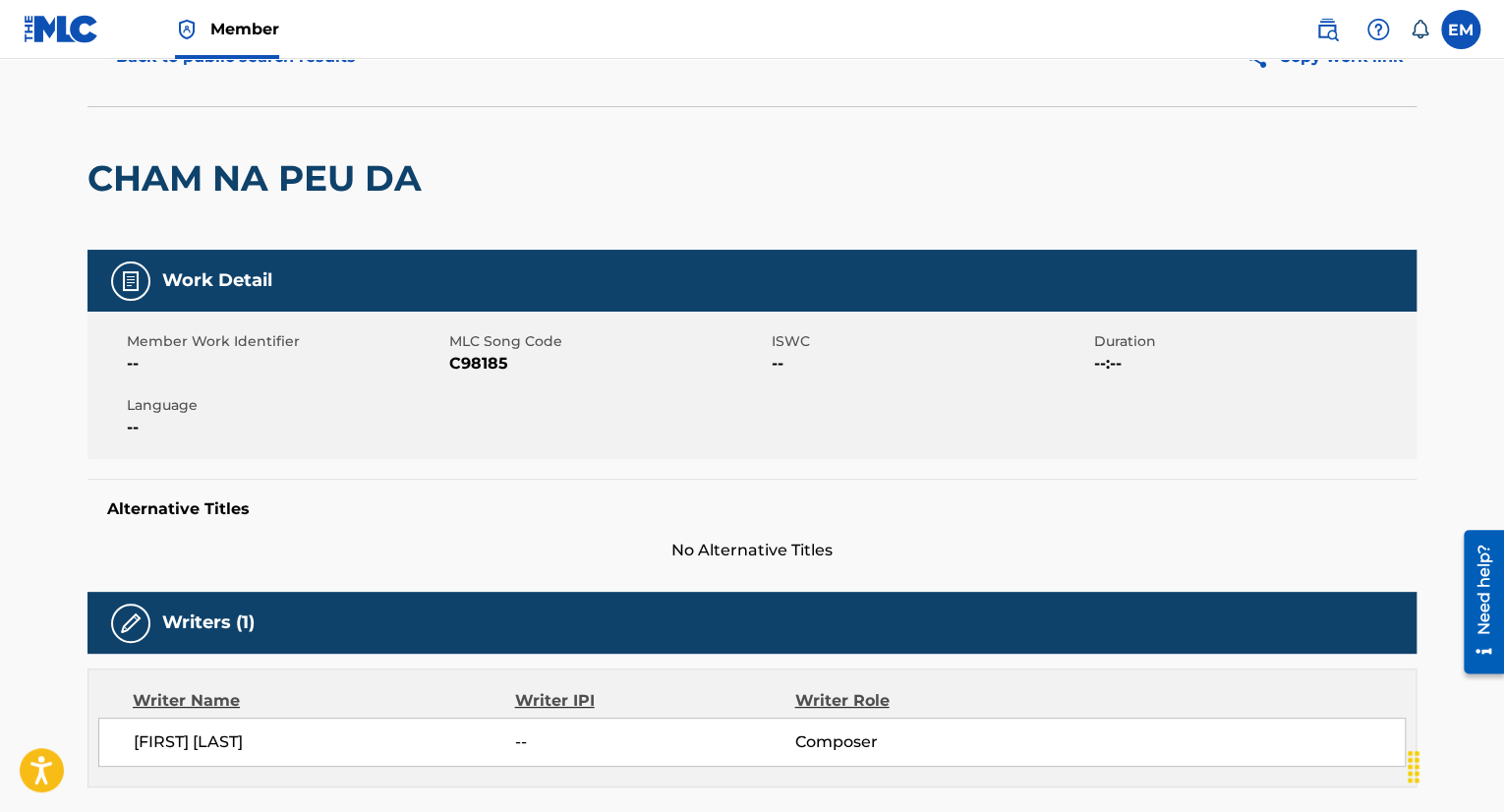 scroll, scrollTop: 0, scrollLeft: 0, axis: both 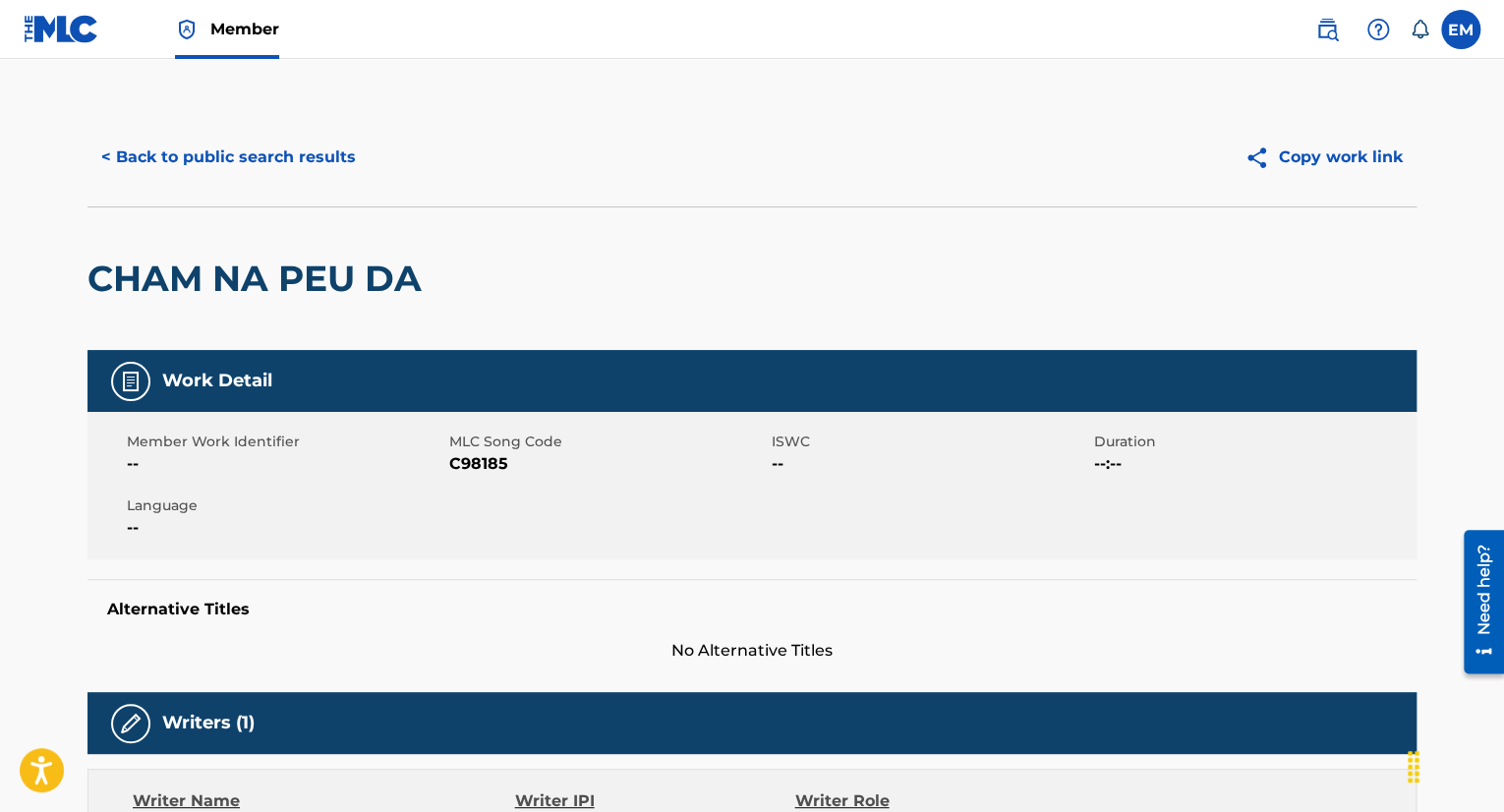 click on "< Back to public search results" at bounding box center (228, 157) 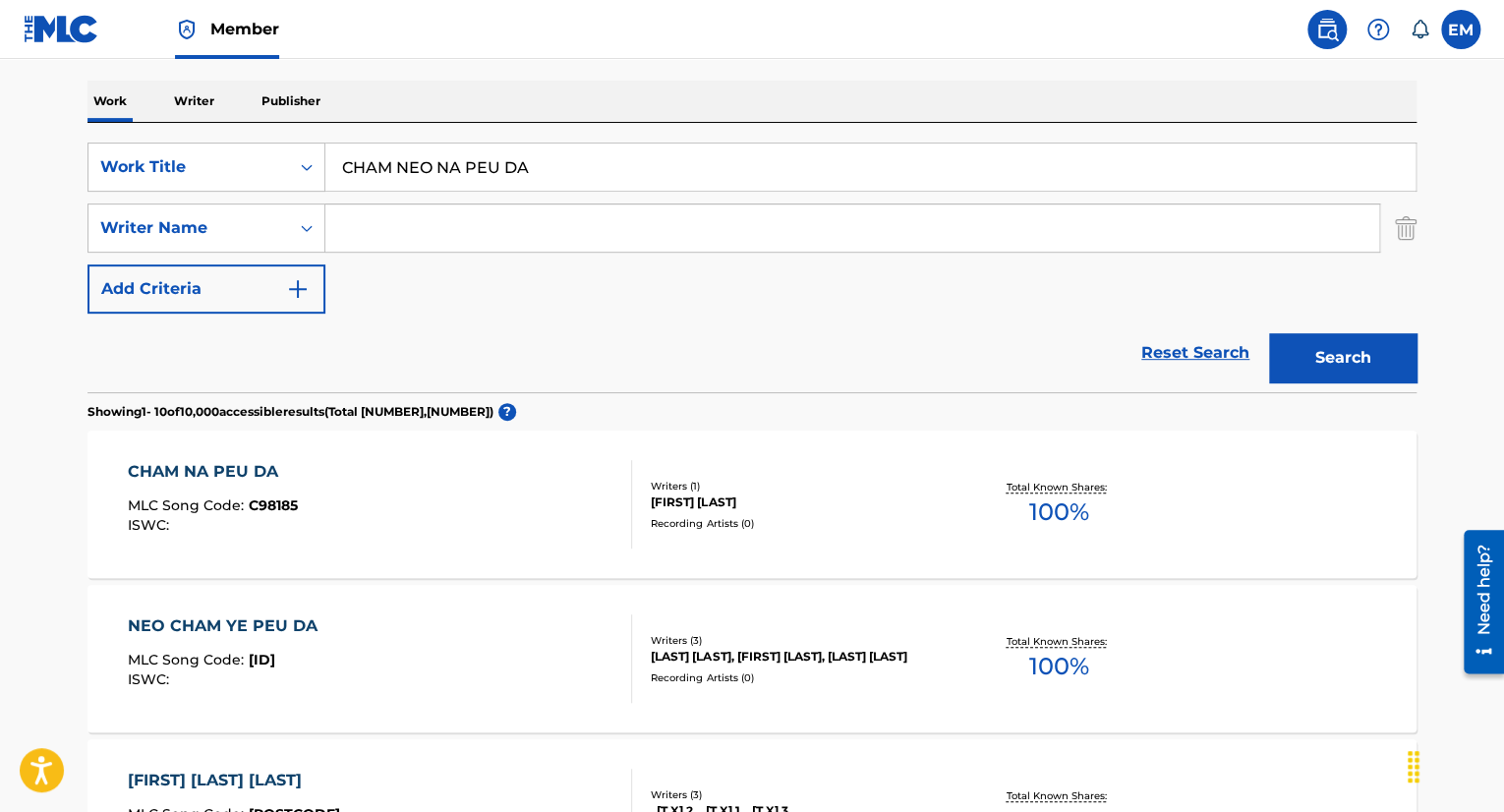 click on "CHAM NEO NA PEU DA" at bounding box center [870, 167] 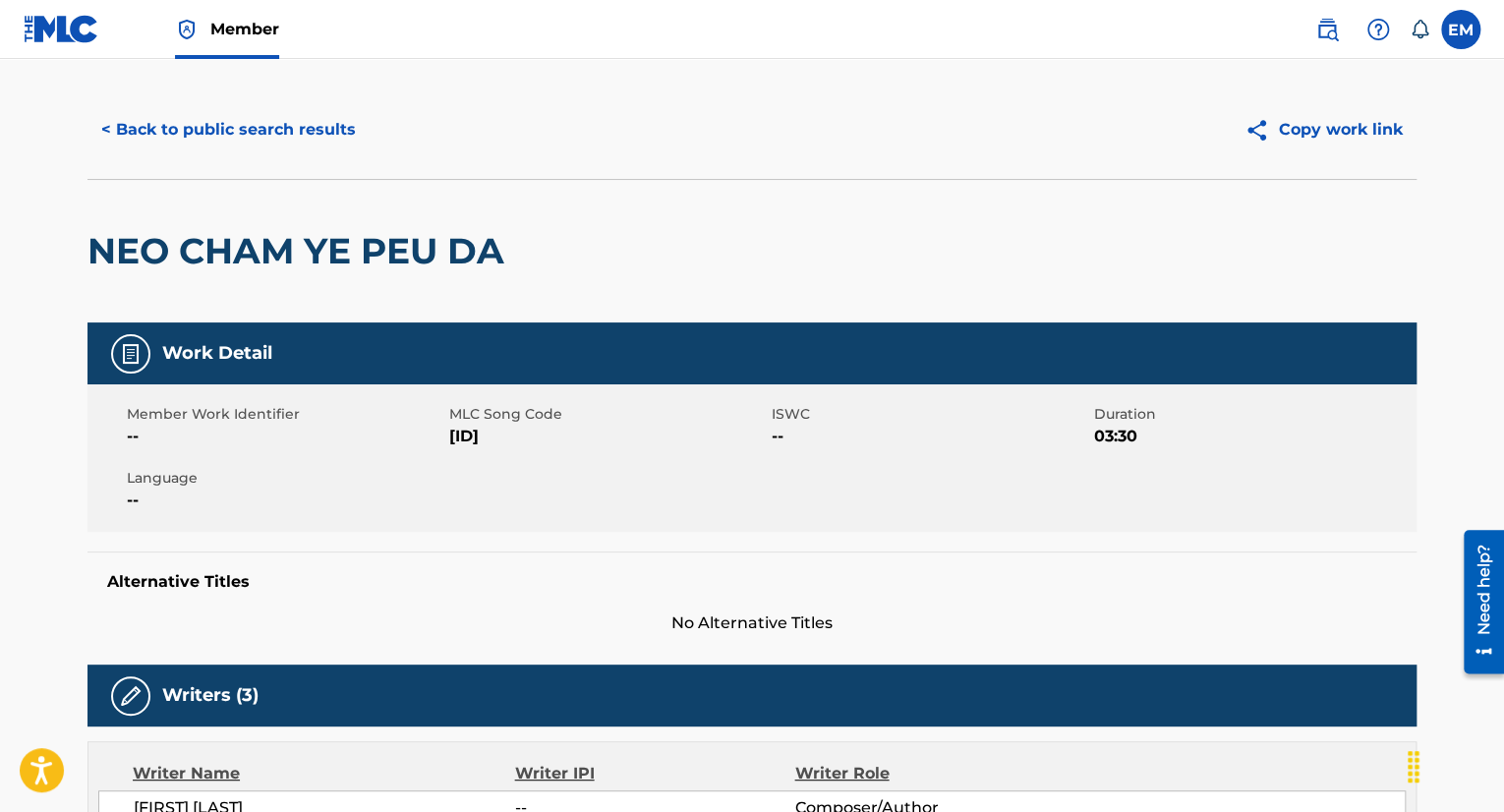 scroll, scrollTop: 0, scrollLeft: 0, axis: both 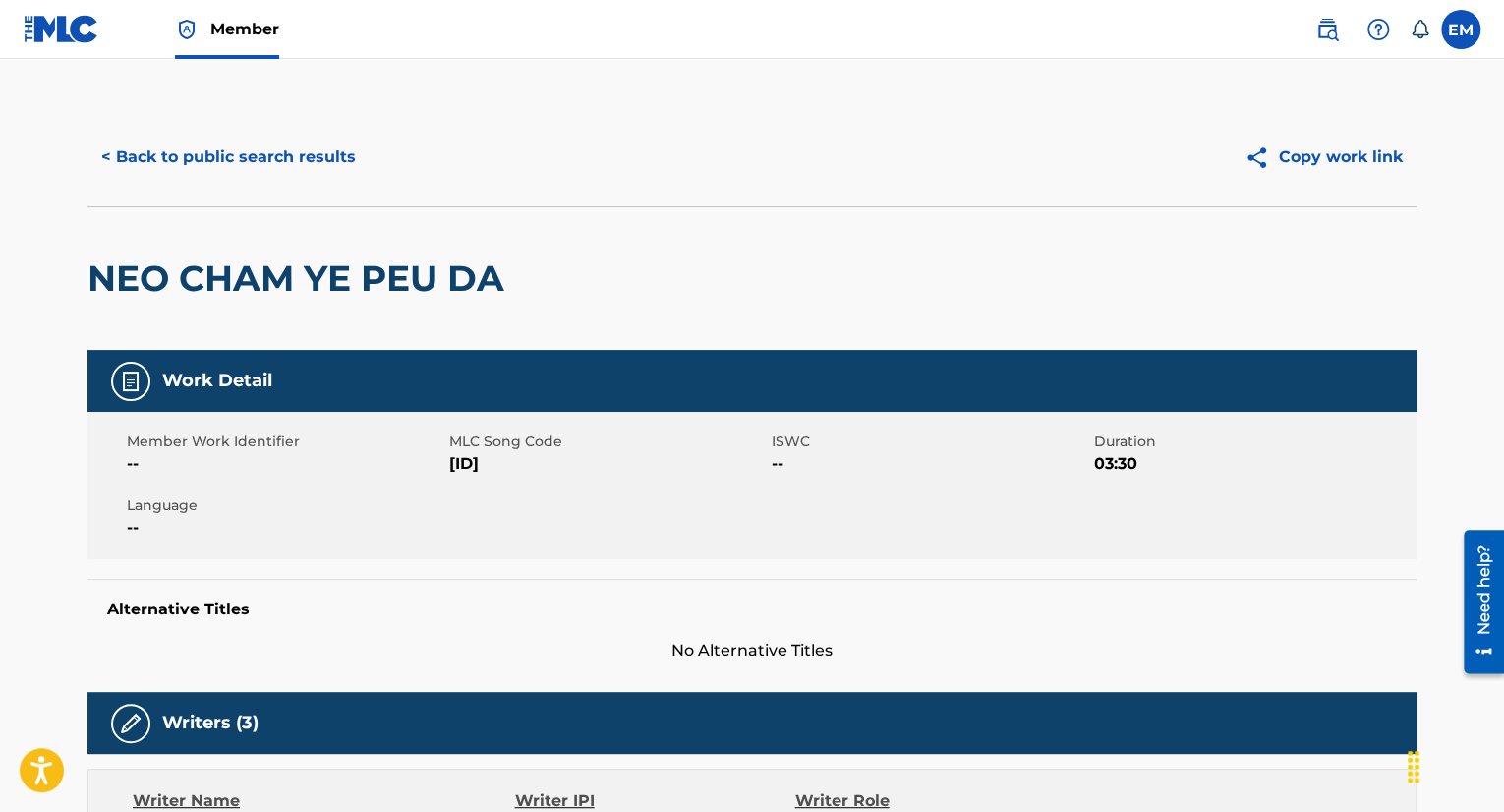 click on "< Back to public search results" at bounding box center (228, 157) 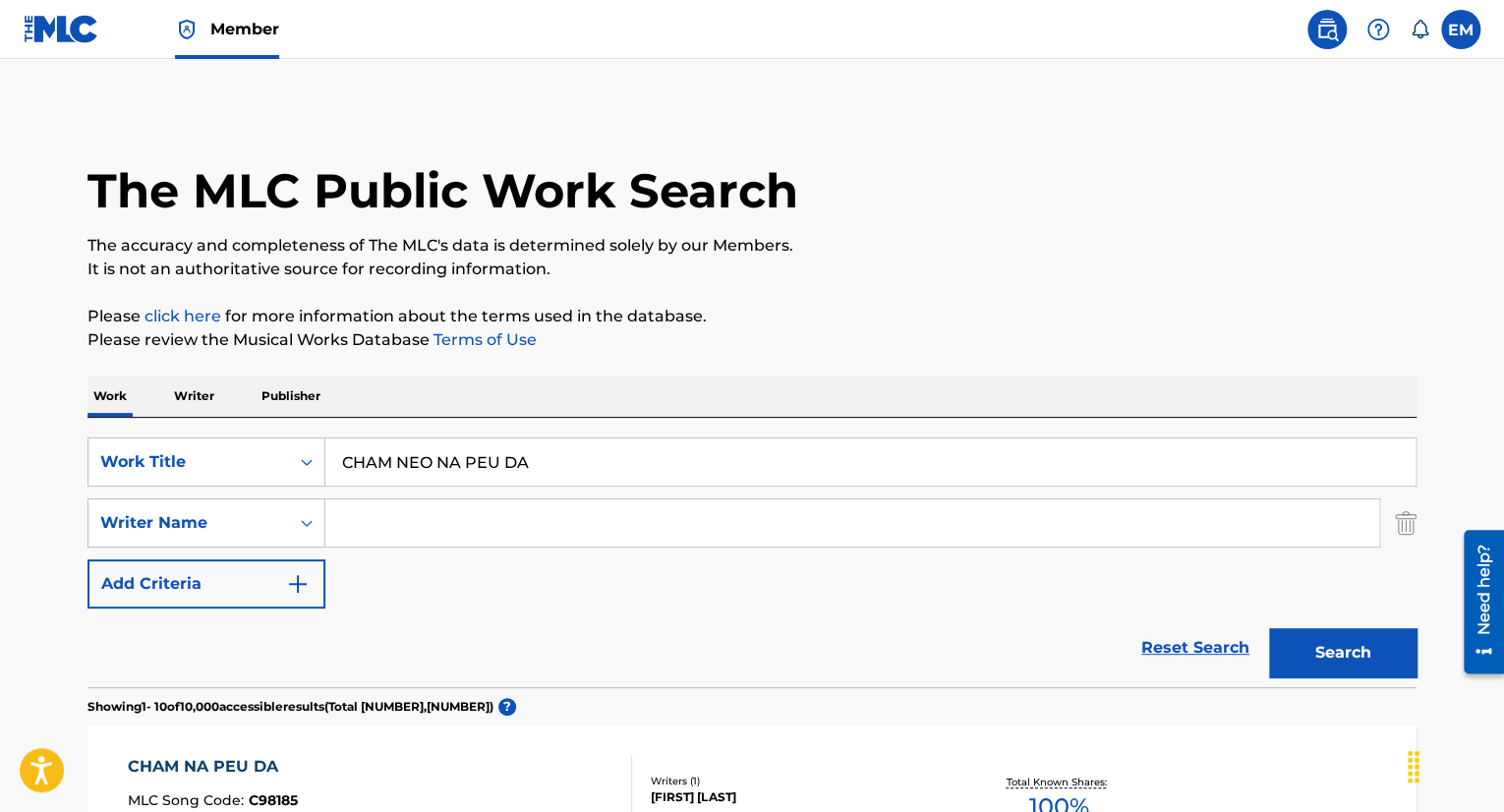 scroll, scrollTop: 295, scrollLeft: 0, axis: vertical 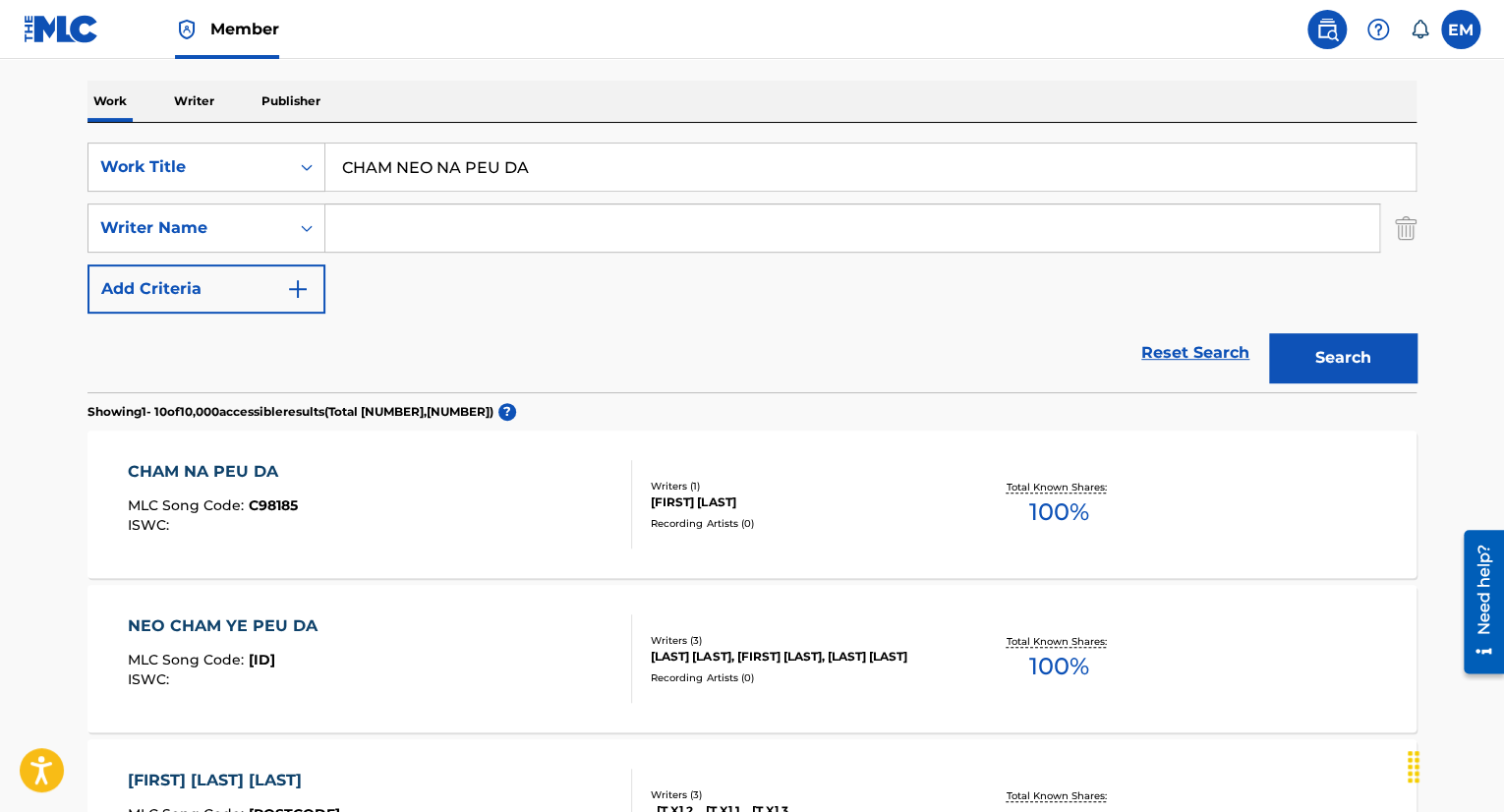 drag, startPoint x: 400, startPoint y: 190, endPoint x: 380, endPoint y: 251, distance: 64.19502 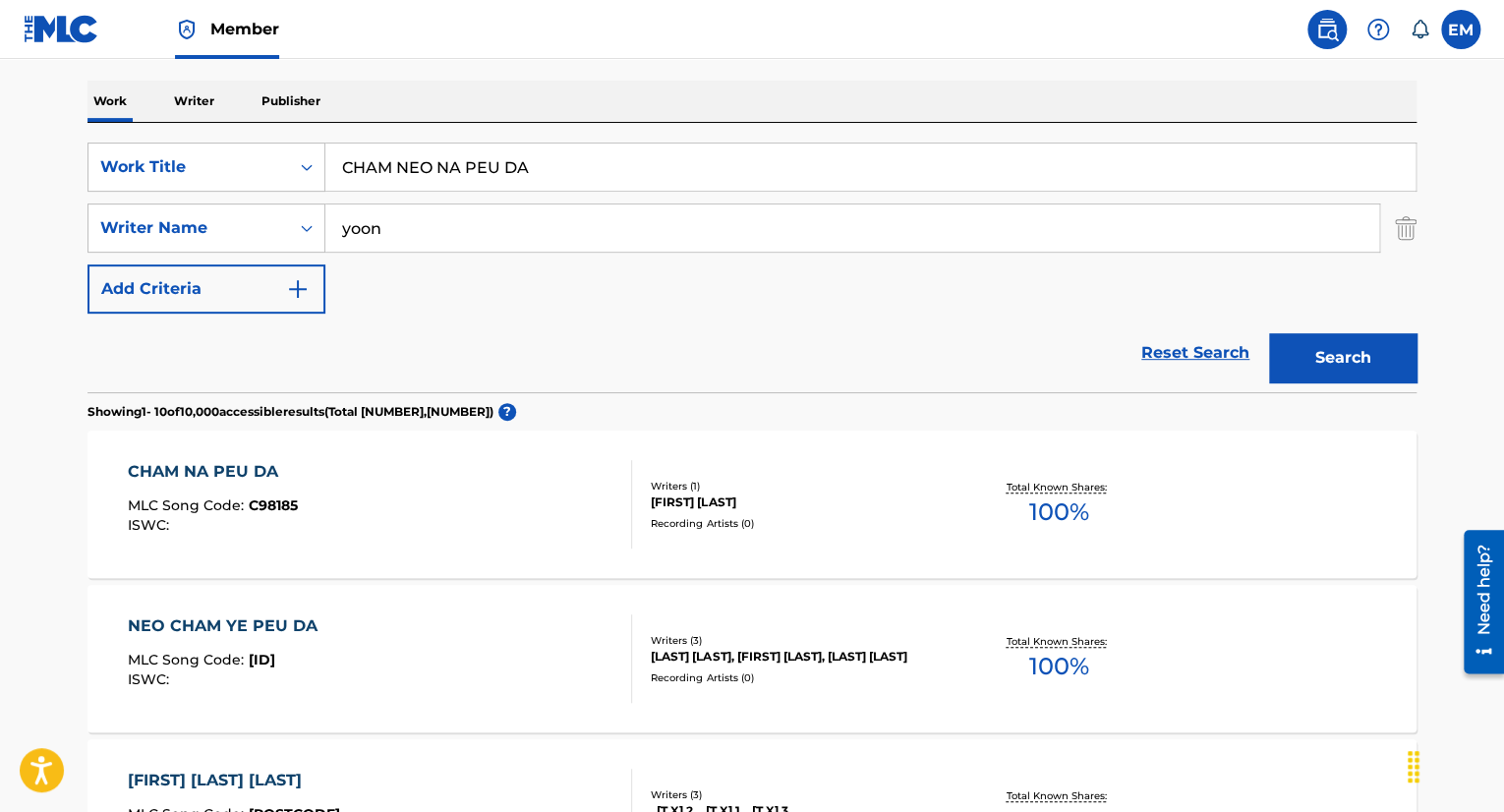 click on "Search" at bounding box center [1343, 358] 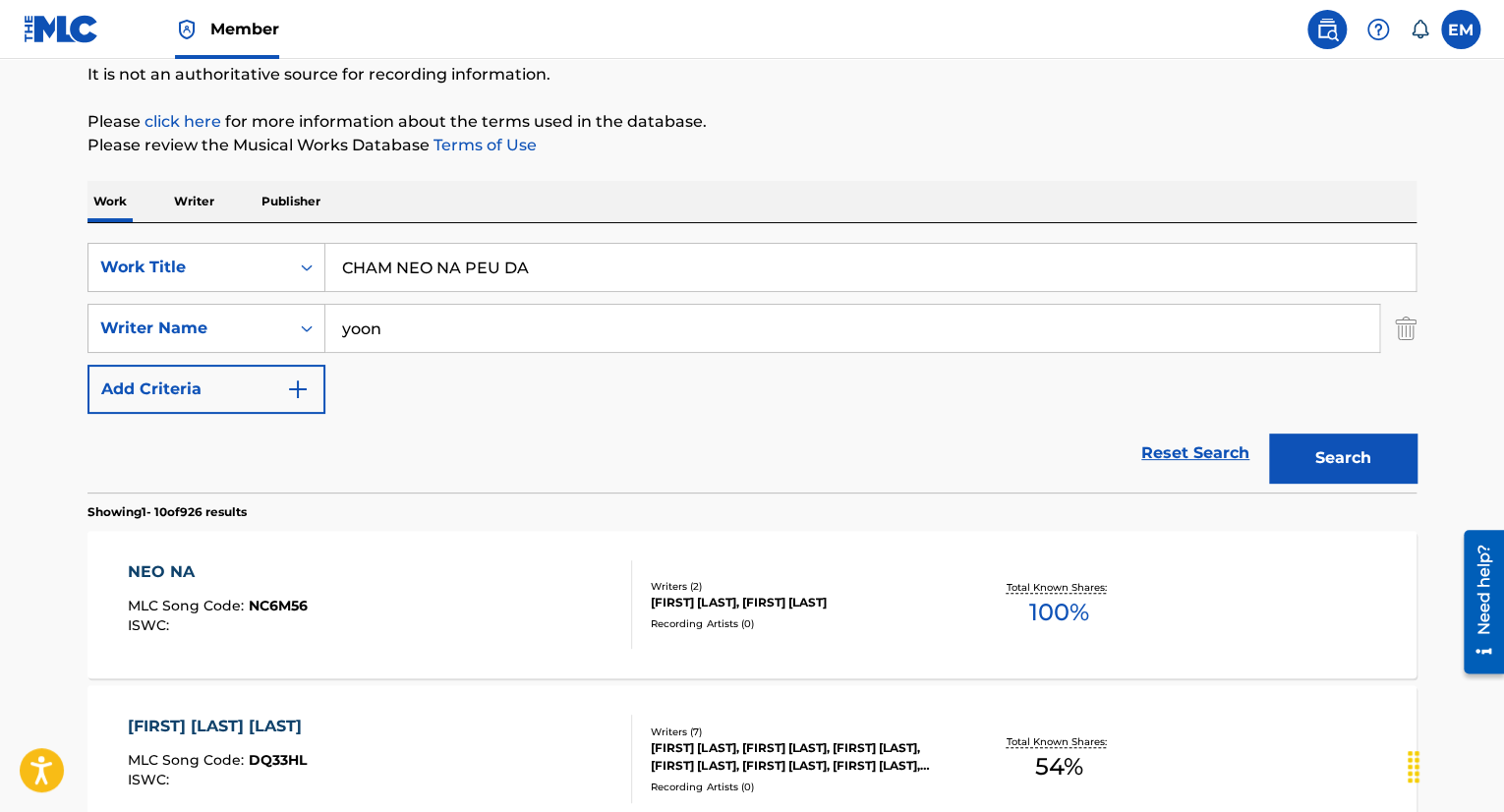 scroll, scrollTop: 203, scrollLeft: 0, axis: vertical 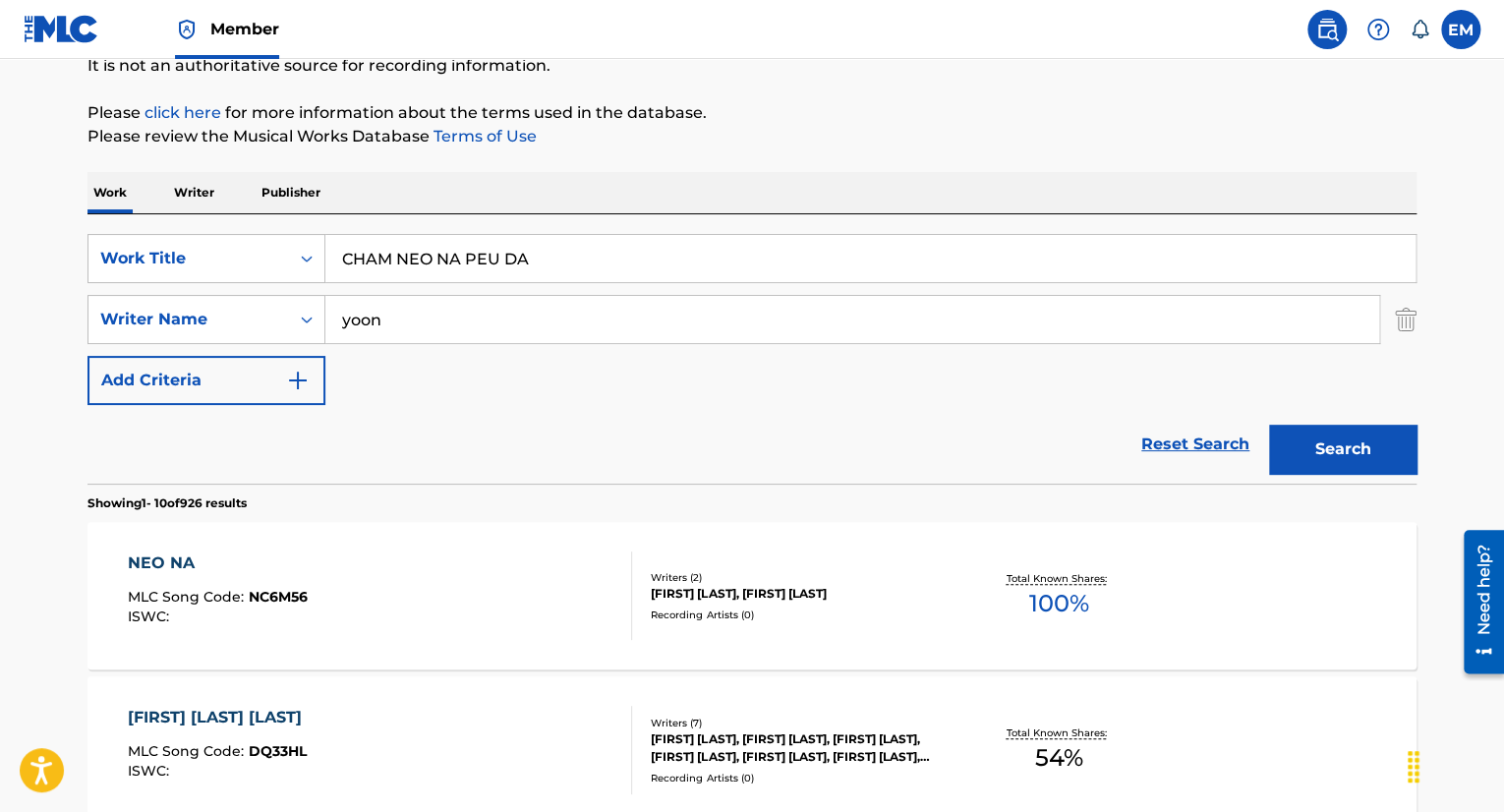 click on "Work Title CHAM NEO DAB DA SearchWithCriteria03057a38-64bf-472c-8a85-d45ea41a6490 Writer Name [LAST] Add Criteria Reset Search Search" at bounding box center (752, 319) 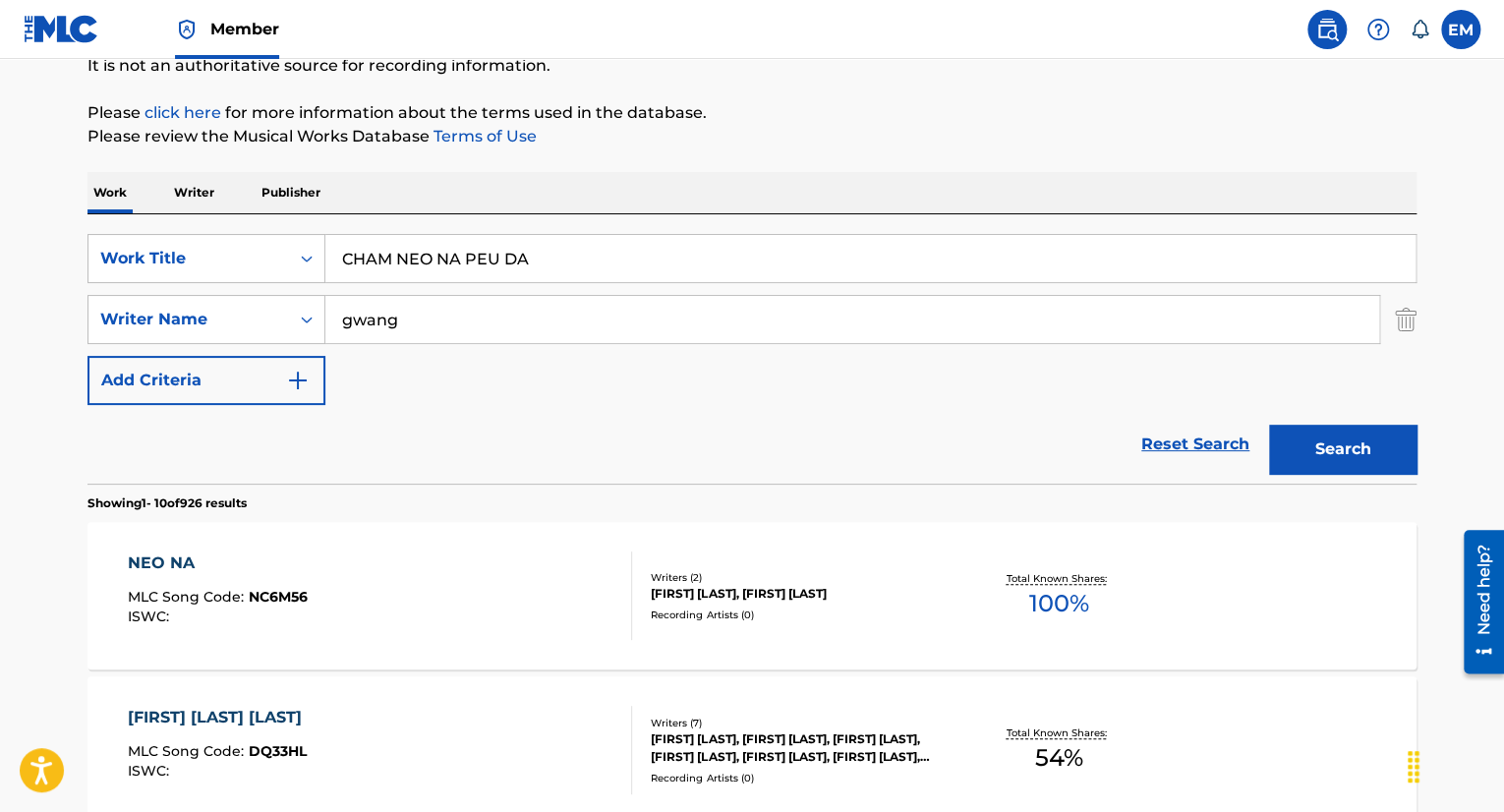 type on "gwang" 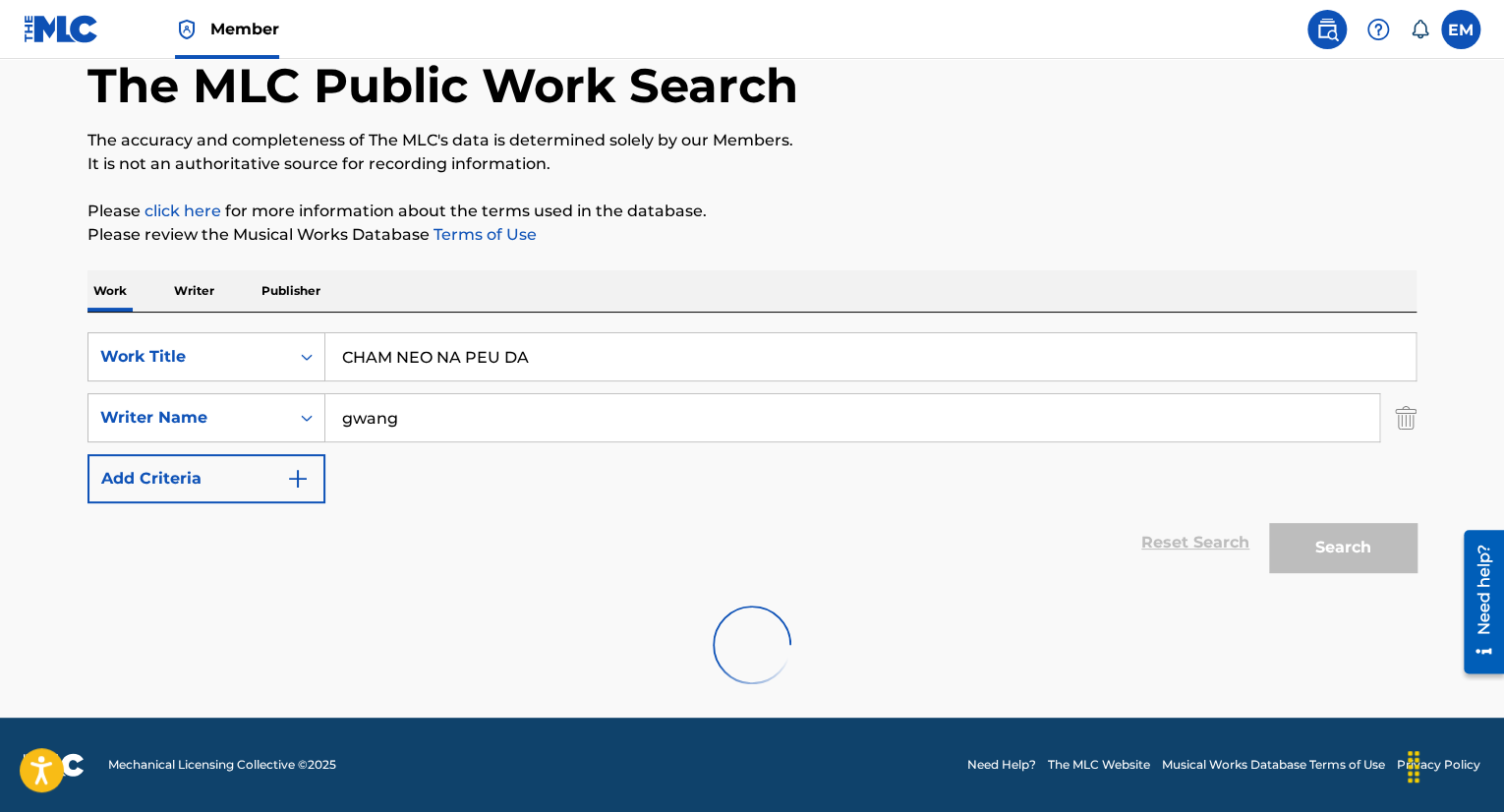 scroll, scrollTop: 203, scrollLeft: 0, axis: vertical 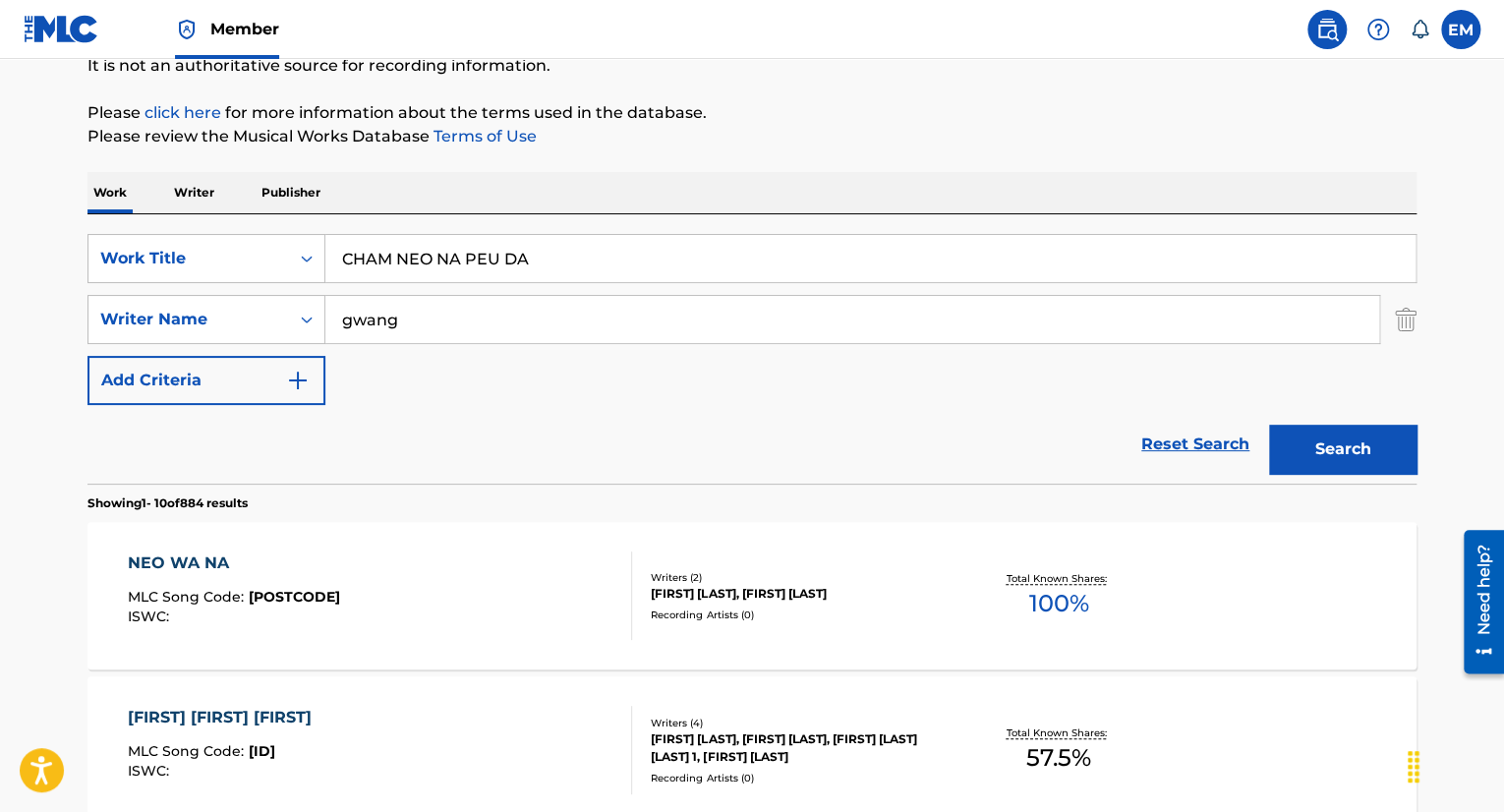 click on "CHAM NEO NA PEU DA" at bounding box center (870, 259) 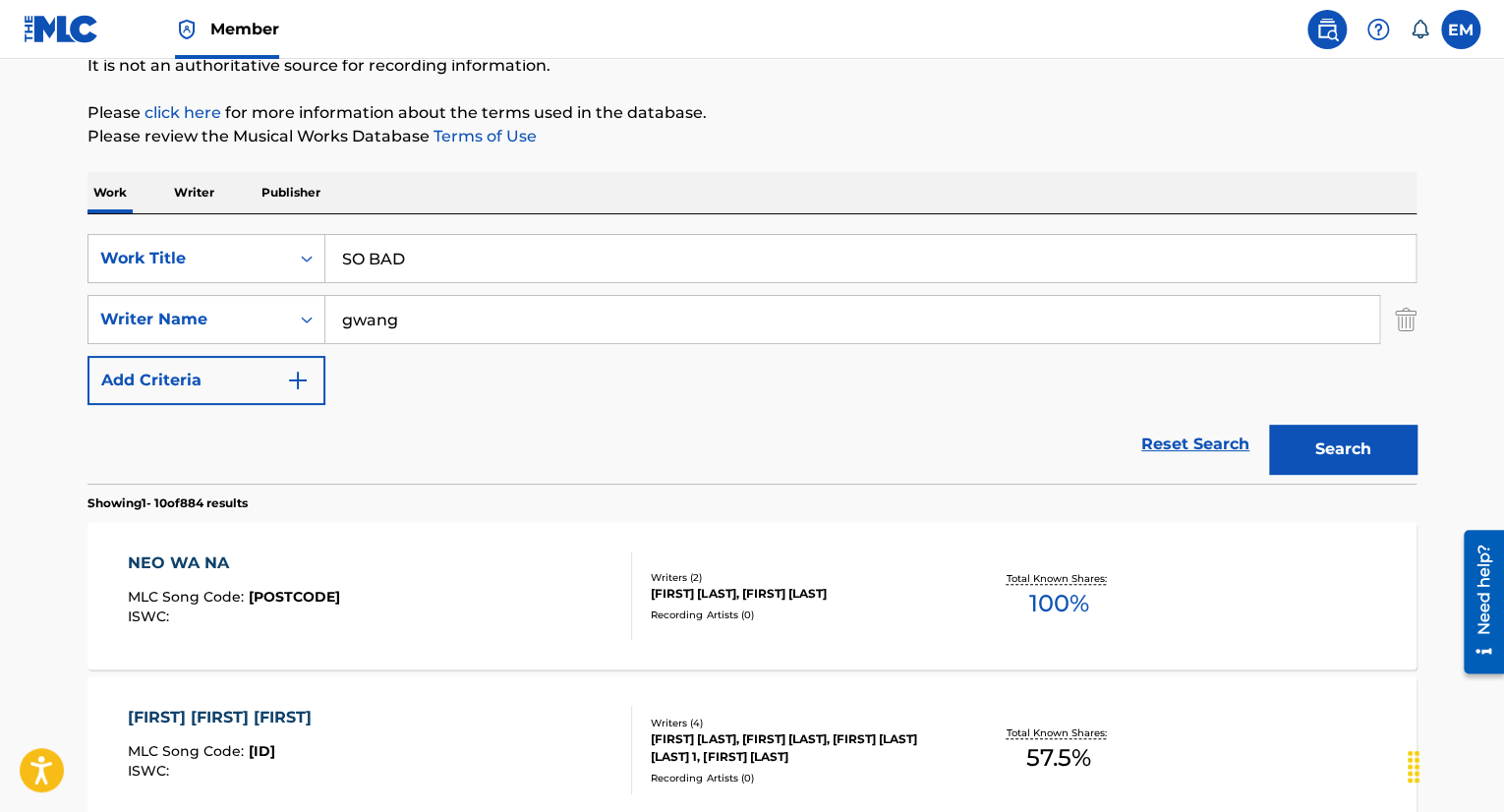 click on "Please   click here   for more information about the terms used in the database." at bounding box center (752, 113) 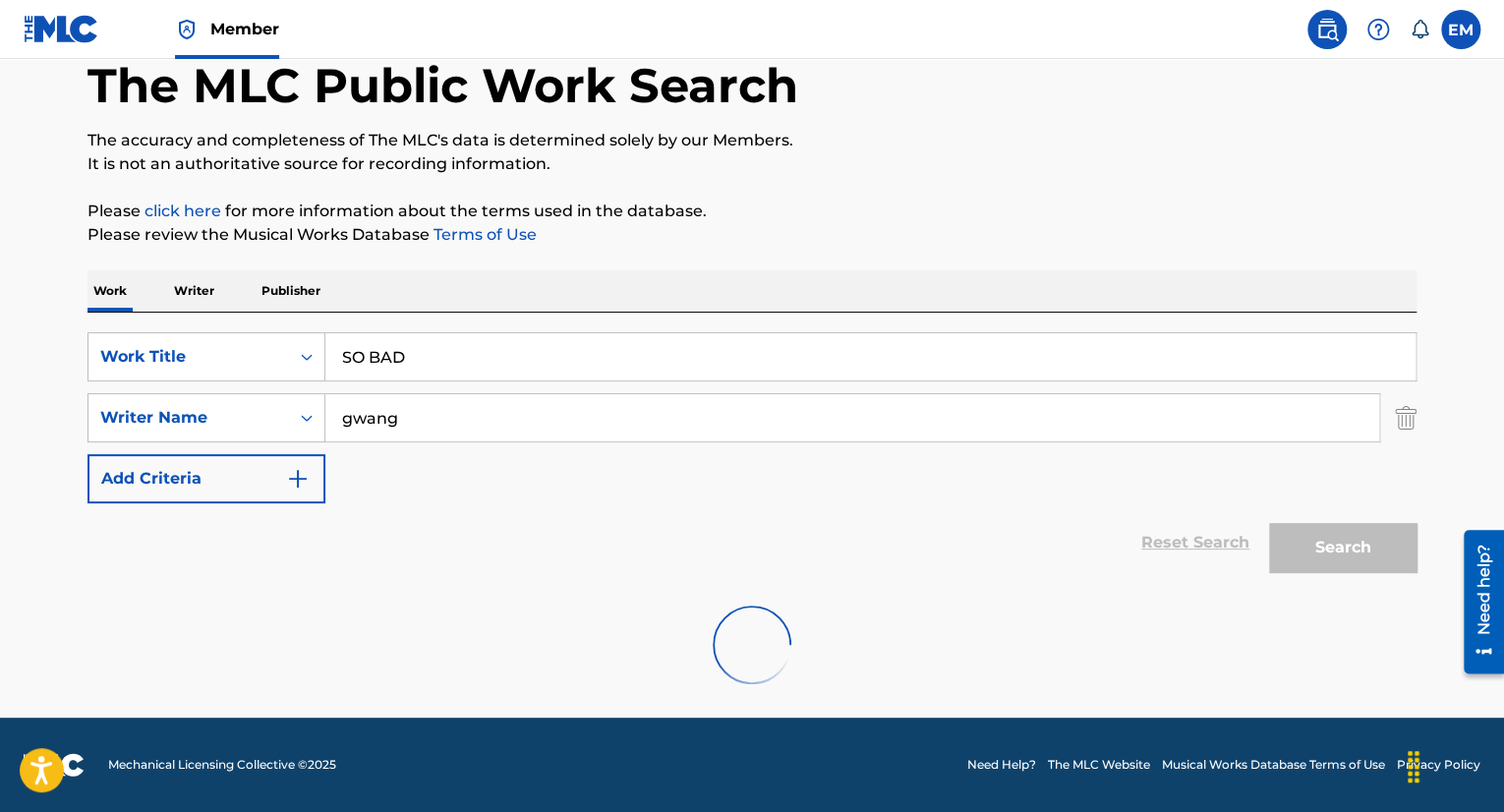 scroll, scrollTop: 203, scrollLeft: 0, axis: vertical 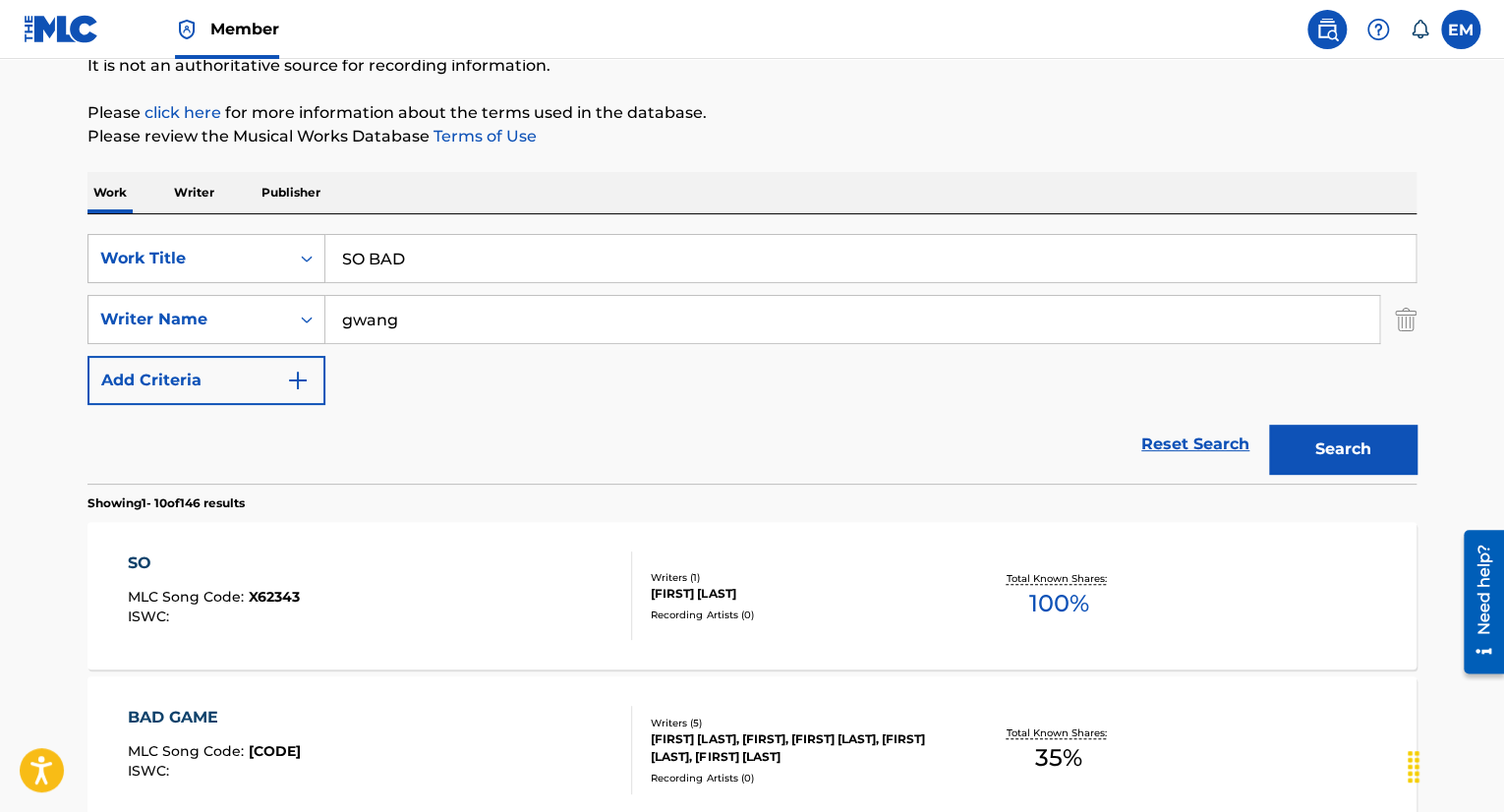 click on "SO BAD" at bounding box center (870, 259) 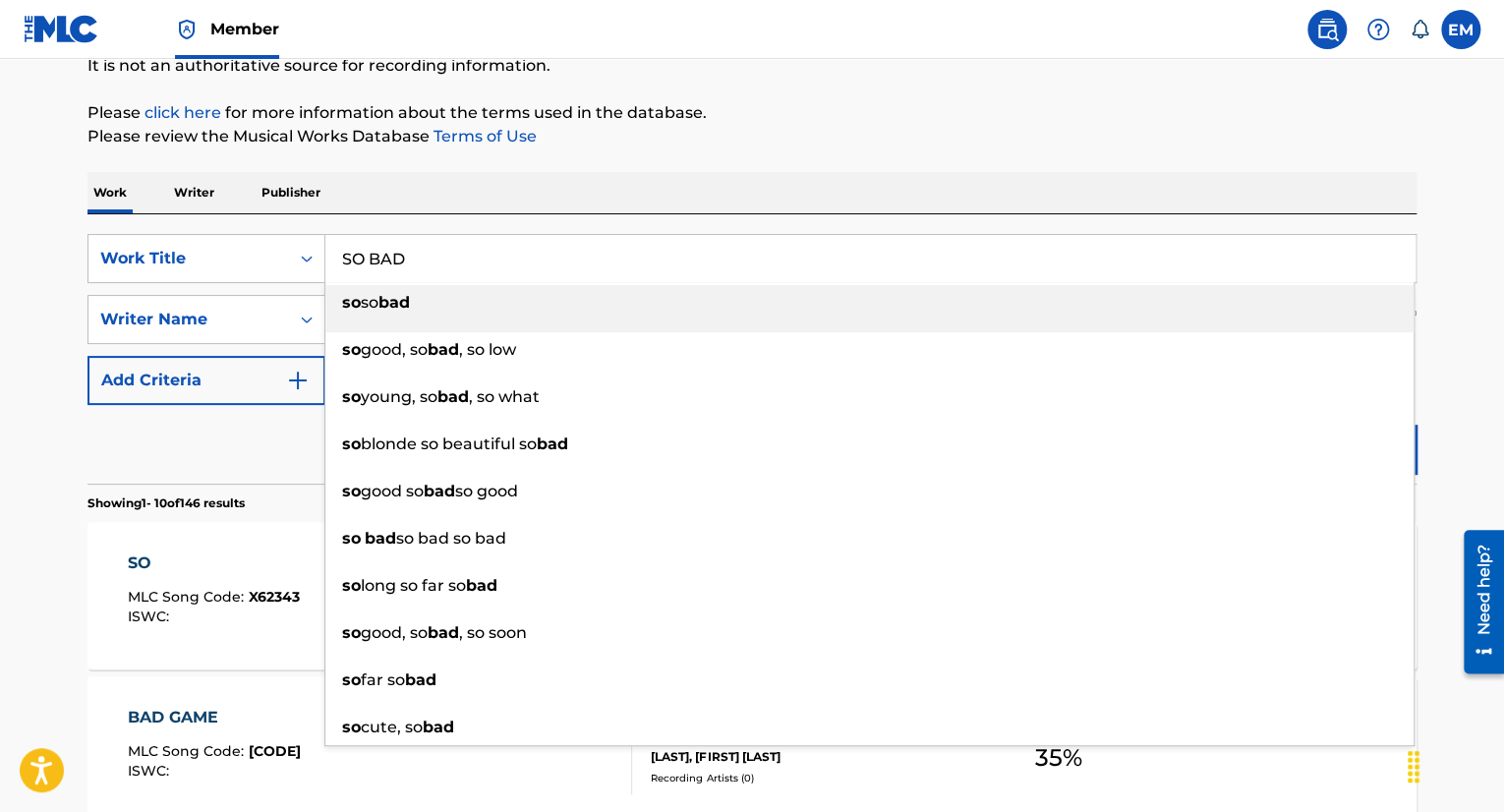 paste on "LOW SUGAR CHOCOLATE BAR" 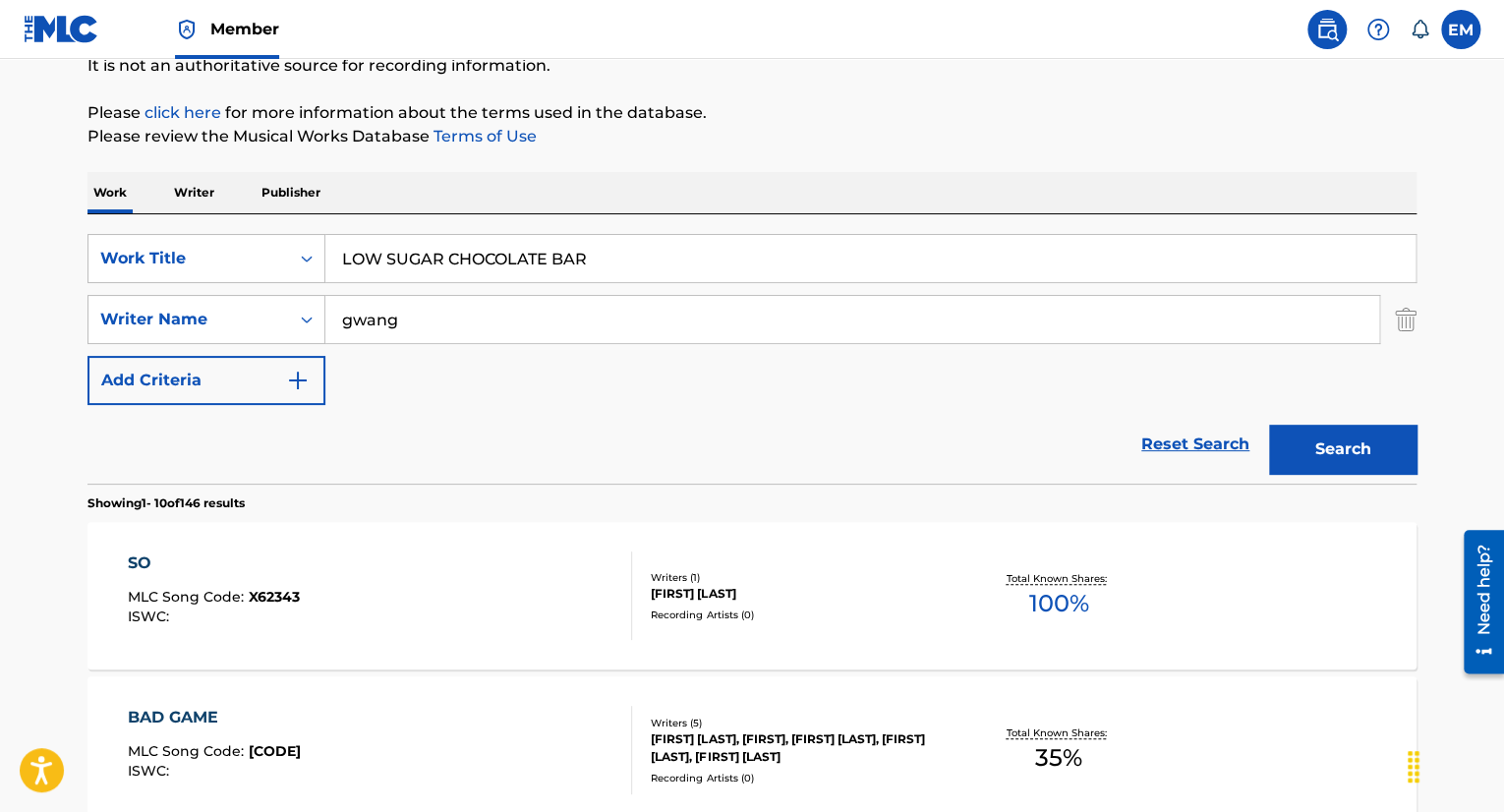 type on "LOW SUGAR CHOCOLATE BAR" 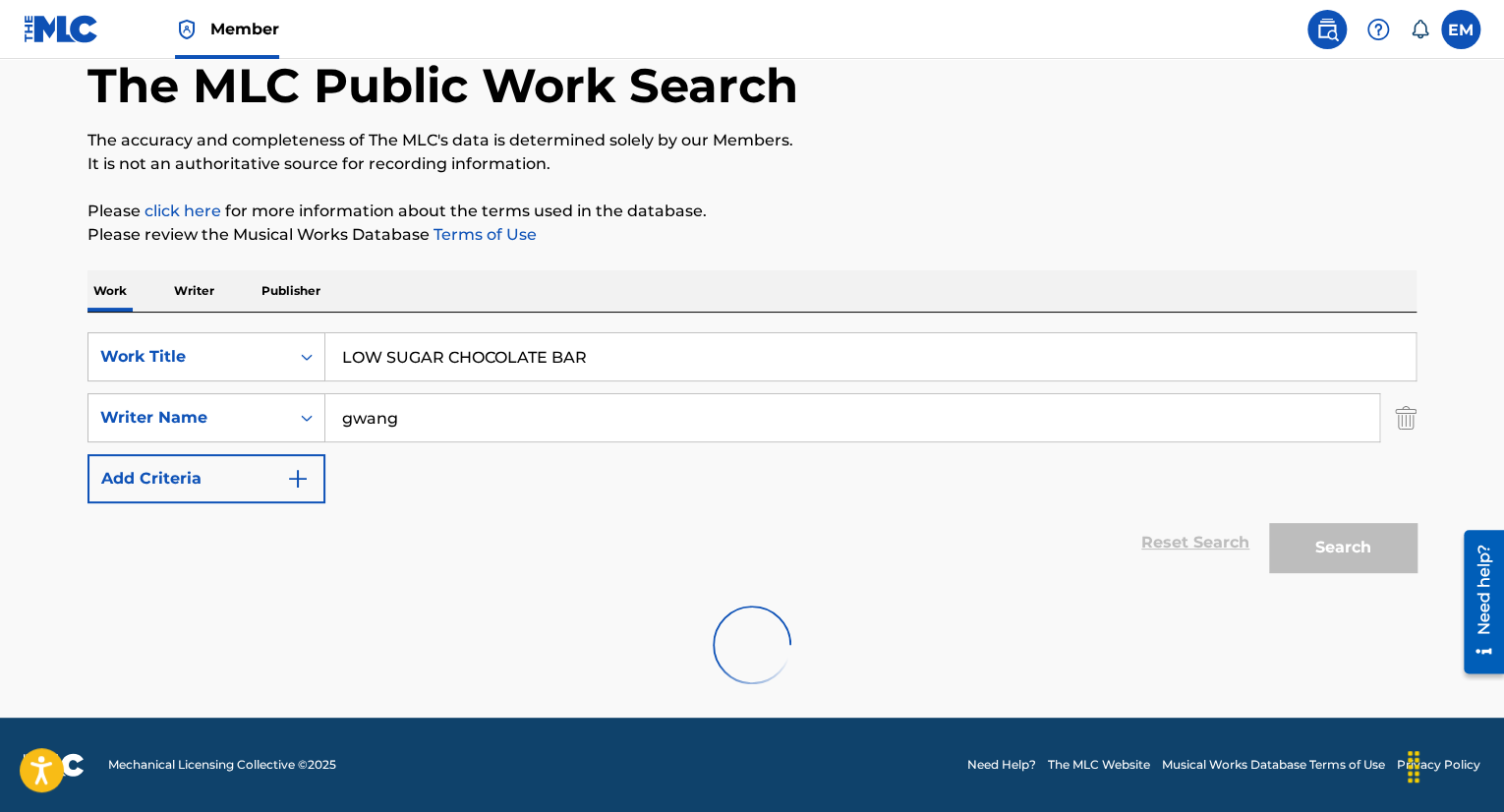 scroll, scrollTop: 203, scrollLeft: 0, axis: vertical 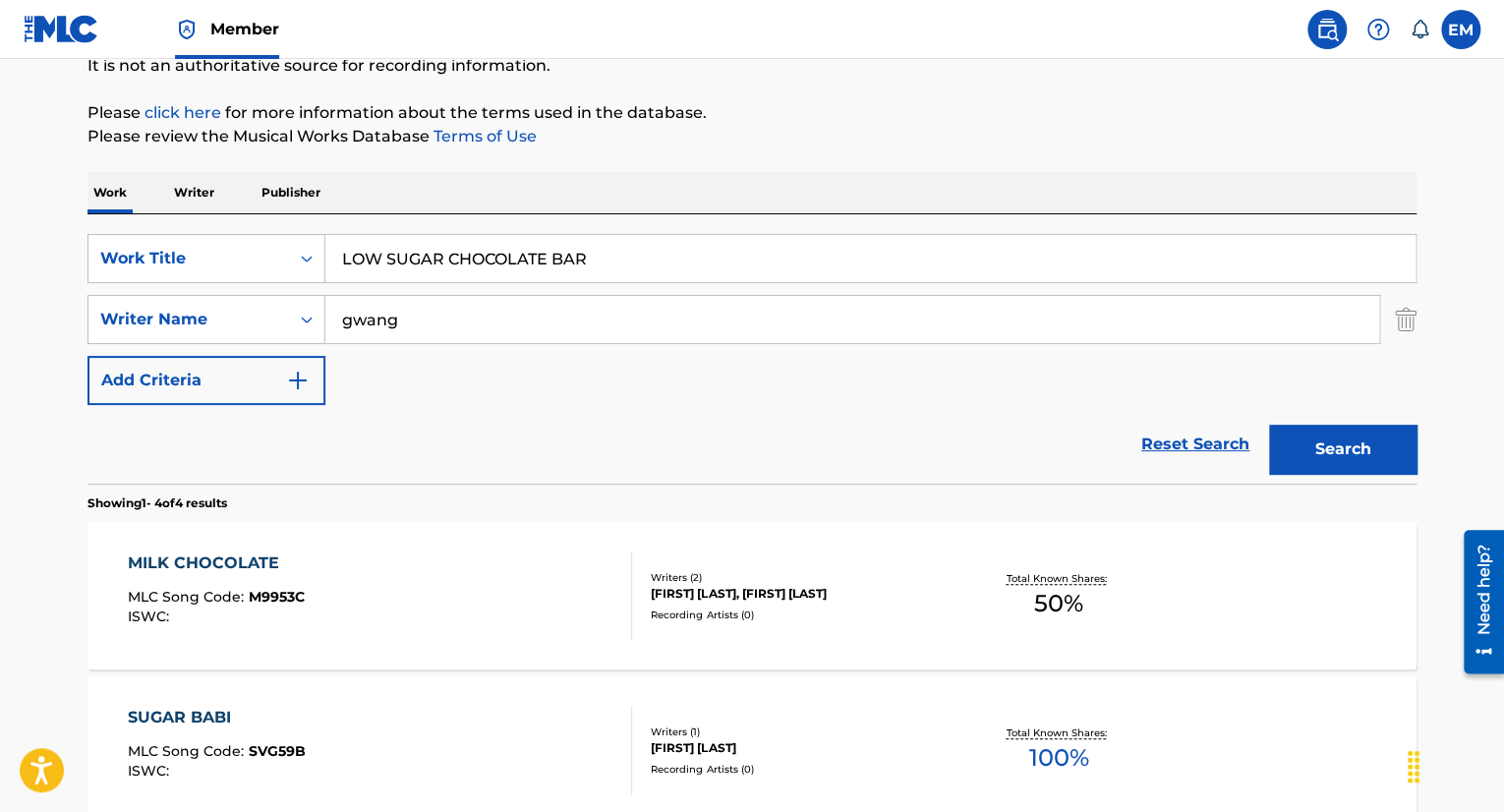 click on "gwang" at bounding box center (852, 319) 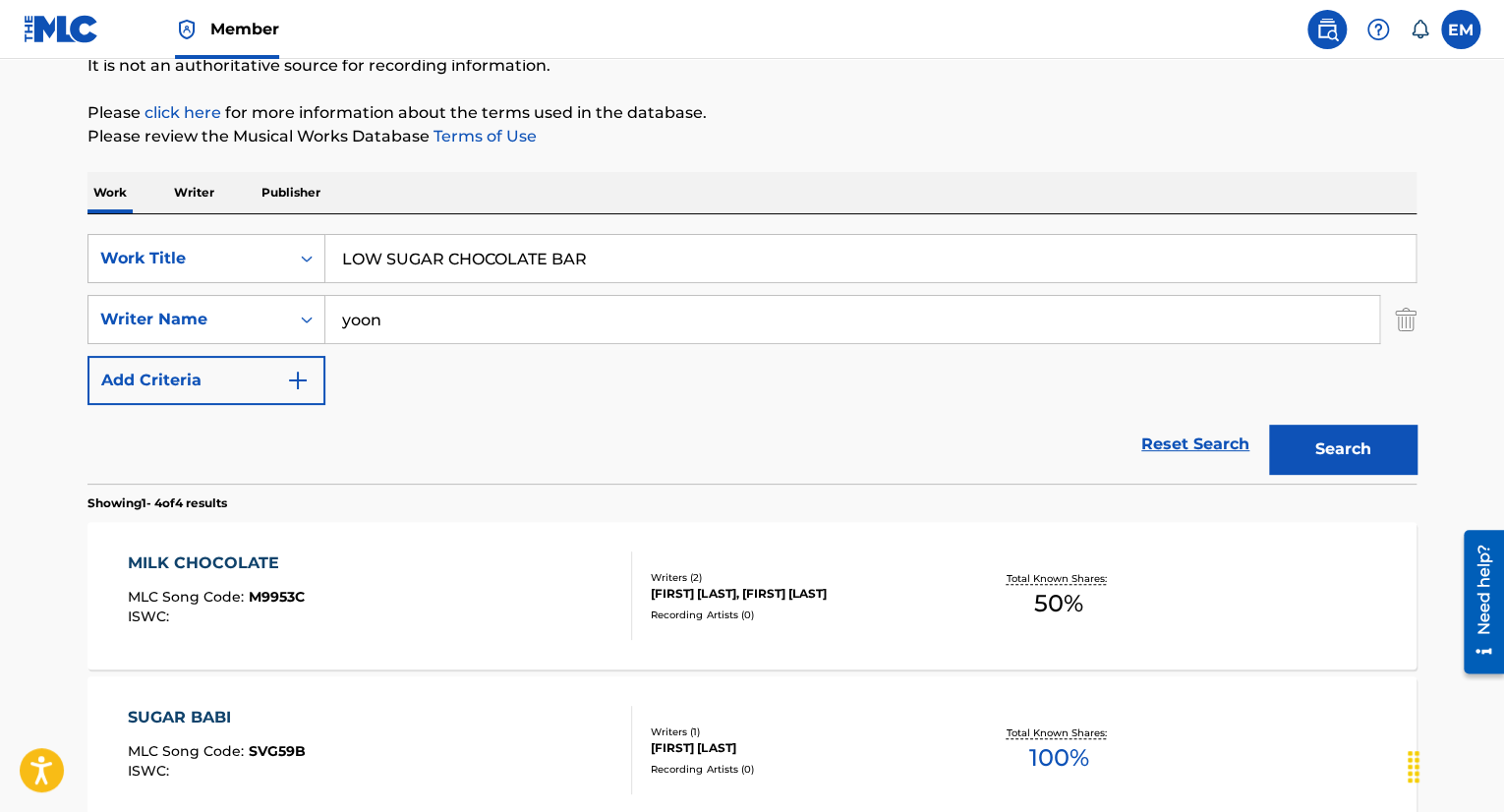 click on "Search" at bounding box center [1343, 449] 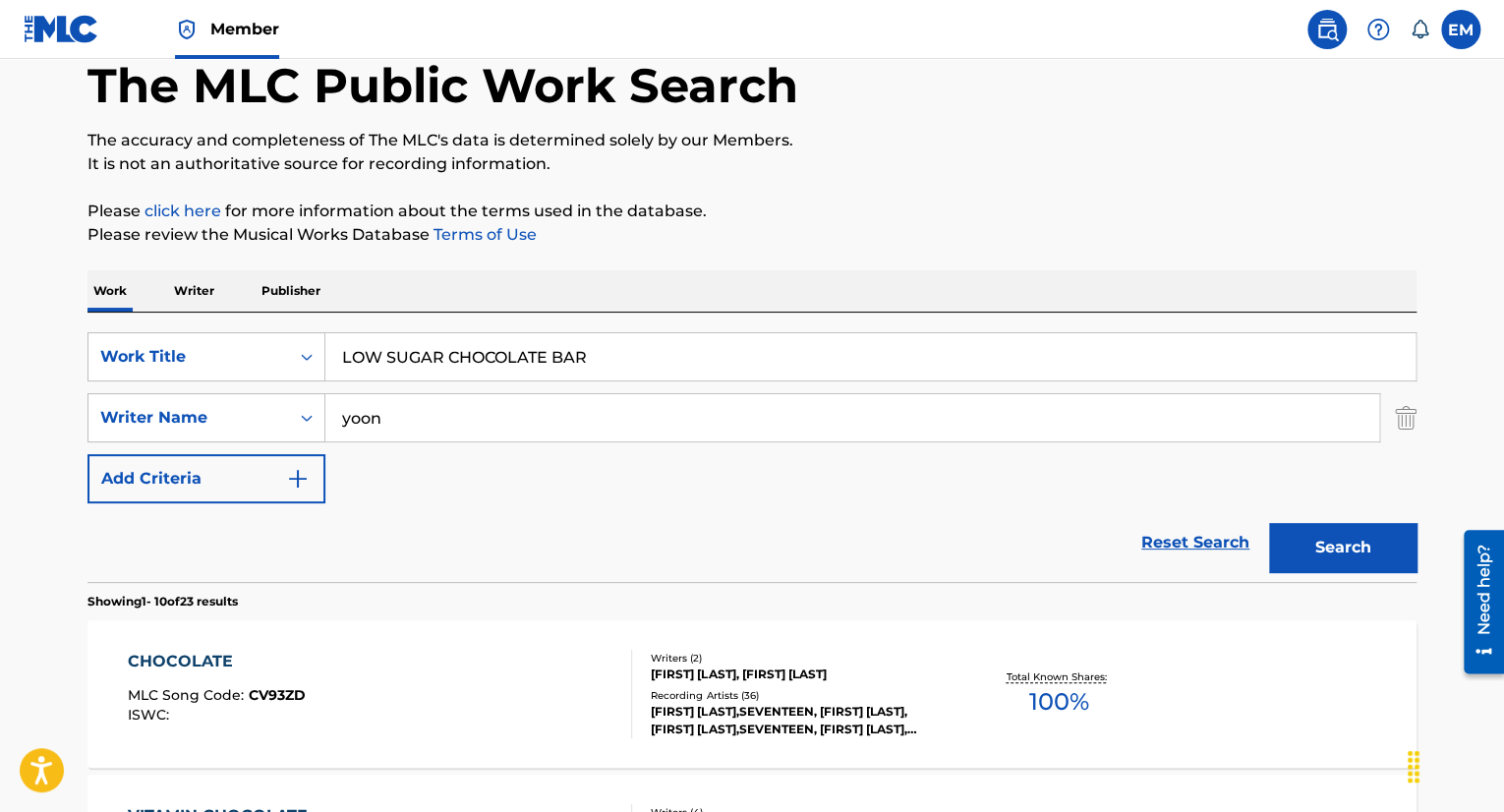 scroll, scrollTop: 203, scrollLeft: 0, axis: vertical 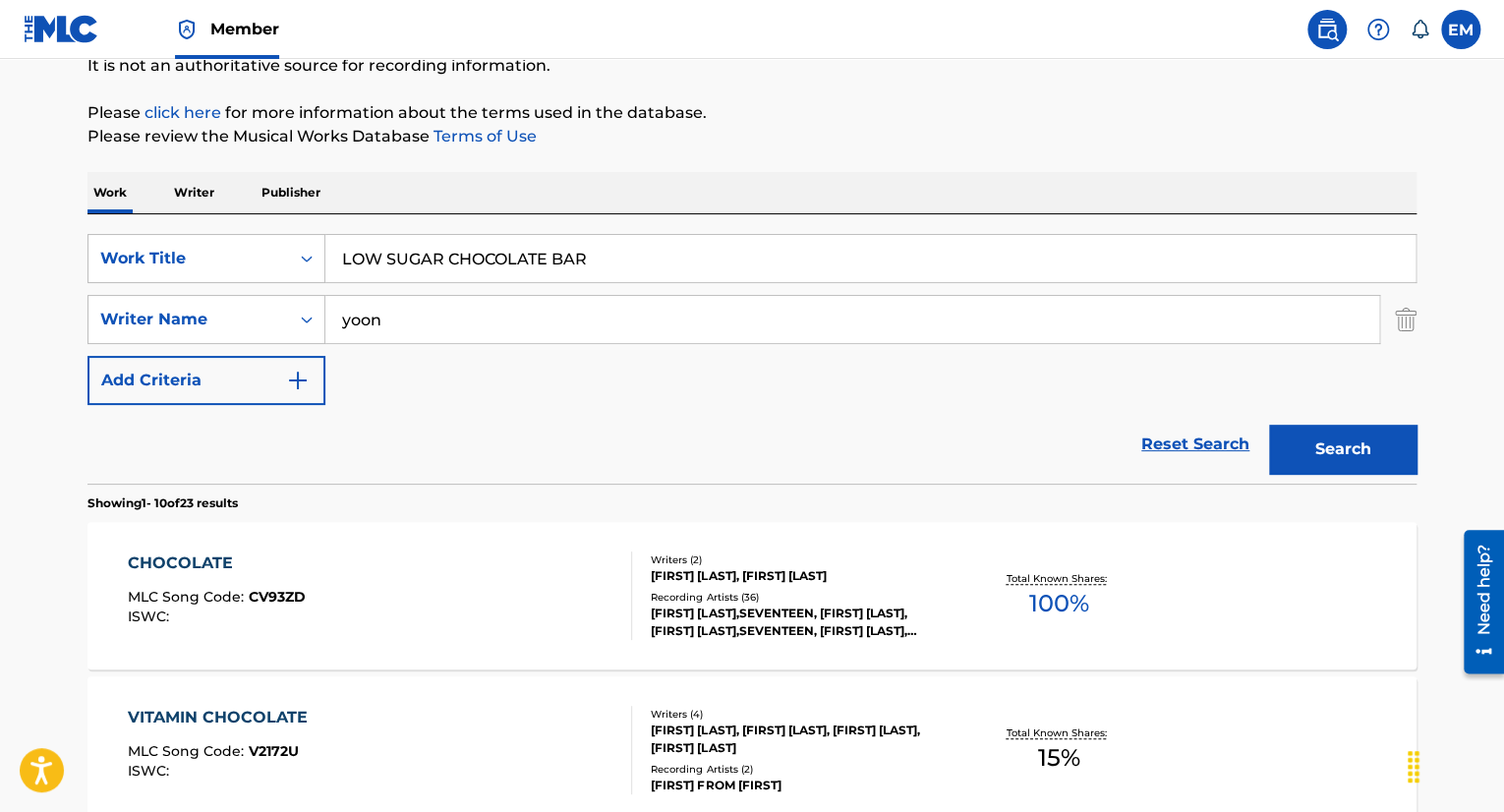 click on "yoon" at bounding box center [852, 319] 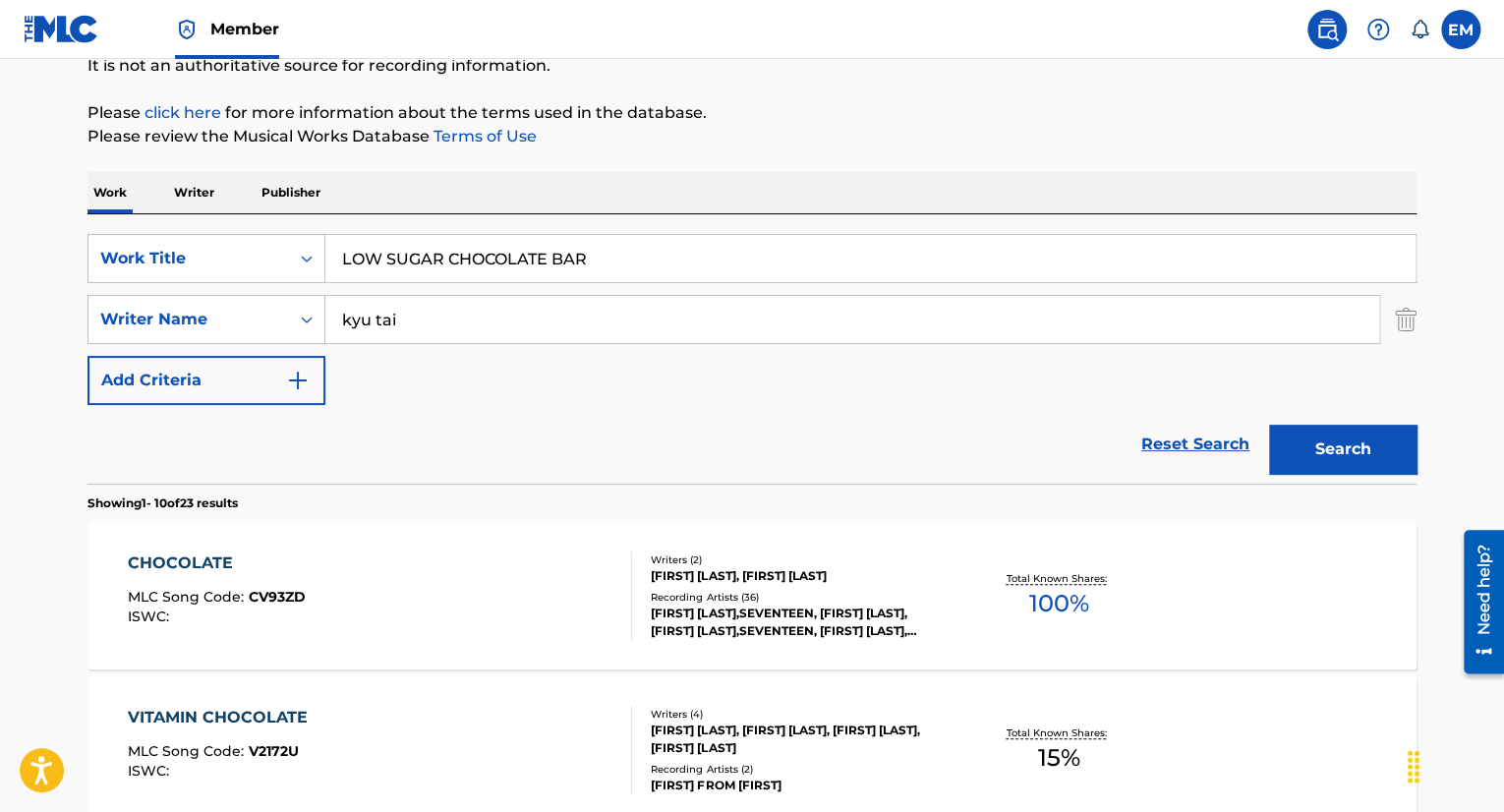type on "kyu tai" 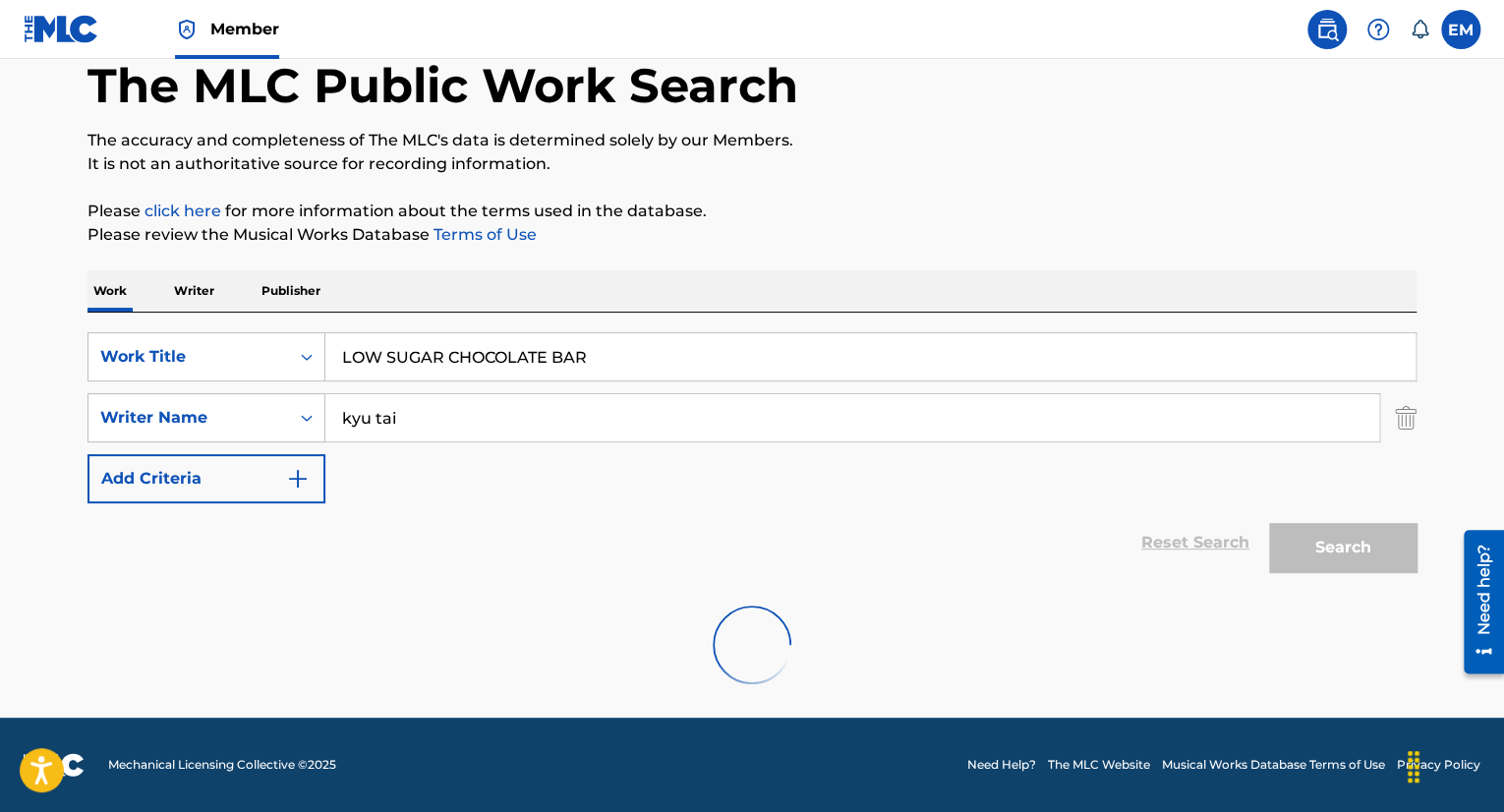 scroll, scrollTop: 41, scrollLeft: 0, axis: vertical 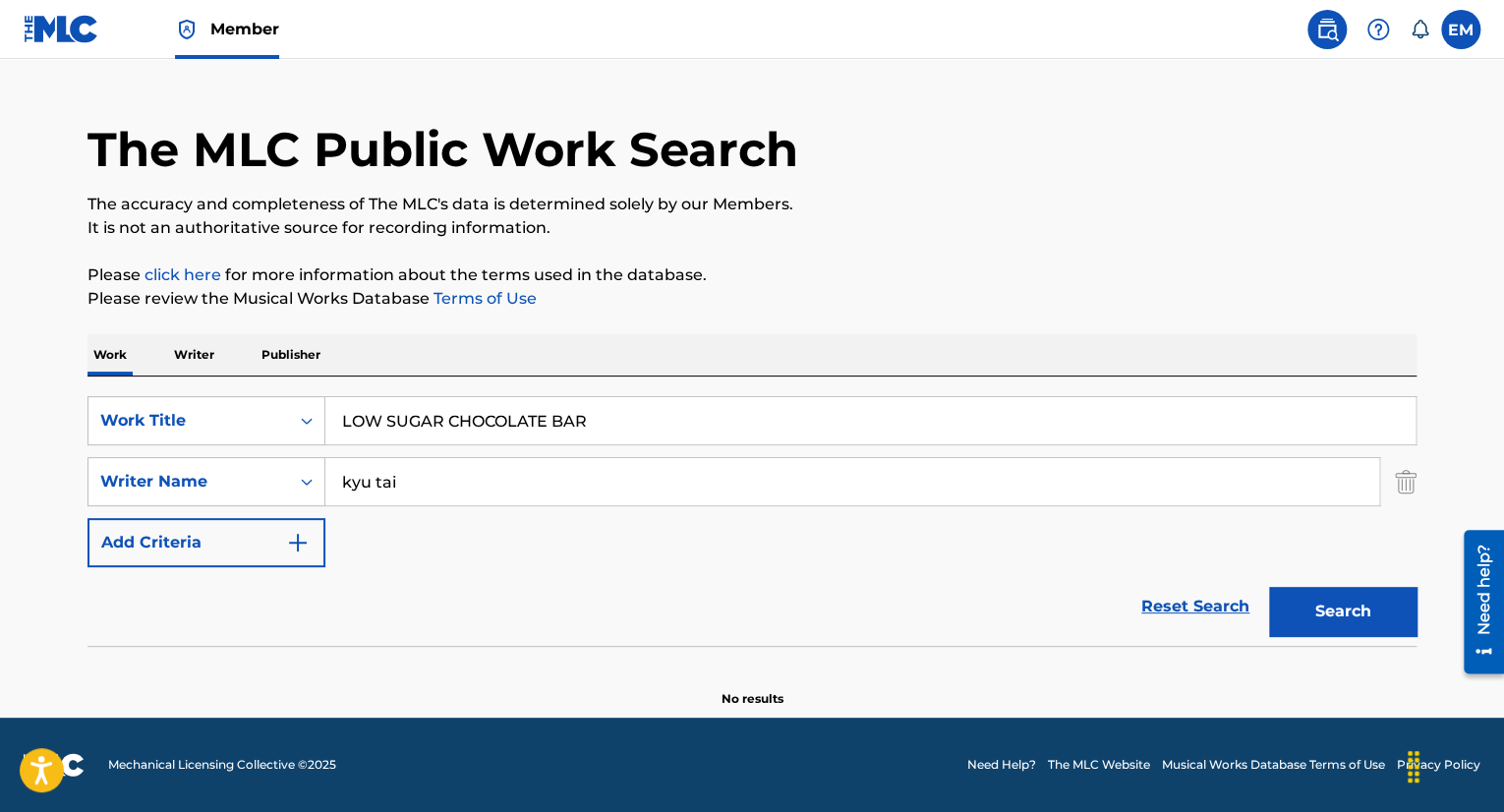 click on "kyu tai" at bounding box center [852, 482] 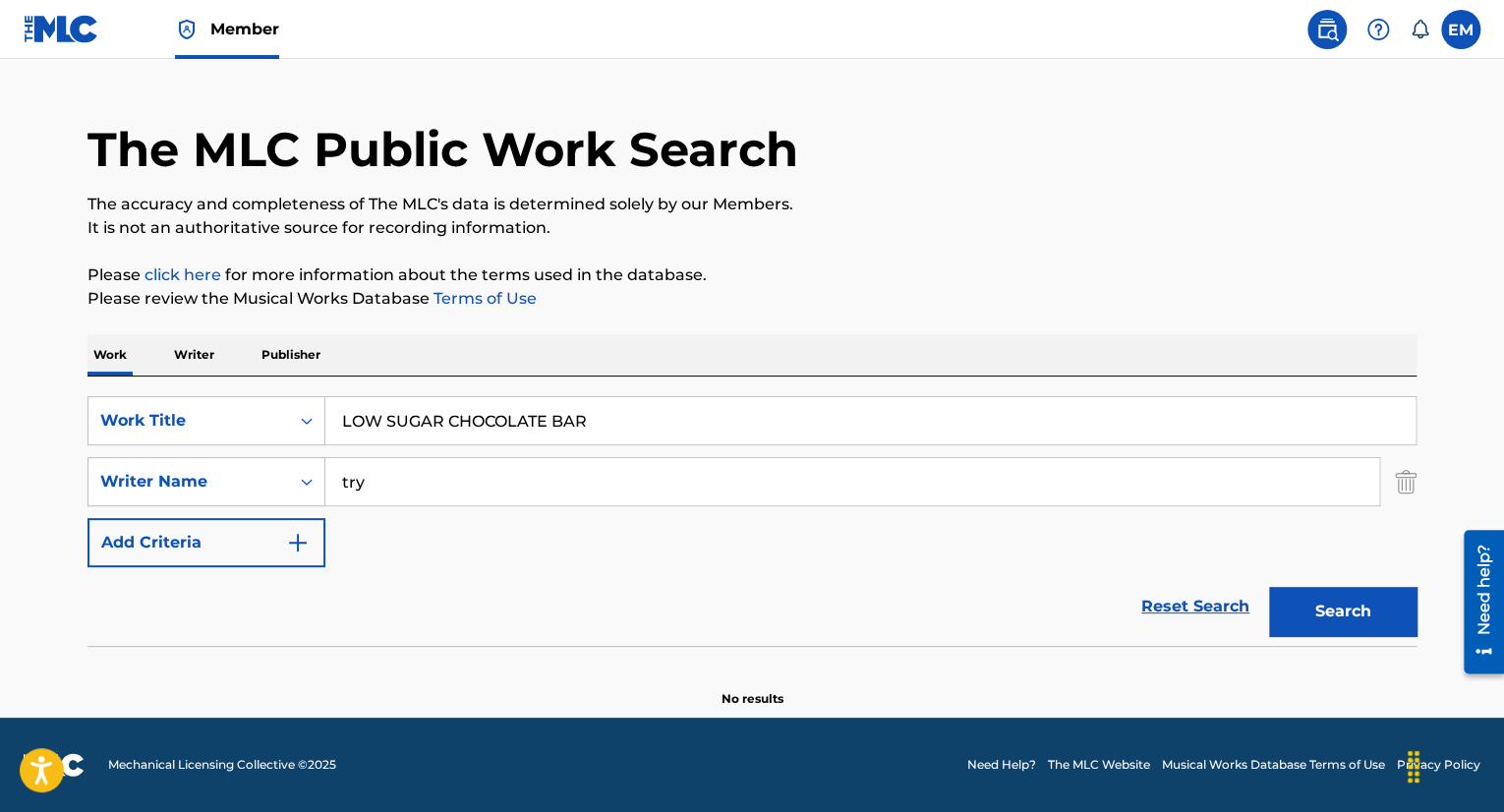 click on "Search" at bounding box center (1343, 611) 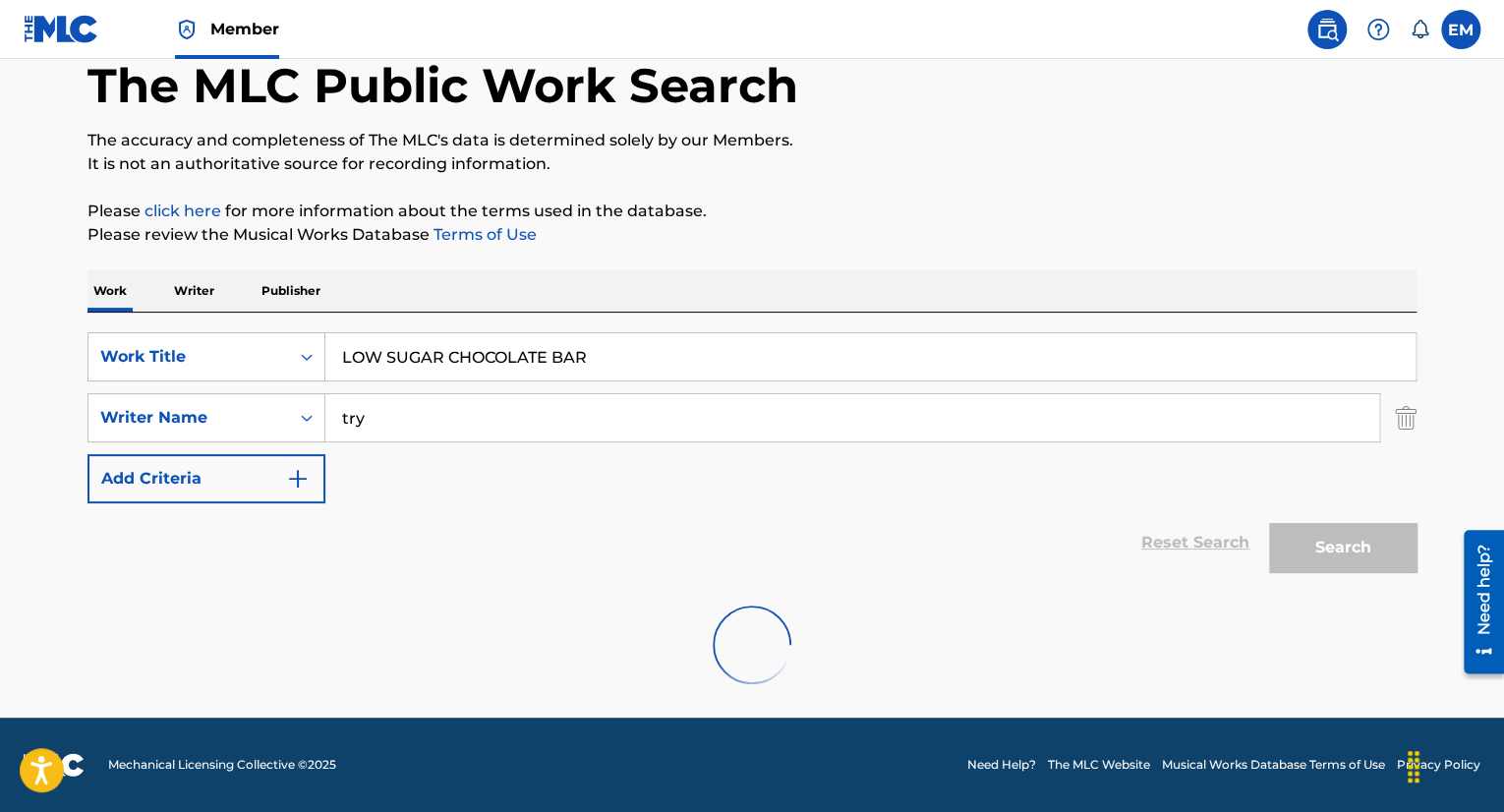 scroll, scrollTop: 203, scrollLeft: 0, axis: vertical 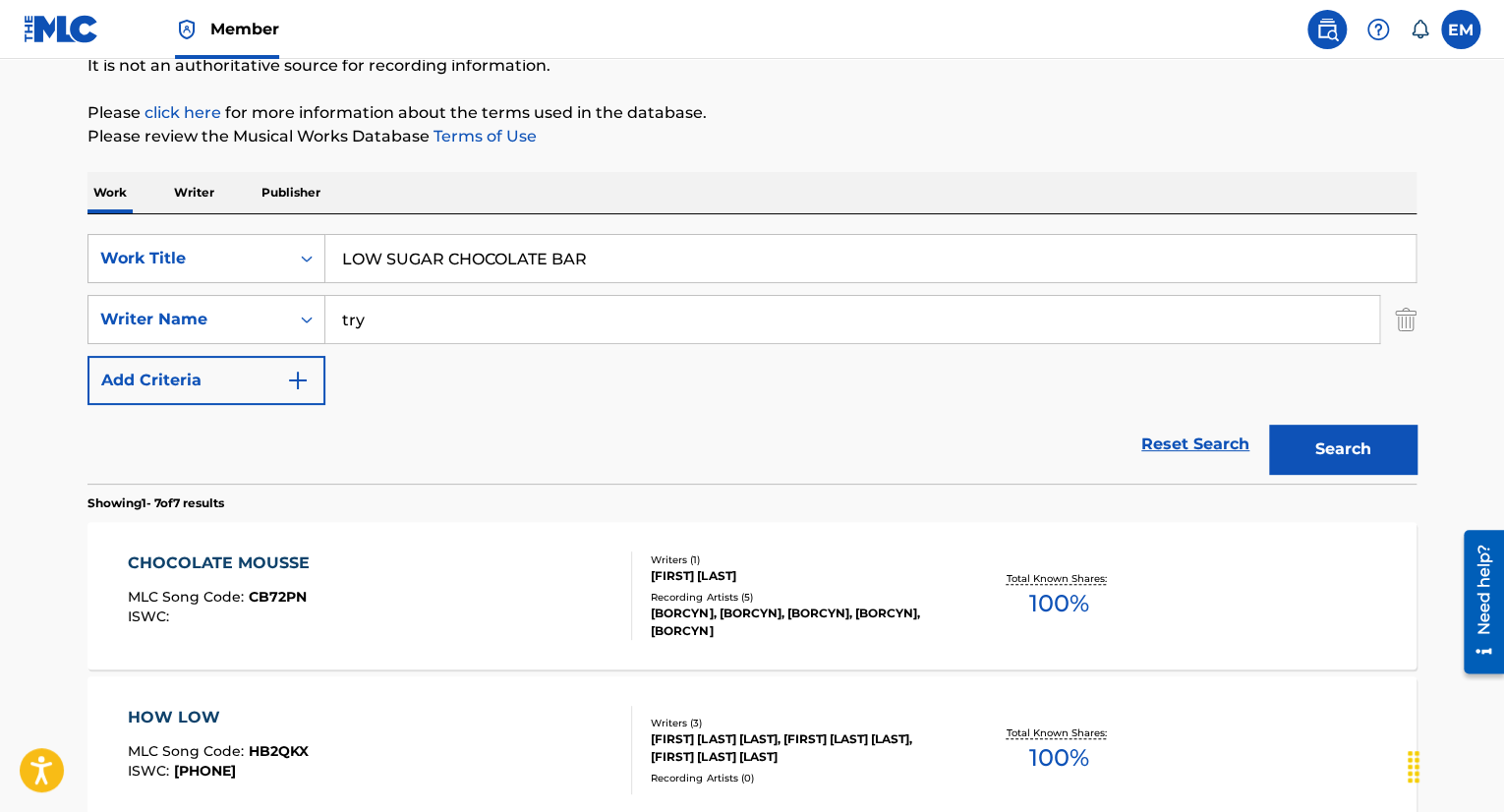 click on "try" at bounding box center (852, 319) 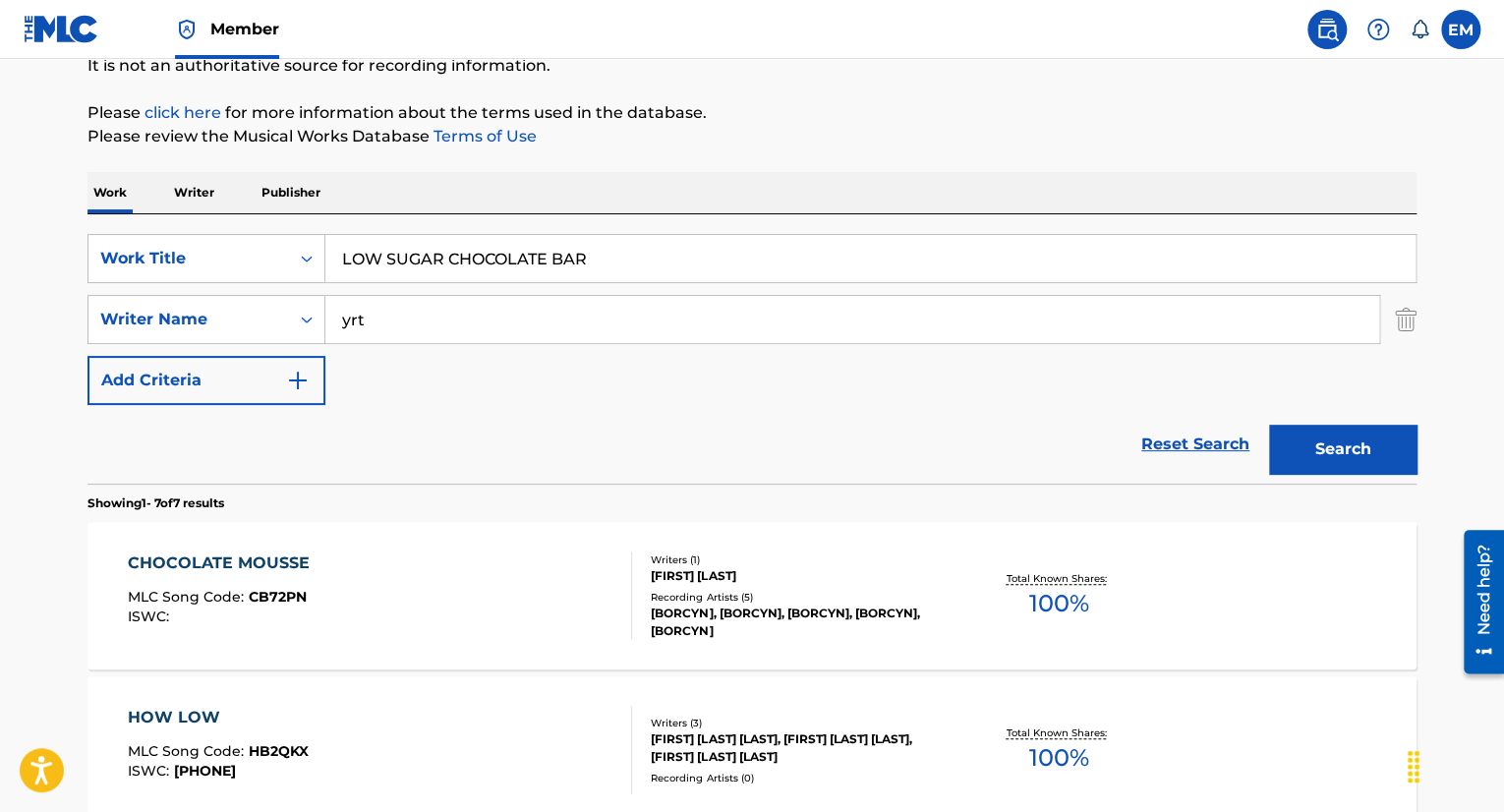 type on "yrt" 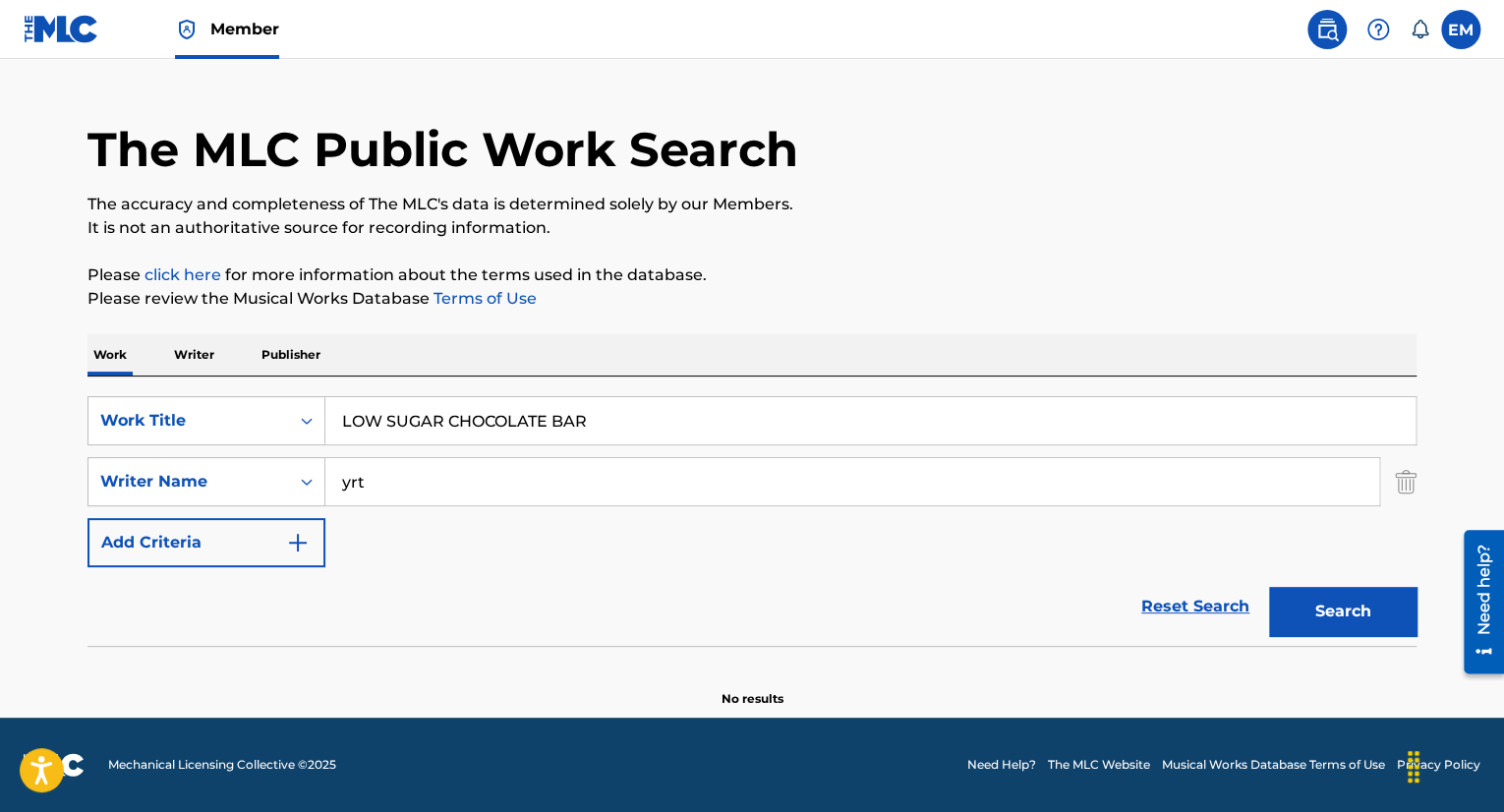 click on "LOW SUGAR CHOCOLATE BAR" at bounding box center (870, 421) 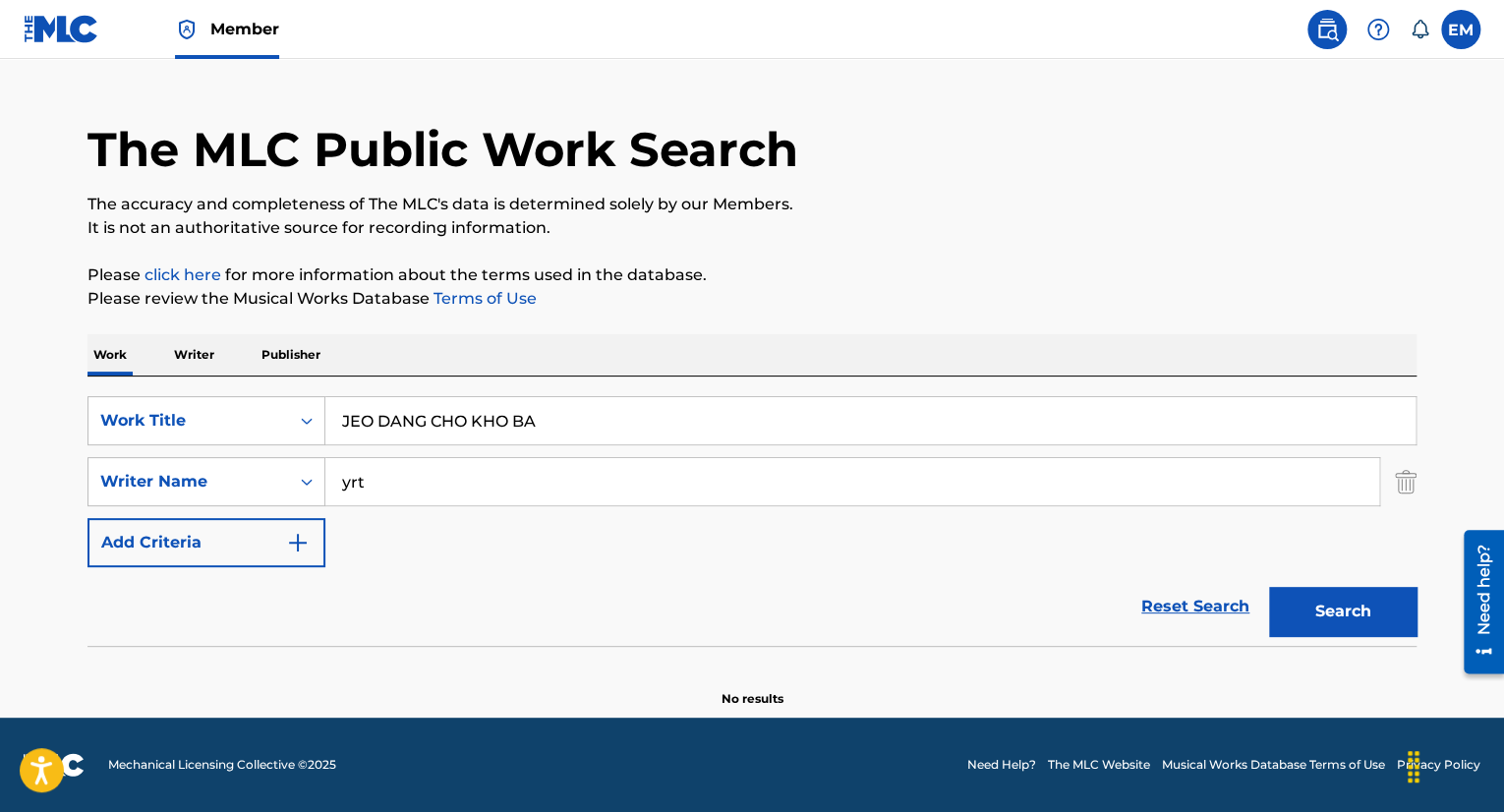 click on "The MLC Public Work Search The accuracy and completeness of The MLC's data is determined solely by our Members. It is not an authoritative source for recording information. Please   click here   for more information about the terms used in the database. Please review the Musical Works Database   Terms of Use Work Writer Publisher SearchWithCriteria[ID] Work Title [FIRST] [LAST] SearchWithCriteria[ID] Writer Name Add Criteria Reset Search Search No results" at bounding box center [752, 387] 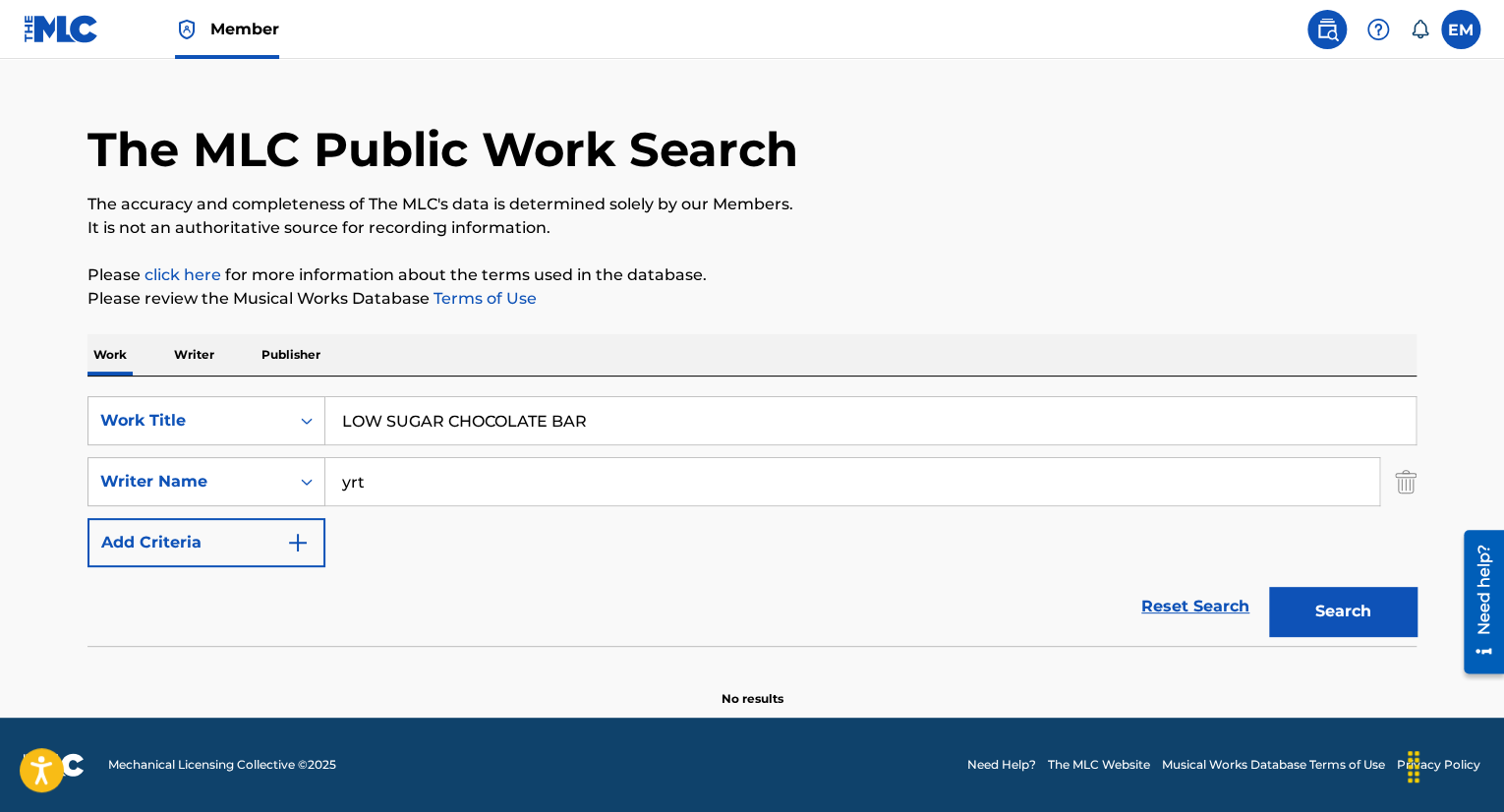 type on "LOW SUGAR CHOCOLATE BAR" 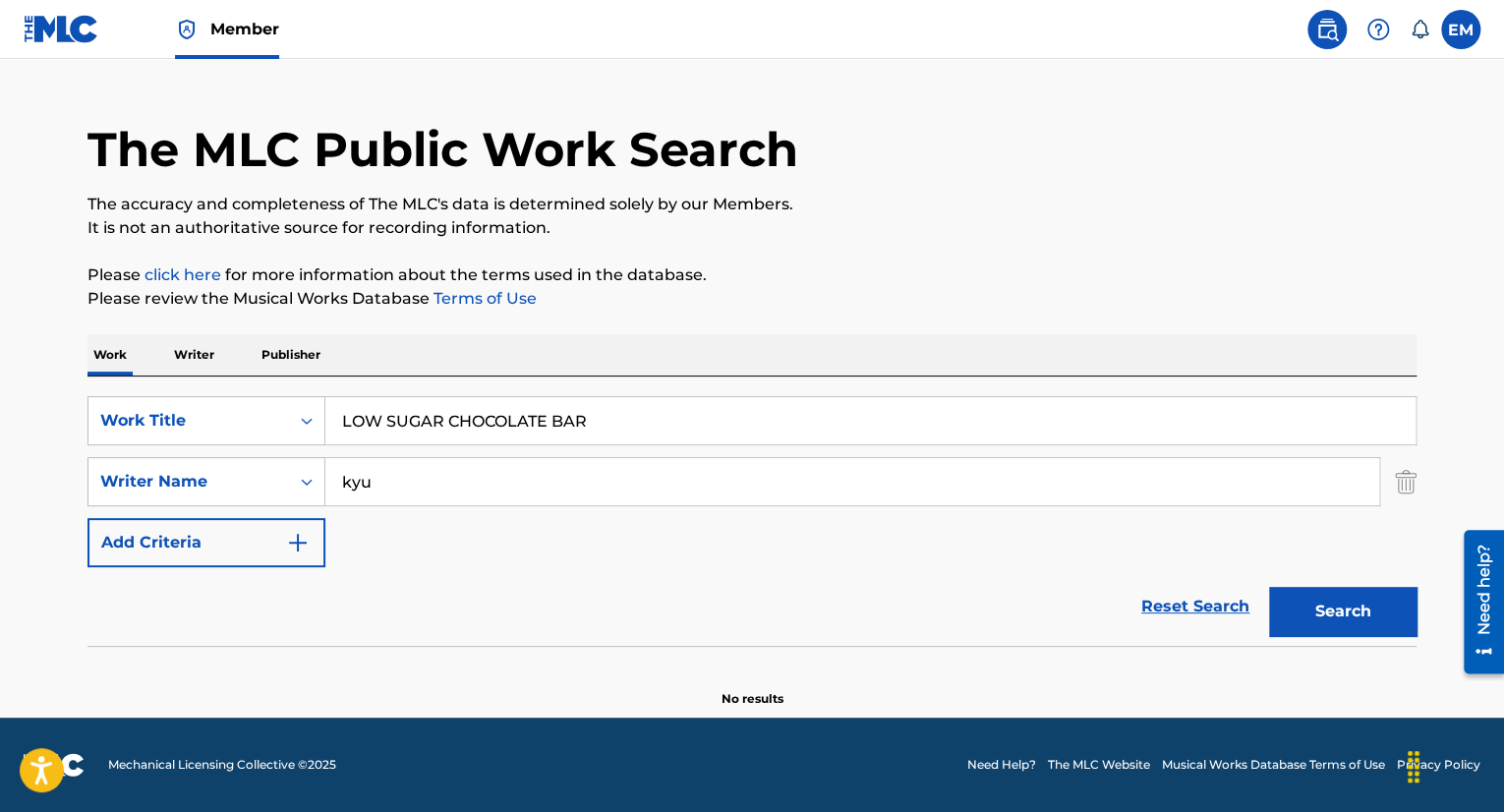 type on "kyu" 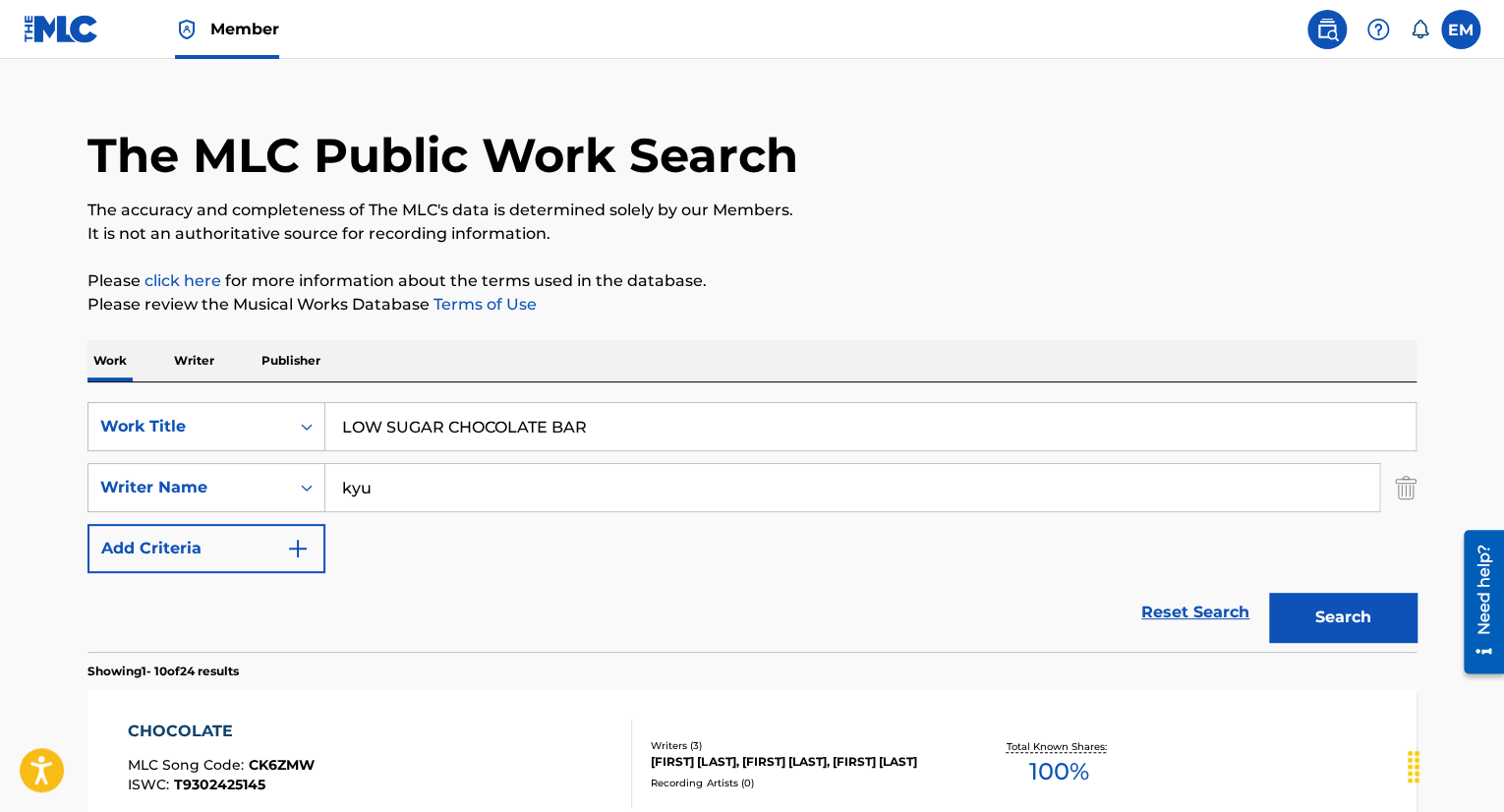 scroll, scrollTop: 0, scrollLeft: 0, axis: both 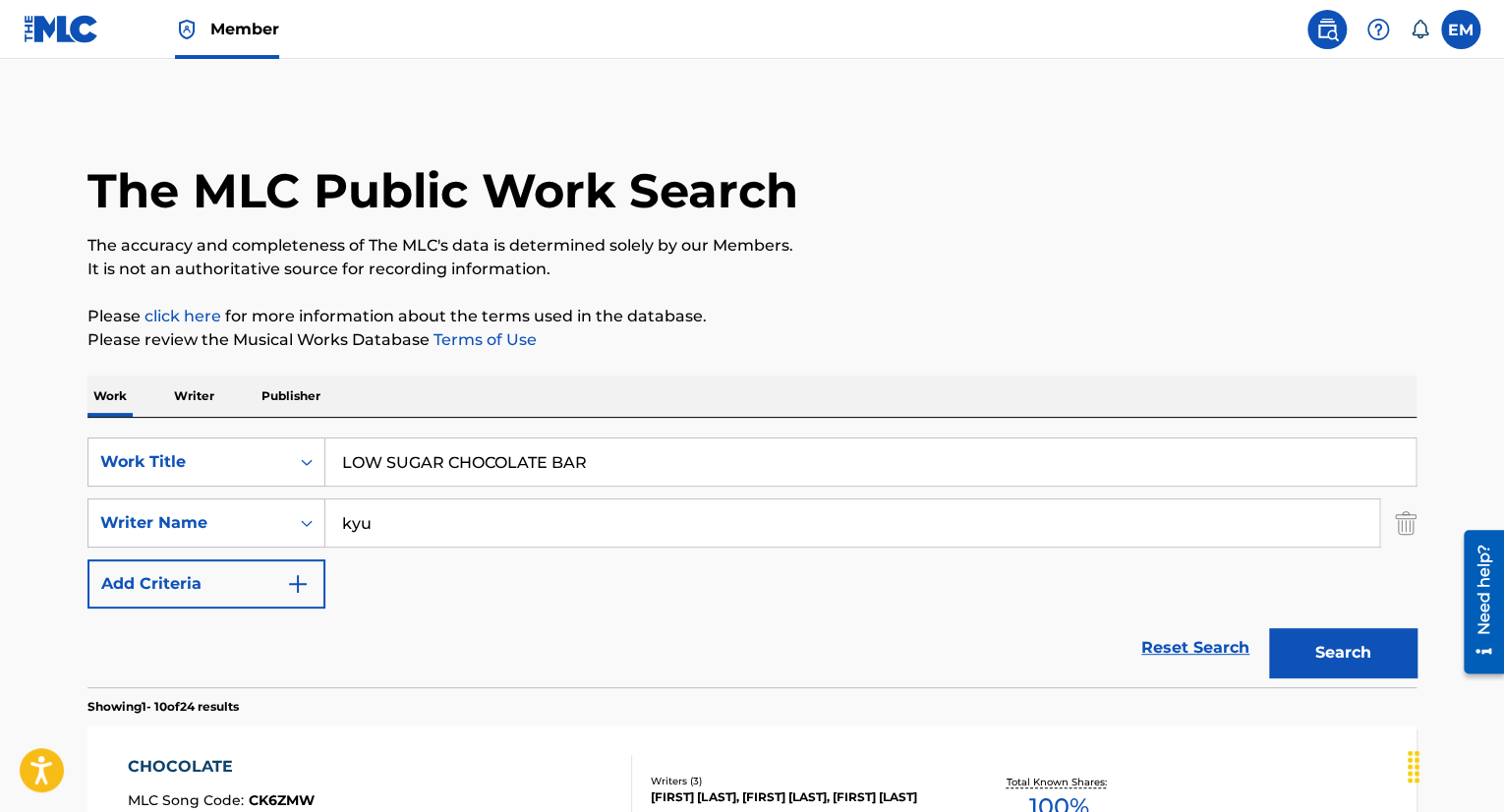 click on "LOW SUGAR CHOCOLATE BAR" at bounding box center (870, 462) 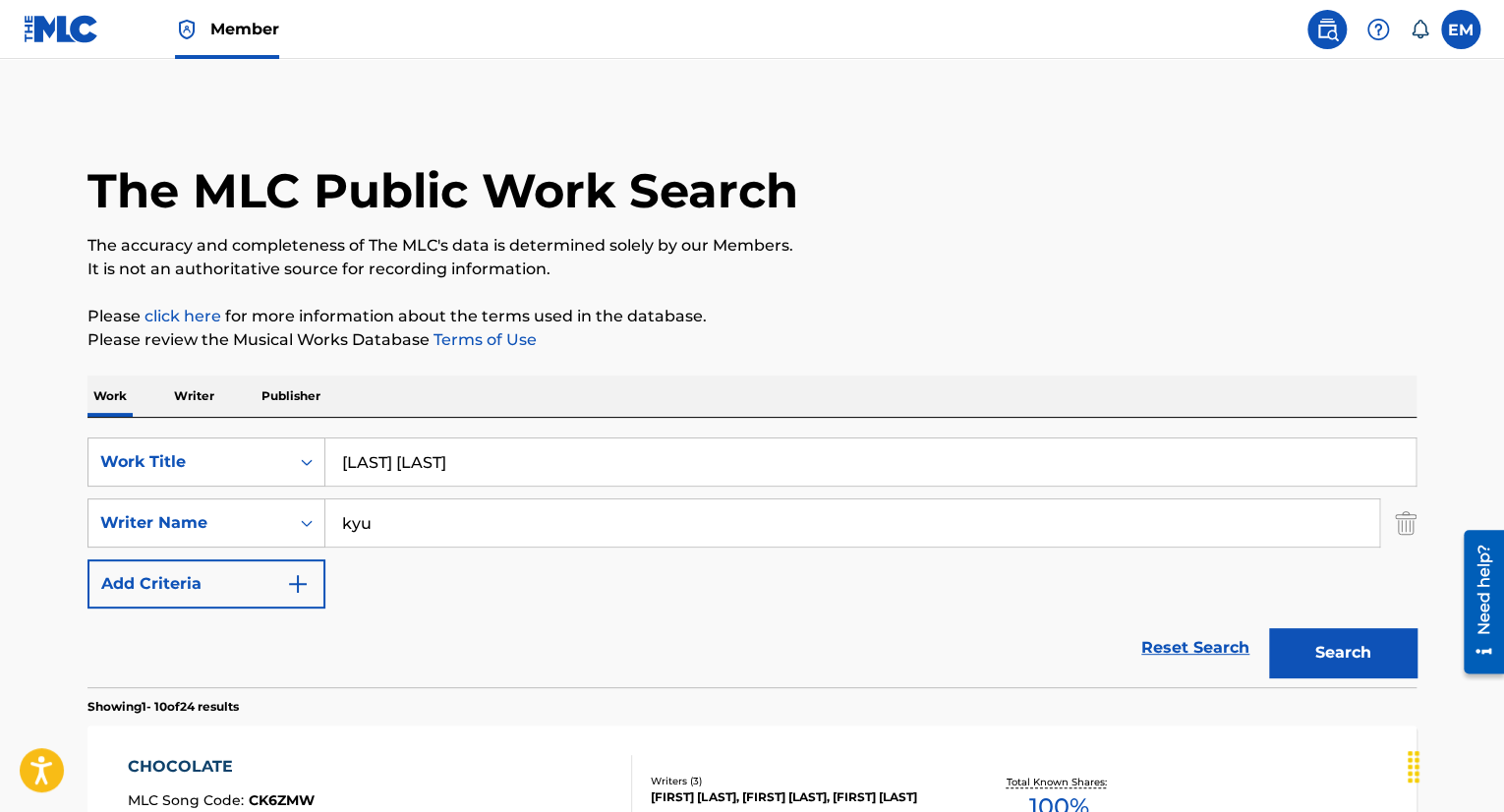 type on "[LAST] [LAST]" 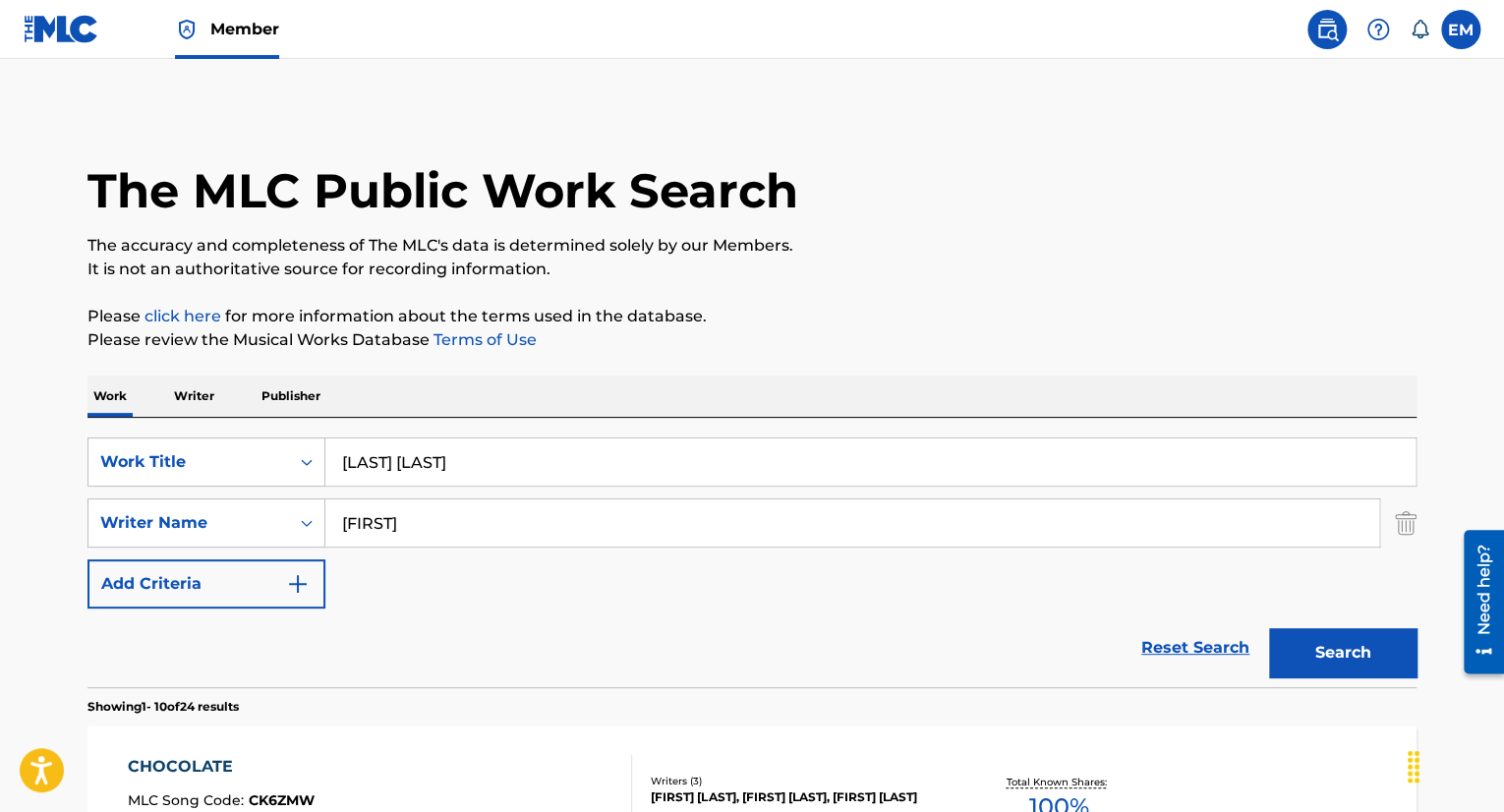 click on "Search" at bounding box center [1343, 653] 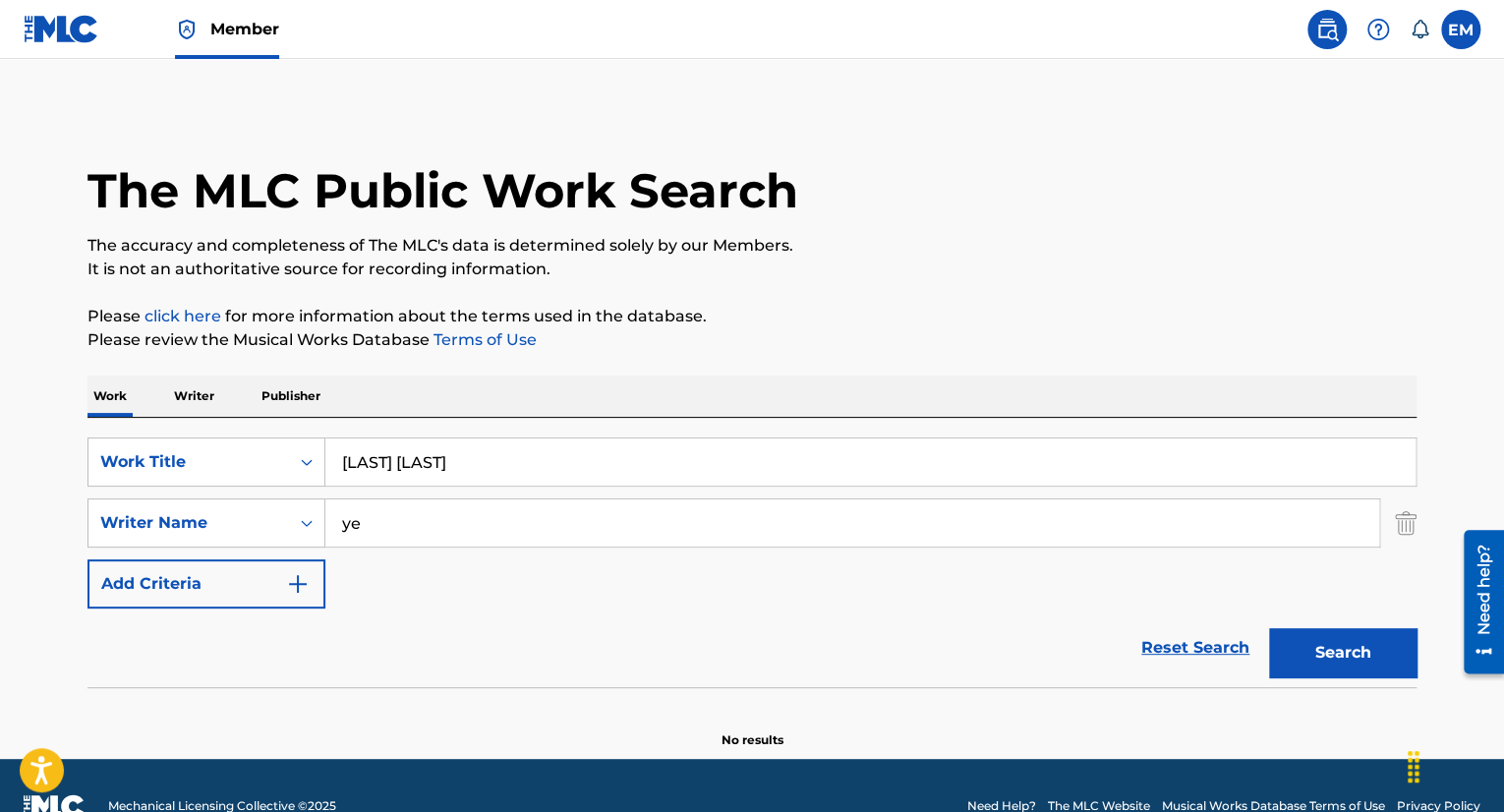 click on "Search" at bounding box center (1343, 653) 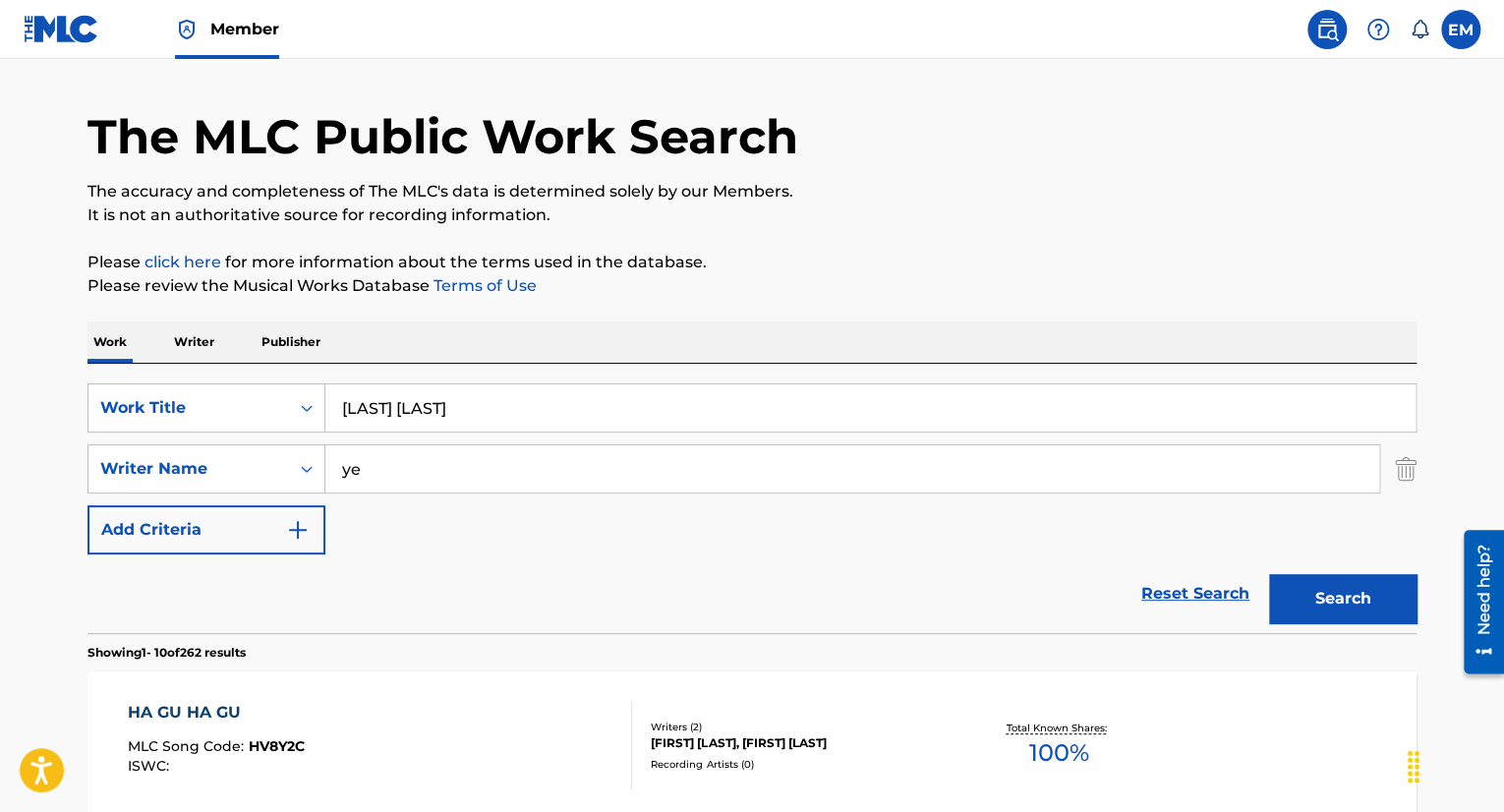 scroll, scrollTop: 55, scrollLeft: 0, axis: vertical 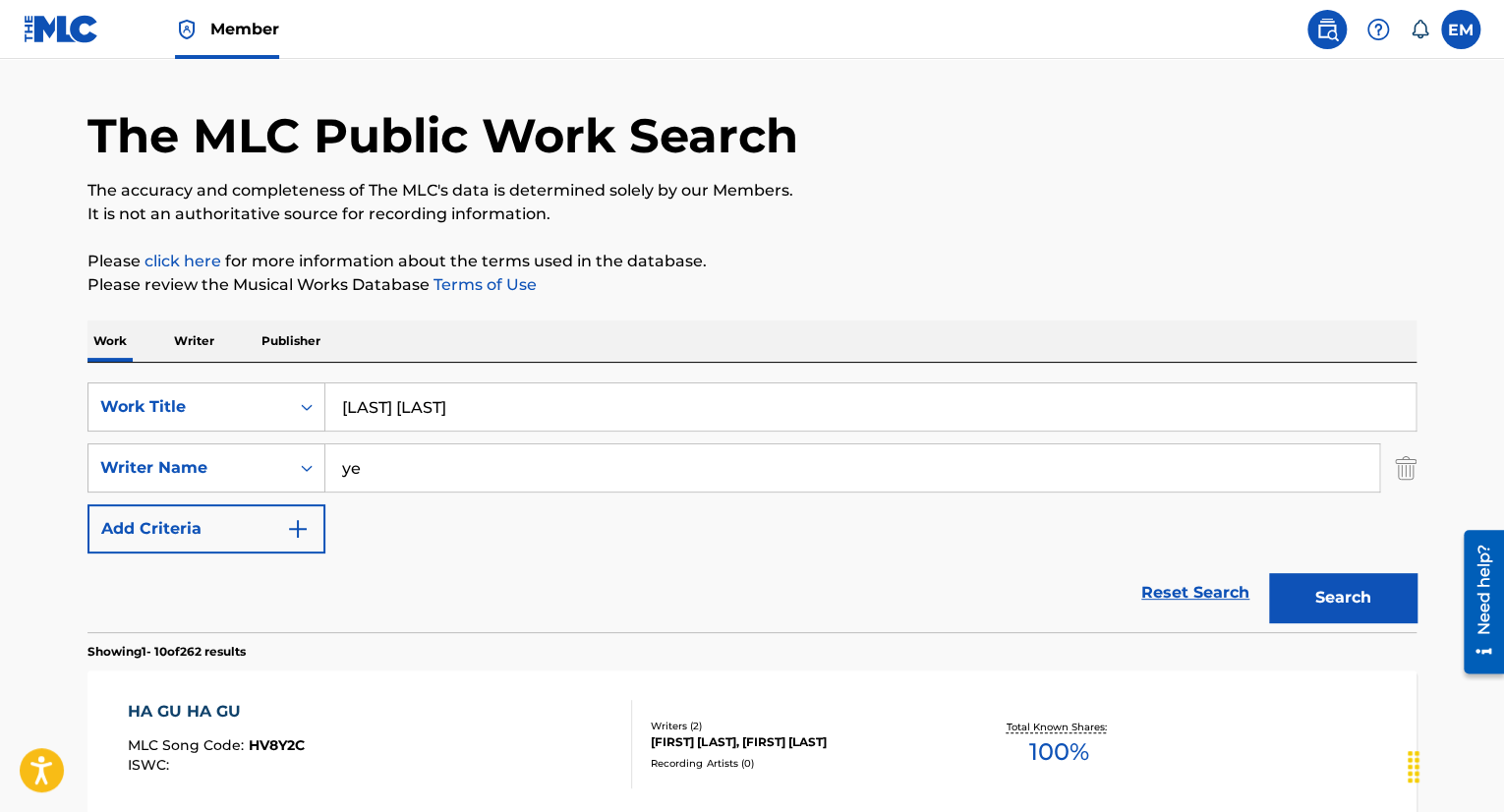 type on "y" 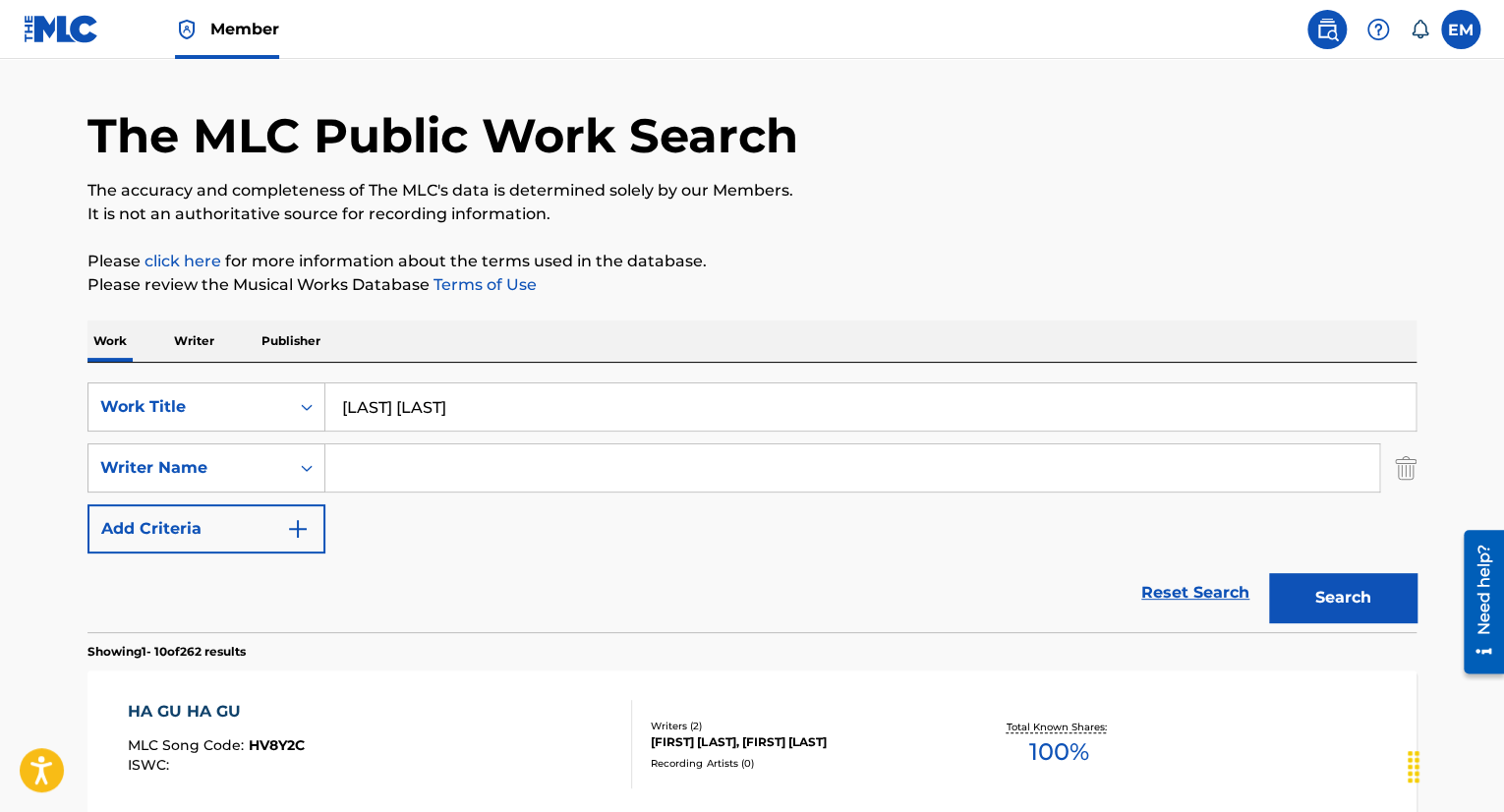 type 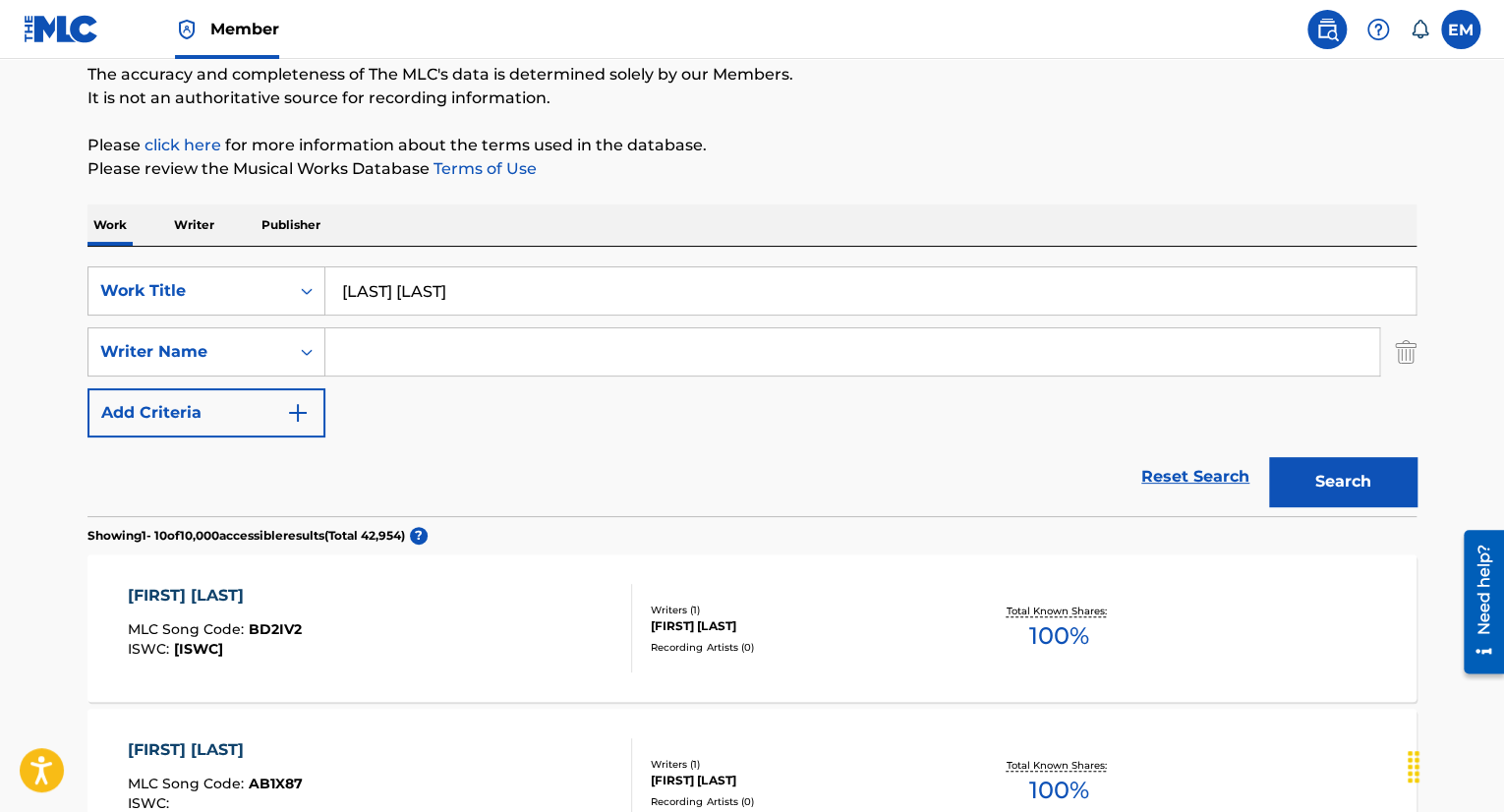 scroll, scrollTop: 126, scrollLeft: 0, axis: vertical 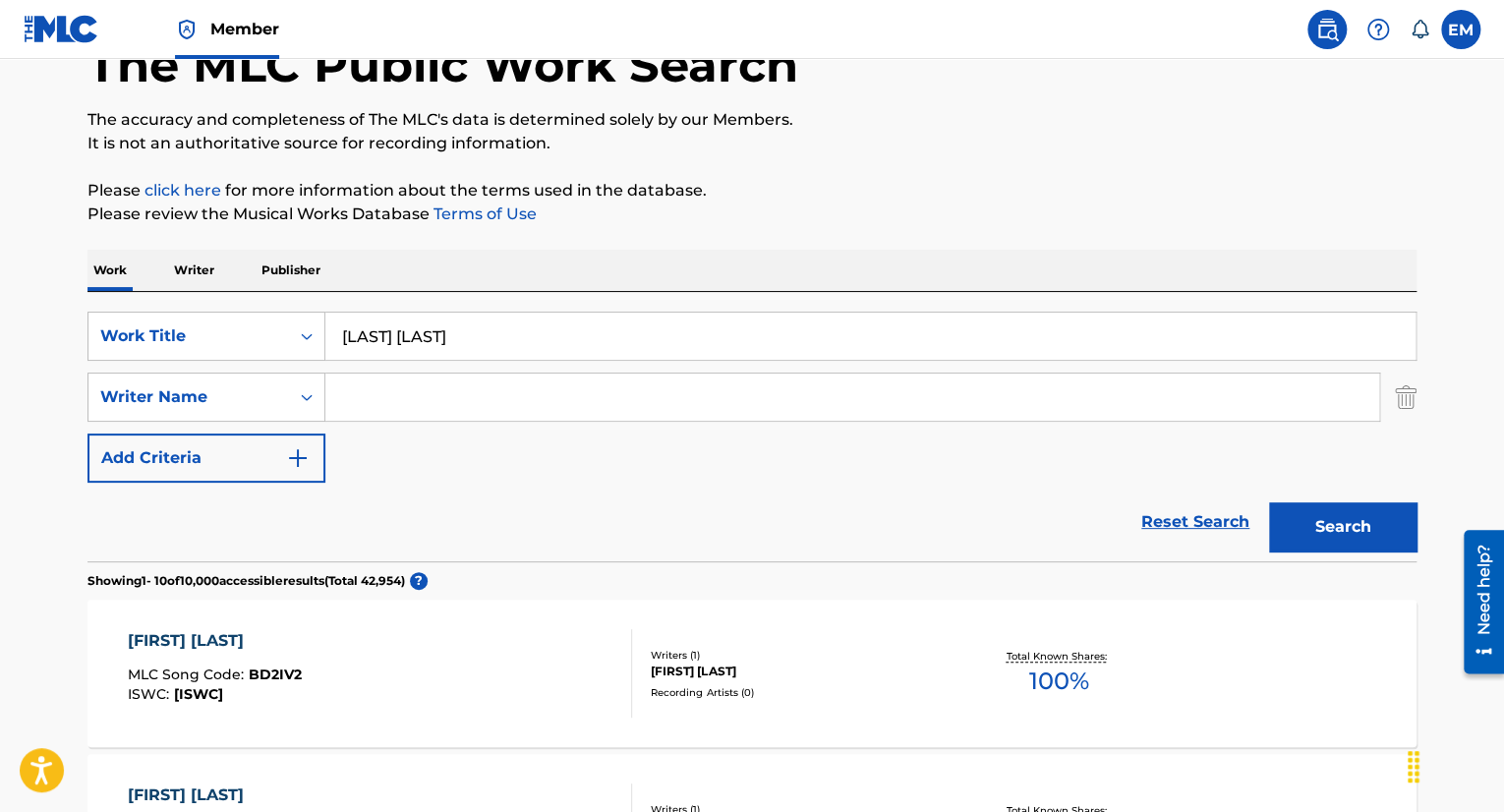 click on "[LAST] [LAST]" at bounding box center [870, 336] 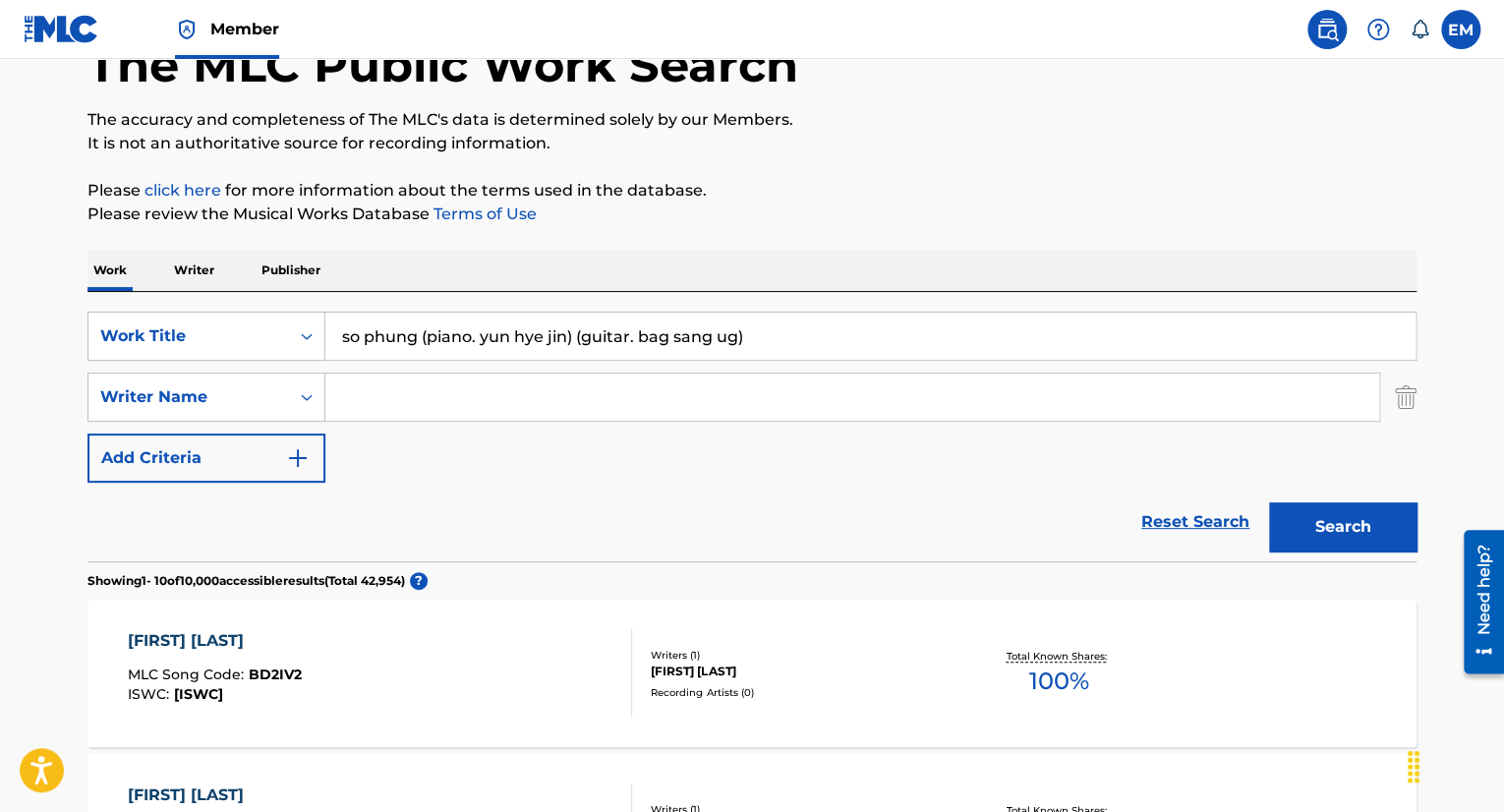click on "so phung (piano. yun hye jin) (guitar. bag sang ug)" at bounding box center (870, 336) 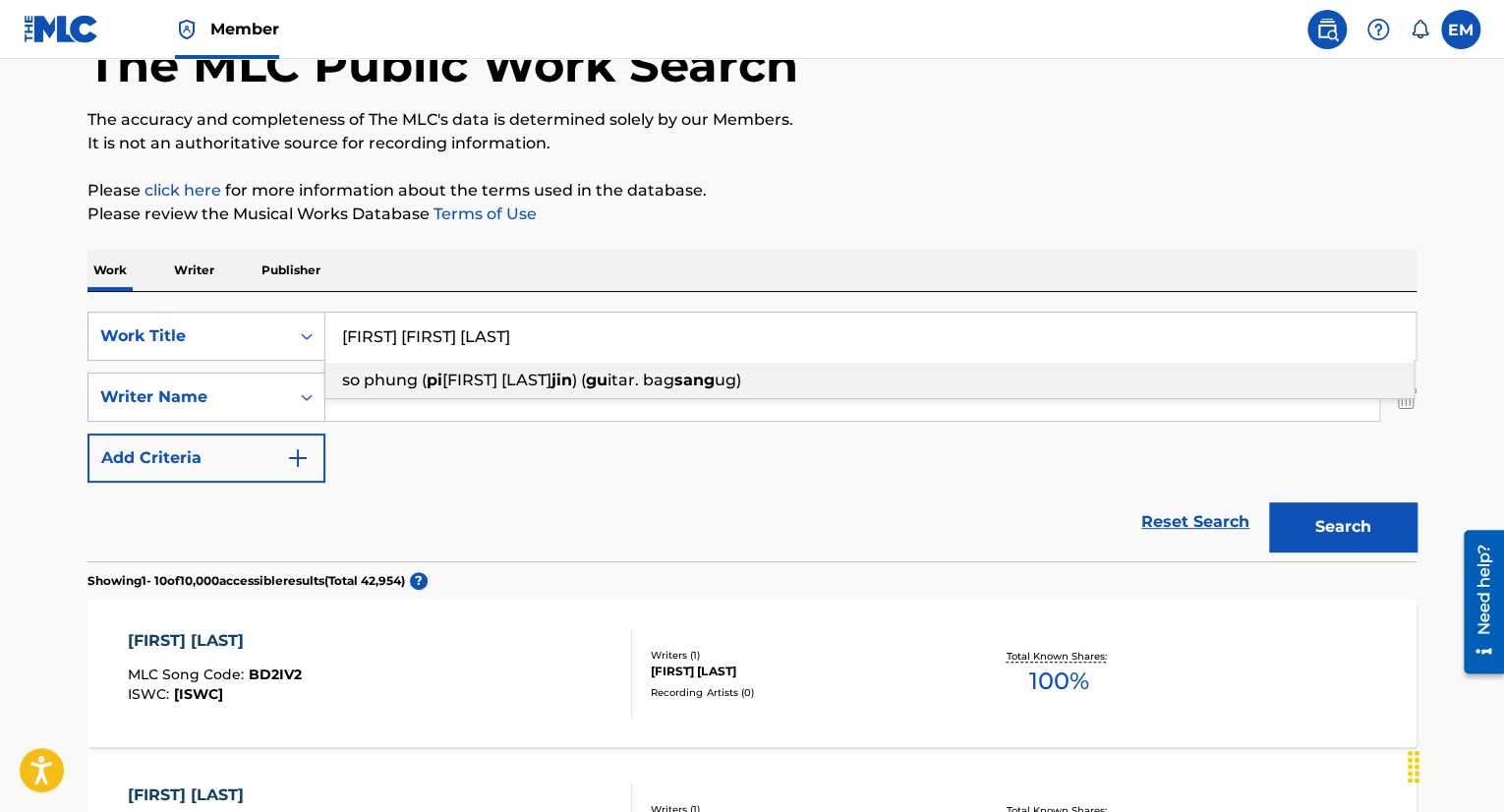 type on "[FIRST] [FIRST] [LAST]" 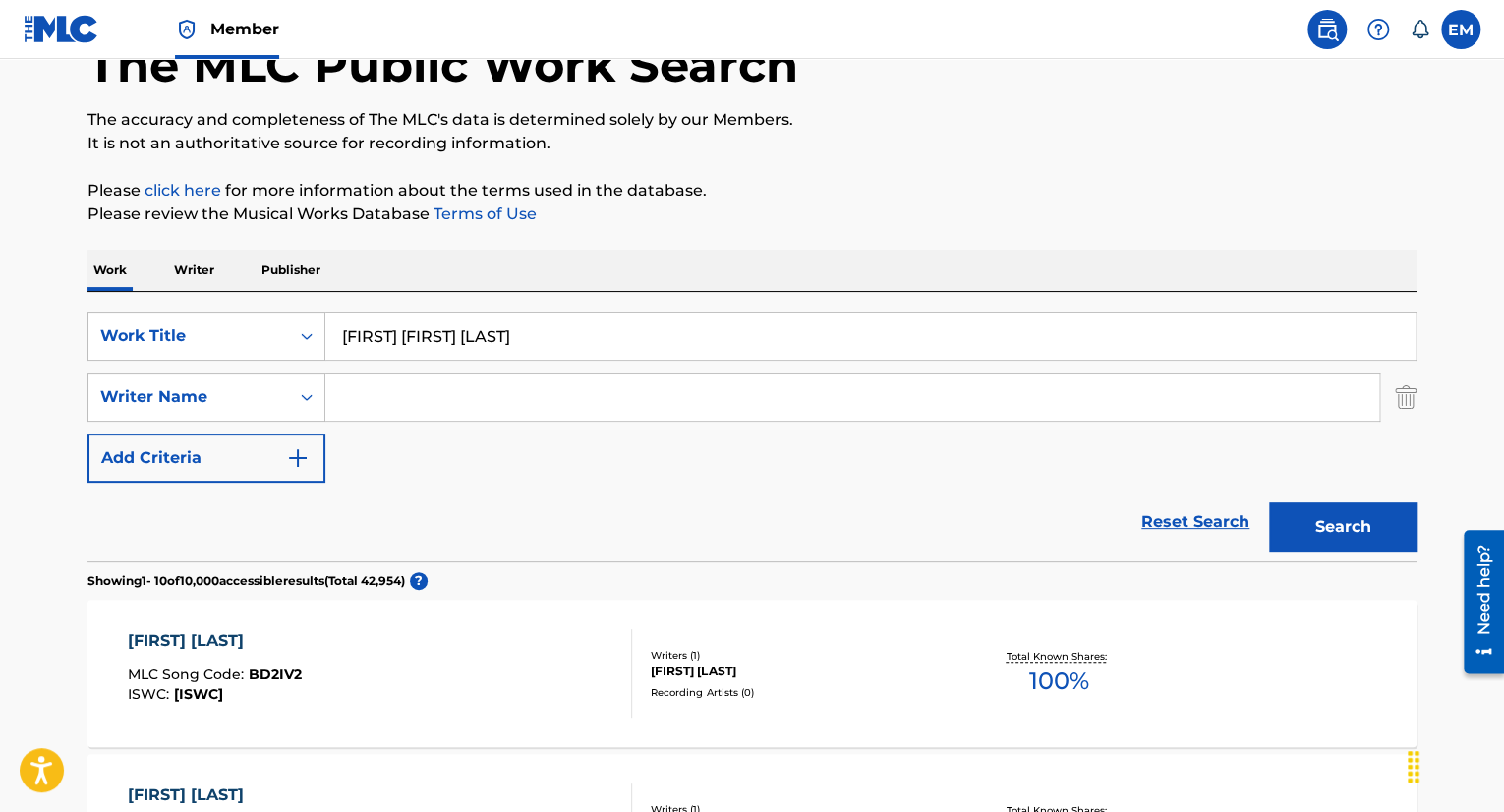 click on "Search" at bounding box center (1343, 527) 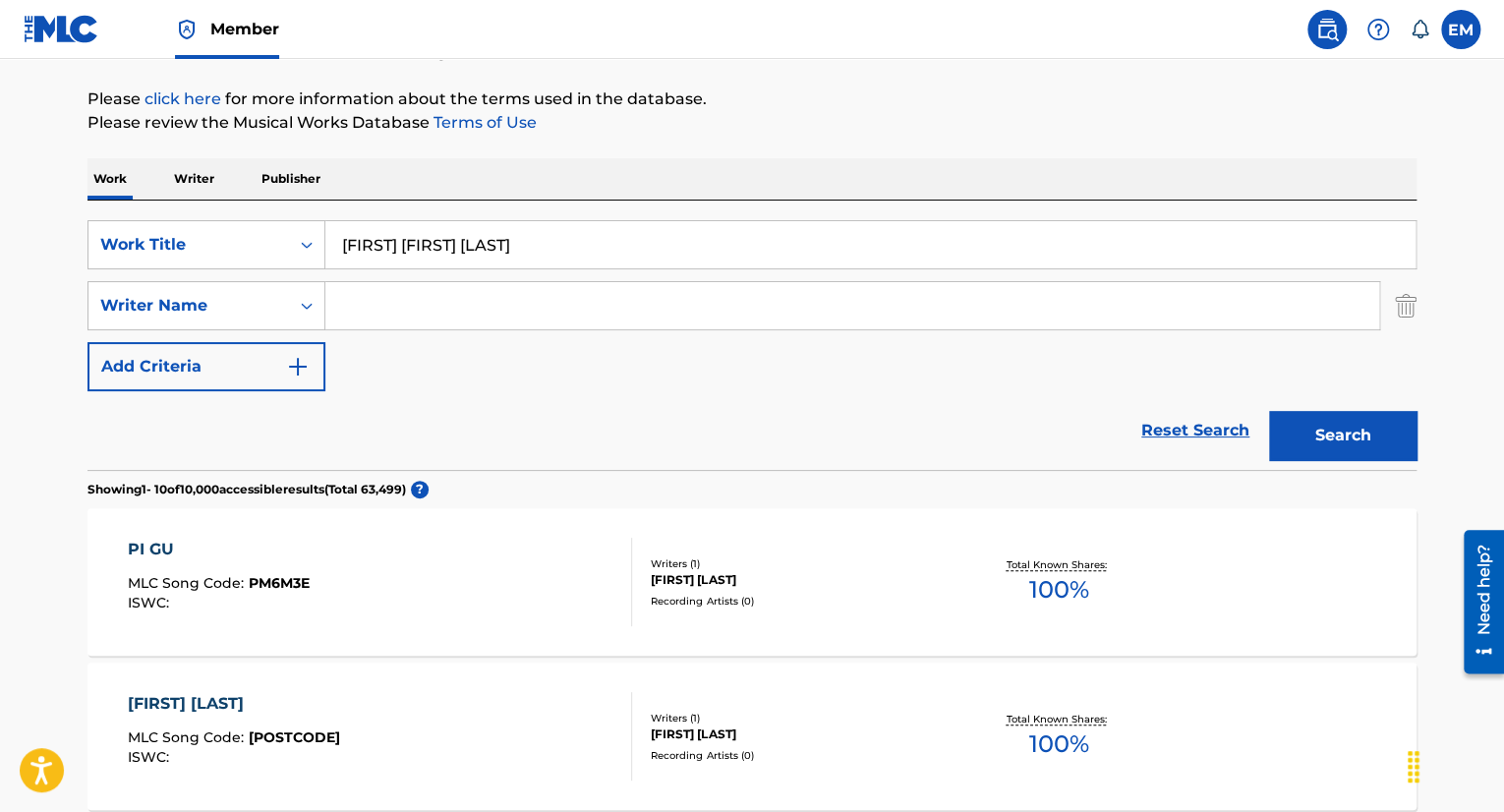 scroll, scrollTop: 263, scrollLeft: 0, axis: vertical 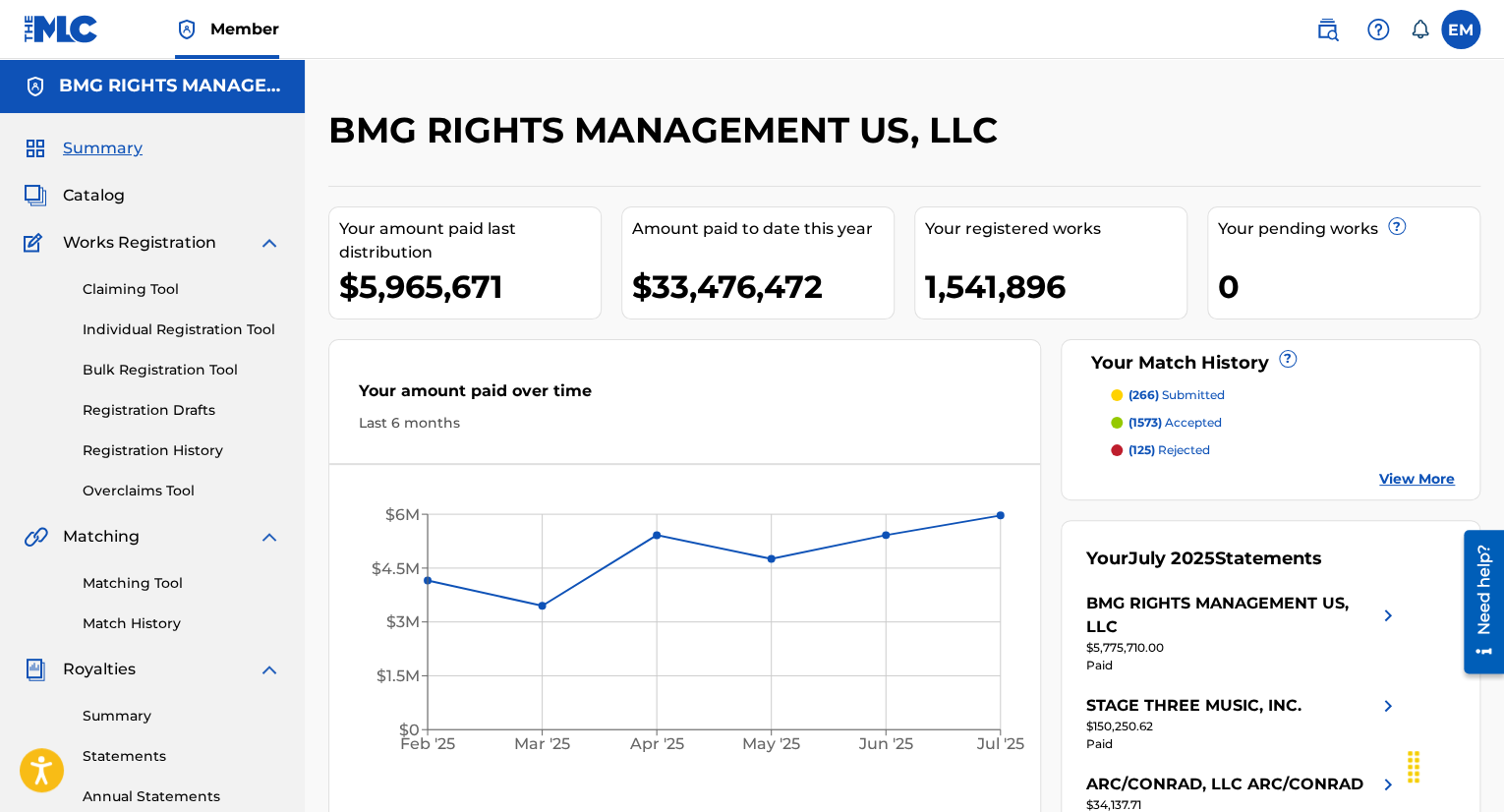 click on "Claiming Tool" at bounding box center [182, 289] 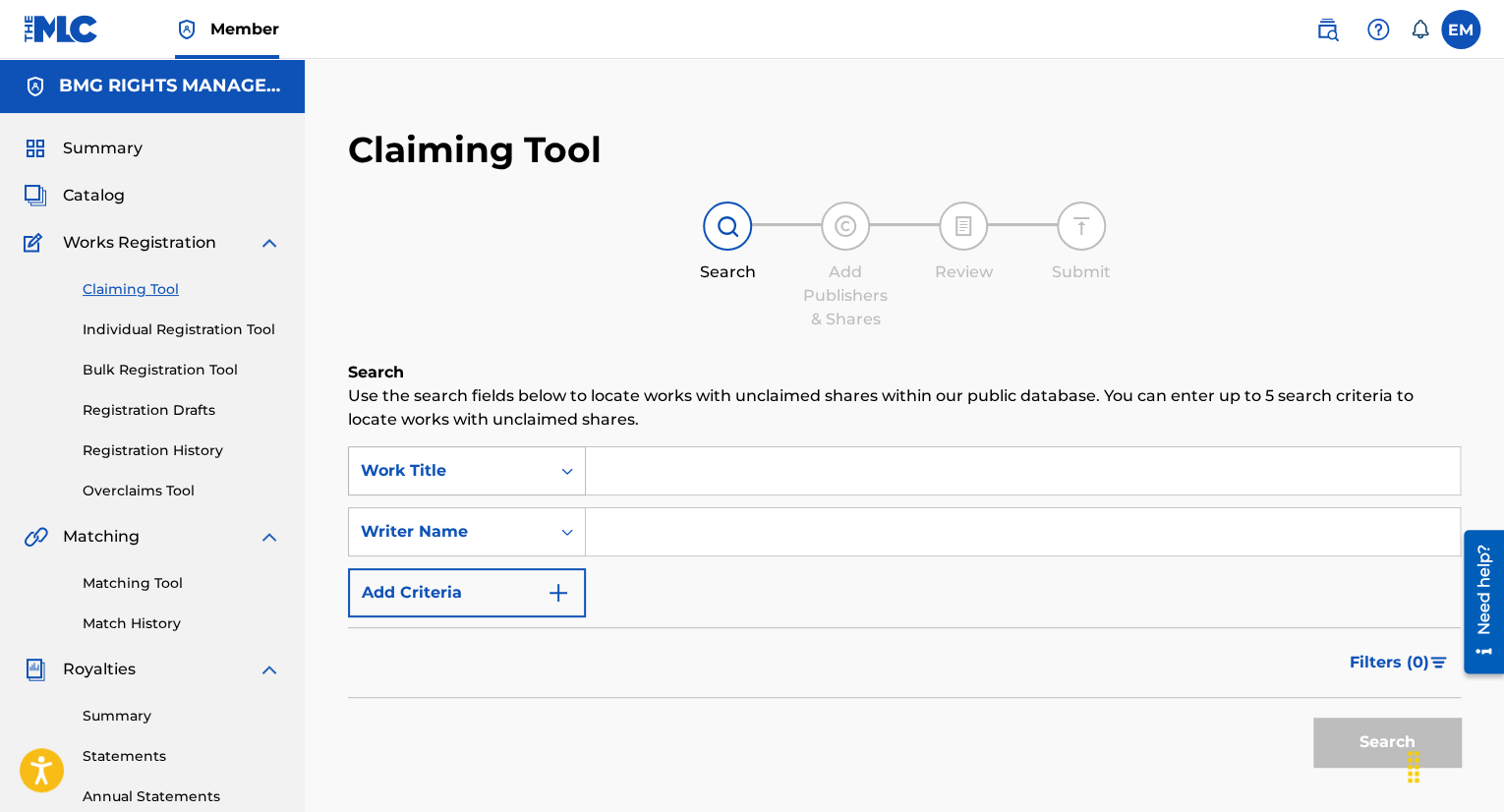 click on "Work Title" at bounding box center (449, 471) 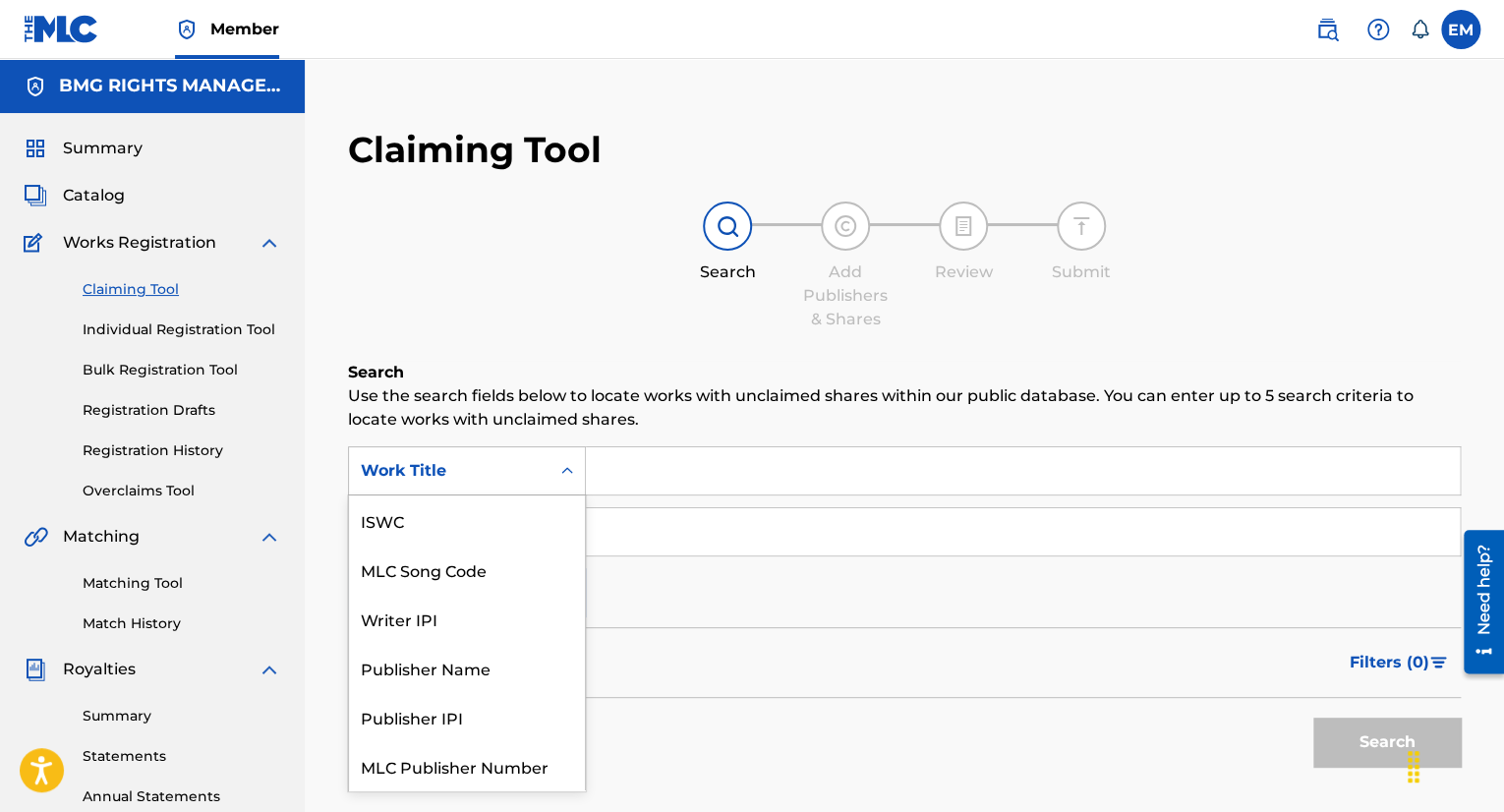 scroll, scrollTop: 49, scrollLeft: 0, axis: vertical 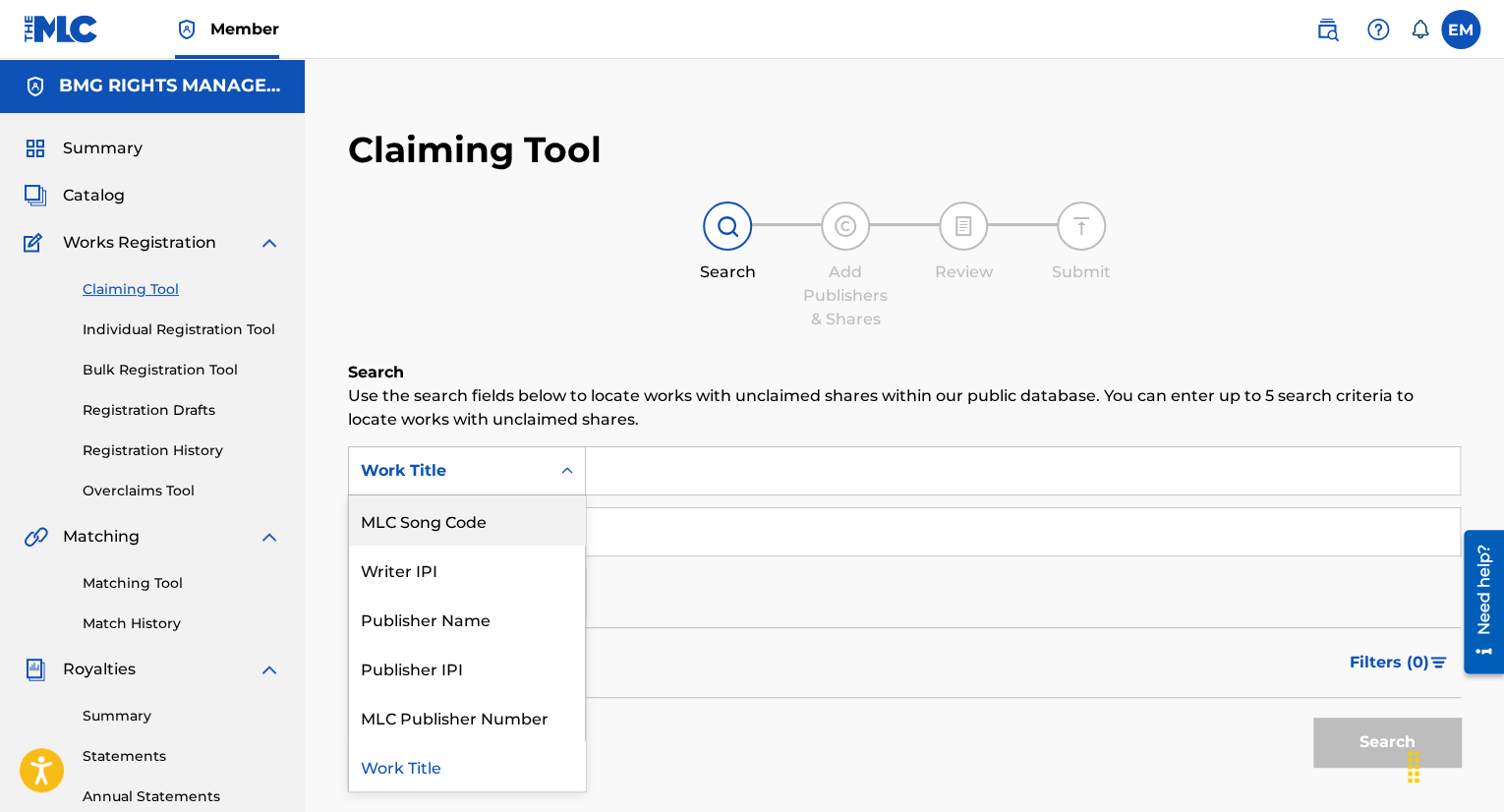 click on "MLC Song Code" at bounding box center (467, 520) 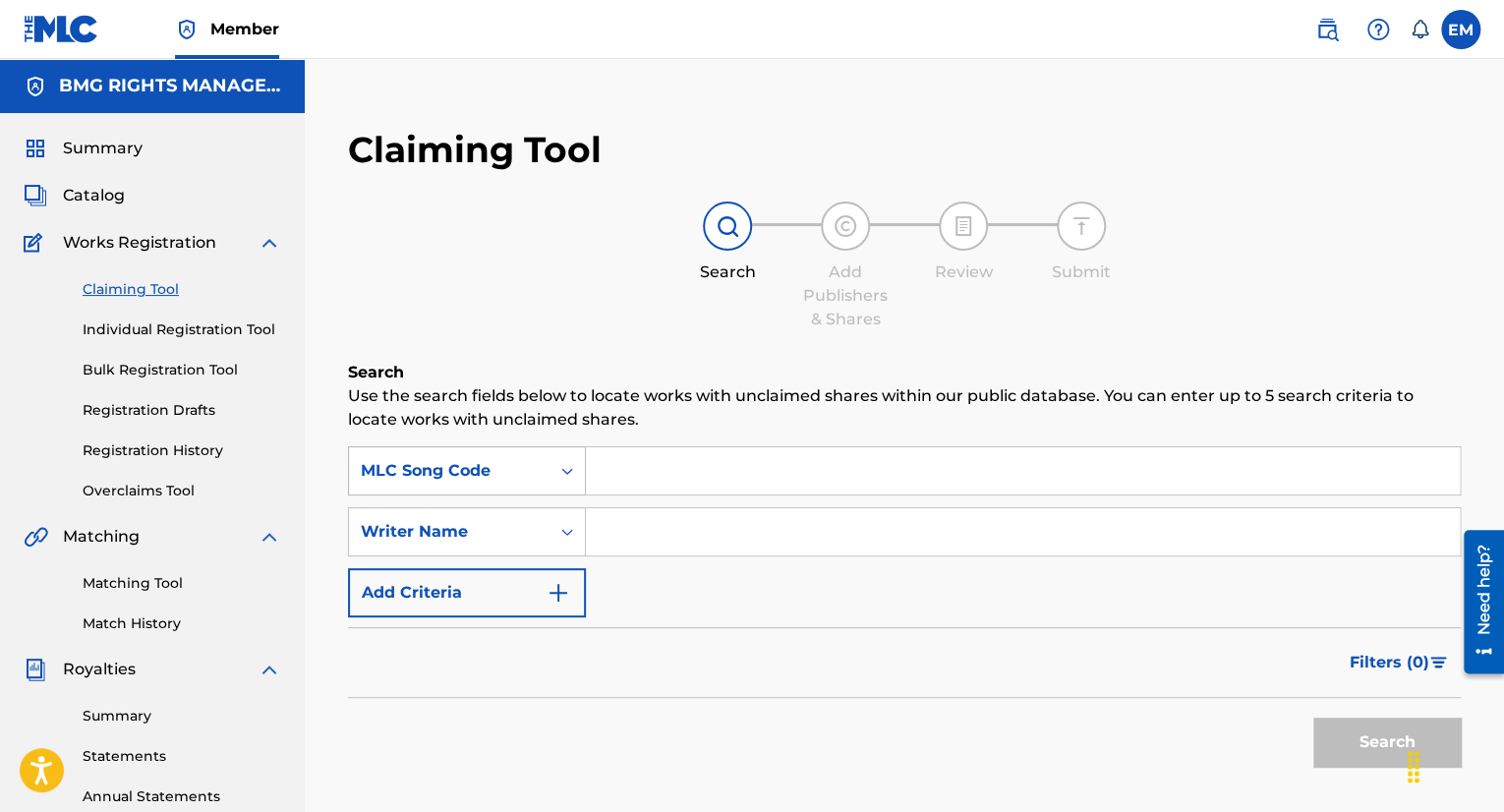 click on "MLC Song Code" at bounding box center (449, 471) 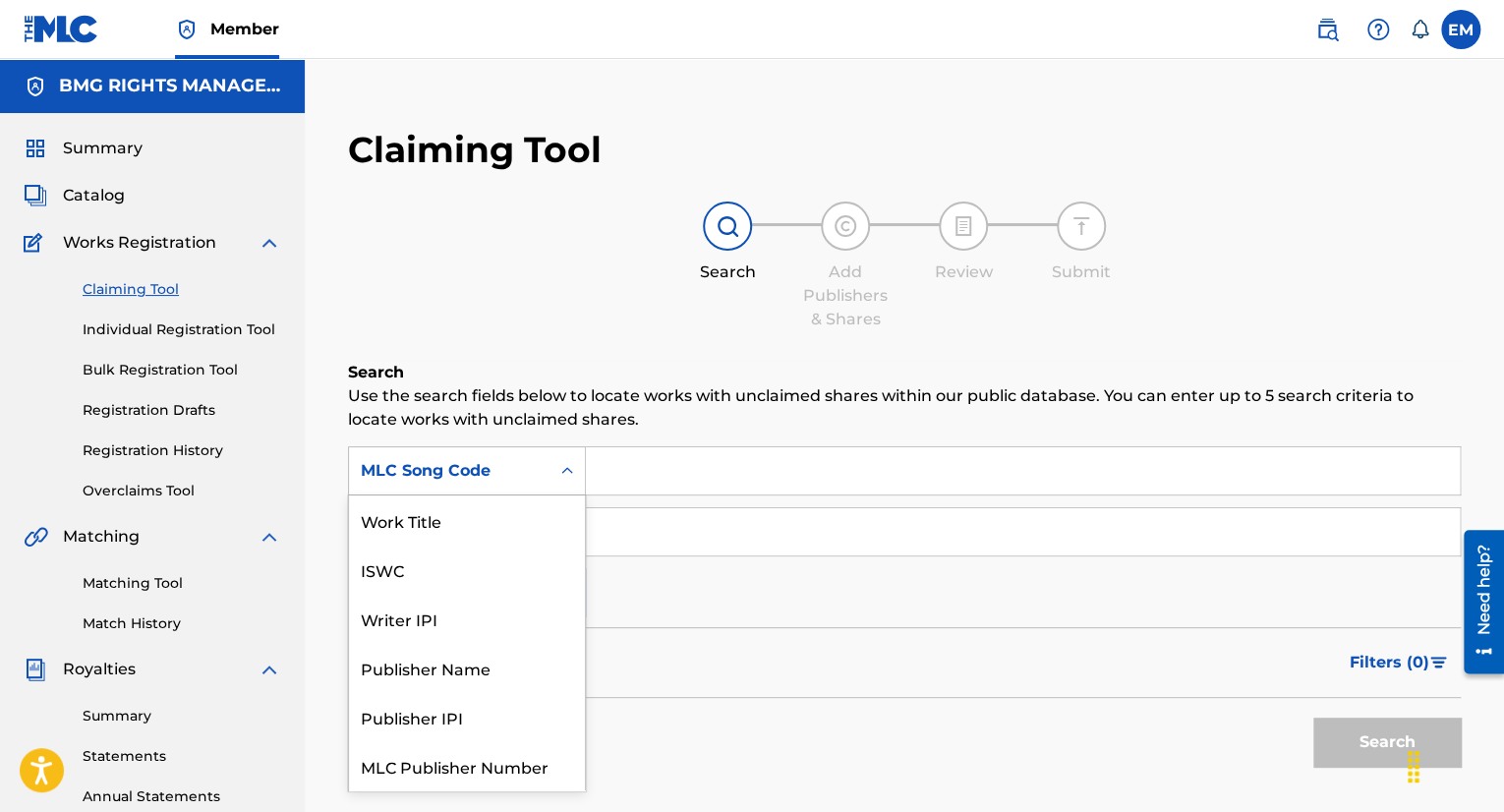 scroll, scrollTop: 49, scrollLeft: 0, axis: vertical 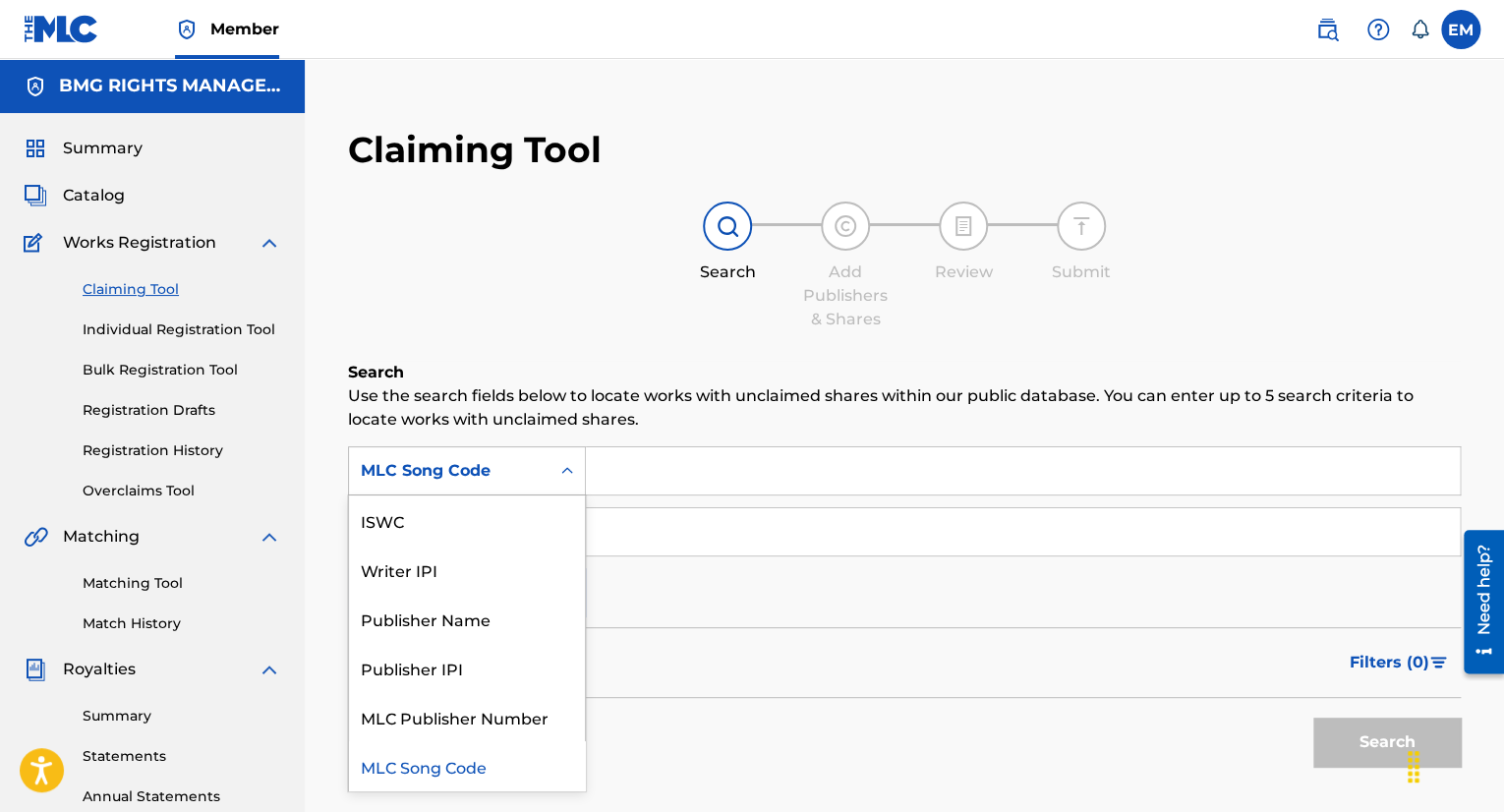 click at bounding box center [1022, 471] 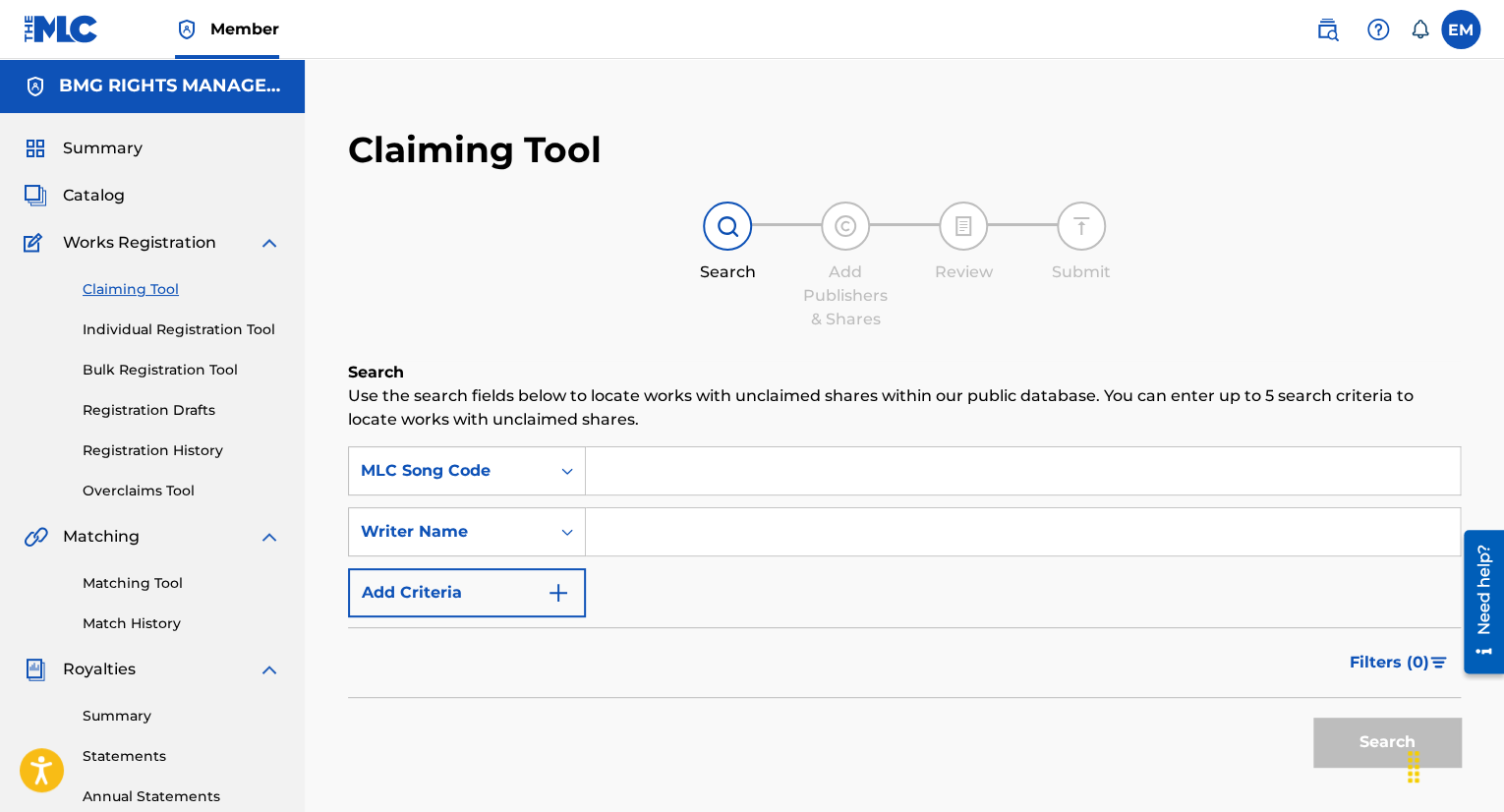 paste on "TW6VIN" 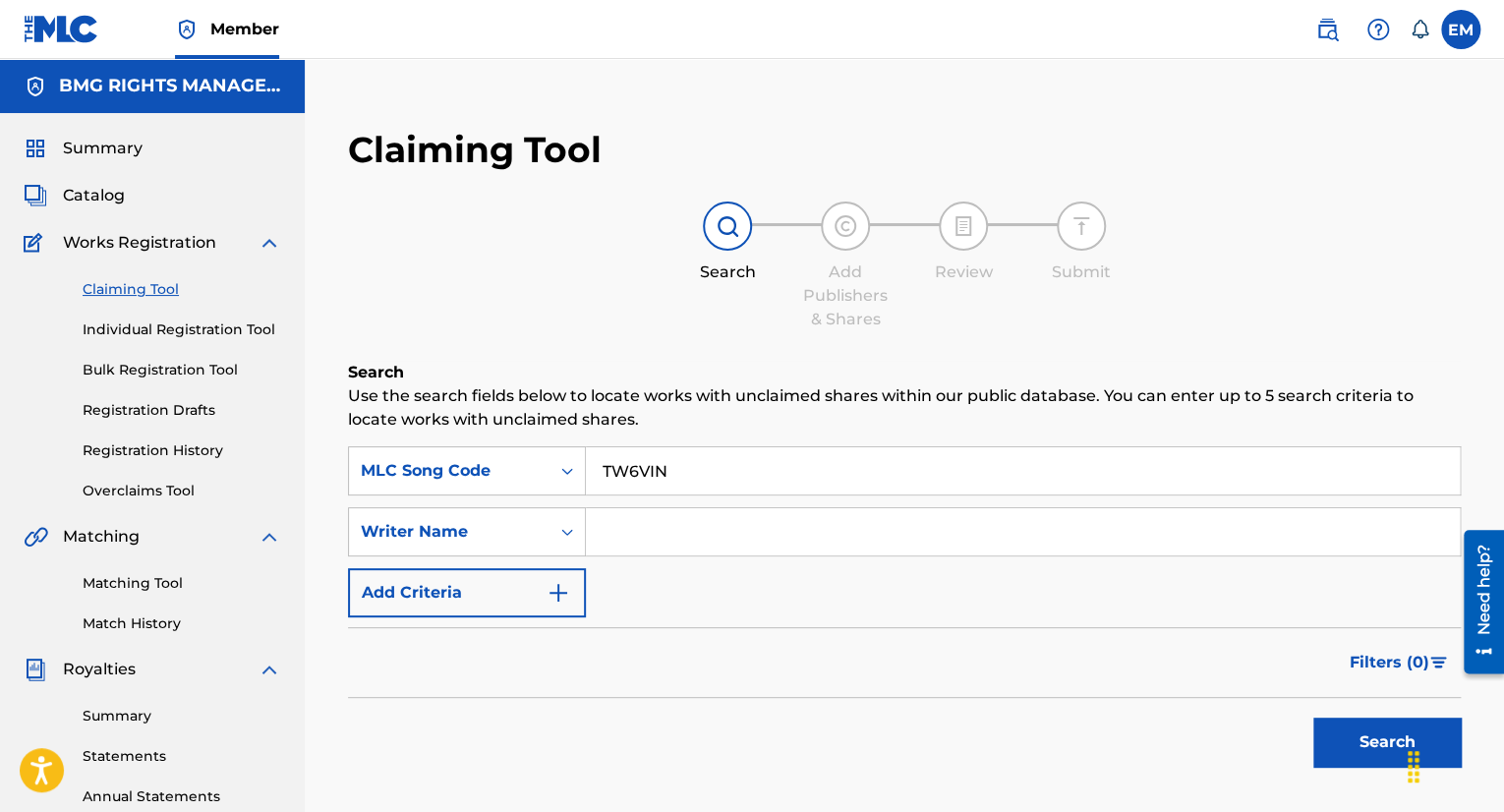 type on "TW6VIN" 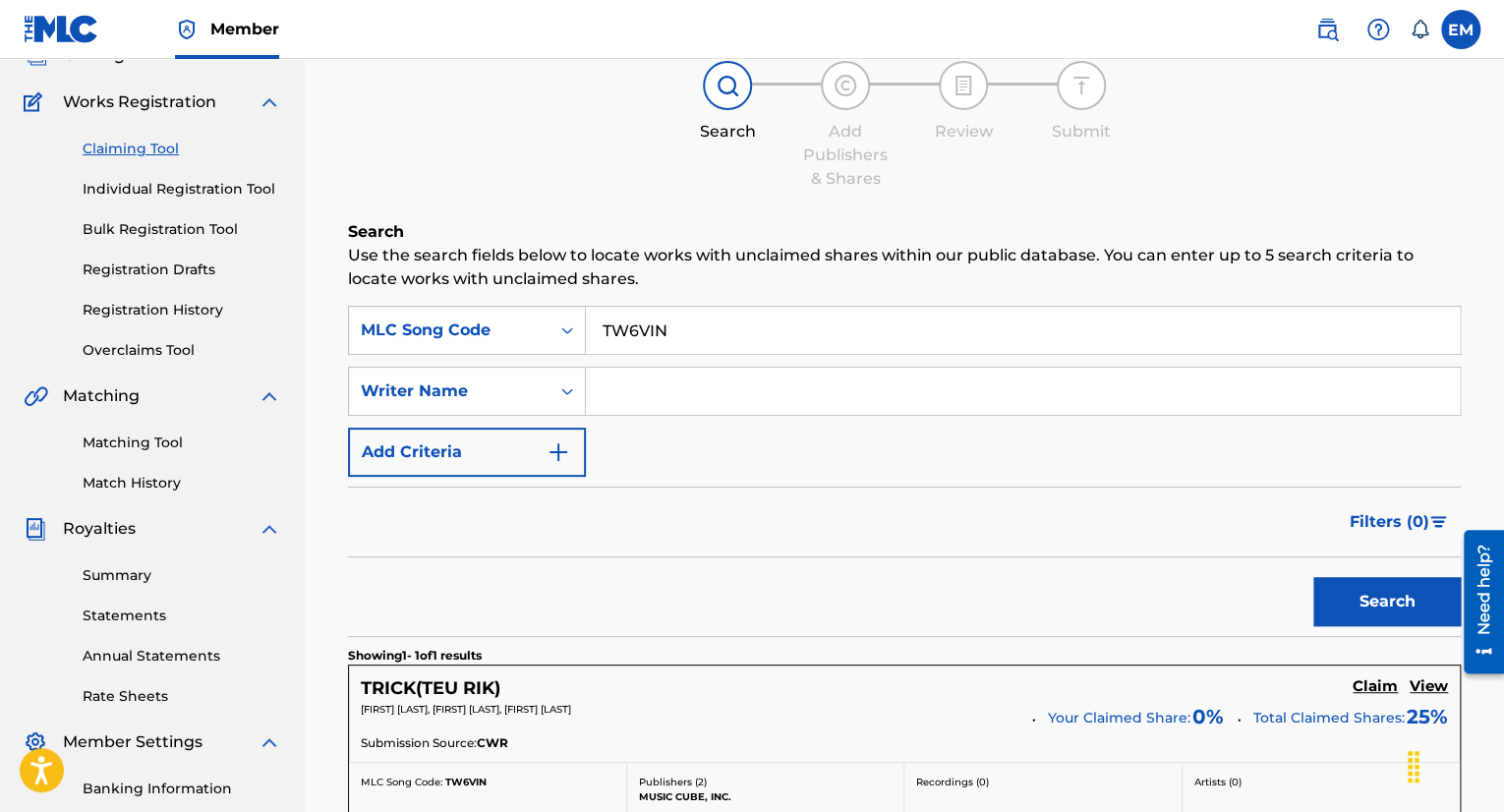scroll, scrollTop: 393, scrollLeft: 0, axis: vertical 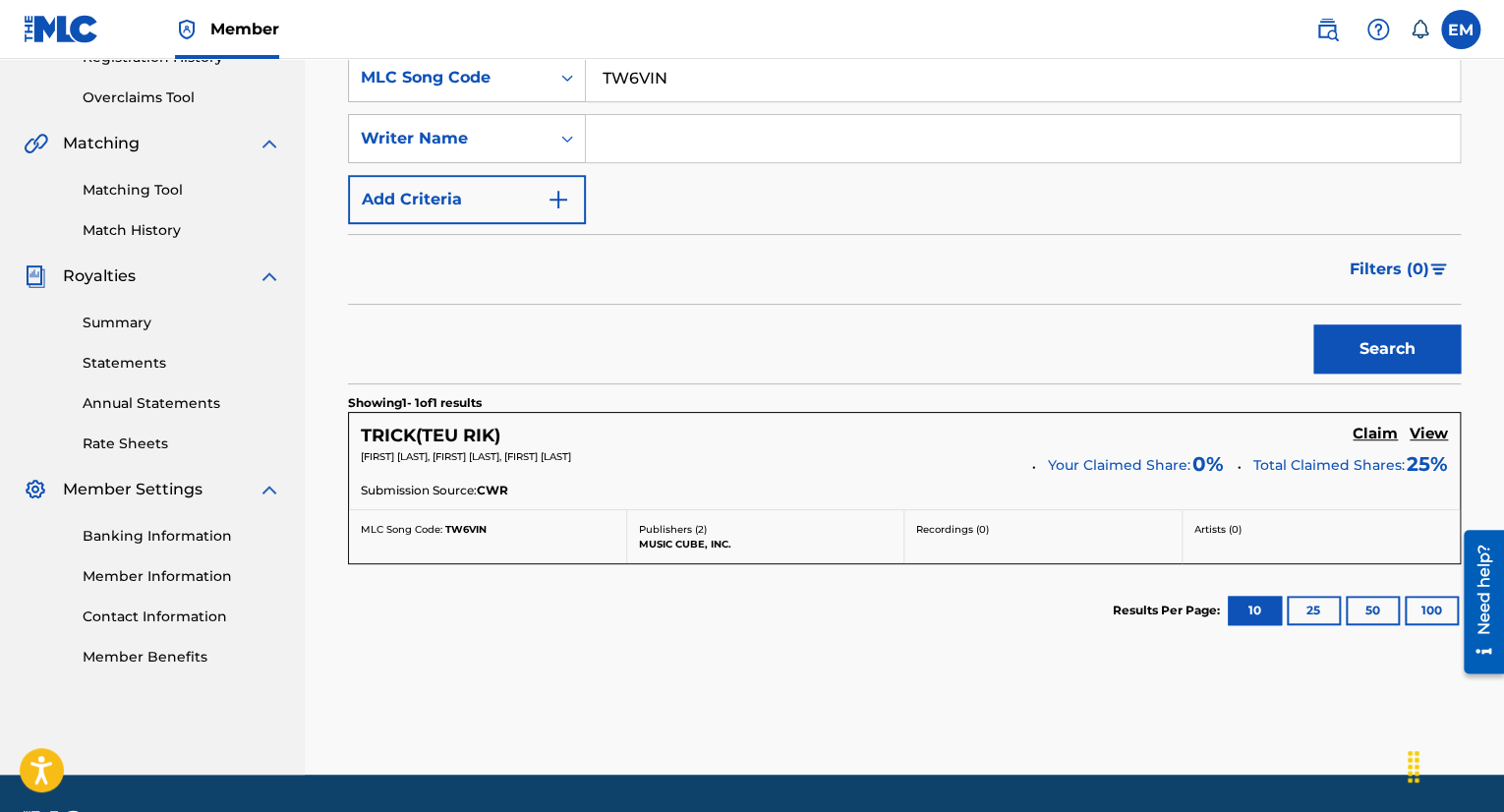 click on "Claim" at bounding box center (1375, 434) 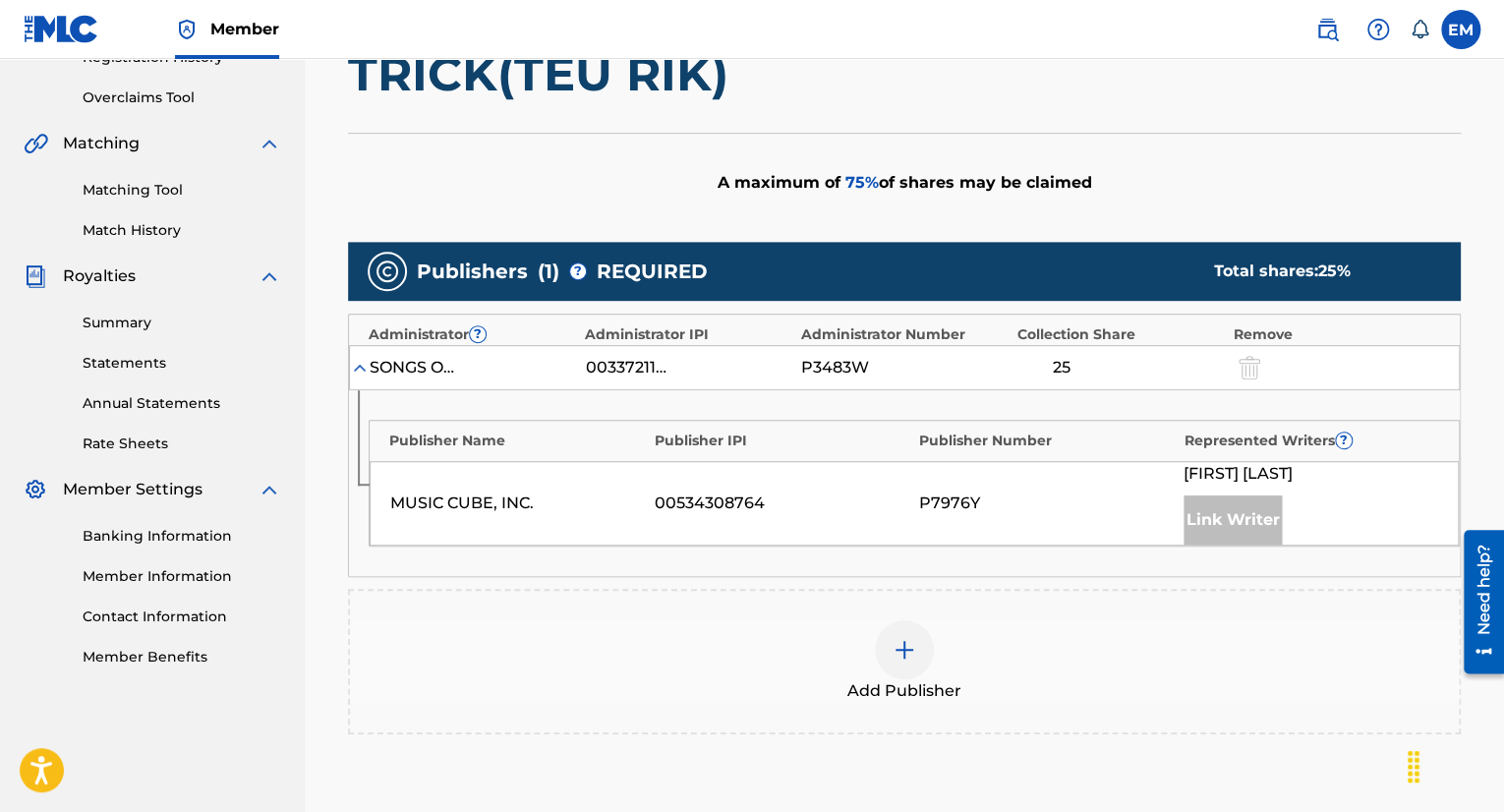click at bounding box center [904, 650] 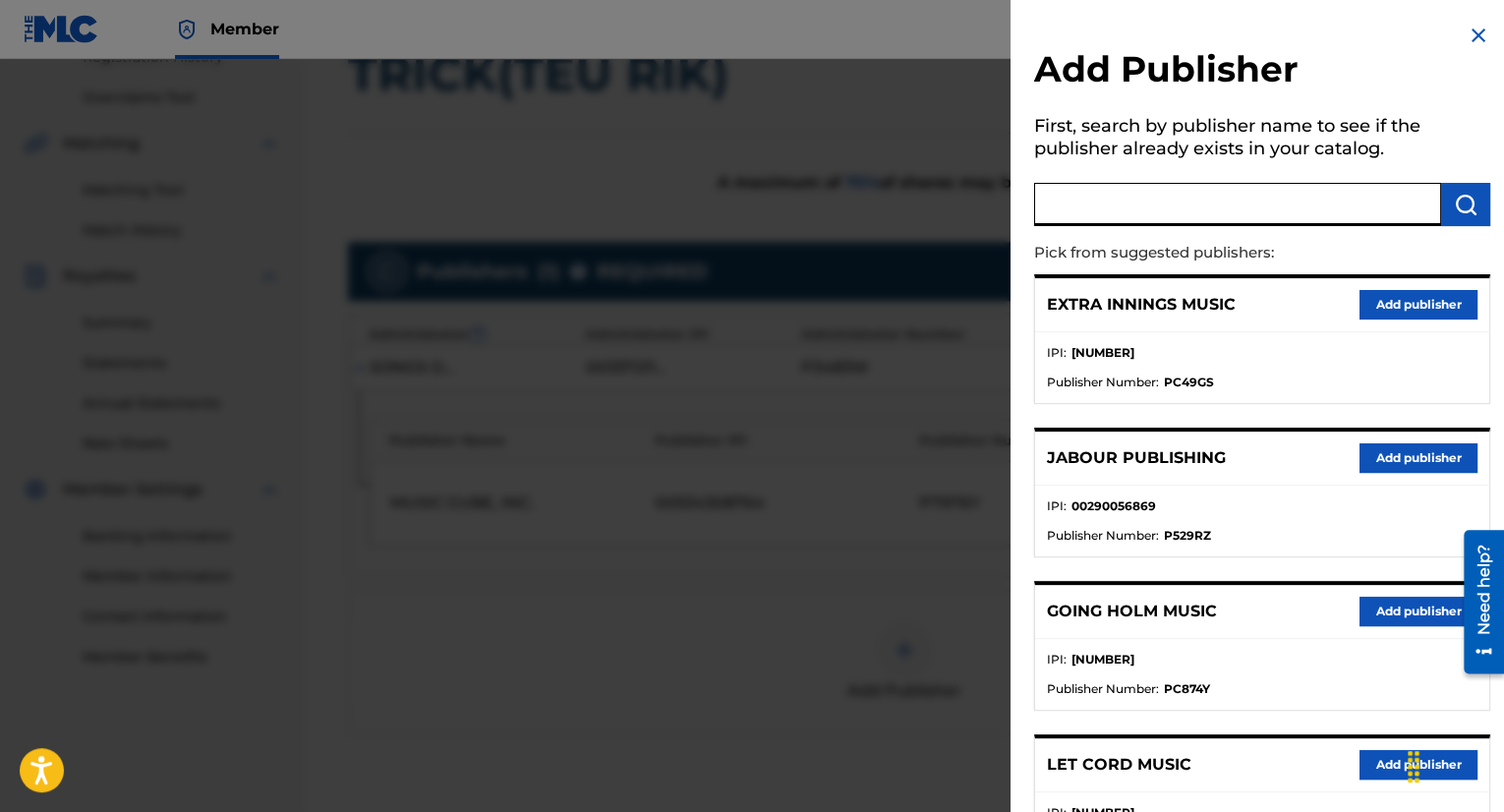 click at bounding box center (1238, 204) 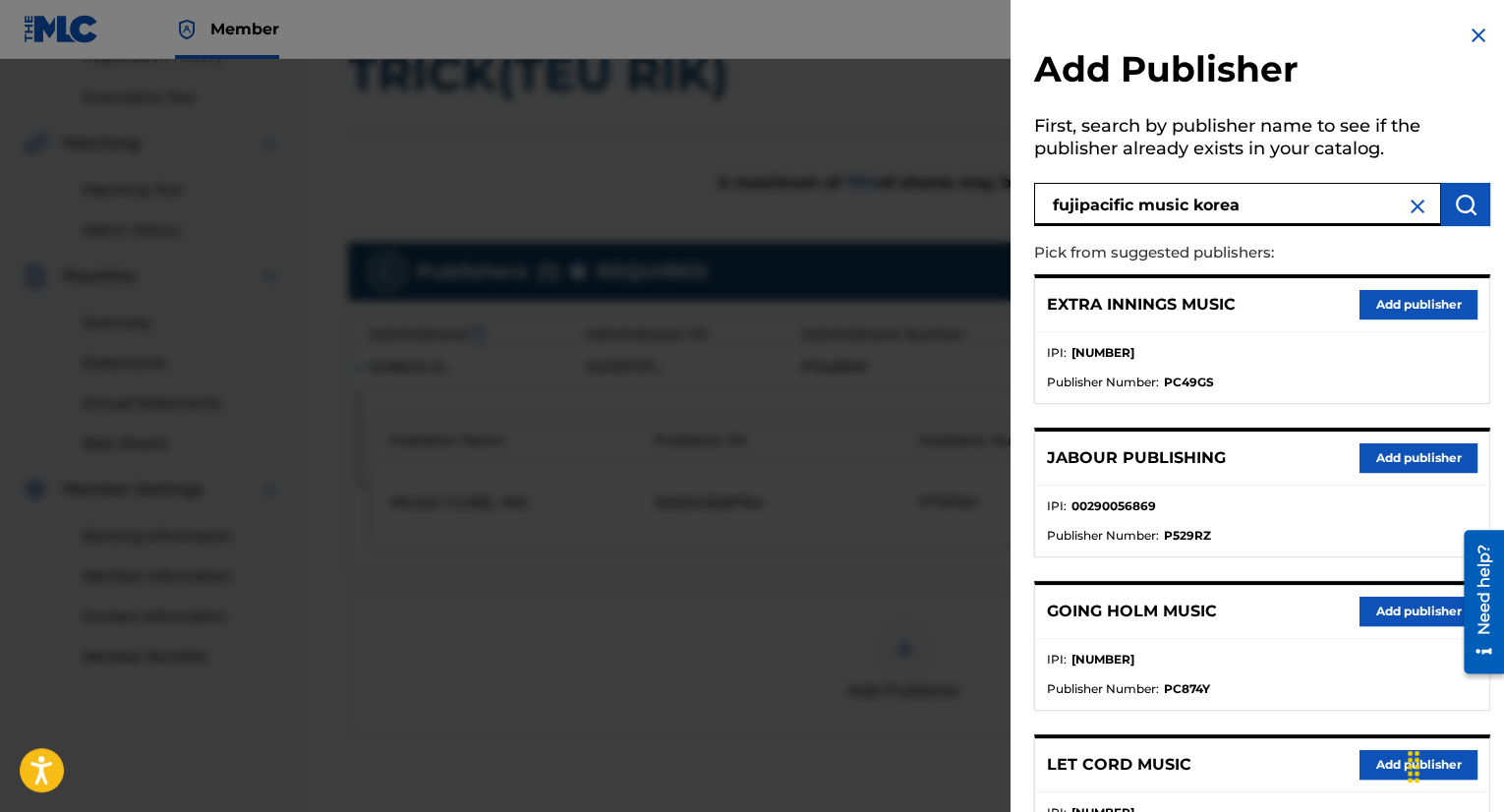 type on "fujipacific music korea" 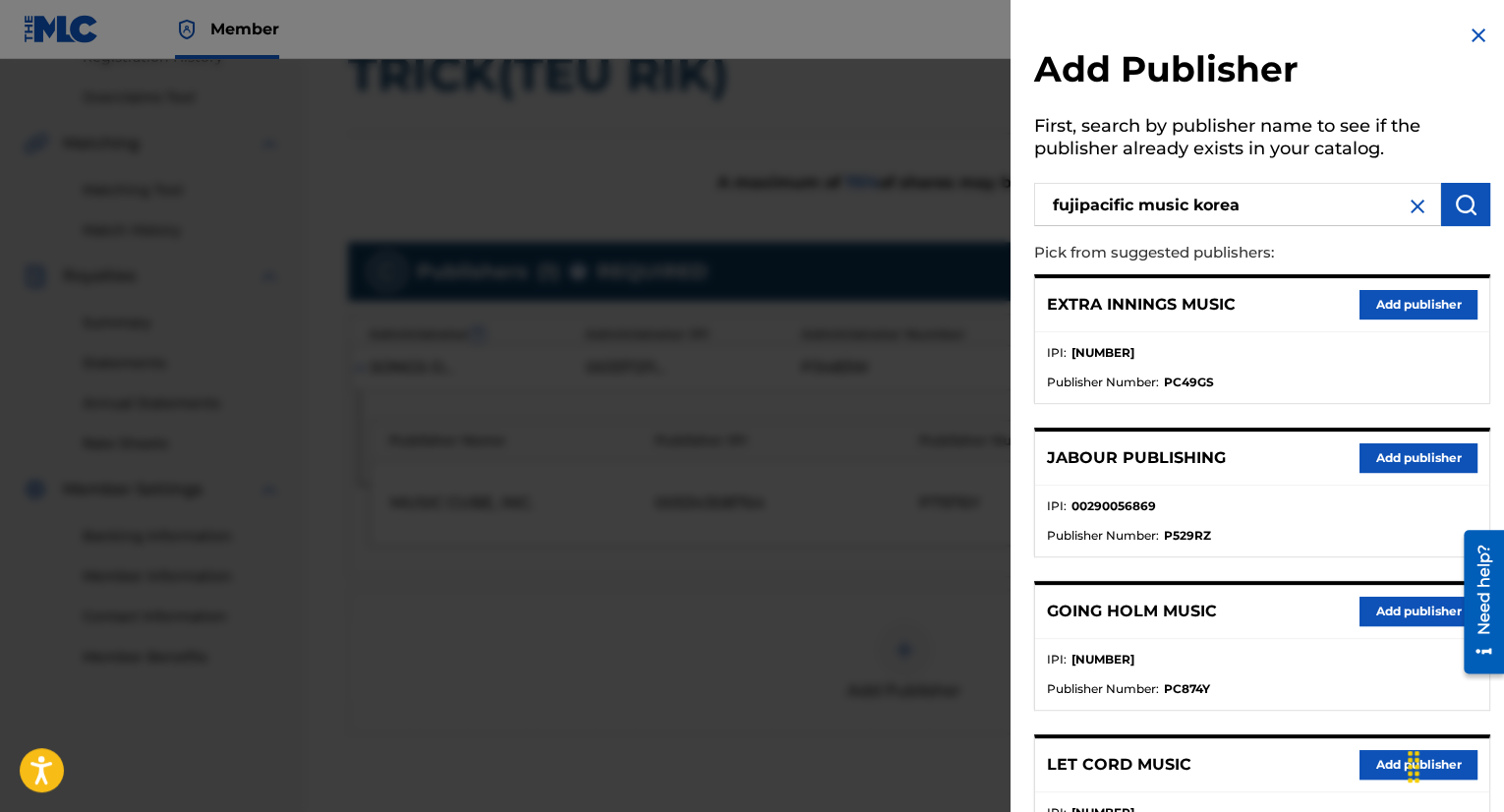 click at bounding box center [1466, 204] 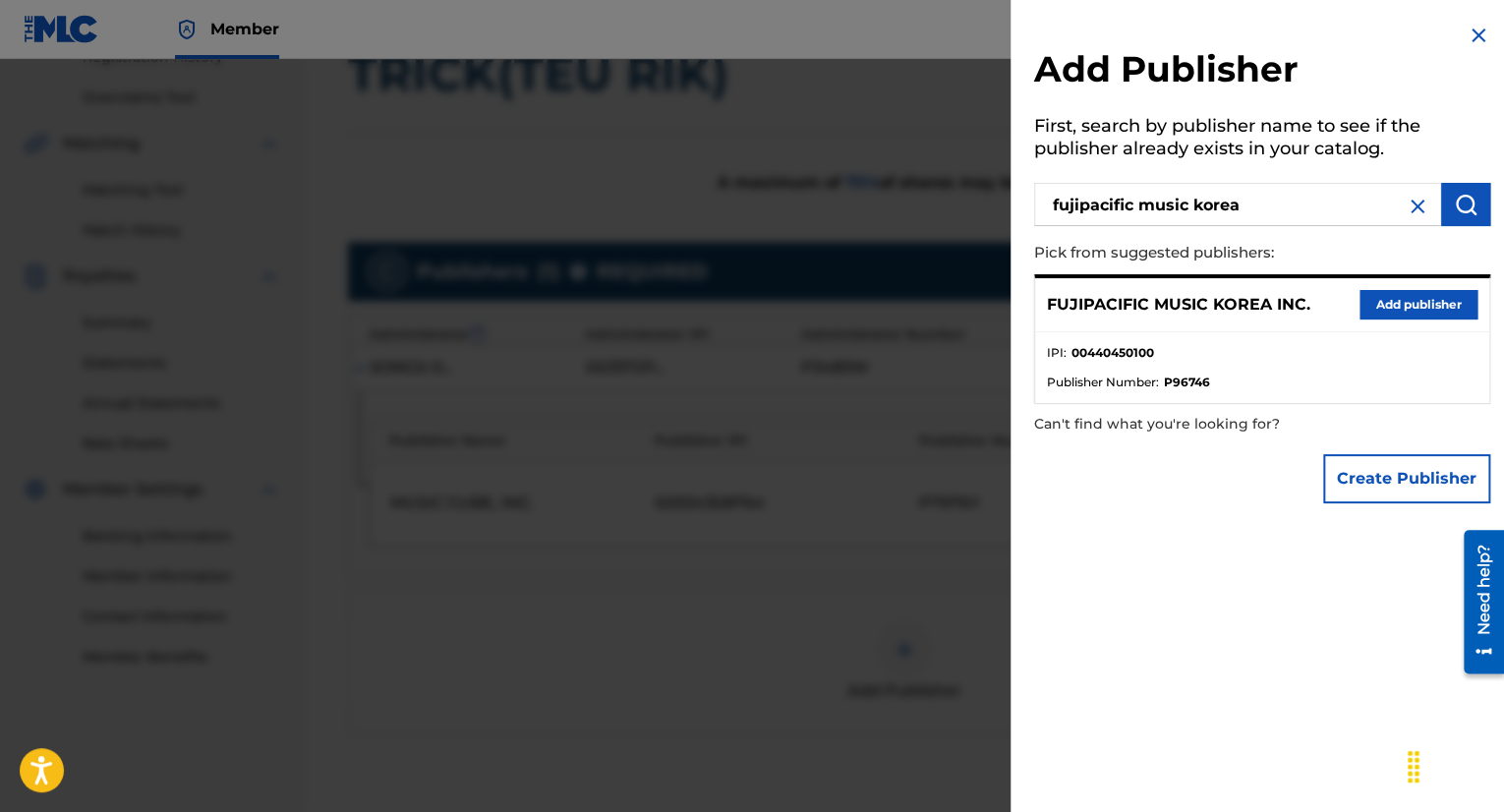 click on "Add publisher" at bounding box center [1418, 305] 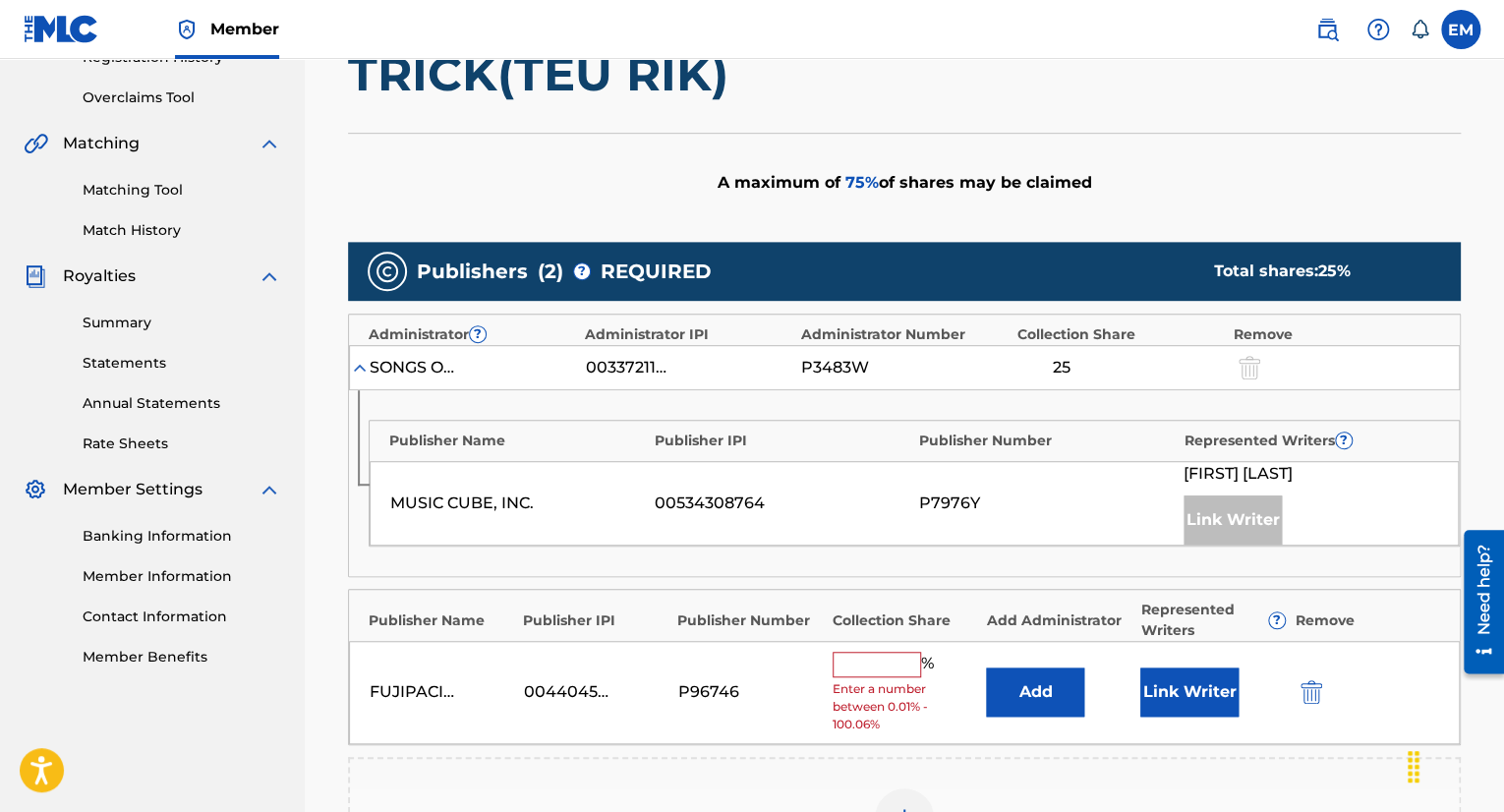 click on "Add" at bounding box center [1035, 692] 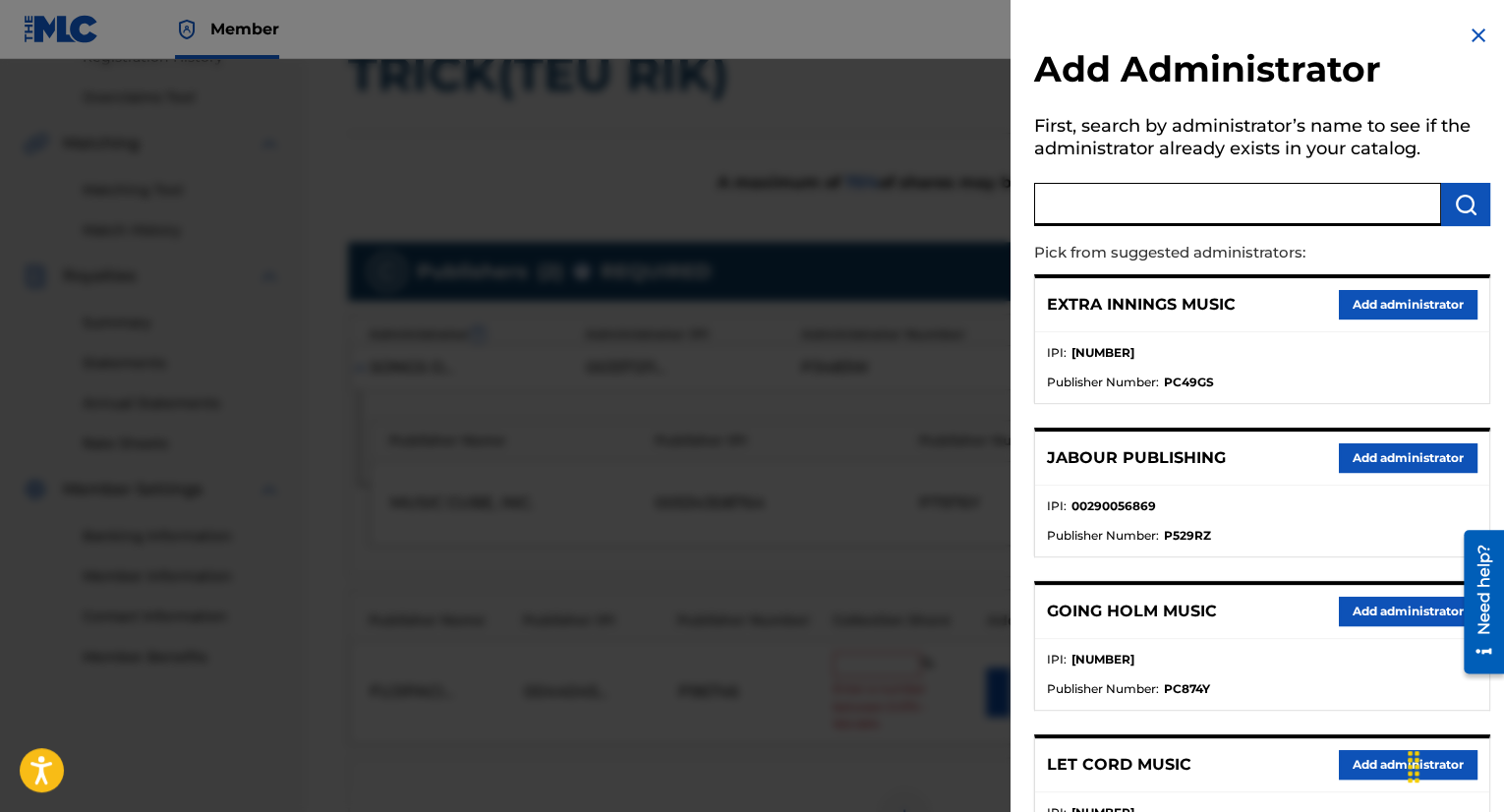 click at bounding box center (1238, 204) 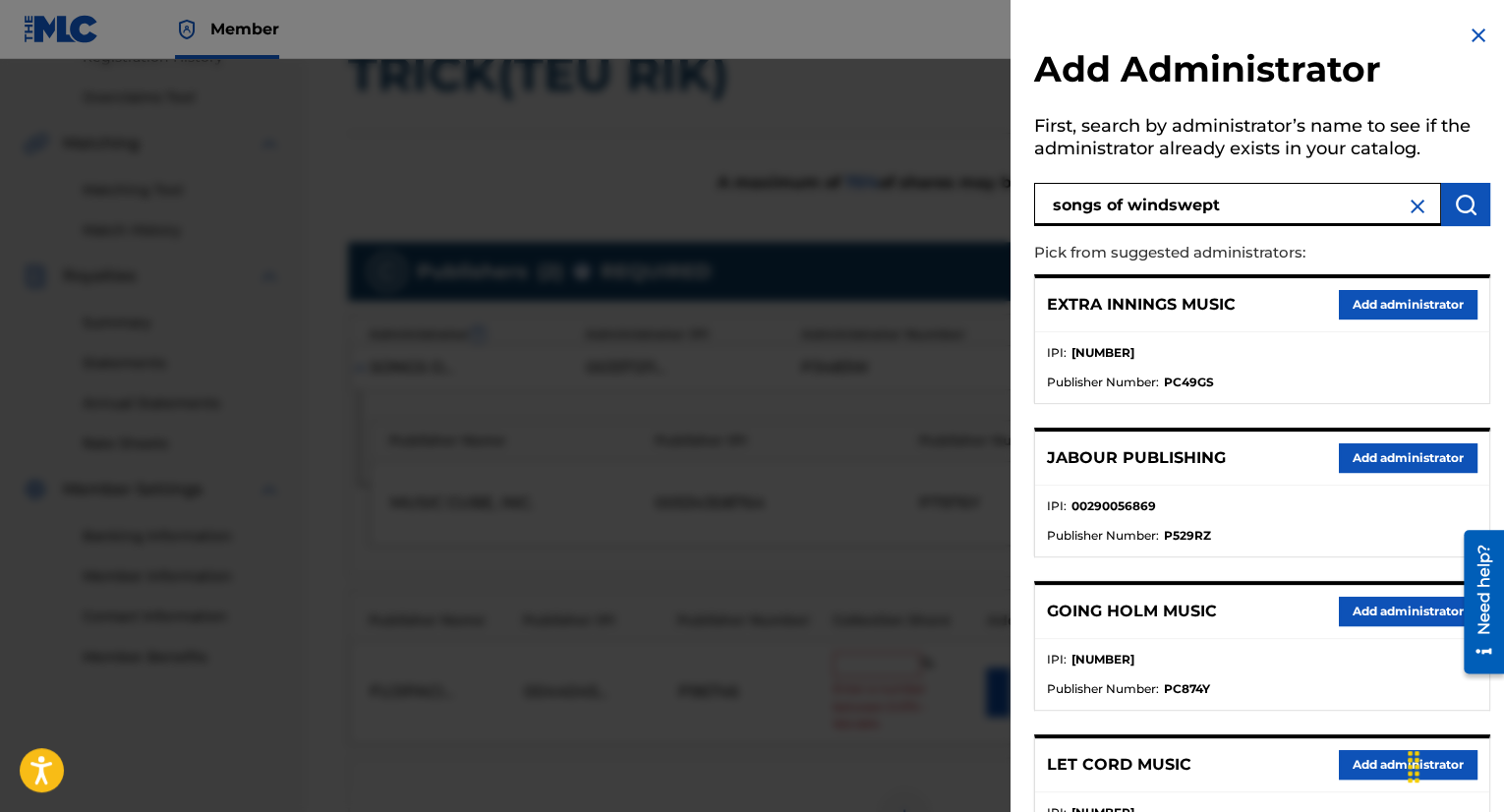 type on "songs of windswept" 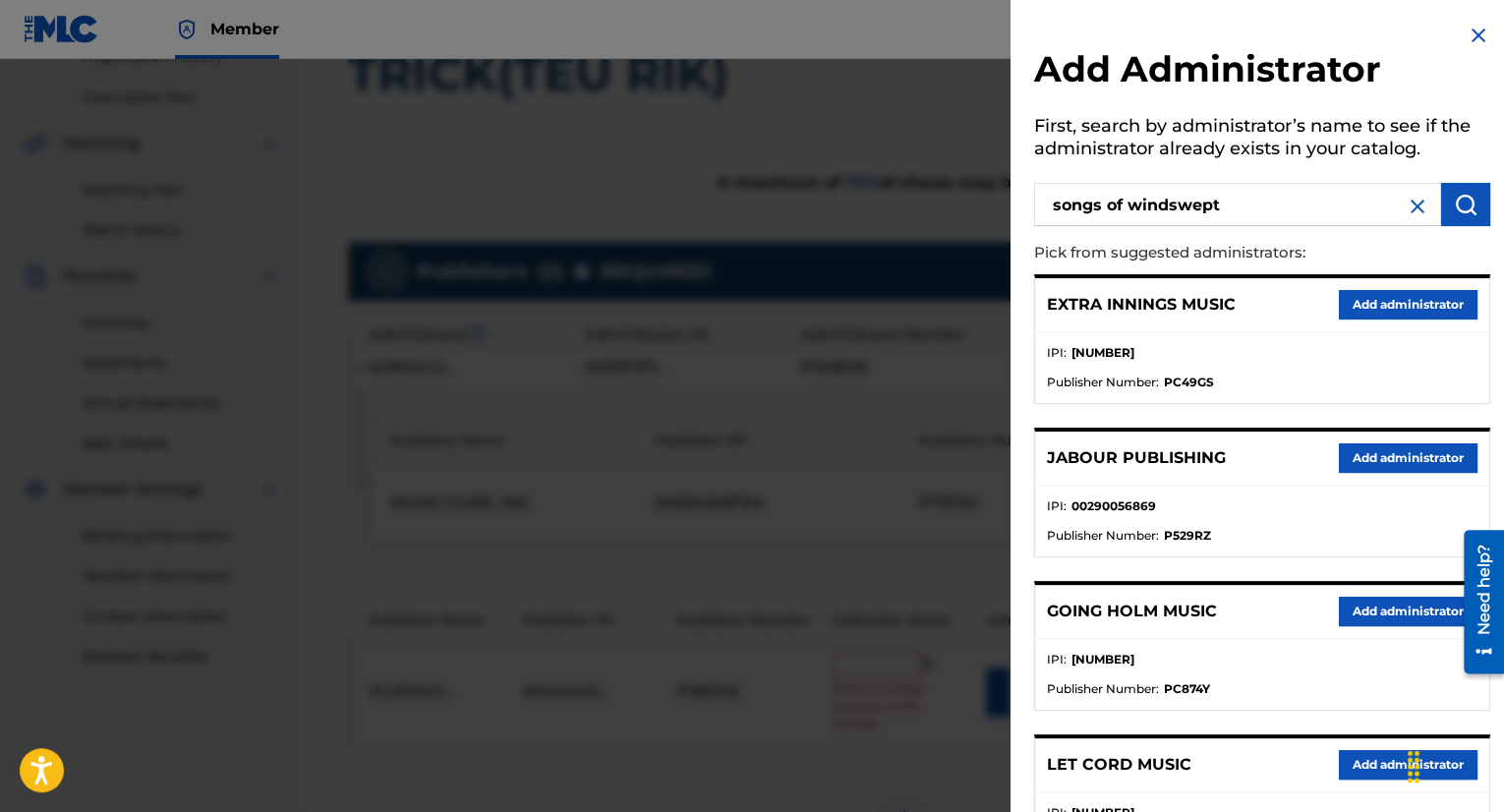 click at bounding box center (1466, 204) 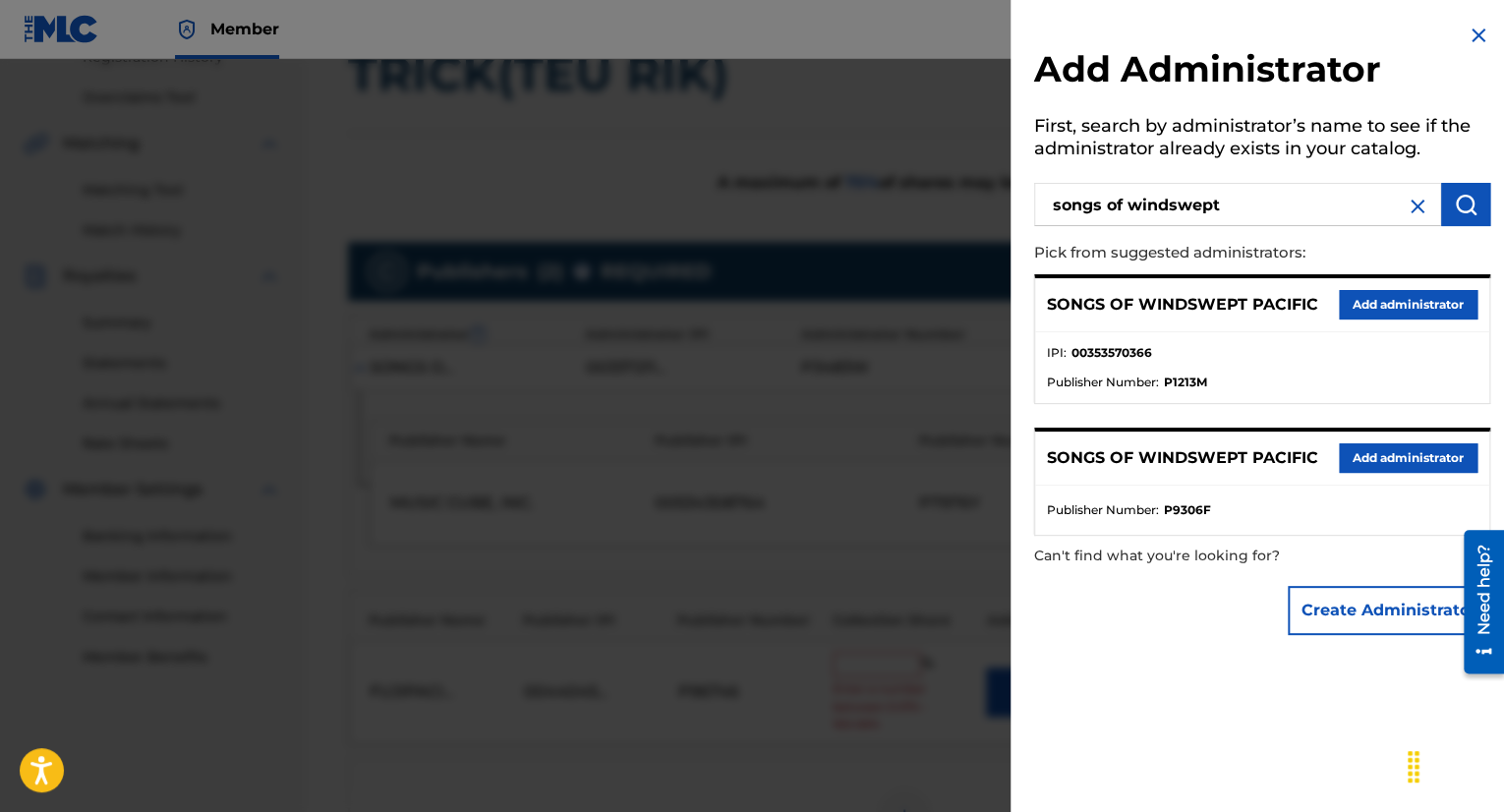 click on "Add administrator" at bounding box center [1408, 305] 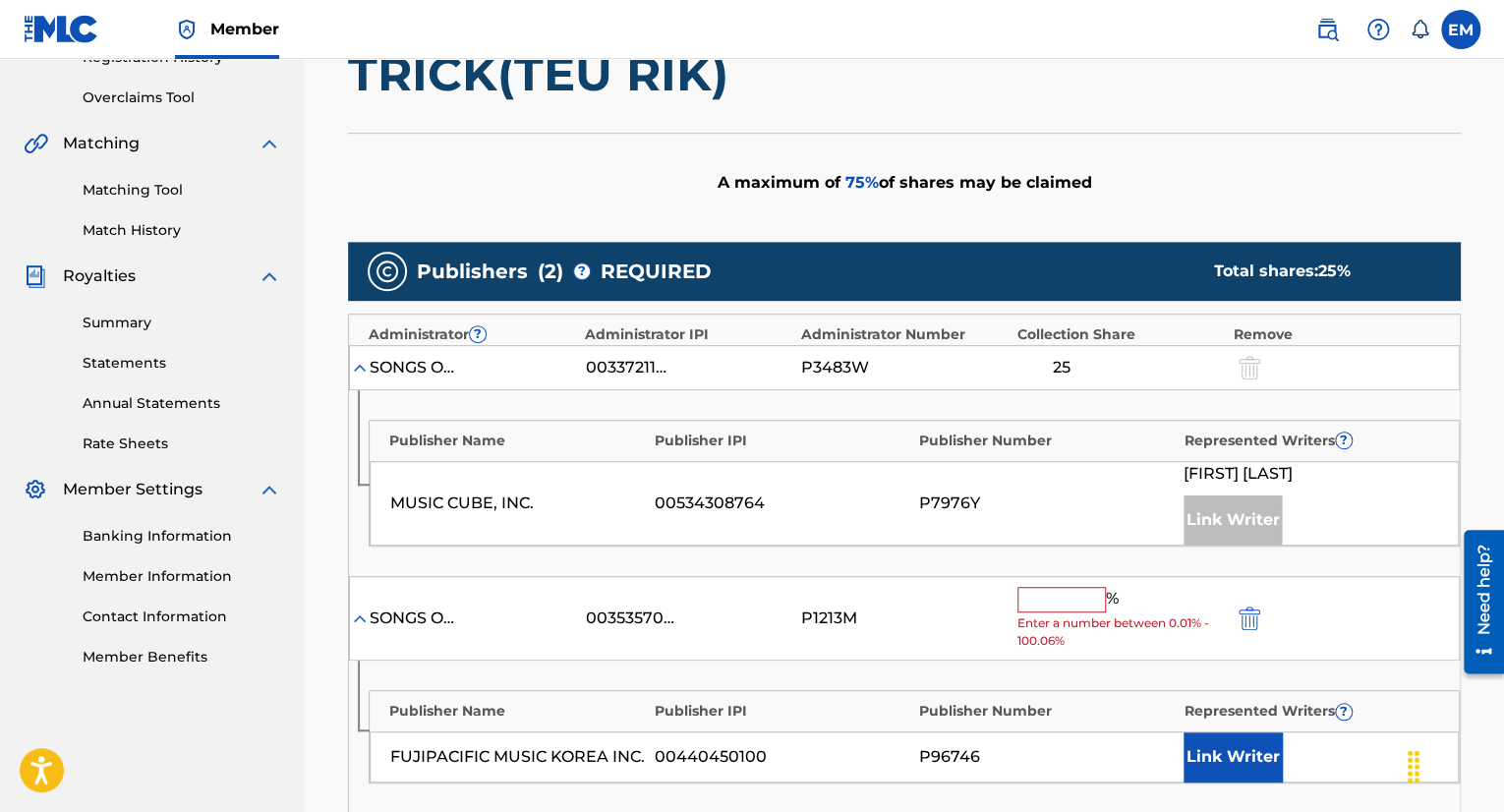 scroll, scrollTop: 492, scrollLeft: 0, axis: vertical 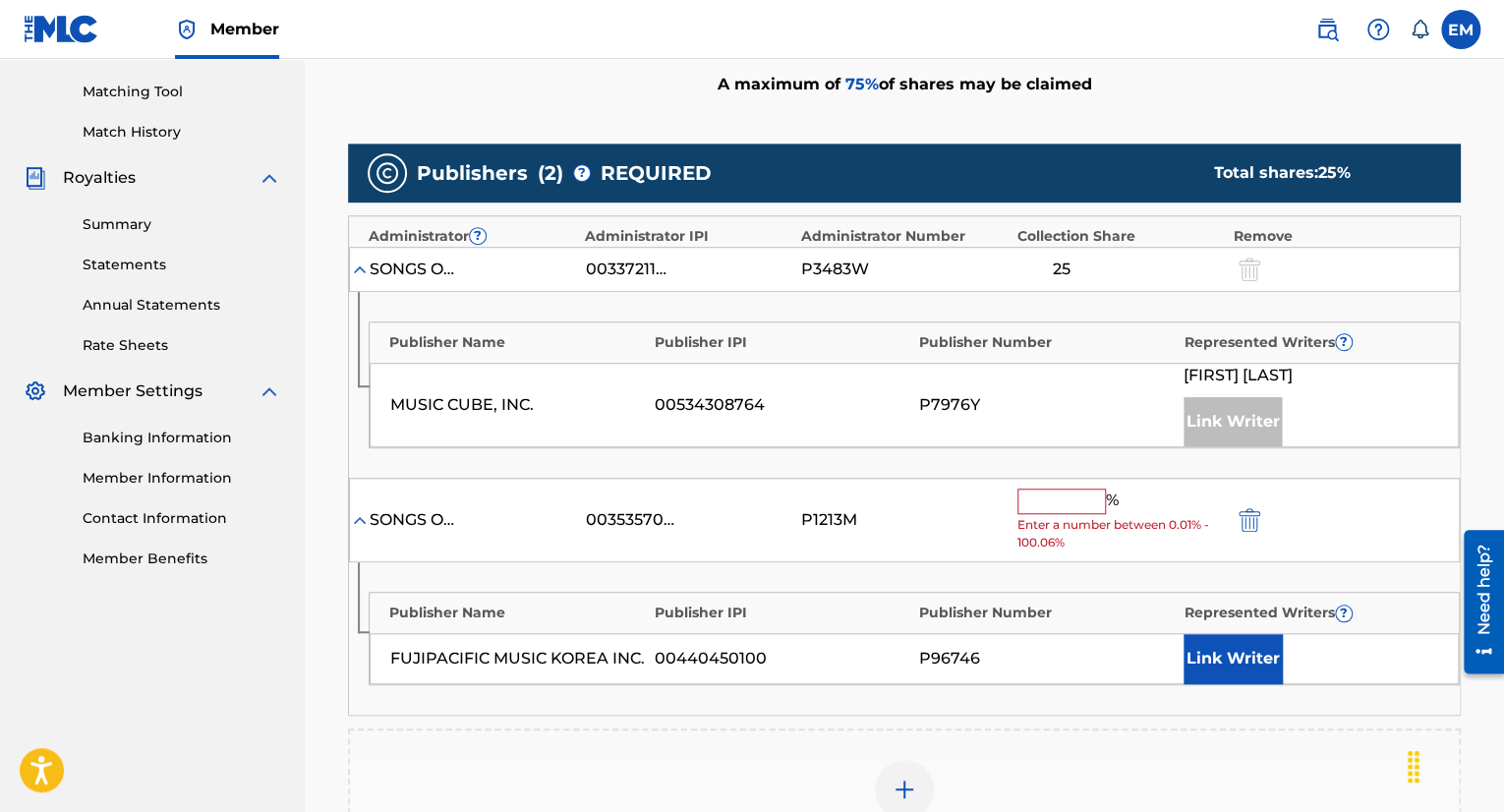 click at bounding box center (1062, 501) 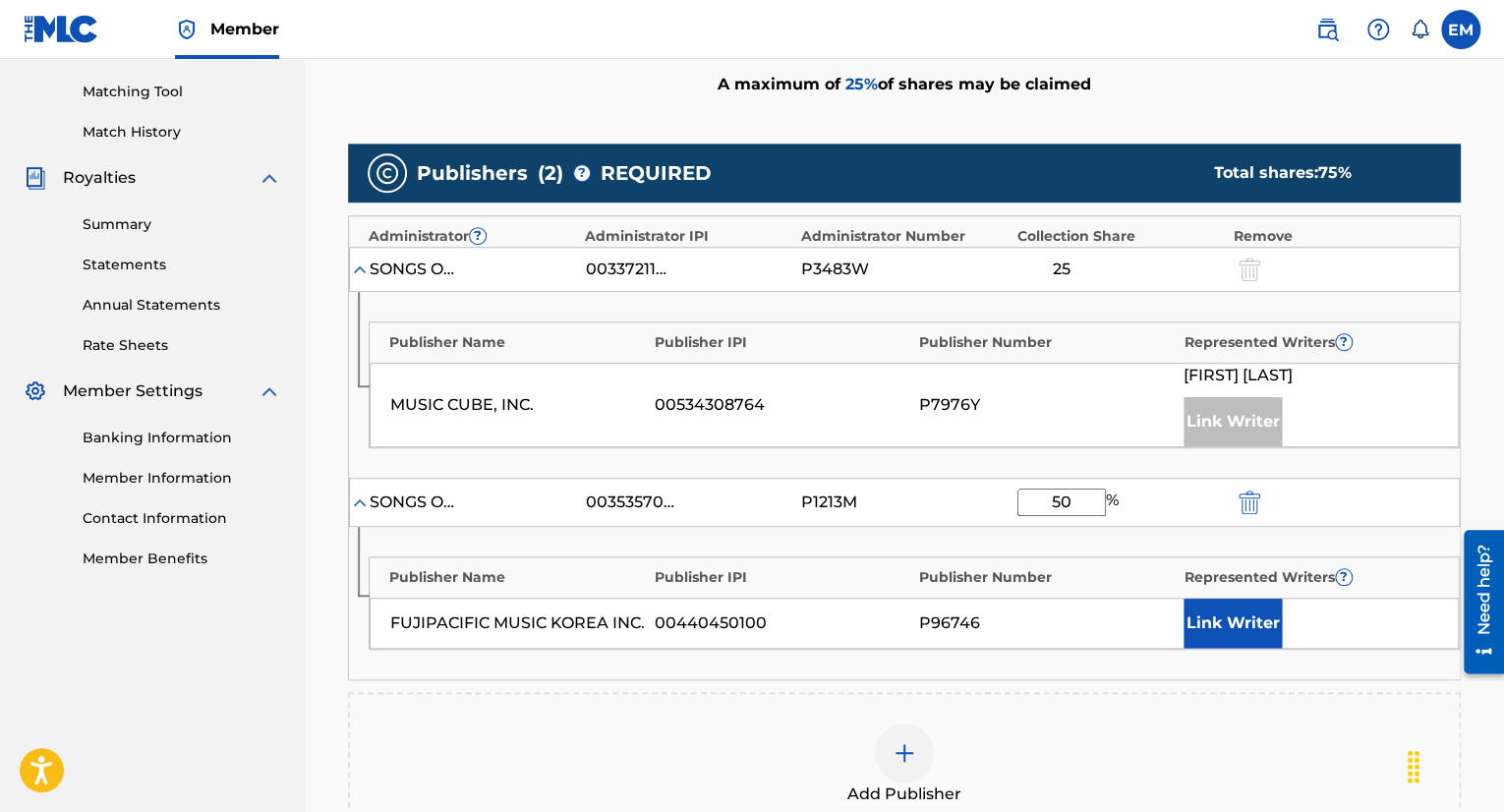 type on "50" 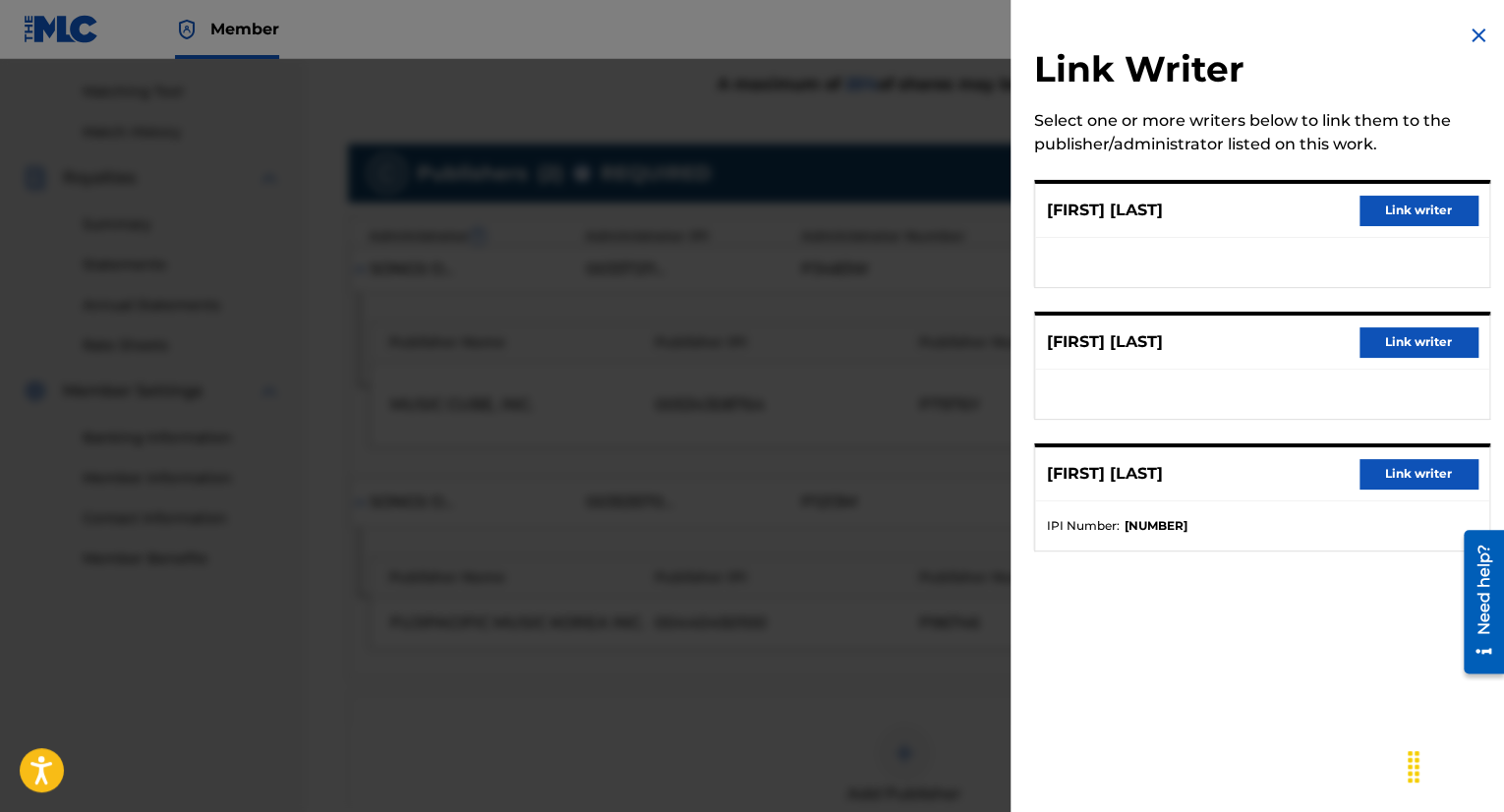 click on "HYEONG SEOK LEE Link writer" at bounding box center [1262, 210] 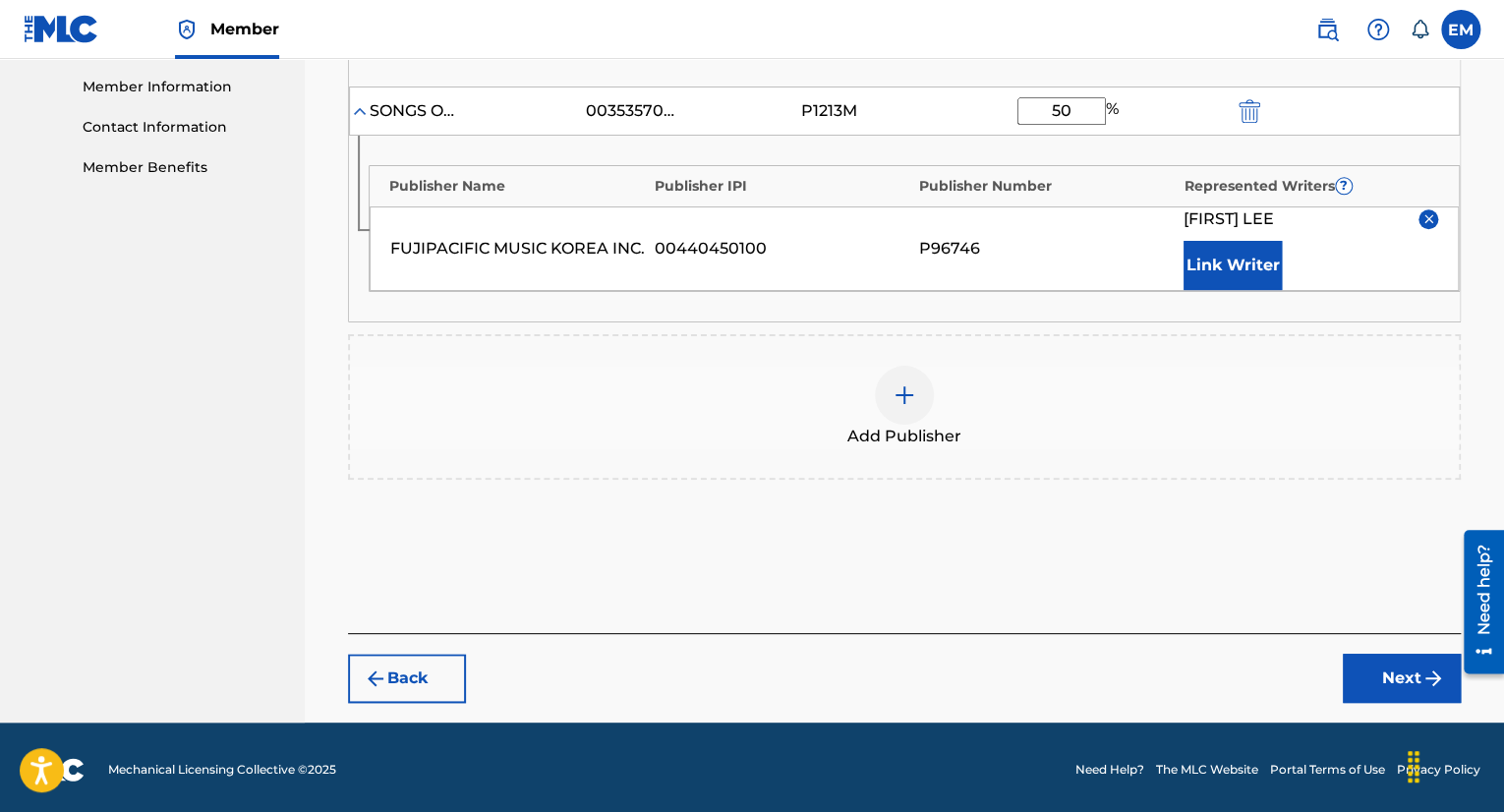 click on "Next" at bounding box center (1402, 678) 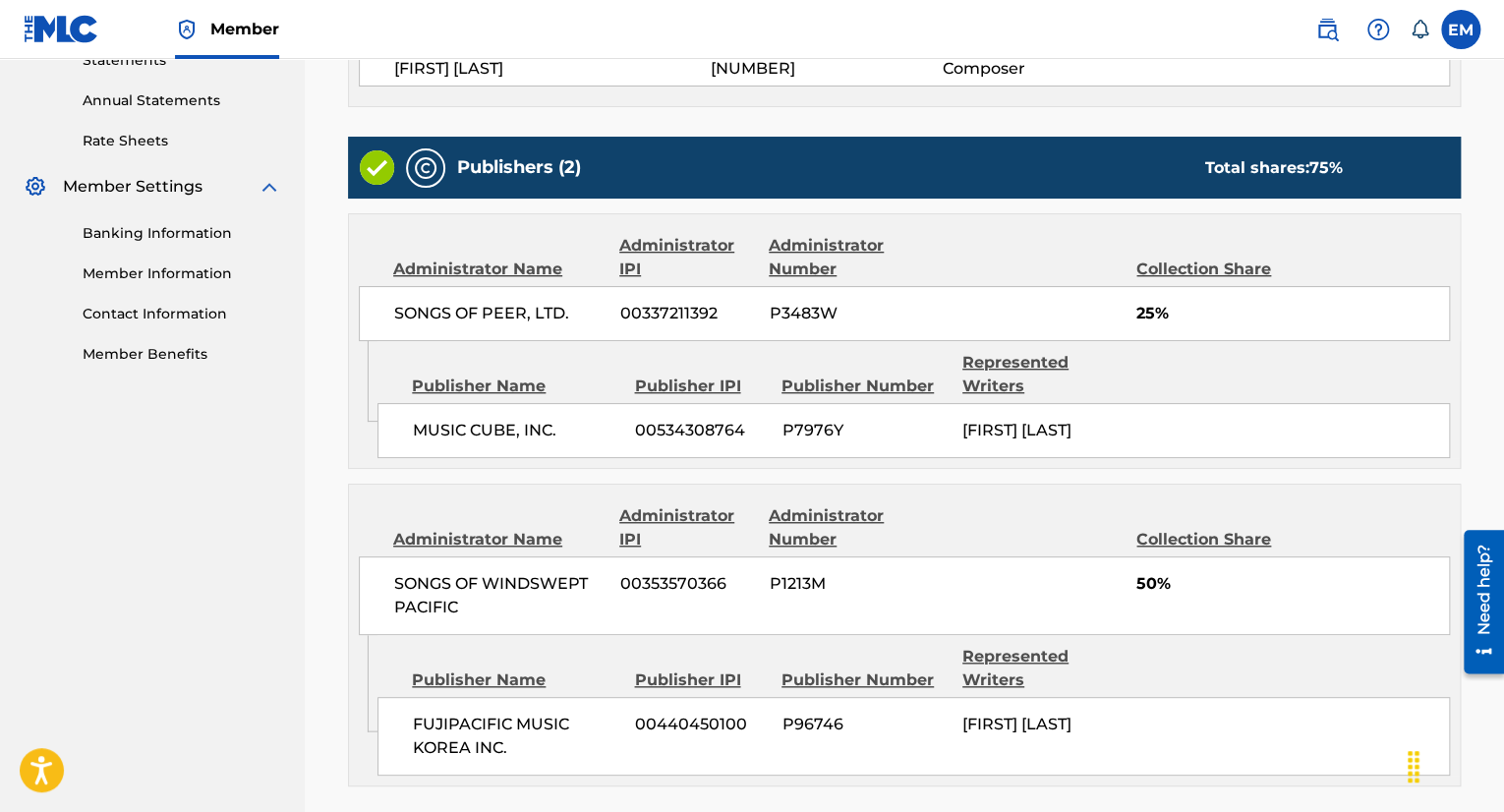 scroll, scrollTop: 881, scrollLeft: 0, axis: vertical 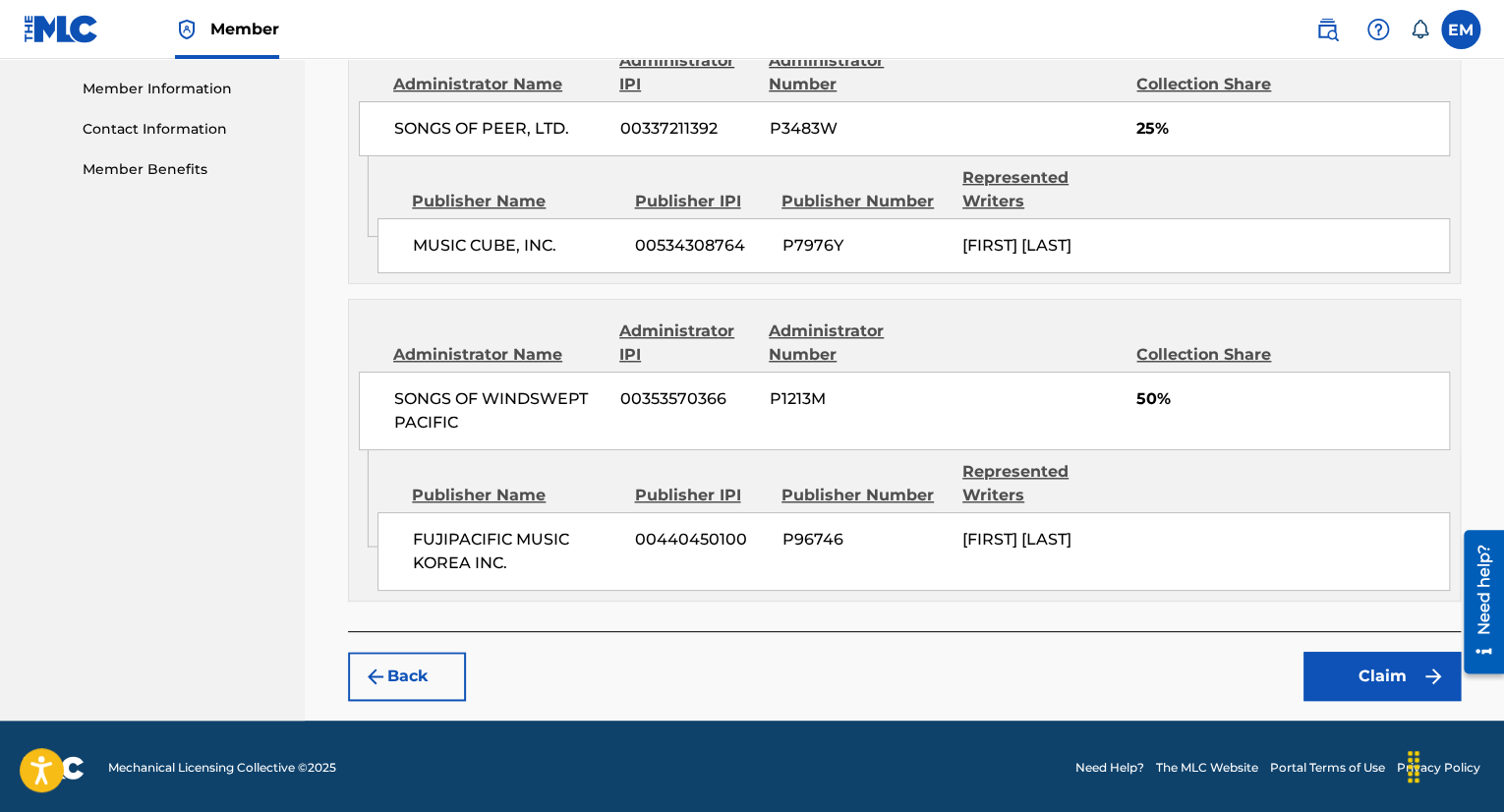click on "Claim" at bounding box center (1382, 676) 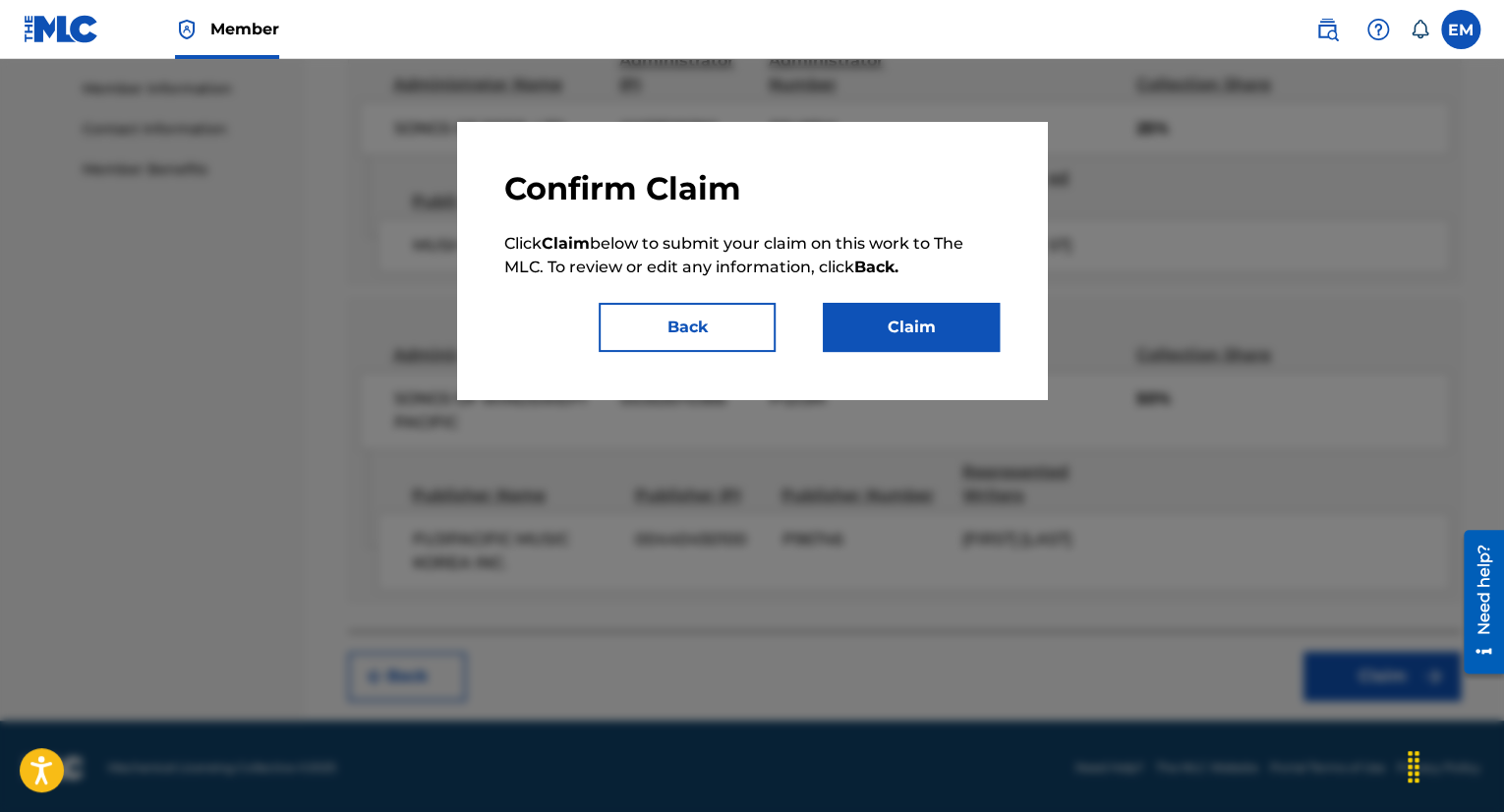 click on "Claim" at bounding box center [911, 327] 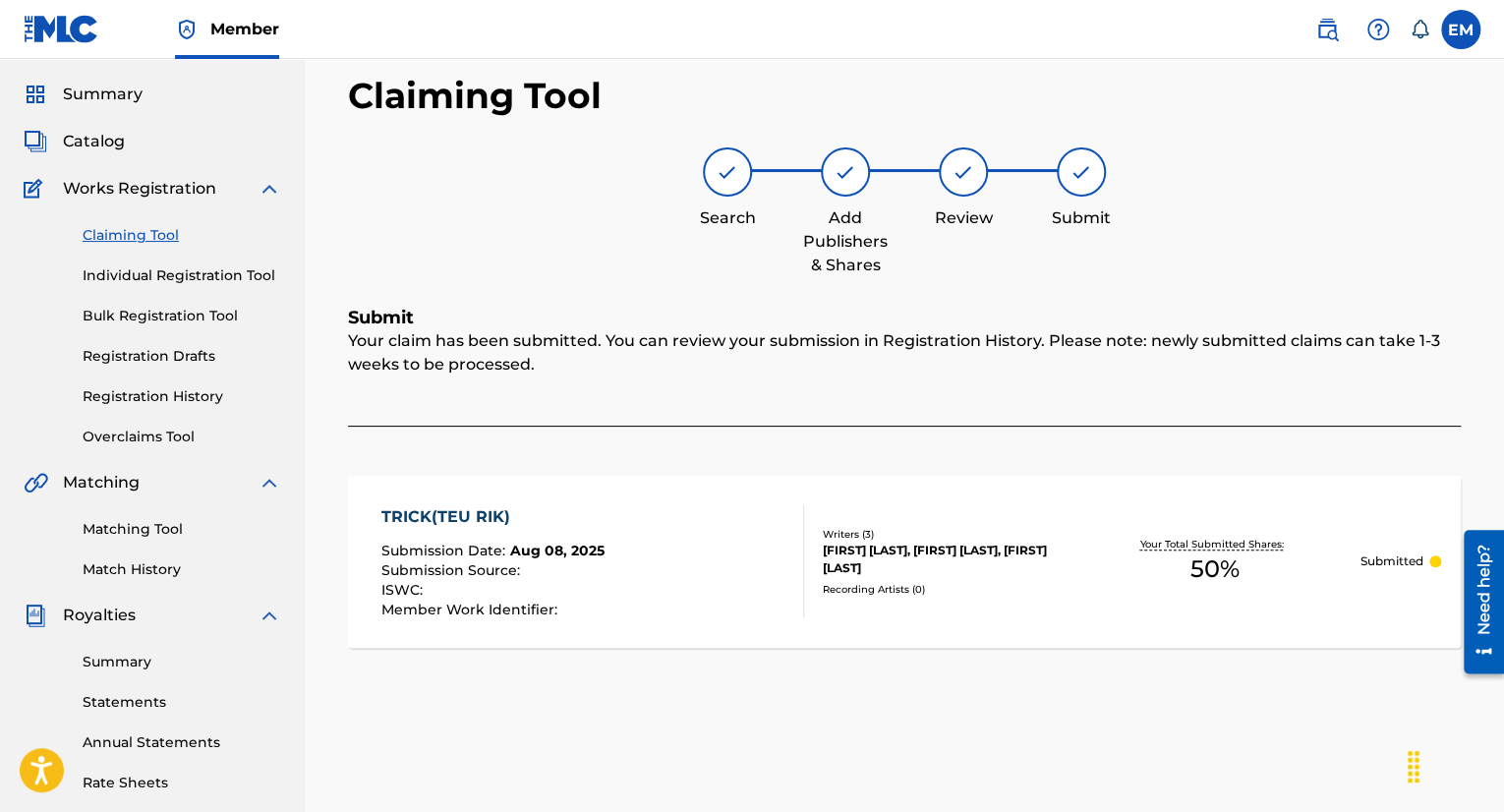 scroll, scrollTop: 0, scrollLeft: 0, axis: both 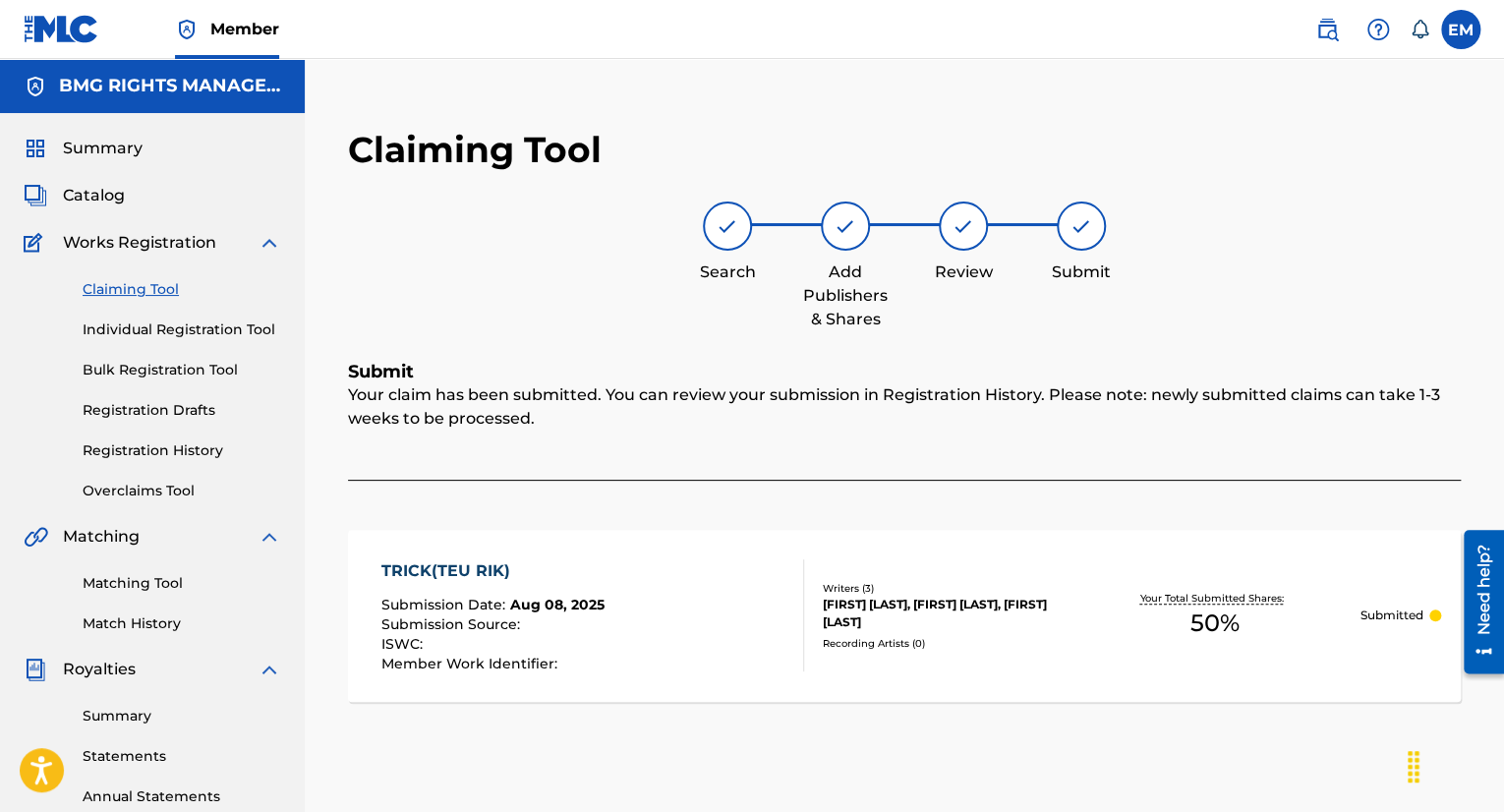 click on "Claiming Tool" at bounding box center [182, 289] 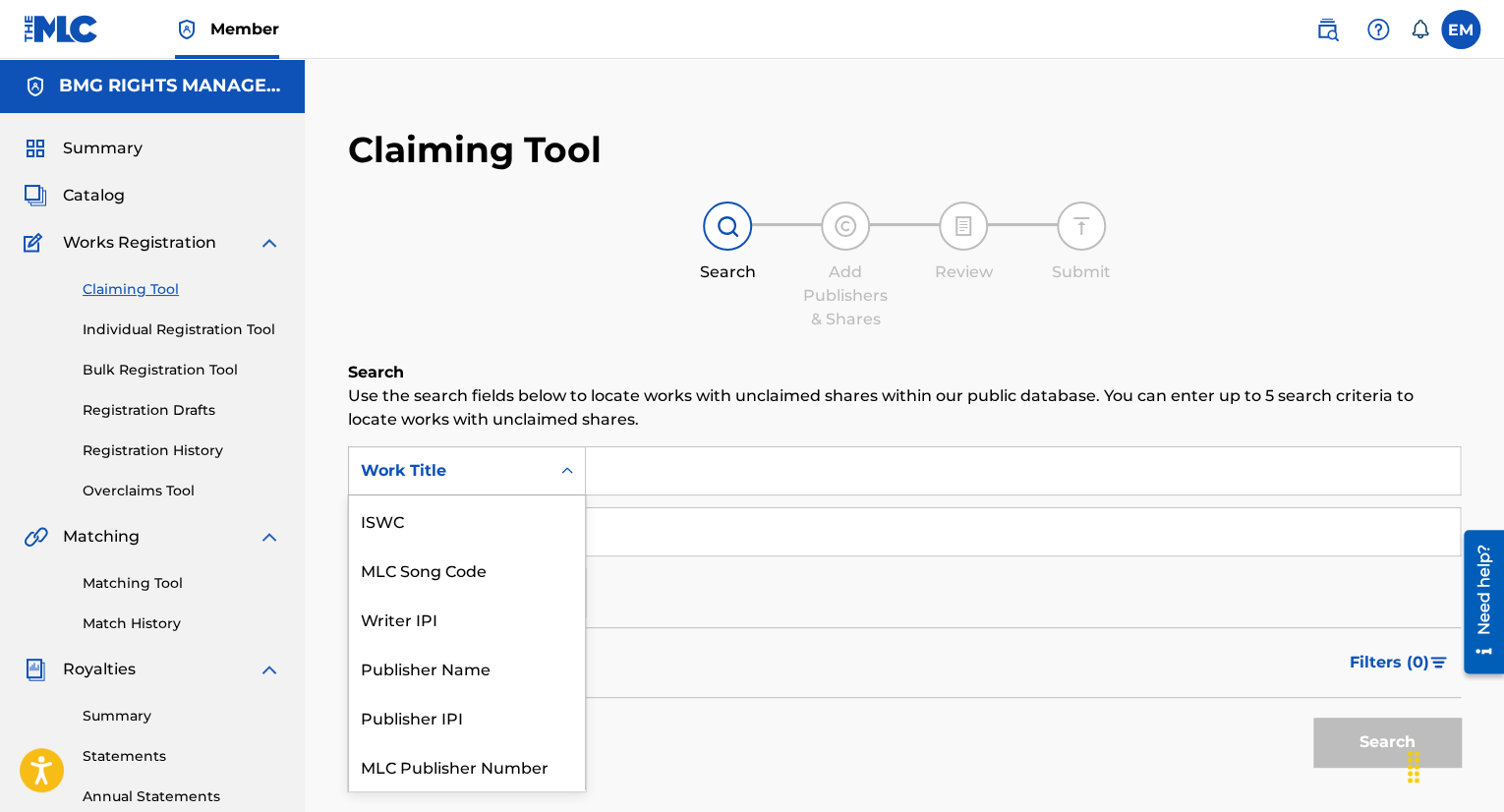 click on "Work Title" at bounding box center (449, 471) 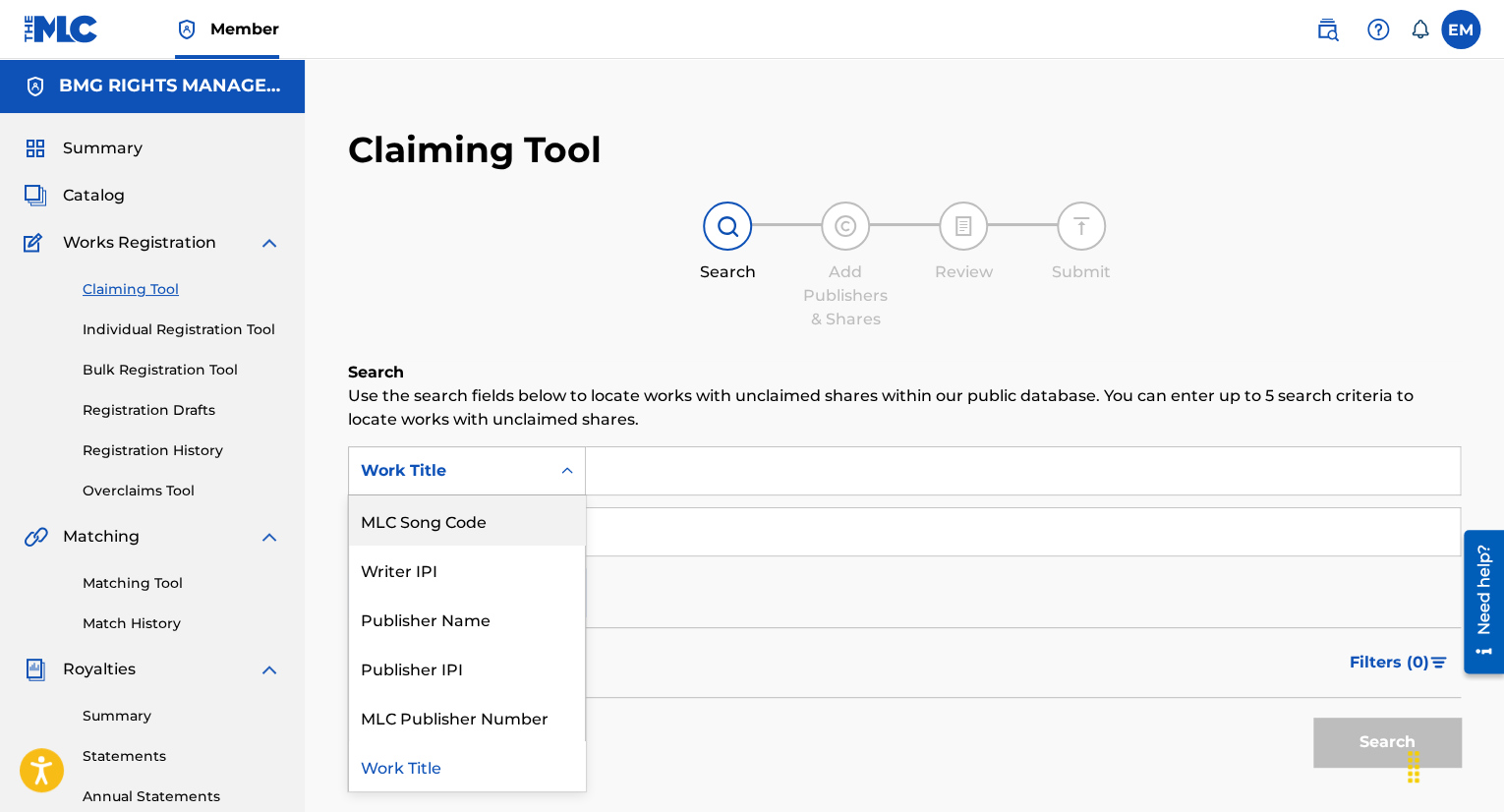 click on "MLC Song Code" at bounding box center (467, 520) 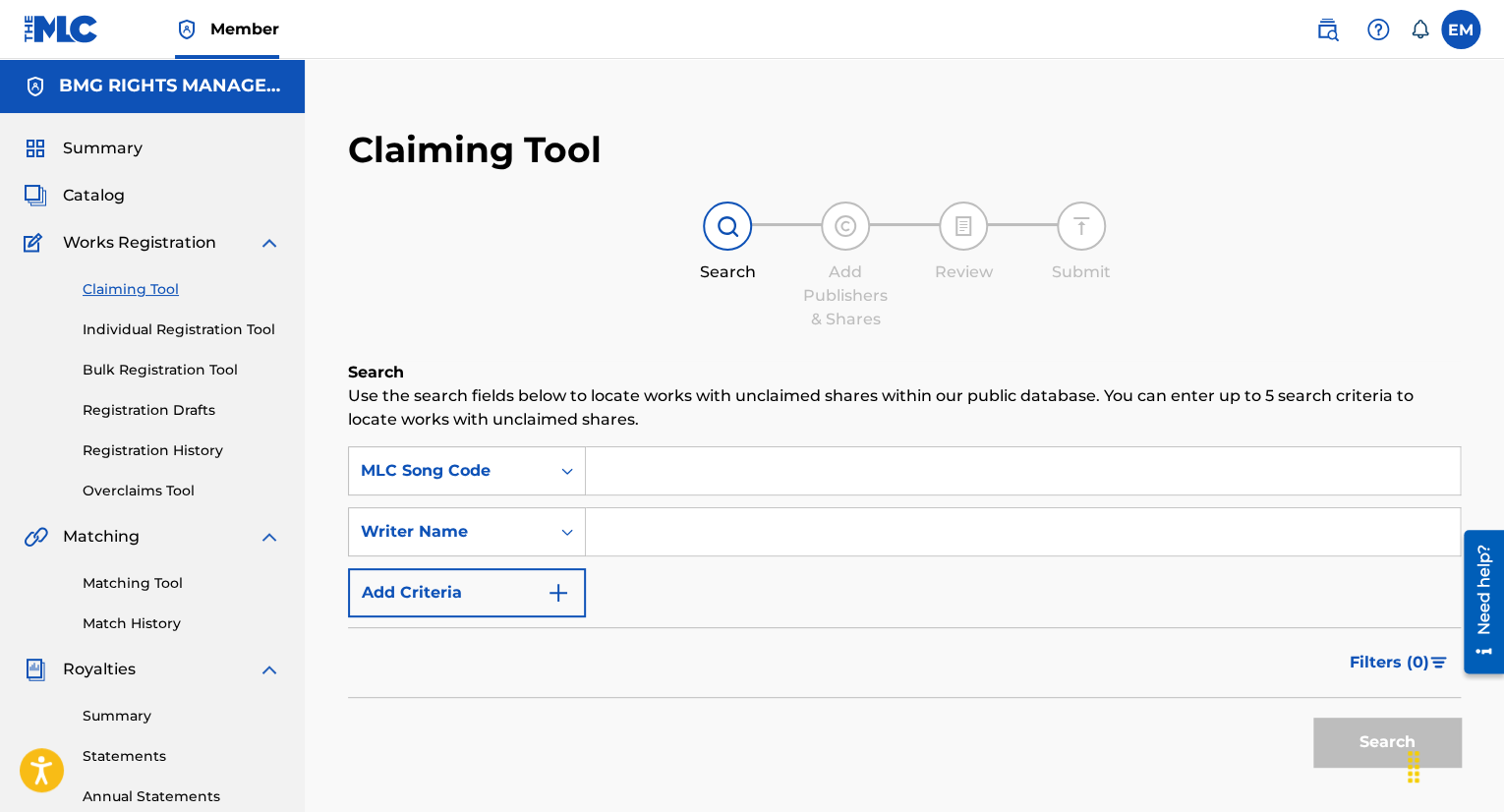 click at bounding box center (1022, 471) 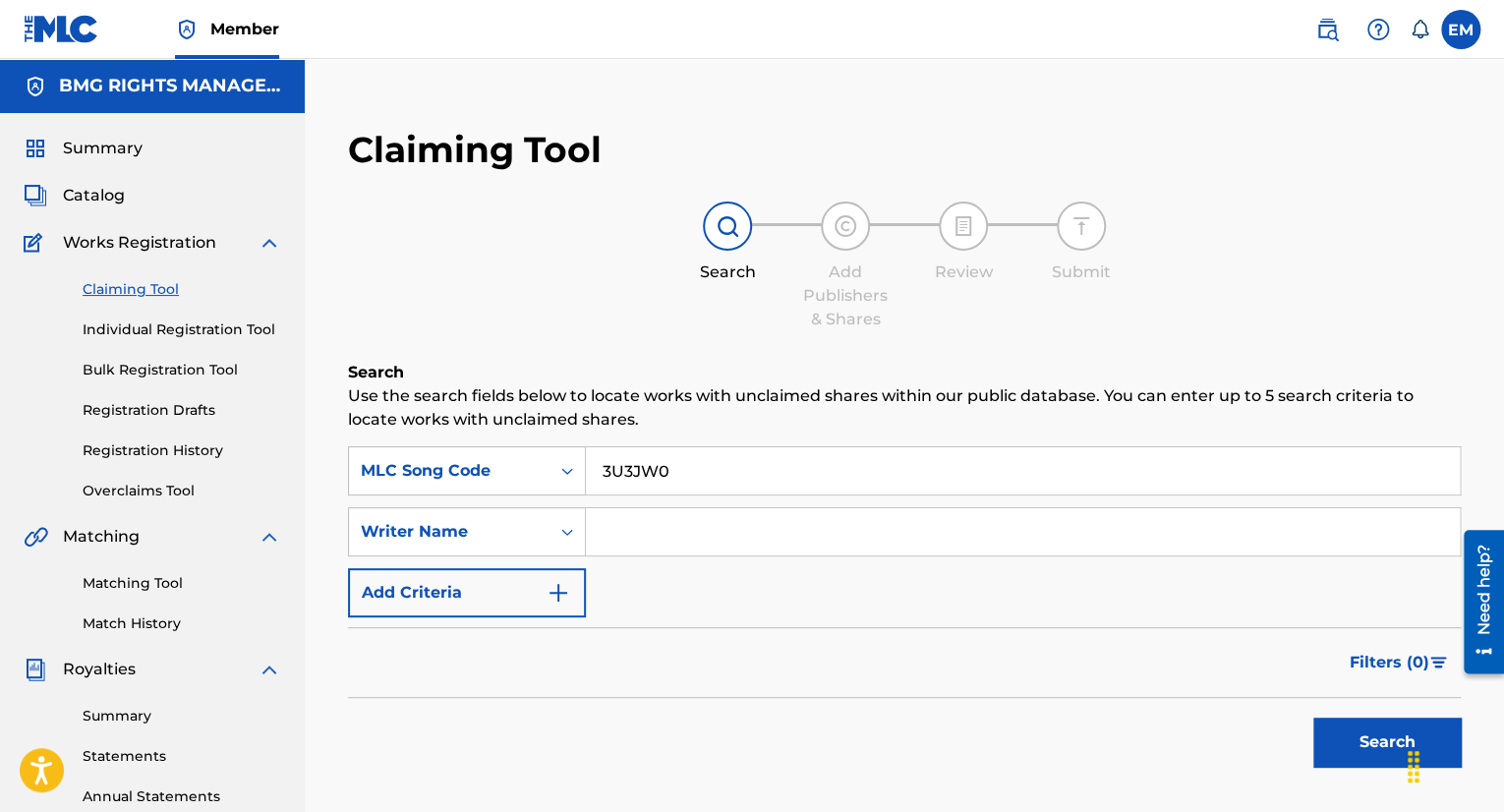 type on "3U3JW0" 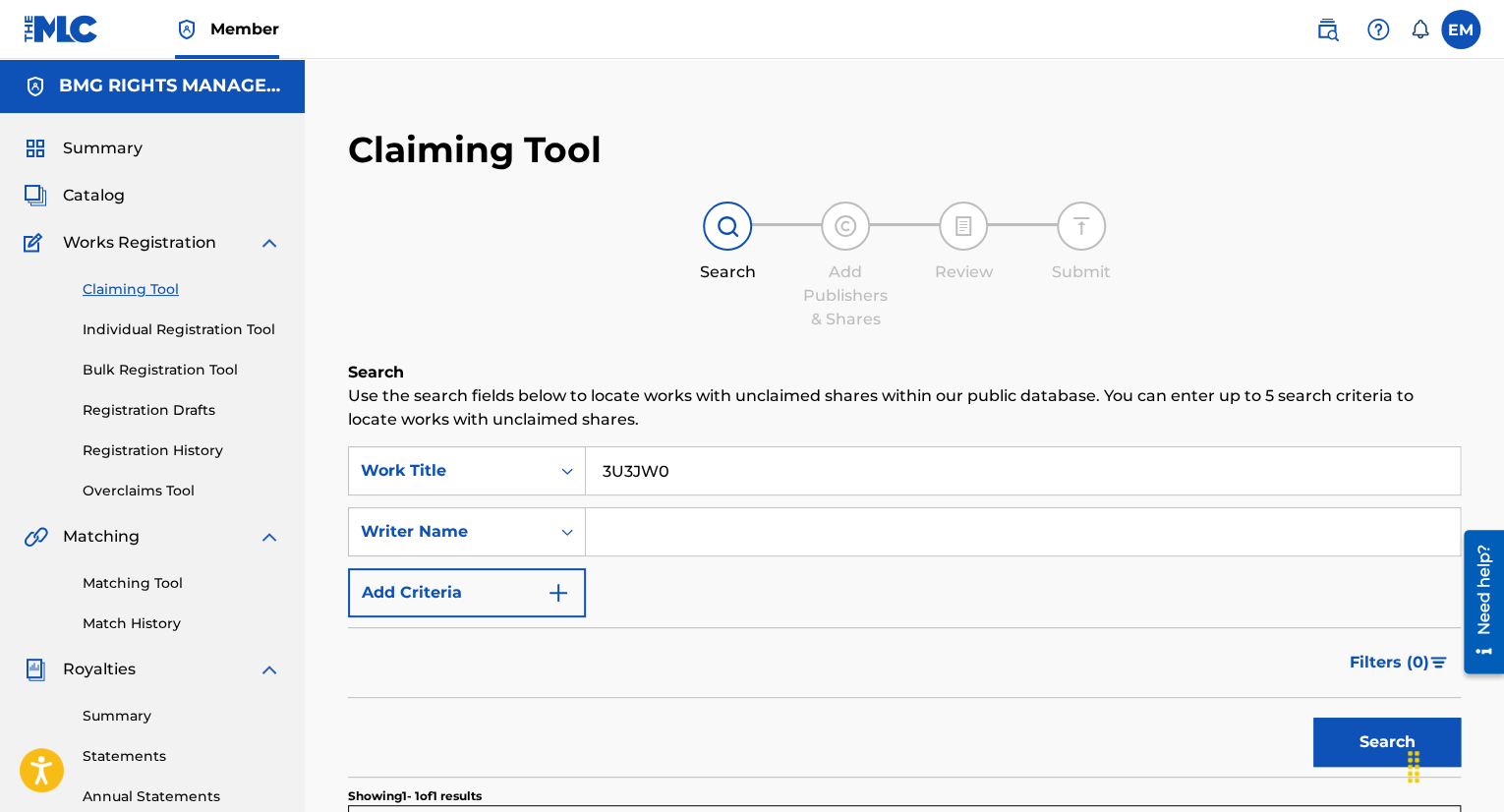scroll, scrollTop: 295, scrollLeft: 0, axis: vertical 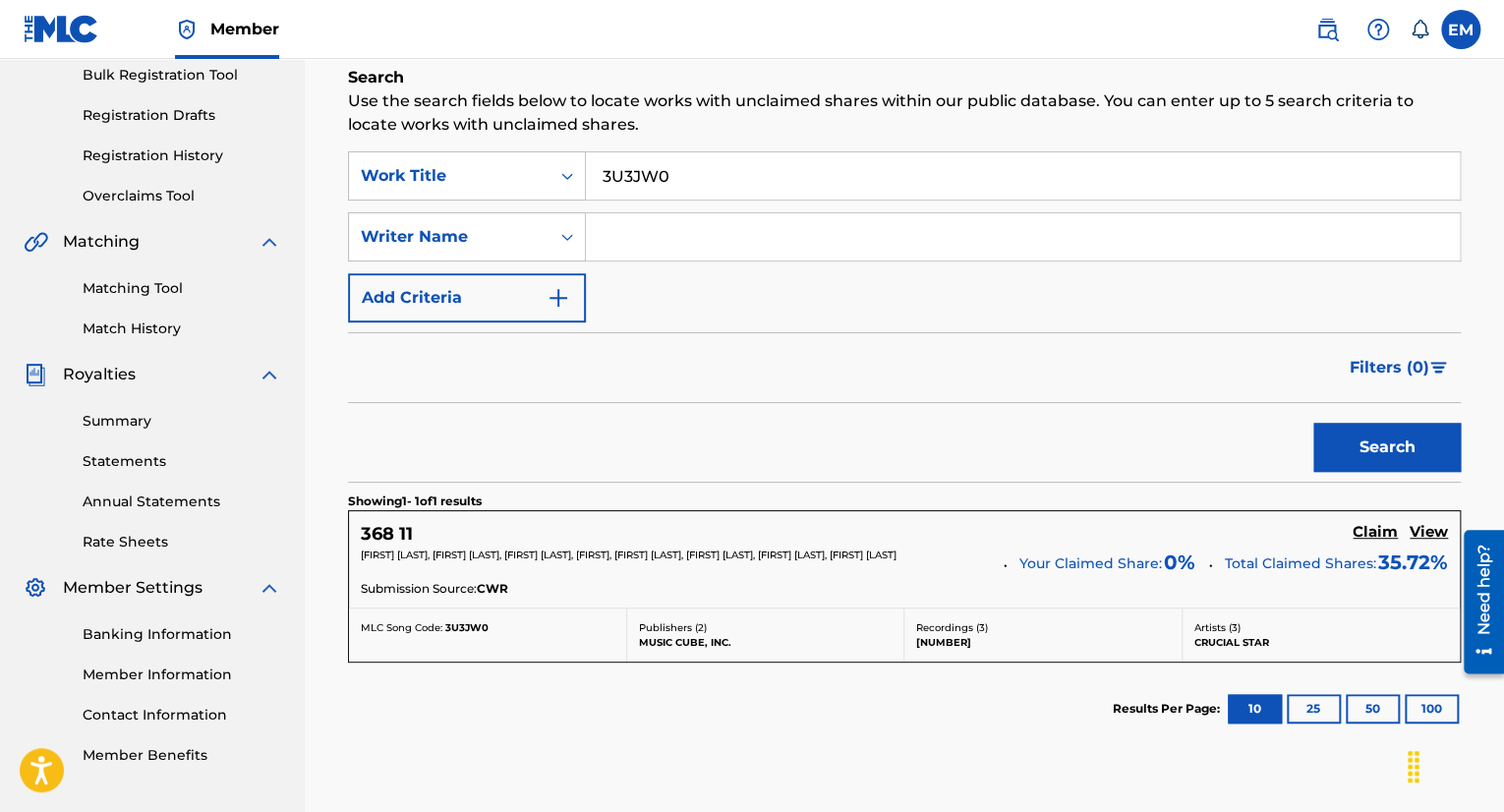 click on "Claim" at bounding box center (1375, 532) 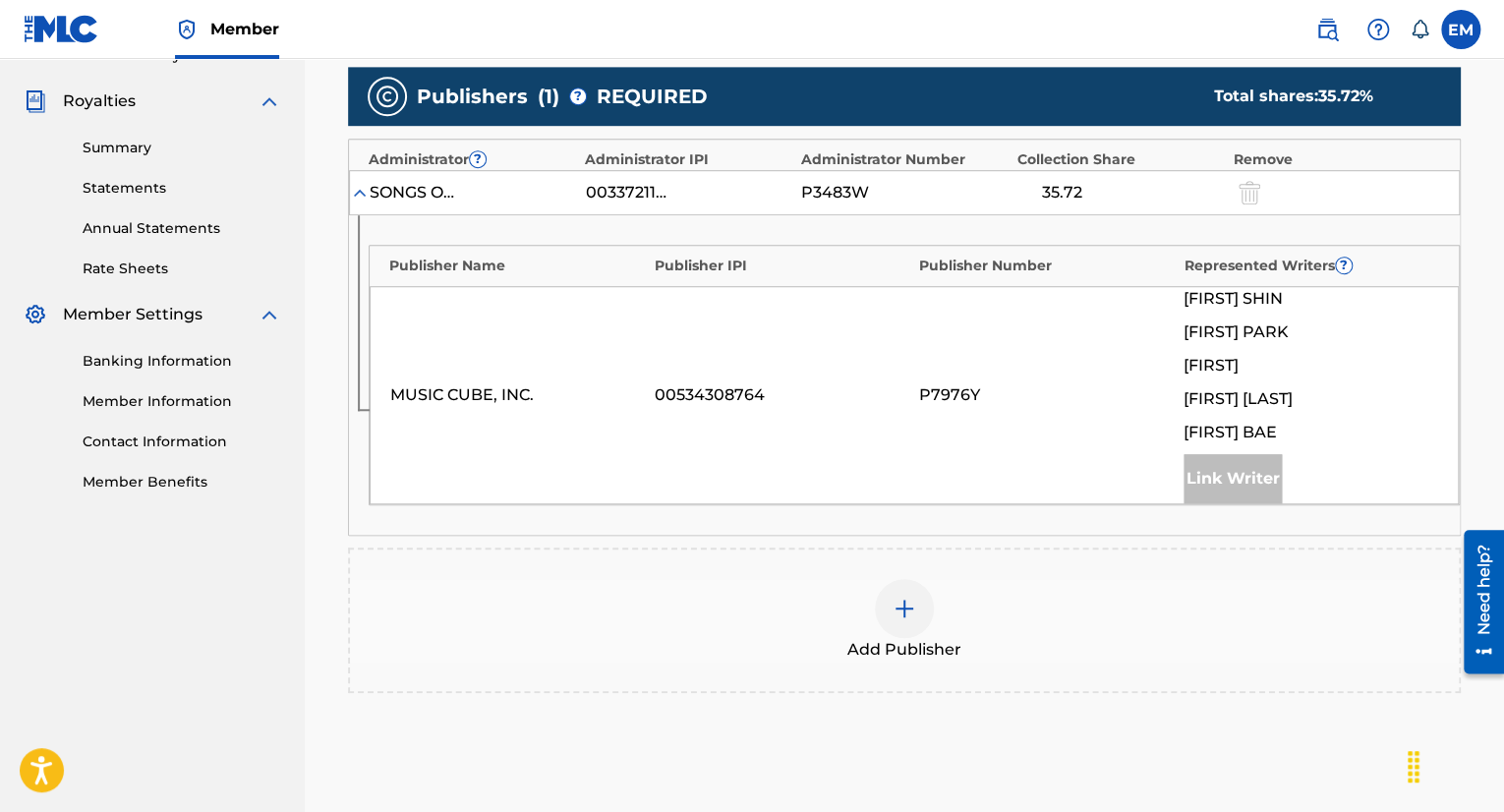 scroll, scrollTop: 685, scrollLeft: 0, axis: vertical 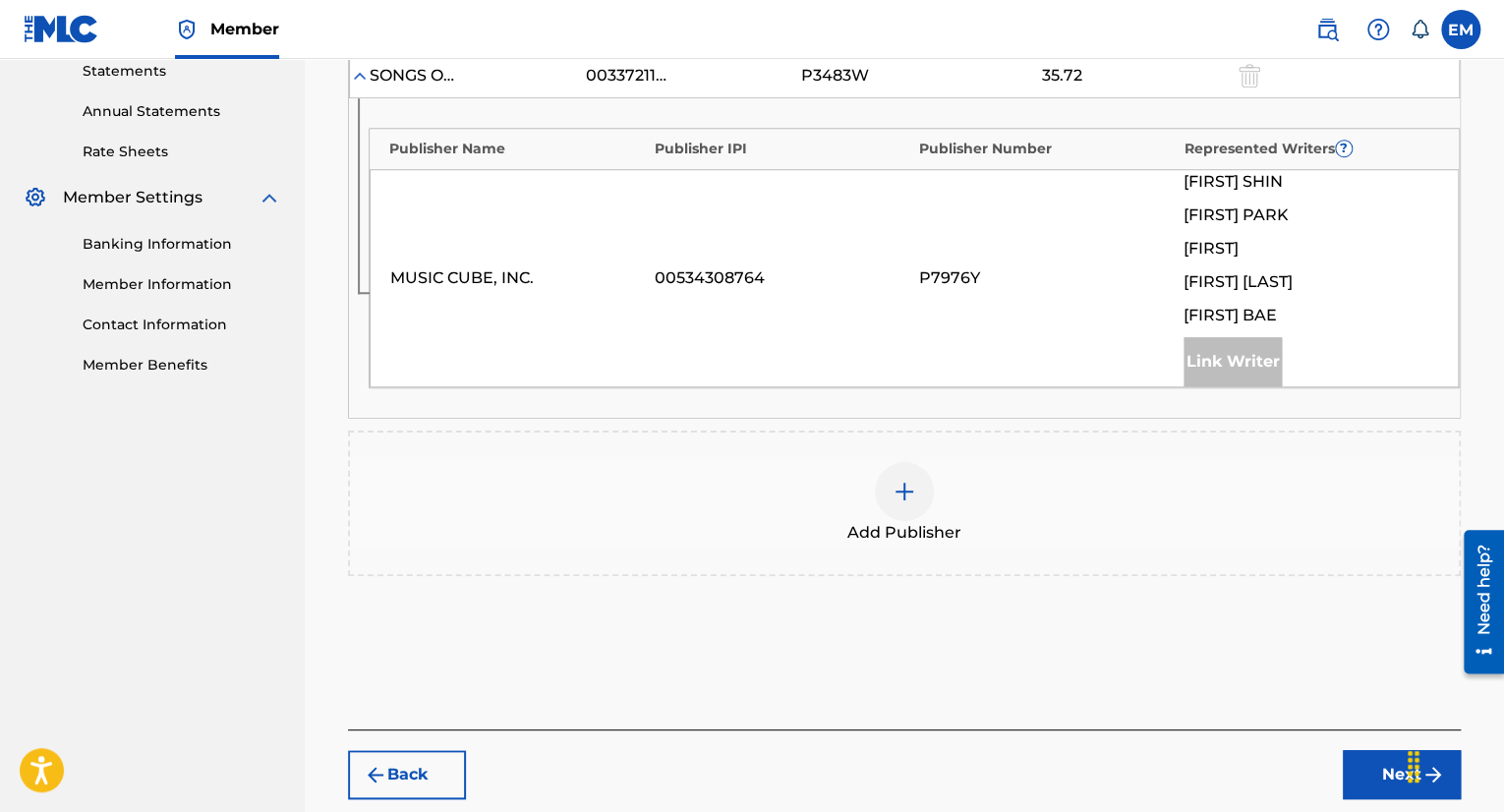 click at bounding box center (904, 492) 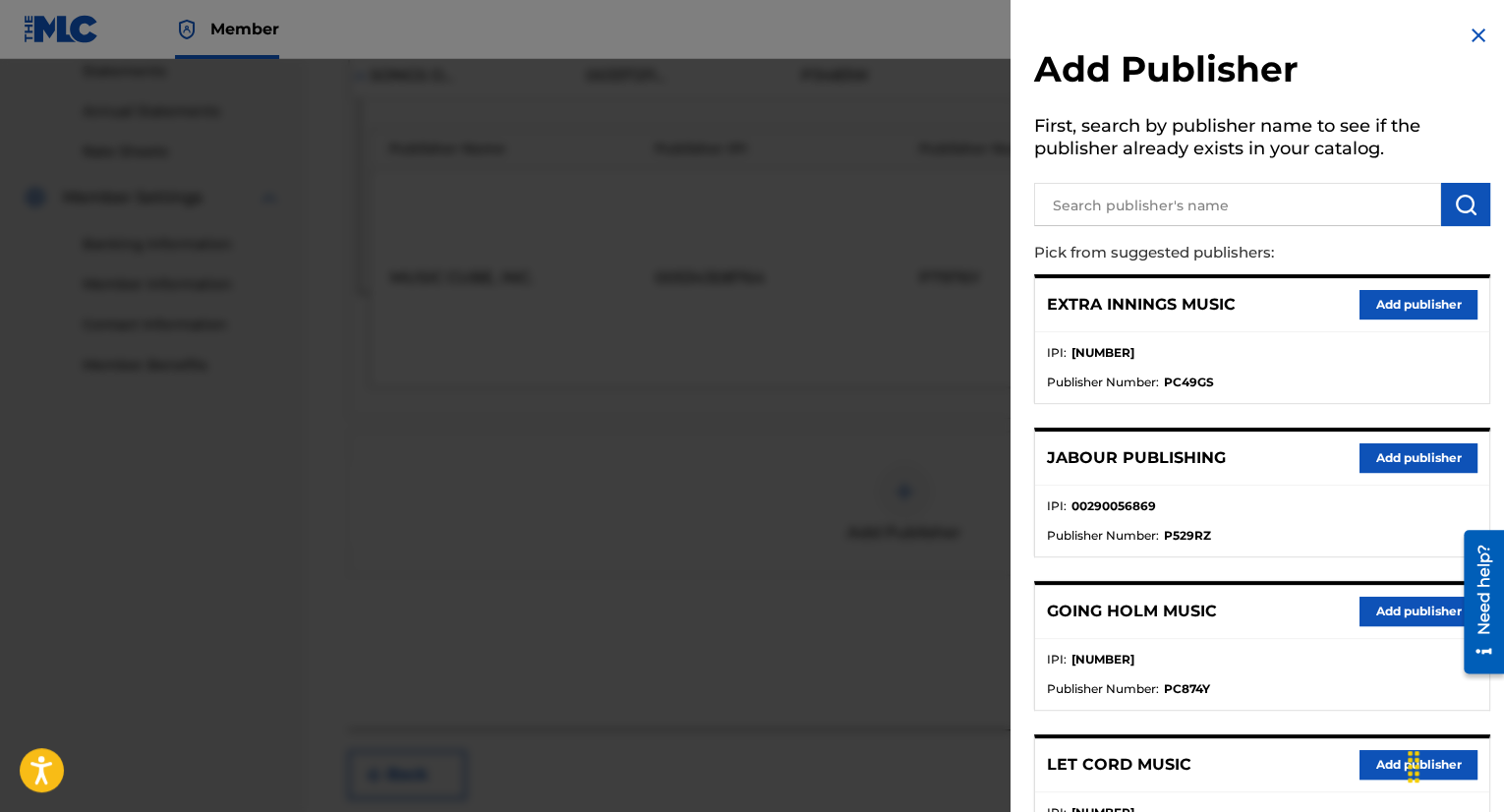 click at bounding box center [1238, 204] 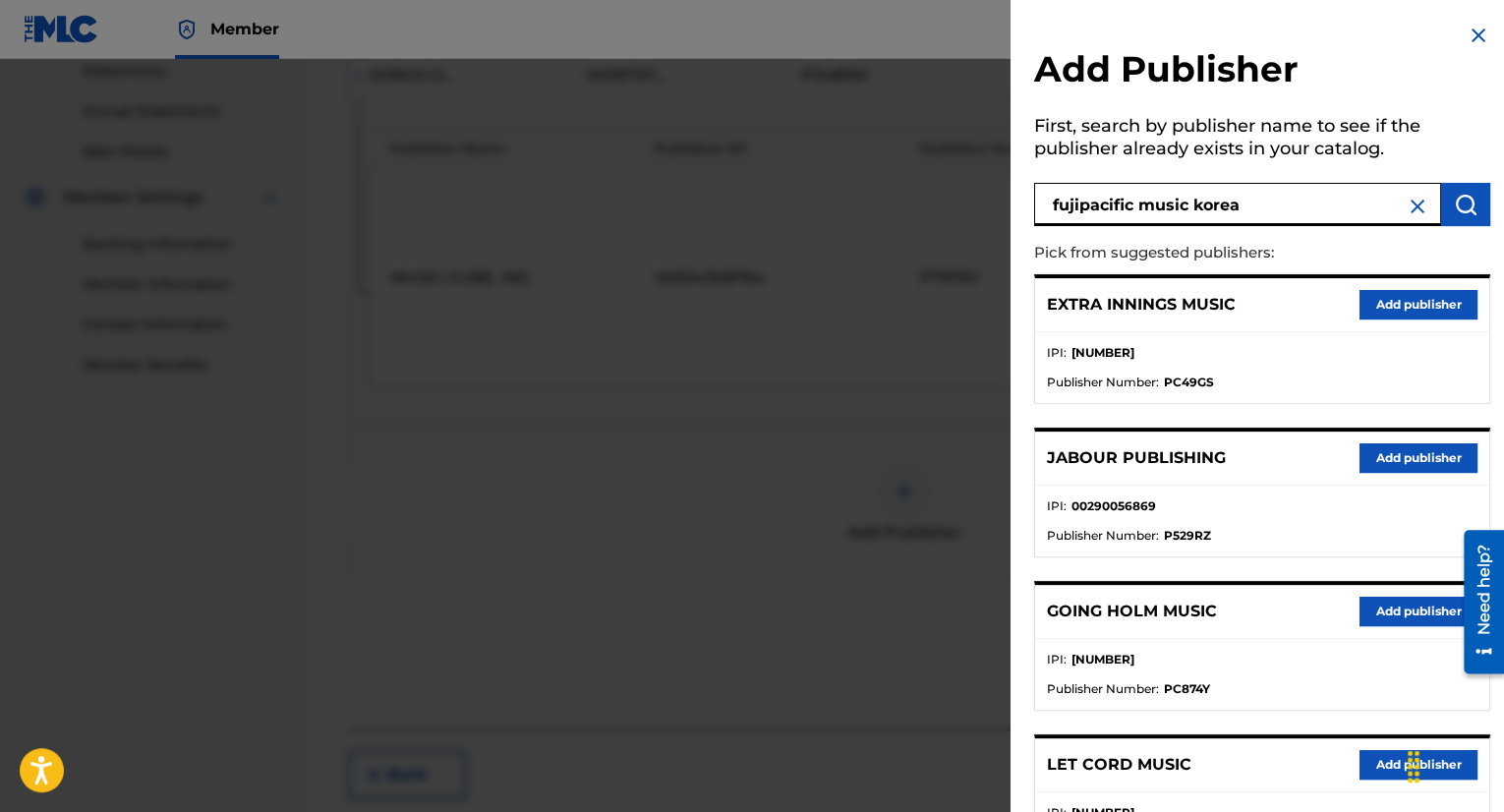 type on "fujipacific music korea" 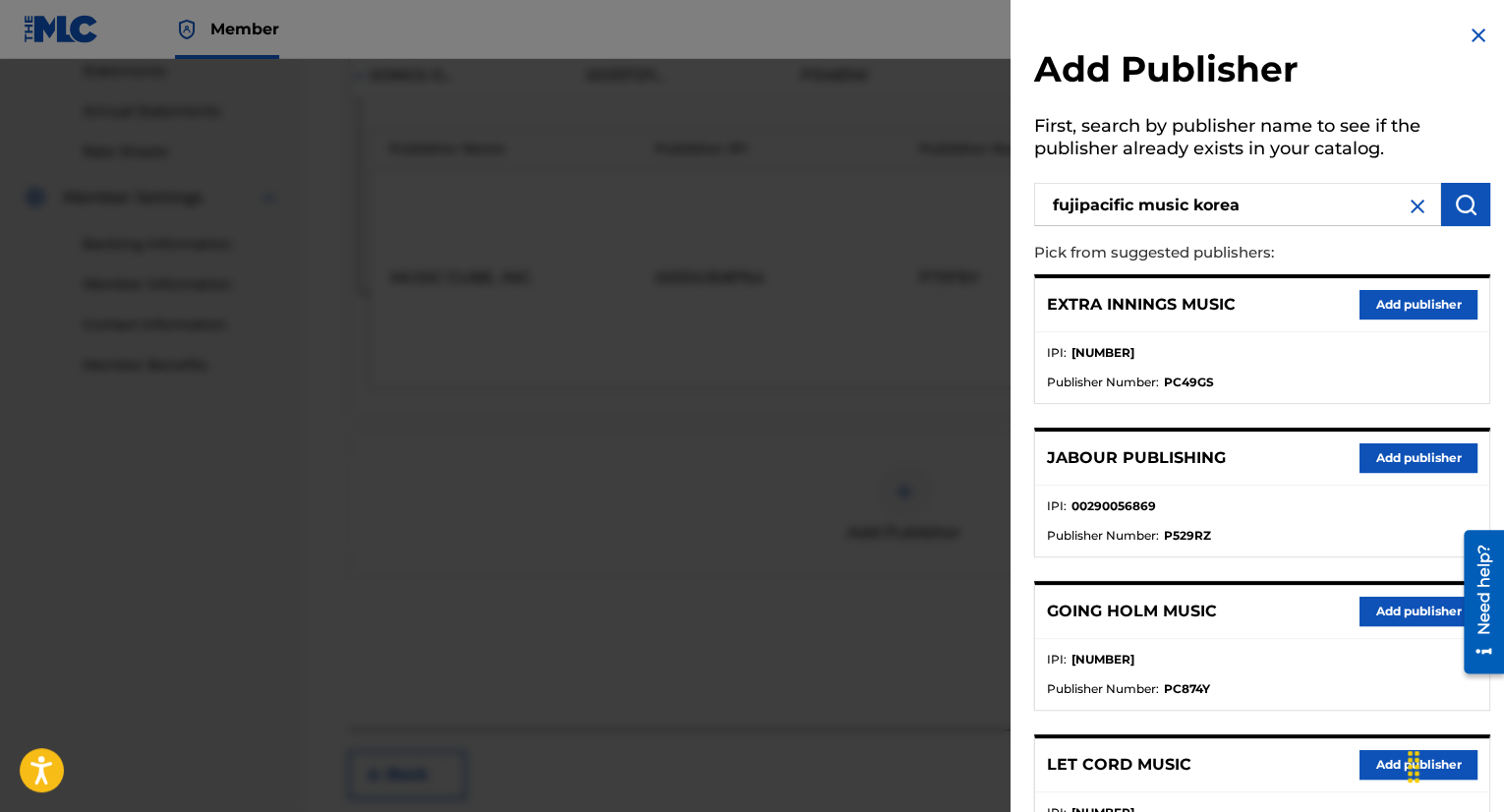 click at bounding box center (1466, 204) 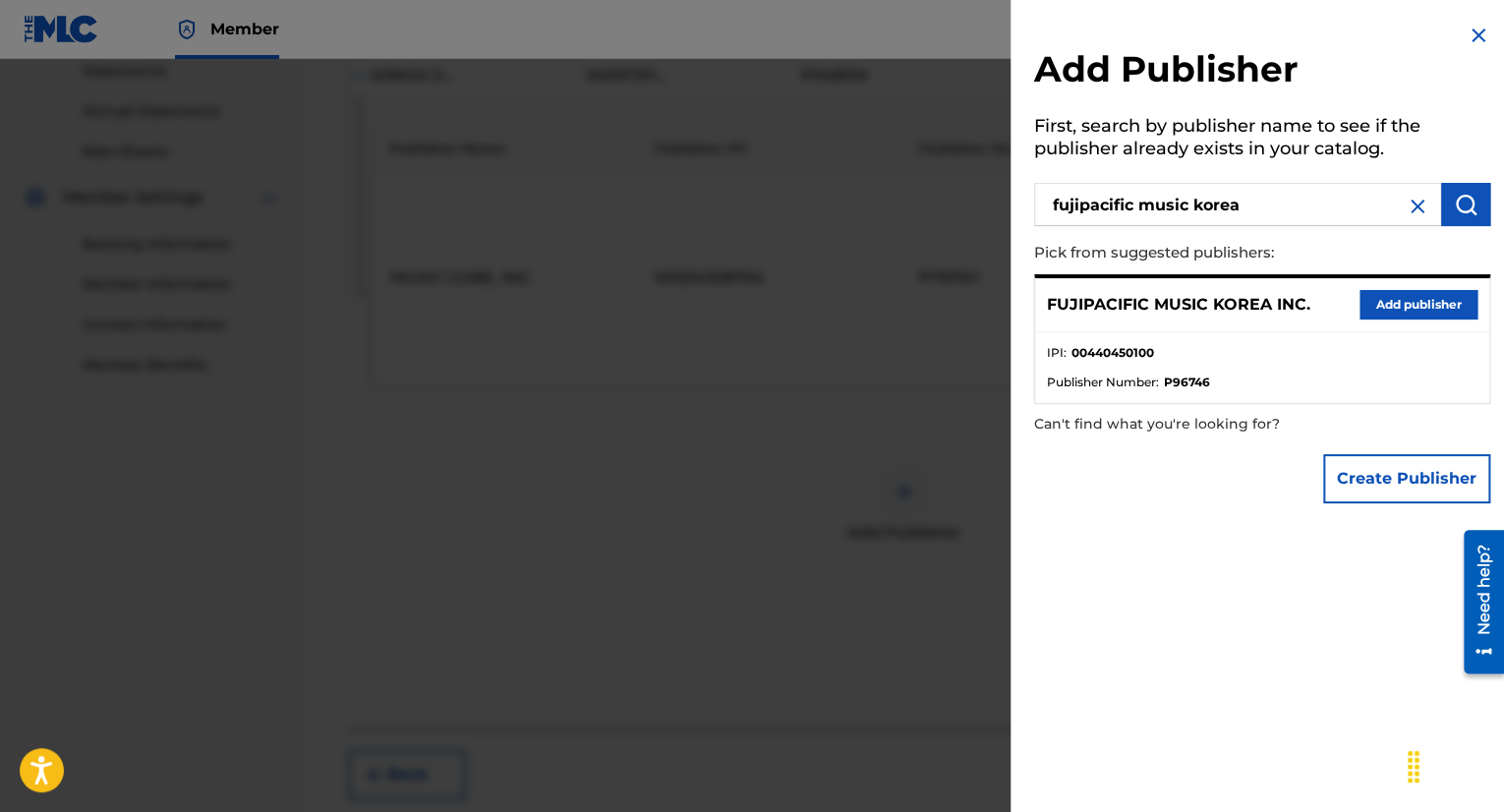 click on "Add publisher" at bounding box center [1418, 305] 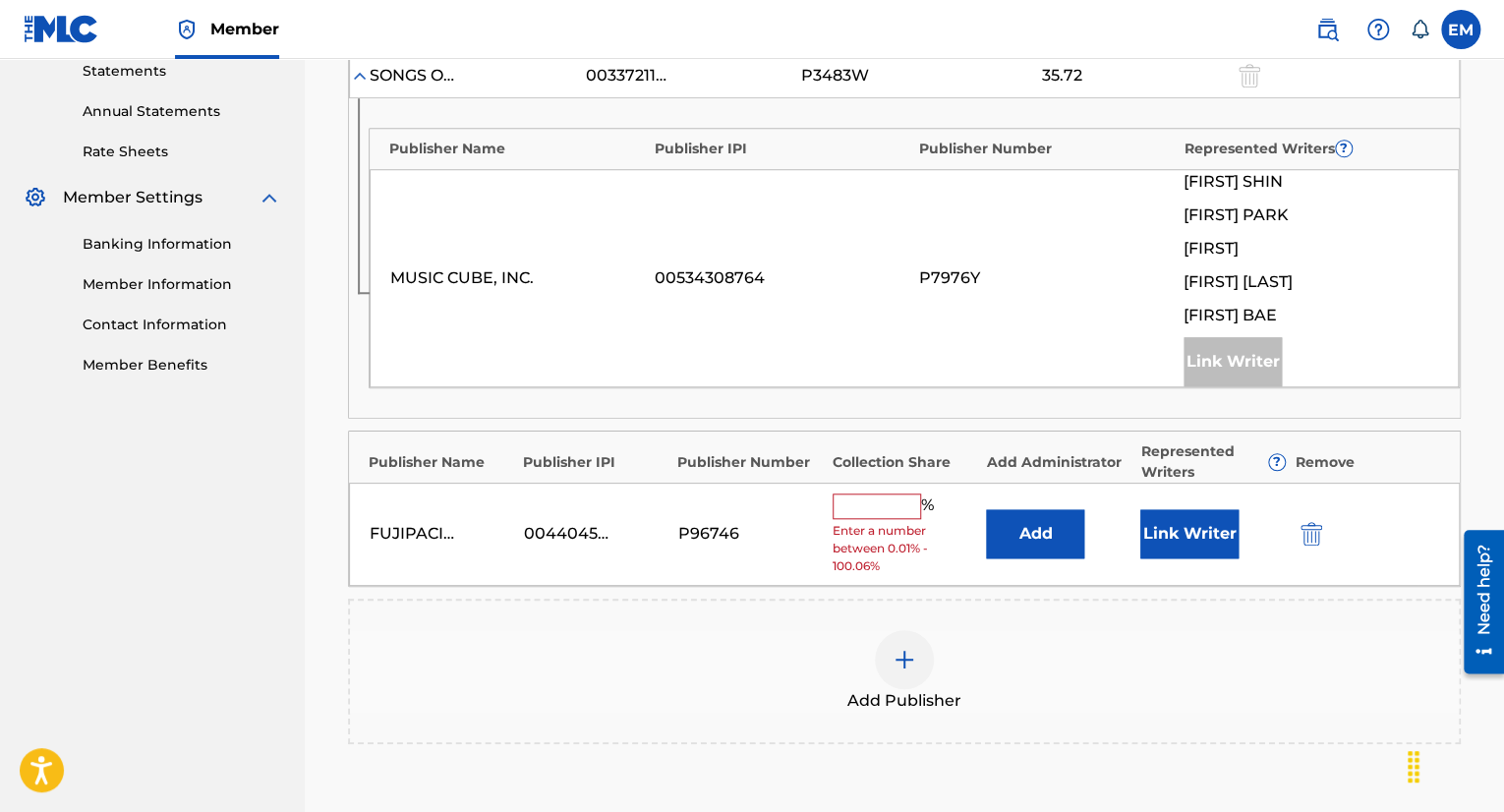 click on "Add" at bounding box center (1035, 534) 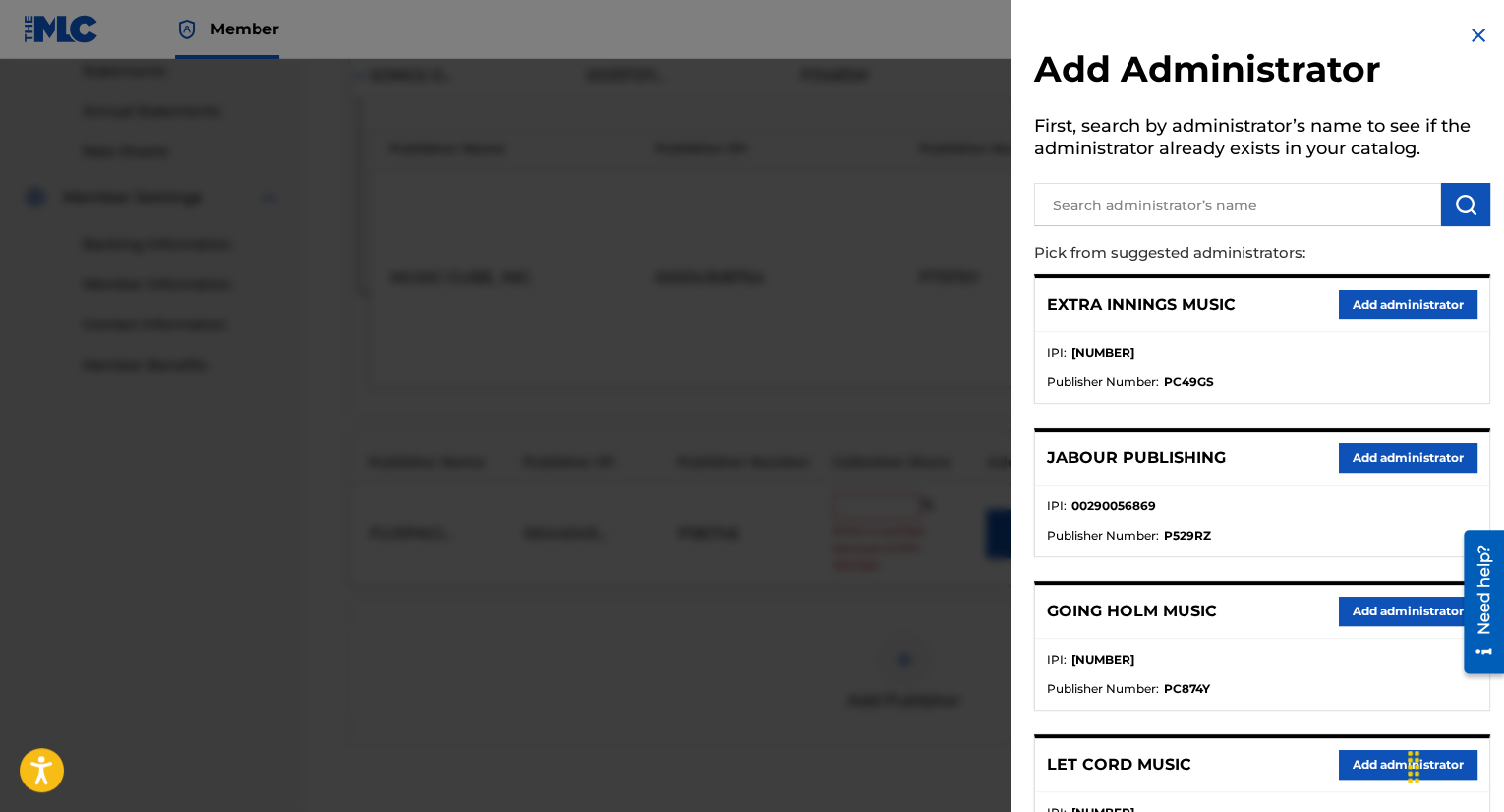 click at bounding box center (1238, 204) 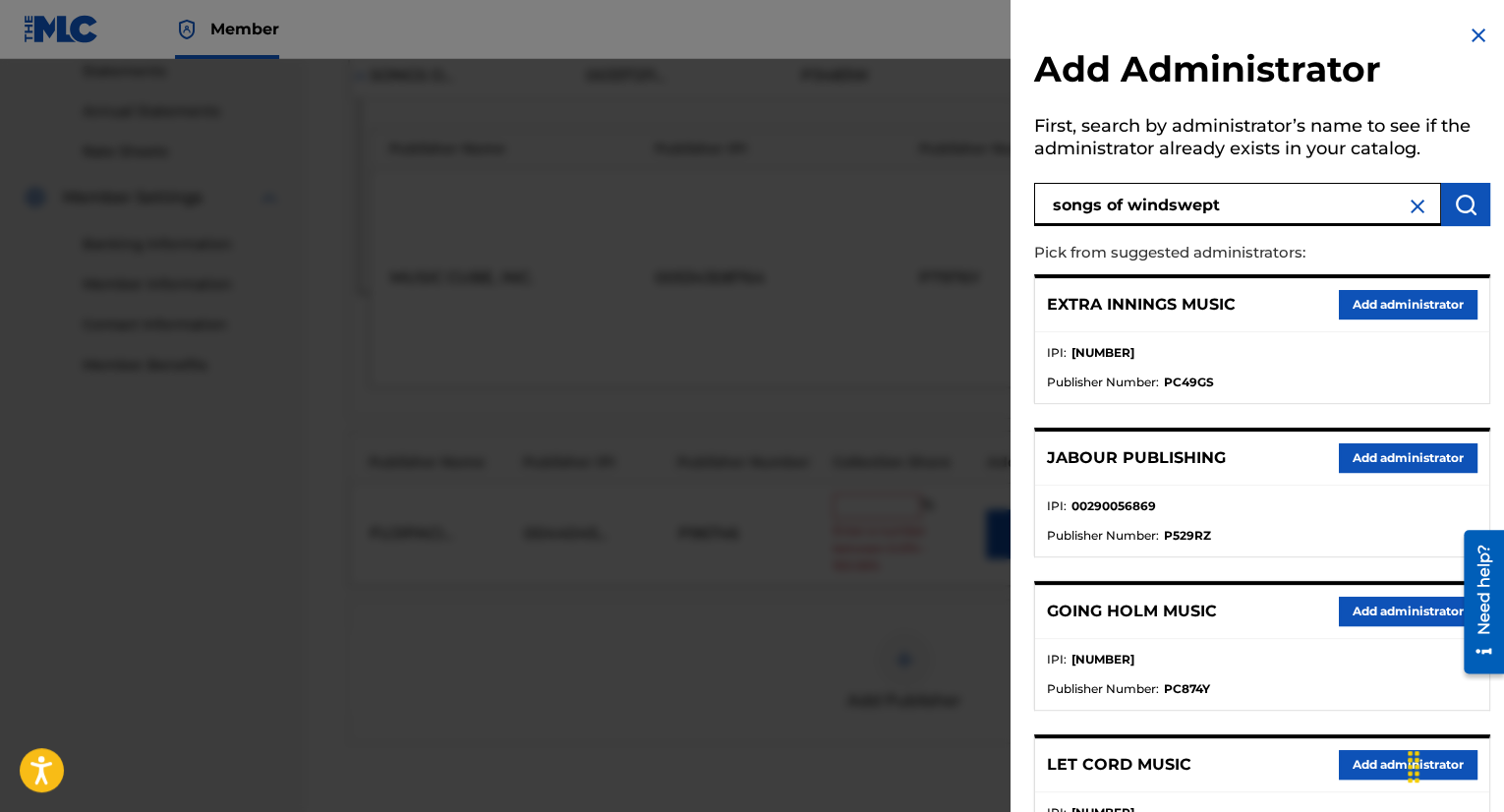 type on "songs of windswept" 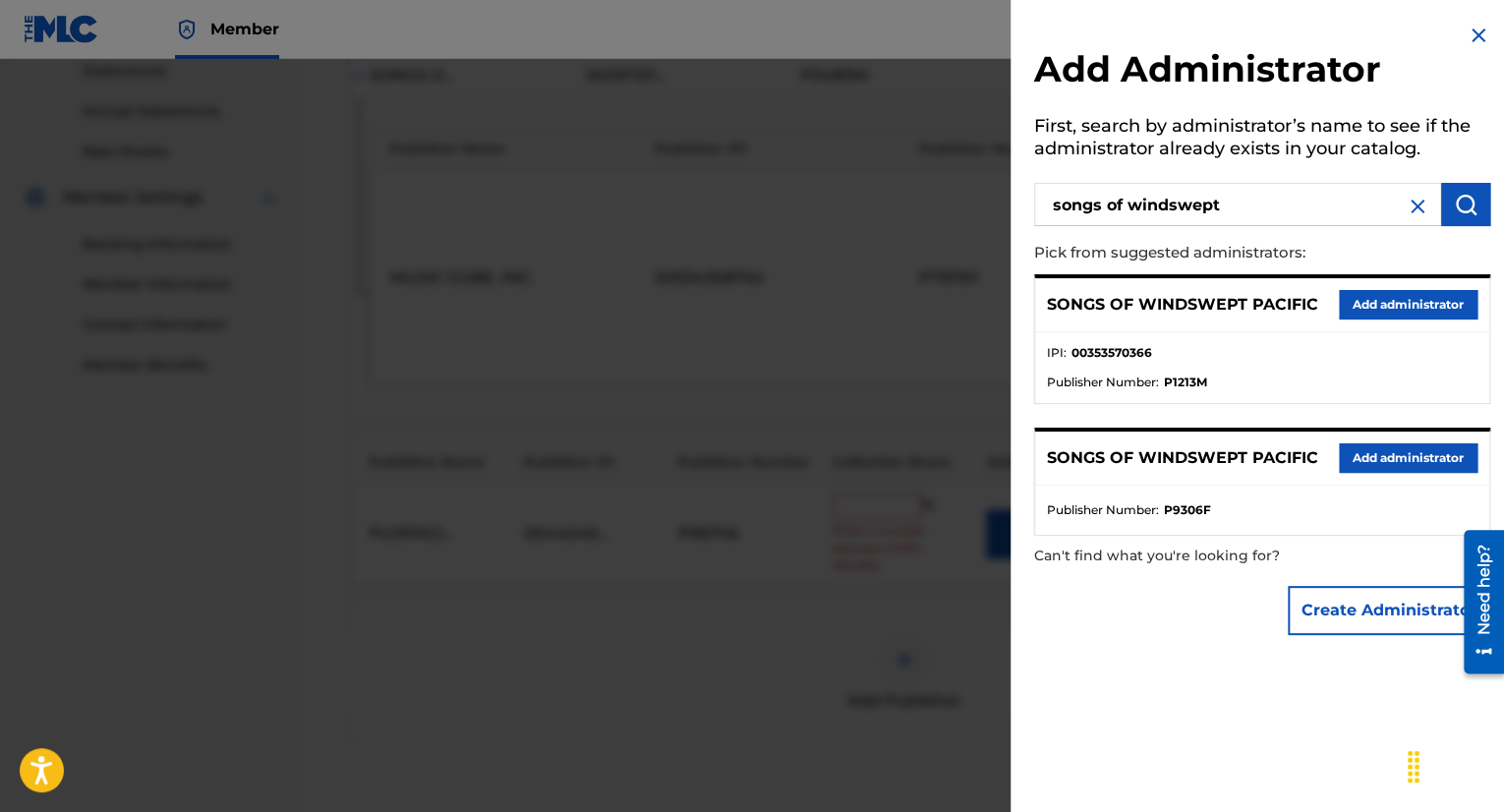 click on "Add administrator" at bounding box center (1408, 305) 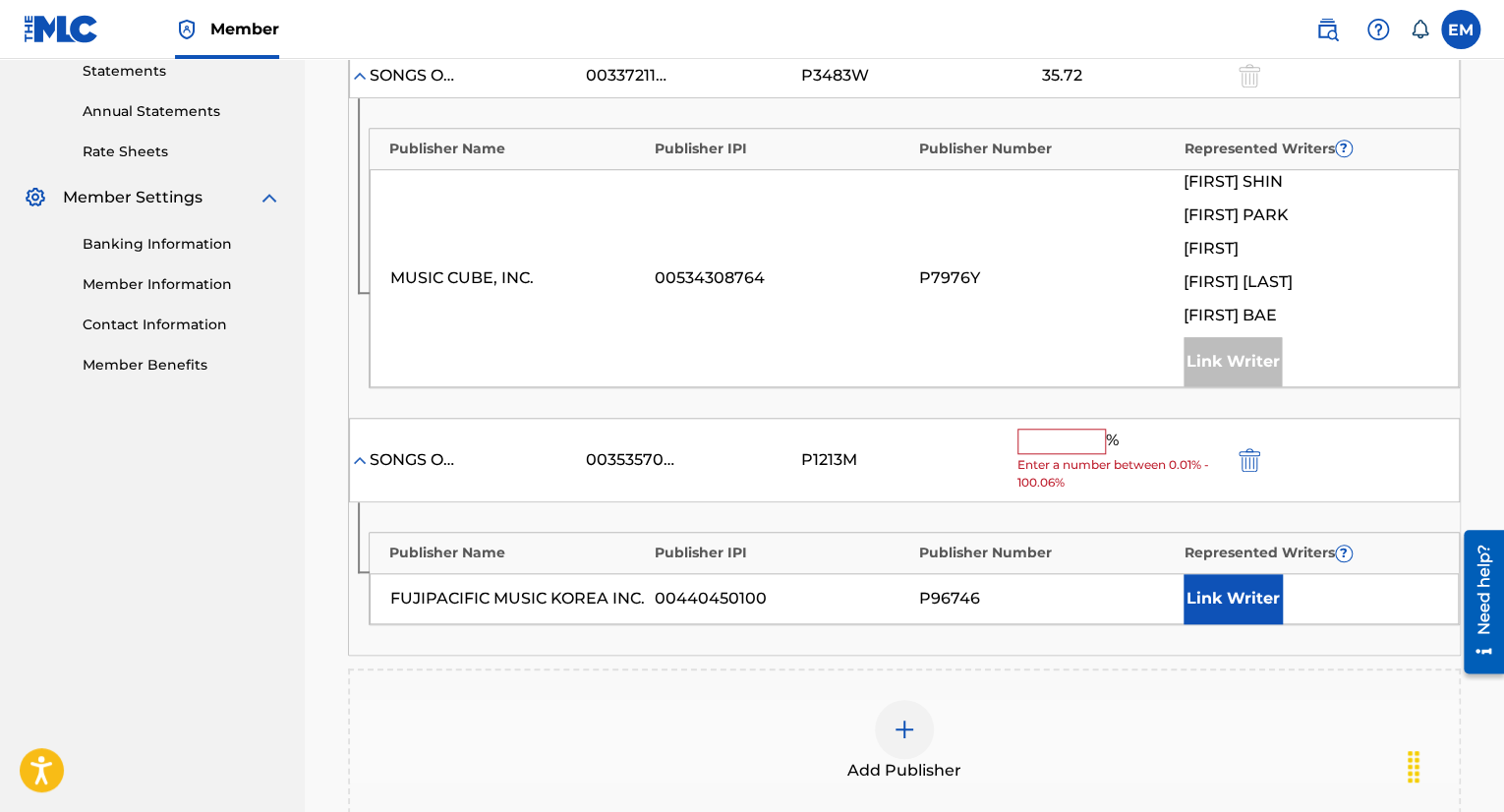 click at bounding box center [1062, 441] 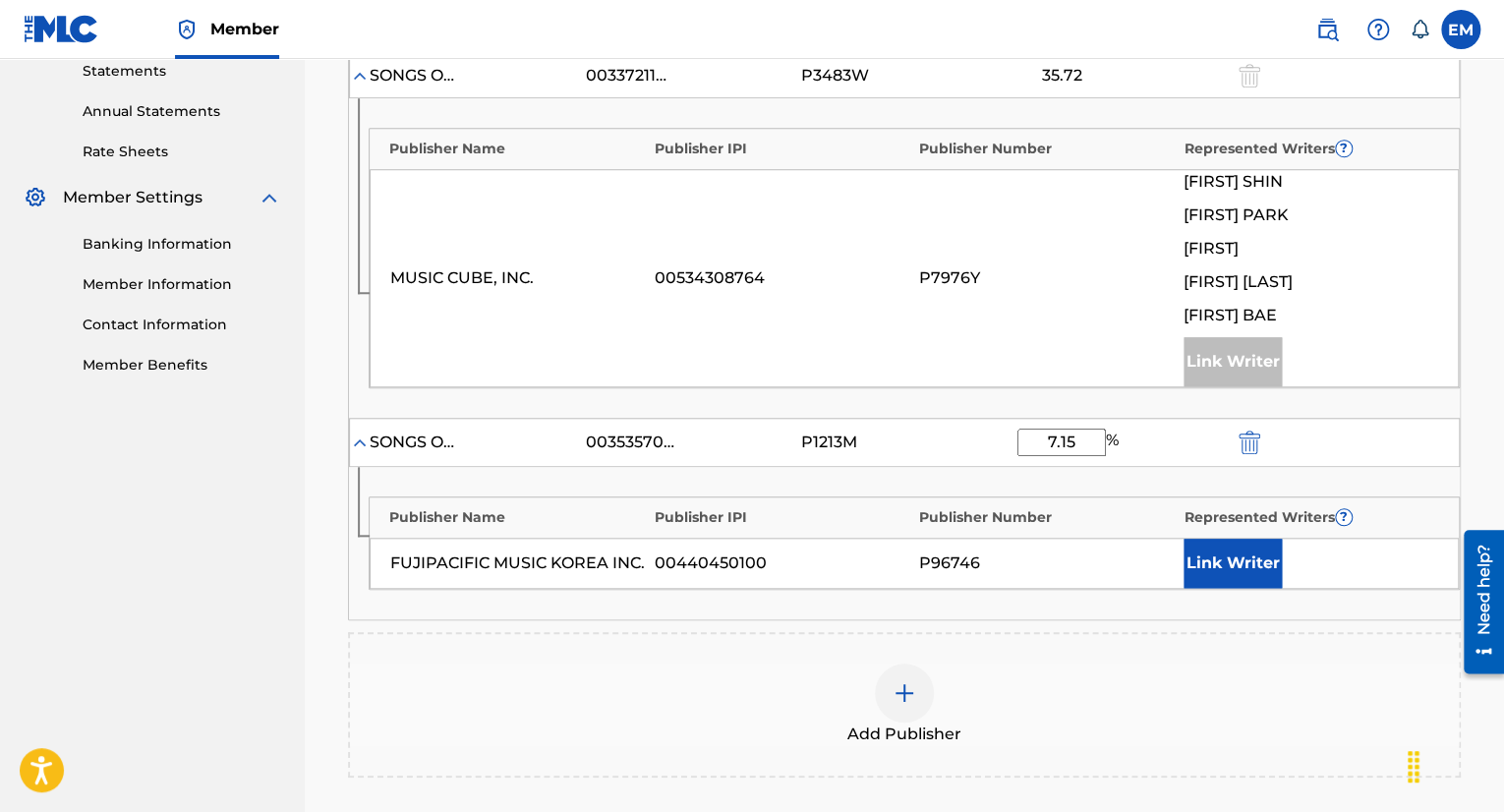 type on "7.15" 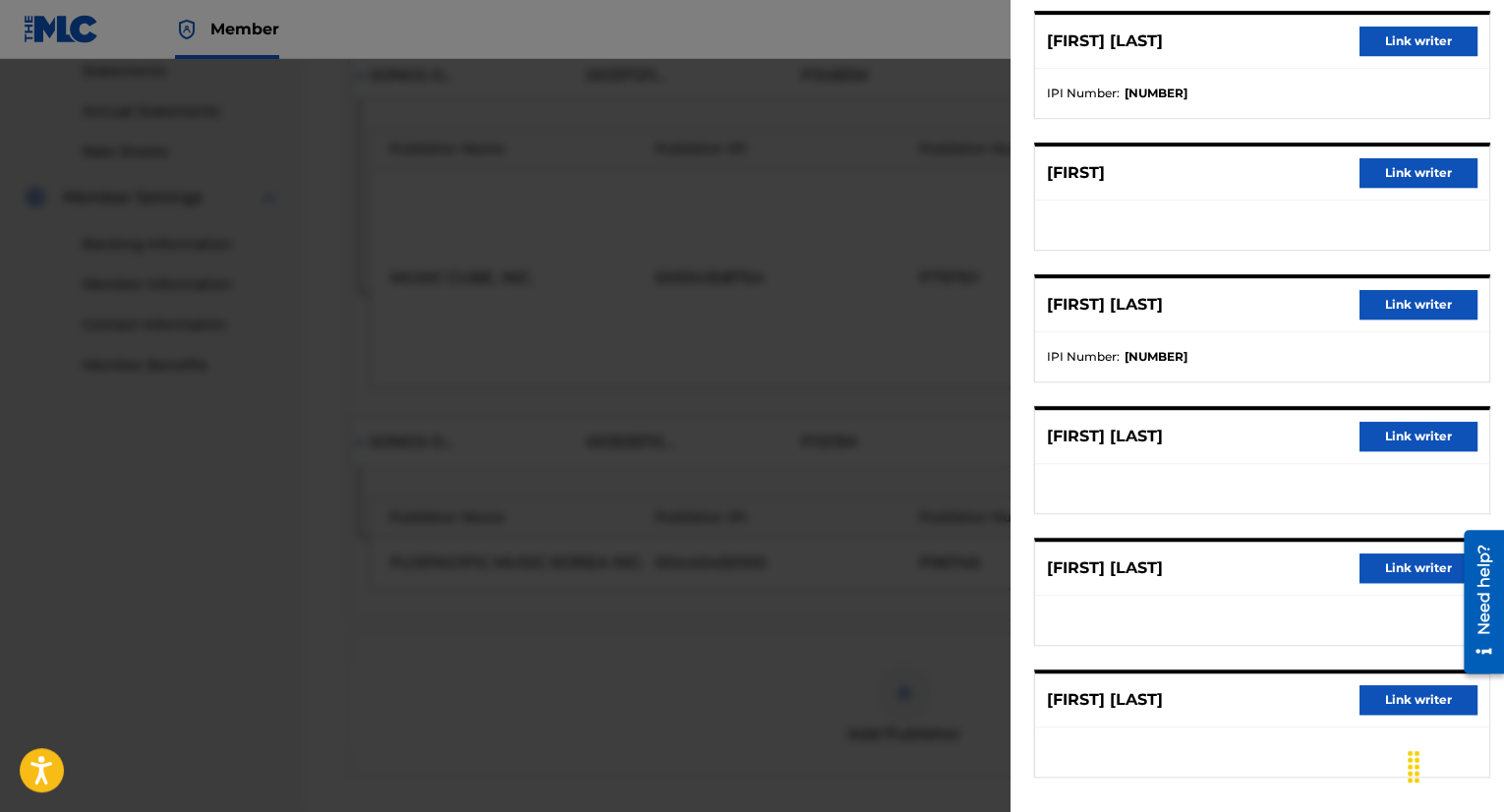 scroll, scrollTop: 442, scrollLeft: 0, axis: vertical 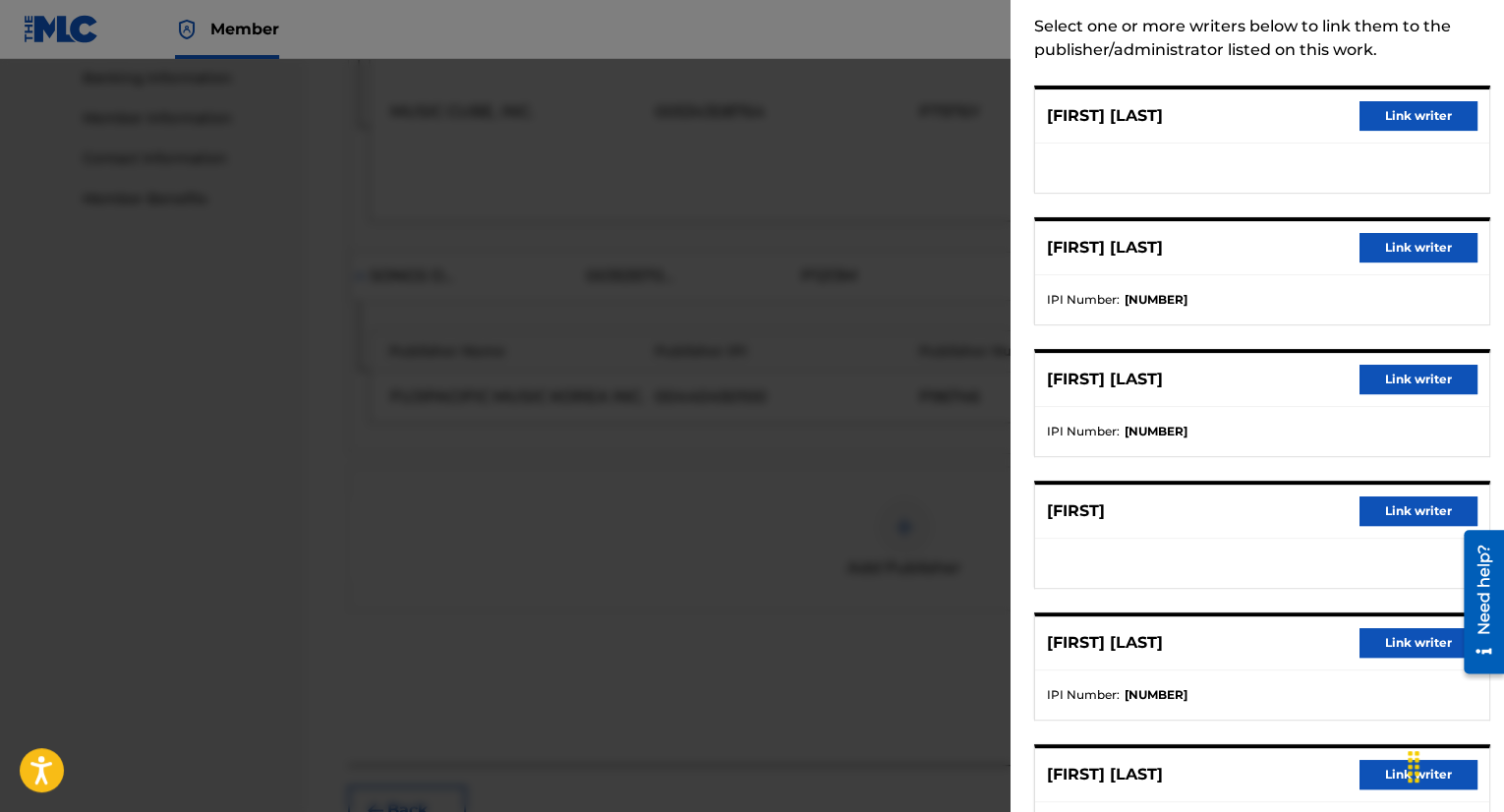 click on "Link writer" at bounding box center (1418, 116) 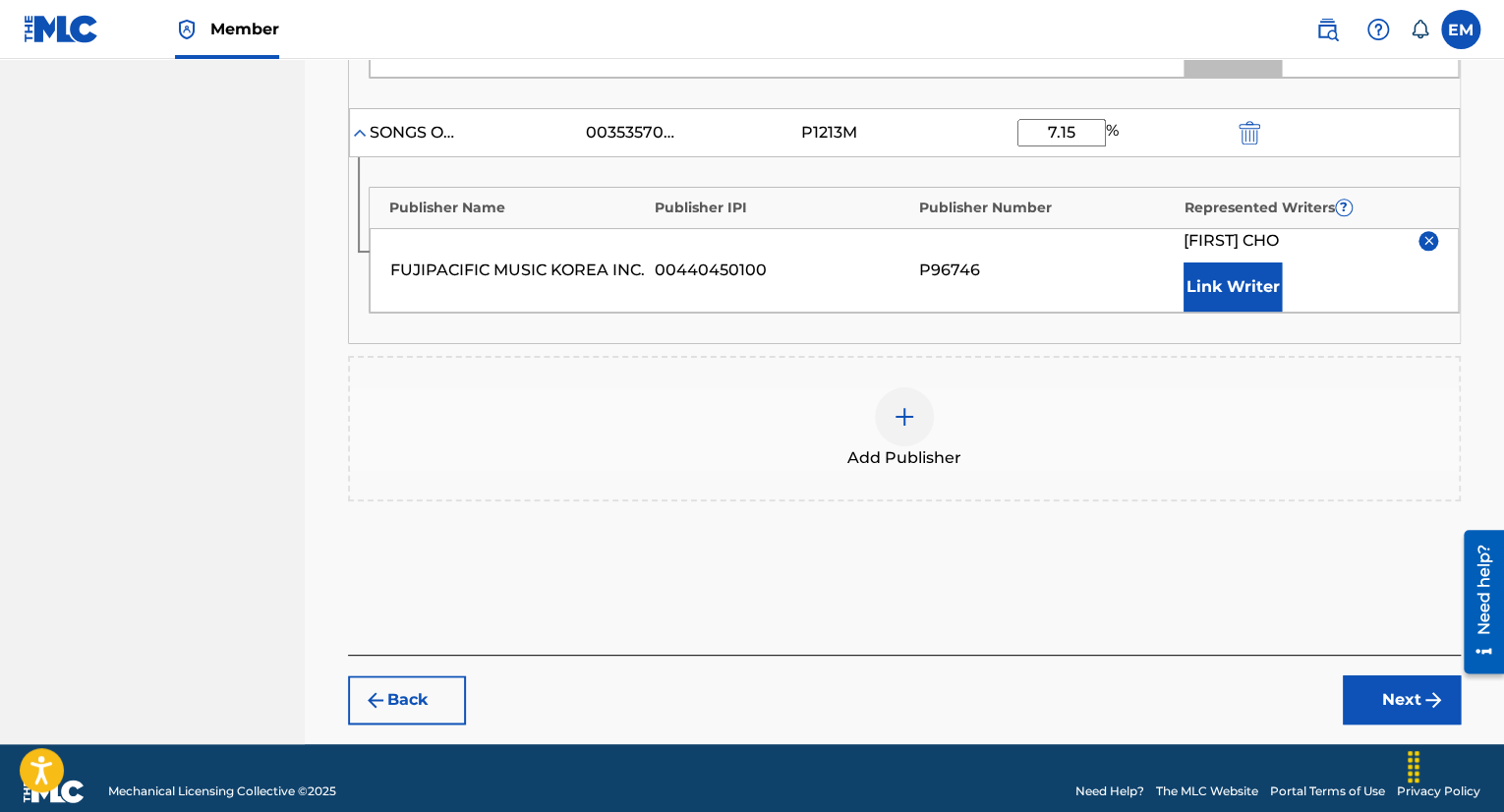 scroll, scrollTop: 1001, scrollLeft: 0, axis: vertical 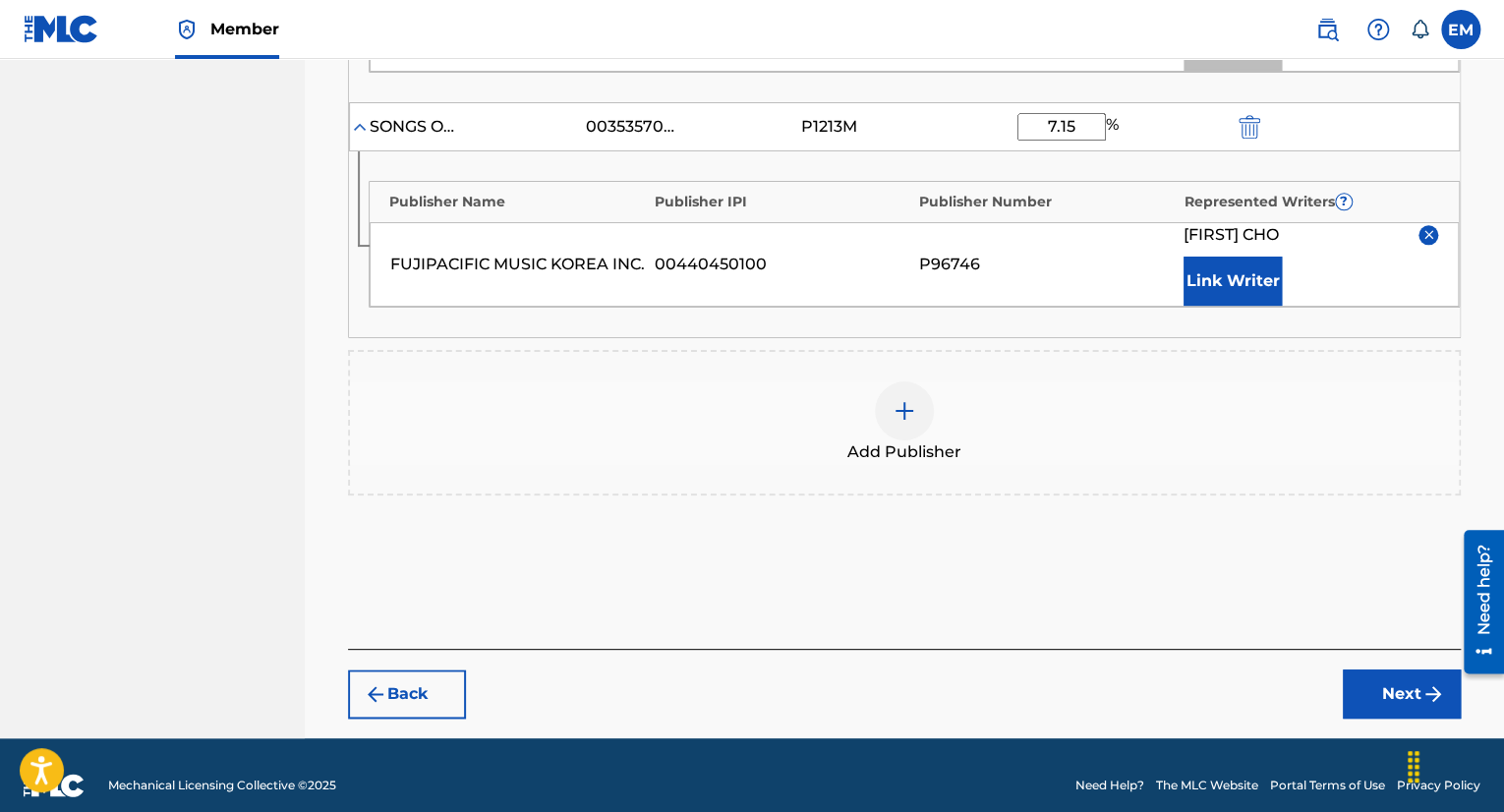 click on "Back" at bounding box center (407, 694) 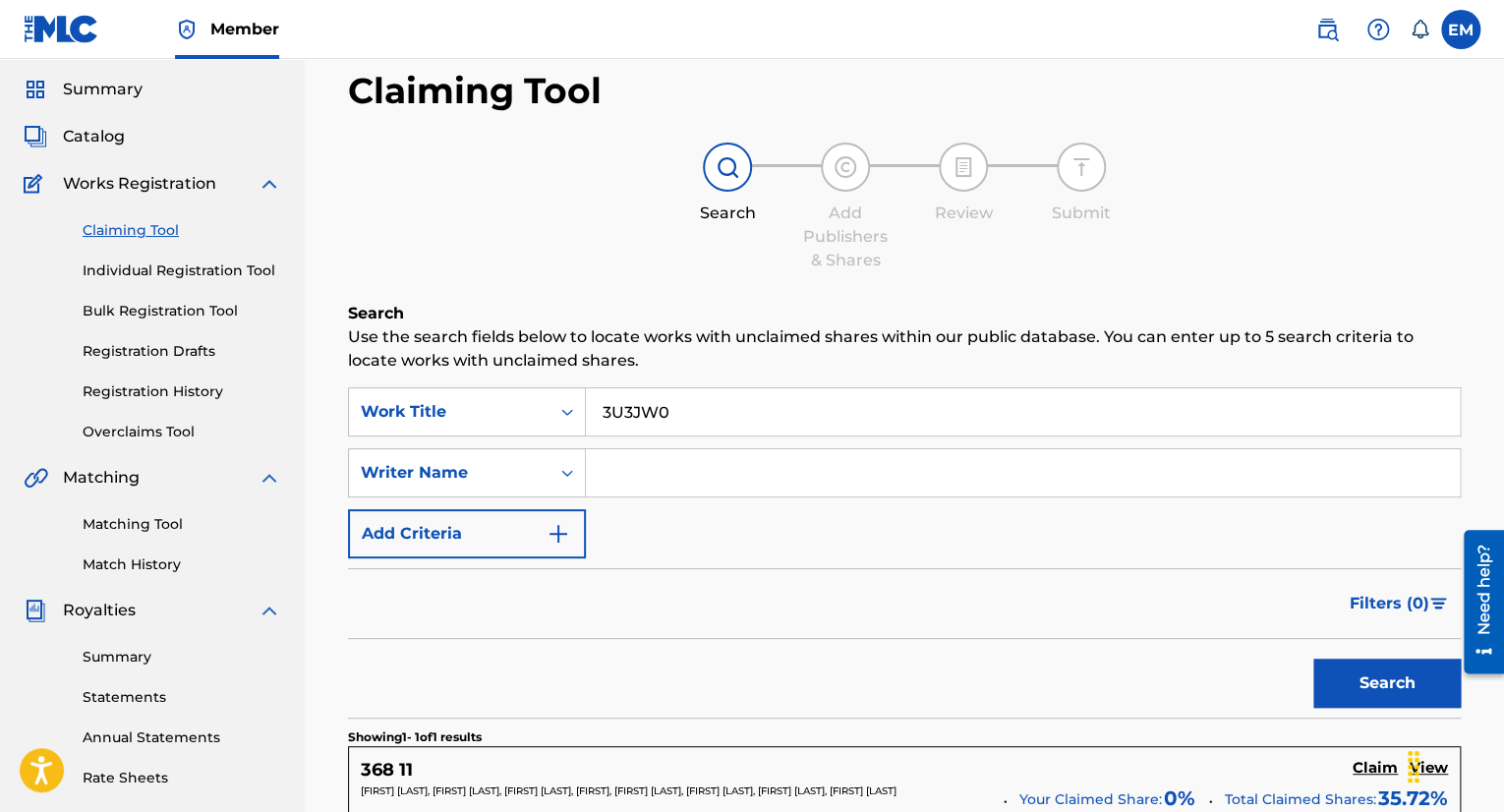 scroll, scrollTop: 56, scrollLeft: 0, axis: vertical 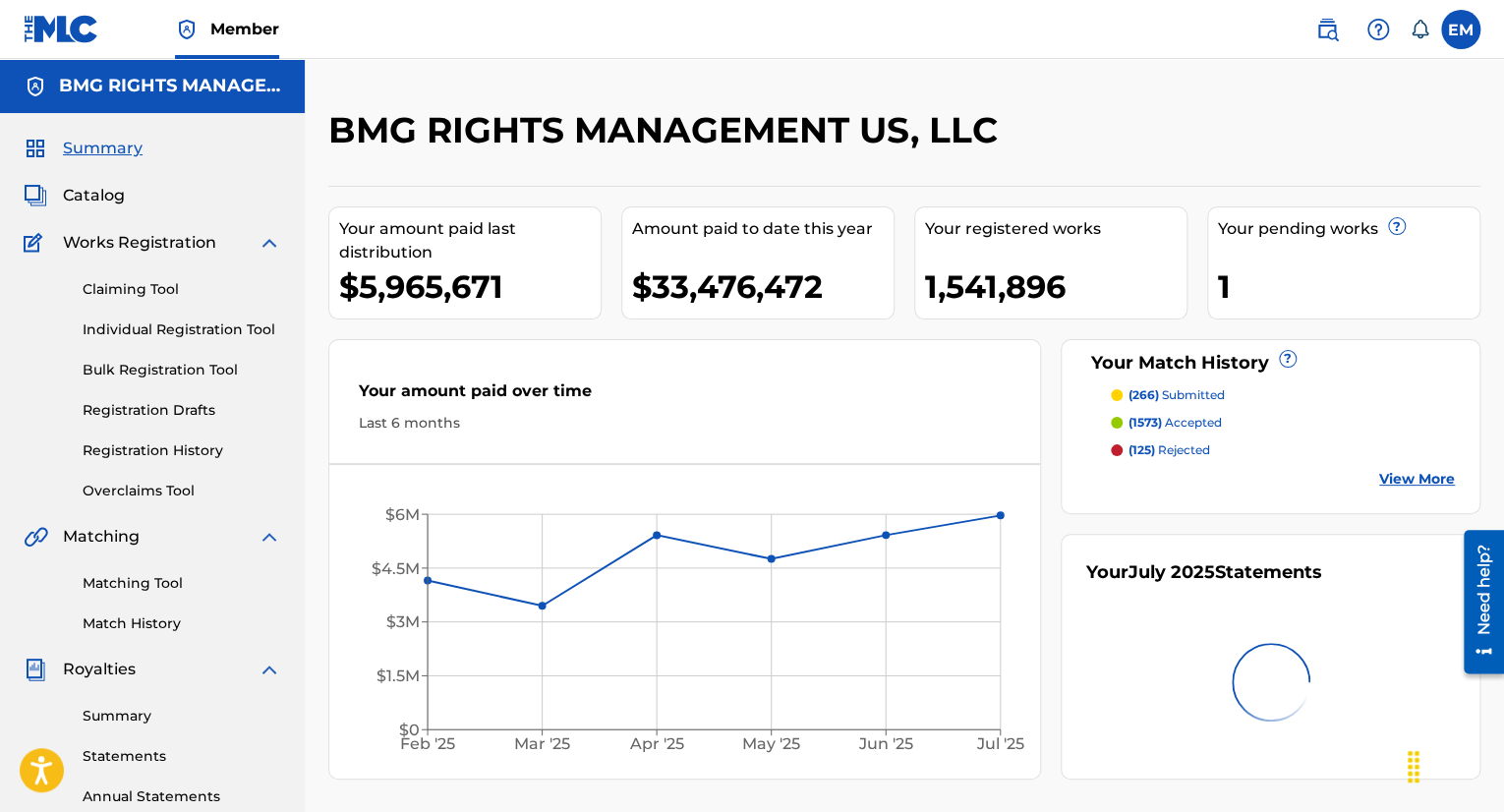 click at bounding box center [1327, 29] 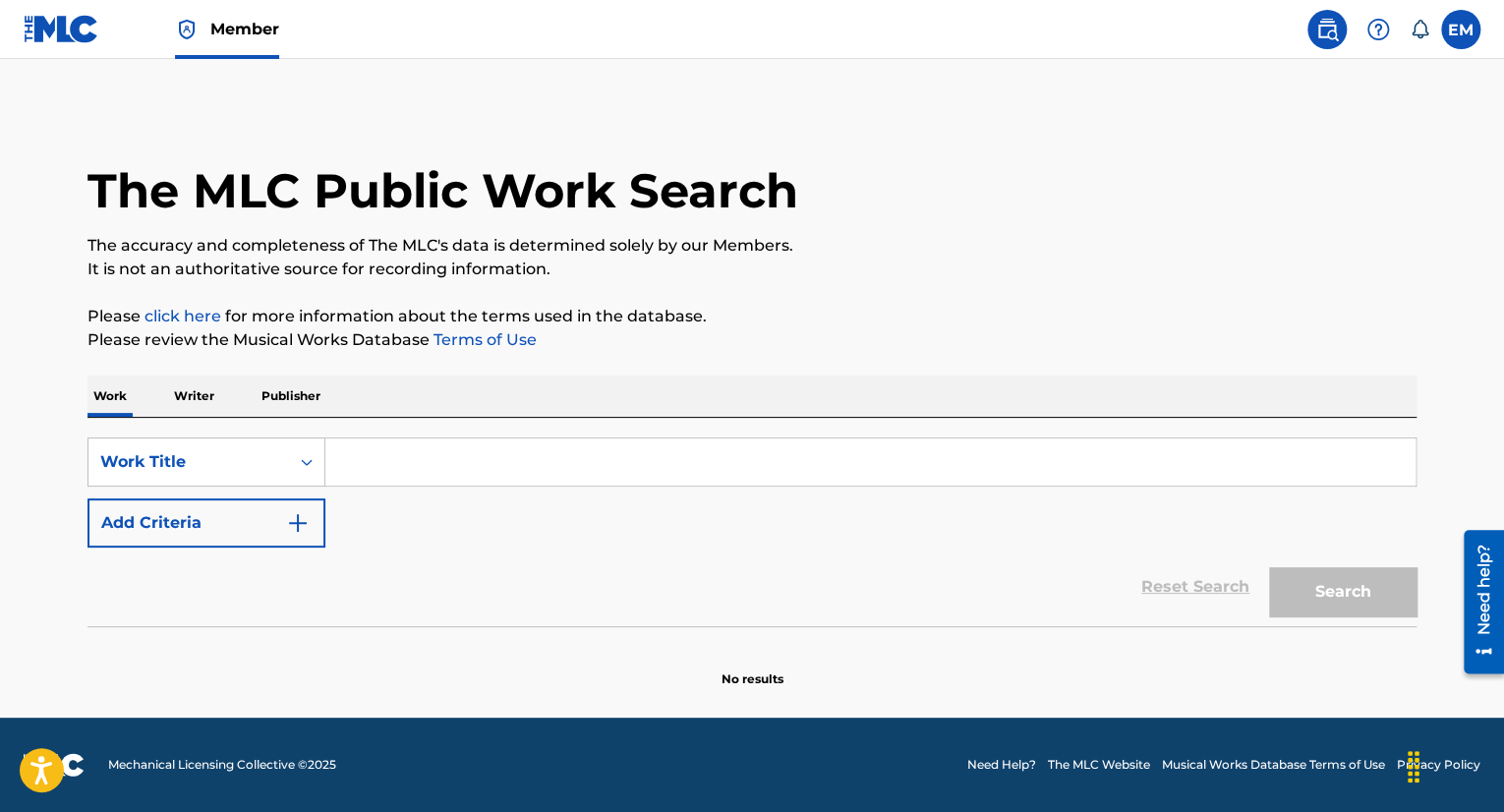 click on "Writer" at bounding box center [194, 396] 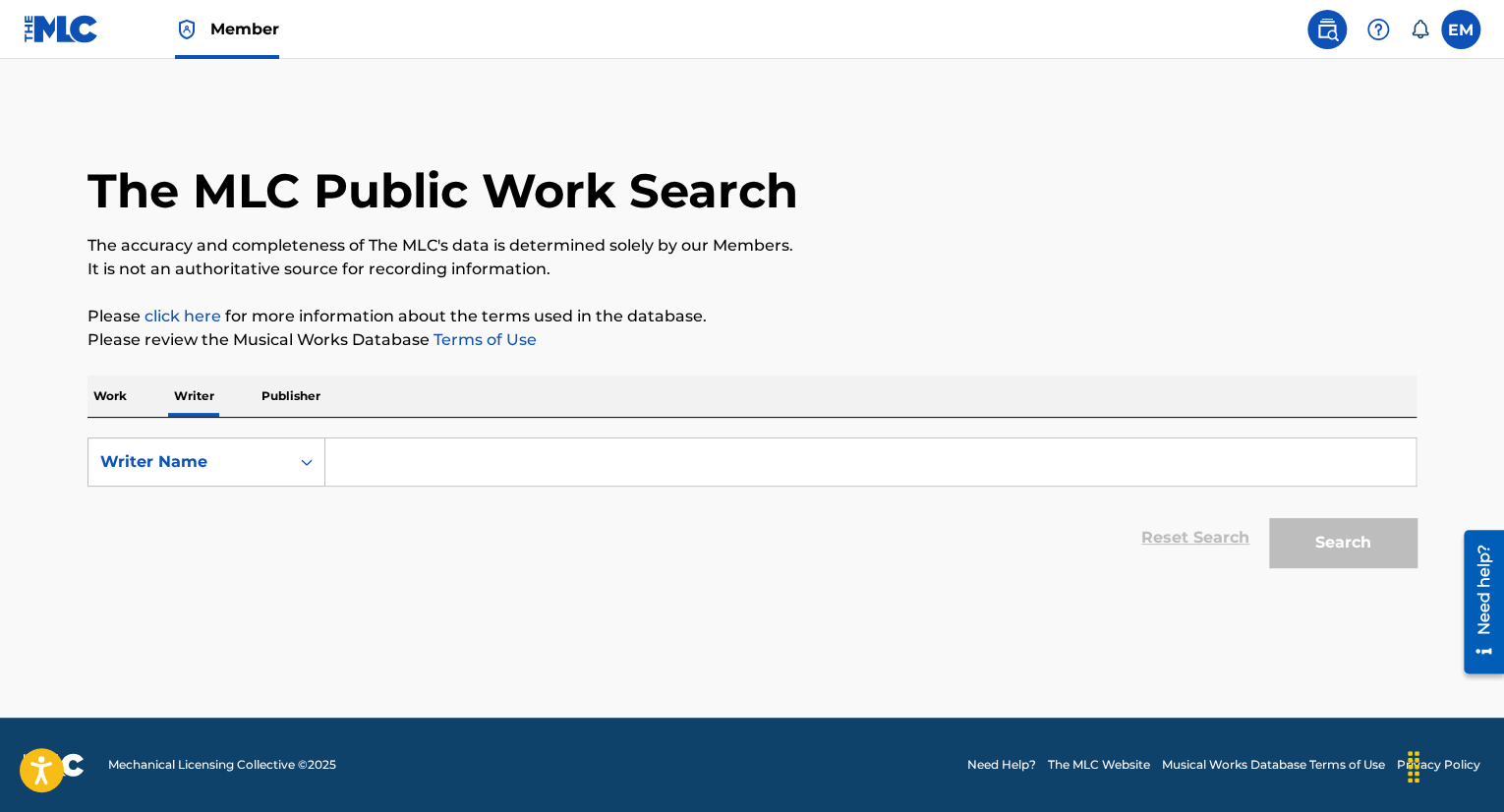 click at bounding box center (870, 462) 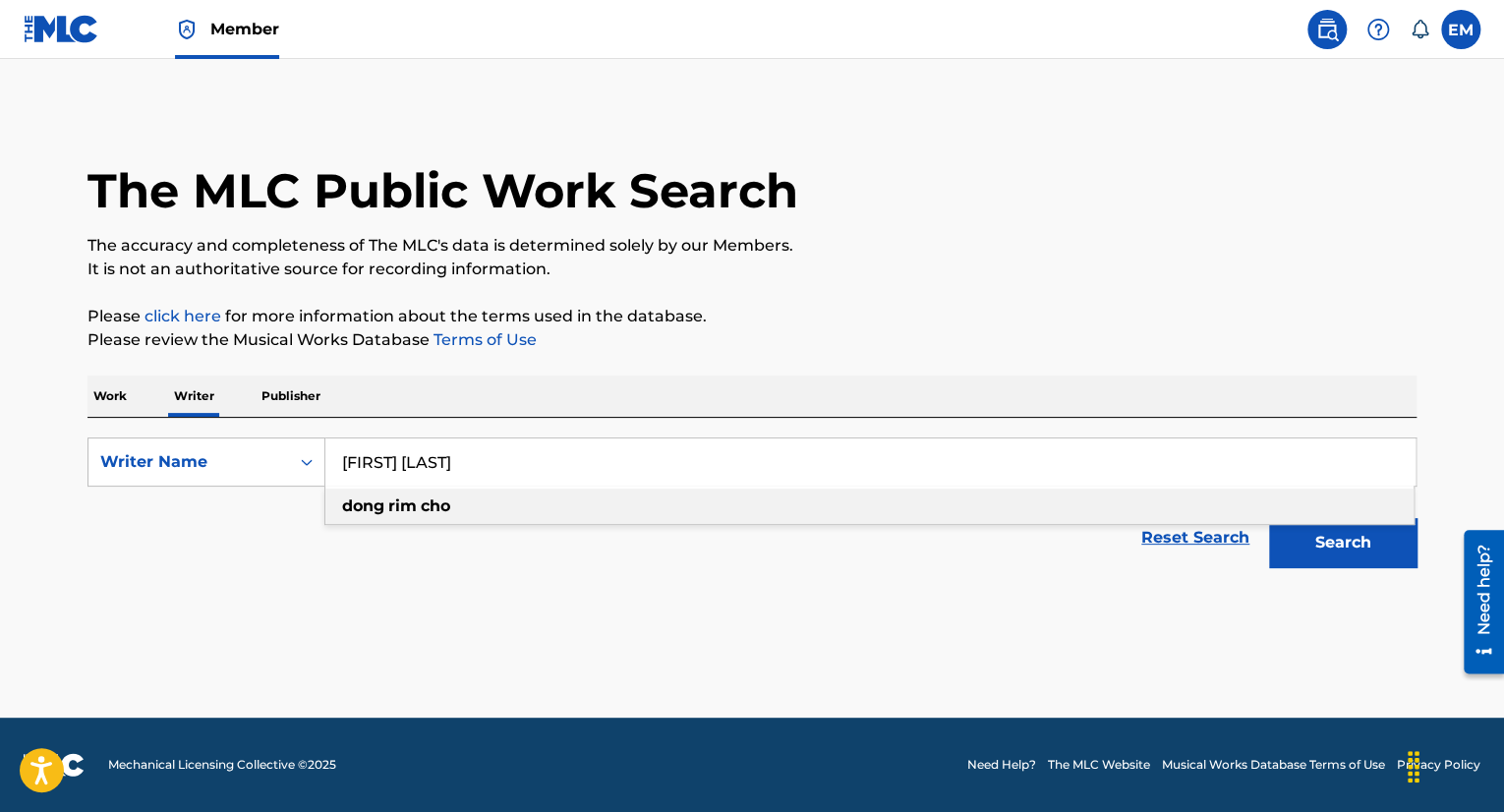 type on "[FIRST] [LAST]" 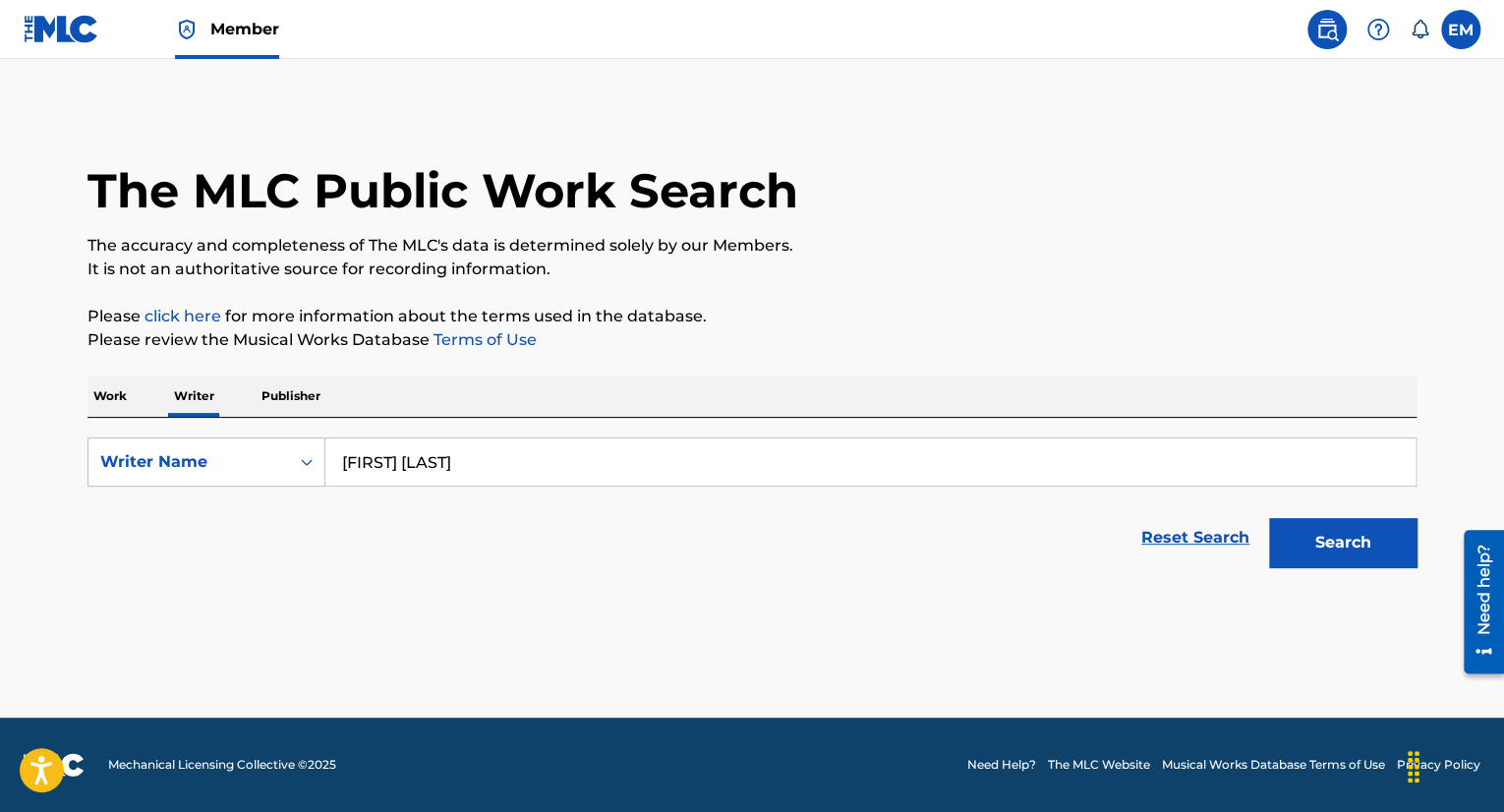 click on "Search" at bounding box center (1343, 543) 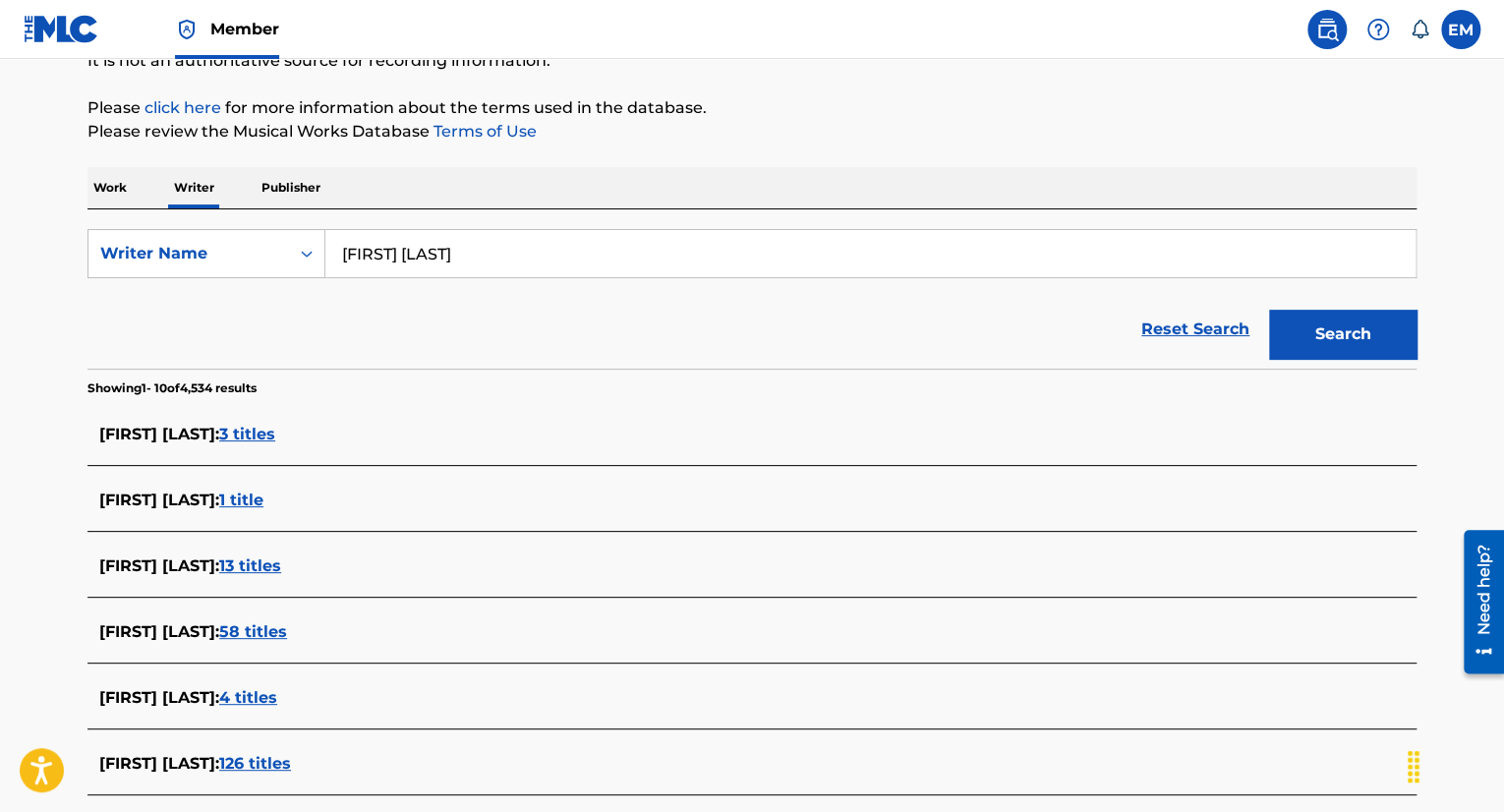 scroll, scrollTop: 210, scrollLeft: 0, axis: vertical 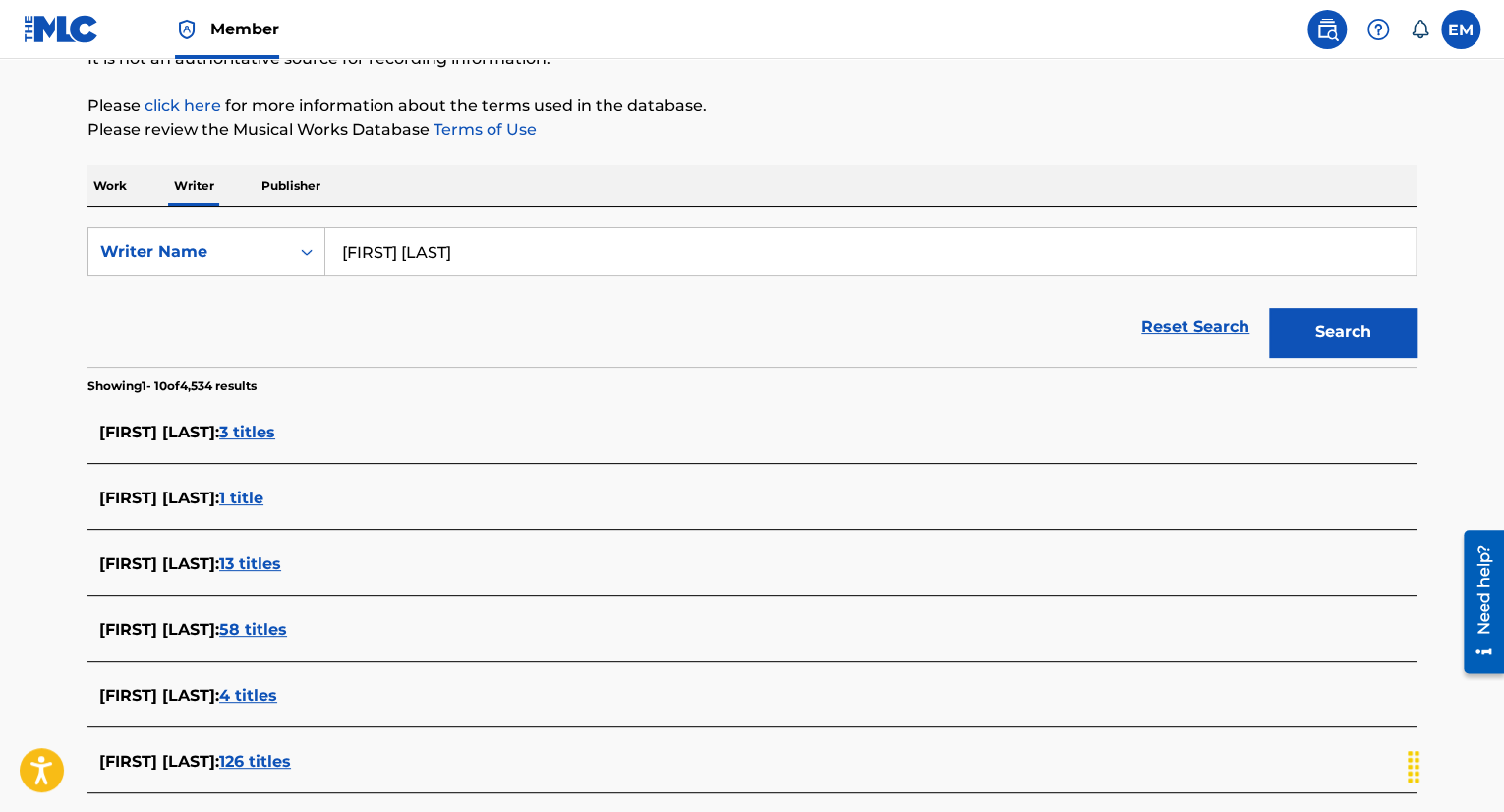 click on "58 titles" at bounding box center (253, 629) 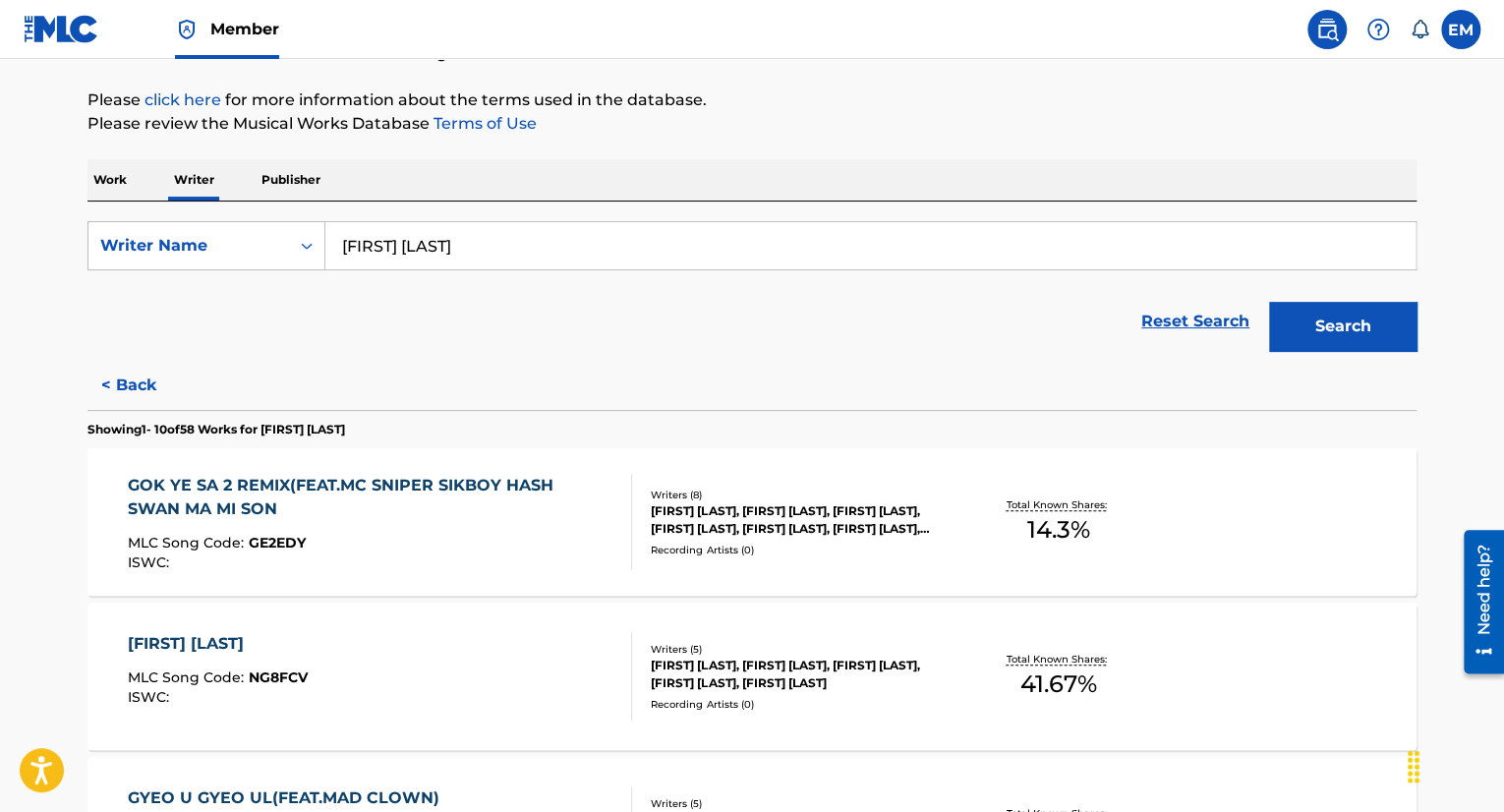 scroll, scrollTop: 218, scrollLeft: 0, axis: vertical 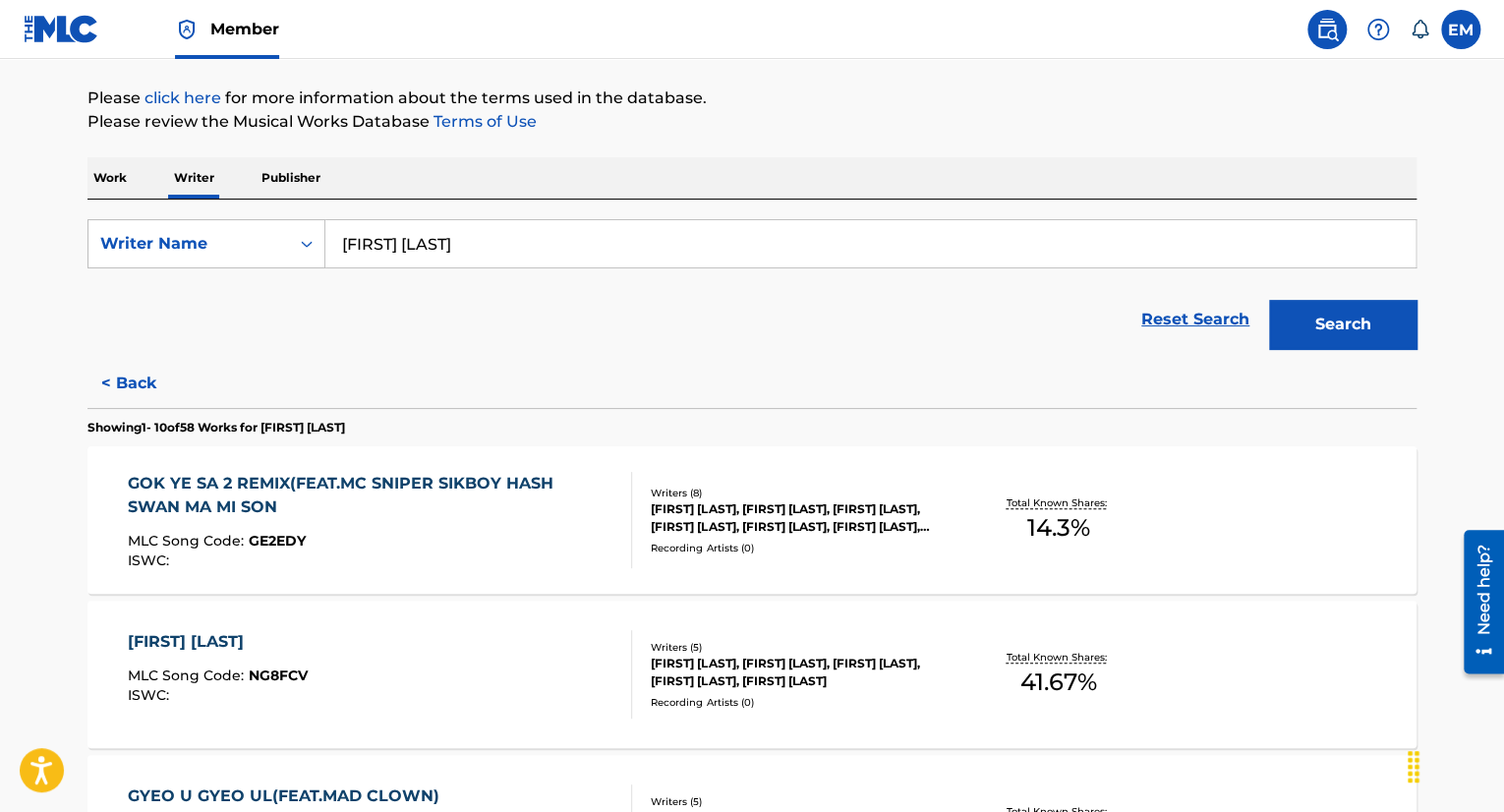 click on "MLC Song Code : GE2EDY" at bounding box center [372, 544] 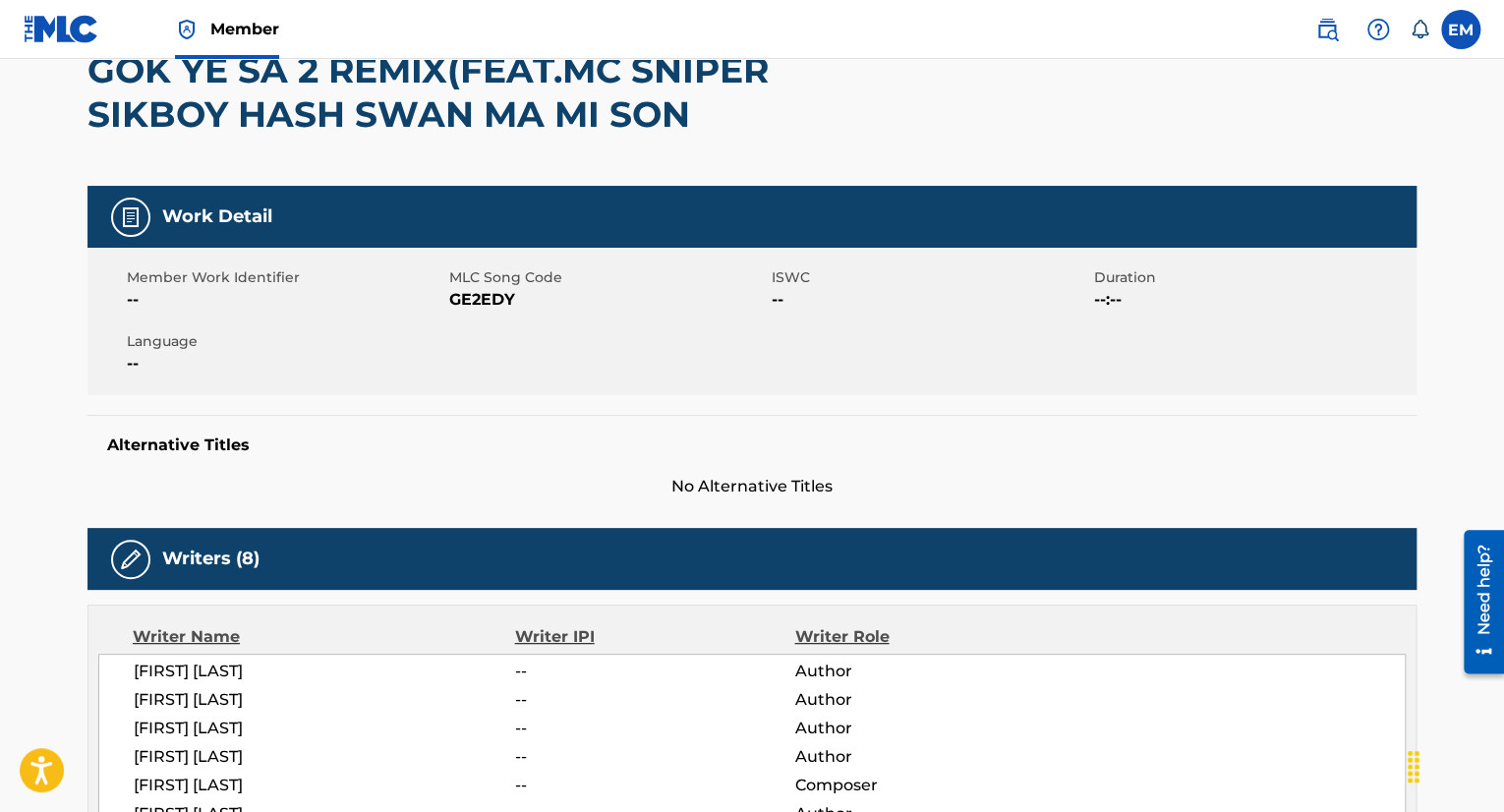 scroll, scrollTop: 3, scrollLeft: 0, axis: vertical 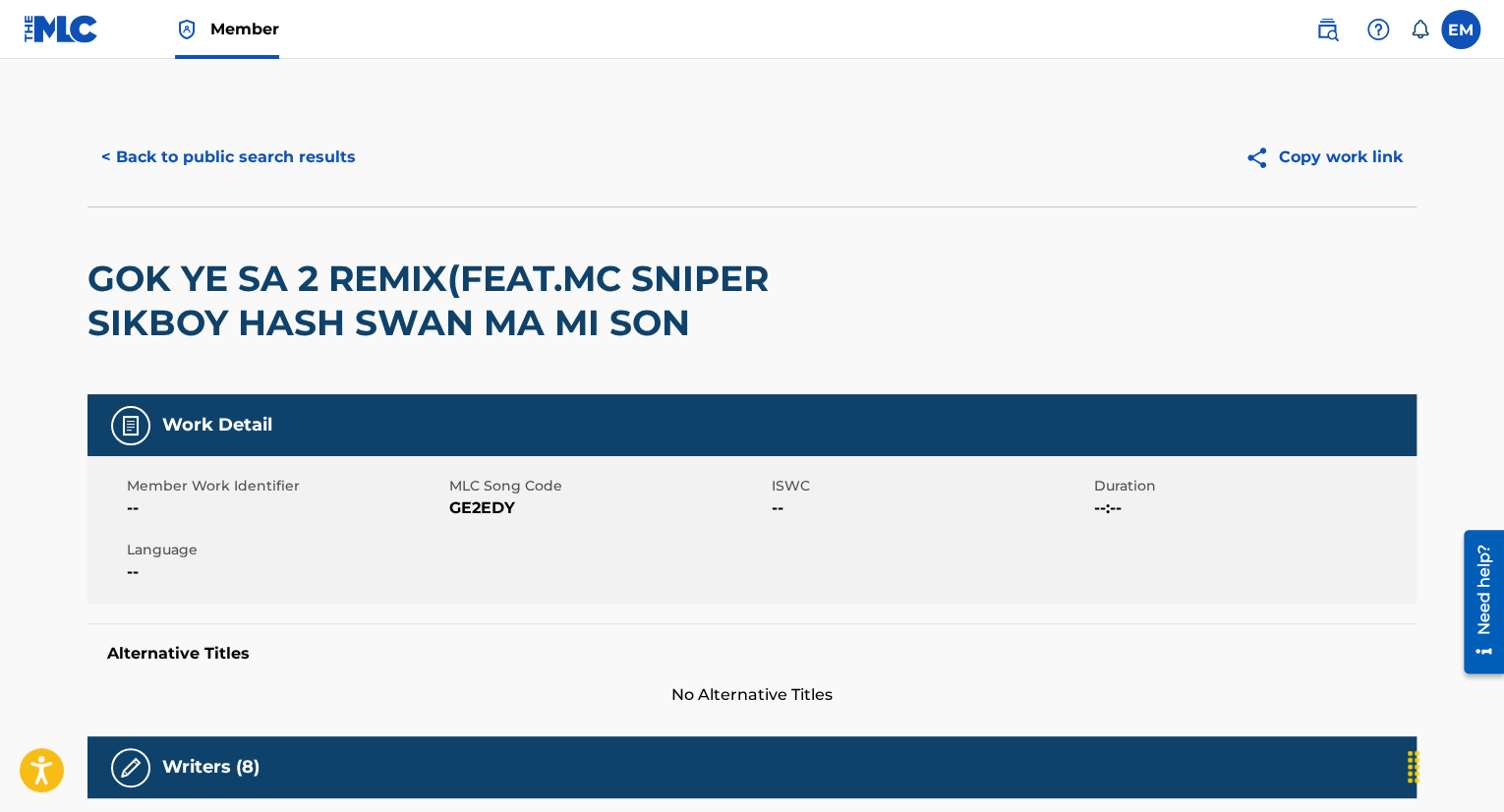 click on "< Back to public search results" at bounding box center (228, 157) 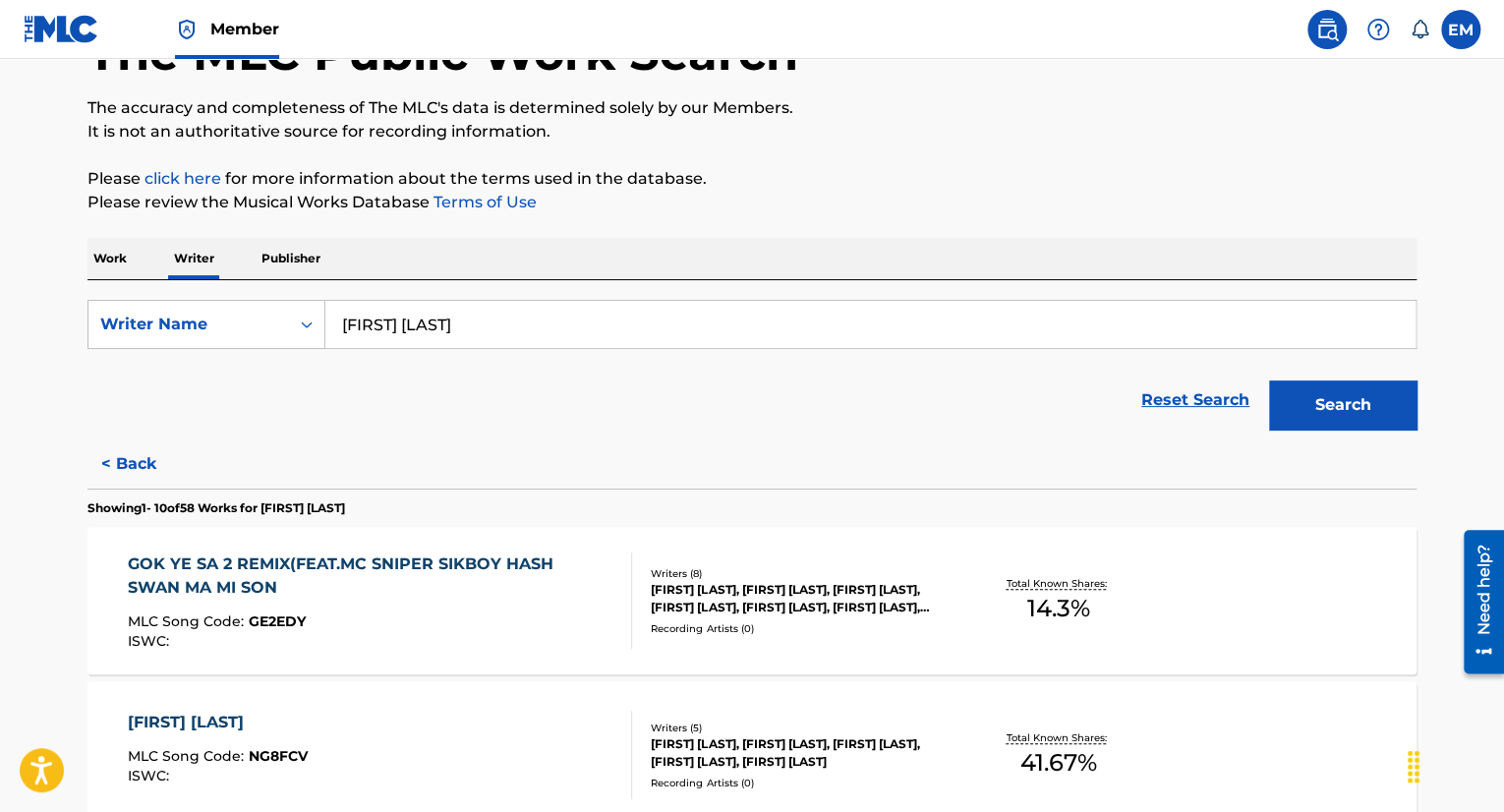 scroll, scrollTop: 0, scrollLeft: 0, axis: both 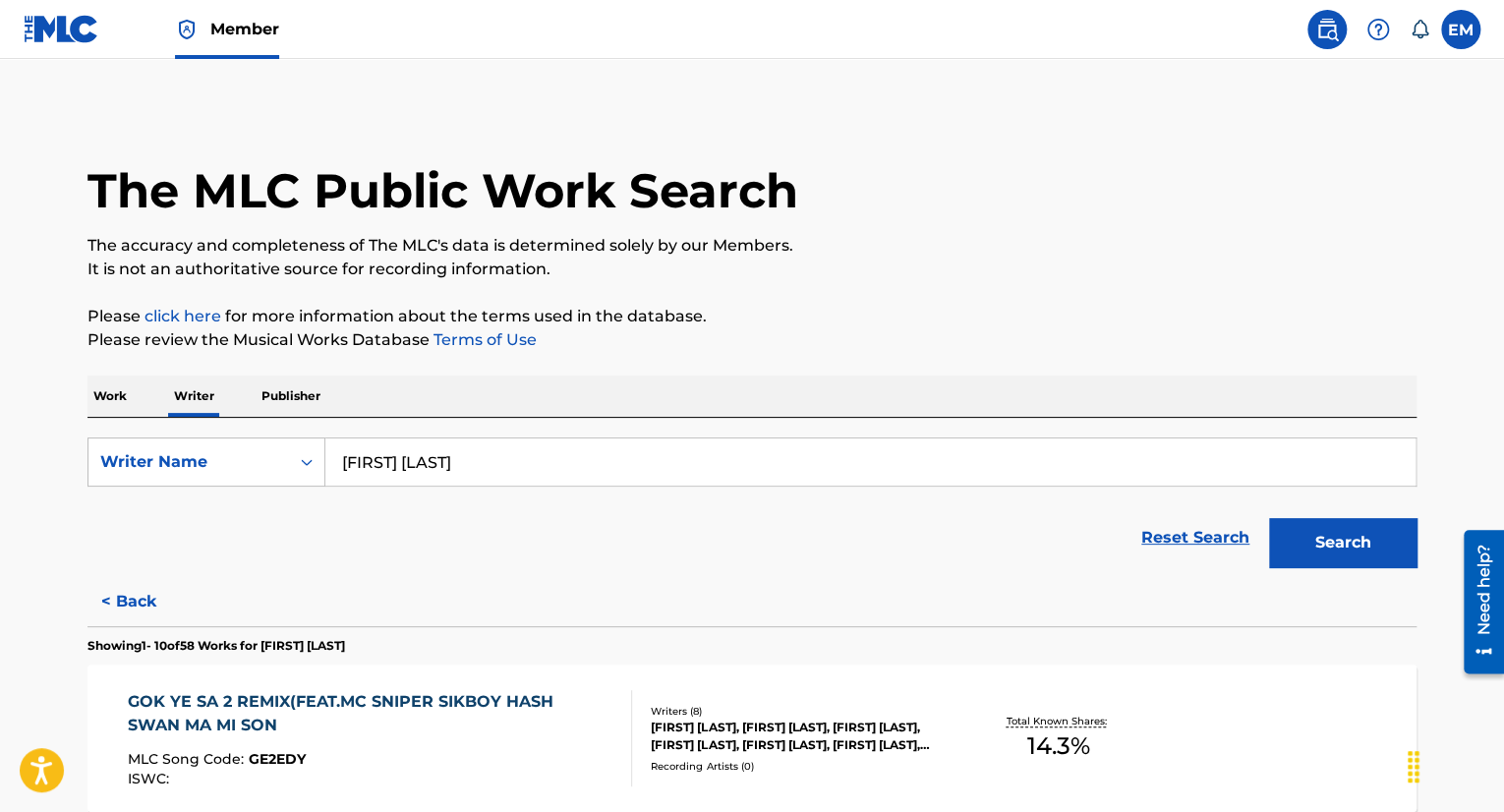 click on "< Back" at bounding box center [146, 602] 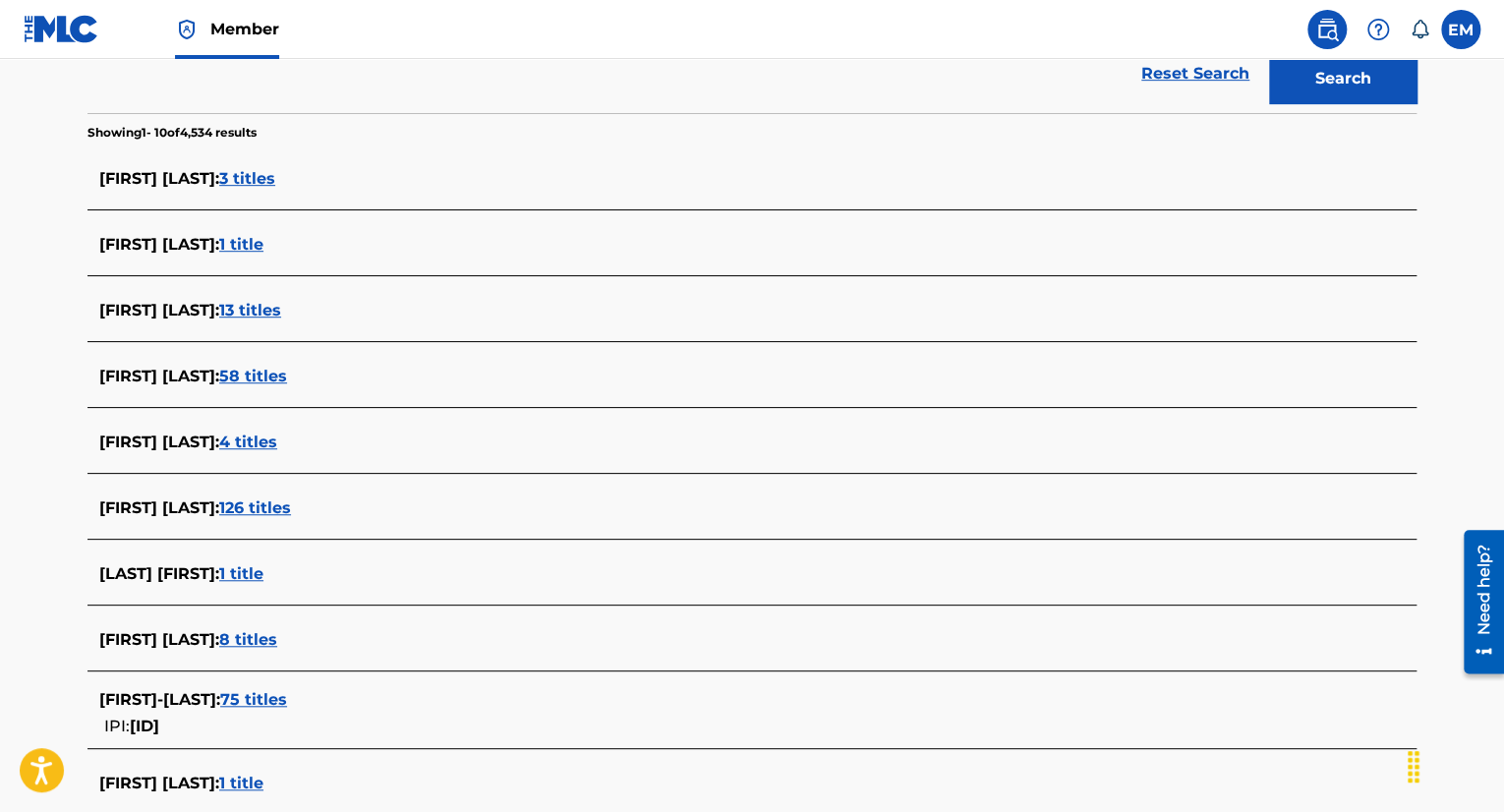 scroll, scrollTop: 460, scrollLeft: 0, axis: vertical 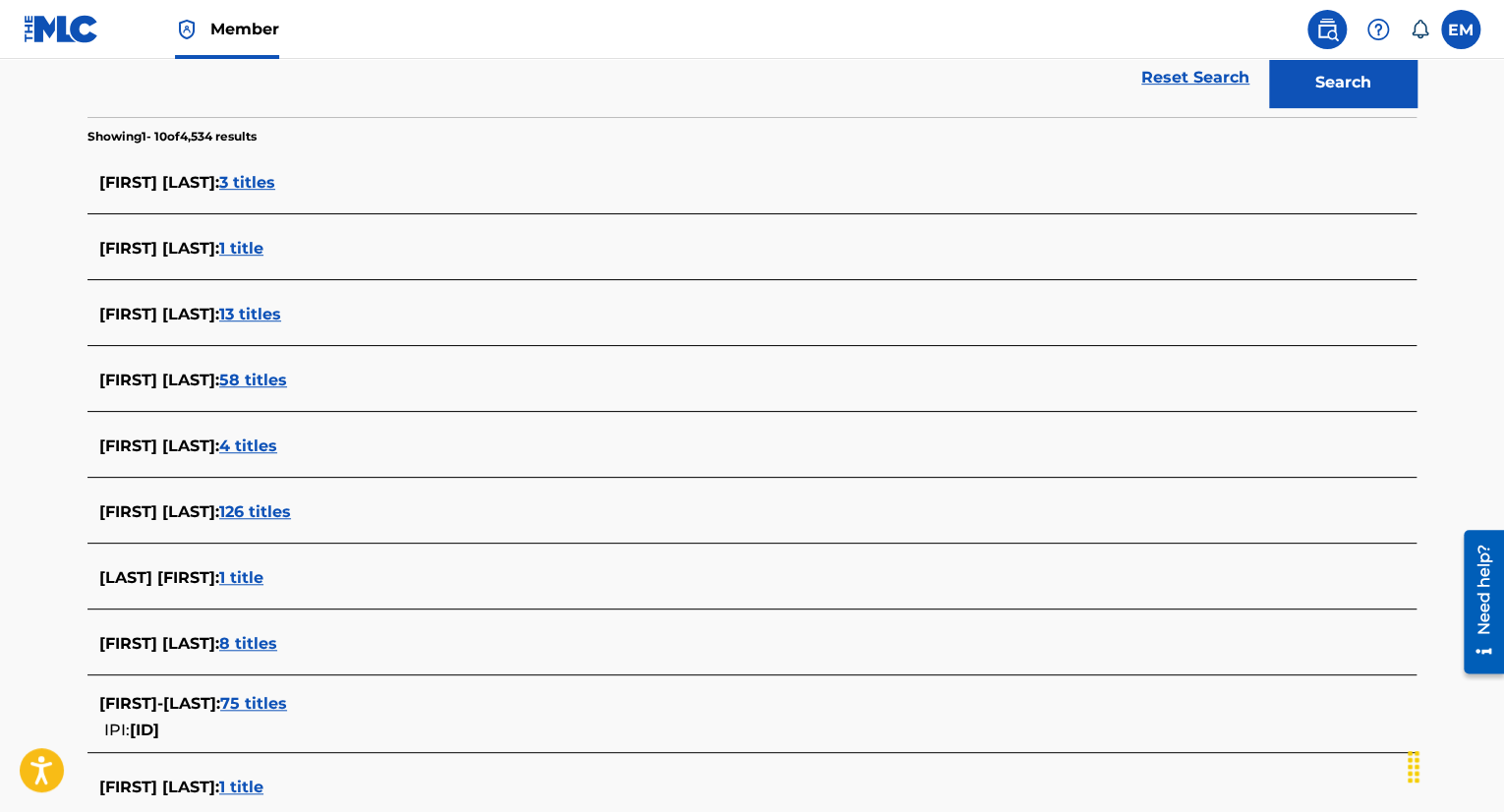 click on "[FIRST] [LAST] :" at bounding box center (159, 379) 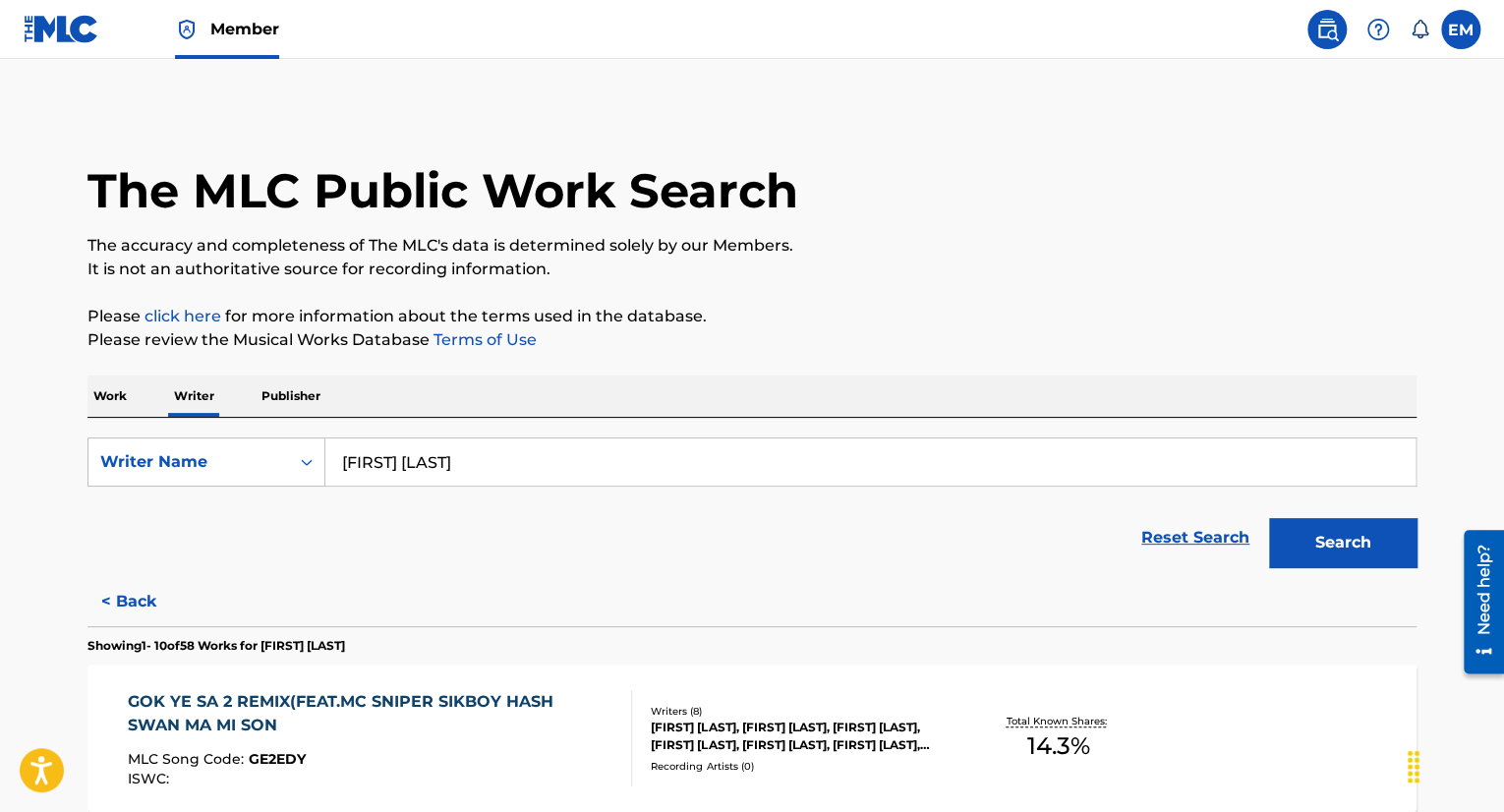 scroll, scrollTop: 0, scrollLeft: 0, axis: both 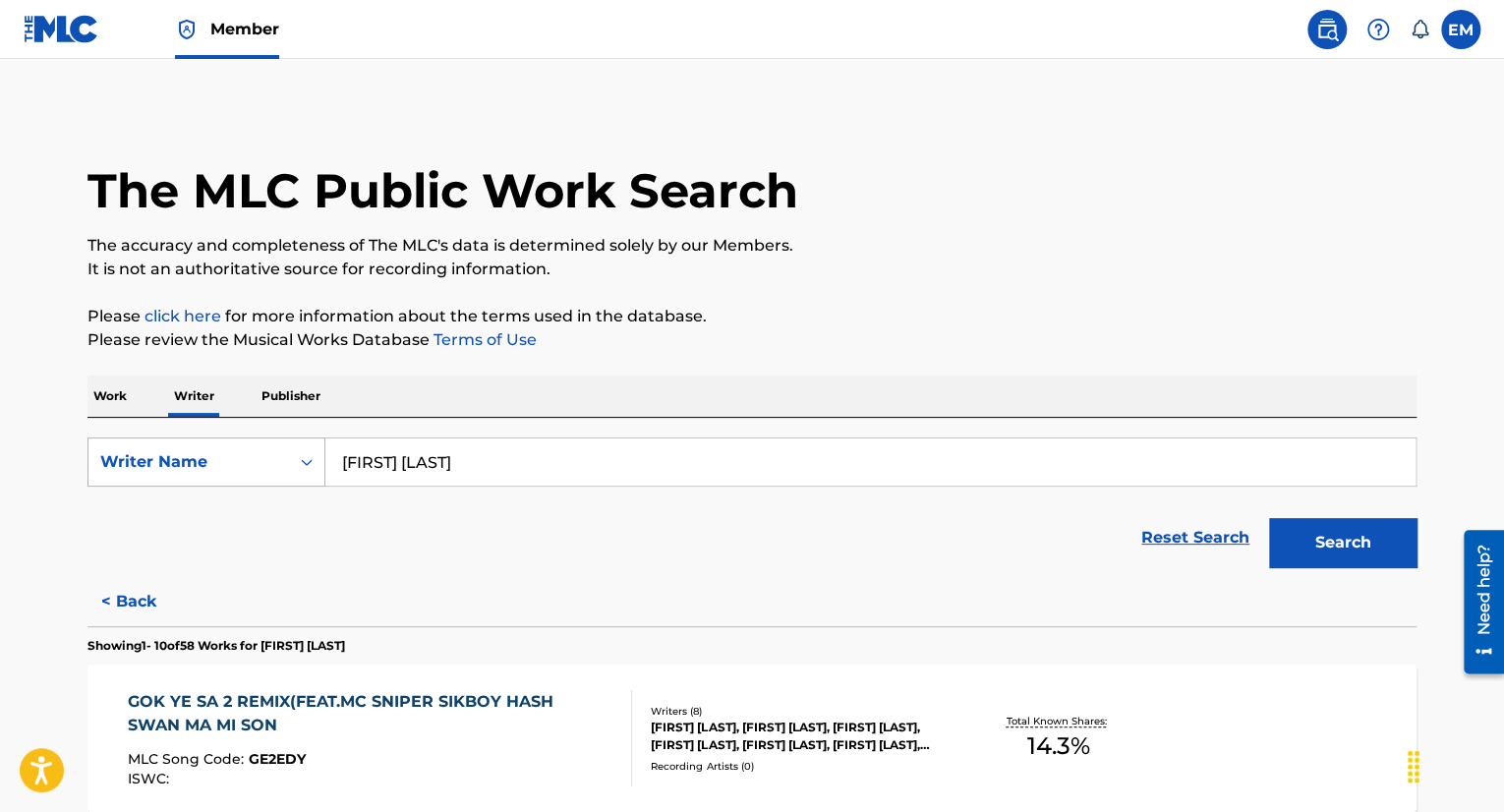 click on "Writer Name" at bounding box center [189, 462] 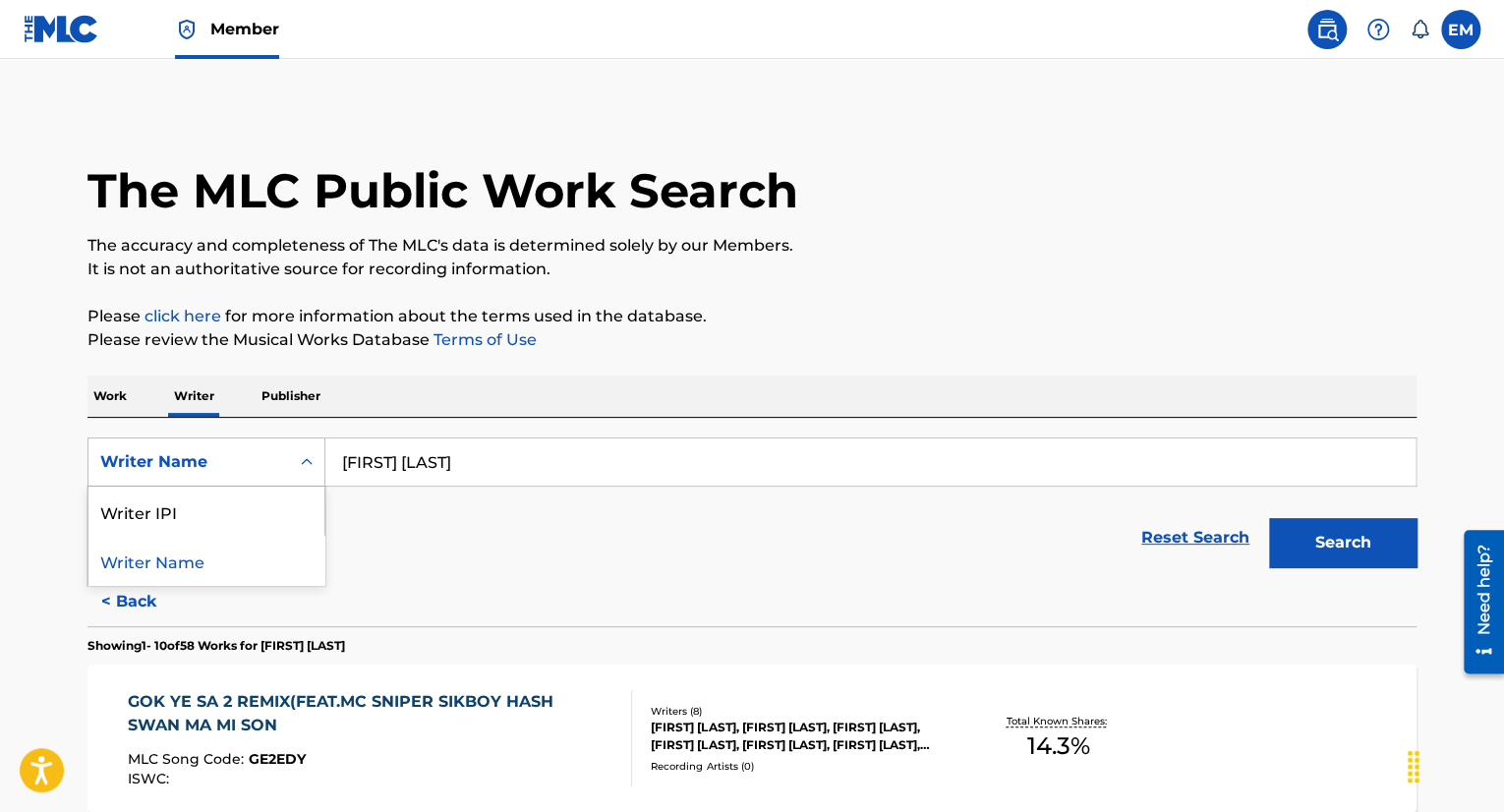 click on "Writer Name" at bounding box center (206, 560) 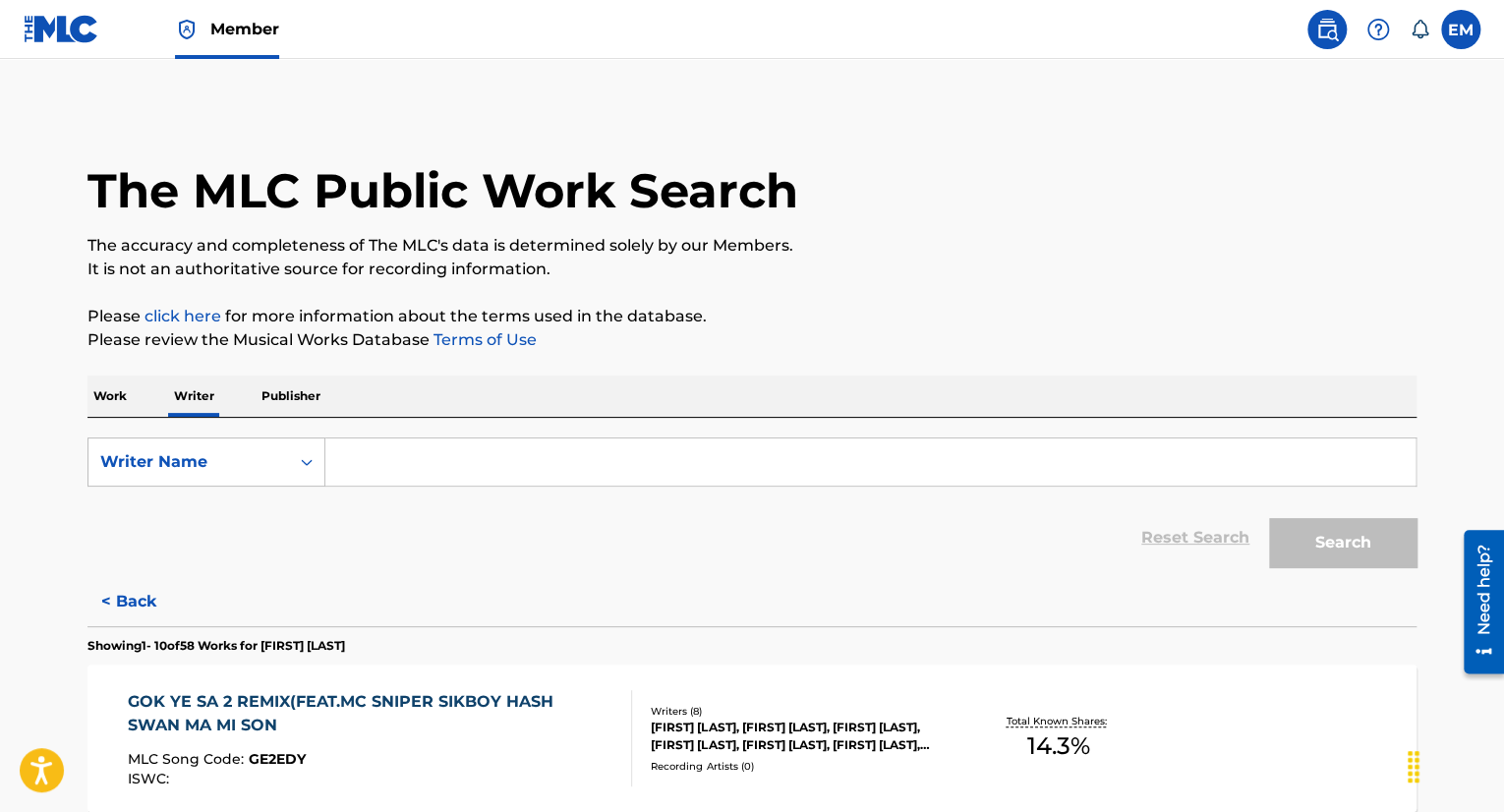 click at bounding box center (870, 462) 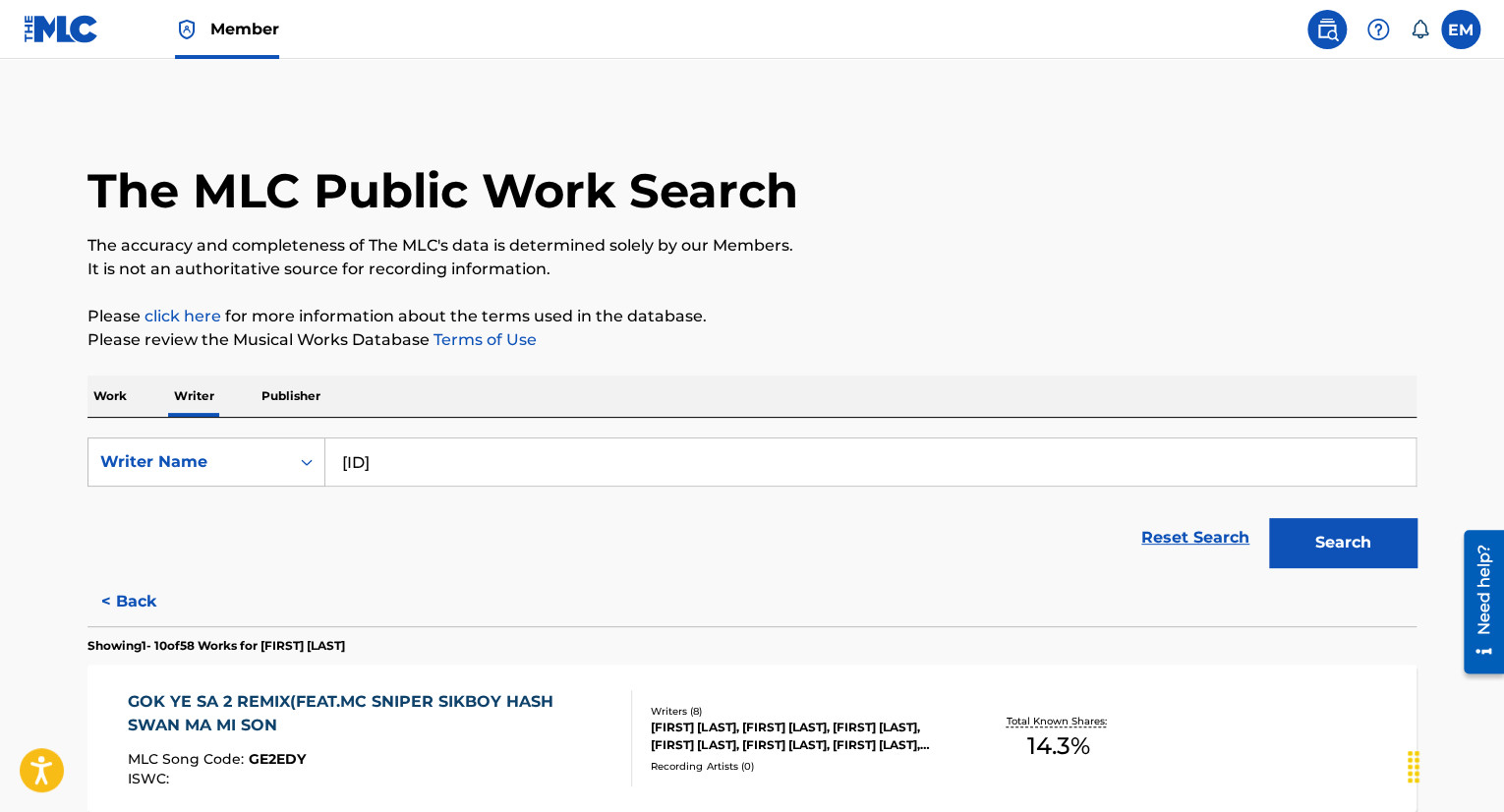 click on "Search" at bounding box center [1343, 543] 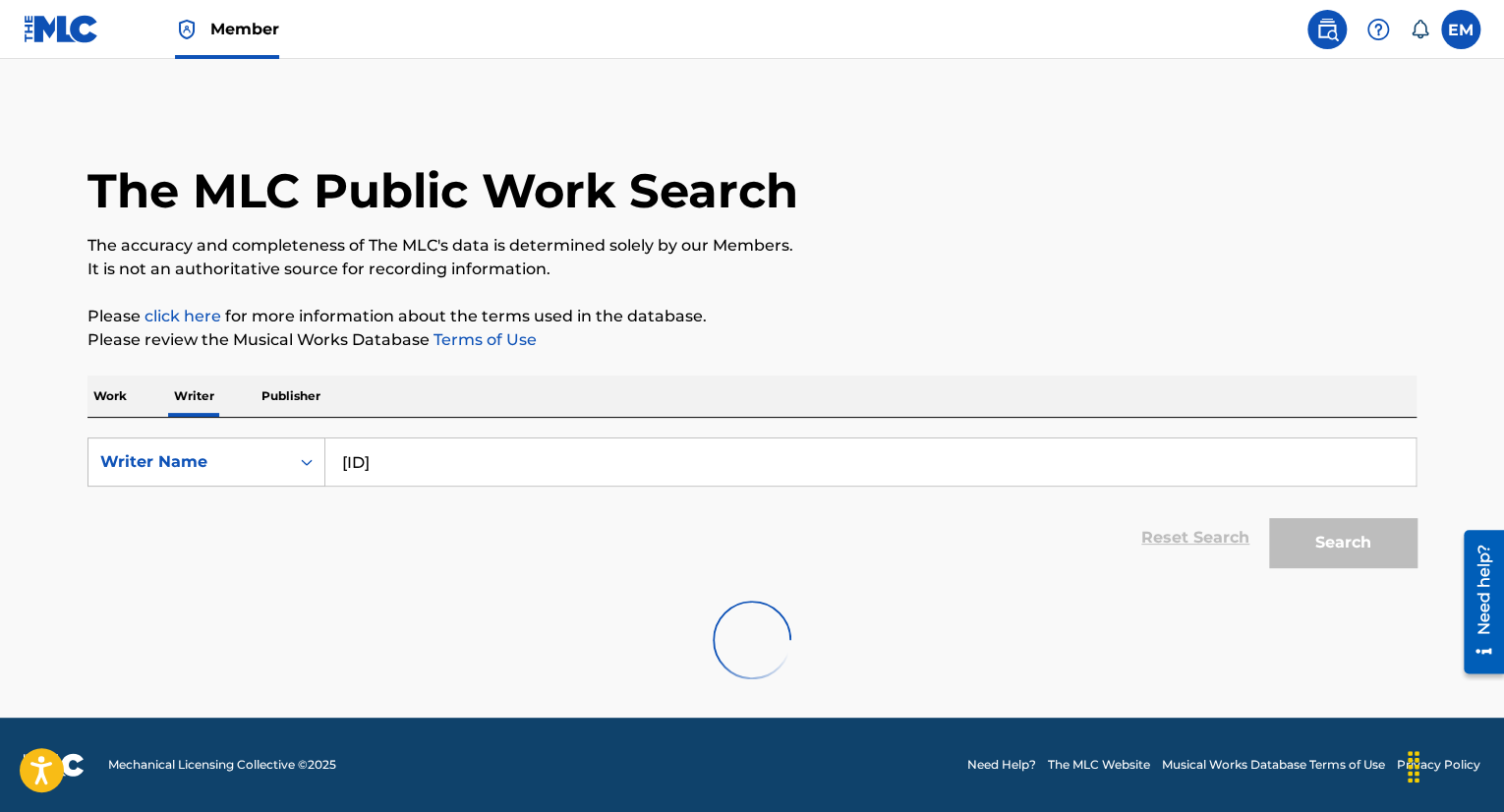 scroll, scrollTop: 0, scrollLeft: 0, axis: both 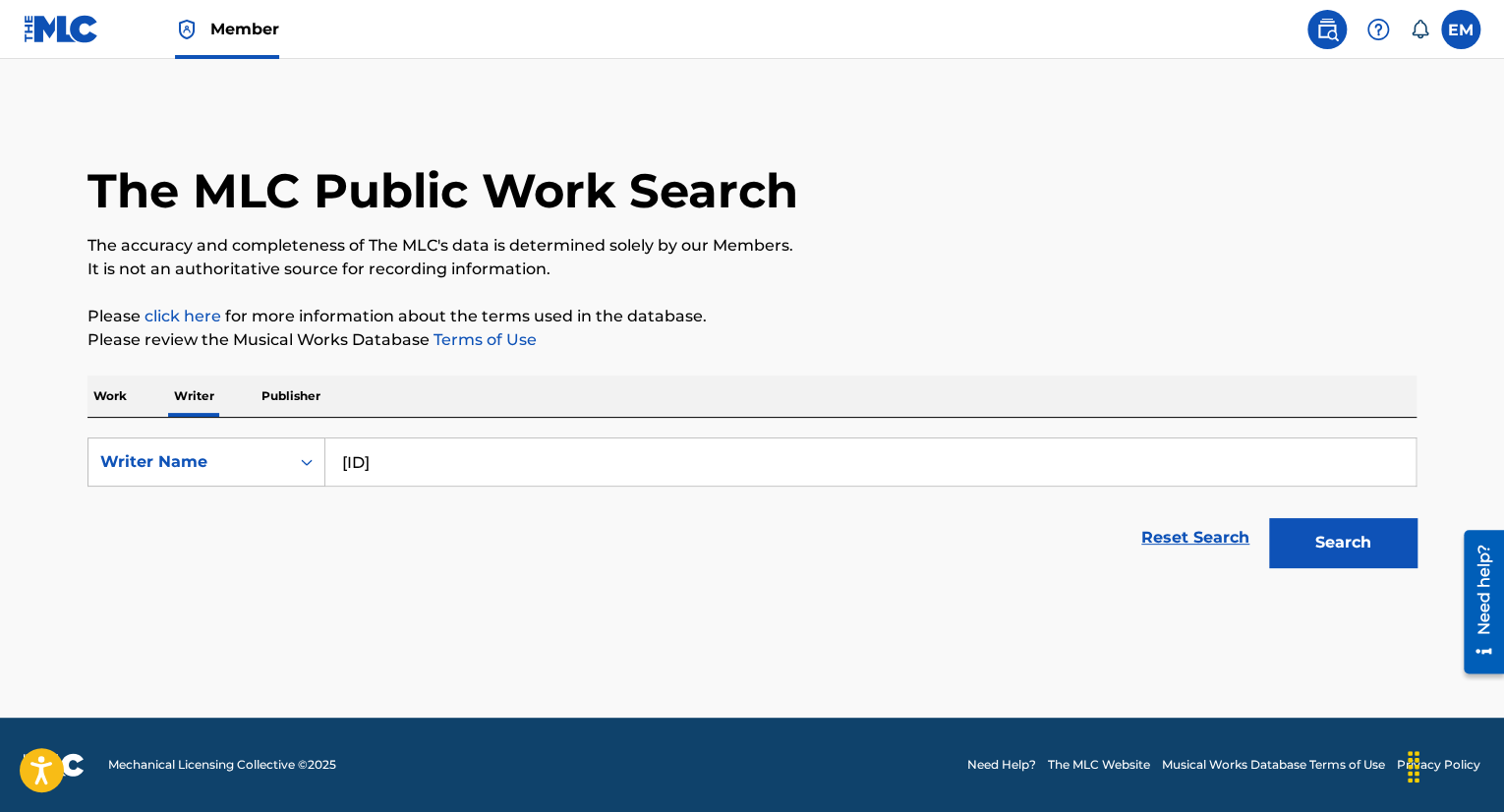 click on "00743646134" at bounding box center [870, 462] 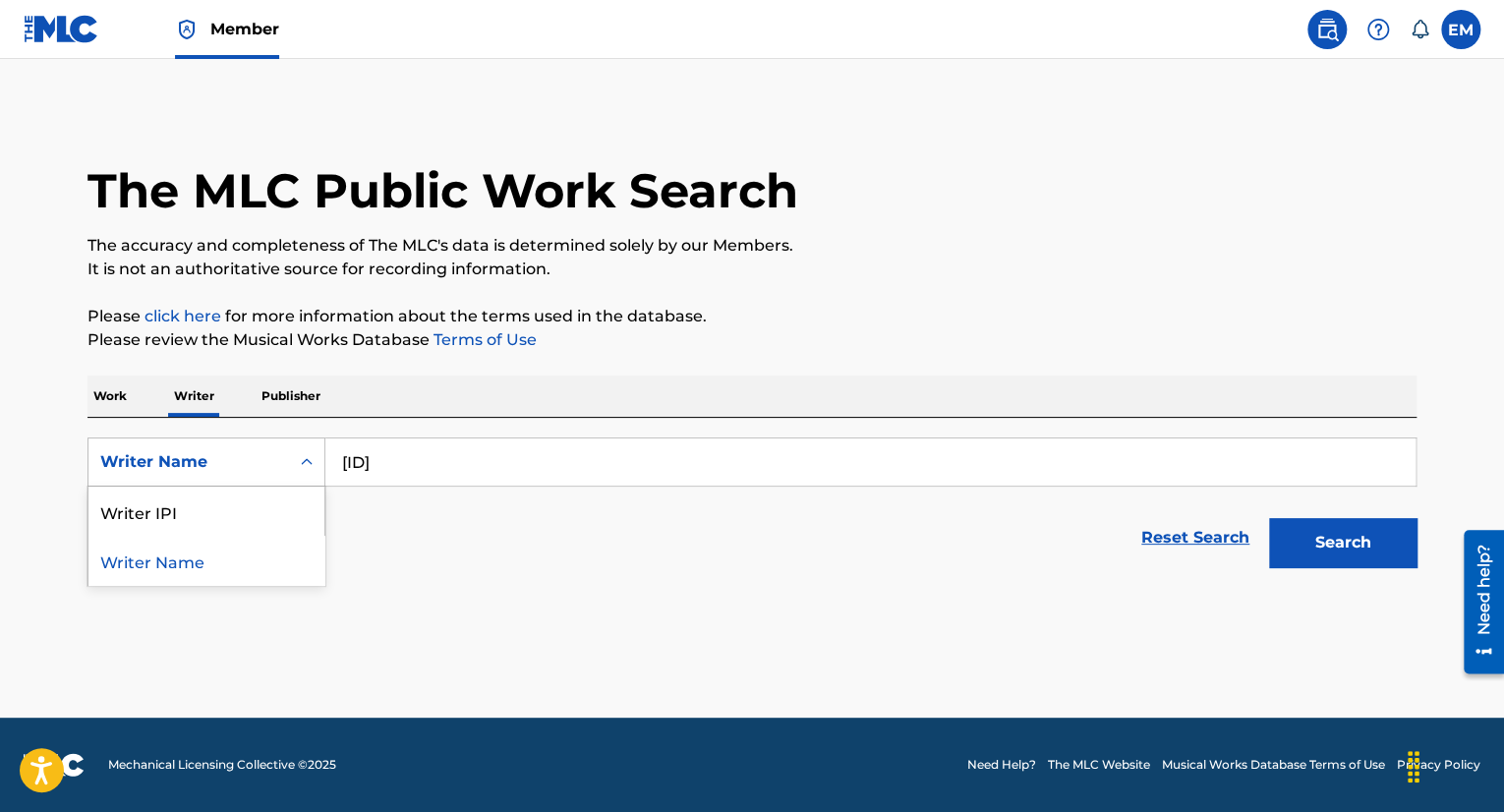 click on "Writer Name" at bounding box center [189, 462] 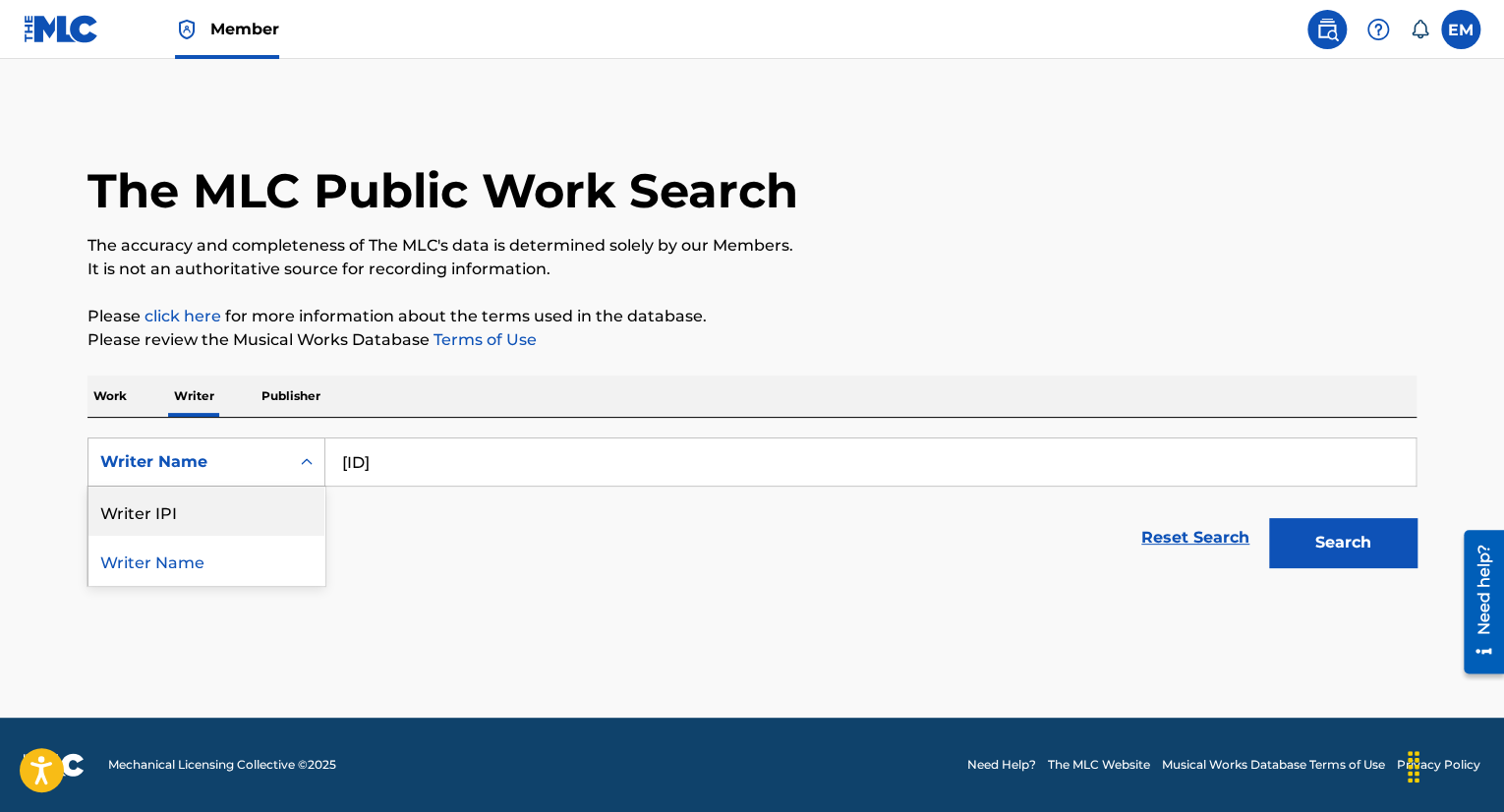 click on "Writer IPI" at bounding box center (206, 511) 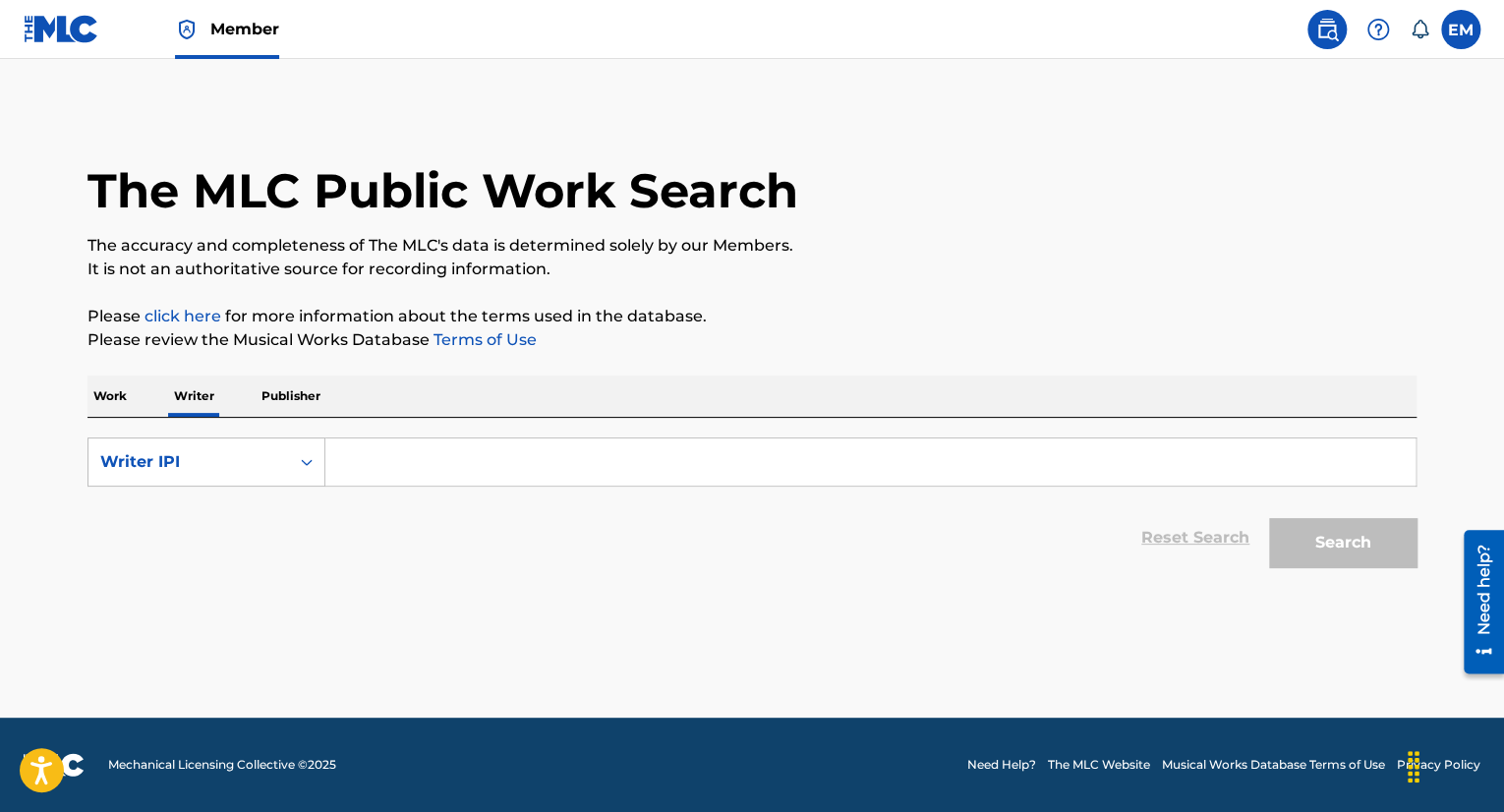 click at bounding box center [870, 462] 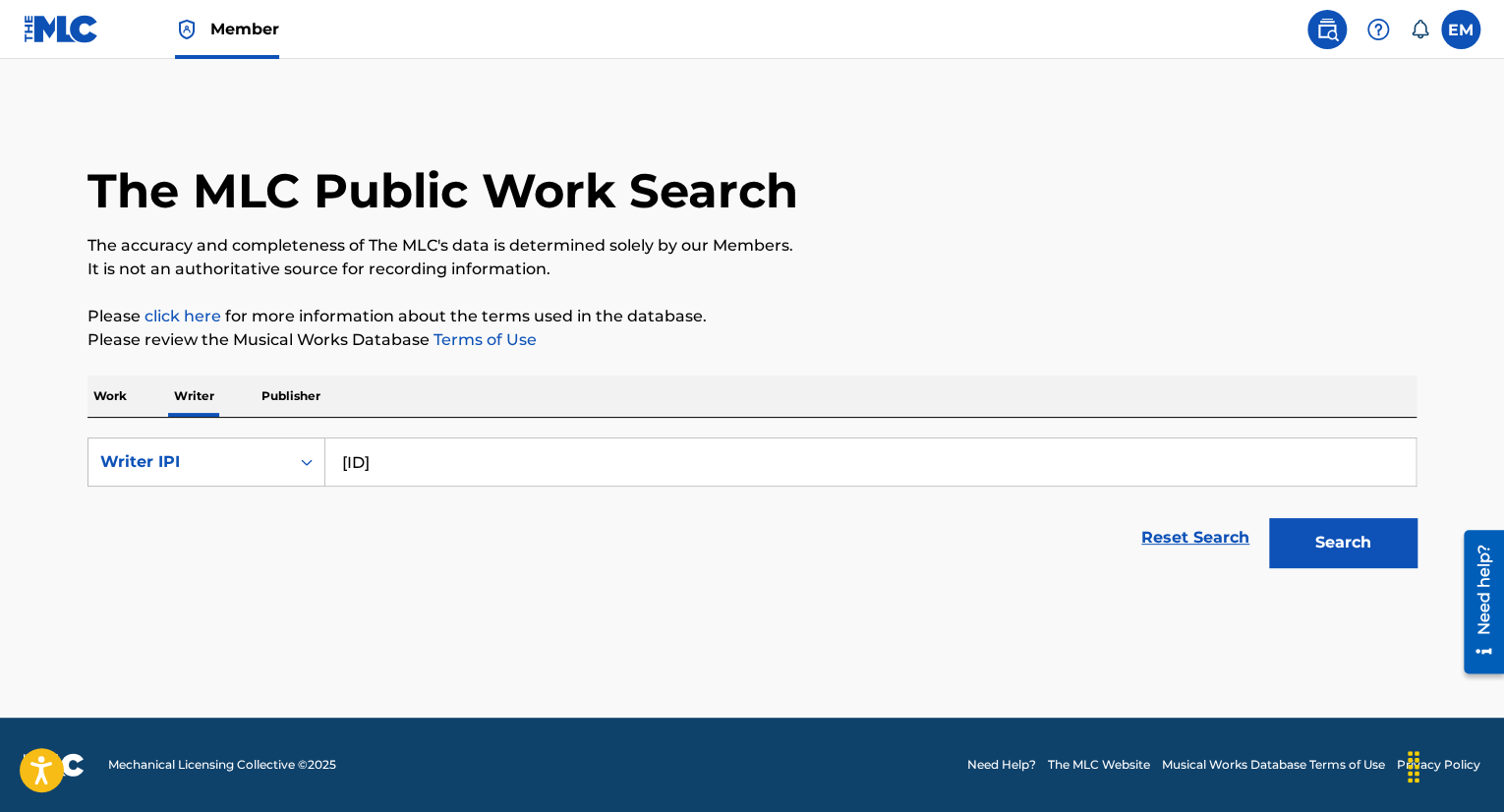 click on "Search" at bounding box center (1343, 543) 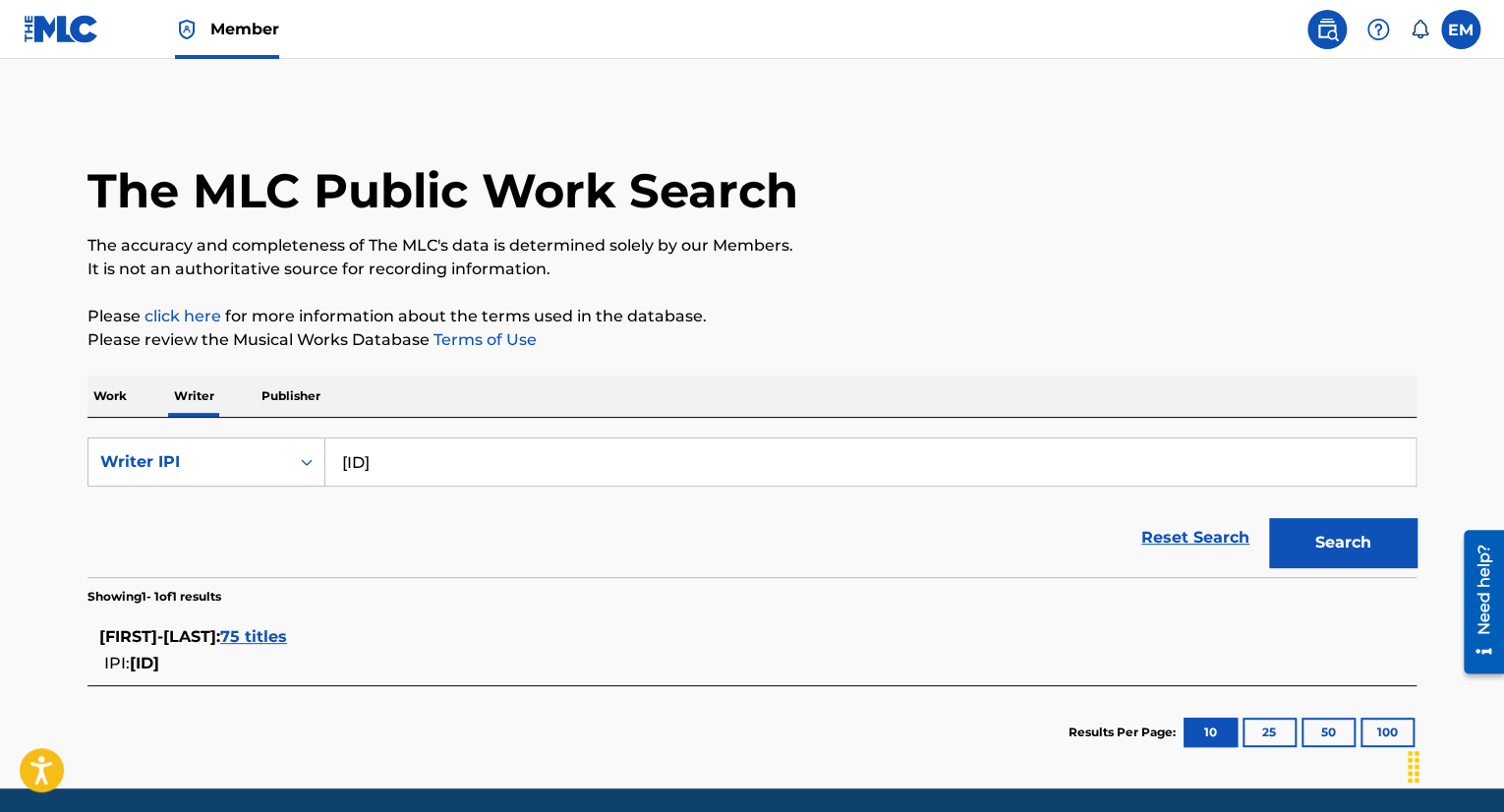 click on "00756214147" at bounding box center [870, 462] 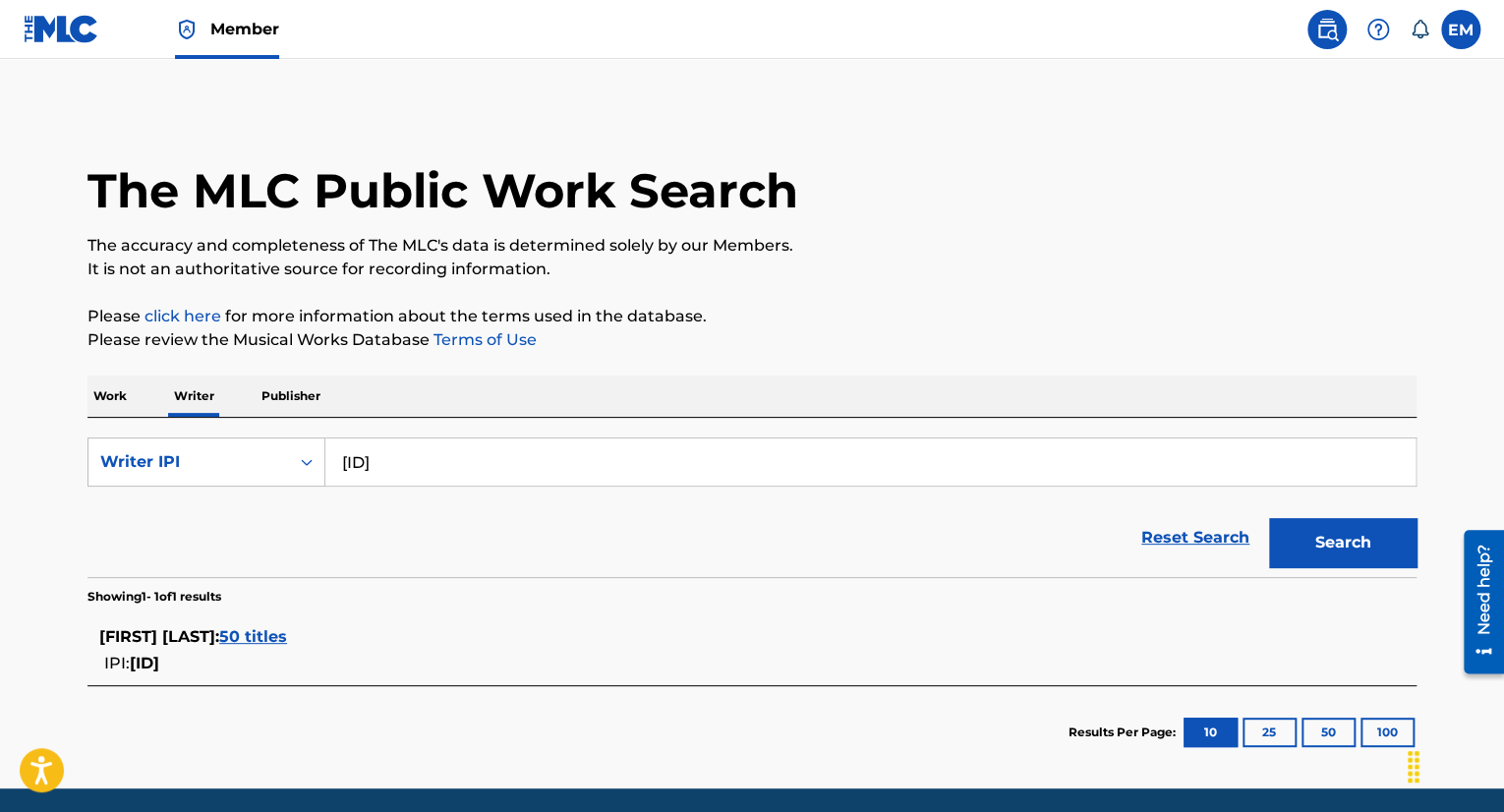 click on "00743646134" at bounding box center [870, 462] 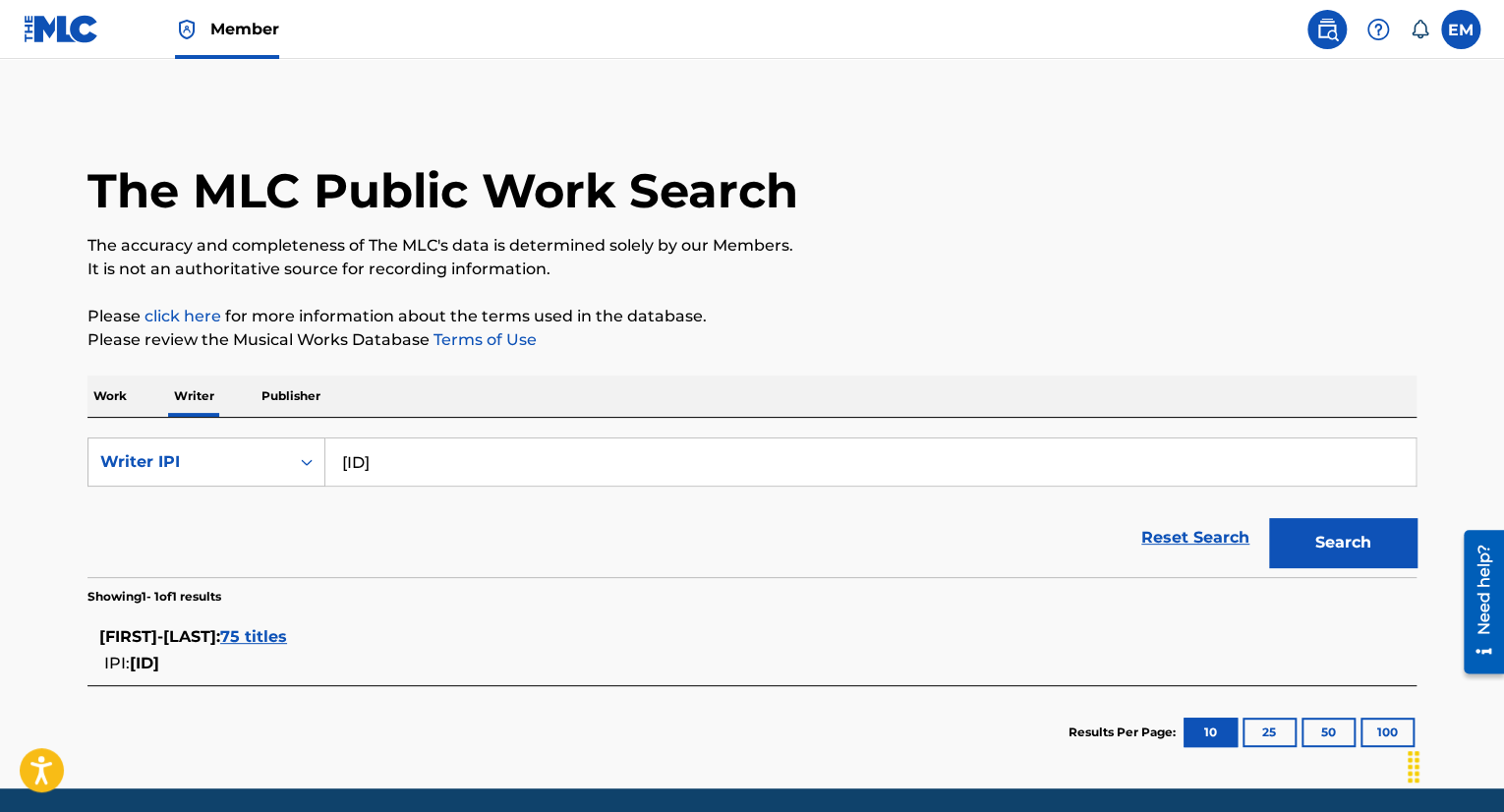 click on "00756214147" at bounding box center [870, 462] 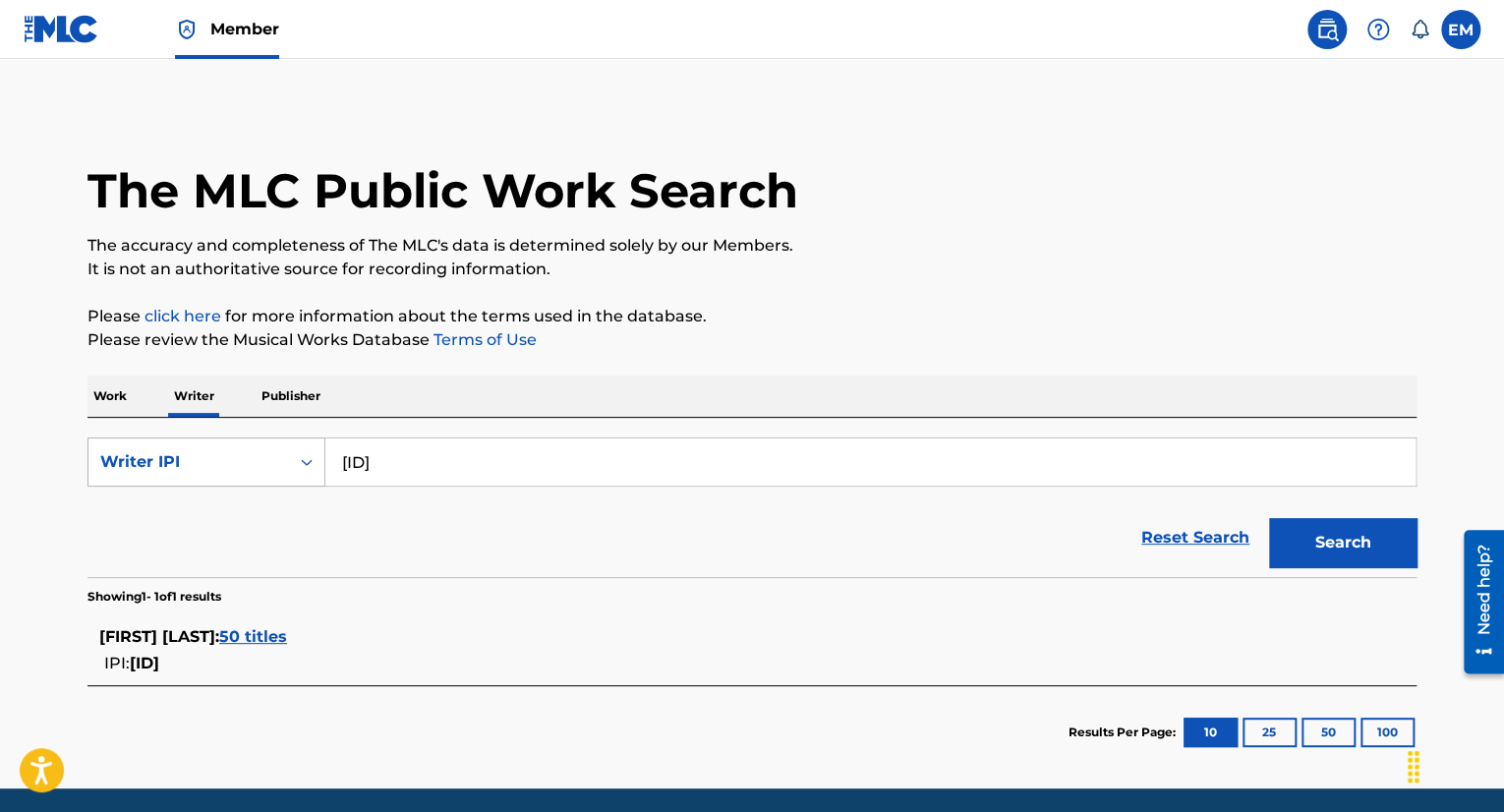click on "Writer IPI" at bounding box center (189, 462) 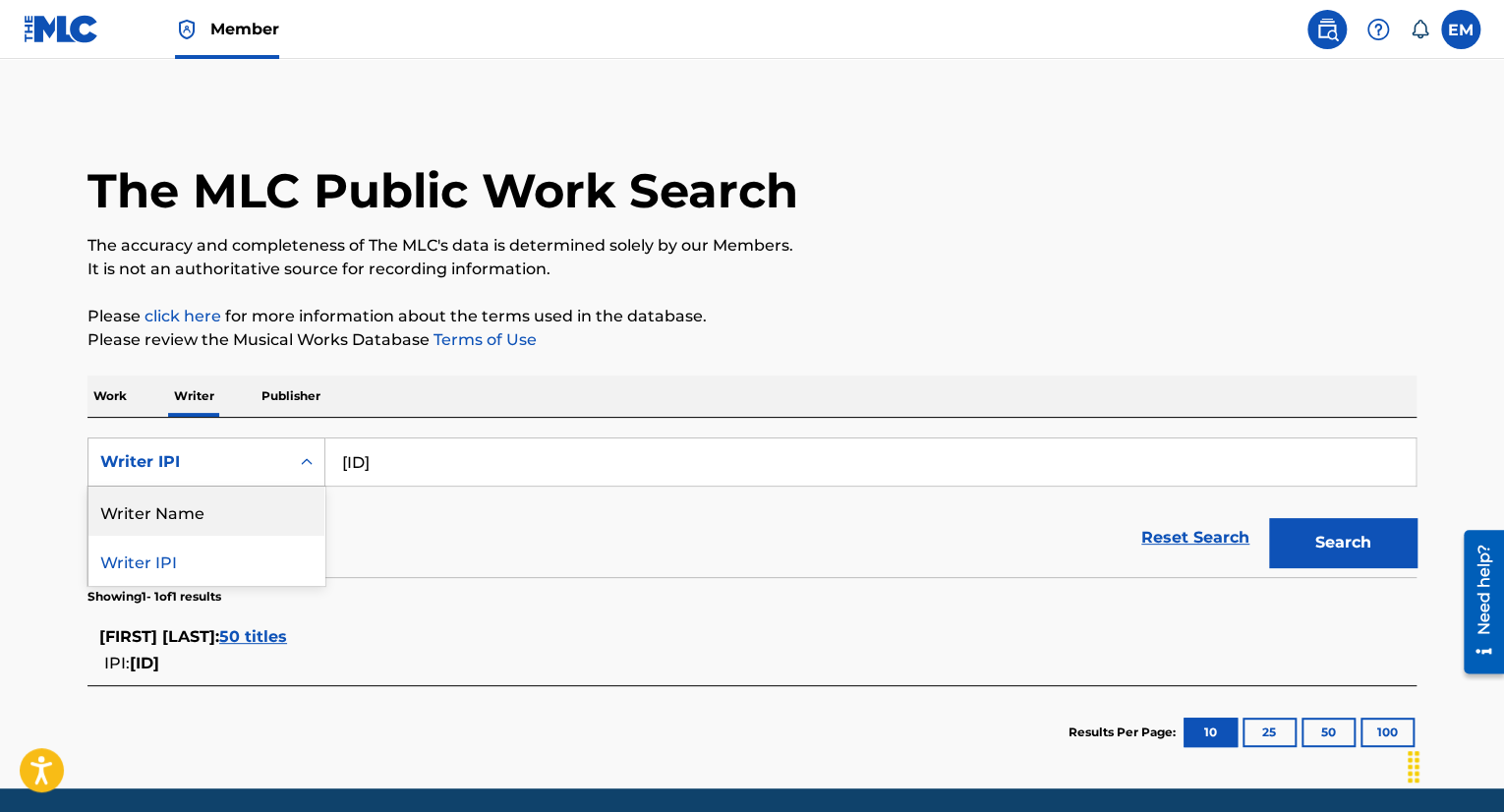 click on "Writer Name" at bounding box center [206, 511] 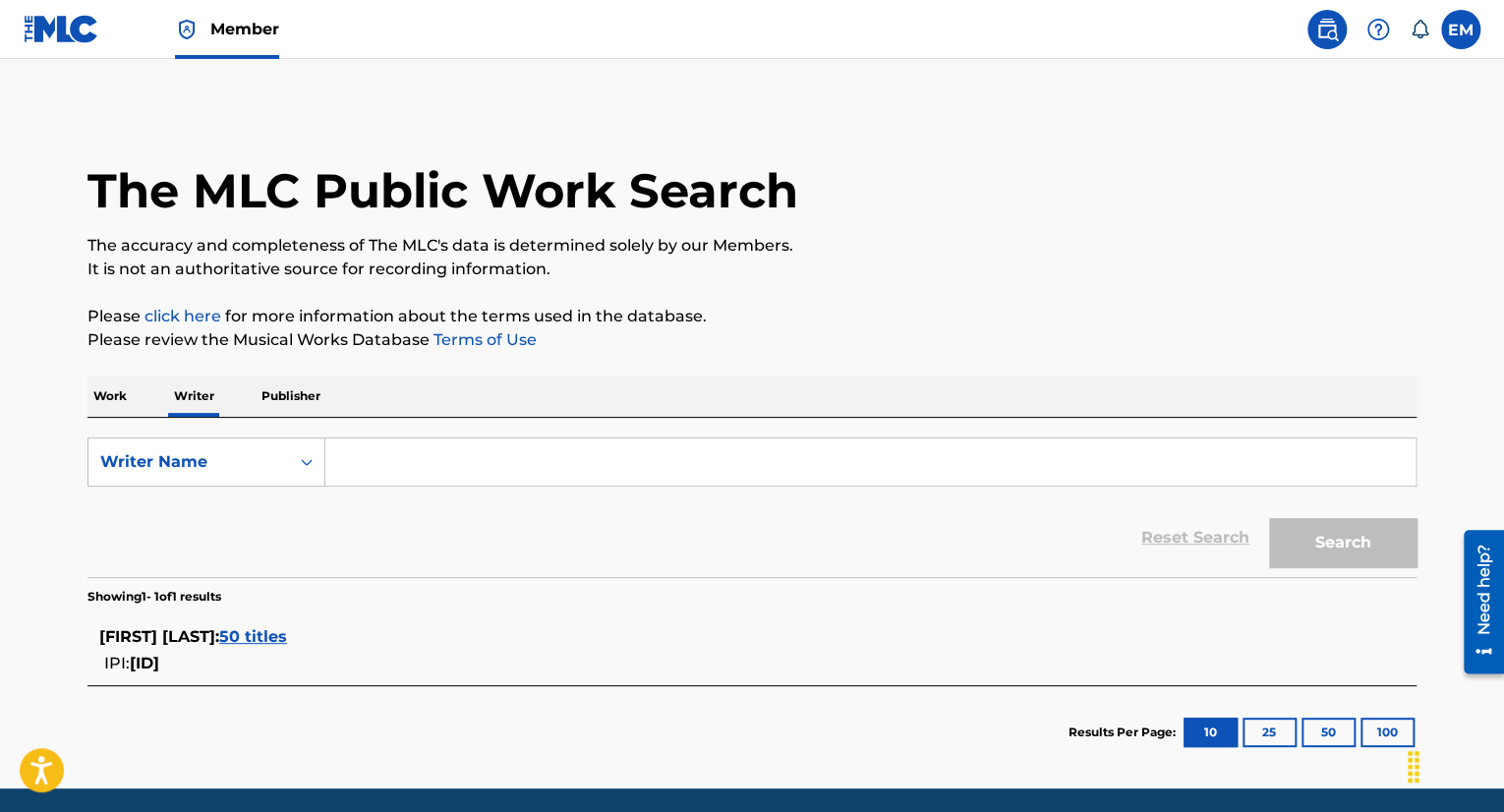click at bounding box center (870, 462) 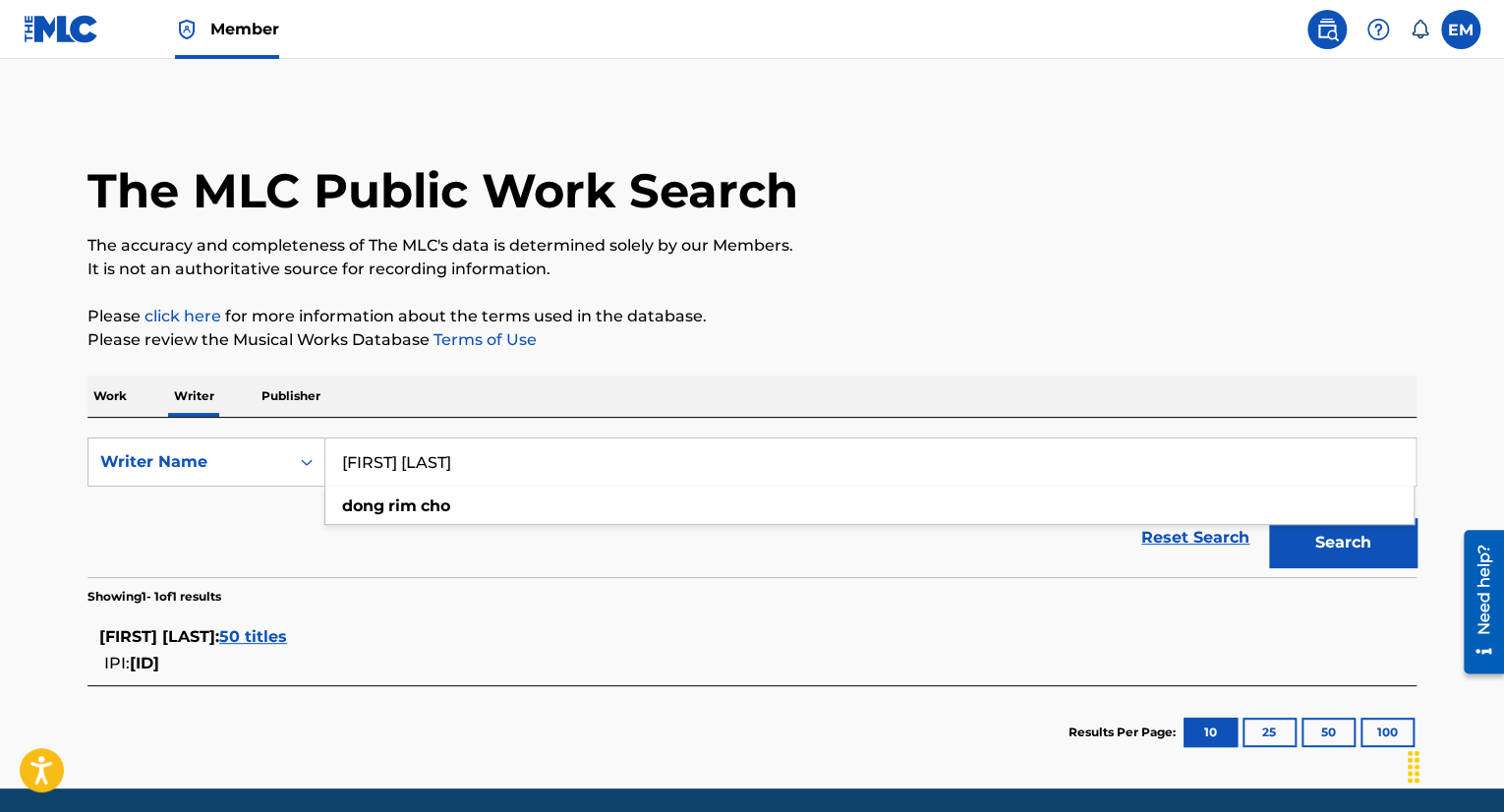 type on "dong rim cho" 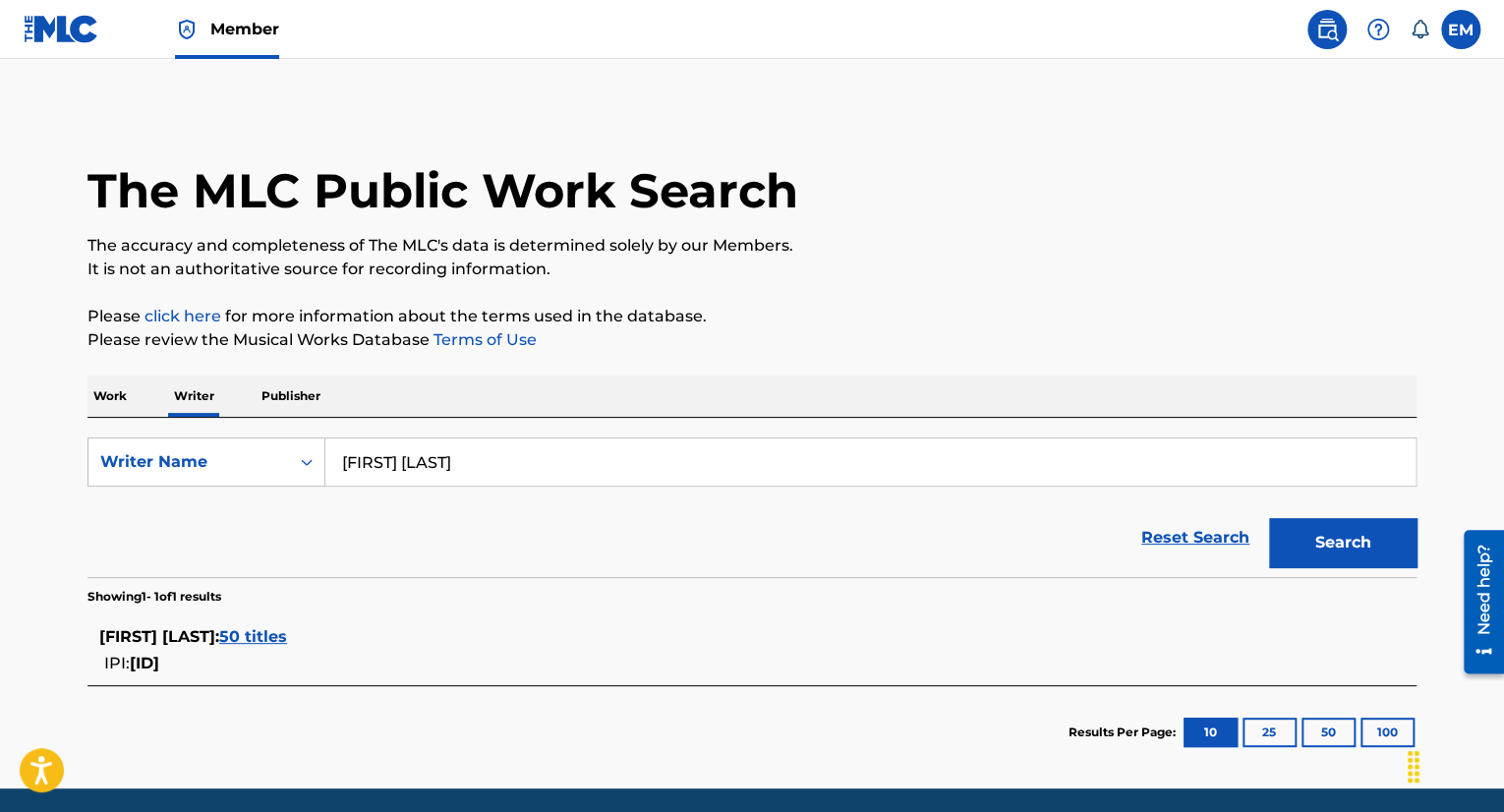 click on "Search" at bounding box center (1343, 543) 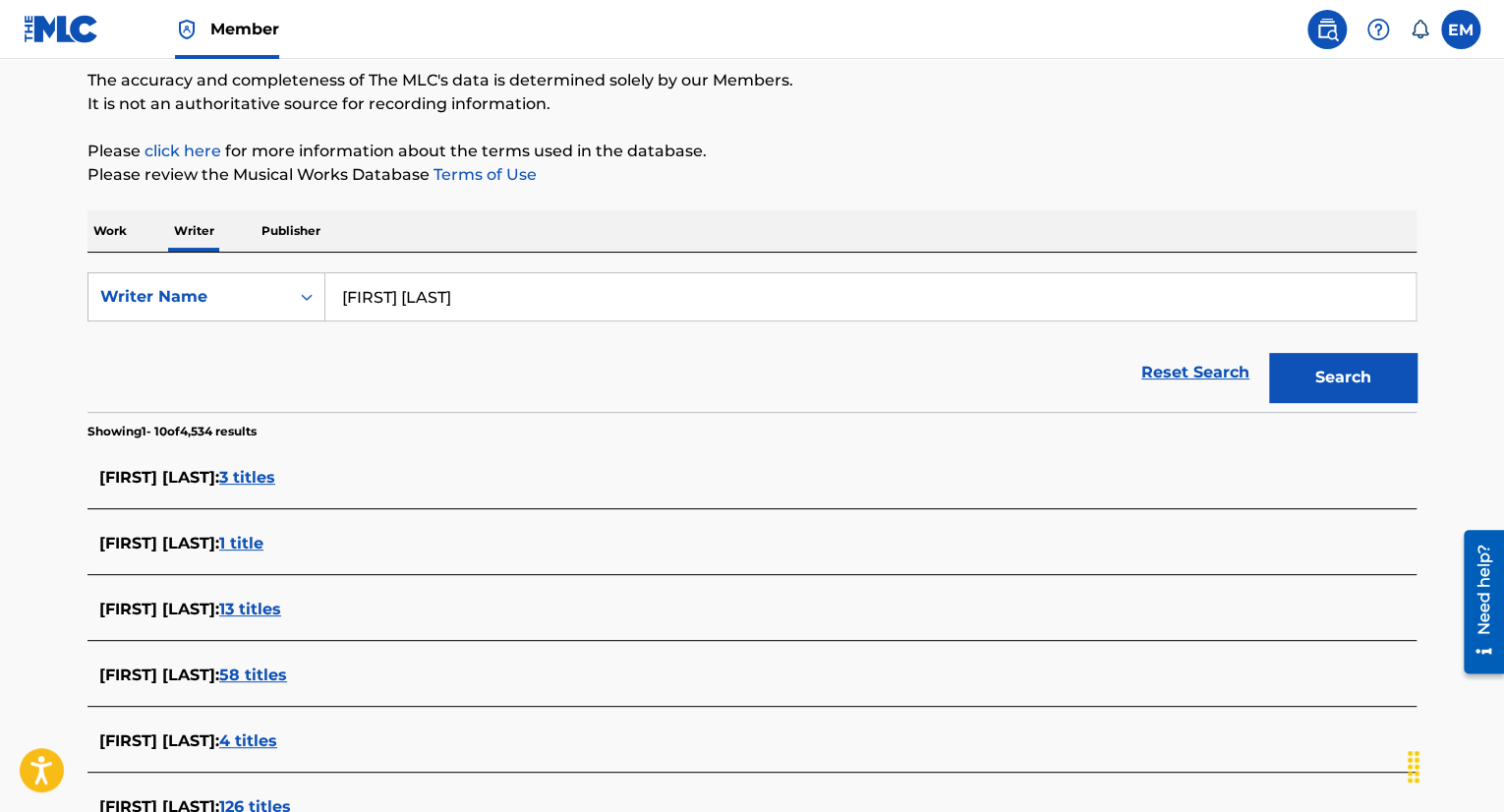 scroll, scrollTop: 197, scrollLeft: 0, axis: vertical 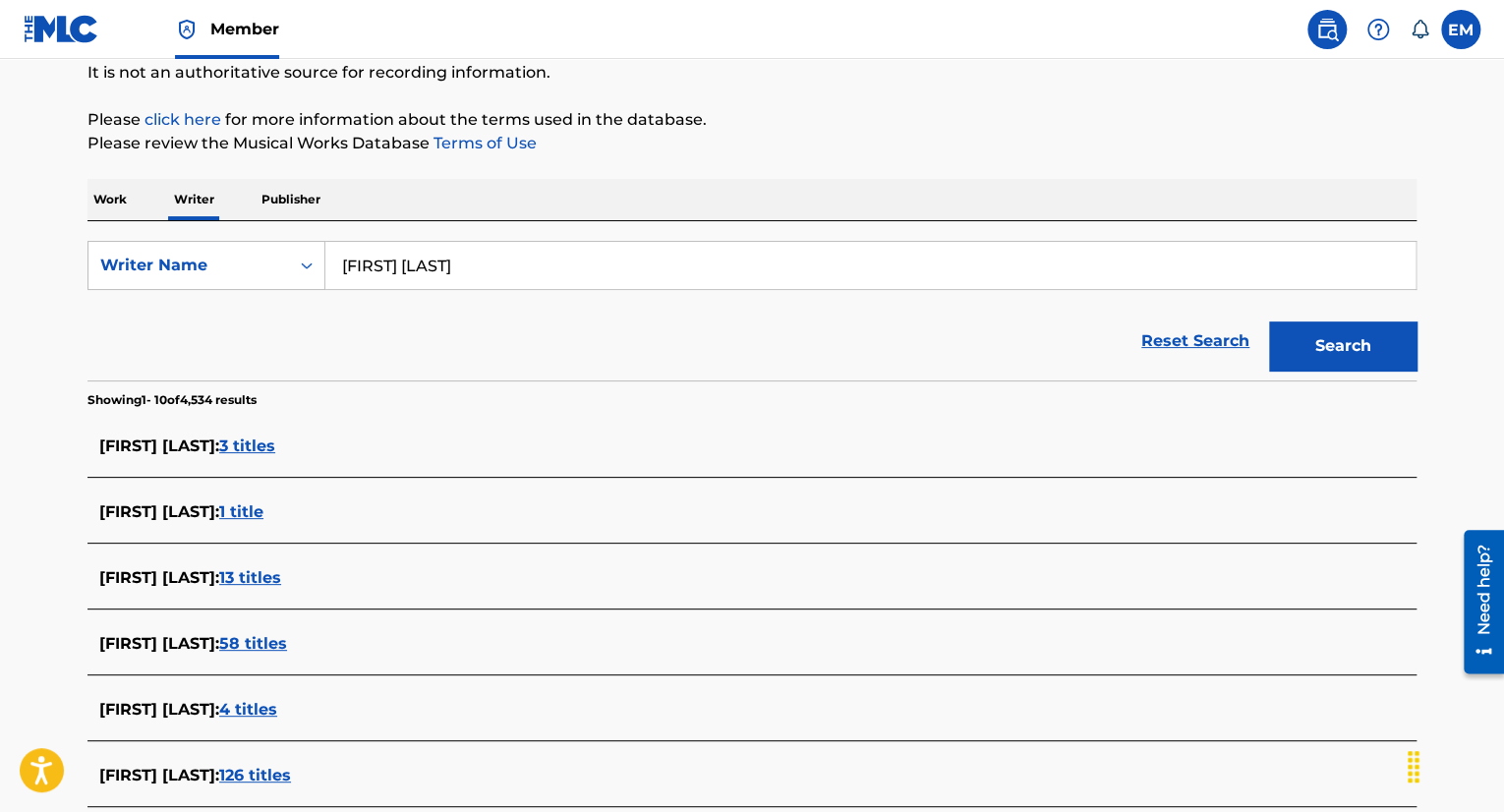 click on "DONG RIM CHO :" at bounding box center (159, 643) 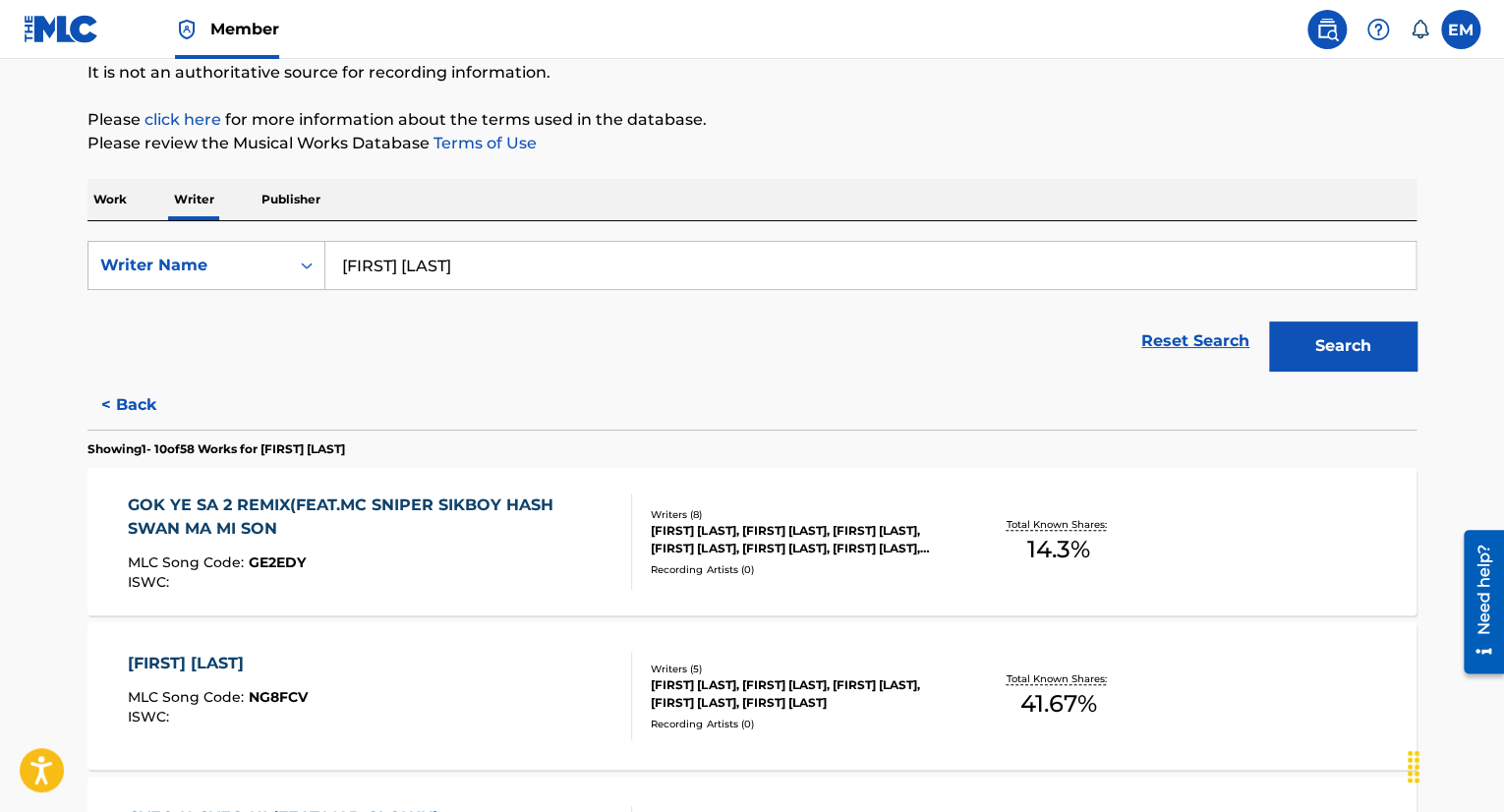 scroll, scrollTop: 688, scrollLeft: 0, axis: vertical 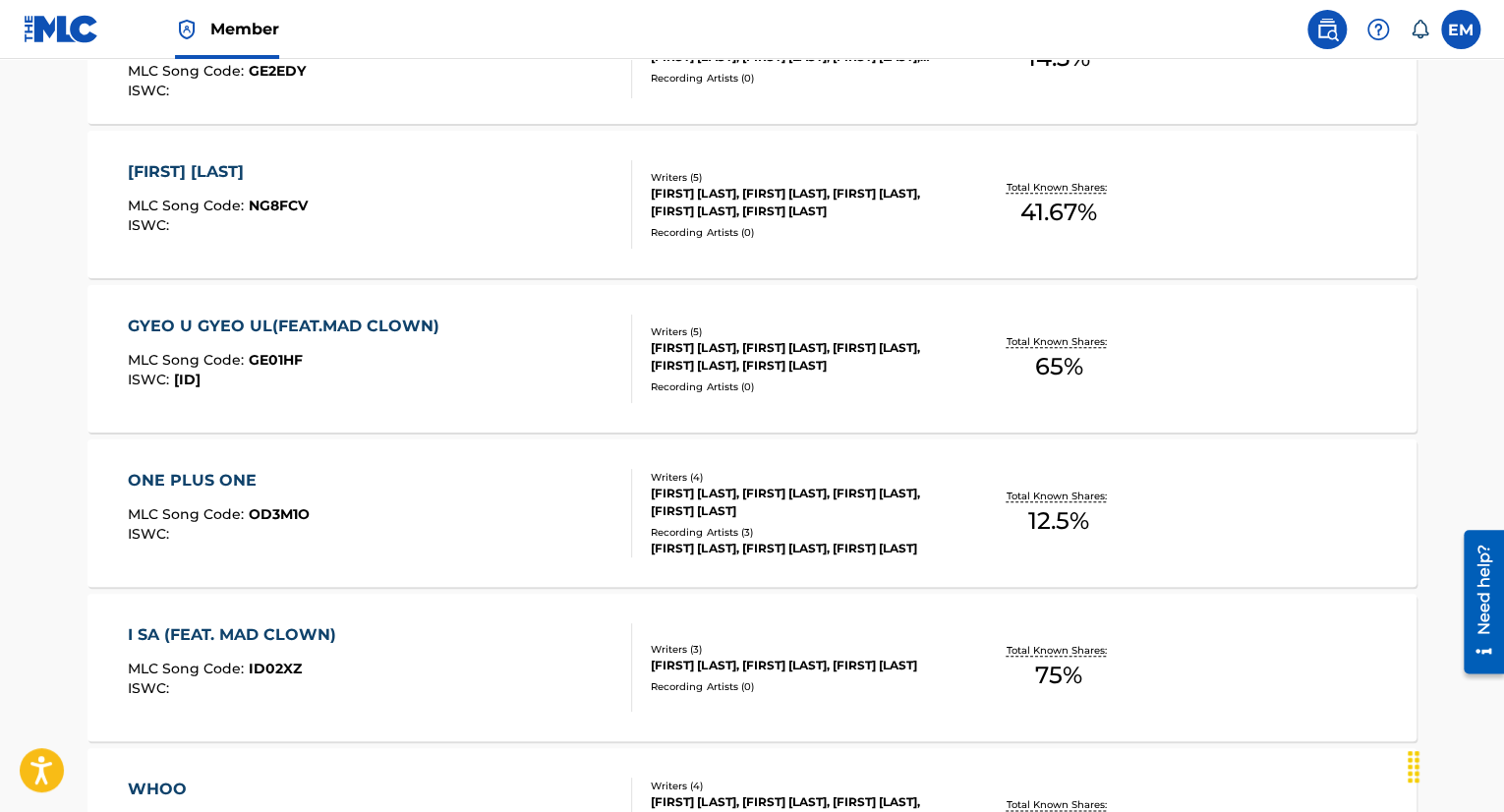 click on "ONE PLUS ONE MLC Song Code : OD3M1O ISWC :" at bounding box center (380, 513) 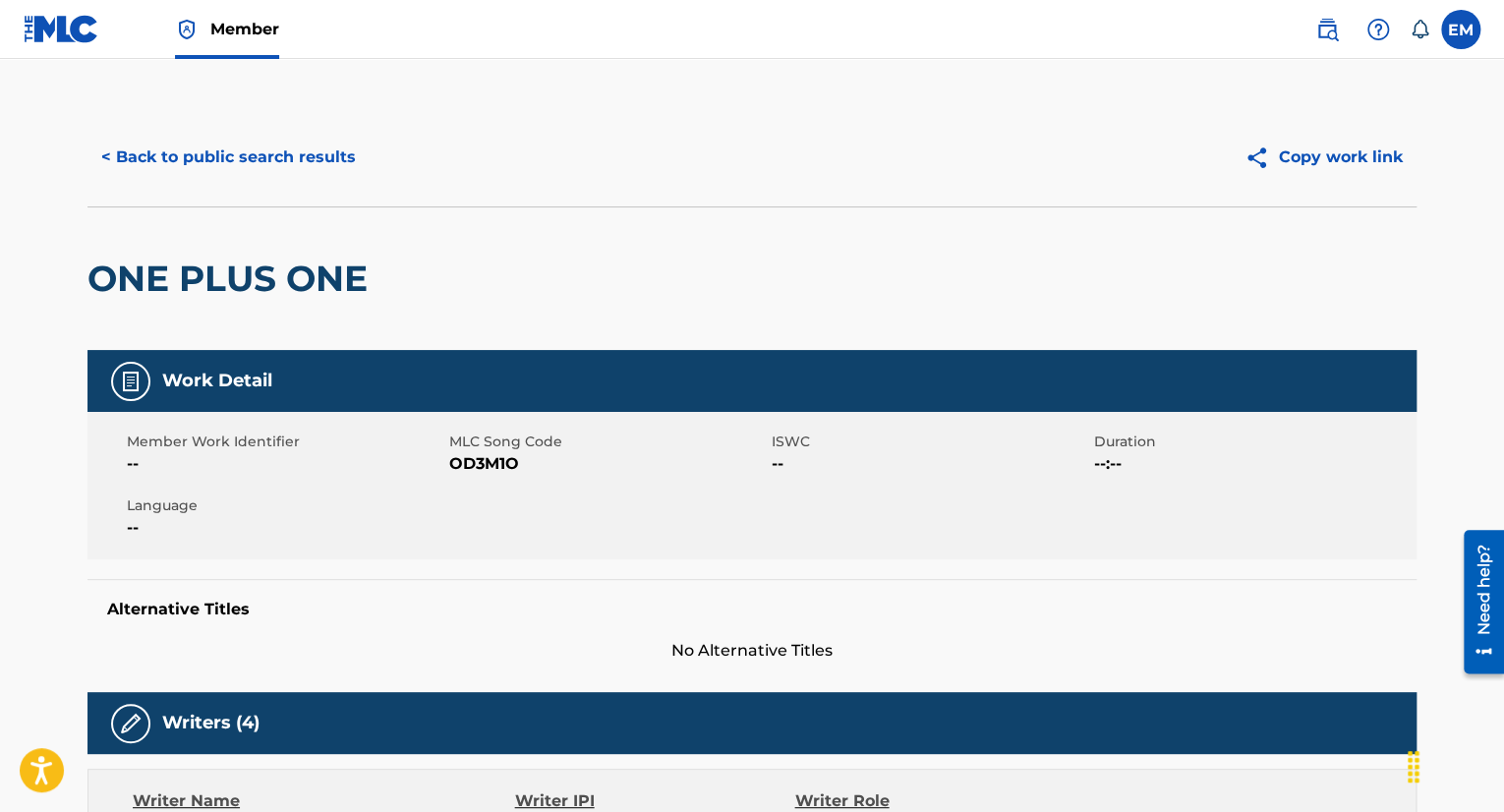 scroll, scrollTop: 492, scrollLeft: 0, axis: vertical 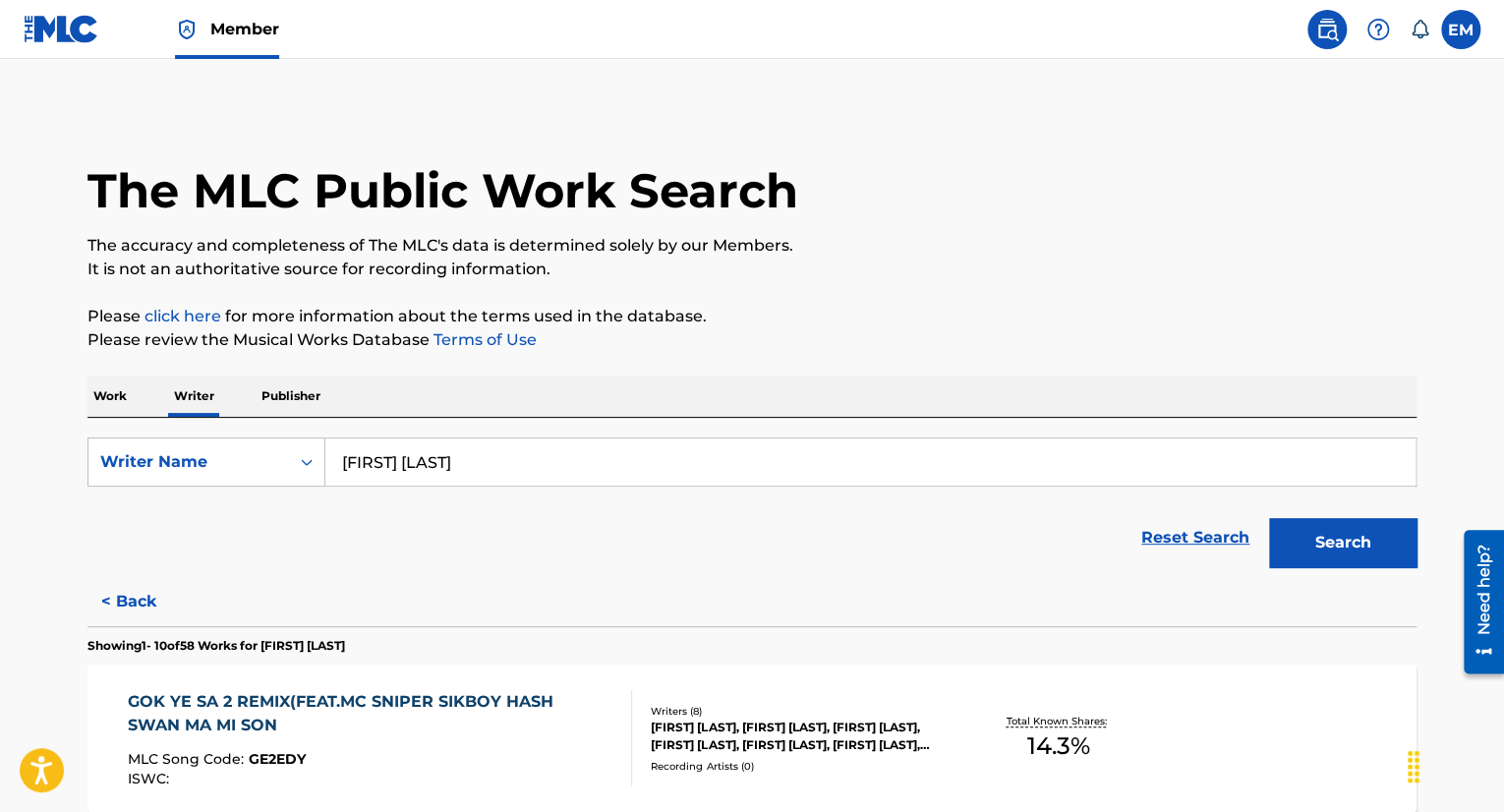 click on "GOK YE SA 2 REMIX(FEAT.MC SNIPER SIKBOY HASH SWAN MA MI SON" at bounding box center (372, 714) 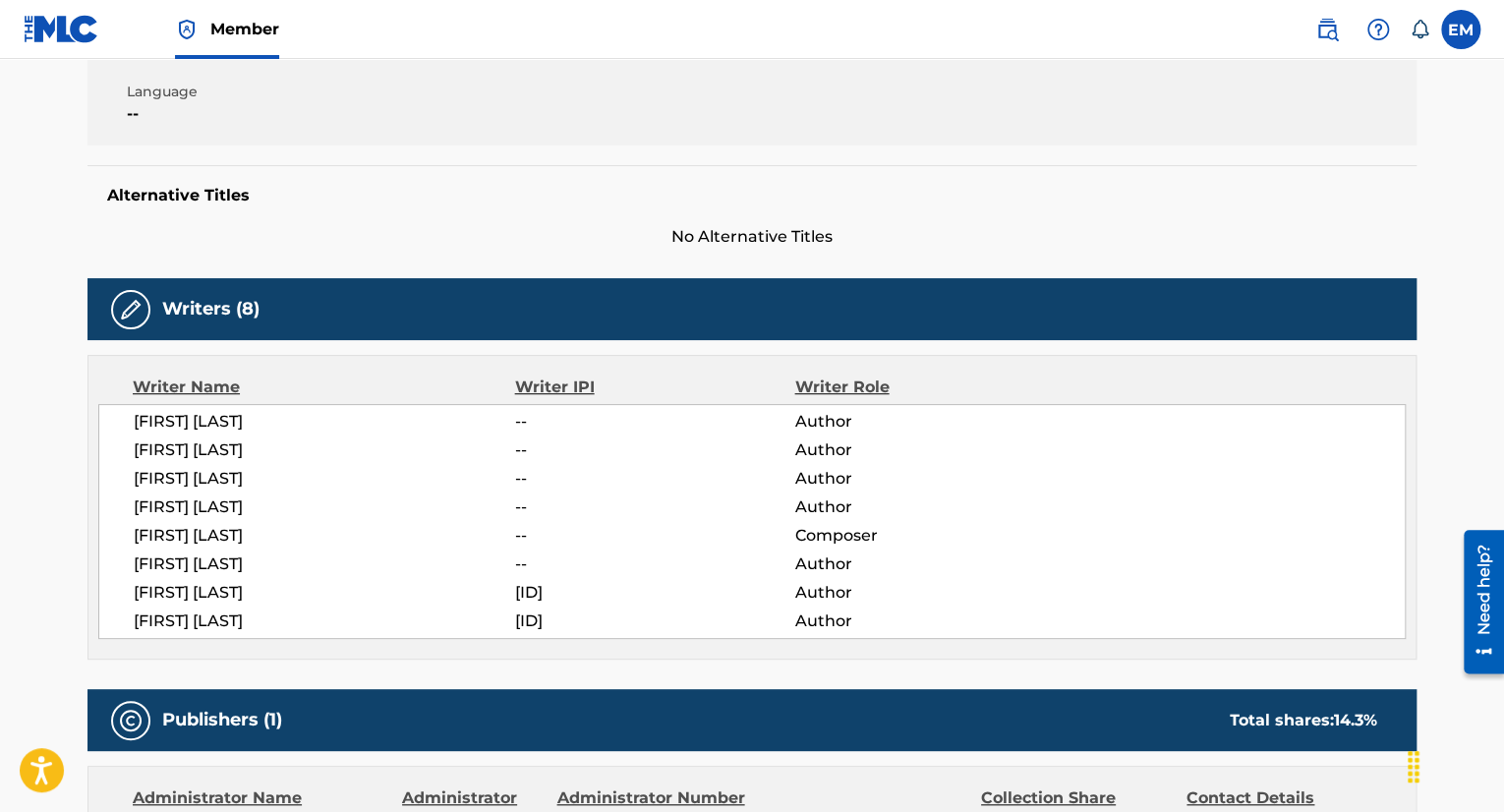 scroll, scrollTop: 492, scrollLeft: 0, axis: vertical 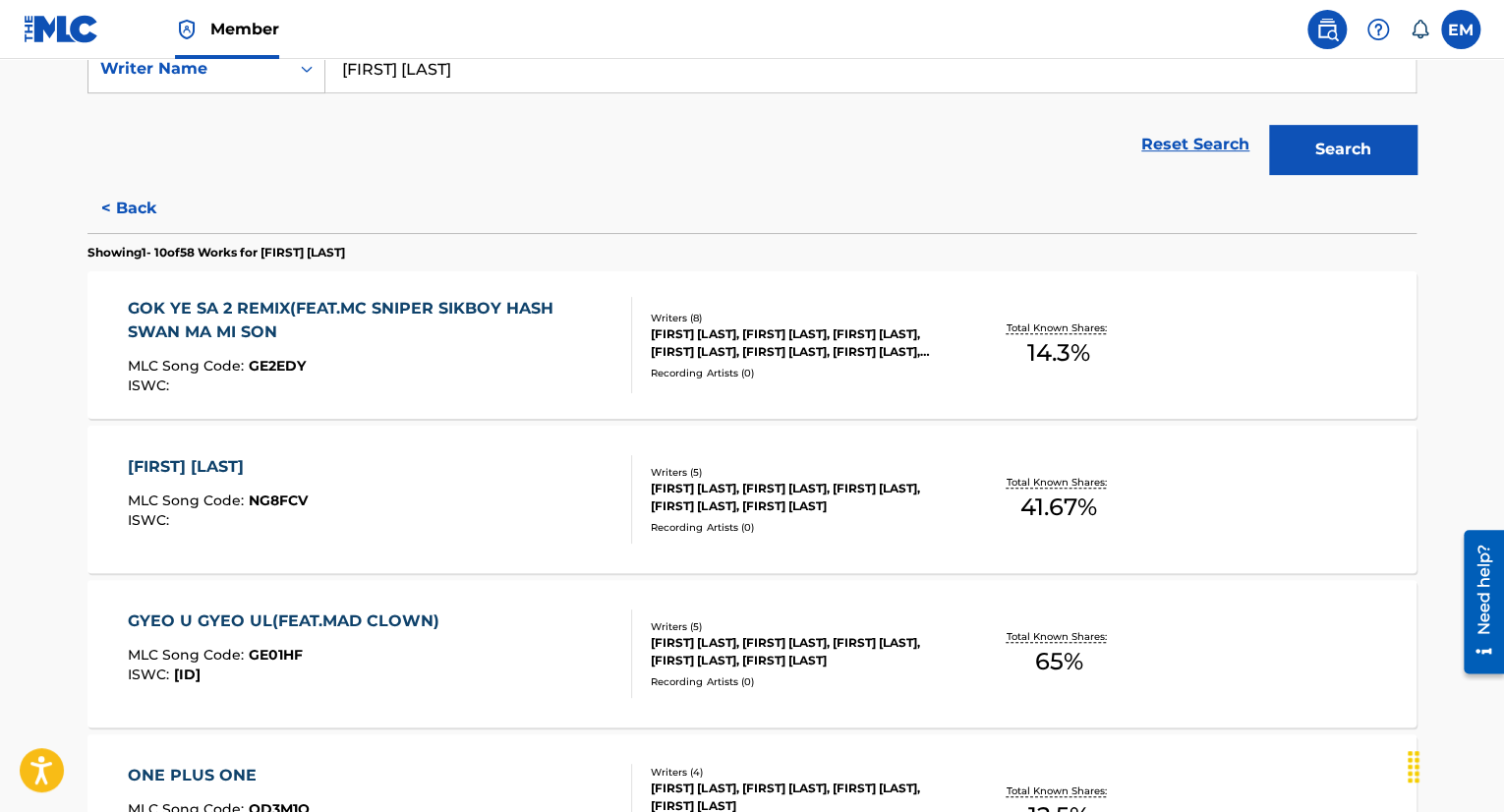 click on "NI GA GO PA (WITH MAD CLOWN) AND SON HO YEONG MLC Song Code : NG8FCV ISWC :" at bounding box center (217, 499) 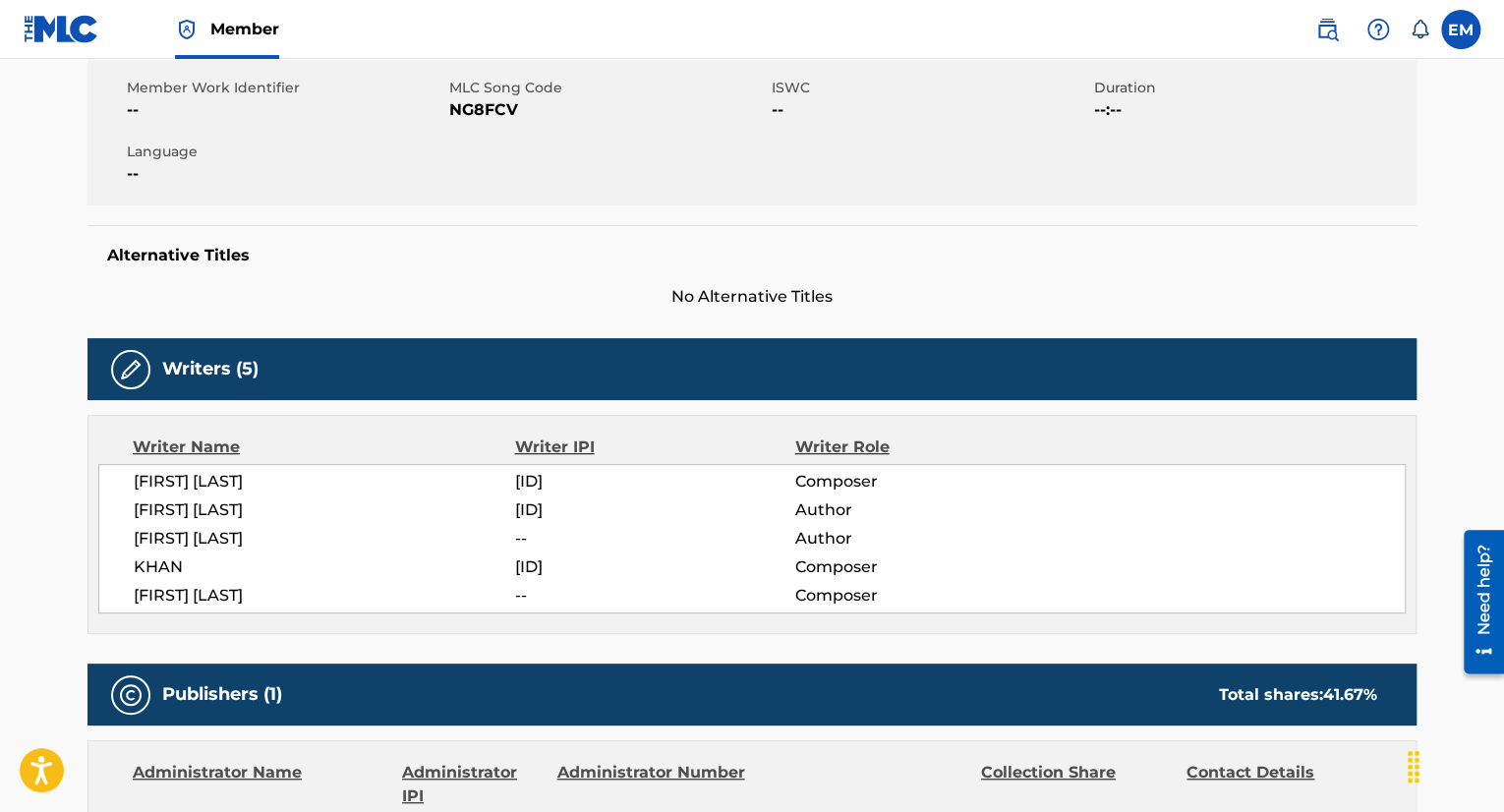 scroll, scrollTop: 492, scrollLeft: 0, axis: vertical 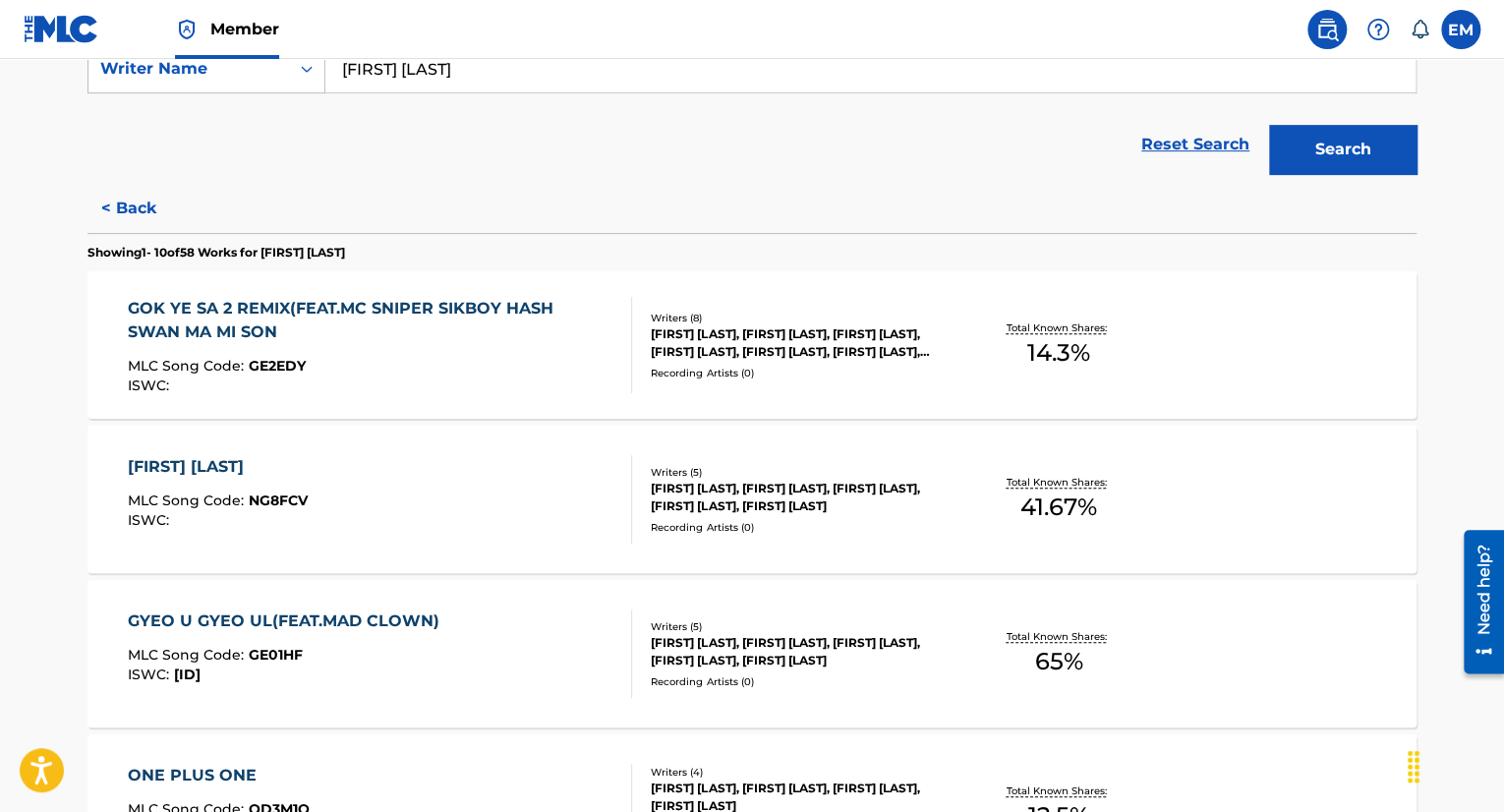 click on "MLC Song Code : GE01HF" at bounding box center (288, 658) 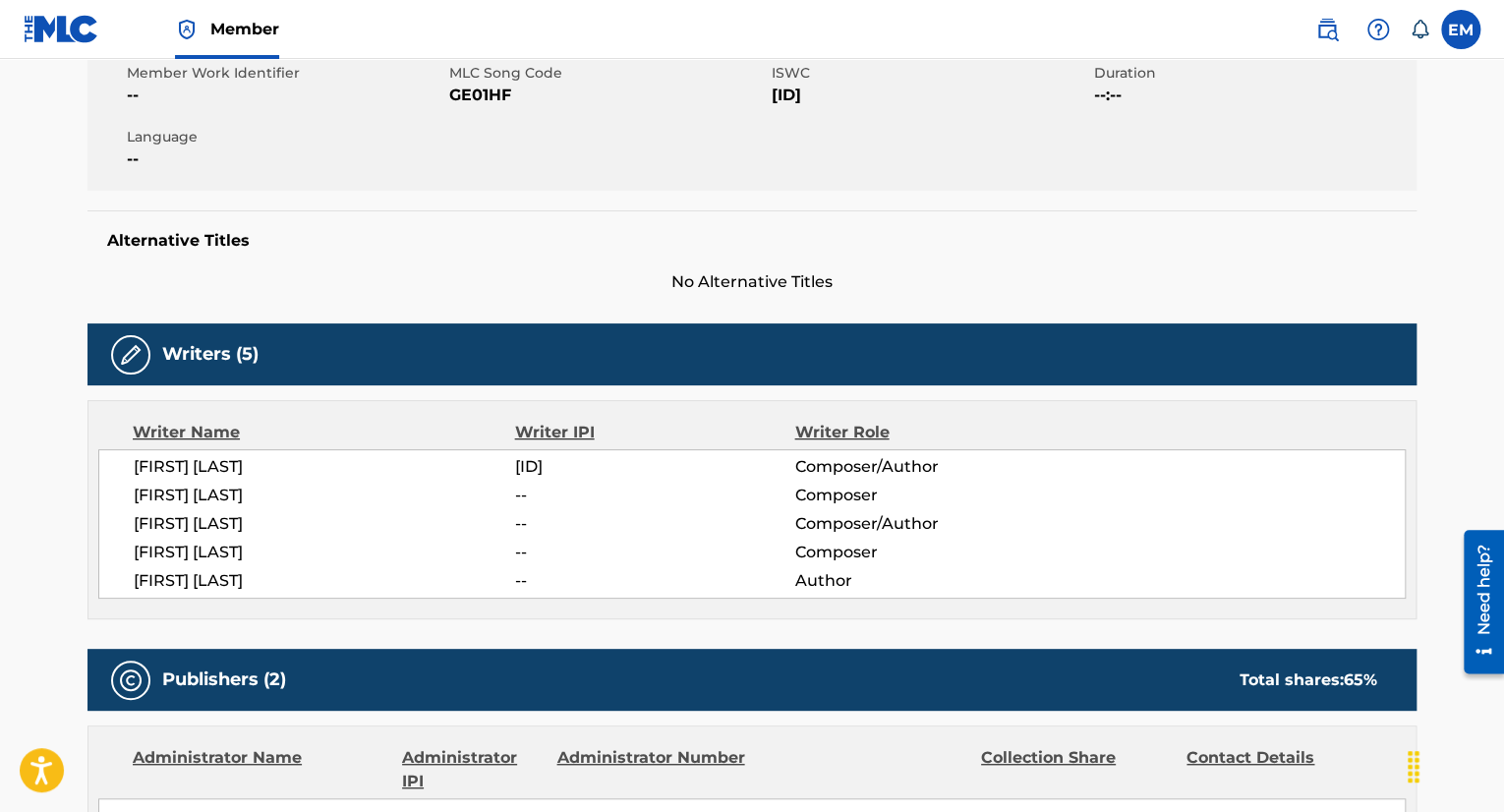 scroll, scrollTop: 492, scrollLeft: 0, axis: vertical 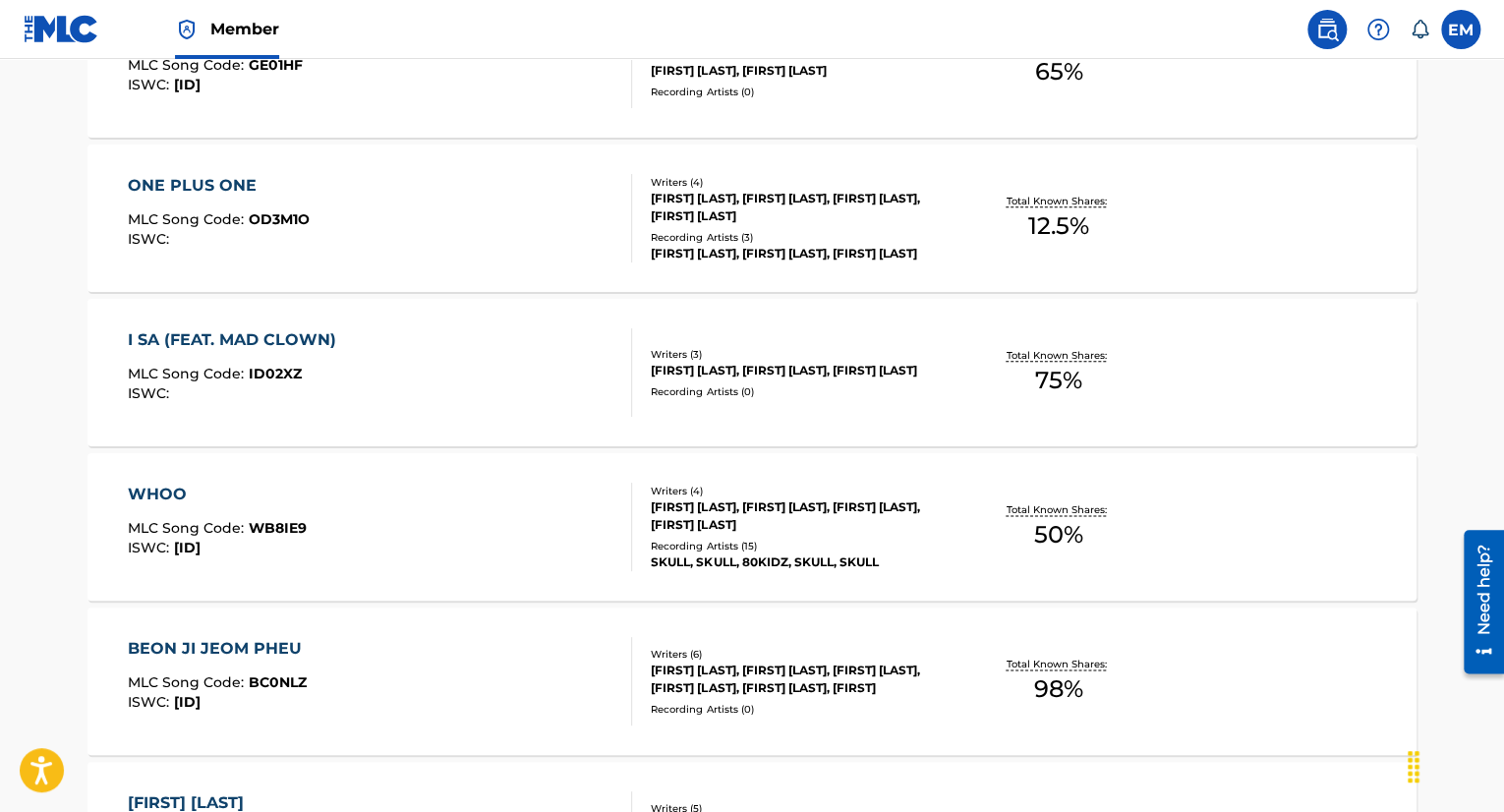 click on "BEON JI JEOM PHEU MLC Song Code : BC0NLZ ISWC : T3068720247" at bounding box center (380, 681) 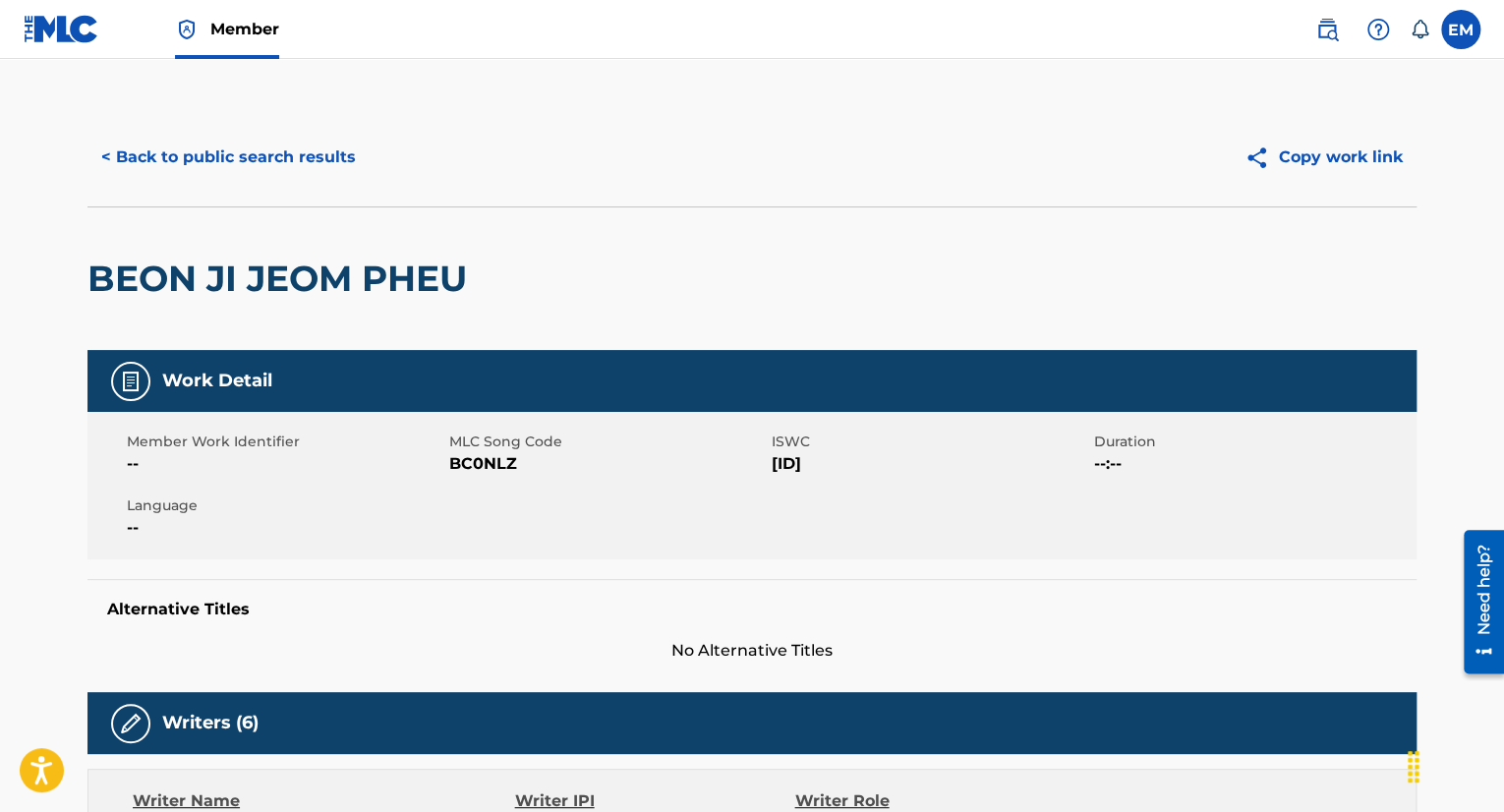 scroll, scrollTop: 393, scrollLeft: 0, axis: vertical 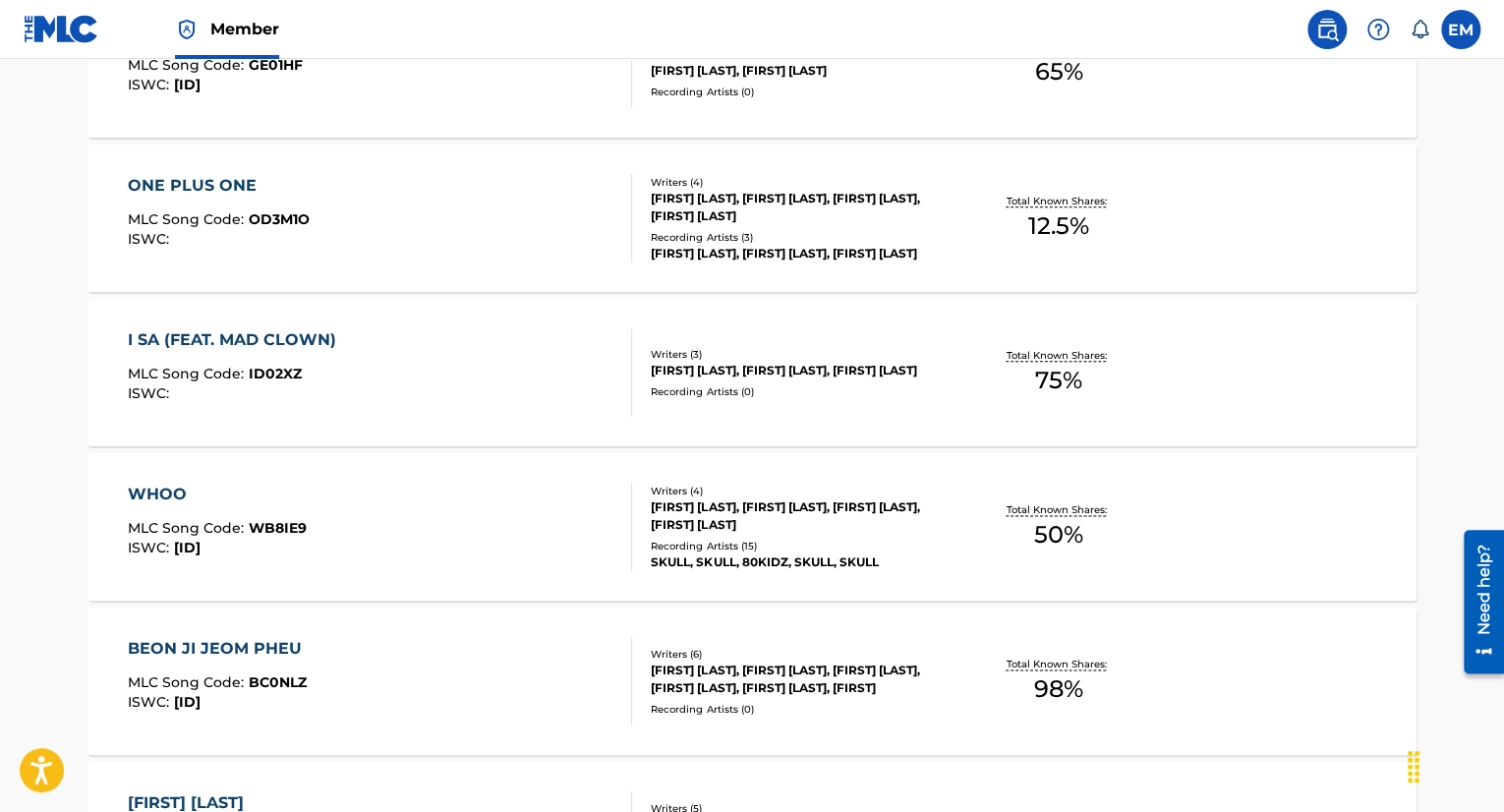 click on "WHOO MLC Song Code : WB8IE9 ISWC : T3067139764" at bounding box center (380, 527) 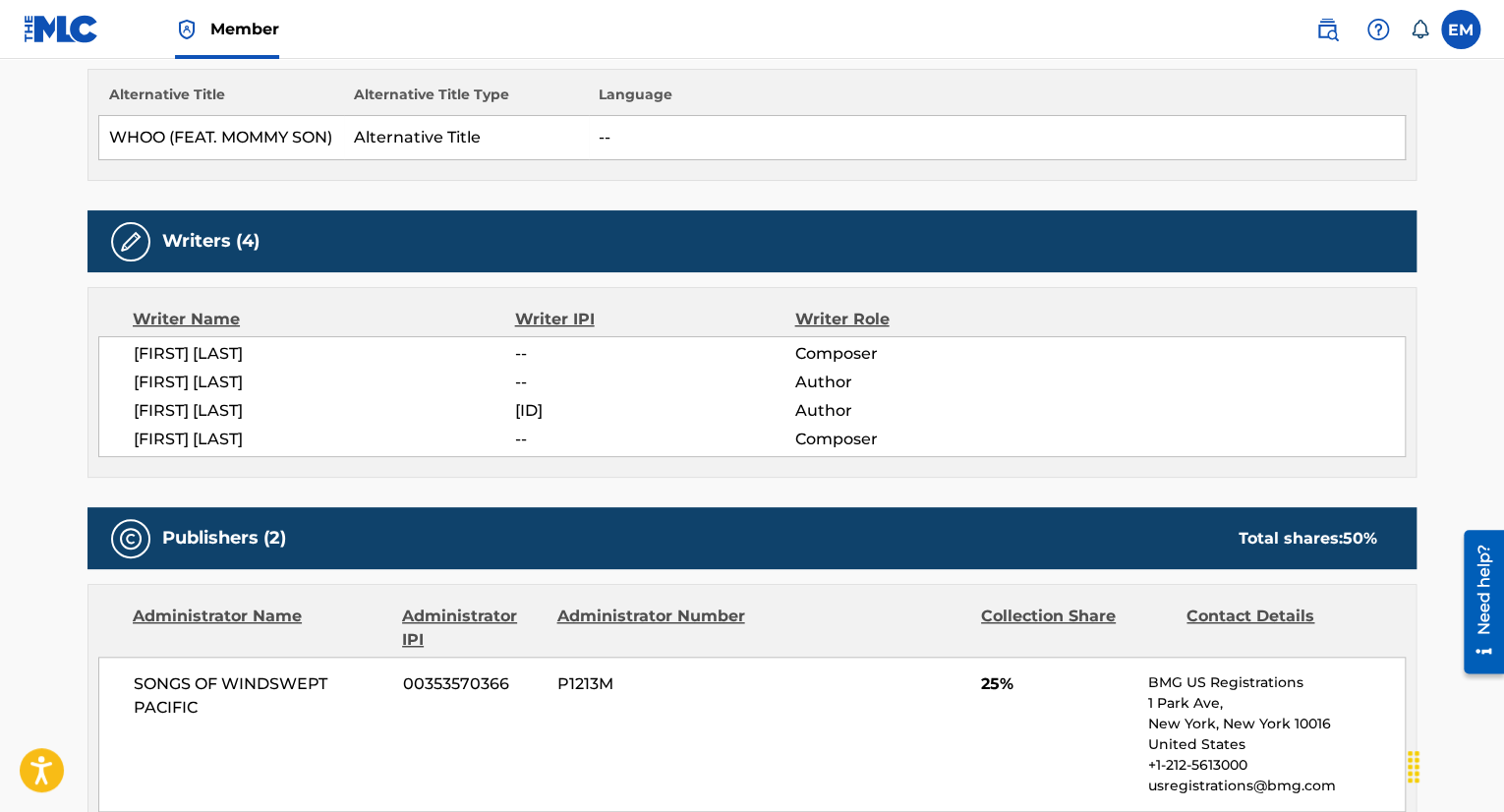 scroll, scrollTop: 590, scrollLeft: 0, axis: vertical 